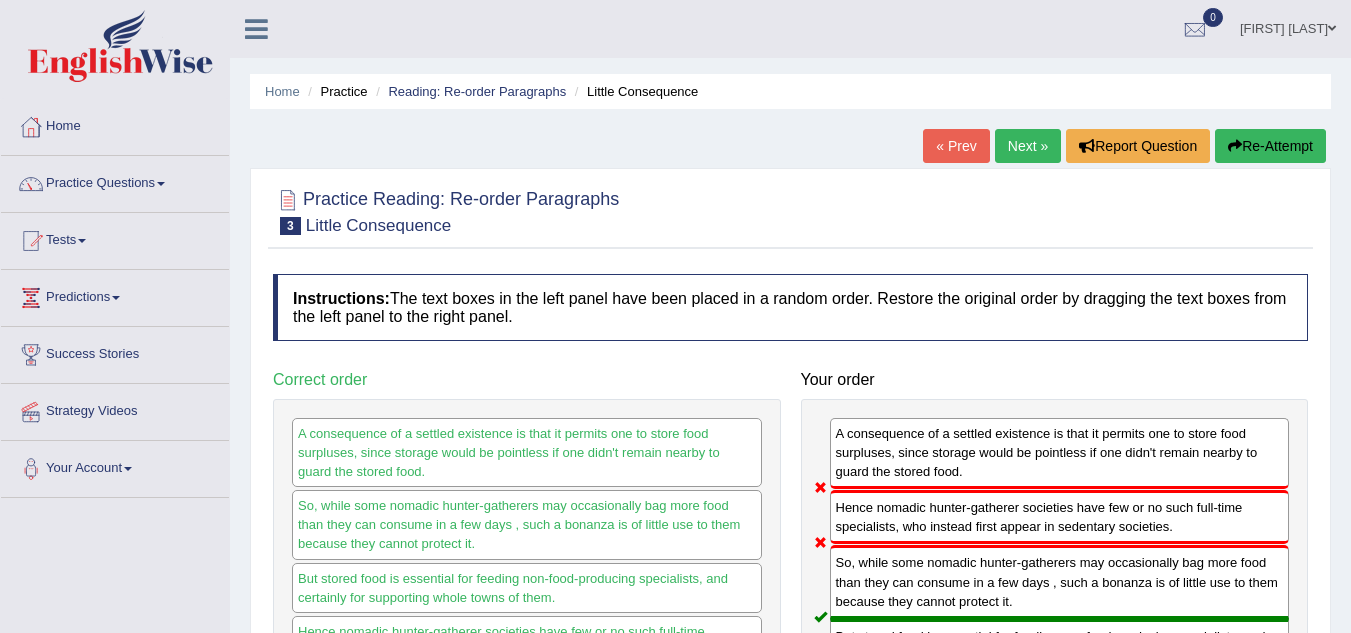 scroll, scrollTop: 162, scrollLeft: 0, axis: vertical 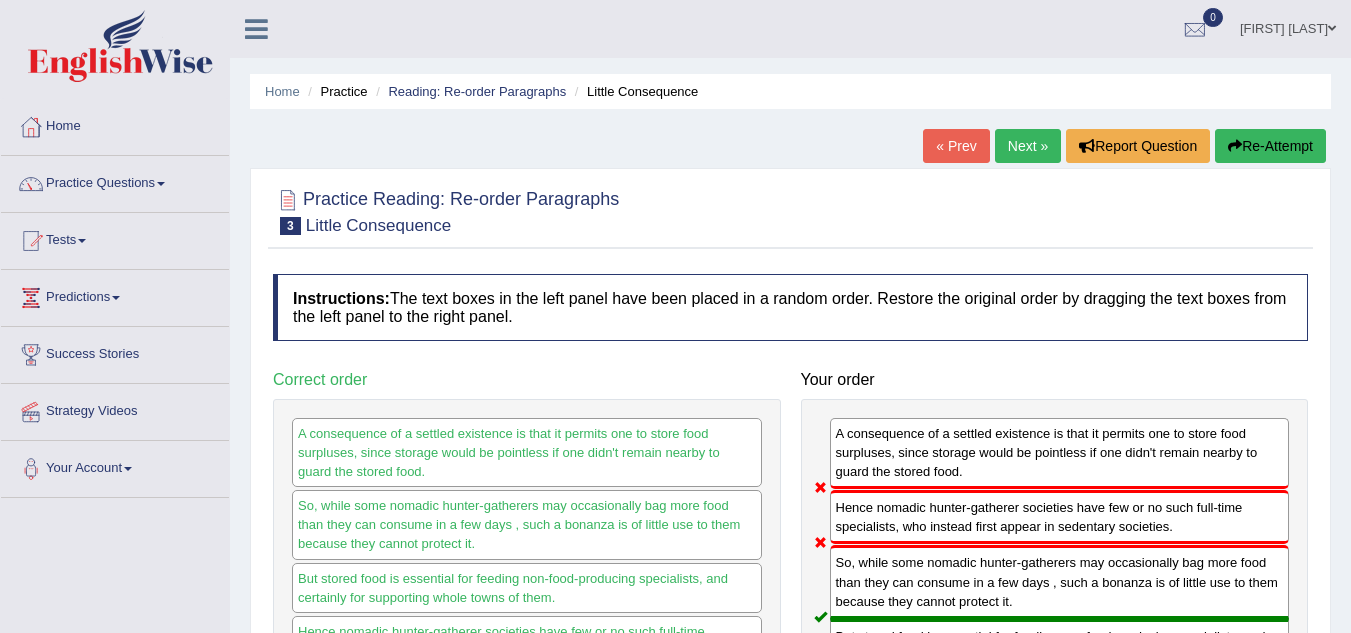 click on "Next »" at bounding box center [1028, 146] 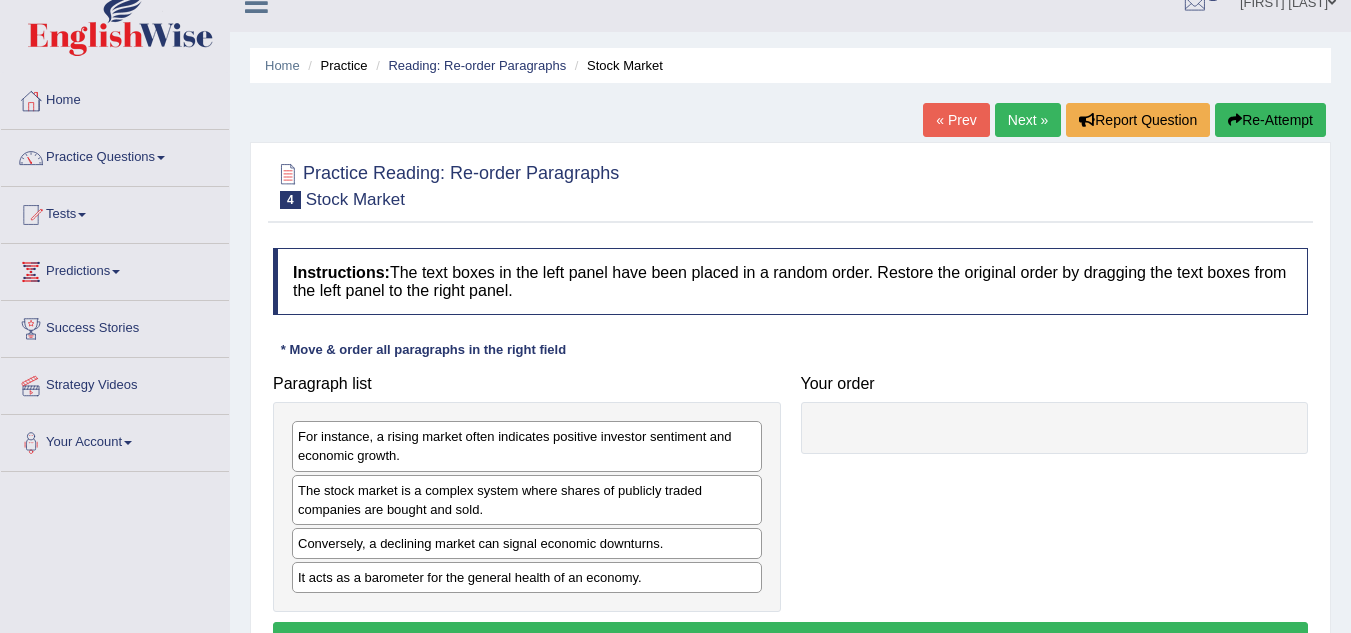 scroll, scrollTop: 40, scrollLeft: 0, axis: vertical 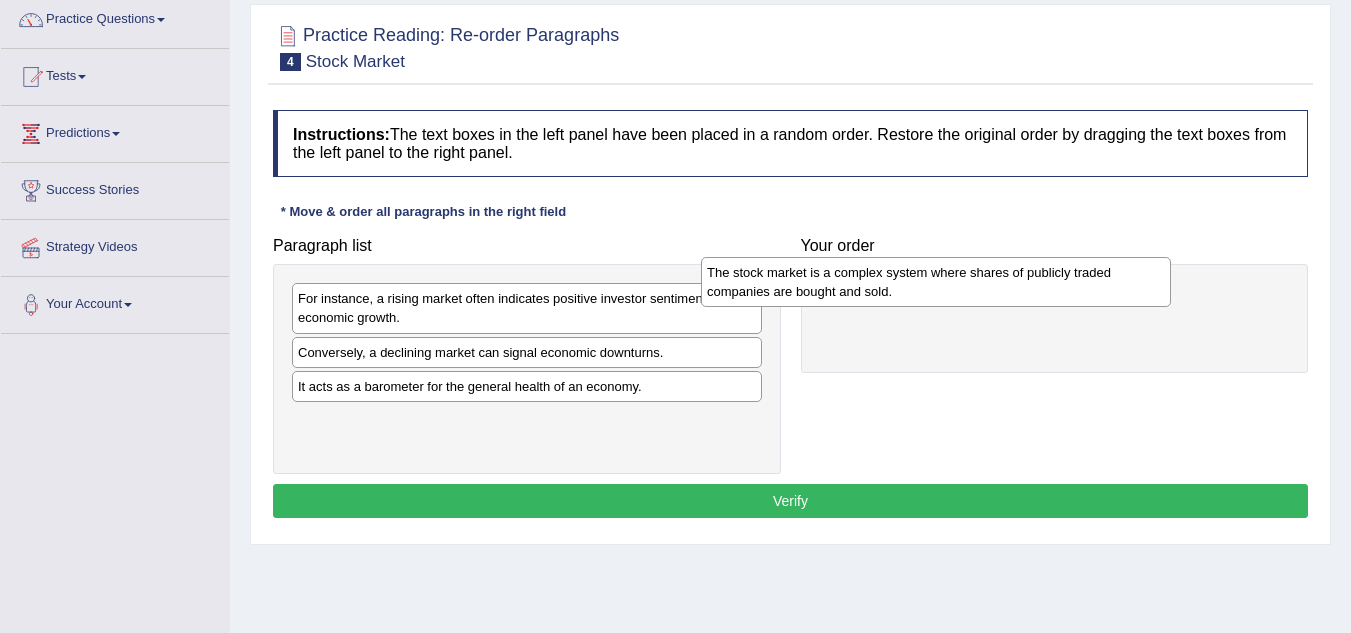 drag, startPoint x: 561, startPoint y: 360, endPoint x: 986, endPoint y: 281, distance: 432.28 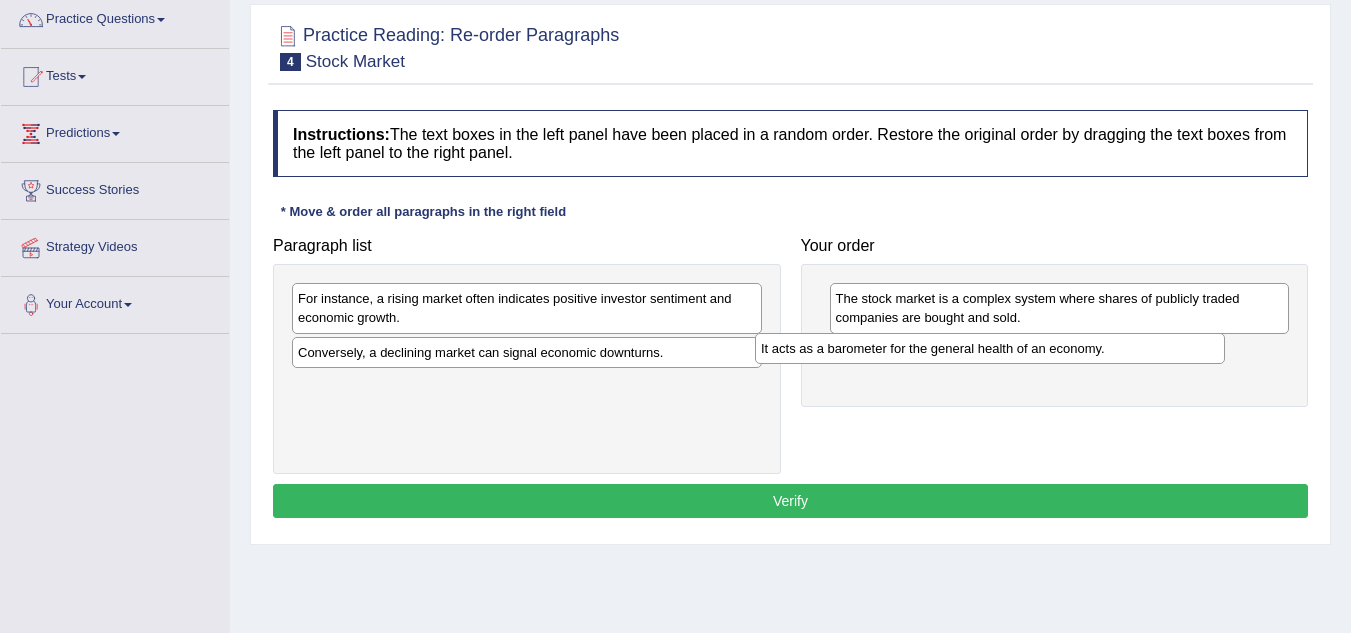 drag, startPoint x: 554, startPoint y: 392, endPoint x: 1017, endPoint y: 354, distance: 464.5568 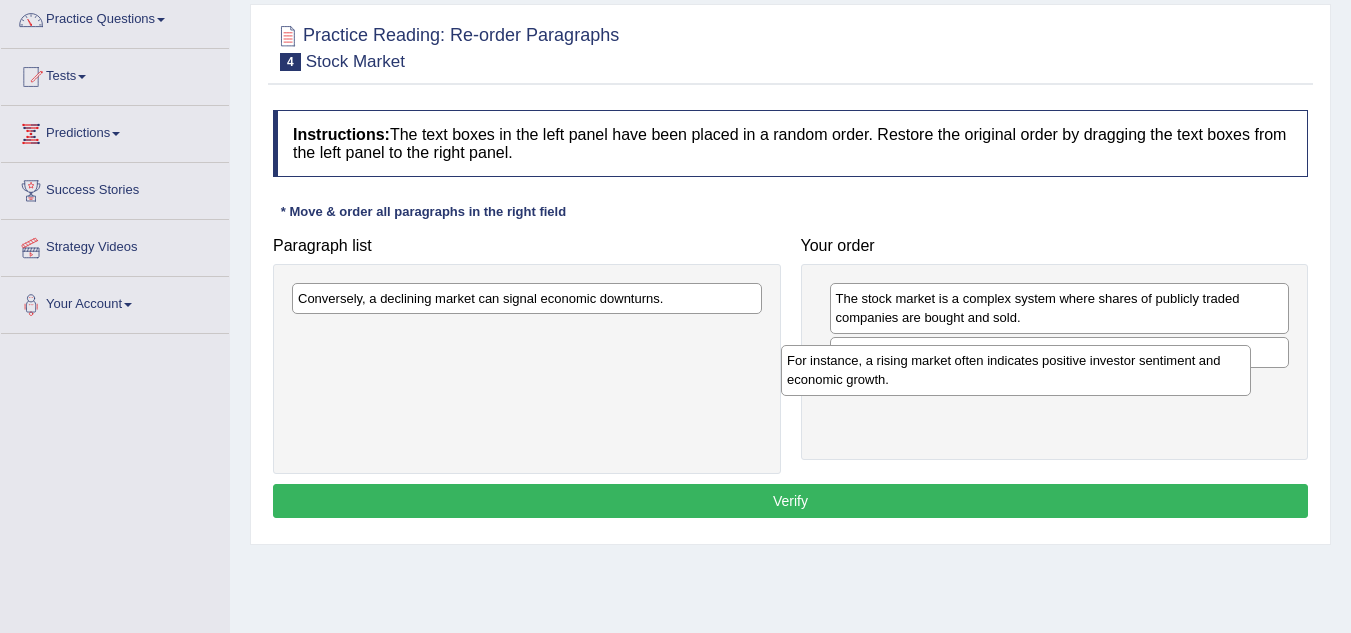 drag, startPoint x: 582, startPoint y: 309, endPoint x: 1080, endPoint y: 373, distance: 502.0956 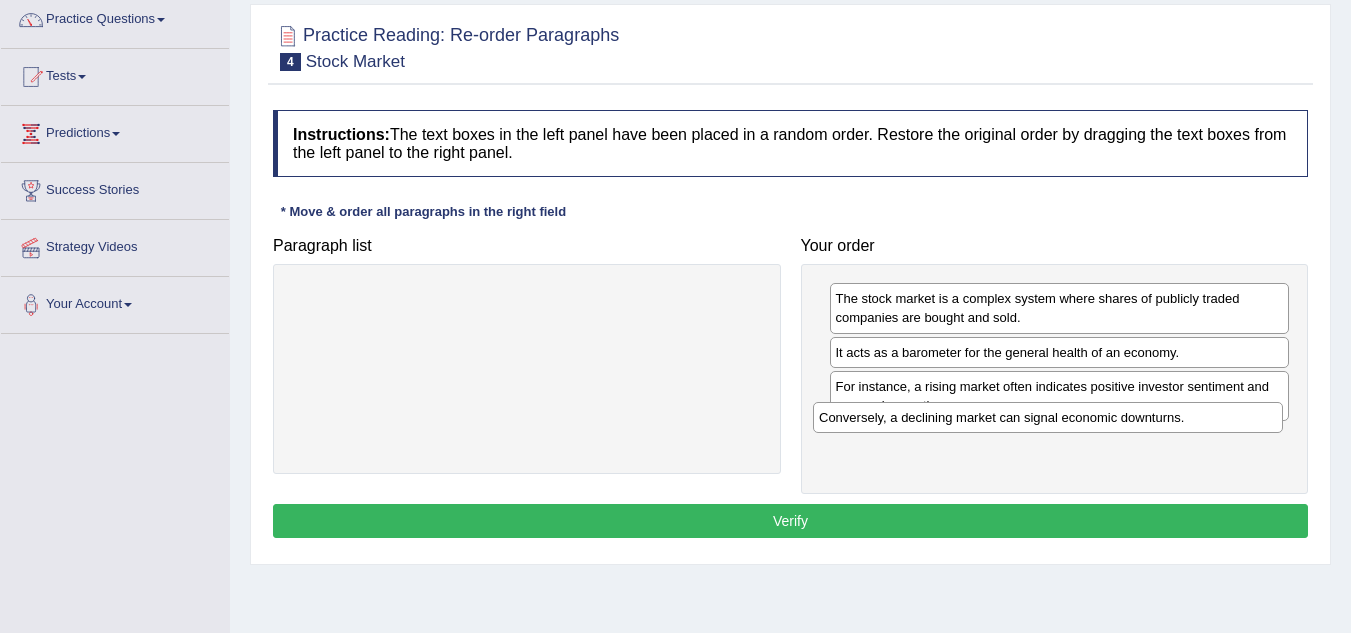 drag, startPoint x: 611, startPoint y: 298, endPoint x: 1142, endPoint y: 416, distance: 543.9531 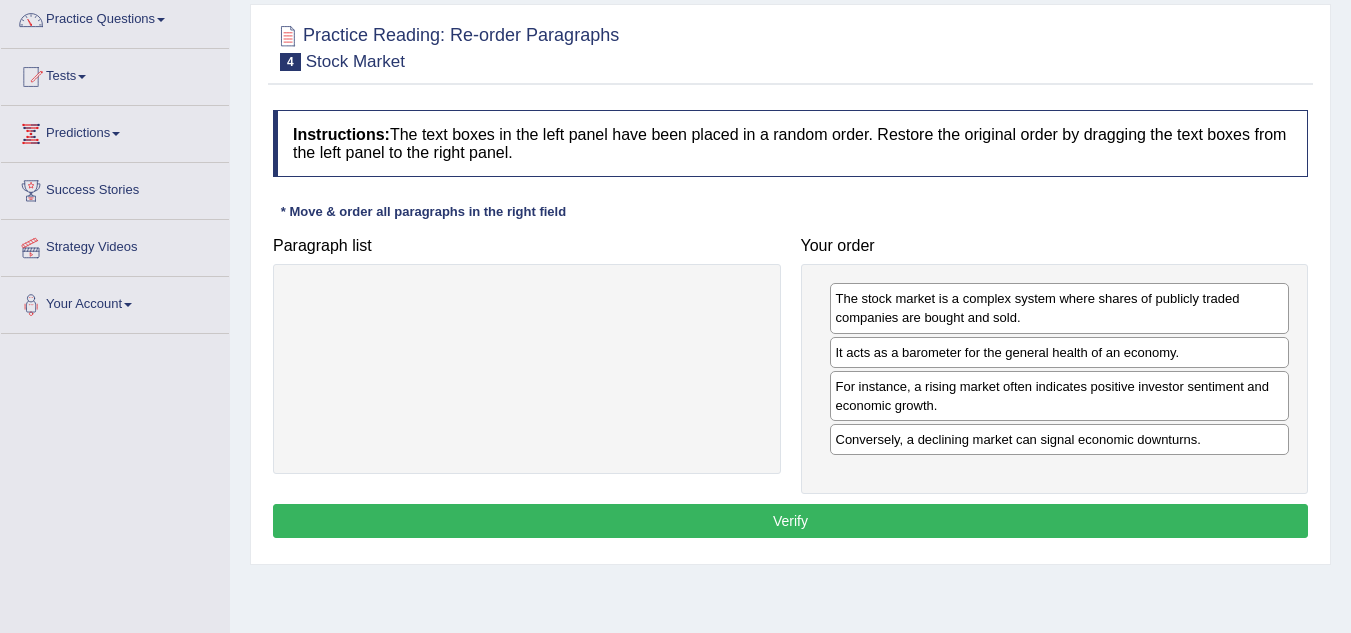click on "Verify" at bounding box center [790, 521] 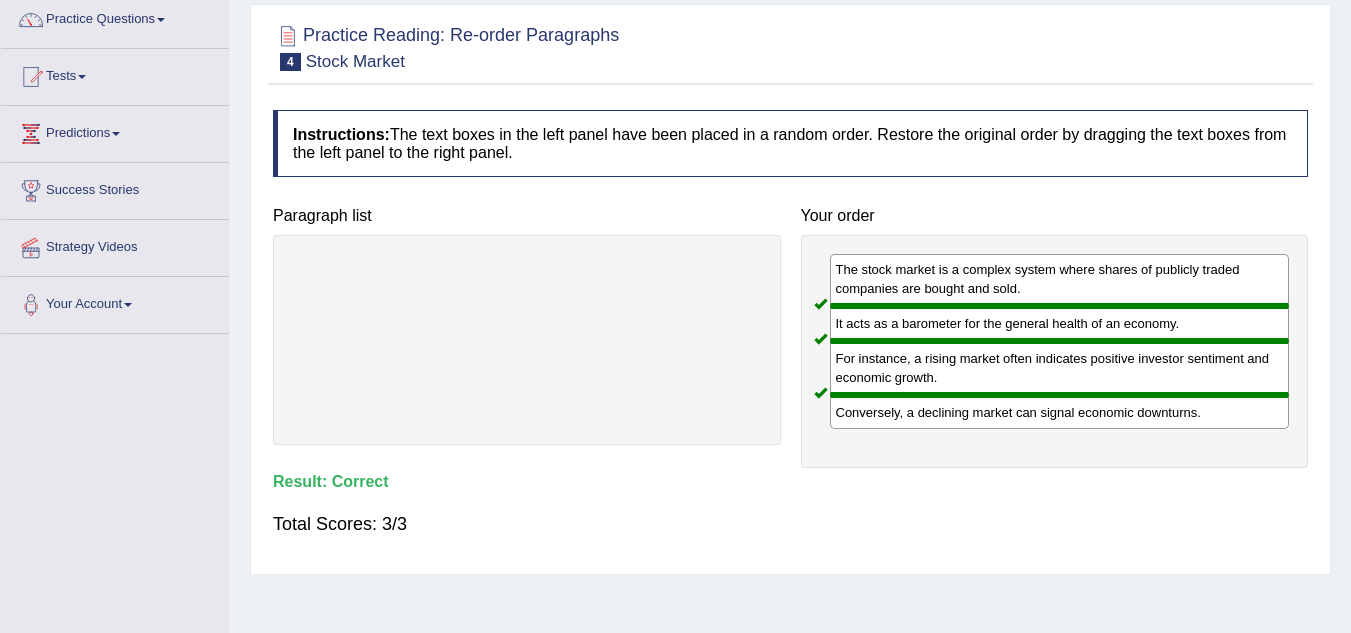 scroll, scrollTop: 0, scrollLeft: 0, axis: both 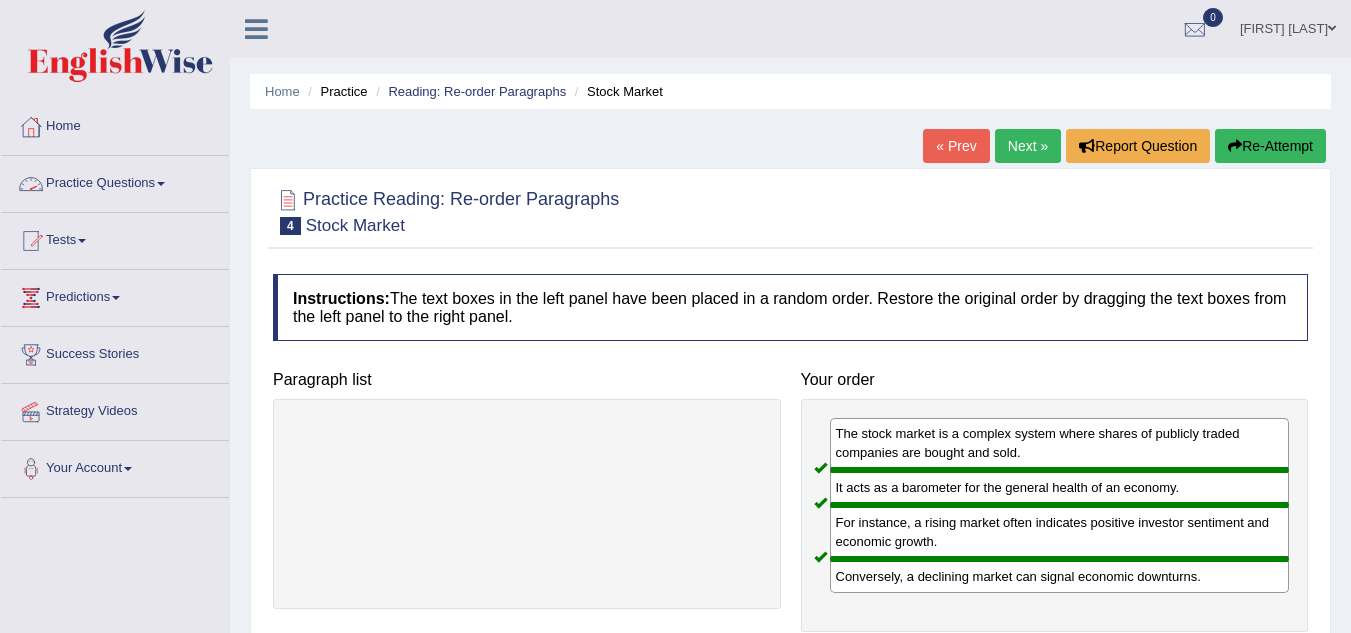 click on "Practice Questions" at bounding box center [115, 181] 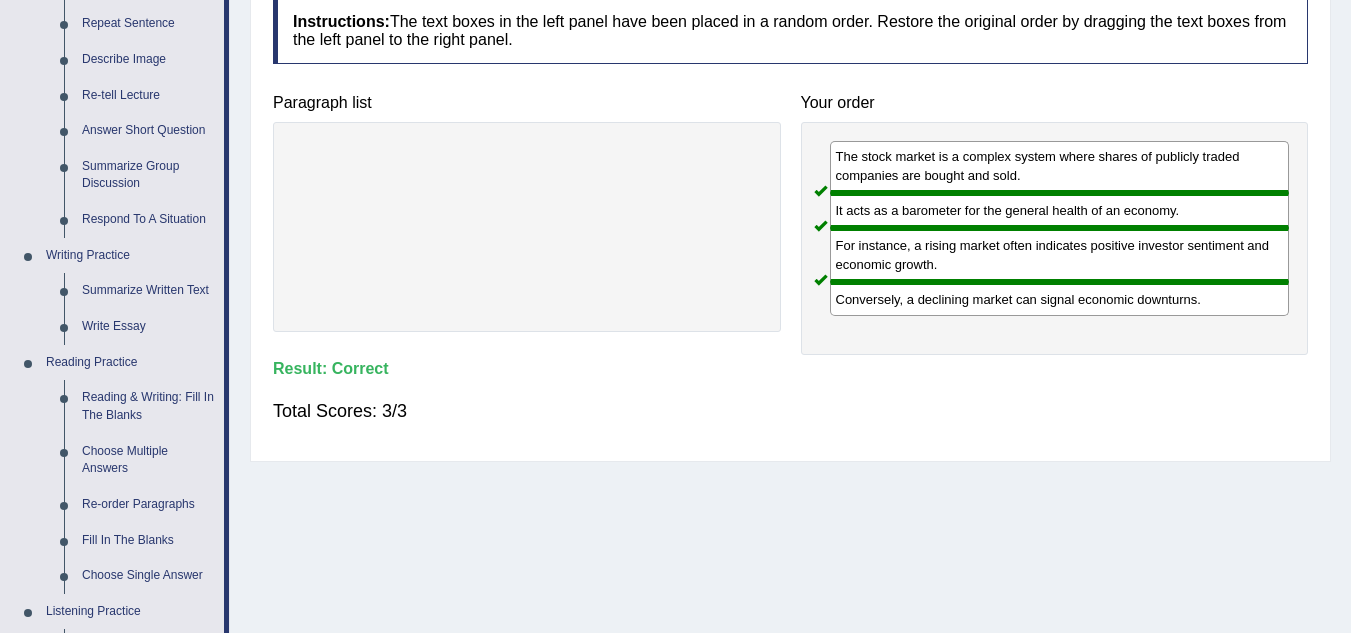 scroll, scrollTop: 280, scrollLeft: 0, axis: vertical 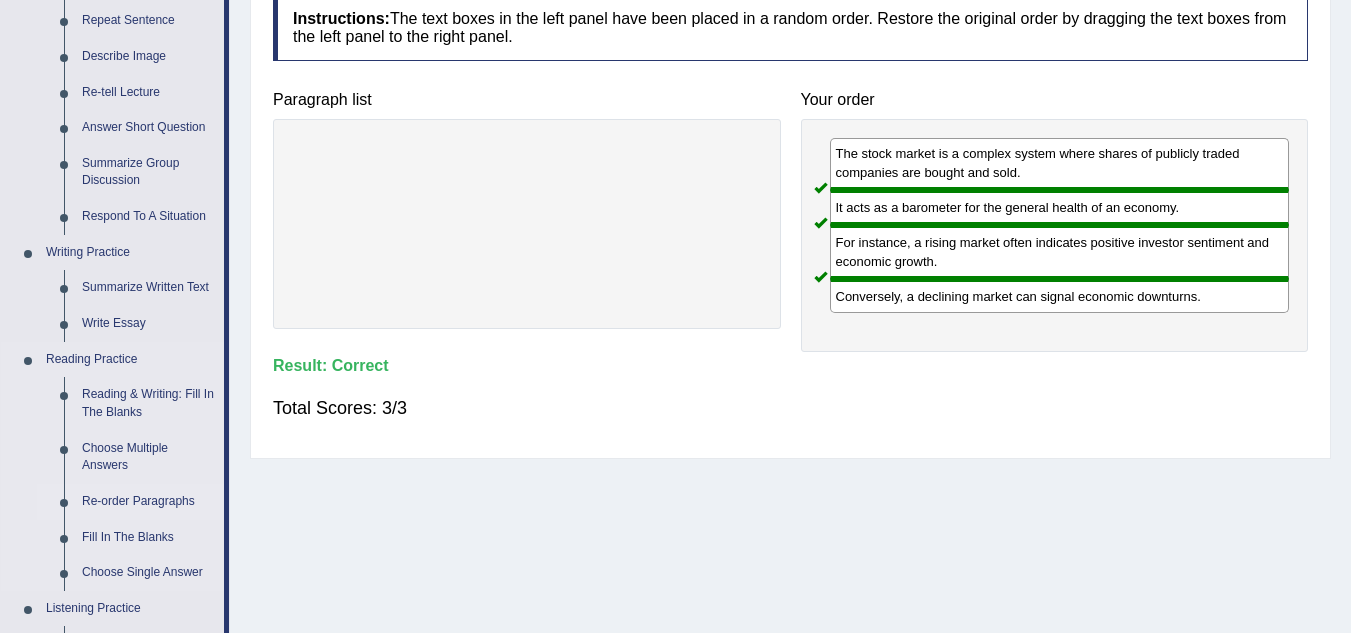 click on "Re-order Paragraphs" at bounding box center (148, 502) 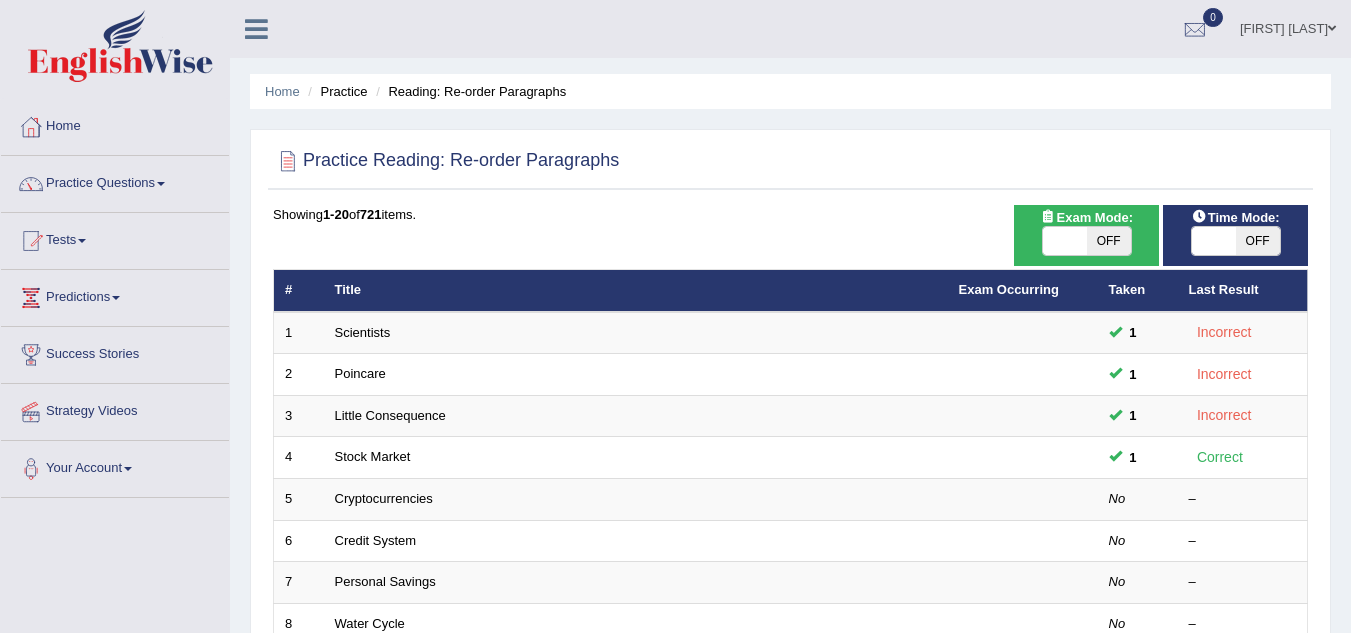 scroll, scrollTop: 0, scrollLeft: 0, axis: both 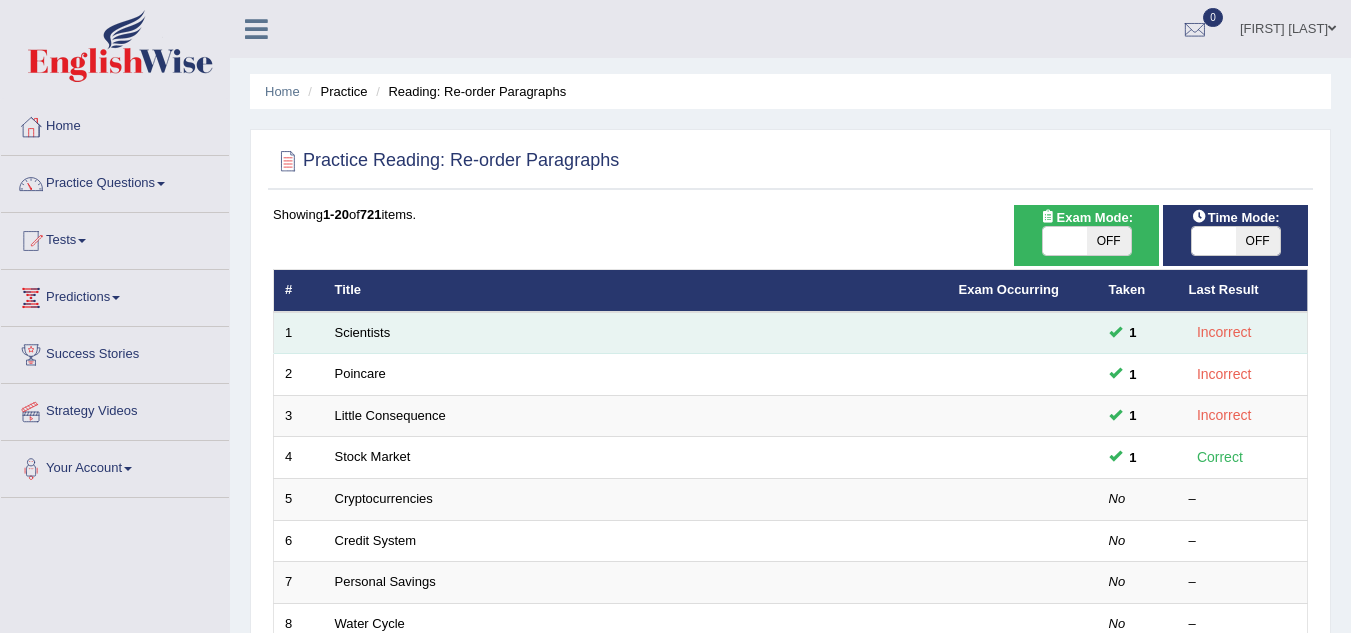 click on "Scientists" at bounding box center (636, 333) 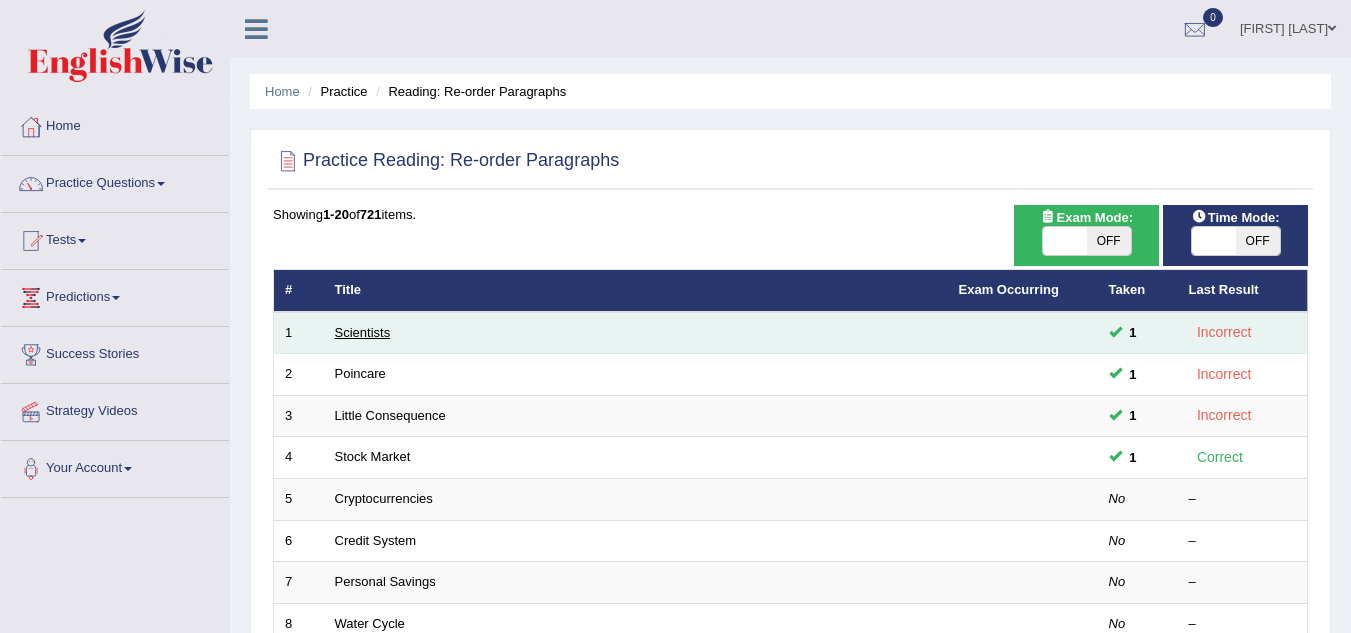 click on "Scientists" at bounding box center (363, 332) 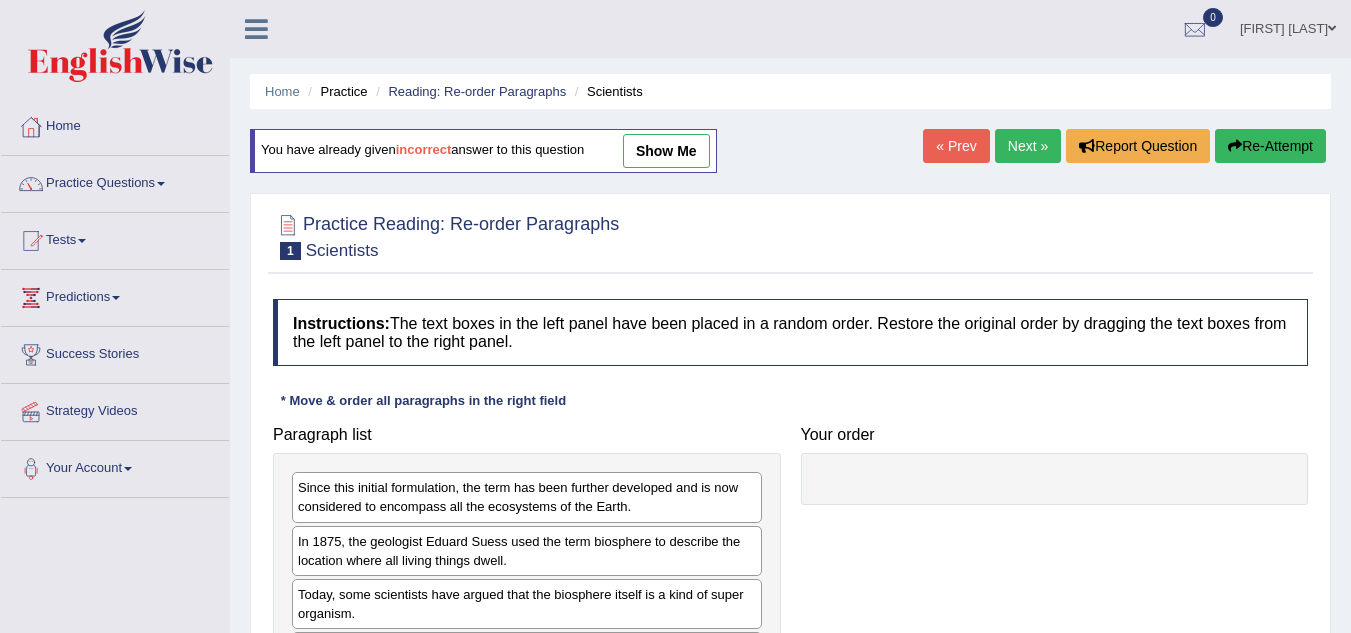 scroll, scrollTop: 0, scrollLeft: 0, axis: both 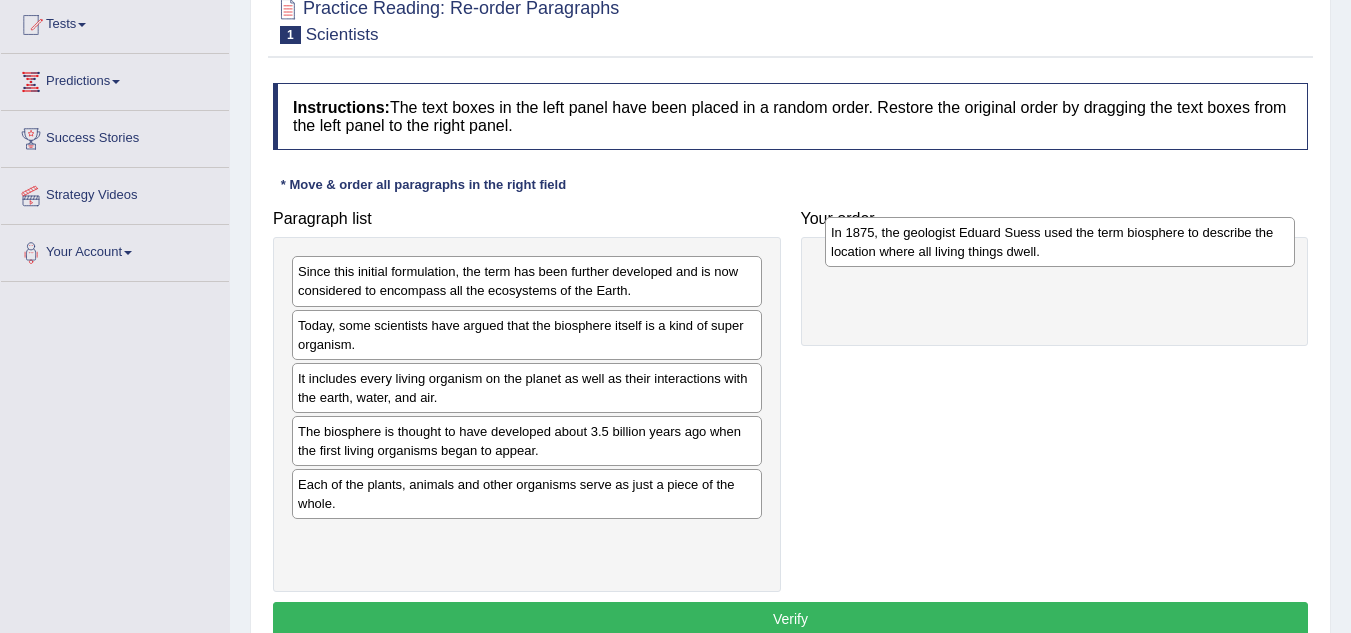 drag, startPoint x: 676, startPoint y: 328, endPoint x: 1209, endPoint y: 235, distance: 541.0527 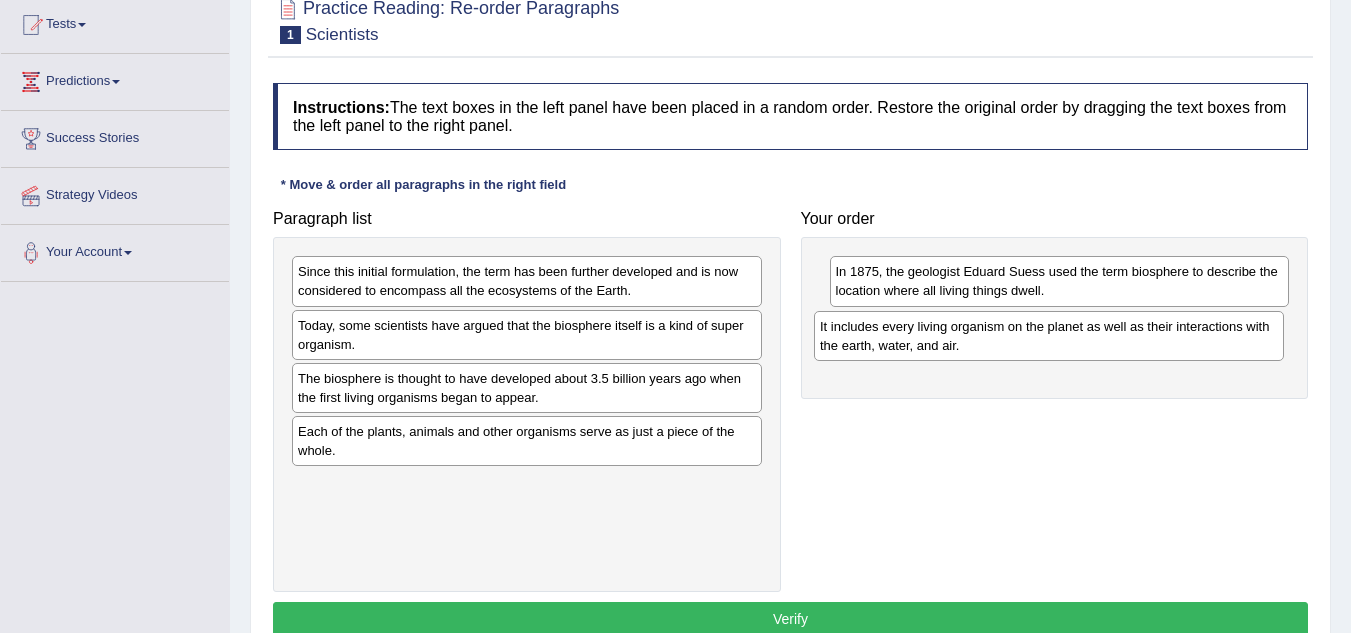 drag, startPoint x: 584, startPoint y: 399, endPoint x: 1107, endPoint y: 347, distance: 525.57874 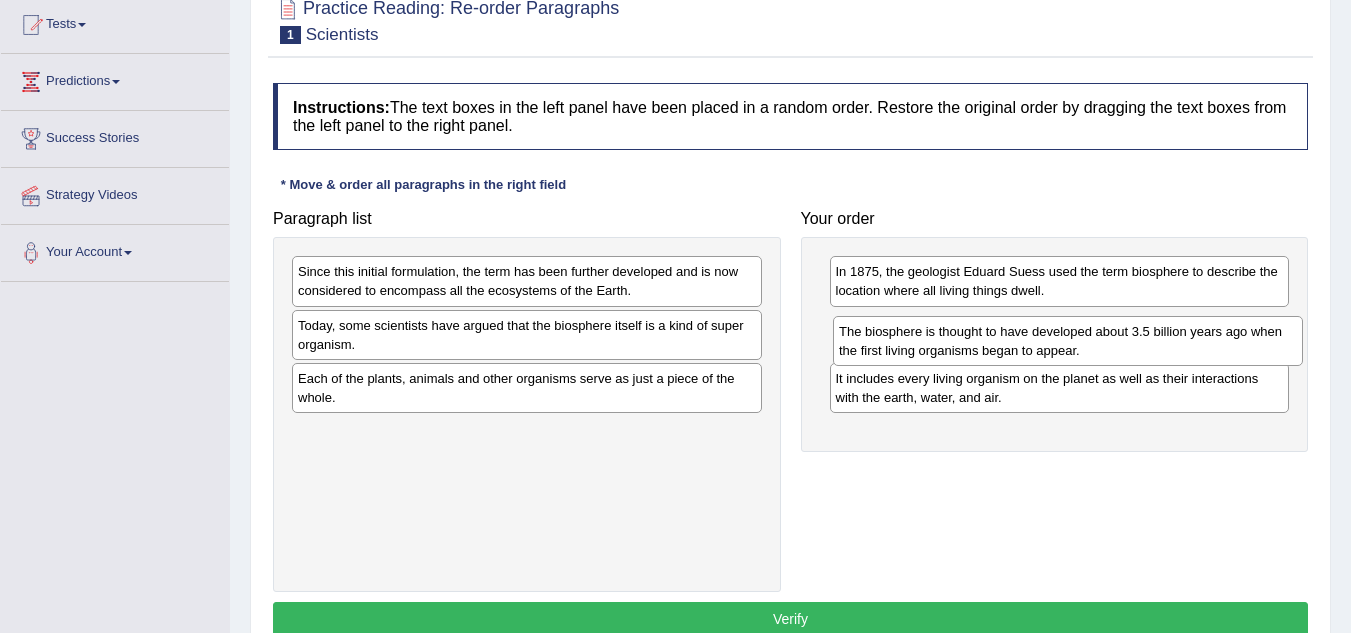 drag, startPoint x: 661, startPoint y: 396, endPoint x: 1202, endPoint y: 348, distance: 543.12524 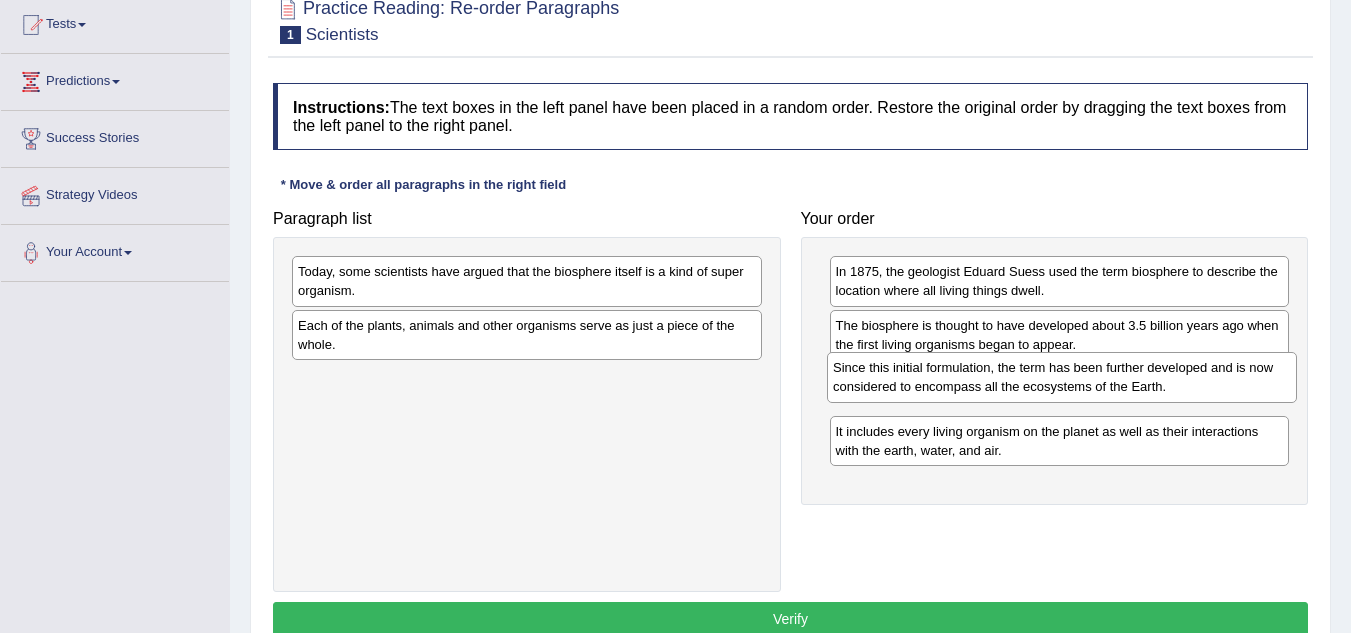 drag, startPoint x: 573, startPoint y: 289, endPoint x: 1108, endPoint y: 385, distance: 543.54486 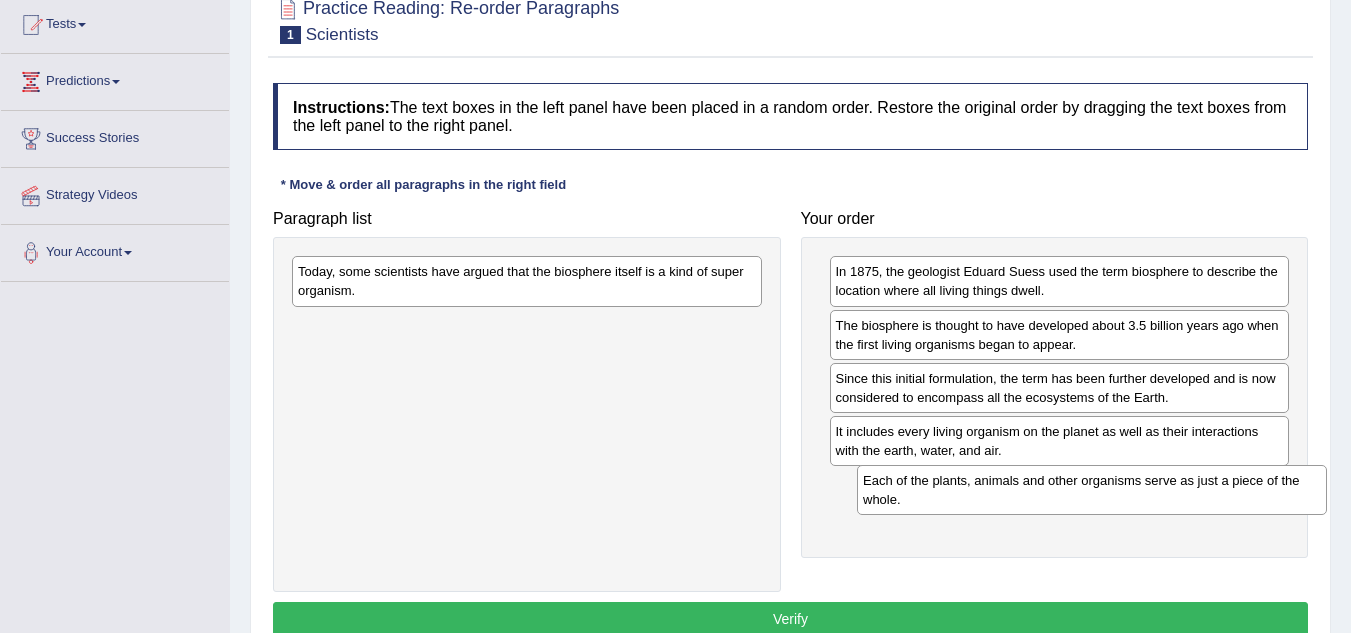 drag, startPoint x: 644, startPoint y: 338, endPoint x: 1196, endPoint y: 490, distance: 572.54517 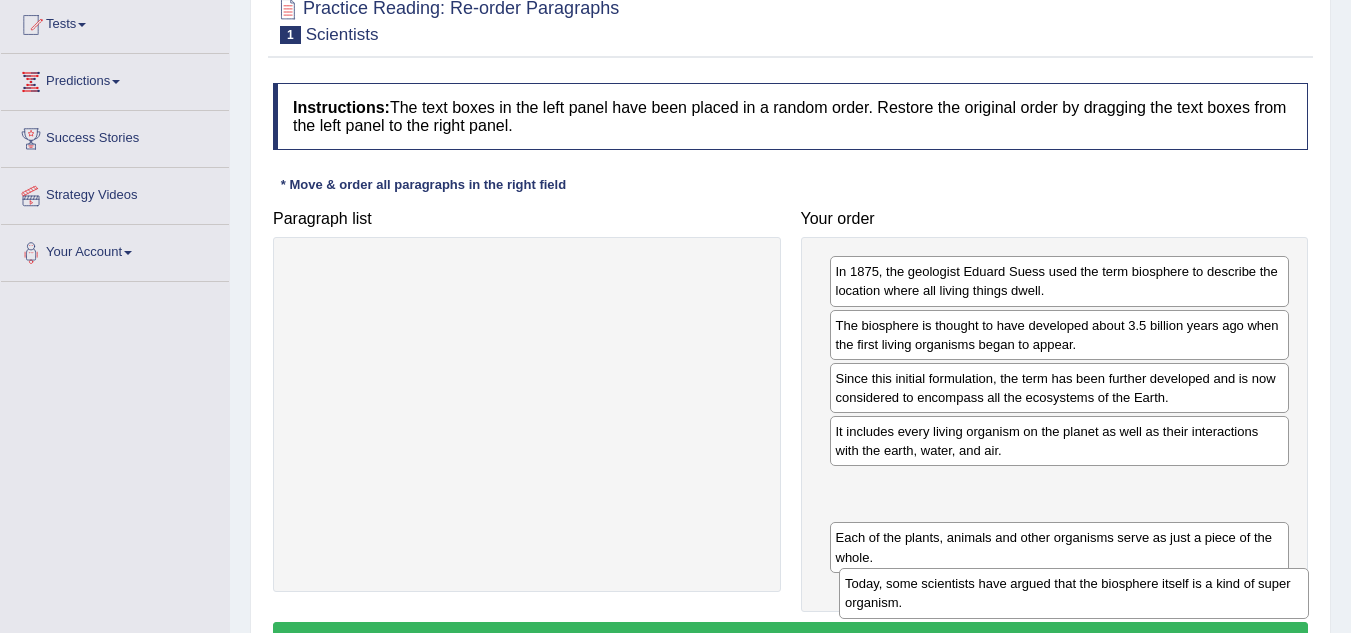 drag, startPoint x: 702, startPoint y: 281, endPoint x: 1249, endPoint y: 594, distance: 630.2206 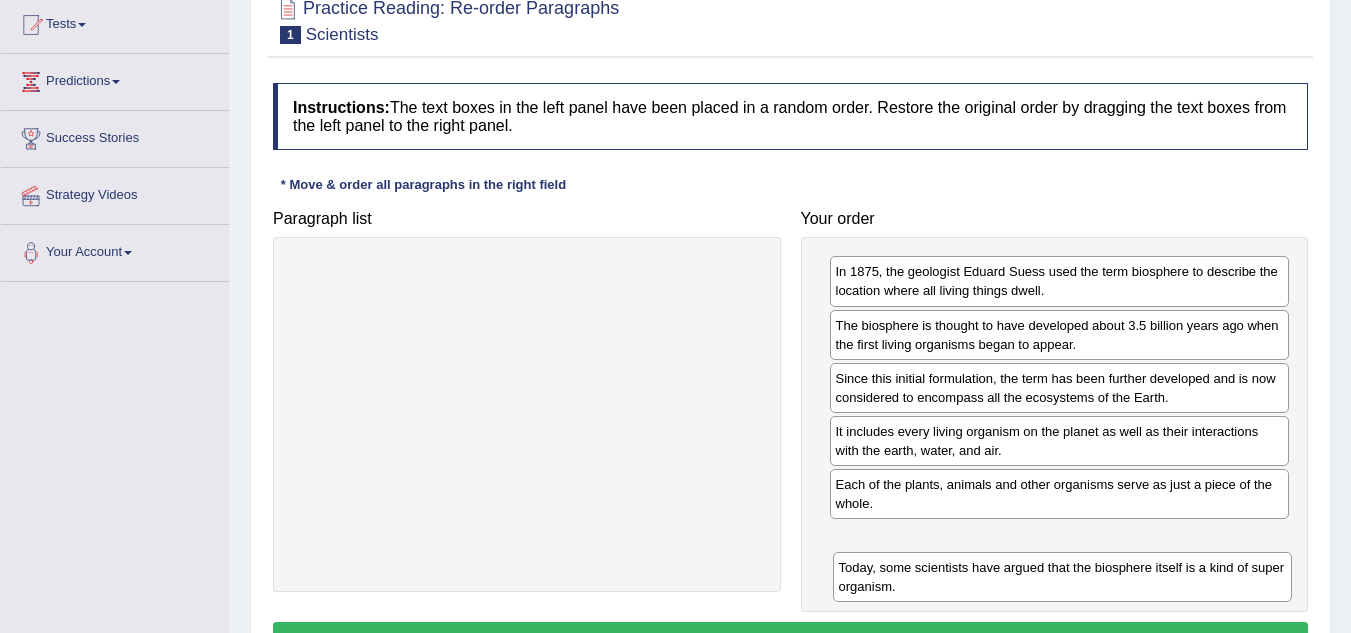 drag, startPoint x: 1226, startPoint y: 505, endPoint x: 1229, endPoint y: 588, distance: 83.0542 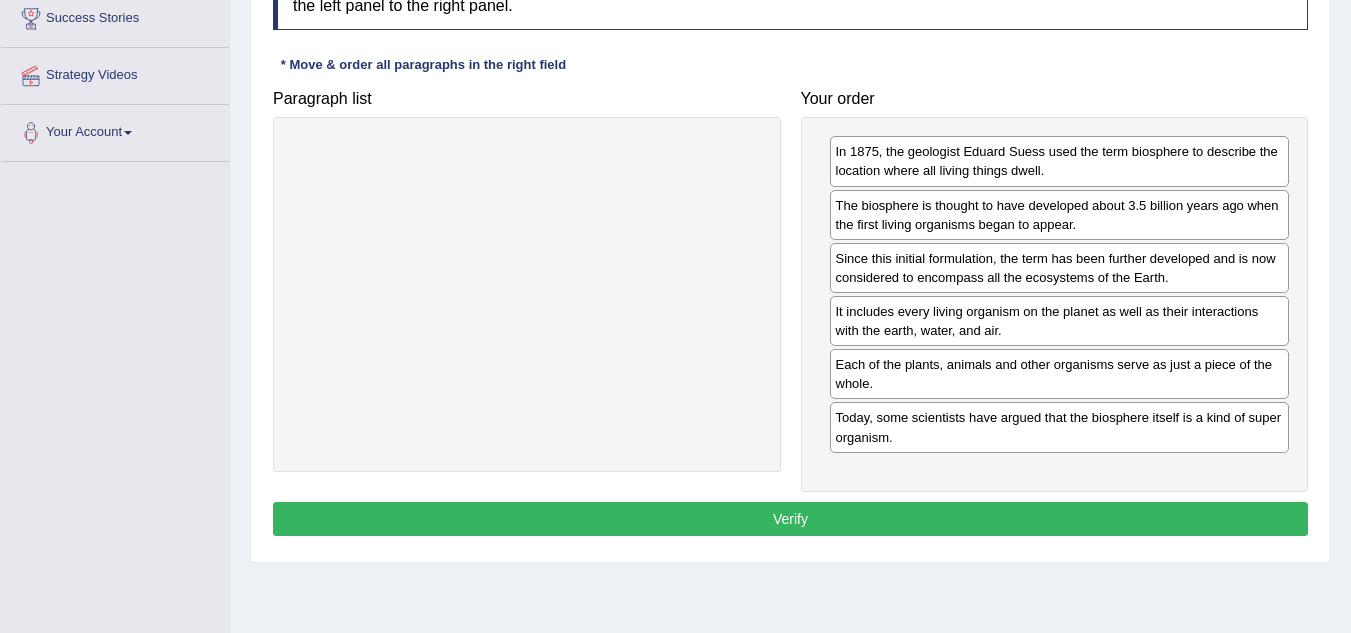 scroll, scrollTop: 347, scrollLeft: 0, axis: vertical 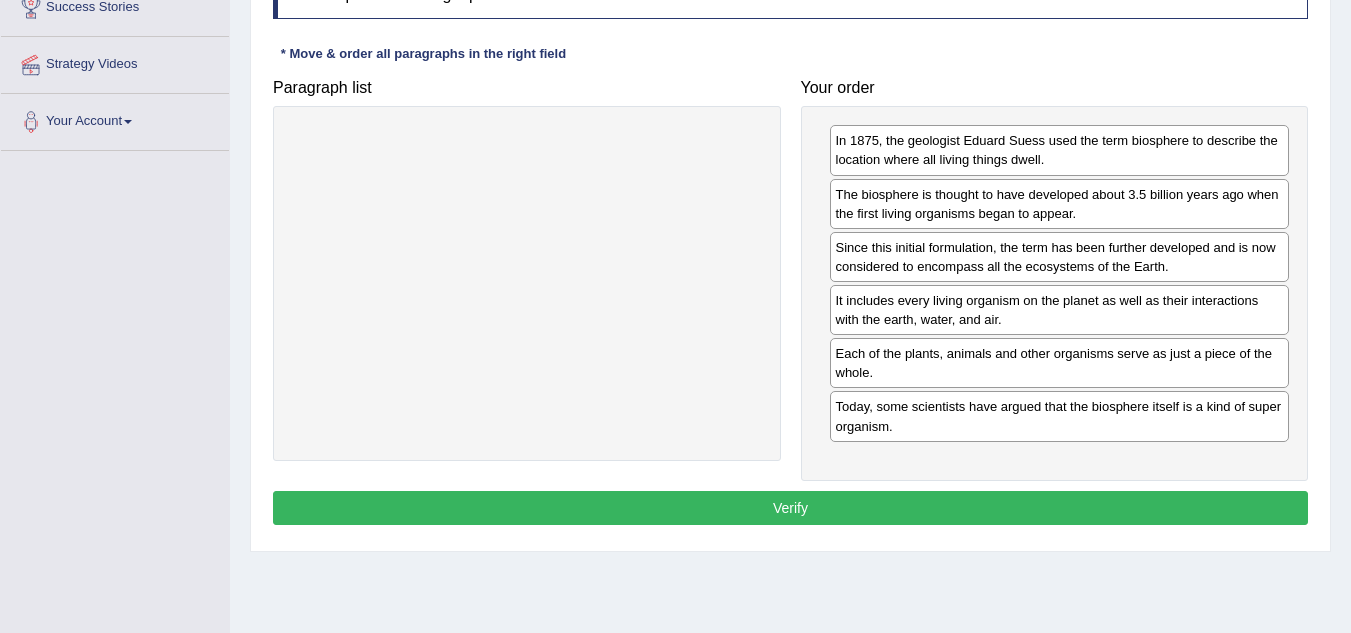 click on "Verify" at bounding box center (790, 508) 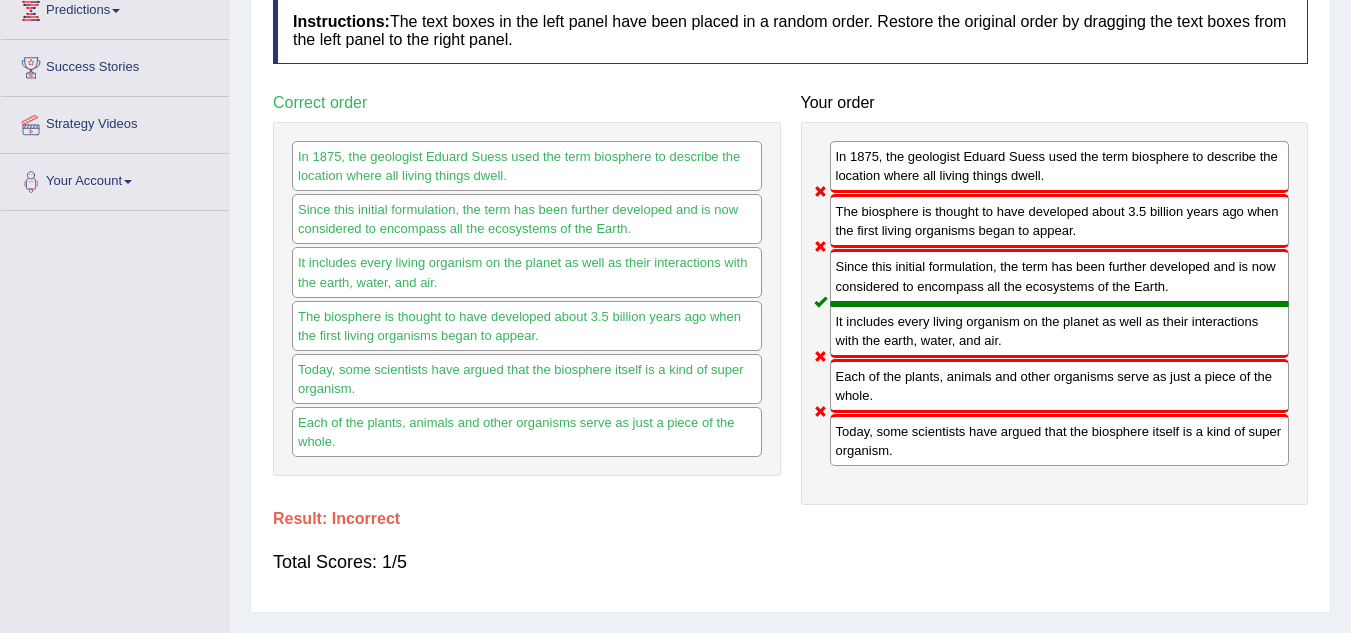 scroll, scrollTop: 282, scrollLeft: 0, axis: vertical 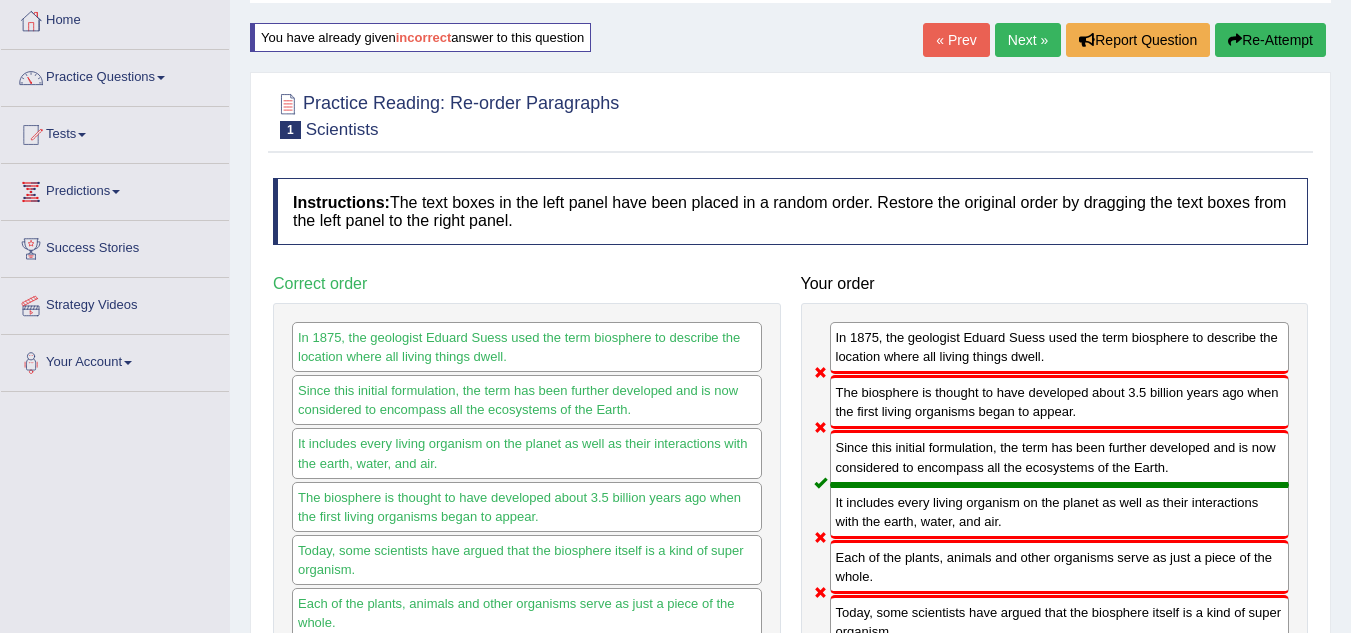 click on "Next »" at bounding box center [1028, 40] 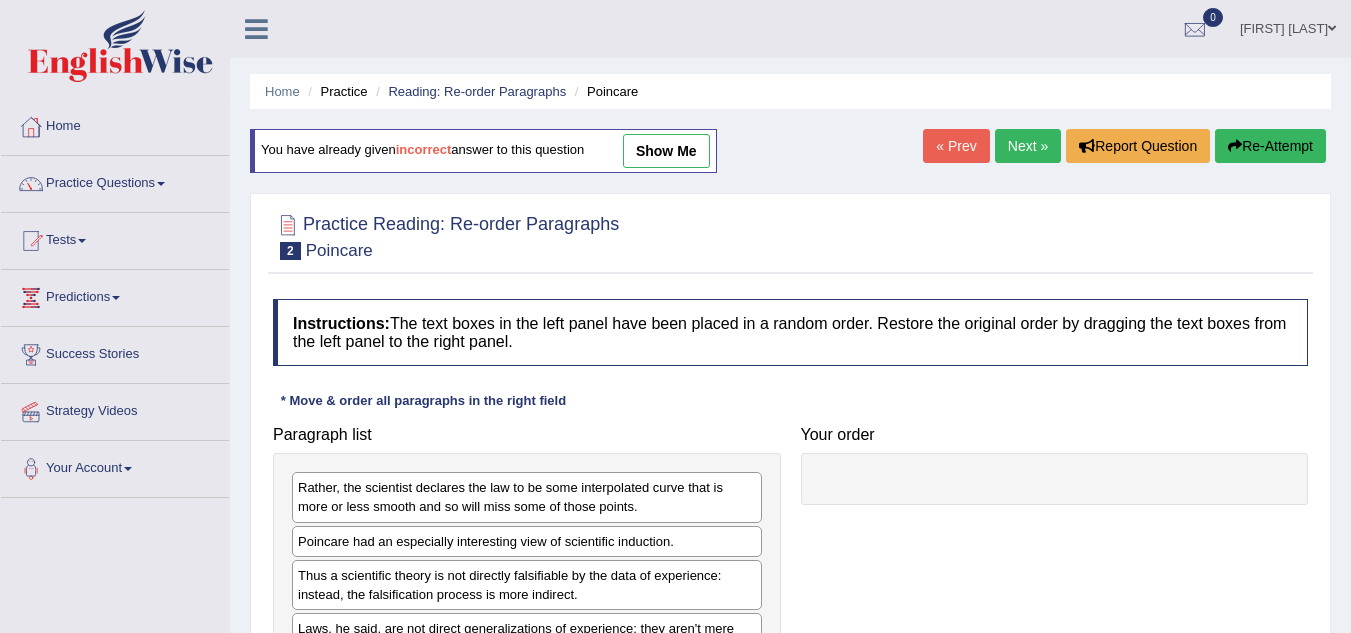 scroll, scrollTop: 0, scrollLeft: 0, axis: both 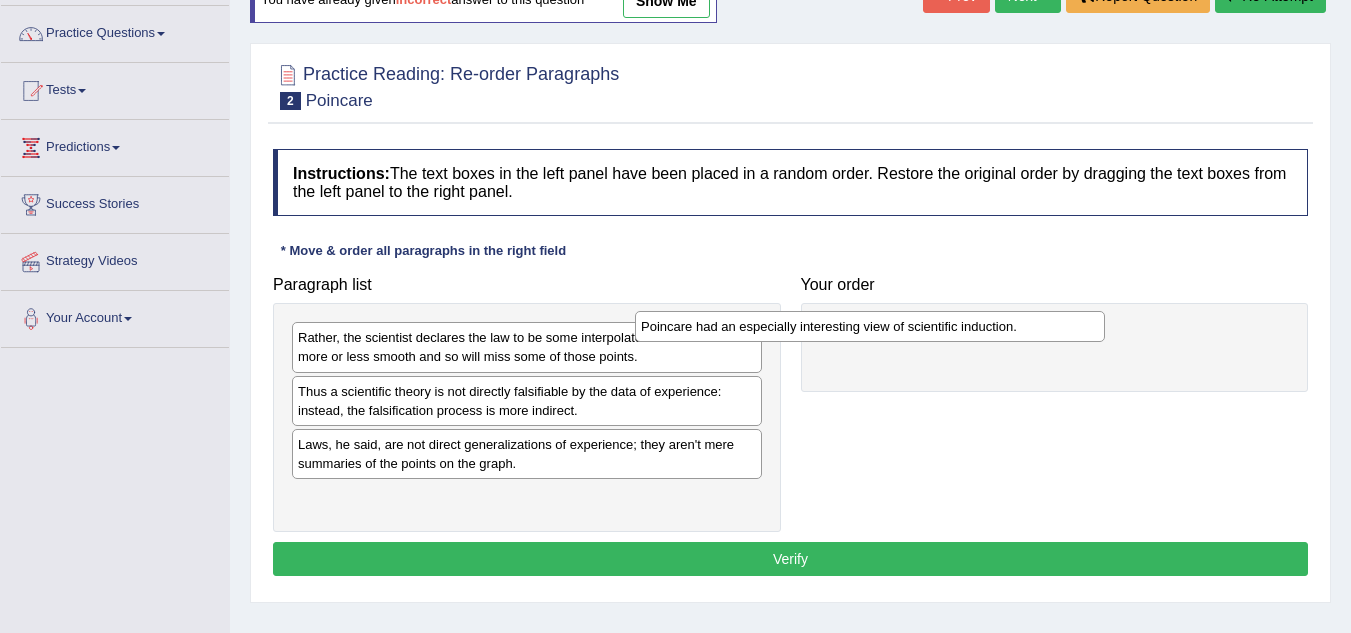 drag, startPoint x: 596, startPoint y: 396, endPoint x: 940, endPoint y: 331, distance: 350.08713 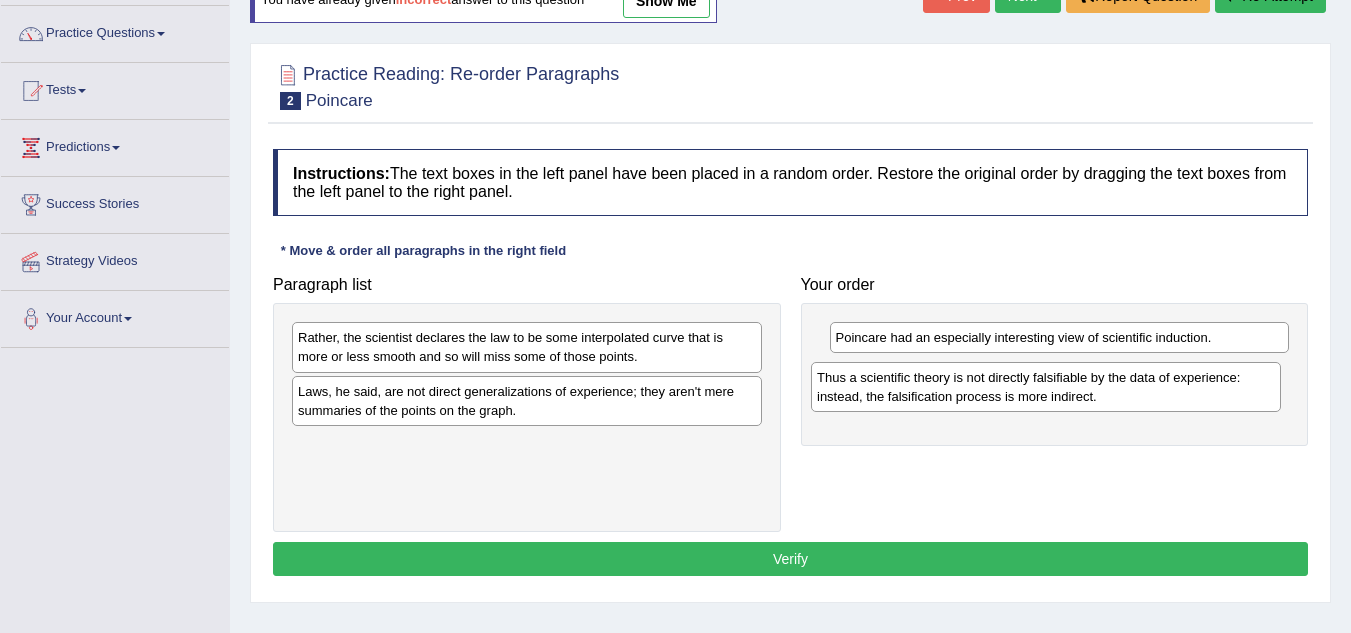 drag, startPoint x: 714, startPoint y: 406, endPoint x: 1238, endPoint y: 383, distance: 524.5045 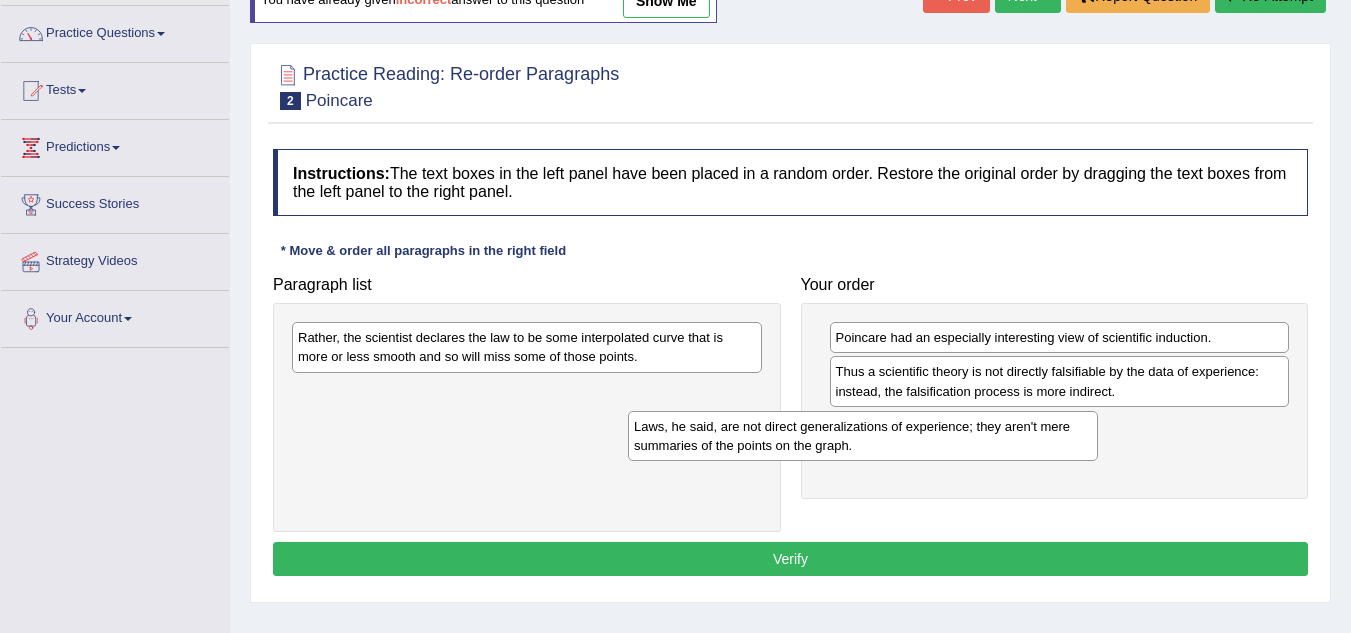 drag, startPoint x: 660, startPoint y: 411, endPoint x: 1134, endPoint y: 407, distance: 474.01688 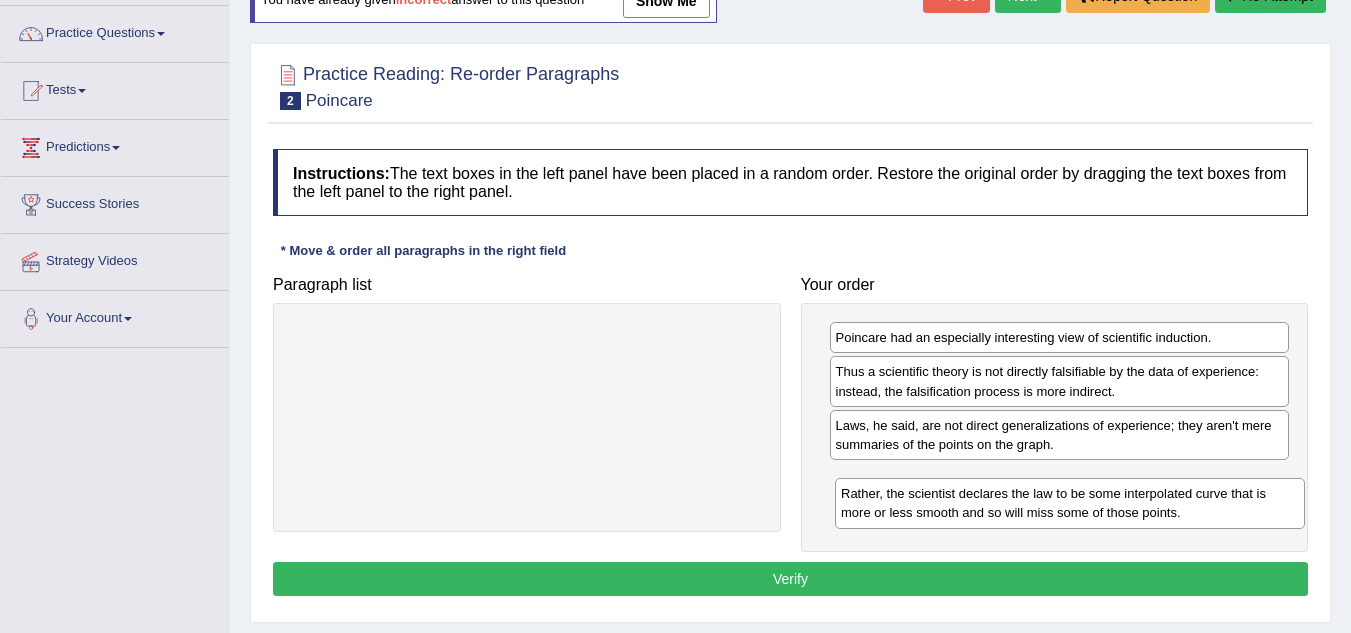 drag, startPoint x: 717, startPoint y: 353, endPoint x: 1260, endPoint y: 509, distance: 564.9646 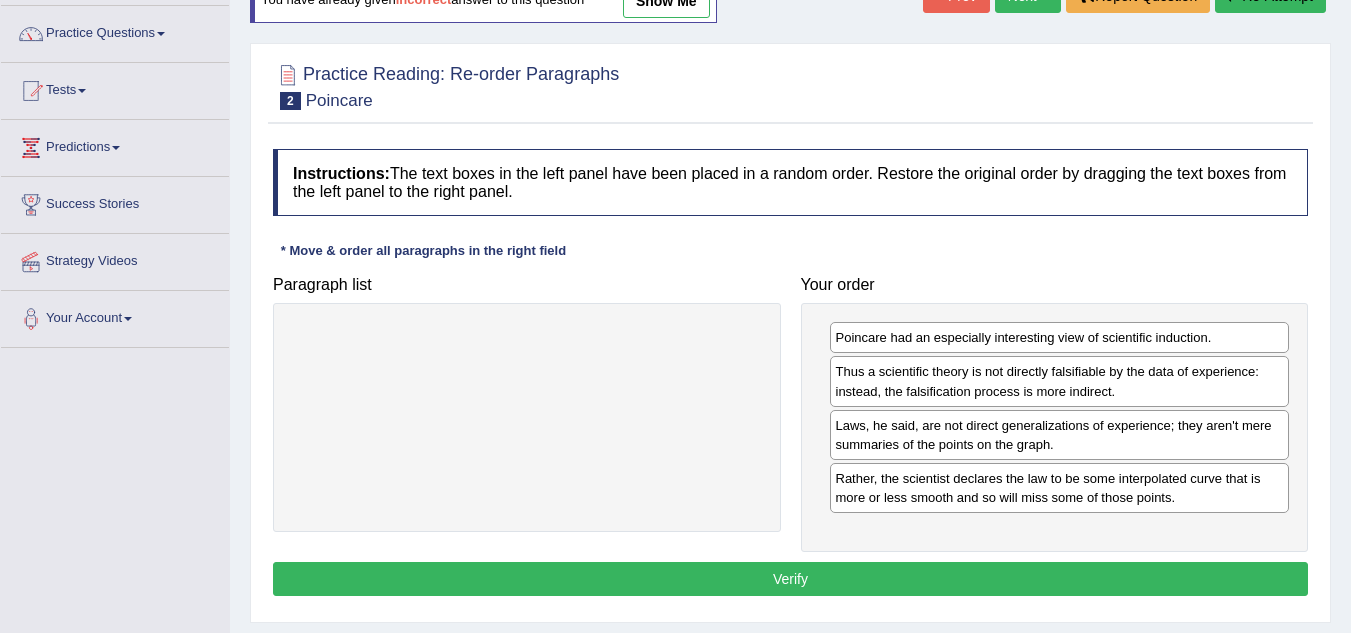 click on "Verify" at bounding box center [790, 579] 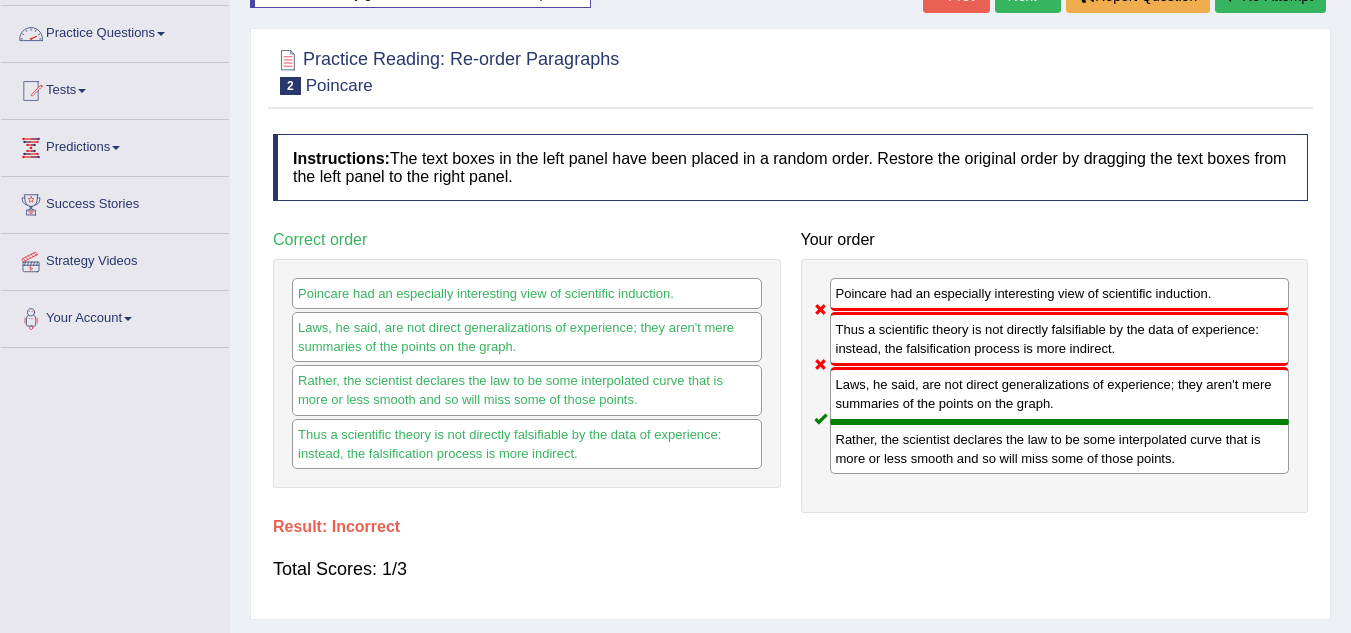 click on "Practice Questions" at bounding box center [115, 31] 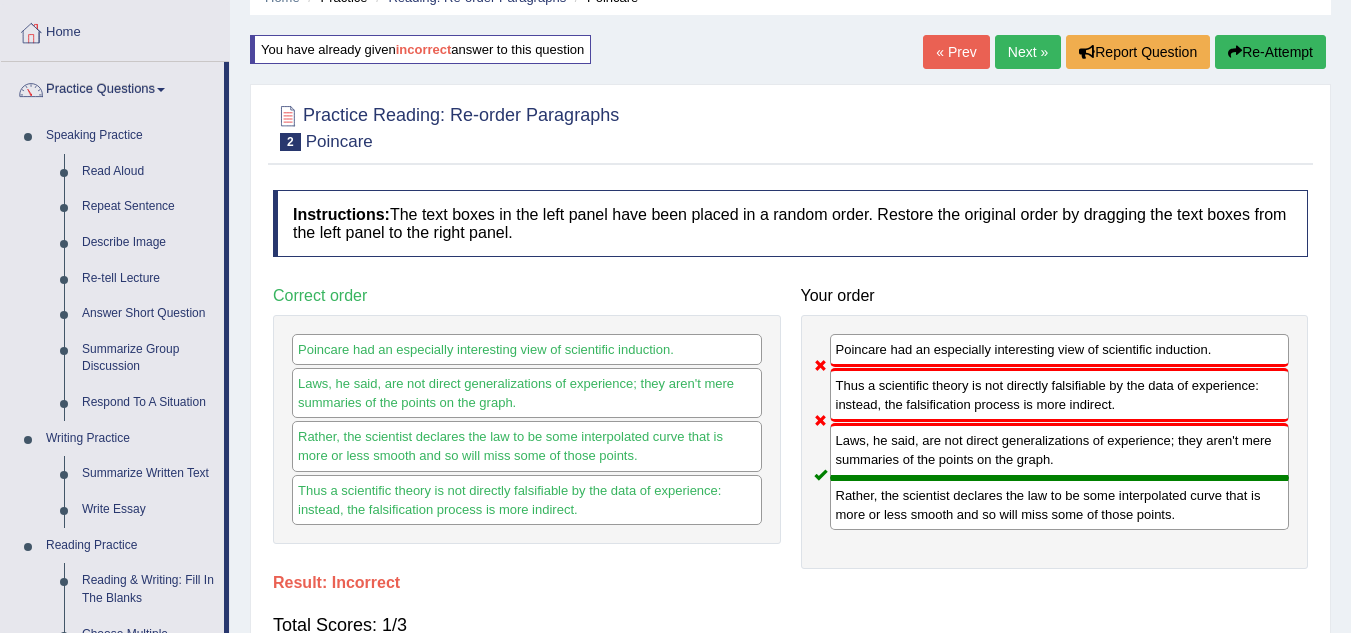 scroll, scrollTop: 42, scrollLeft: 0, axis: vertical 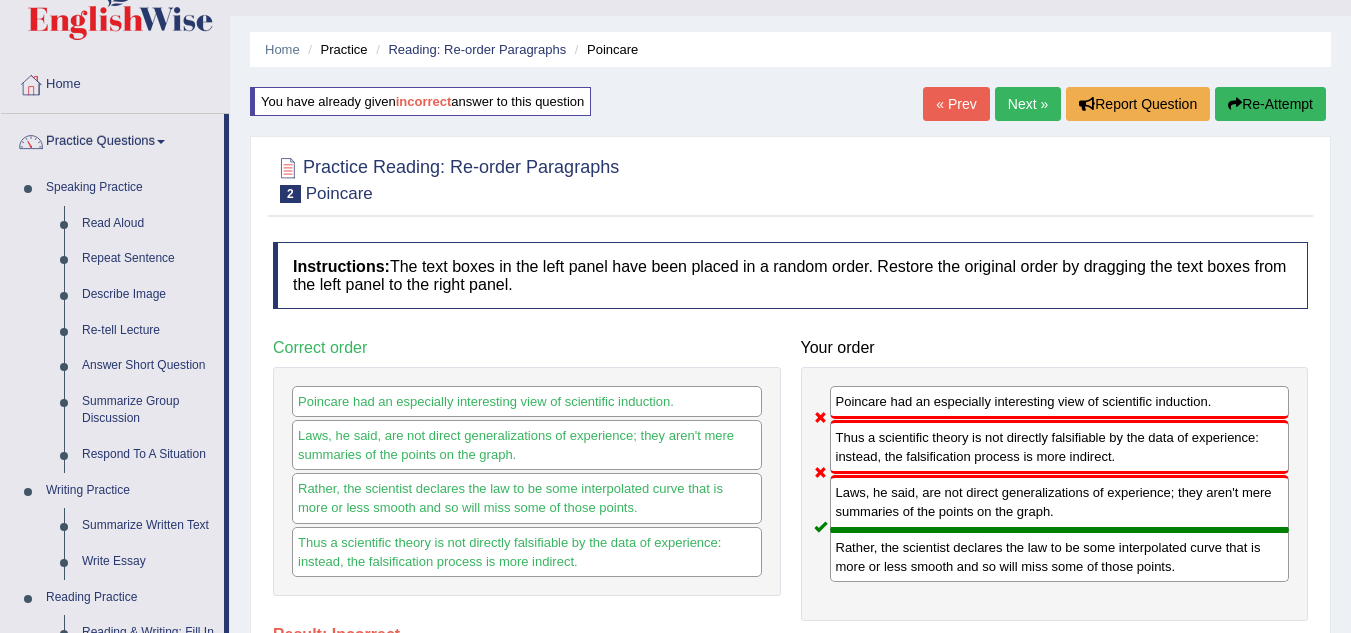click on "Home
Practice
Reading: Re-order Paragraphs
Poincare
You have already given  incorrect  answer to this question
« Prev Next »  Report Question  Re-Attempt
Practice Reading: Re-order Paragraphs
2
Poincare
Instructions:  The text boxes in the left panel have been placed in a random order. Restore the original order by dragging the text boxes from the left panel to the right panel.
* Move & order all paragraphs in the right field
Paragraph list
Correct order
Poincare had an especially interesting view of scientific induction. Laws, he said, are not direct generalizations of experience; they aren't mere summaries of the points on the graph.
Your order
Poincare had an especially interesting view of scientific induction.
Verify" at bounding box center [790, 458] 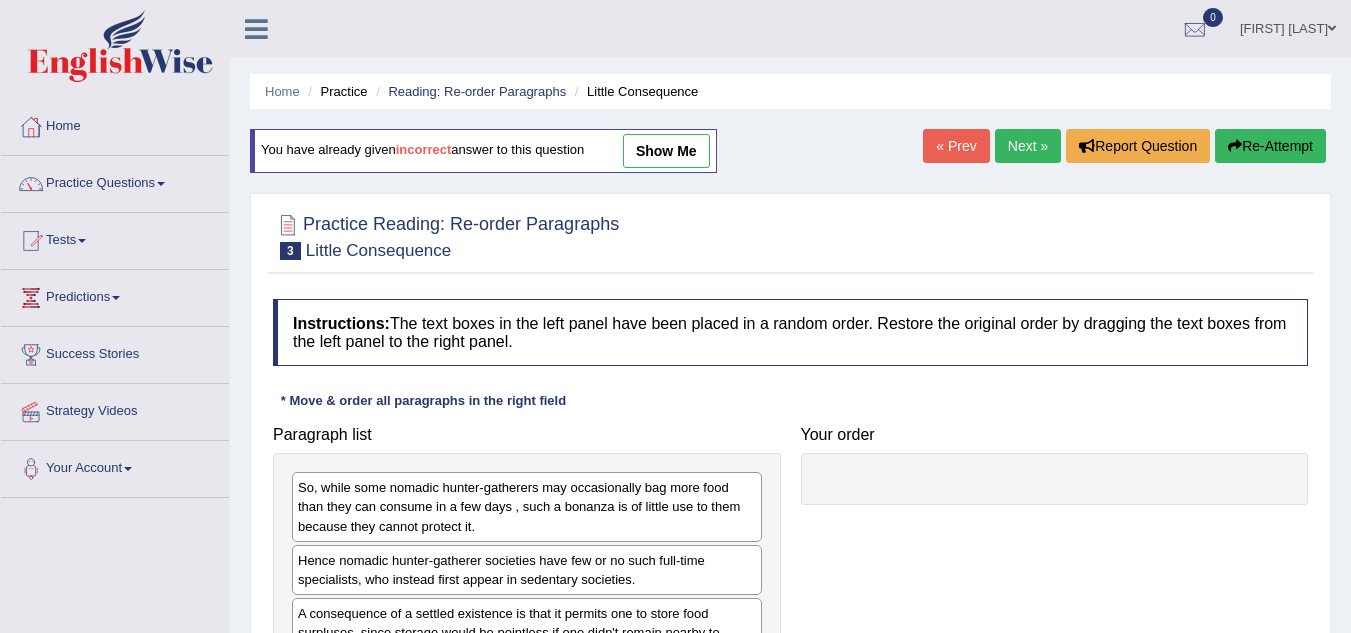 scroll, scrollTop: 0, scrollLeft: 0, axis: both 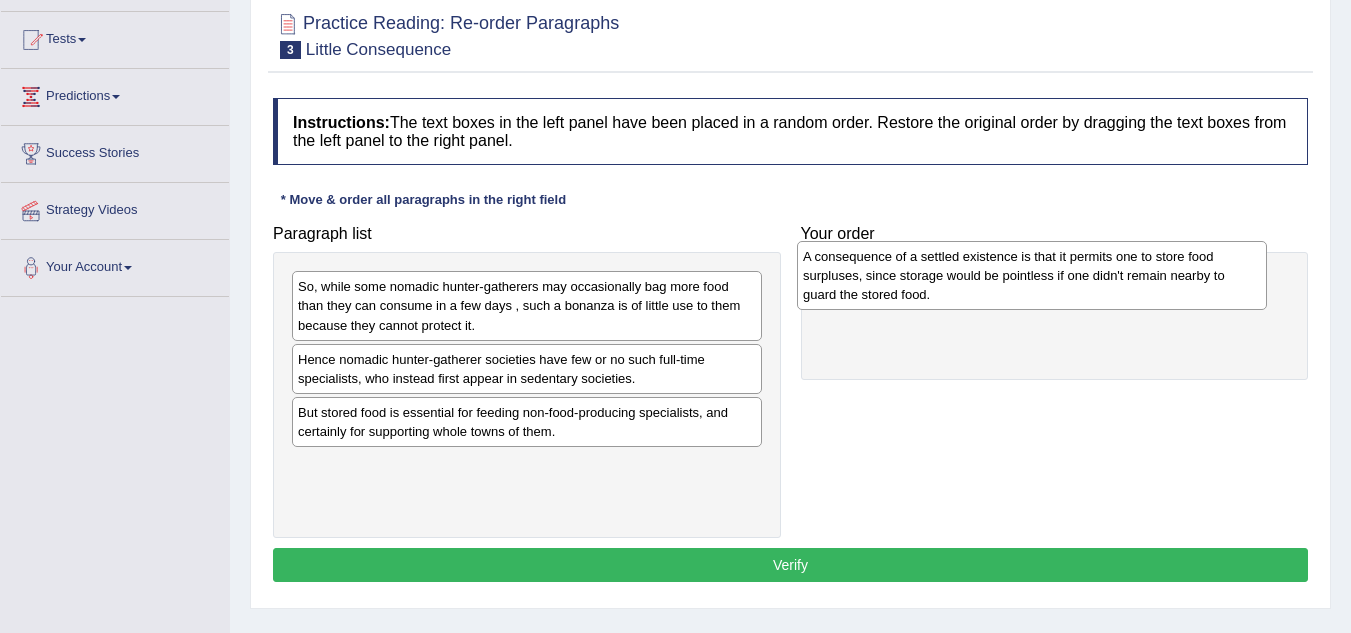 drag, startPoint x: 478, startPoint y: 440, endPoint x: 983, endPoint y: 283, distance: 528.8421 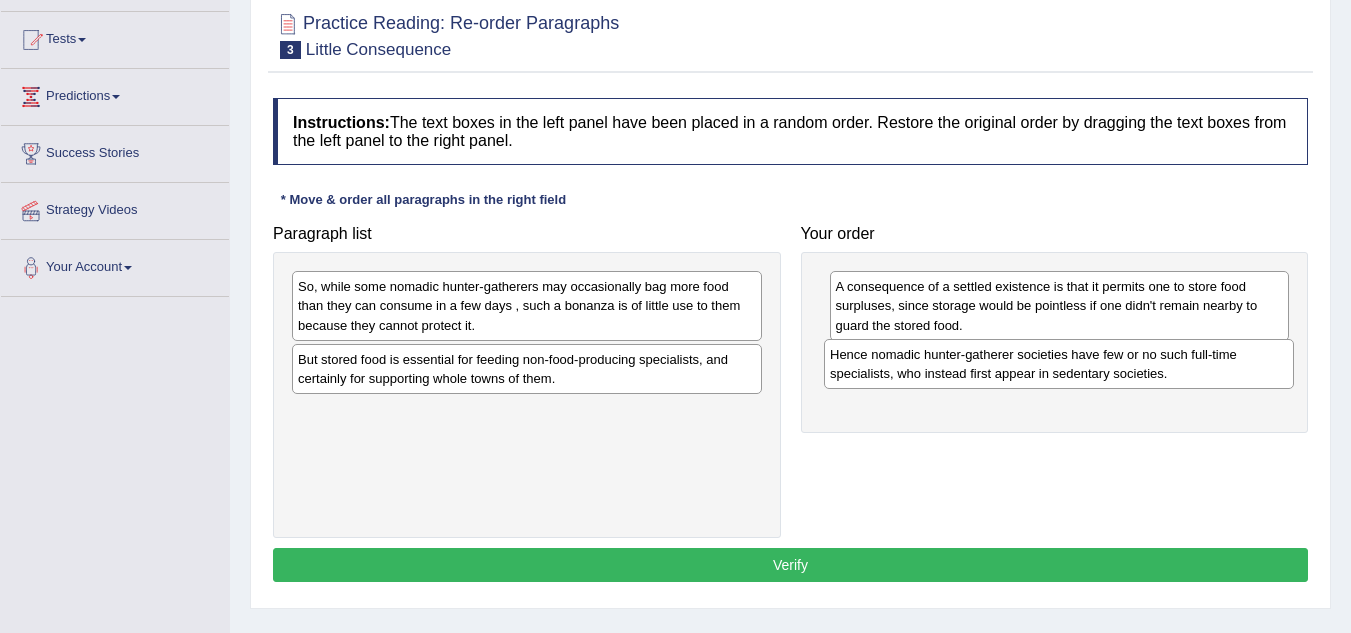 drag, startPoint x: 401, startPoint y: 383, endPoint x: 933, endPoint y: 378, distance: 532.0235 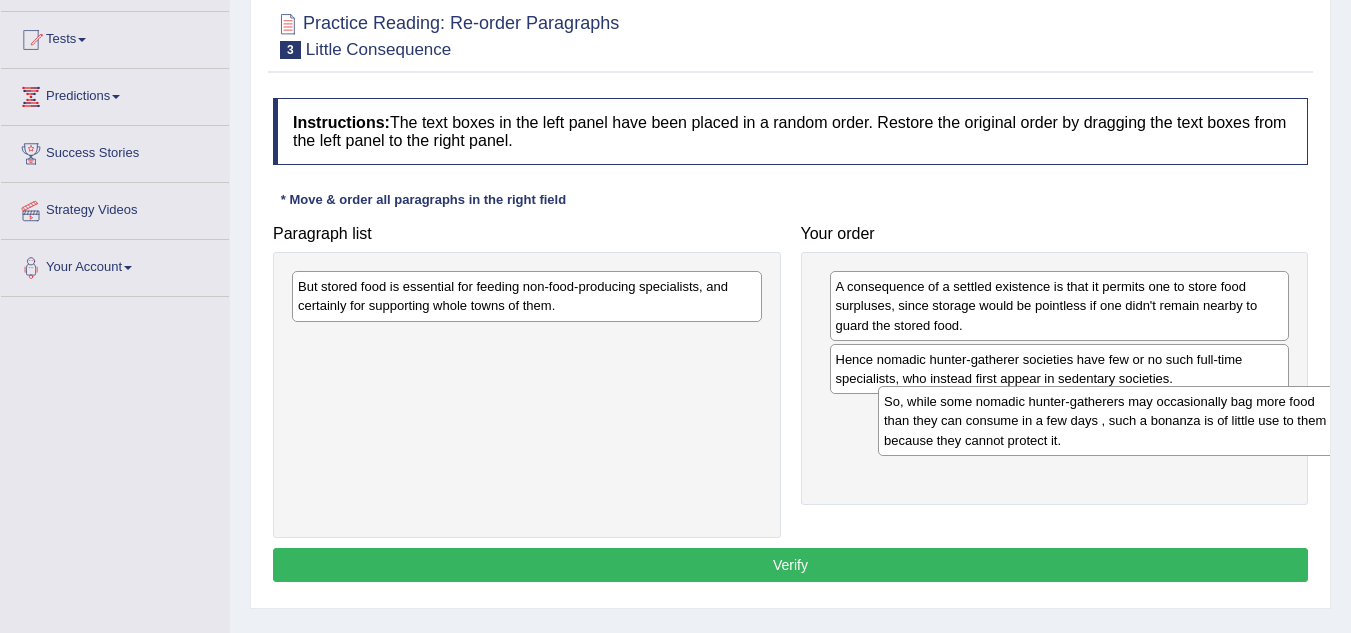 drag, startPoint x: 539, startPoint y: 309, endPoint x: 1125, endPoint y: 424, distance: 597.17755 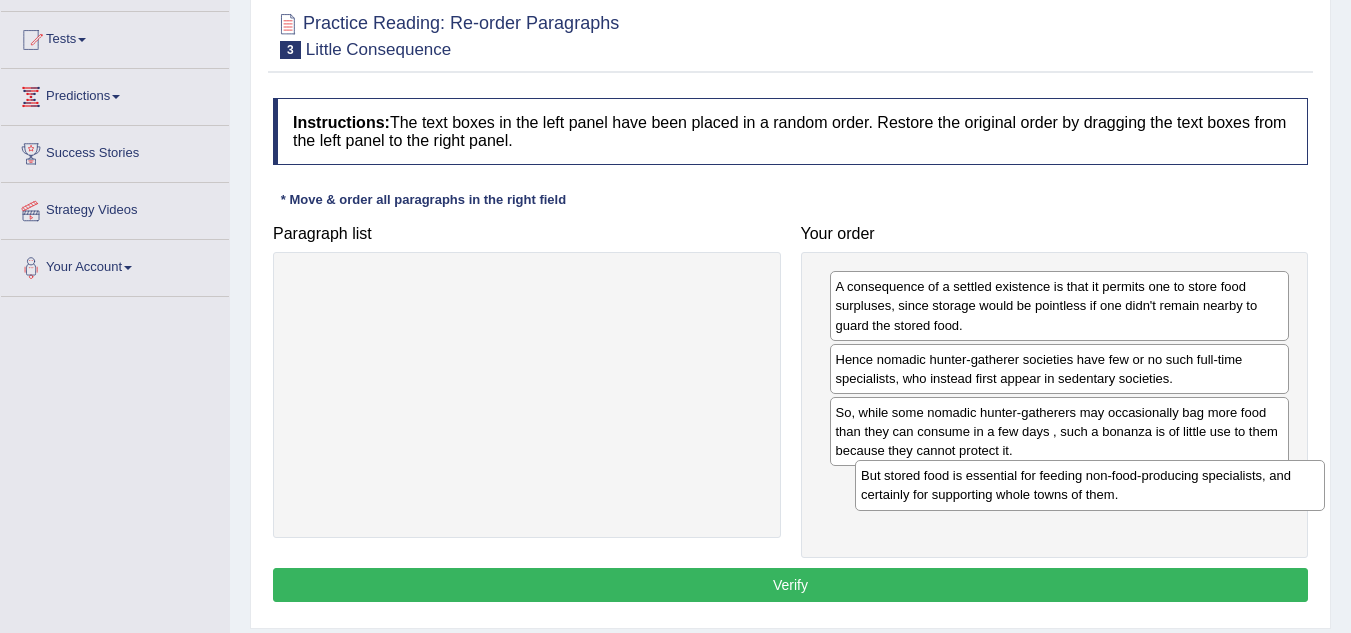 drag, startPoint x: 715, startPoint y: 313, endPoint x: 1236, endPoint y: 497, distance: 552.53687 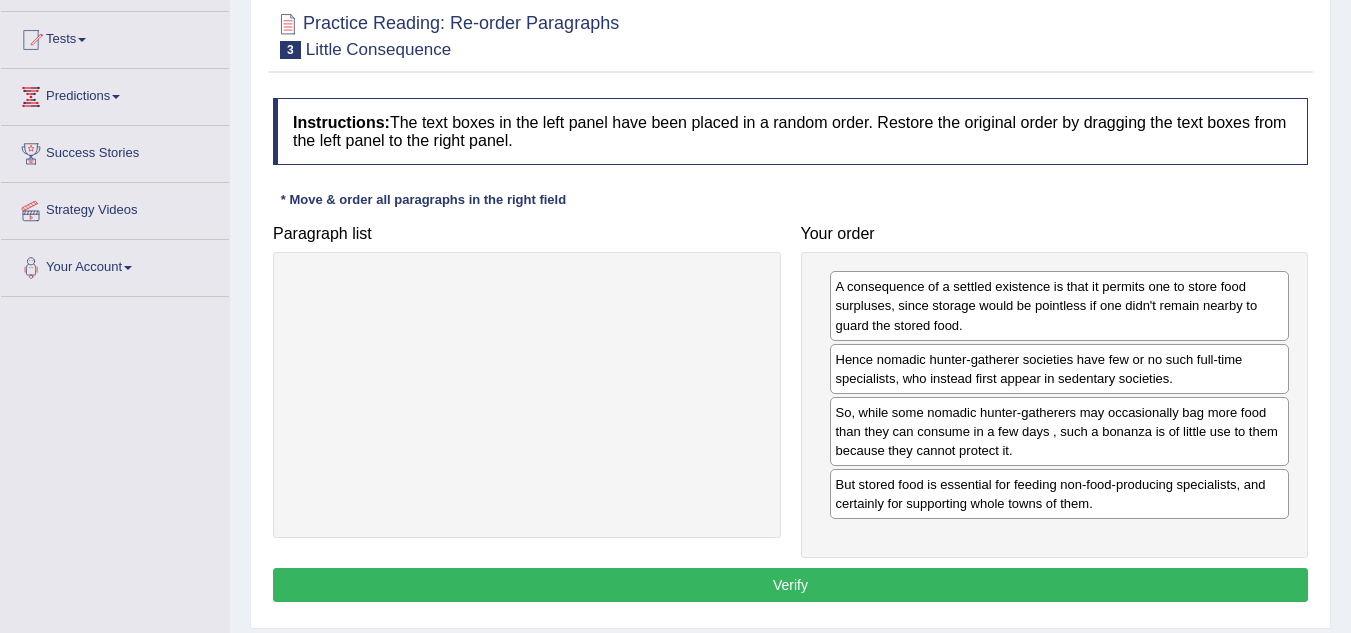 click on "Verify" at bounding box center [790, 585] 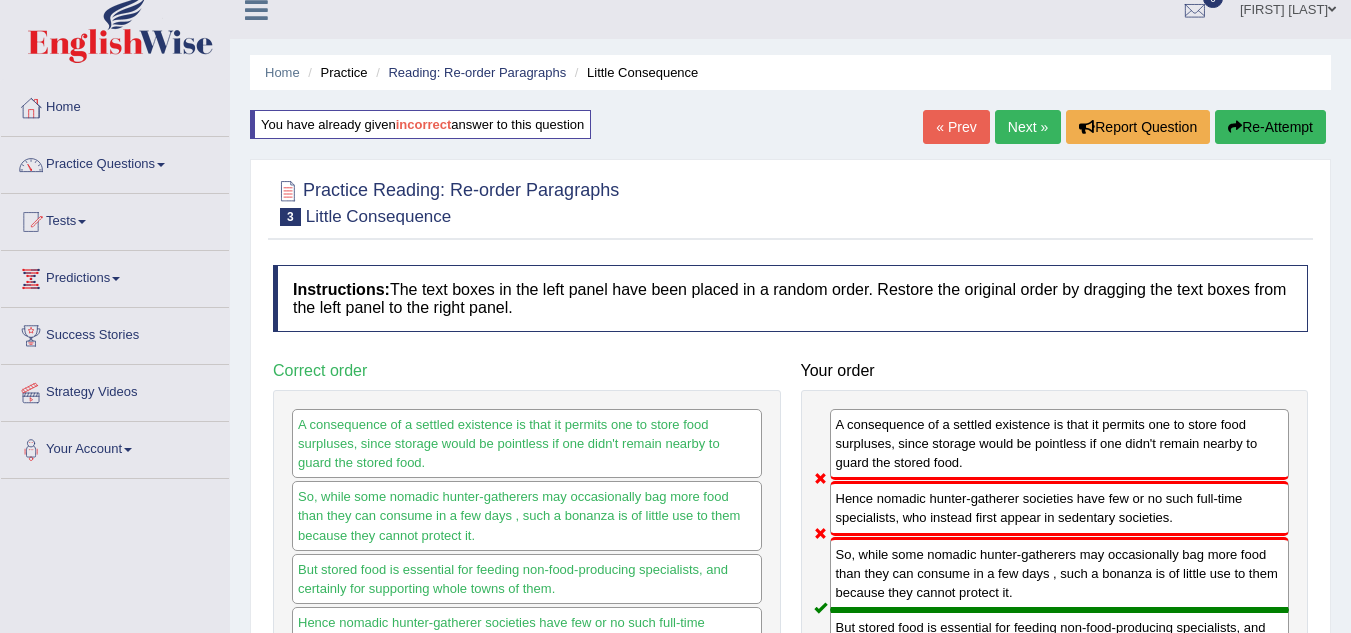 scroll, scrollTop: 18, scrollLeft: 0, axis: vertical 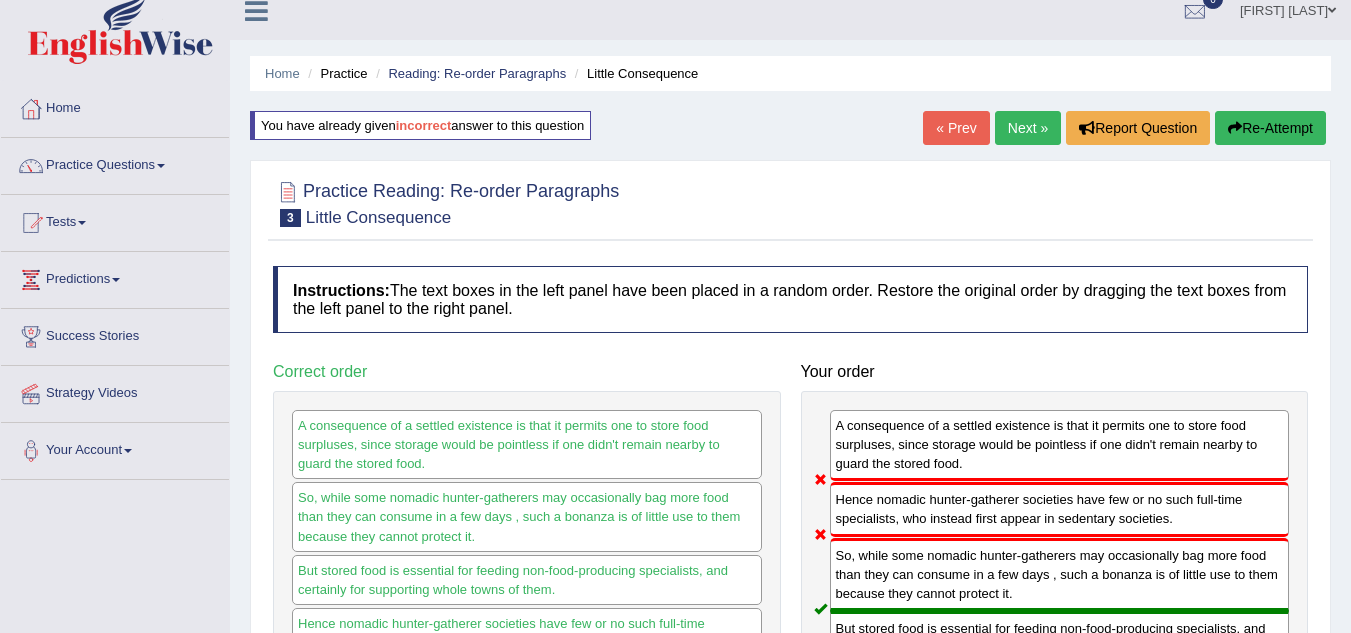 click on "Next »" at bounding box center (1028, 128) 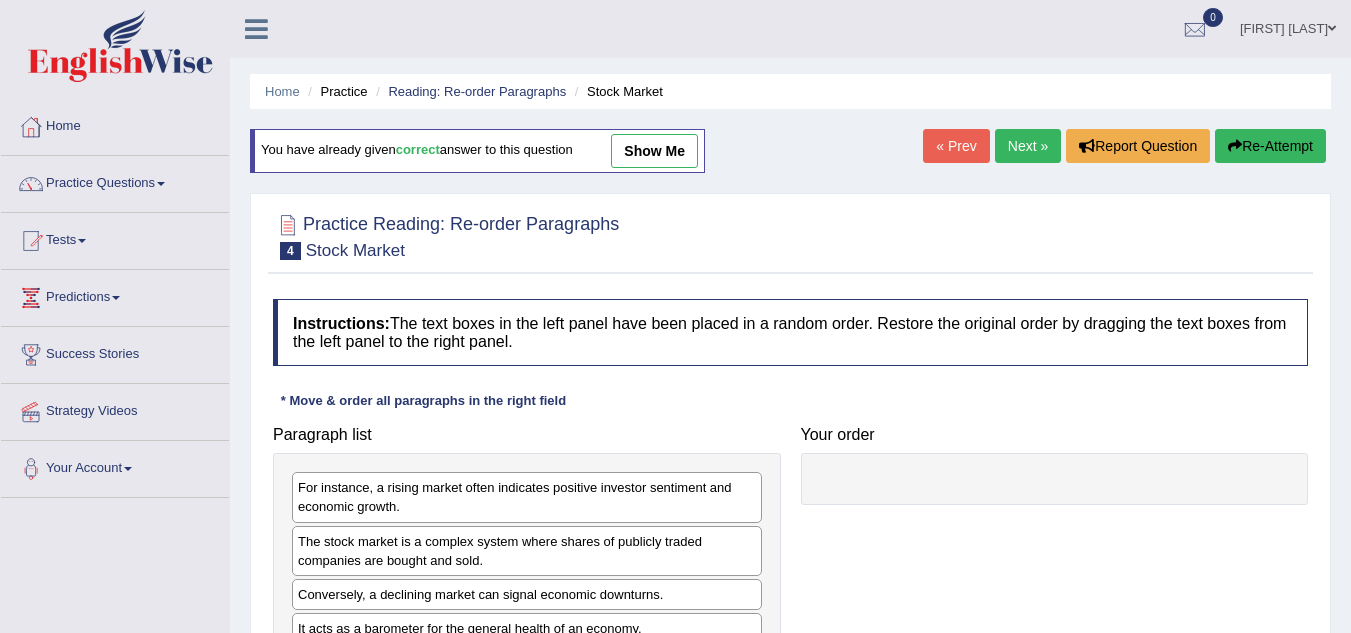 scroll, scrollTop: 0, scrollLeft: 0, axis: both 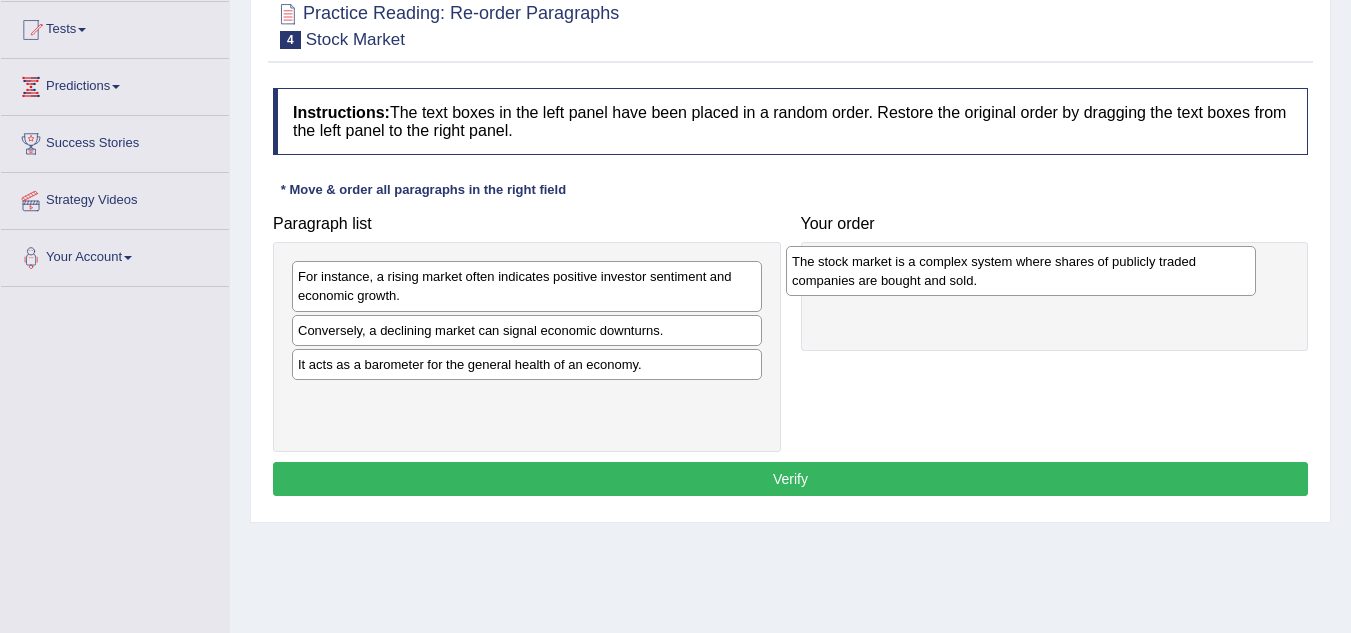 drag, startPoint x: 590, startPoint y: 345, endPoint x: 1097, endPoint y: 279, distance: 511.2778 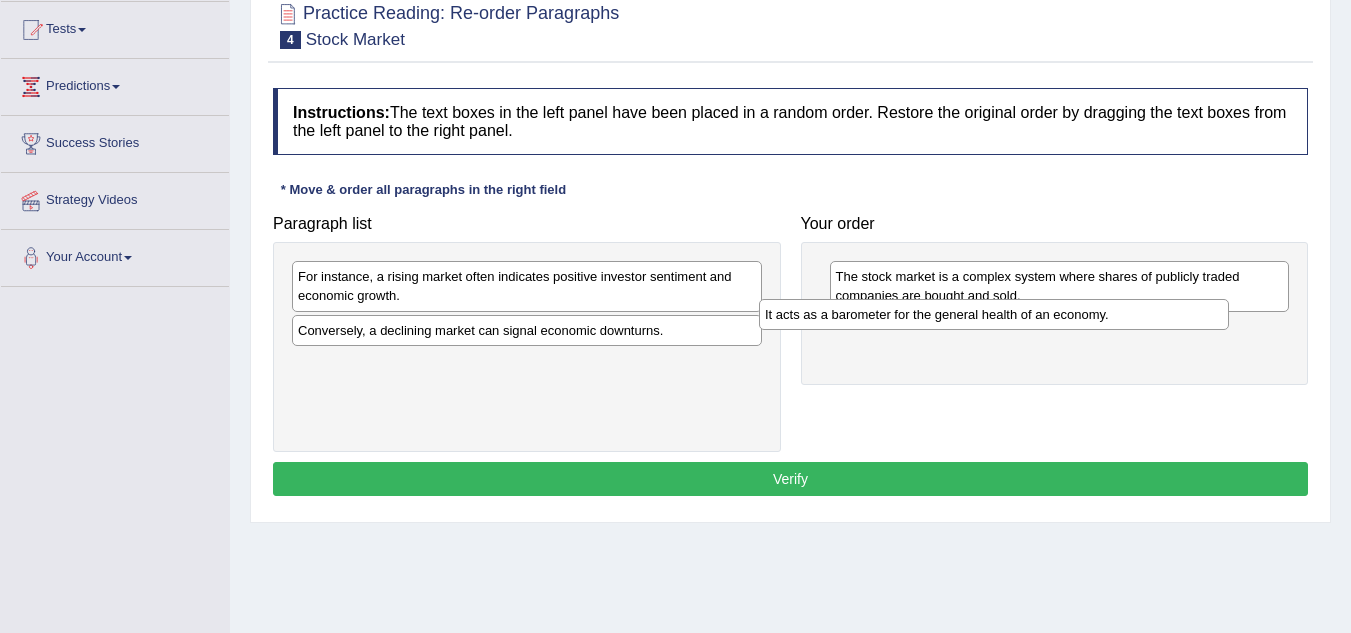 drag, startPoint x: 671, startPoint y: 368, endPoint x: 1152, endPoint y: 318, distance: 483.59177 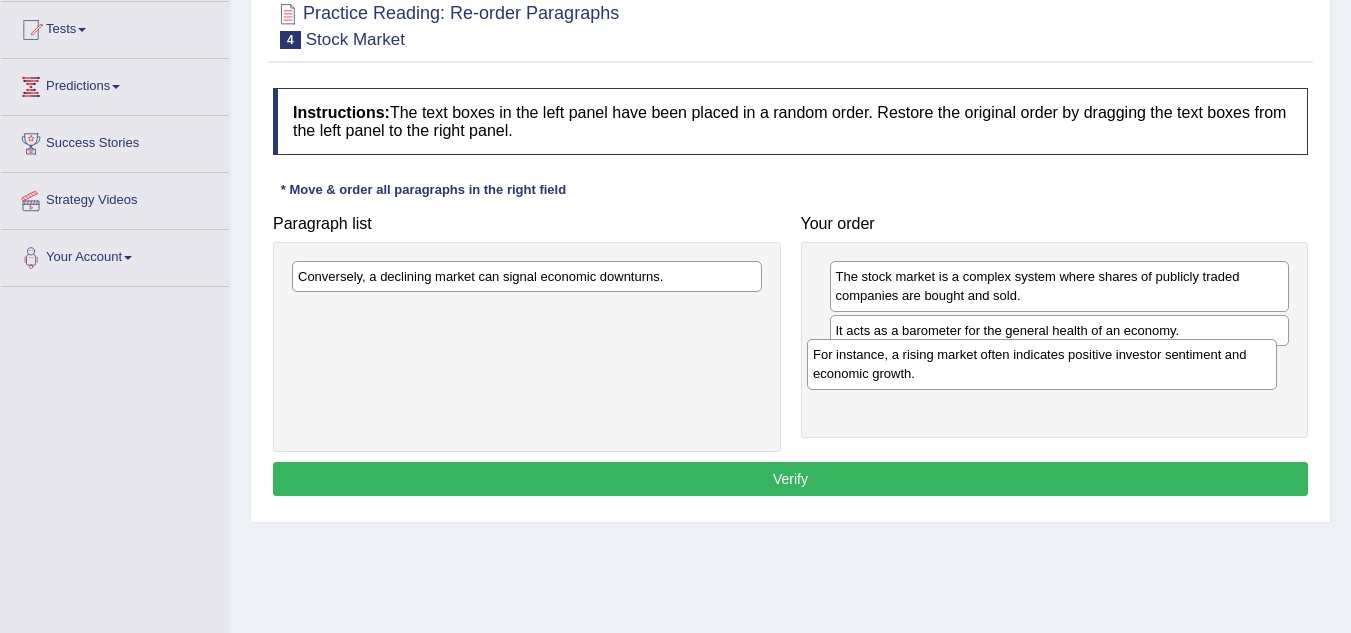 drag, startPoint x: 722, startPoint y: 287, endPoint x: 1240, endPoint y: 365, distance: 523.83966 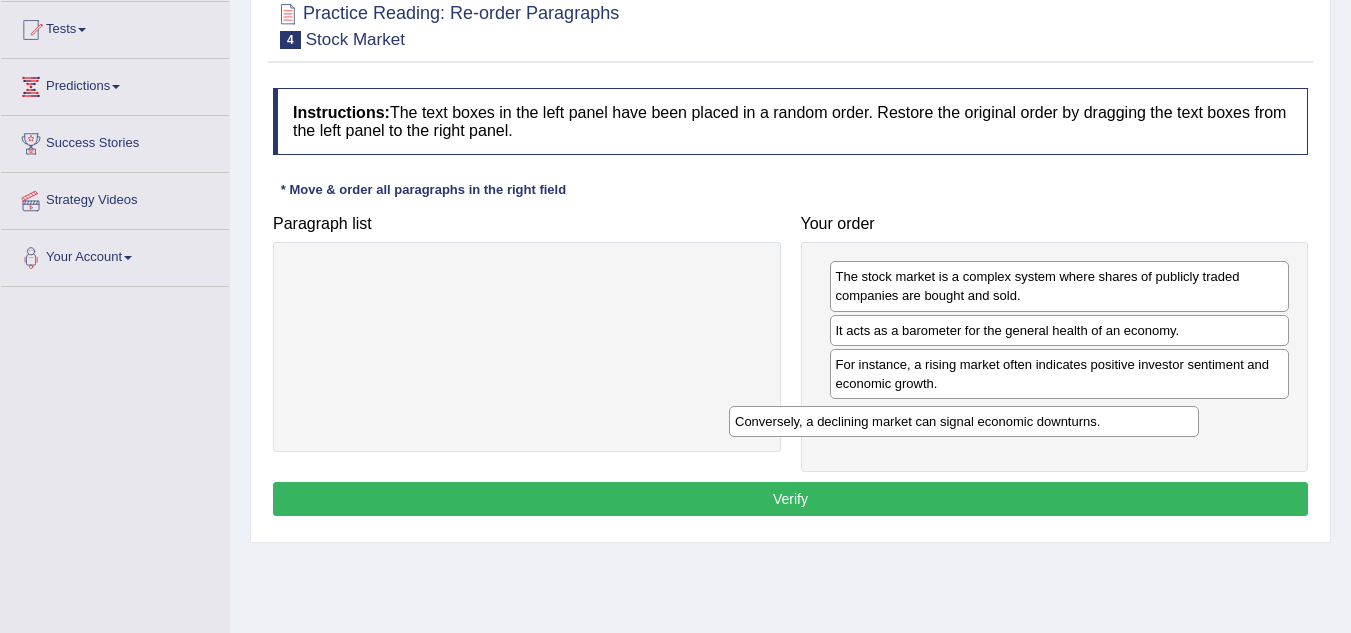 drag, startPoint x: 734, startPoint y: 280, endPoint x: 1171, endPoint y: 425, distance: 460.42807 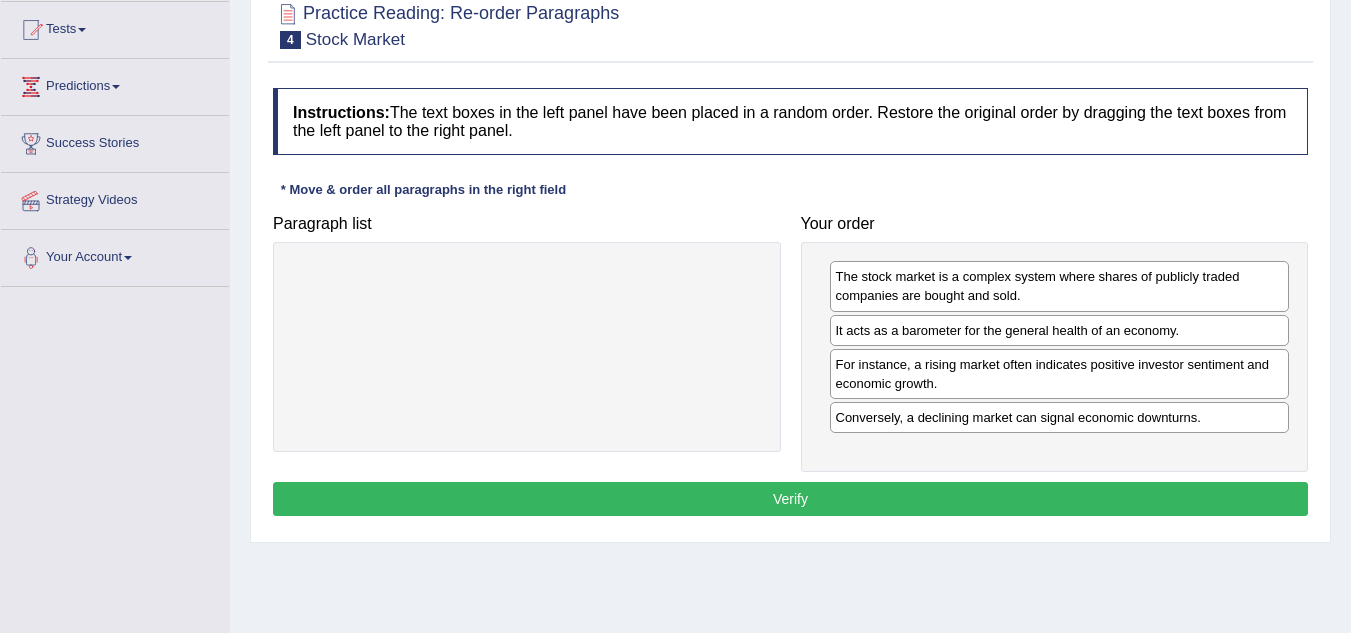 click on "Verify" at bounding box center (790, 499) 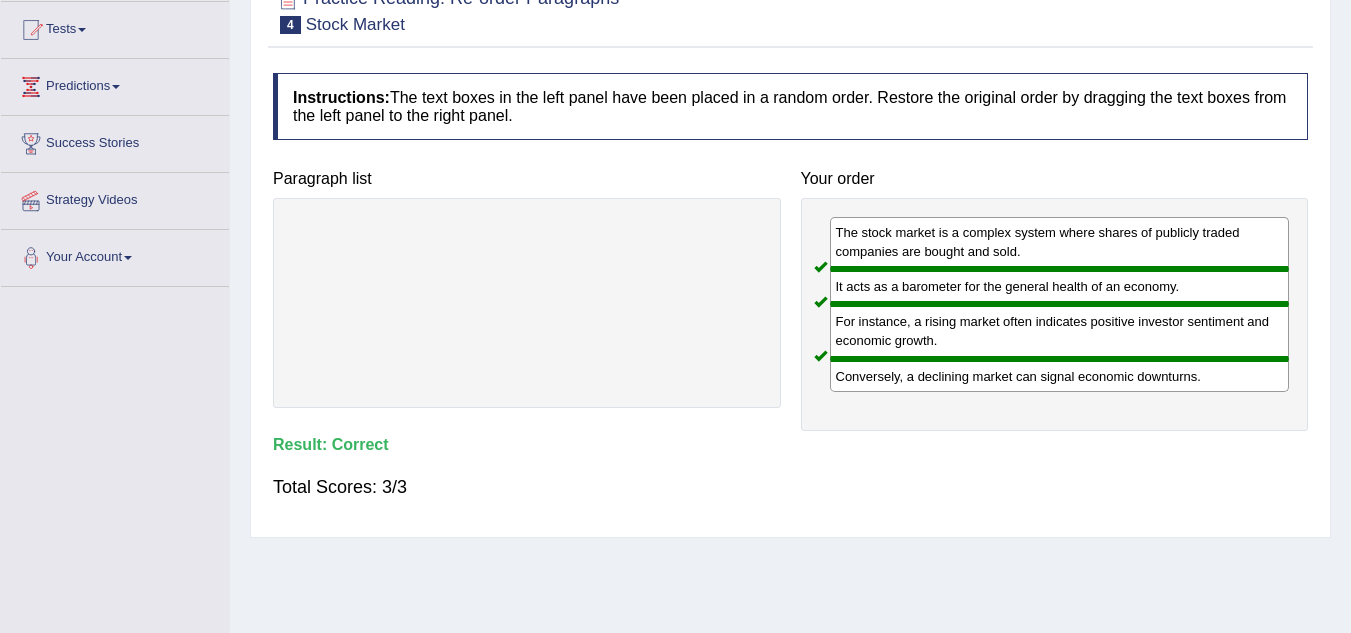 scroll, scrollTop: 0, scrollLeft: 0, axis: both 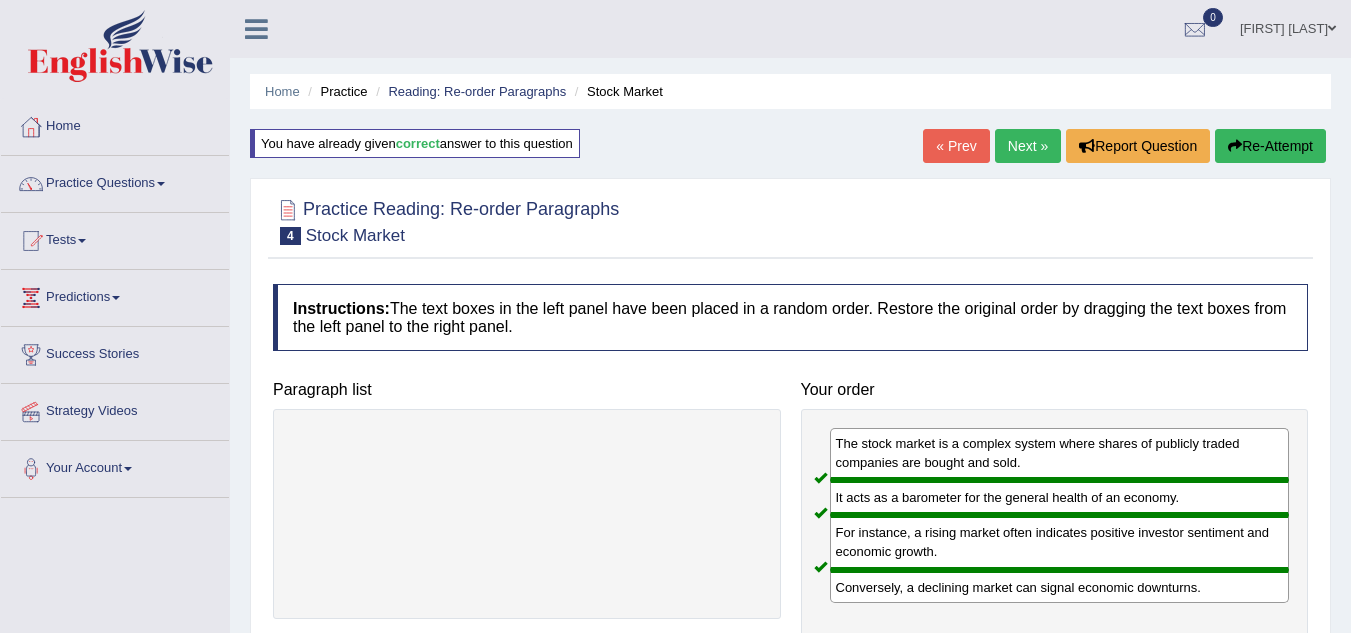 click on "Next »" at bounding box center [1028, 146] 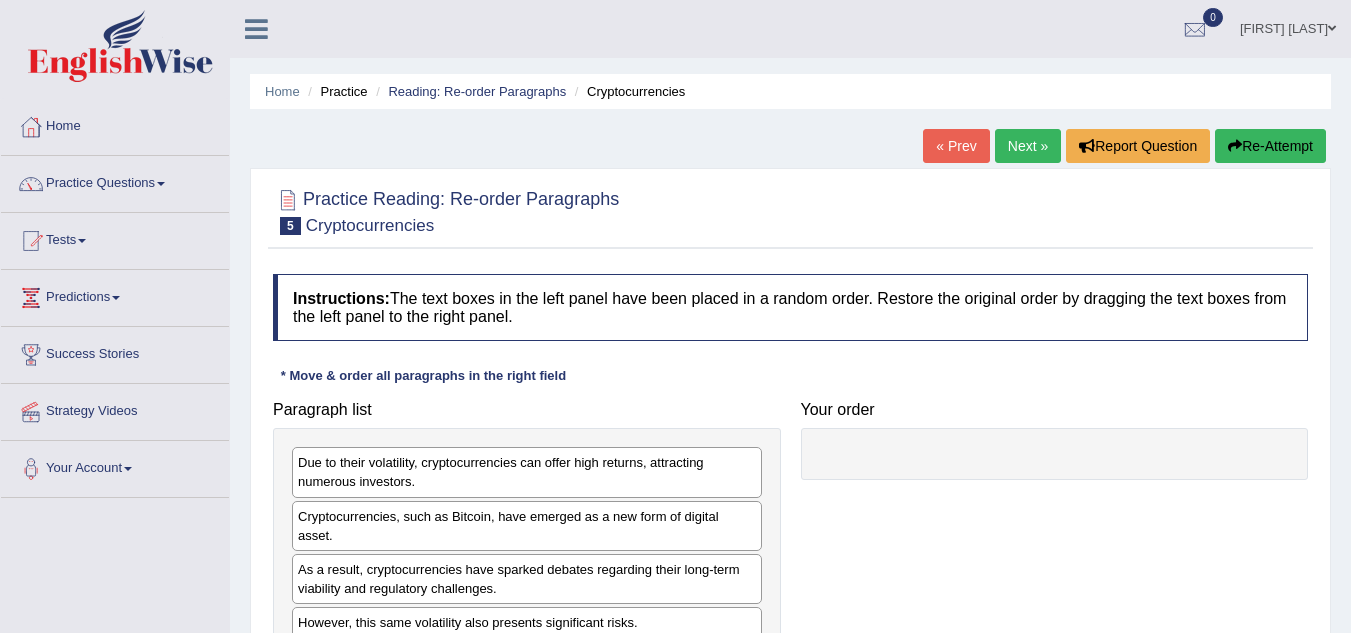 scroll, scrollTop: 0, scrollLeft: 0, axis: both 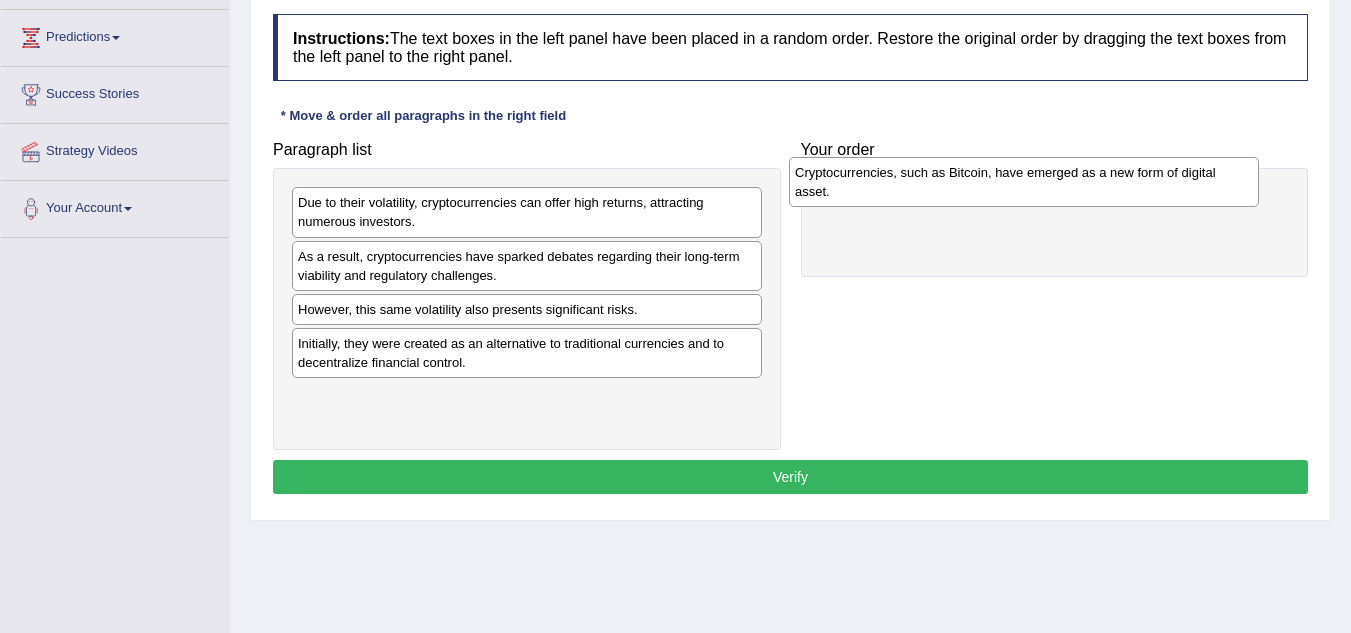 drag, startPoint x: 416, startPoint y: 252, endPoint x: 913, endPoint y: 168, distance: 504.0486 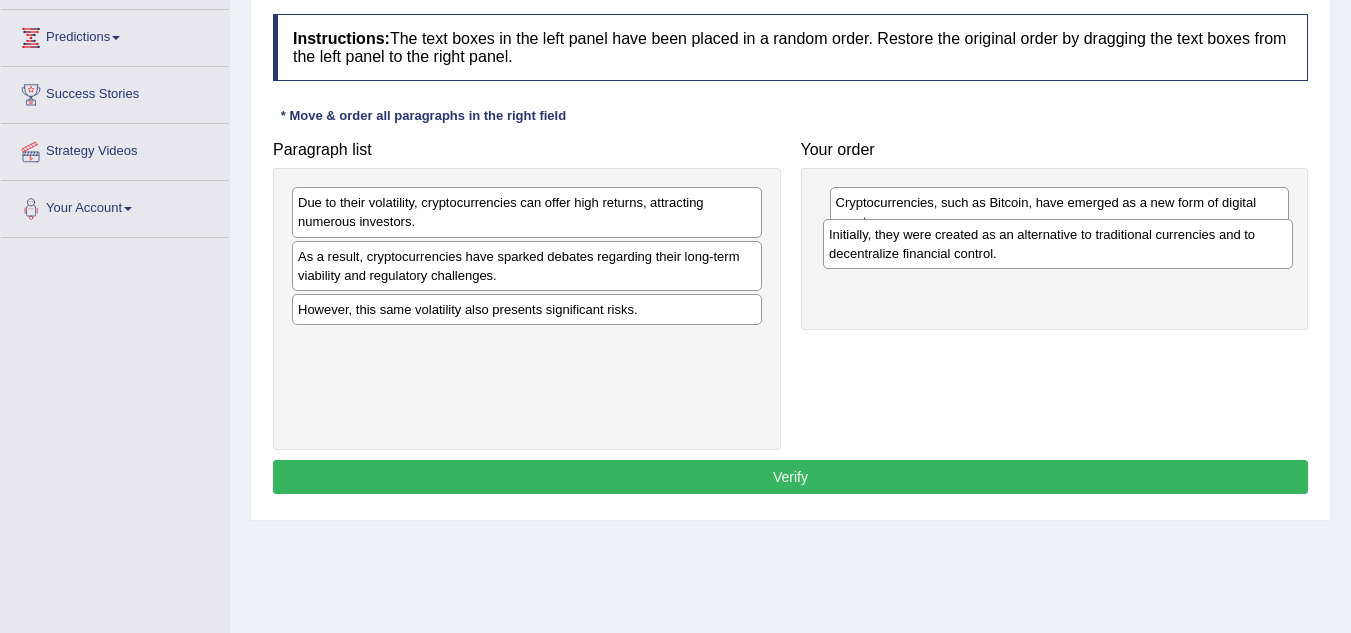drag, startPoint x: 624, startPoint y: 349, endPoint x: 1155, endPoint y: 236, distance: 542.89044 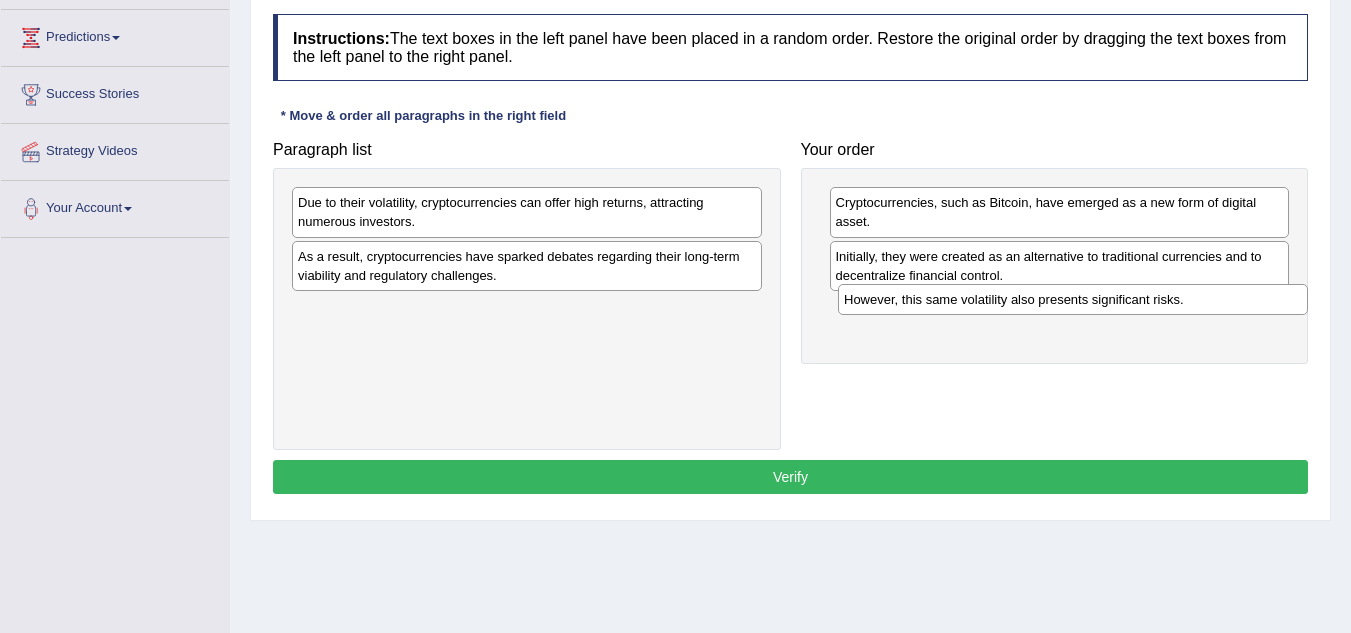 drag, startPoint x: 608, startPoint y: 320, endPoint x: 1154, endPoint y: 310, distance: 546.09155 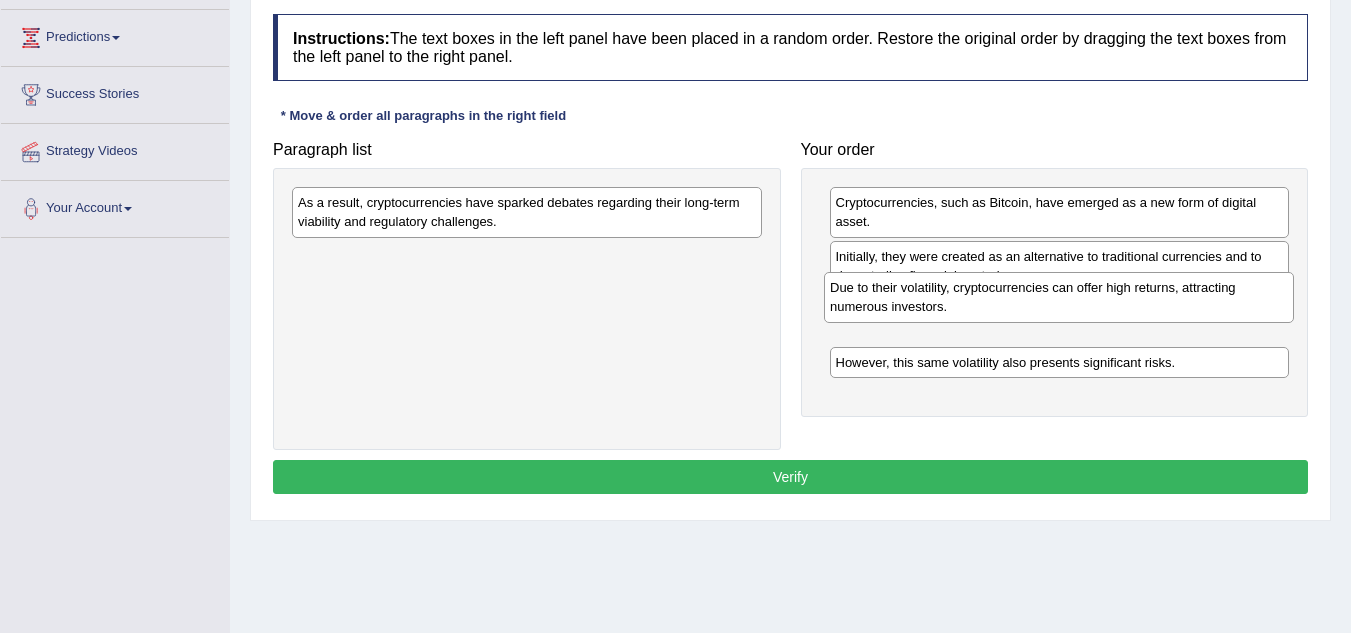 drag, startPoint x: 595, startPoint y: 211, endPoint x: 1127, endPoint y: 296, distance: 538.7476 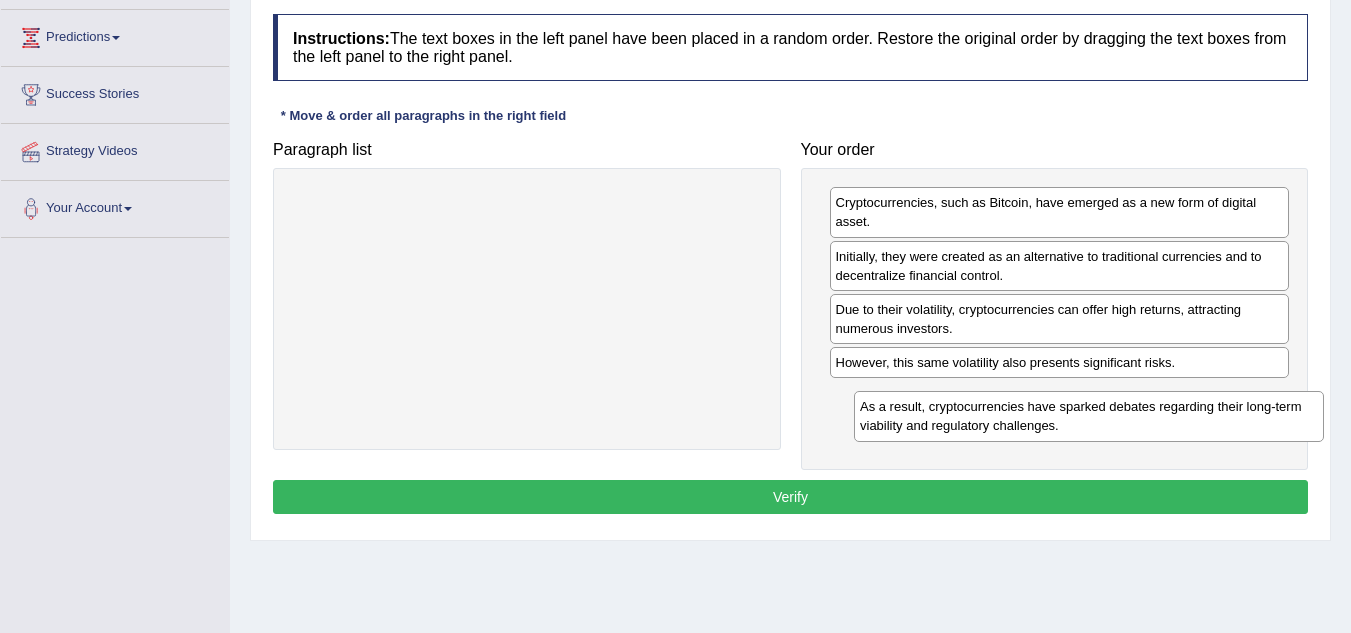 drag, startPoint x: 520, startPoint y: 223, endPoint x: 1082, endPoint y: 428, distance: 598.22156 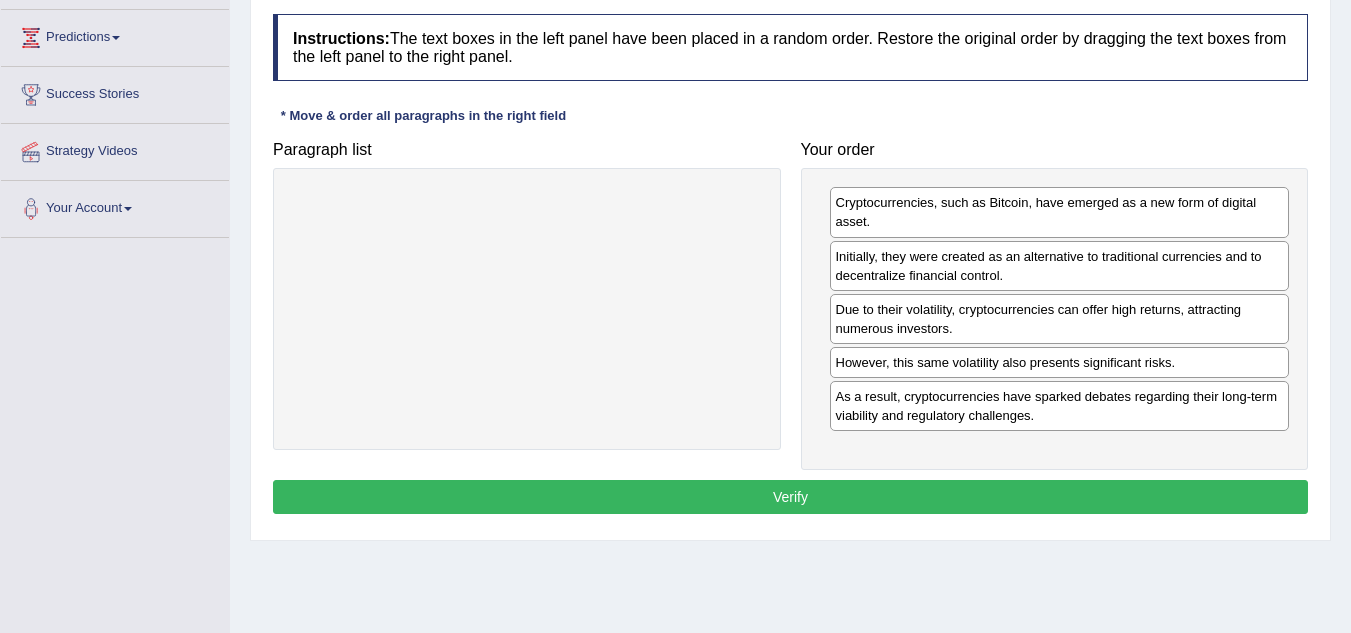 click on "Verify" at bounding box center (790, 497) 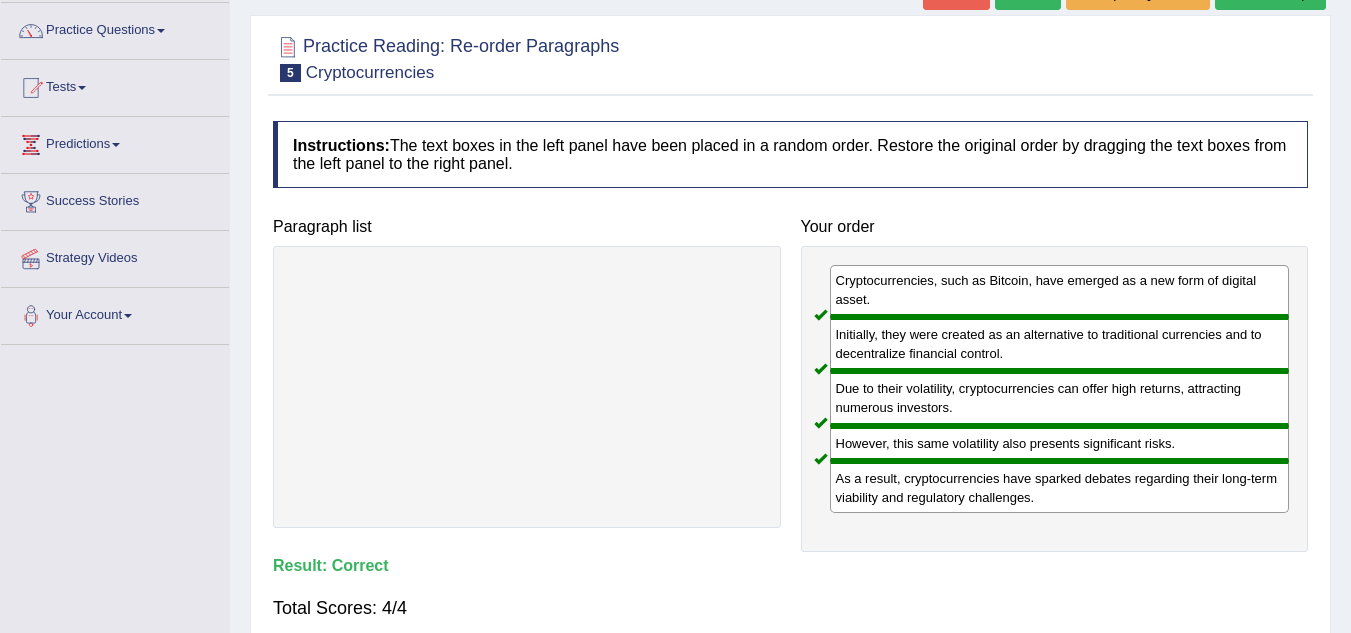 scroll, scrollTop: 91, scrollLeft: 0, axis: vertical 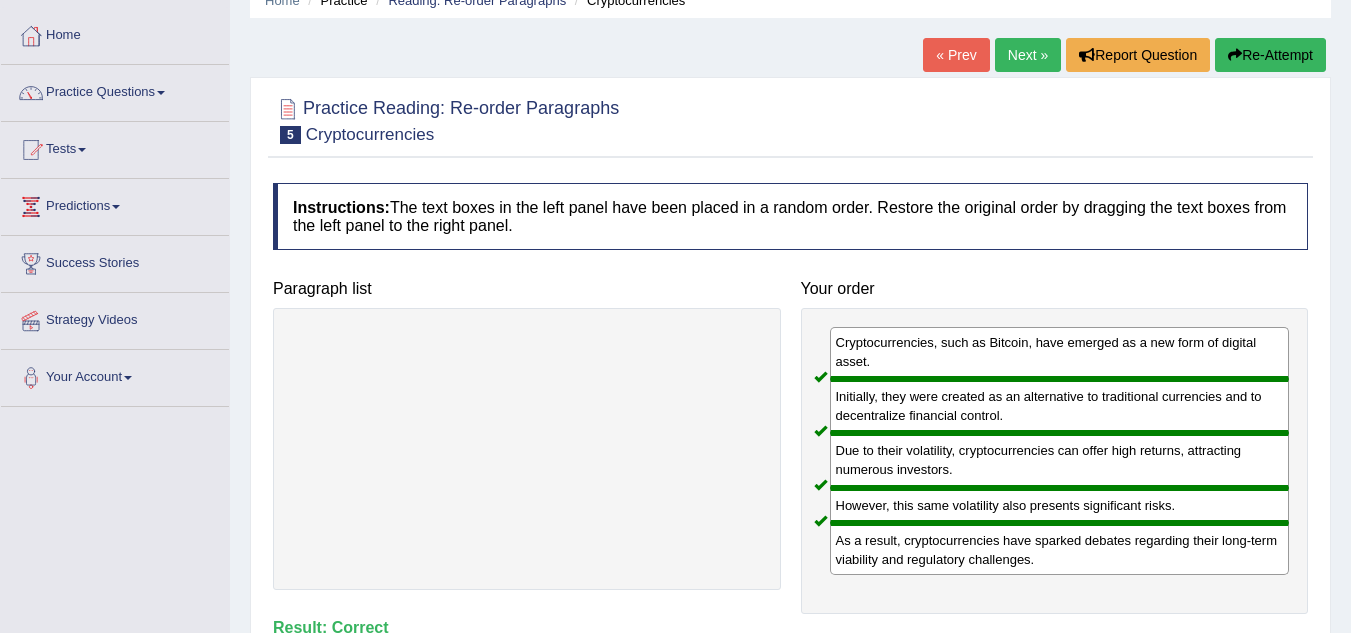 click on "Next »" at bounding box center (1028, 55) 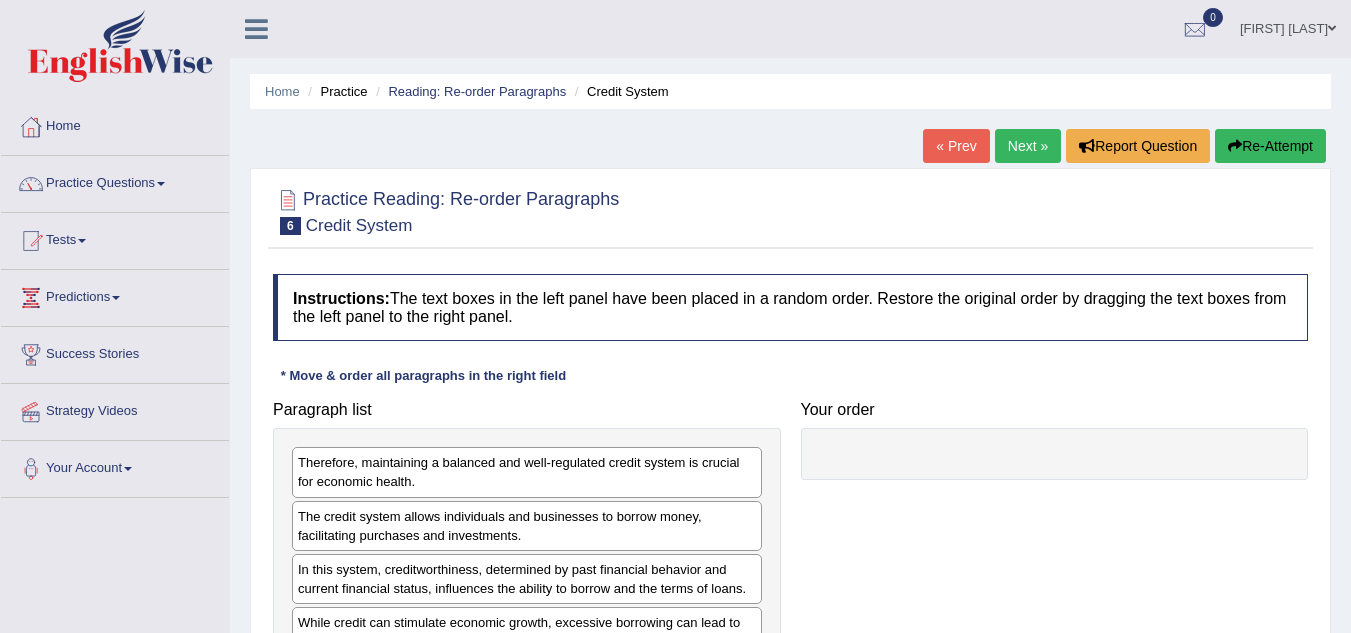 scroll, scrollTop: 0, scrollLeft: 0, axis: both 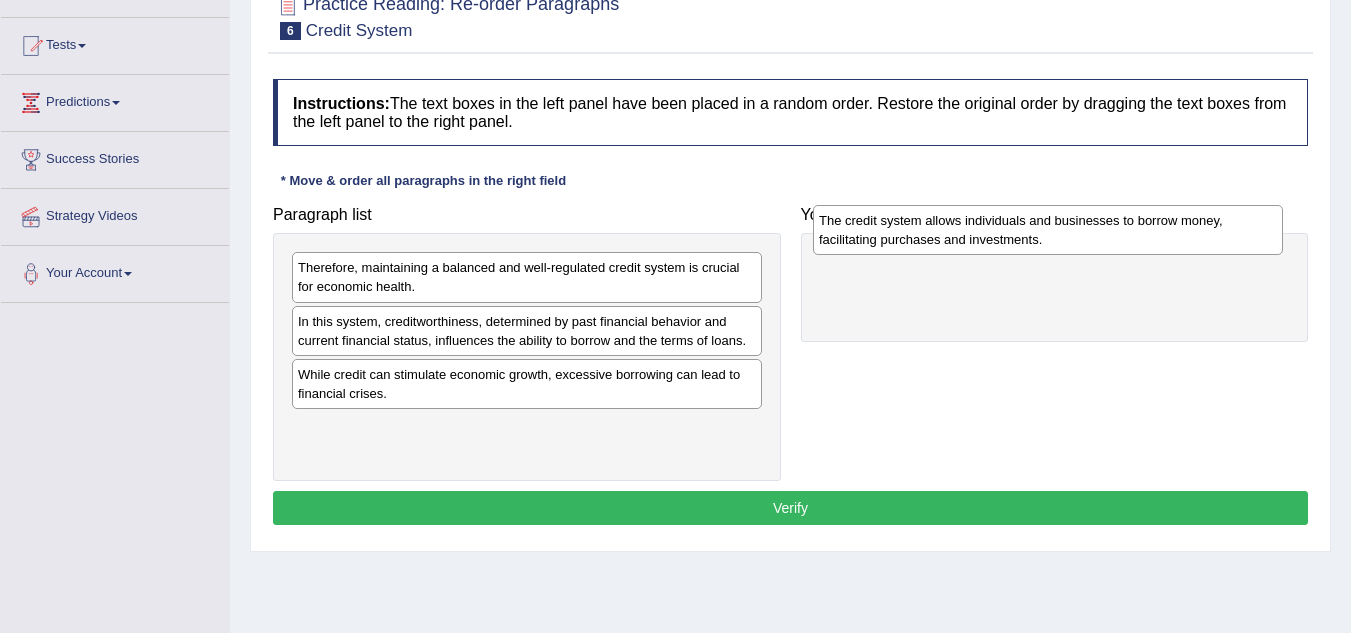 drag, startPoint x: 582, startPoint y: 338, endPoint x: 1095, endPoint y: 254, distance: 519.8317 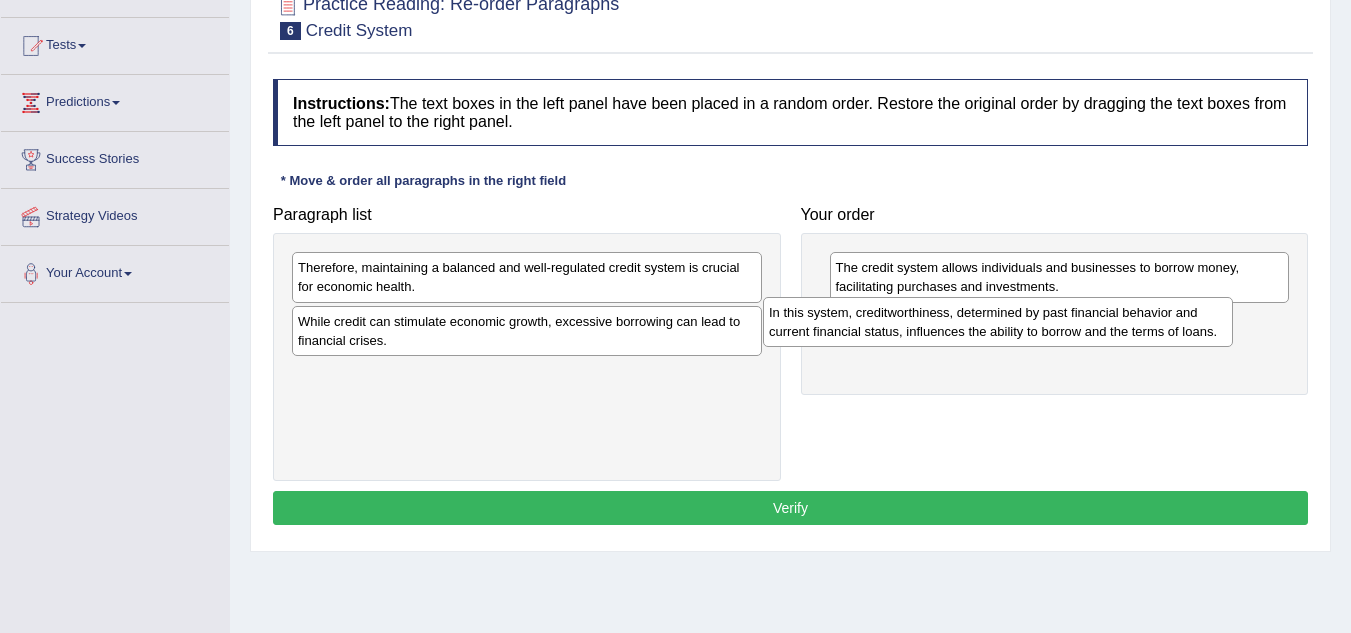 drag, startPoint x: 527, startPoint y: 335, endPoint x: 1022, endPoint y: 321, distance: 495.19794 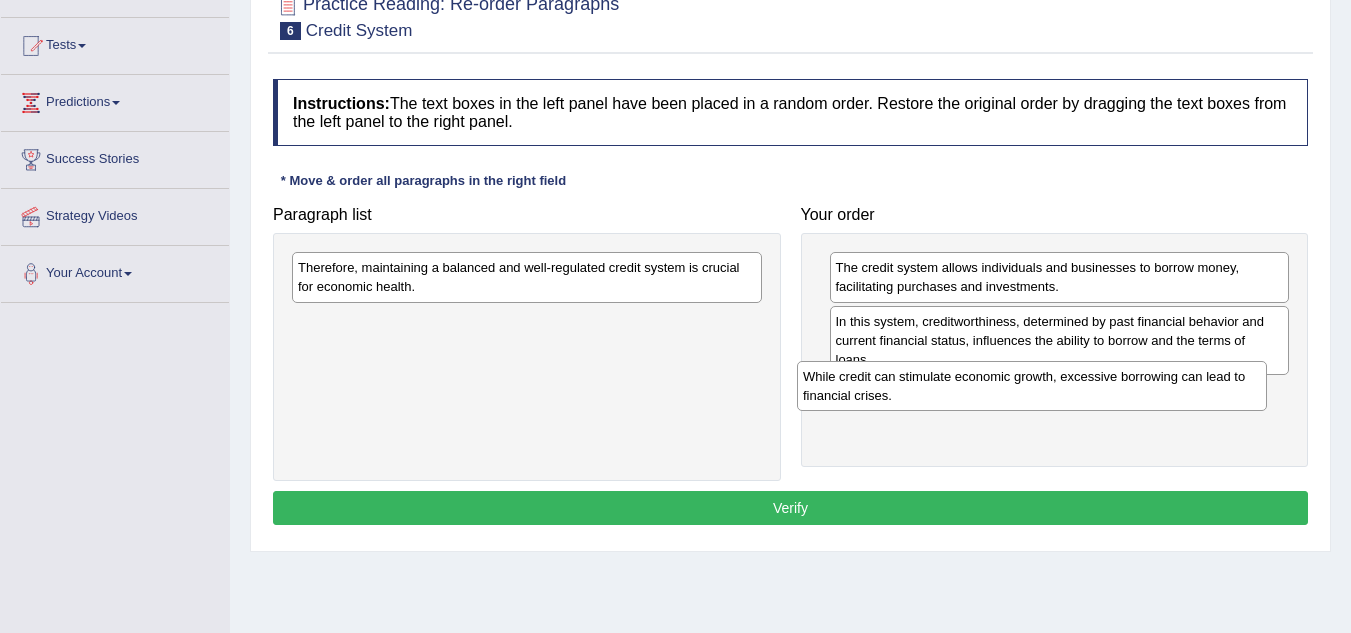 drag, startPoint x: 570, startPoint y: 340, endPoint x: 1077, endPoint y: 393, distance: 509.7627 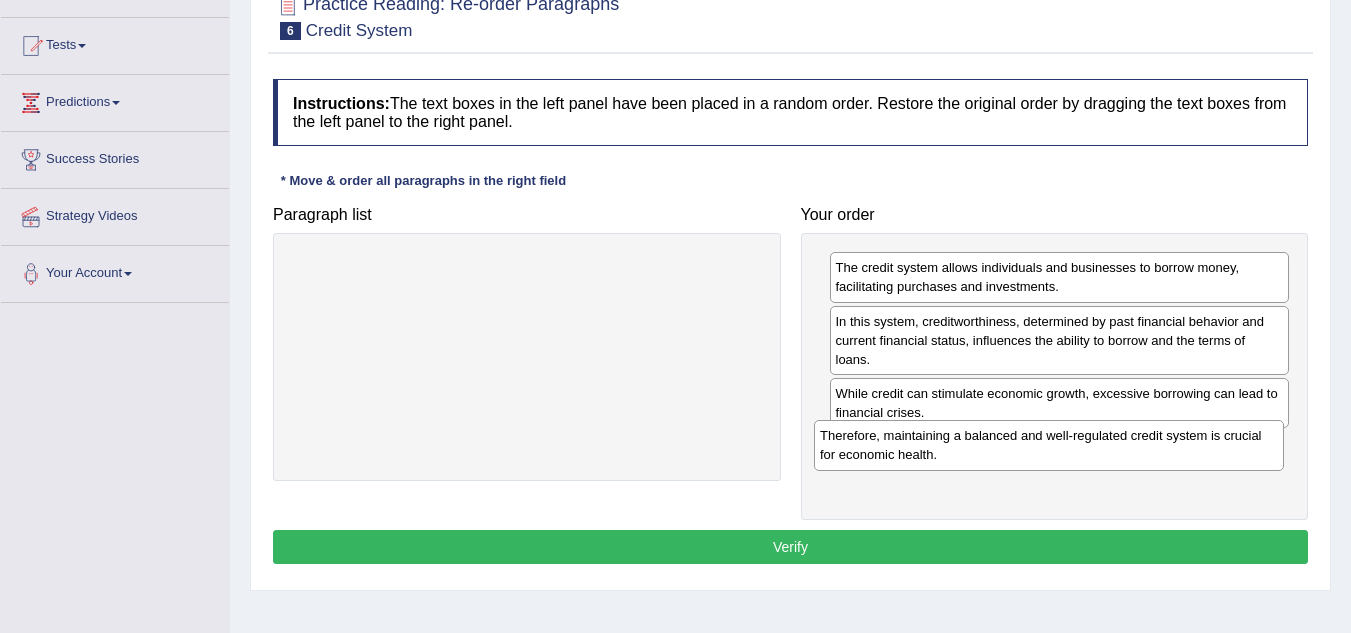 drag, startPoint x: 458, startPoint y: 279, endPoint x: 980, endPoint y: 447, distance: 548.36847 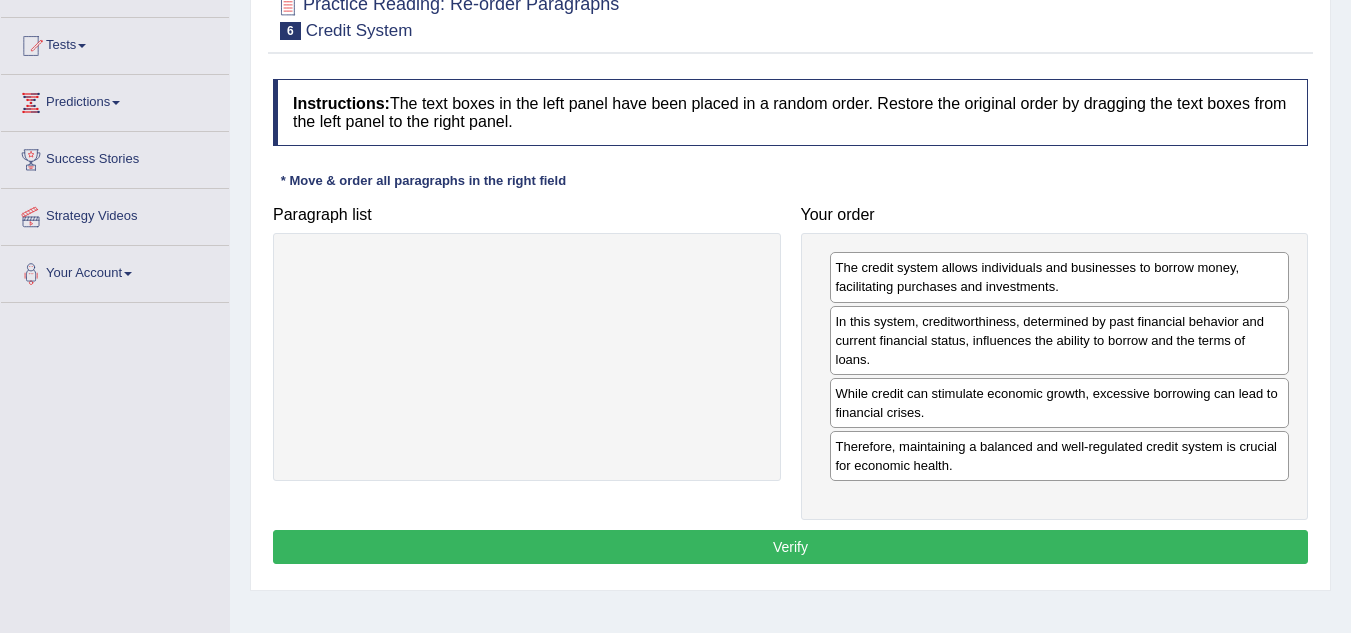 click on "Verify" at bounding box center [790, 547] 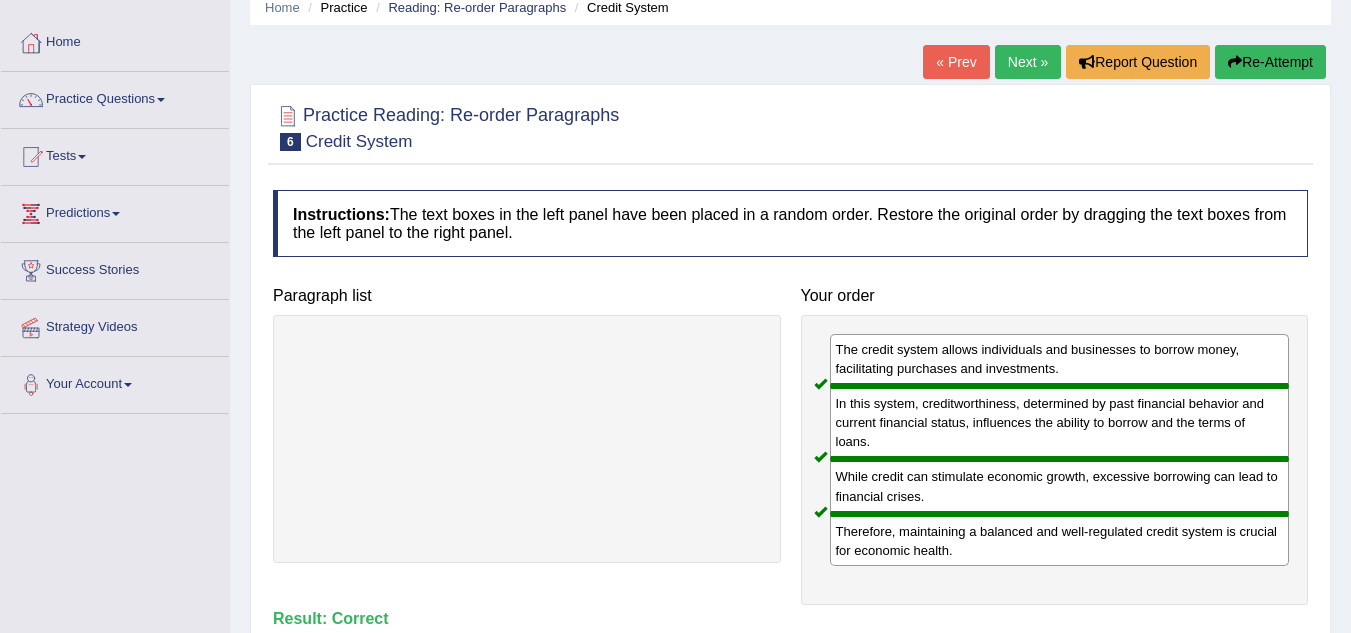 scroll, scrollTop: 40, scrollLeft: 0, axis: vertical 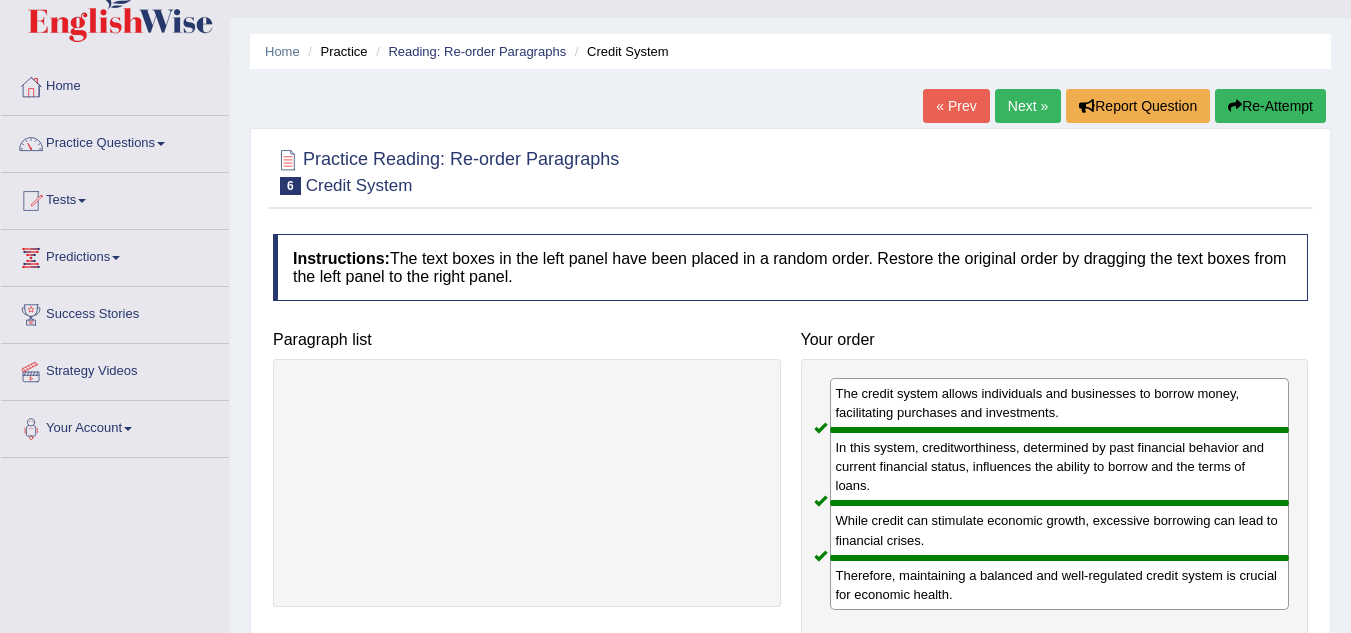 click on "Next »" at bounding box center (1028, 106) 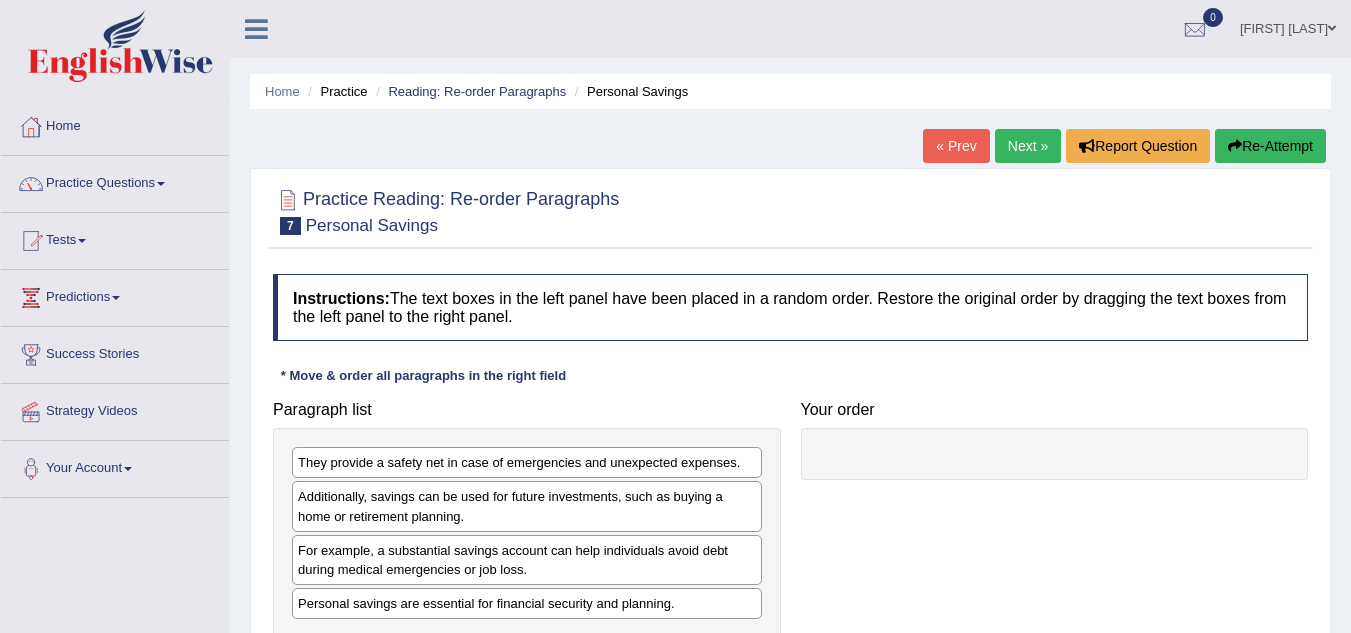 scroll, scrollTop: 0, scrollLeft: 0, axis: both 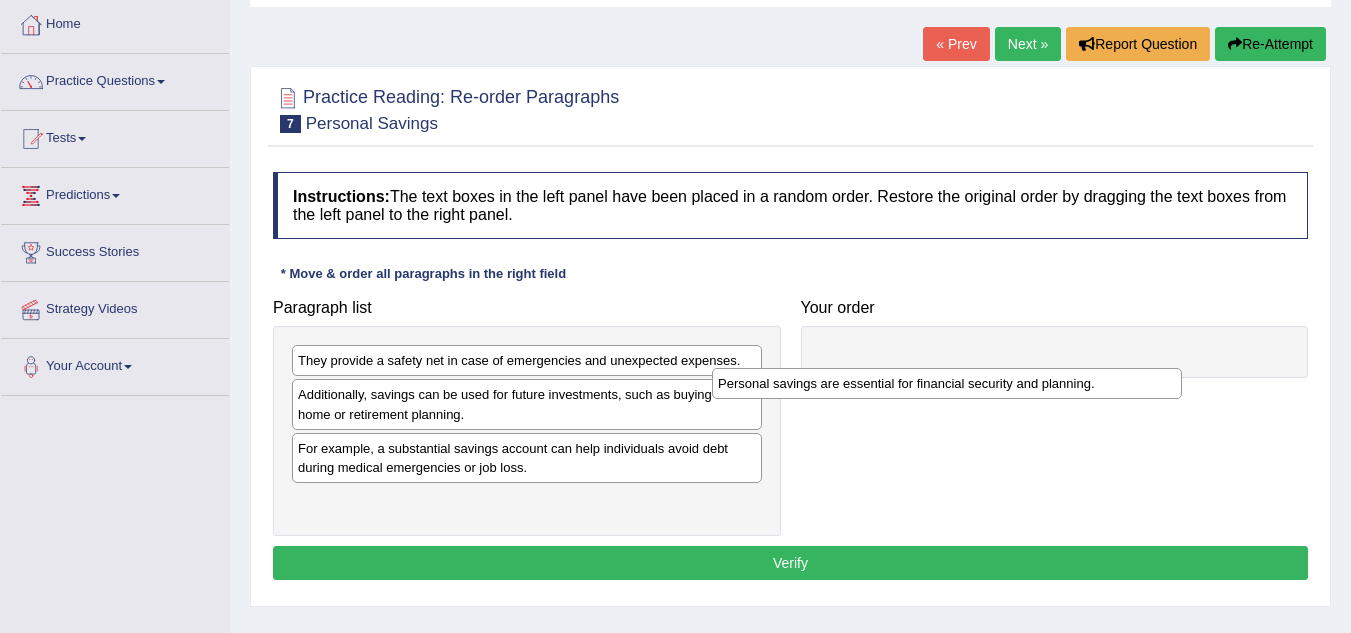 drag, startPoint x: 541, startPoint y: 500, endPoint x: 963, endPoint y: 382, distance: 438.18716 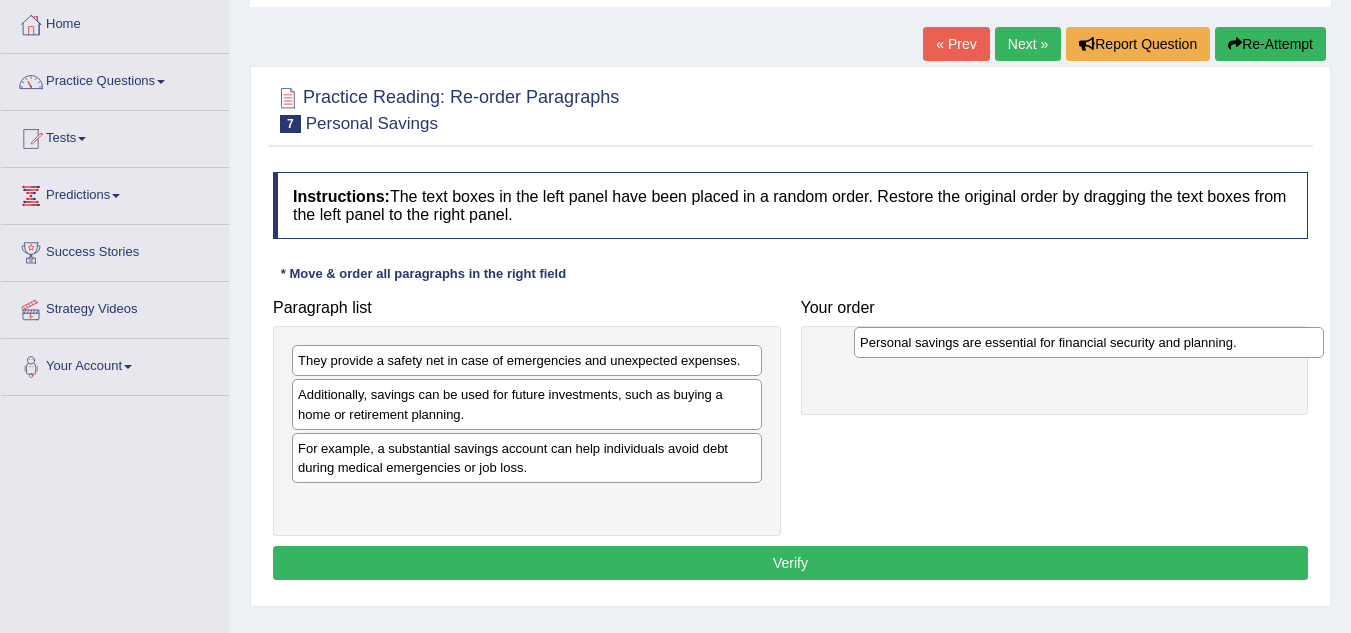 drag, startPoint x: 490, startPoint y: 512, endPoint x: 1052, endPoint y: 353, distance: 584.0591 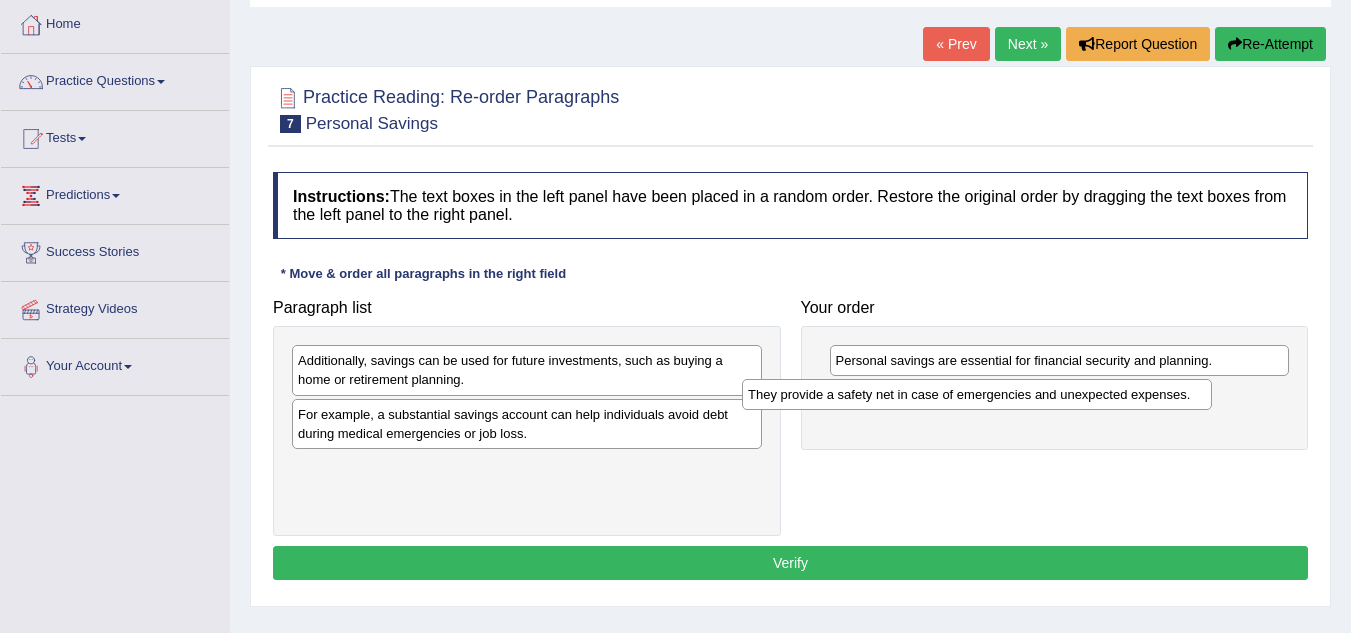 drag, startPoint x: 677, startPoint y: 361, endPoint x: 1140, endPoint y: 392, distance: 464.03665 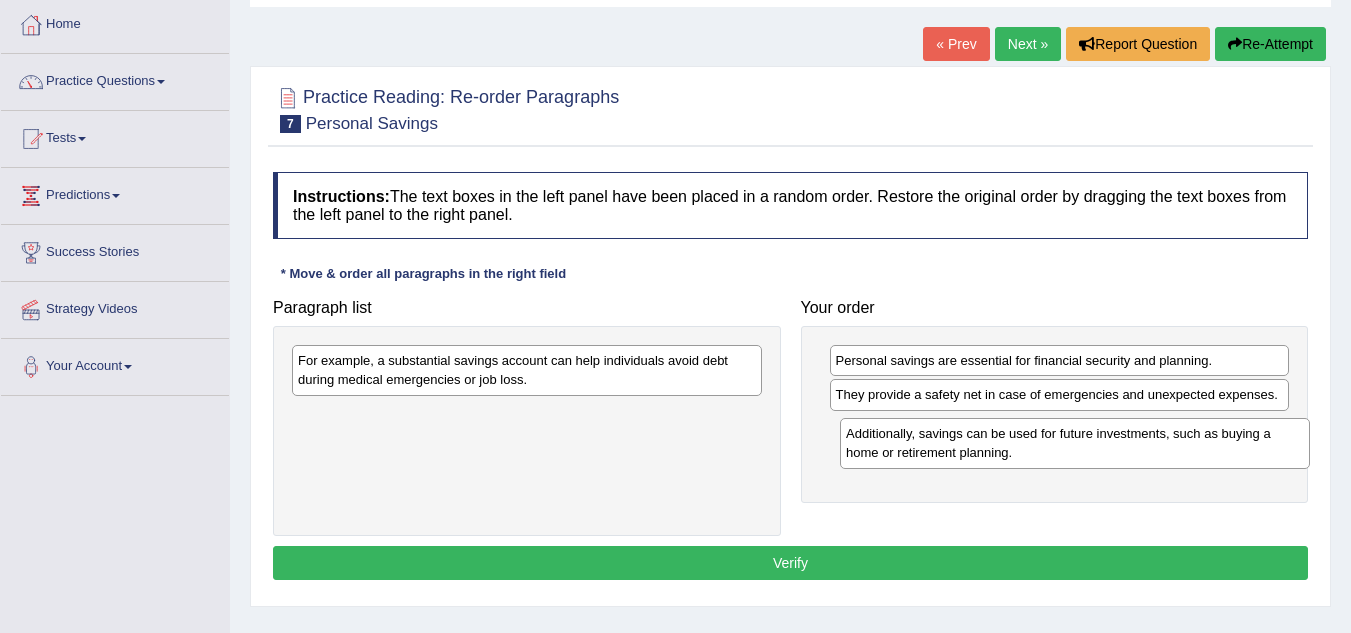 drag, startPoint x: 531, startPoint y: 374, endPoint x: 1079, endPoint y: 447, distance: 552.8408 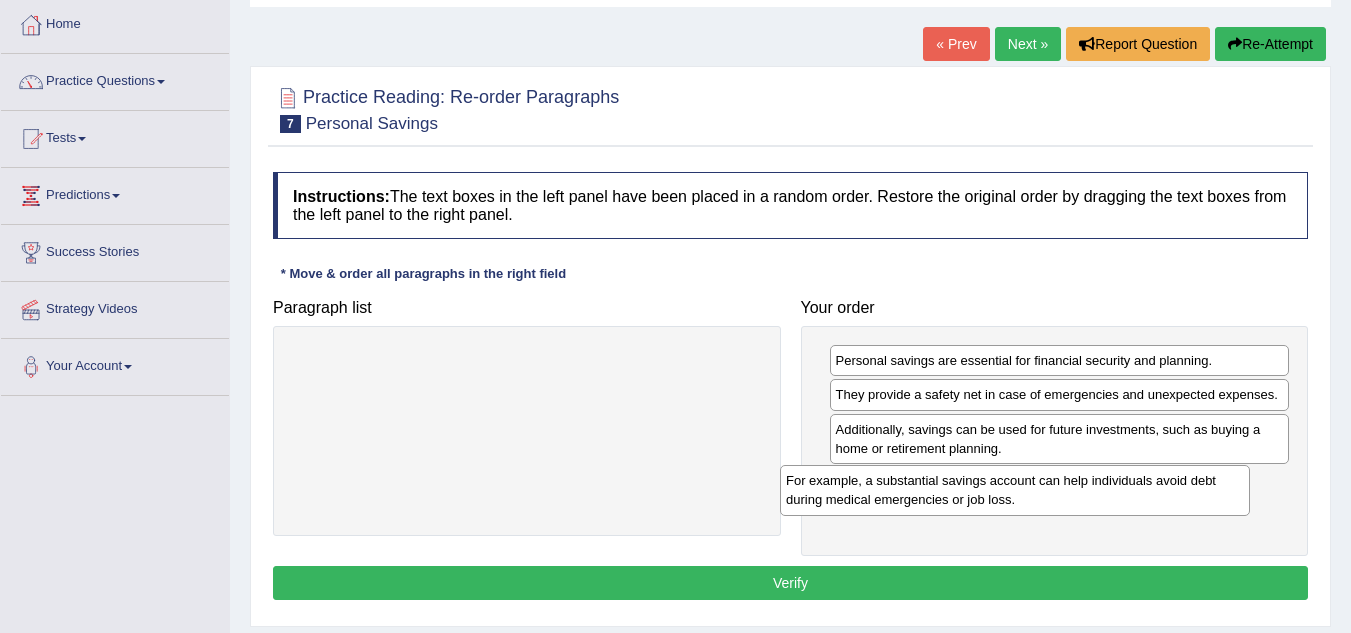 drag, startPoint x: 639, startPoint y: 378, endPoint x: 1128, endPoint y: 498, distance: 503.5087 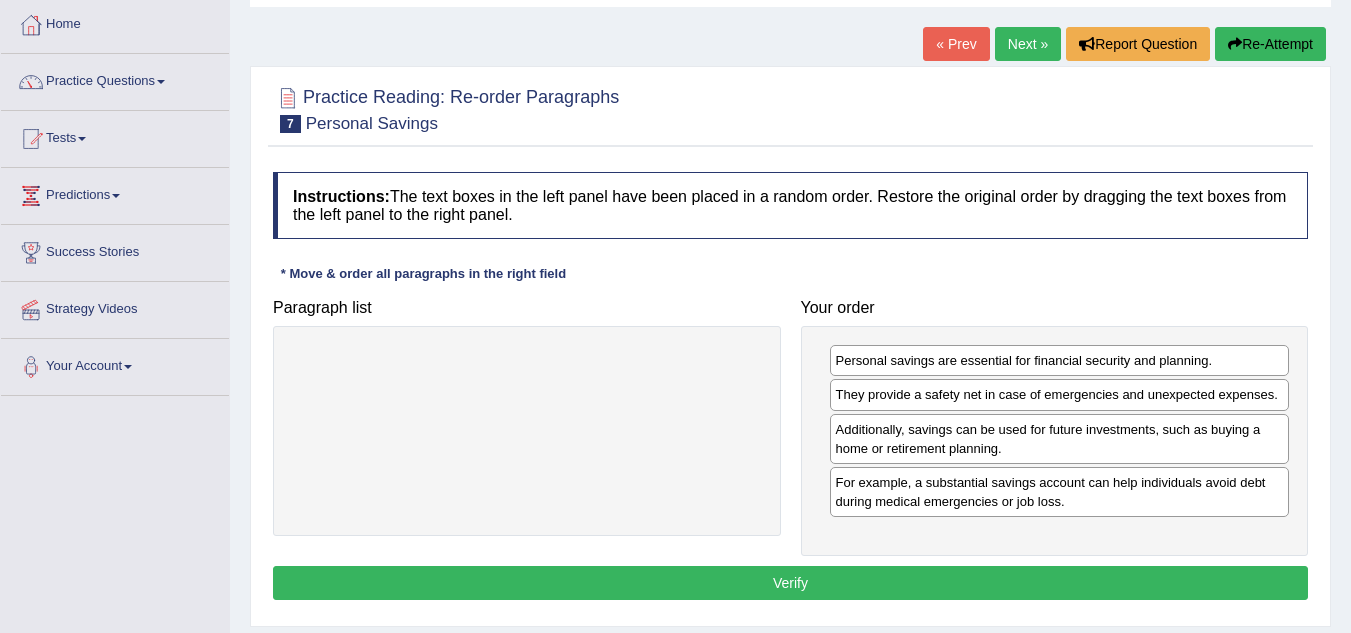 click on "Verify" at bounding box center (790, 583) 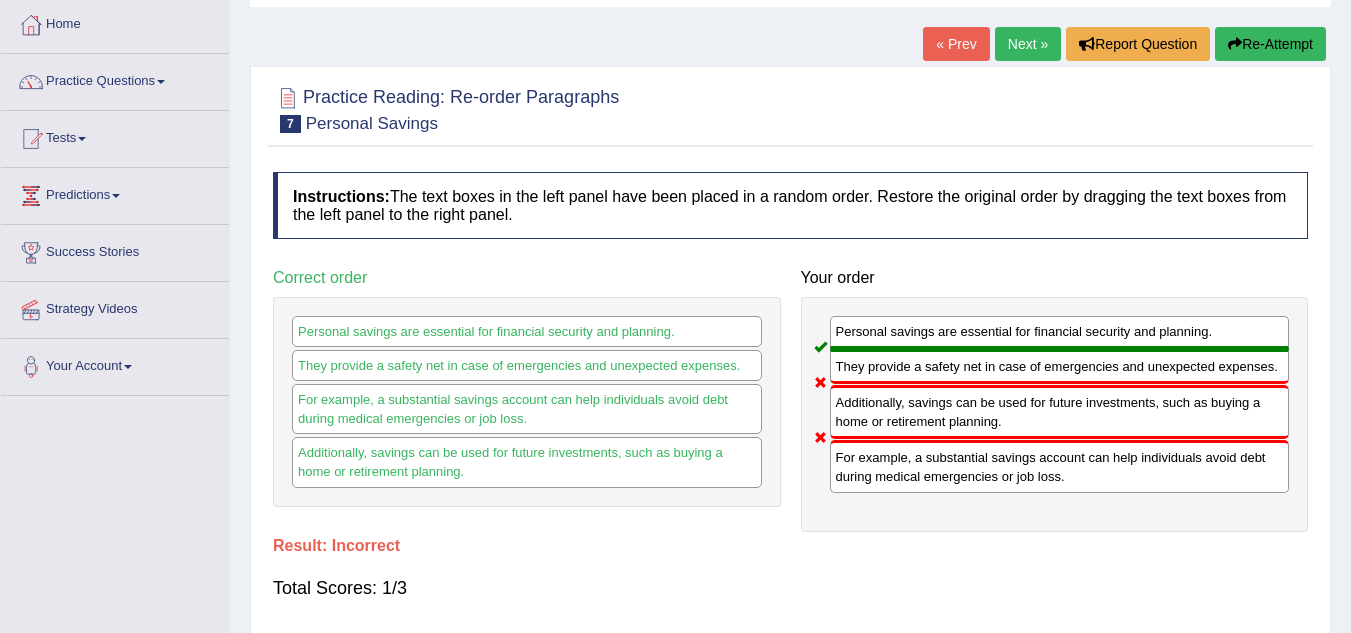 scroll, scrollTop: 0, scrollLeft: 0, axis: both 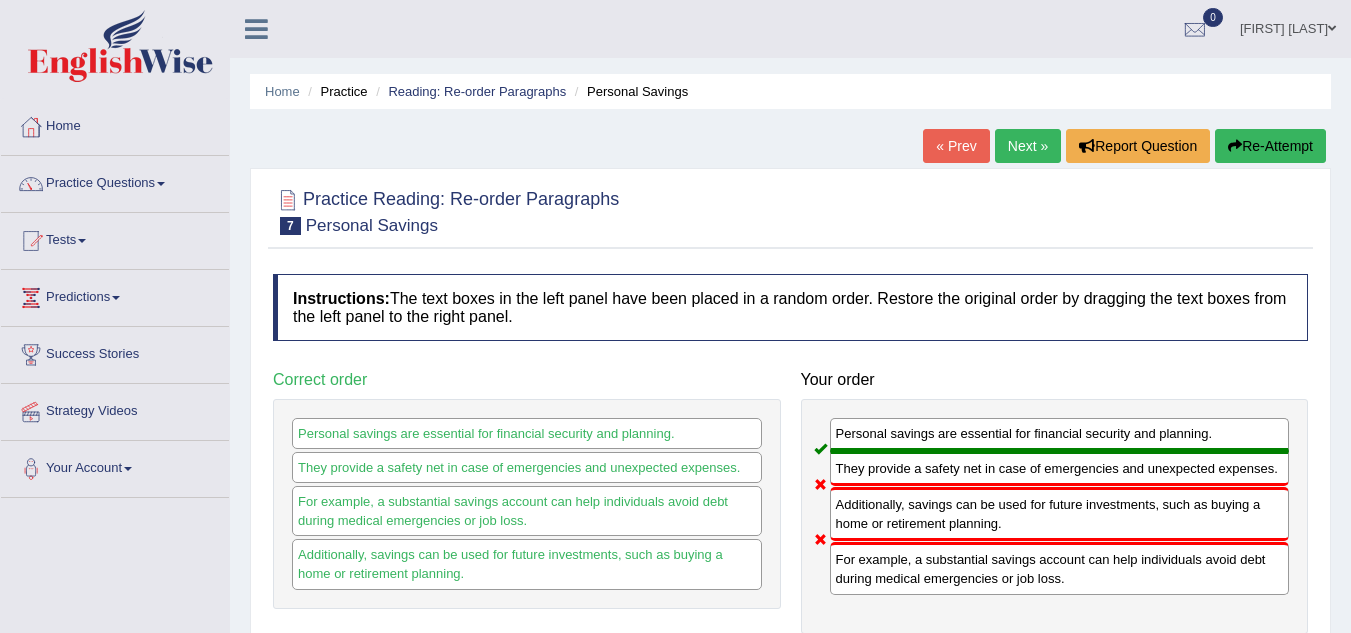 click on "Next »" at bounding box center (1028, 146) 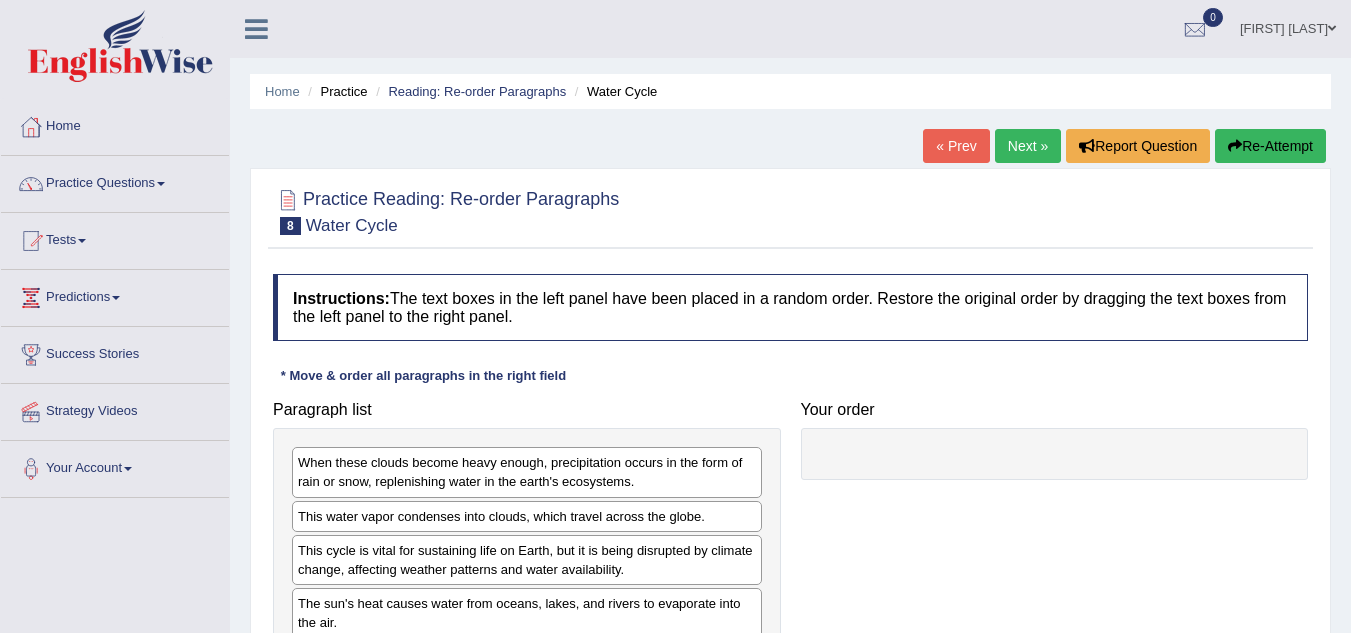 scroll, scrollTop: 0, scrollLeft: 0, axis: both 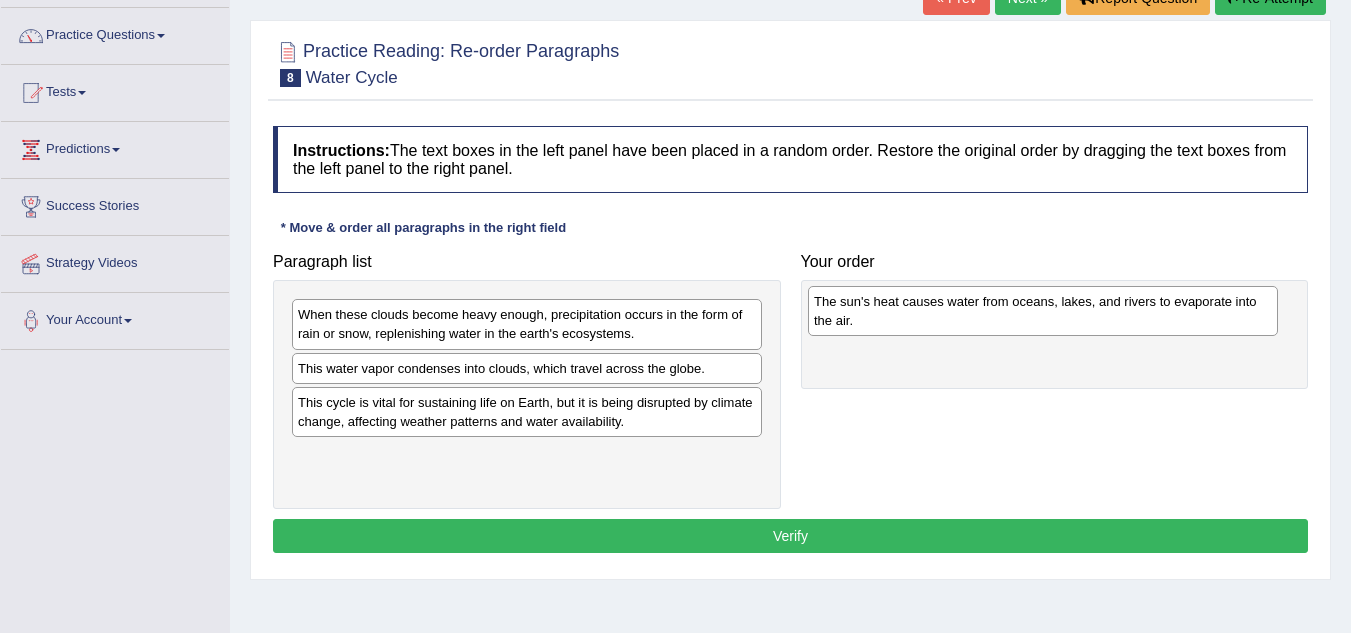drag, startPoint x: 568, startPoint y: 469, endPoint x: 1088, endPoint y: 315, distance: 542.32465 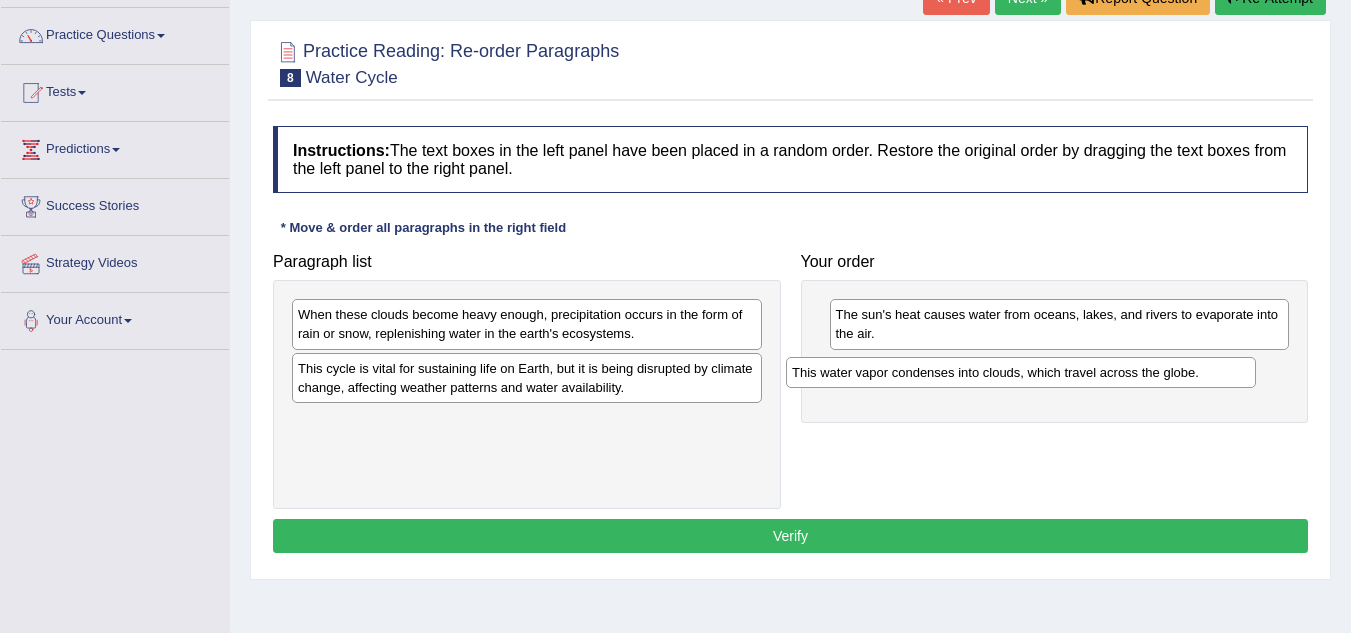 drag, startPoint x: 580, startPoint y: 366, endPoint x: 1077, endPoint y: 362, distance: 497.01608 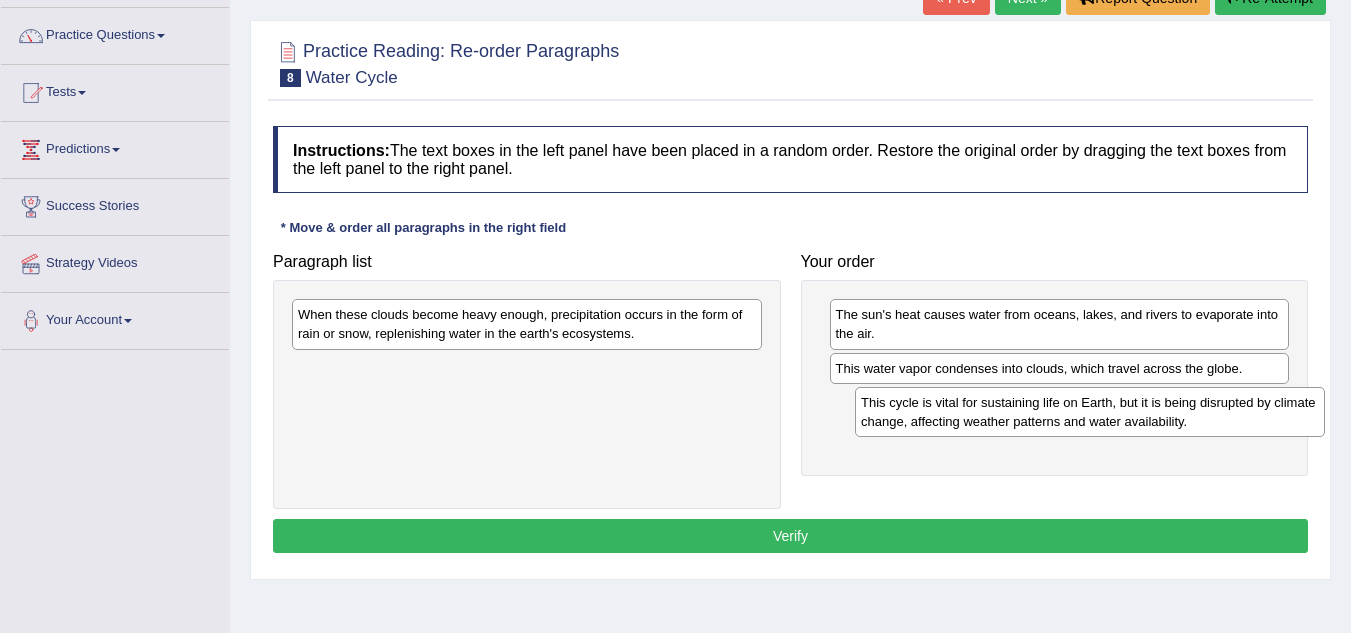 drag, startPoint x: 685, startPoint y: 390, endPoint x: 1246, endPoint y: 423, distance: 561.9697 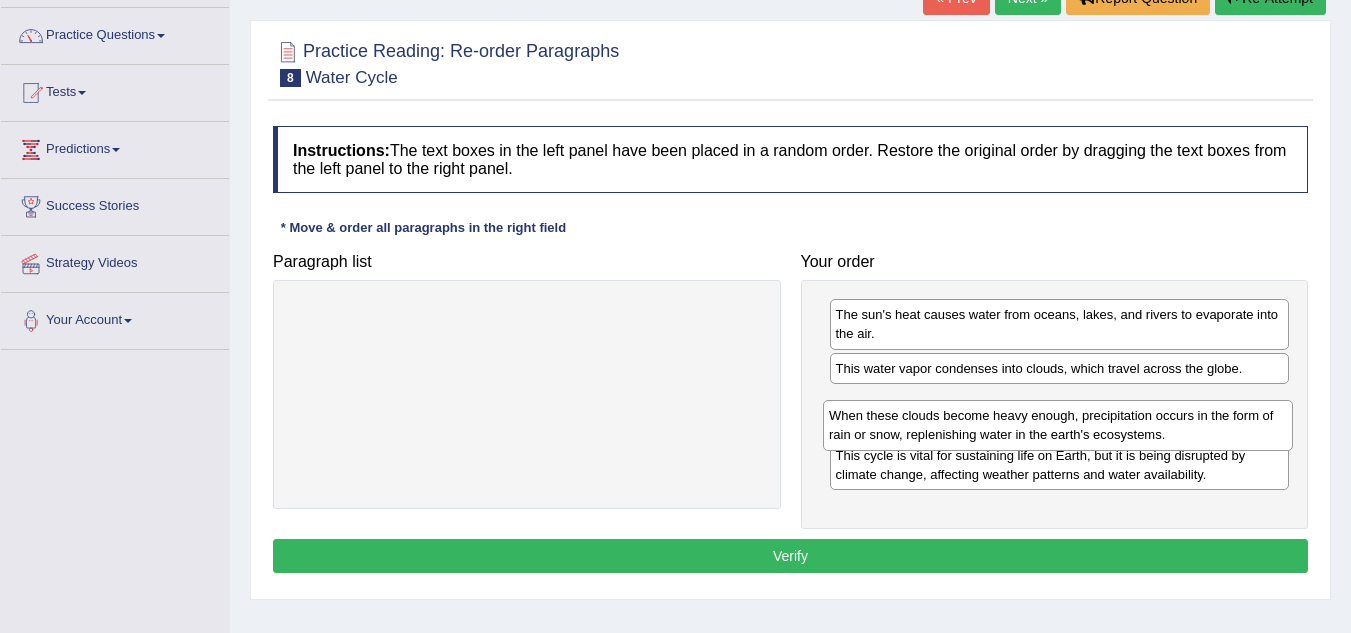 drag, startPoint x: 585, startPoint y: 320, endPoint x: 1117, endPoint y: 418, distance: 540.951 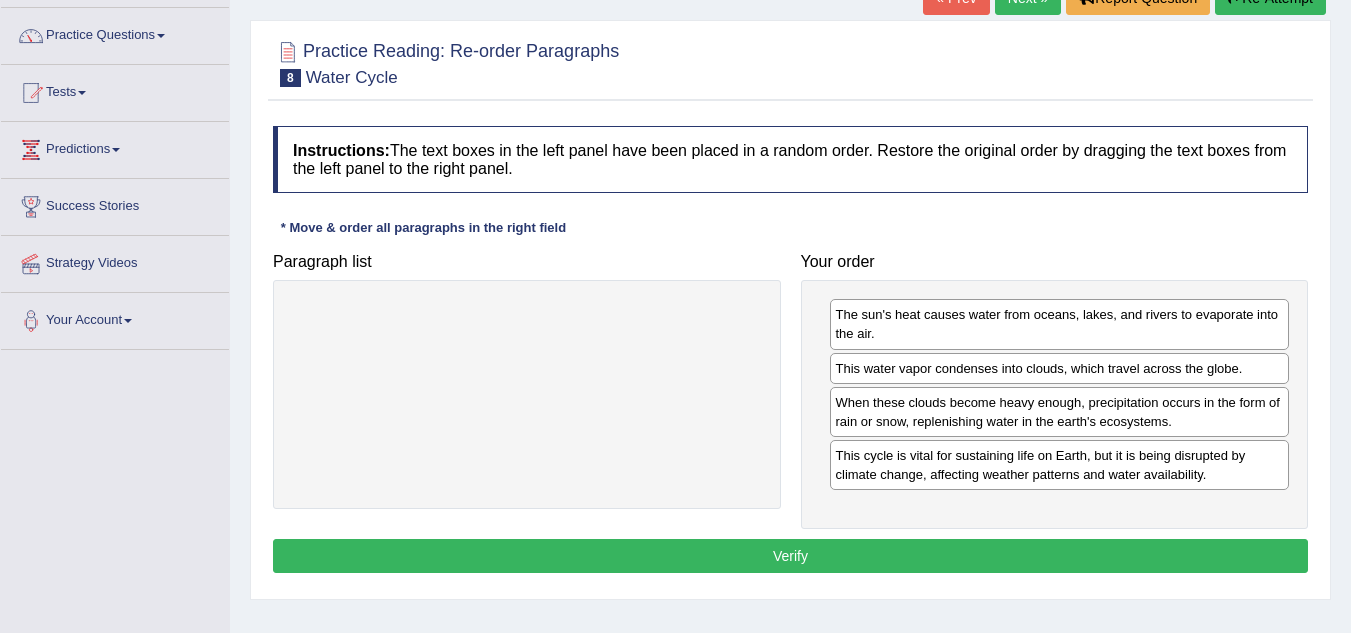 click on "Verify" at bounding box center (790, 556) 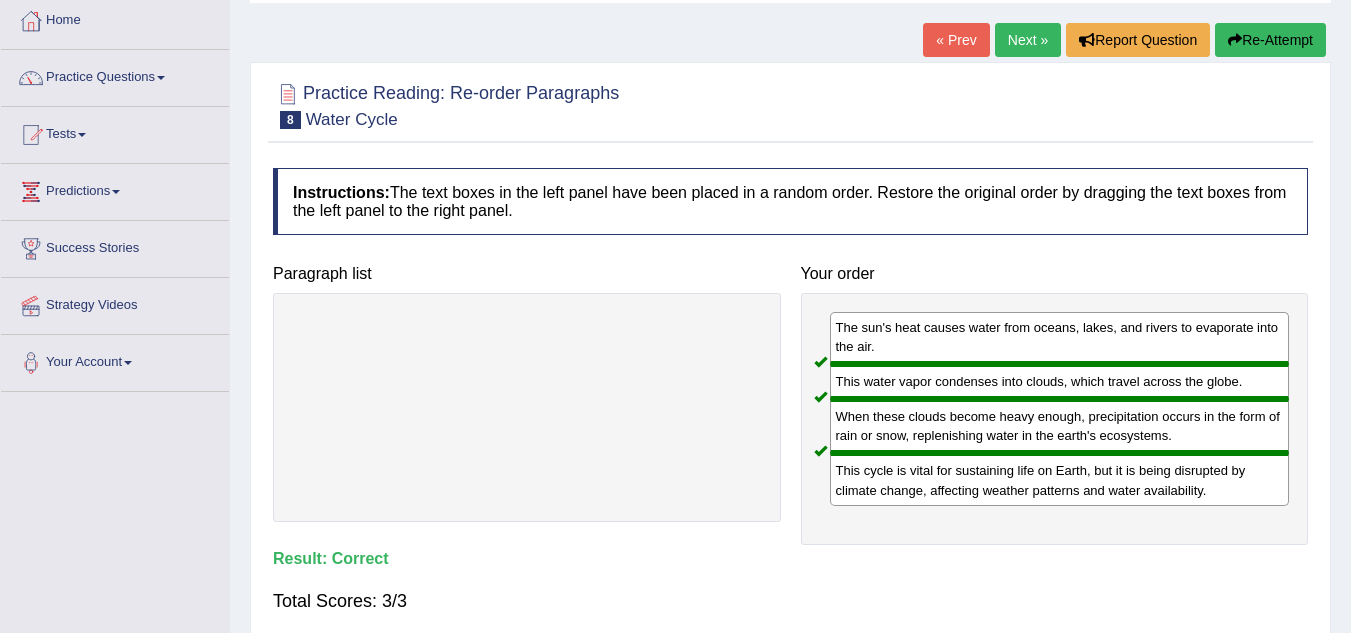 scroll, scrollTop: 102, scrollLeft: 0, axis: vertical 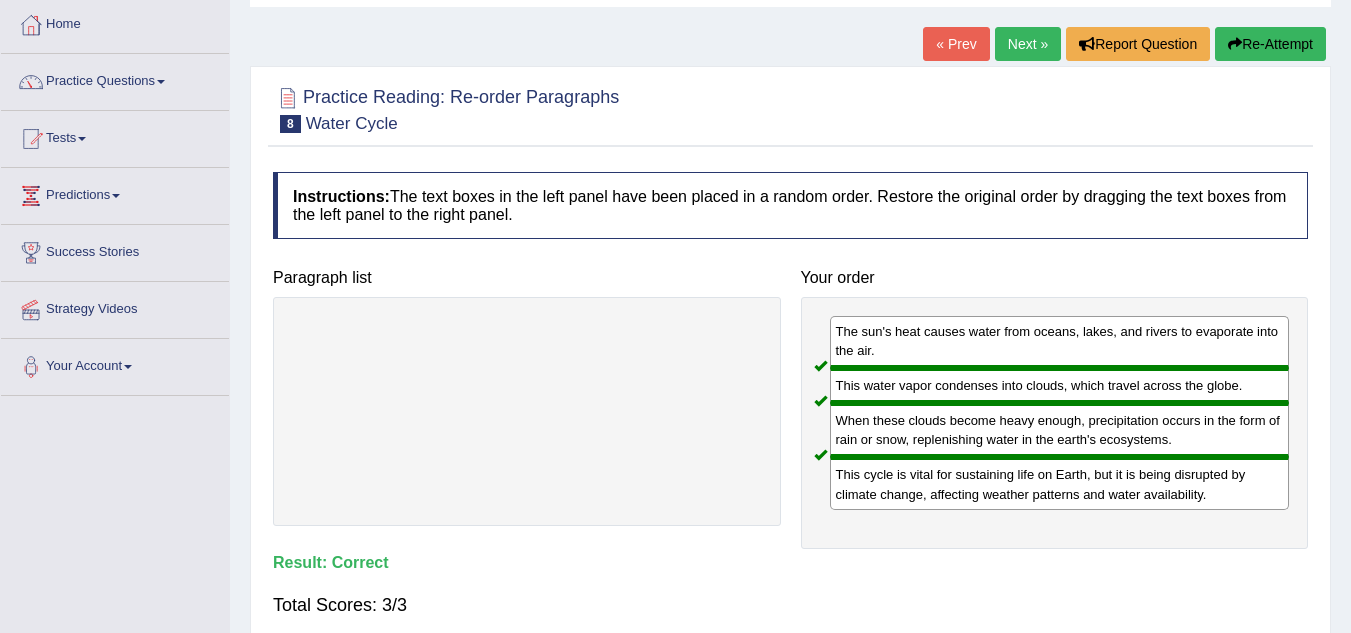 click on "Next »" at bounding box center [1028, 44] 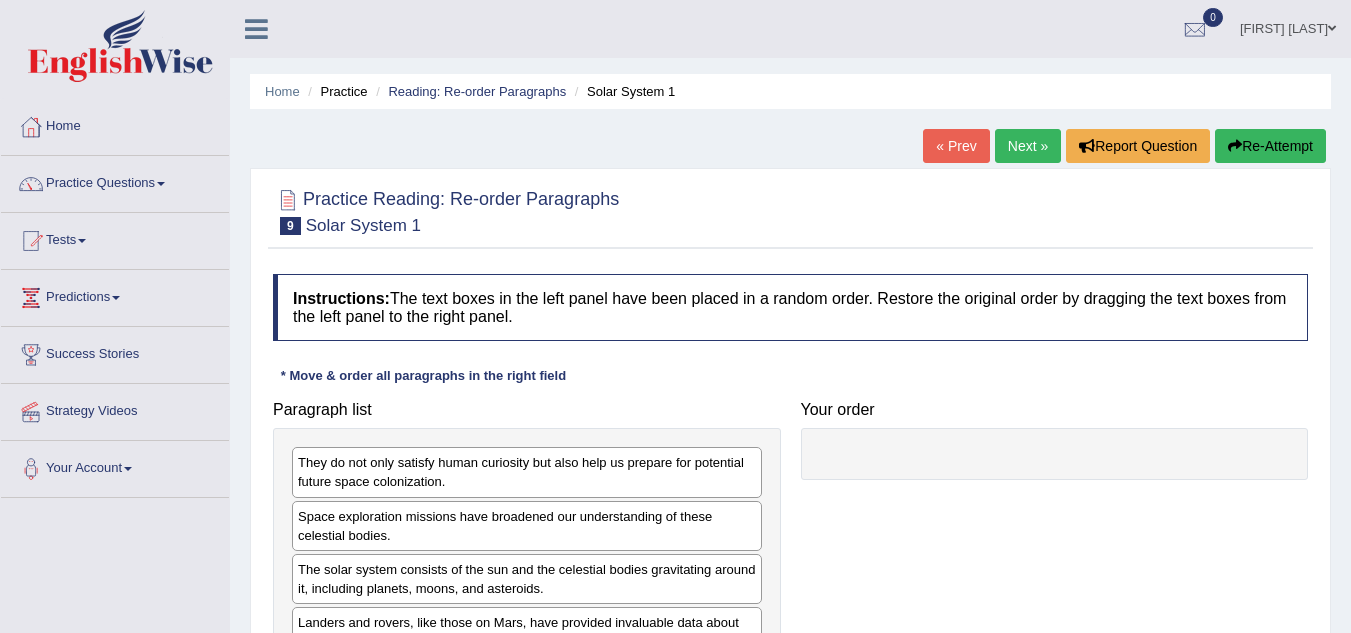 scroll, scrollTop: 0, scrollLeft: 0, axis: both 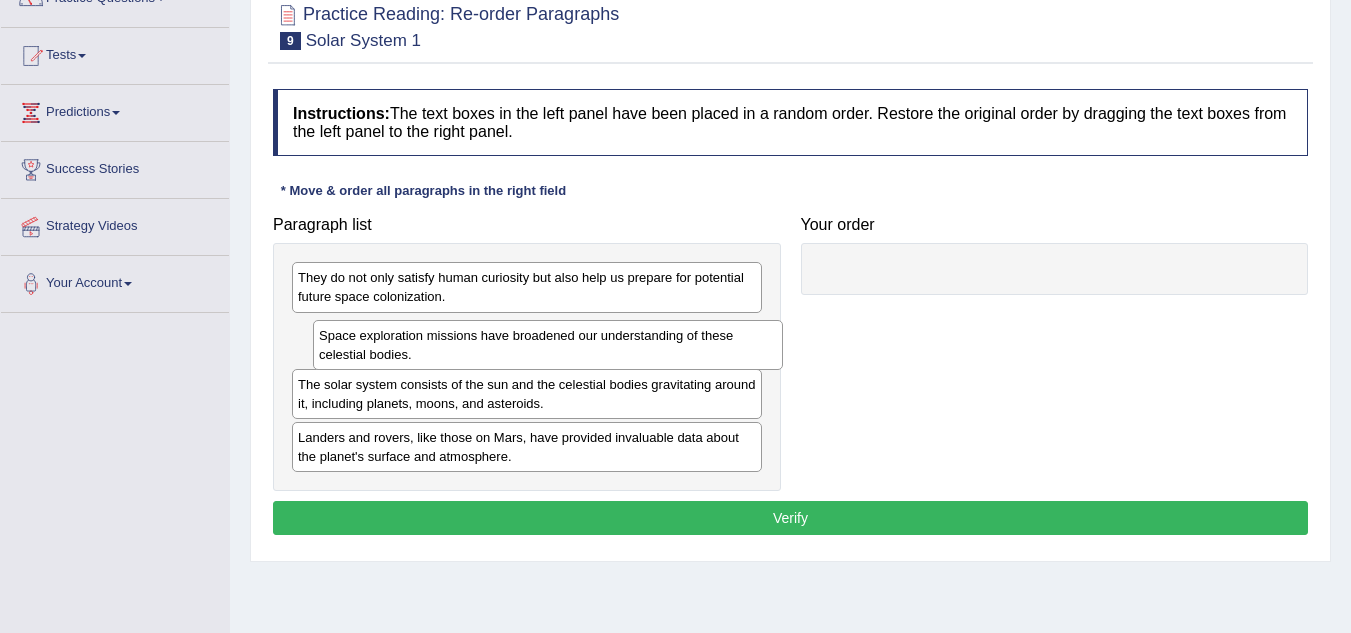 drag, startPoint x: 373, startPoint y: 345, endPoint x: 394, endPoint y: 349, distance: 21.377558 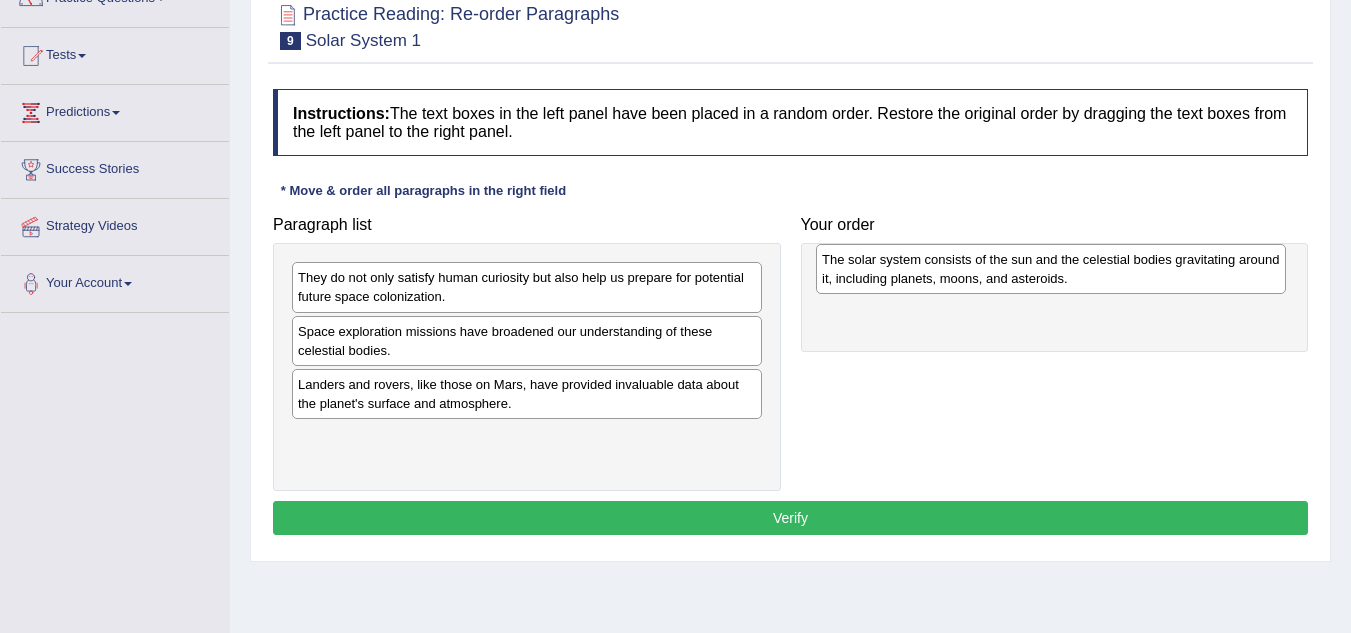 drag, startPoint x: 379, startPoint y: 402, endPoint x: 902, endPoint y: 277, distance: 537.7304 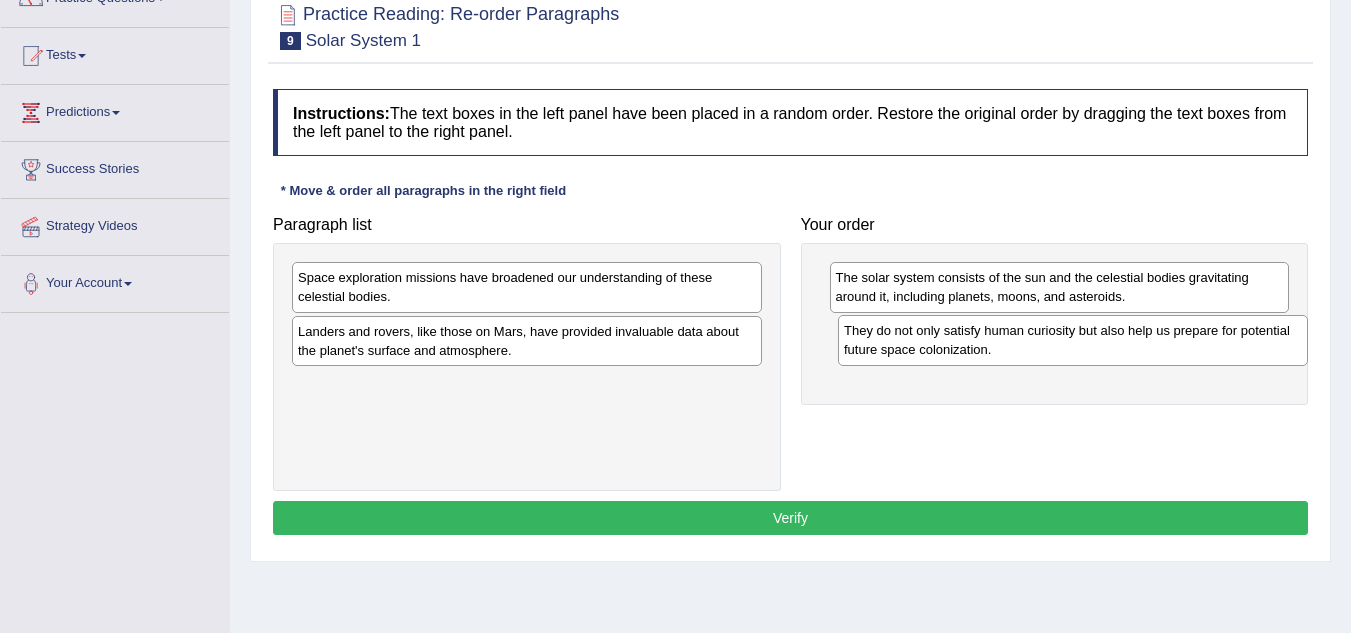 drag, startPoint x: 578, startPoint y: 294, endPoint x: 1095, endPoint y: 341, distance: 519.13196 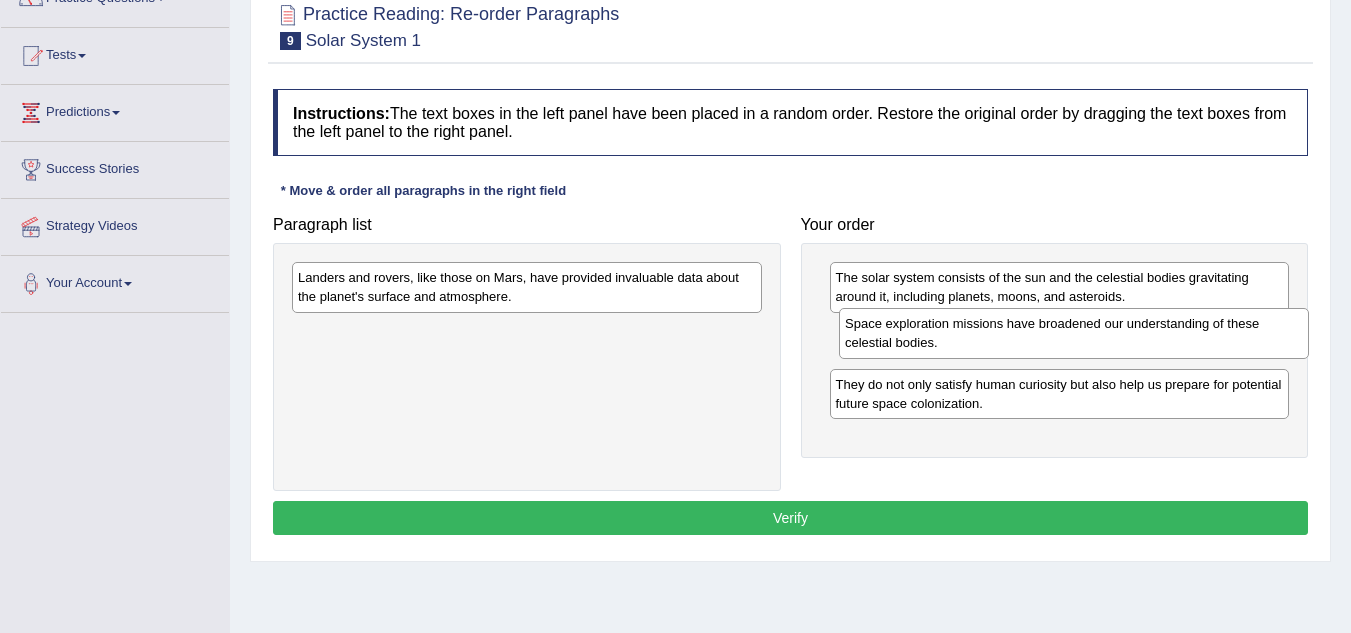 drag, startPoint x: 640, startPoint y: 297, endPoint x: 1187, endPoint y: 342, distance: 548.8479 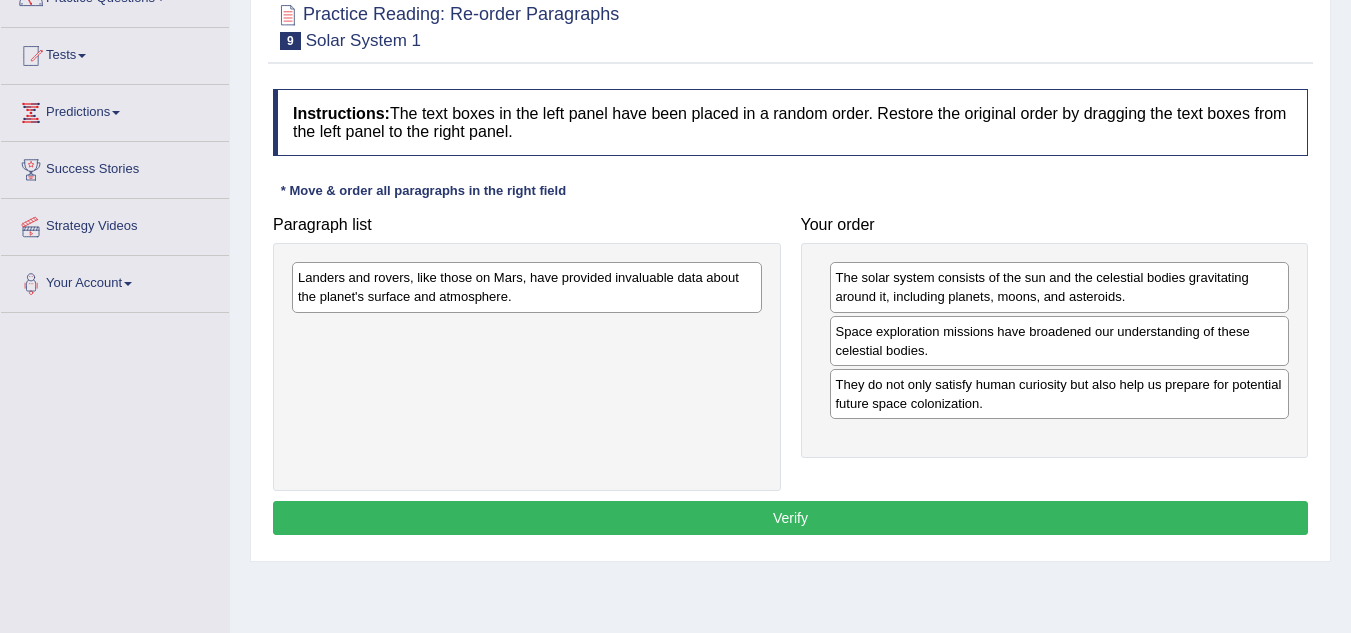 click on "Landers and rovers, like those on Mars, have provided invaluable data about the planet's surface and
atmosphere." at bounding box center [527, 287] 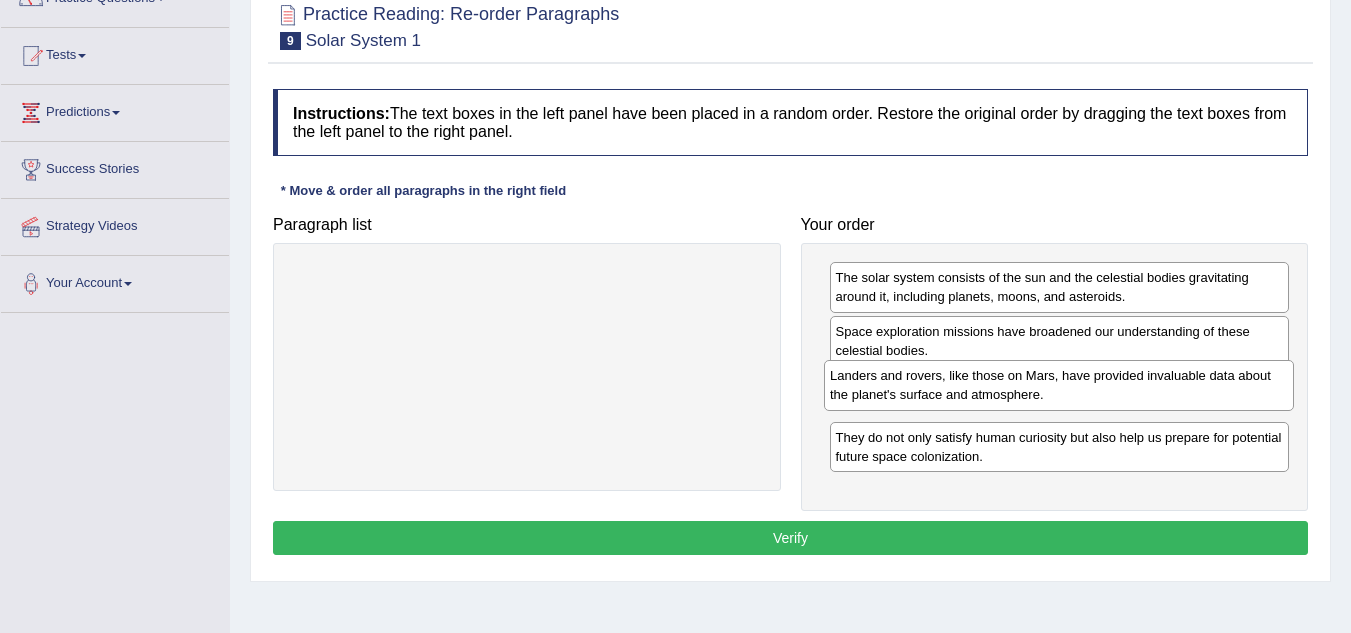 drag, startPoint x: 595, startPoint y: 283, endPoint x: 1127, endPoint y: 381, distance: 540.951 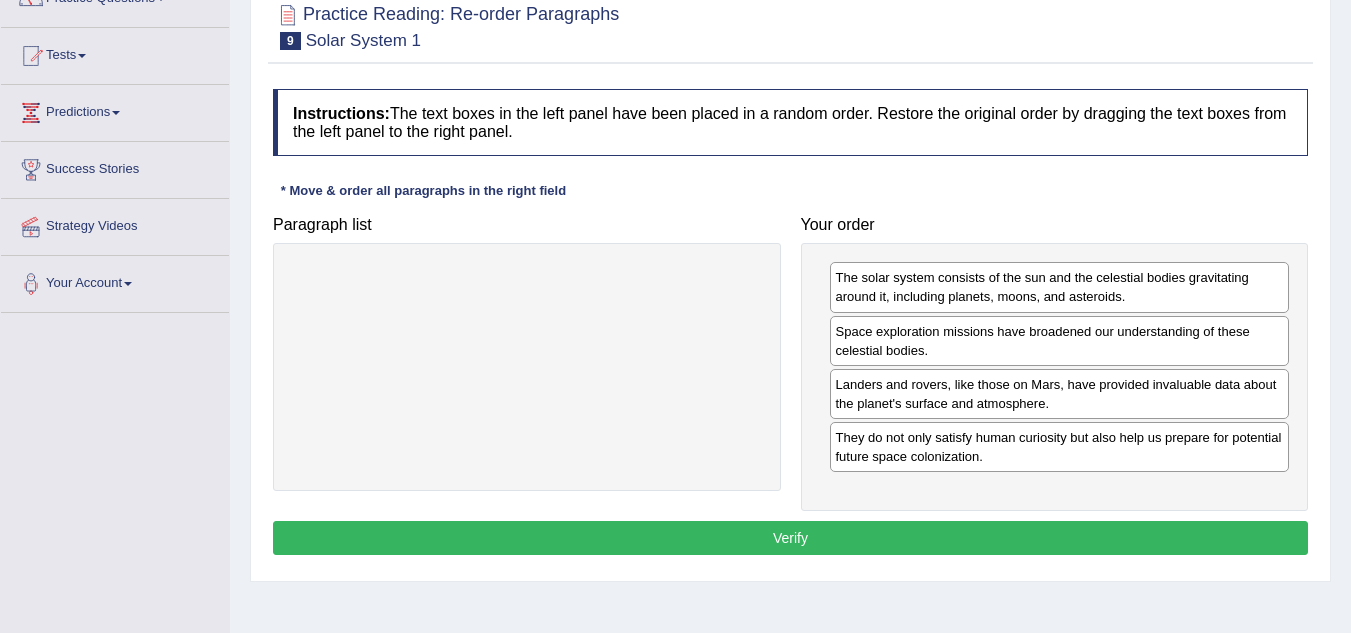 click on "Verify" at bounding box center (790, 538) 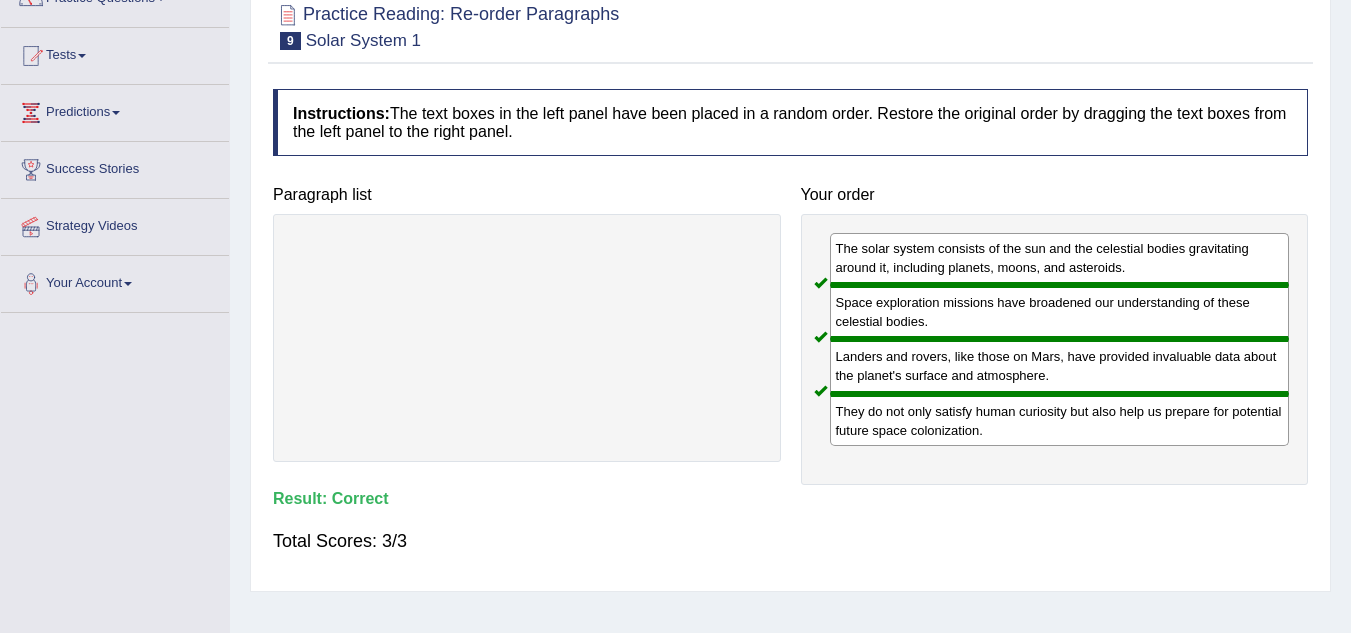 scroll, scrollTop: 0, scrollLeft: 0, axis: both 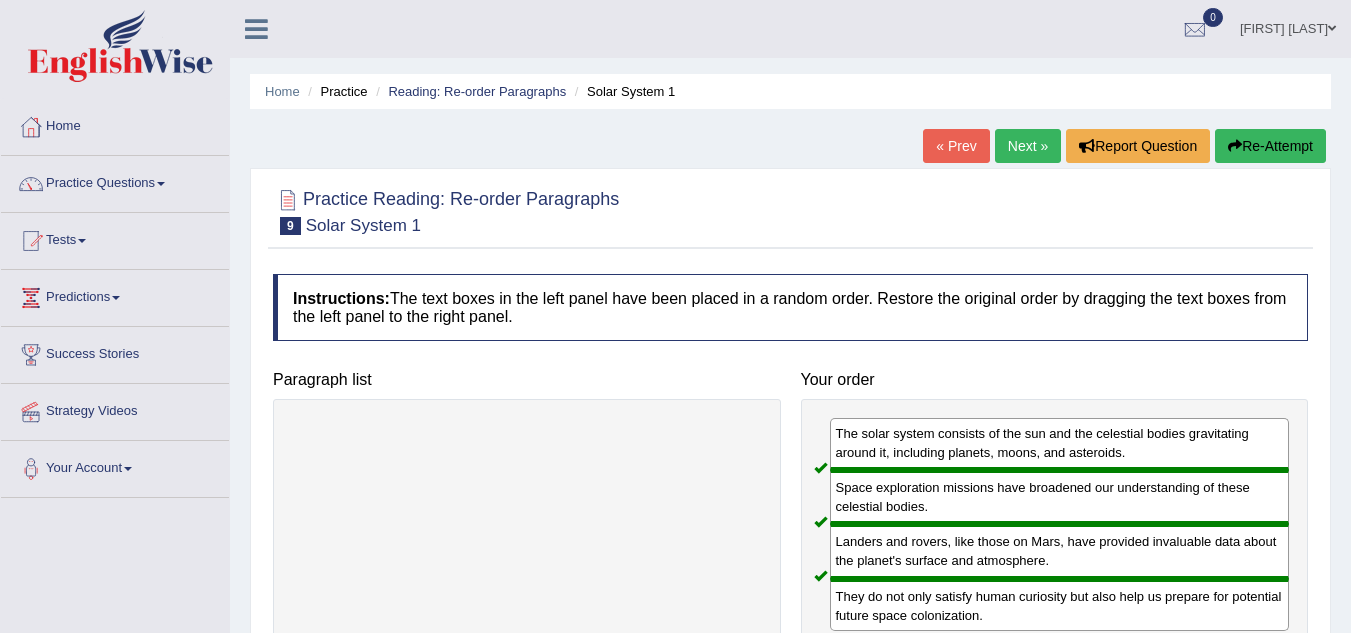 click on "Next »" at bounding box center [1028, 146] 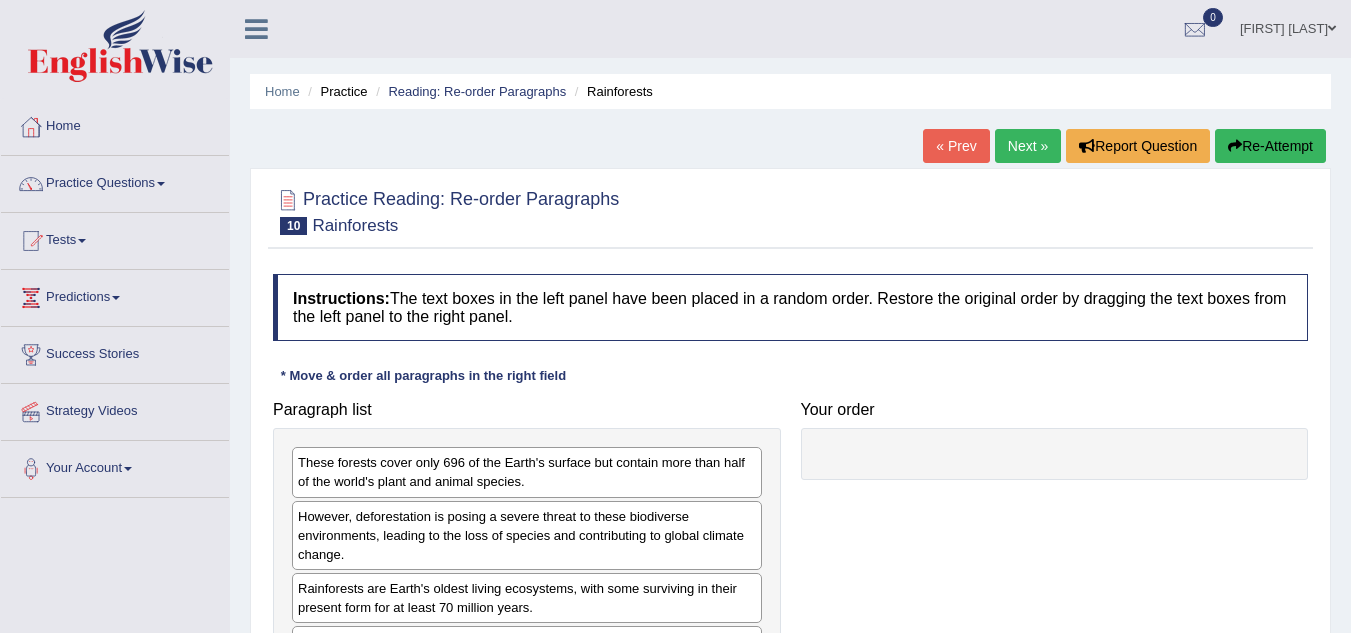 scroll, scrollTop: 0, scrollLeft: 0, axis: both 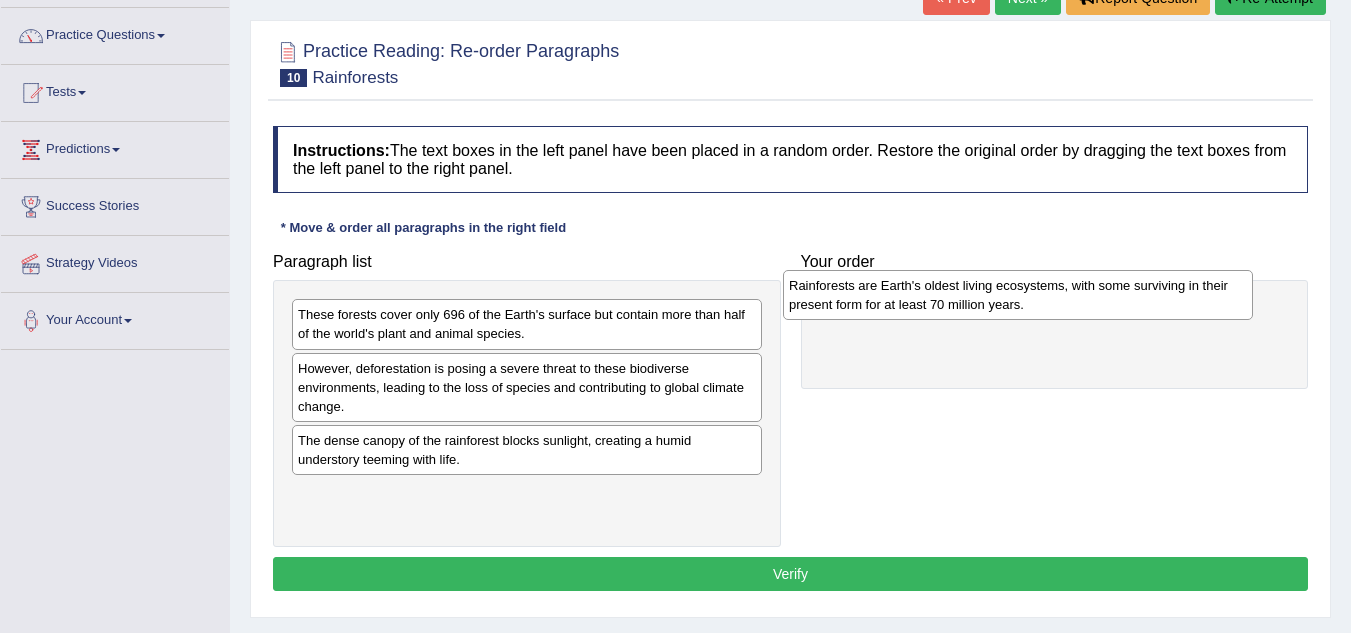 drag, startPoint x: 473, startPoint y: 439, endPoint x: 966, endPoint y: 289, distance: 515.31445 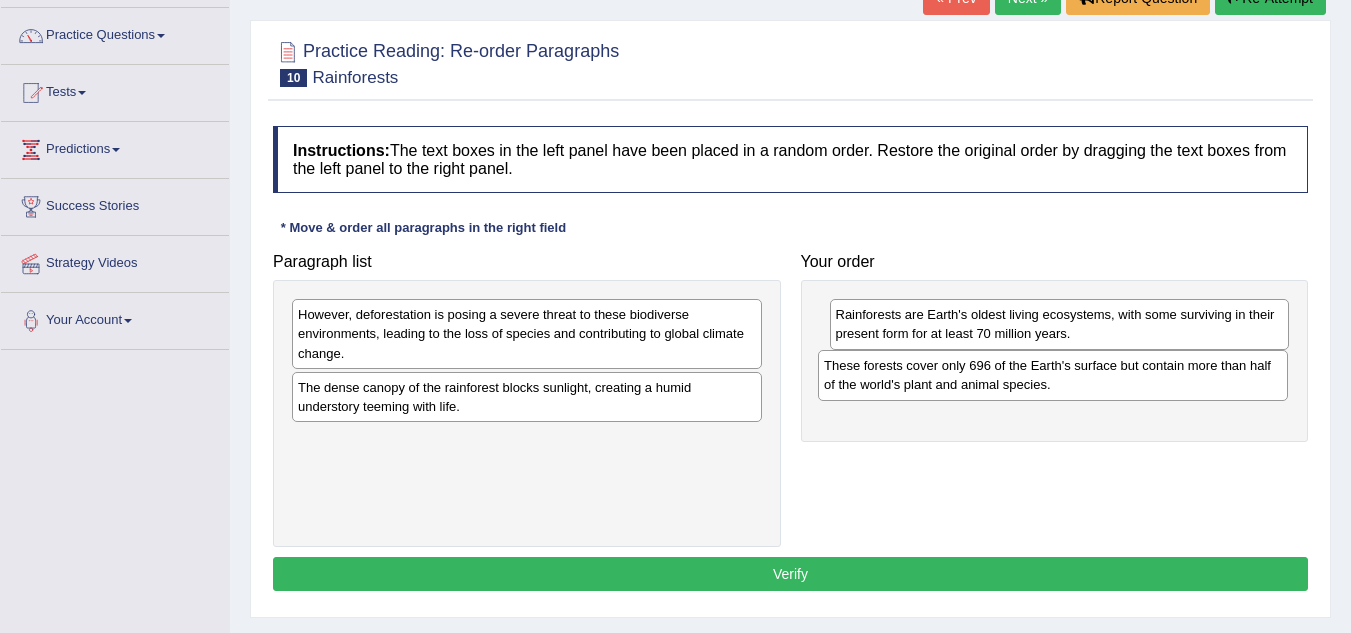 drag, startPoint x: 489, startPoint y: 325, endPoint x: 1015, endPoint y: 376, distance: 528.4667 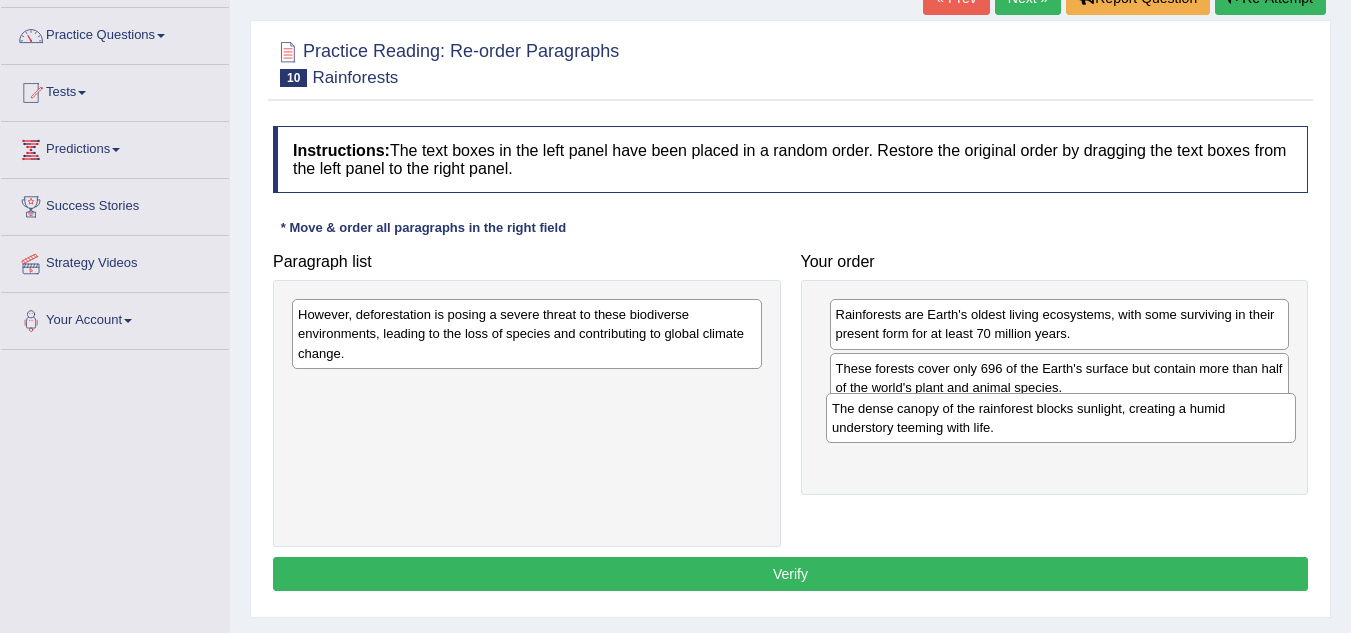 drag, startPoint x: 506, startPoint y: 415, endPoint x: 1040, endPoint y: 436, distance: 534.4128 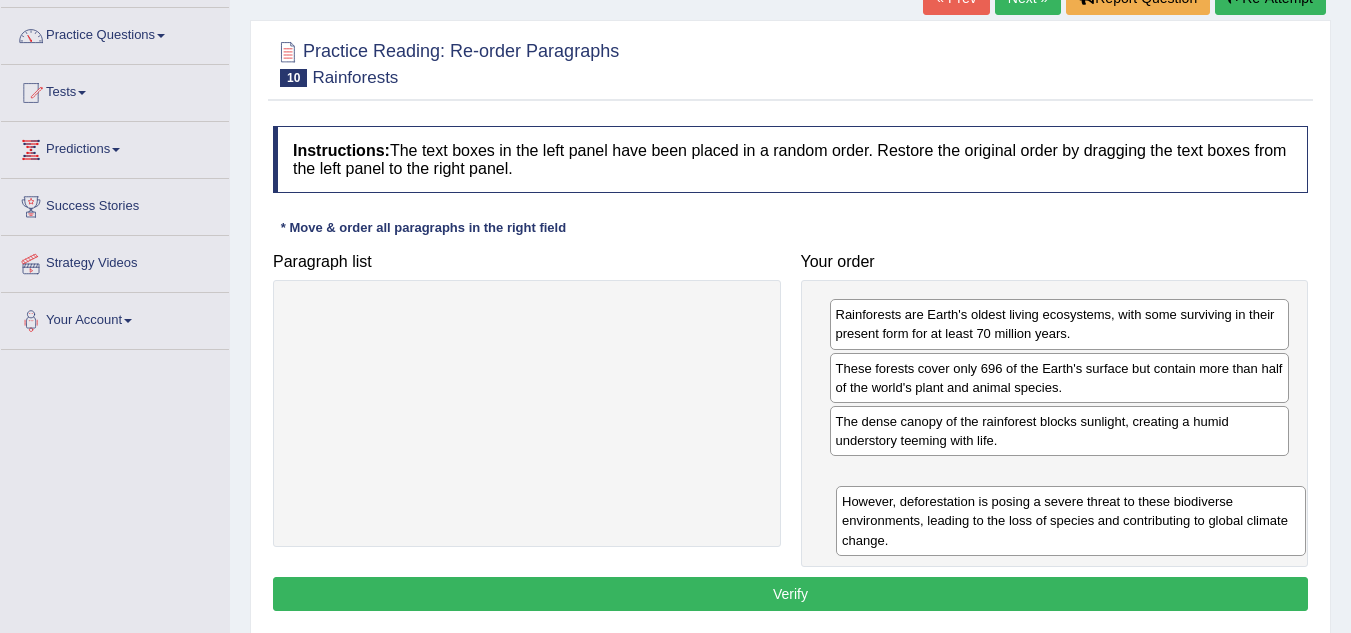 drag, startPoint x: 602, startPoint y: 330, endPoint x: 1141, endPoint y: 512, distance: 568.8981 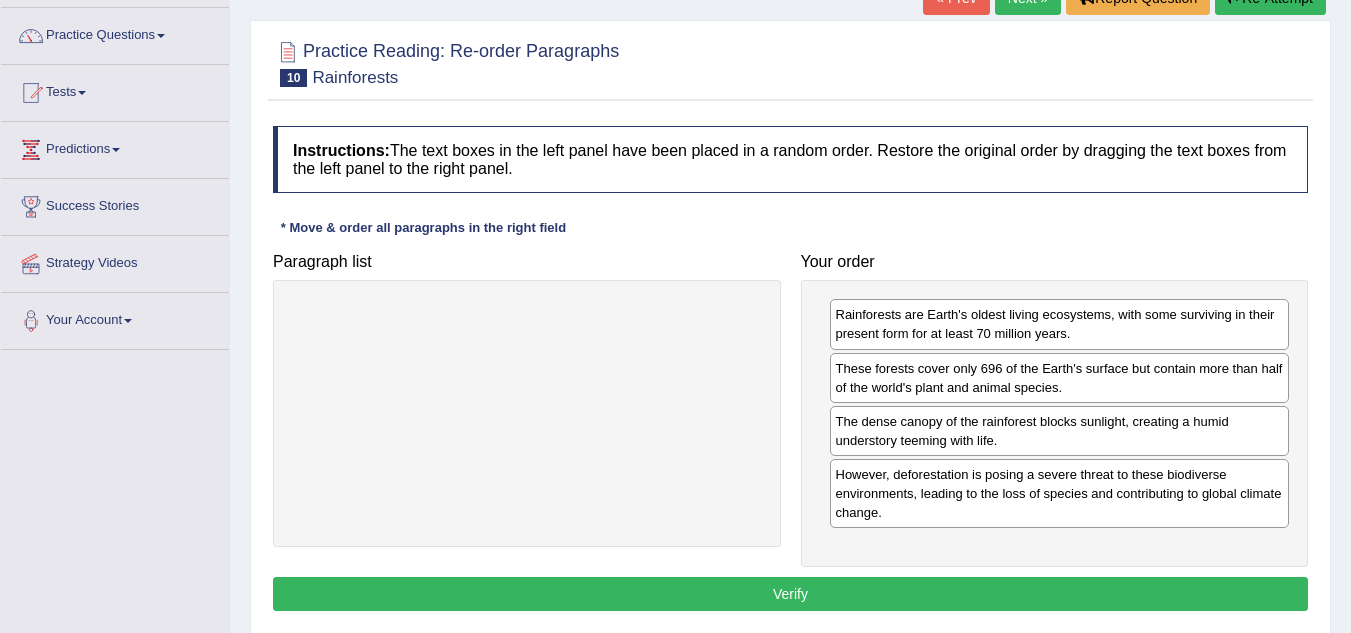 click on "Verify" at bounding box center [790, 594] 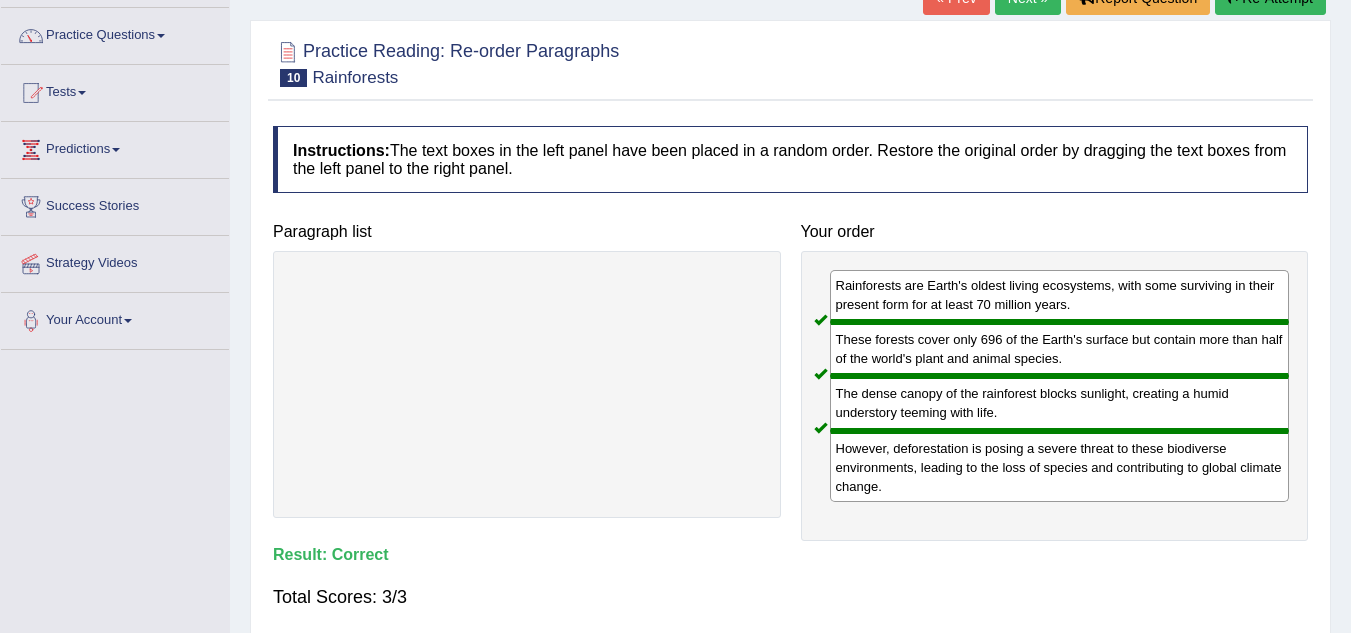 scroll, scrollTop: 0, scrollLeft: 0, axis: both 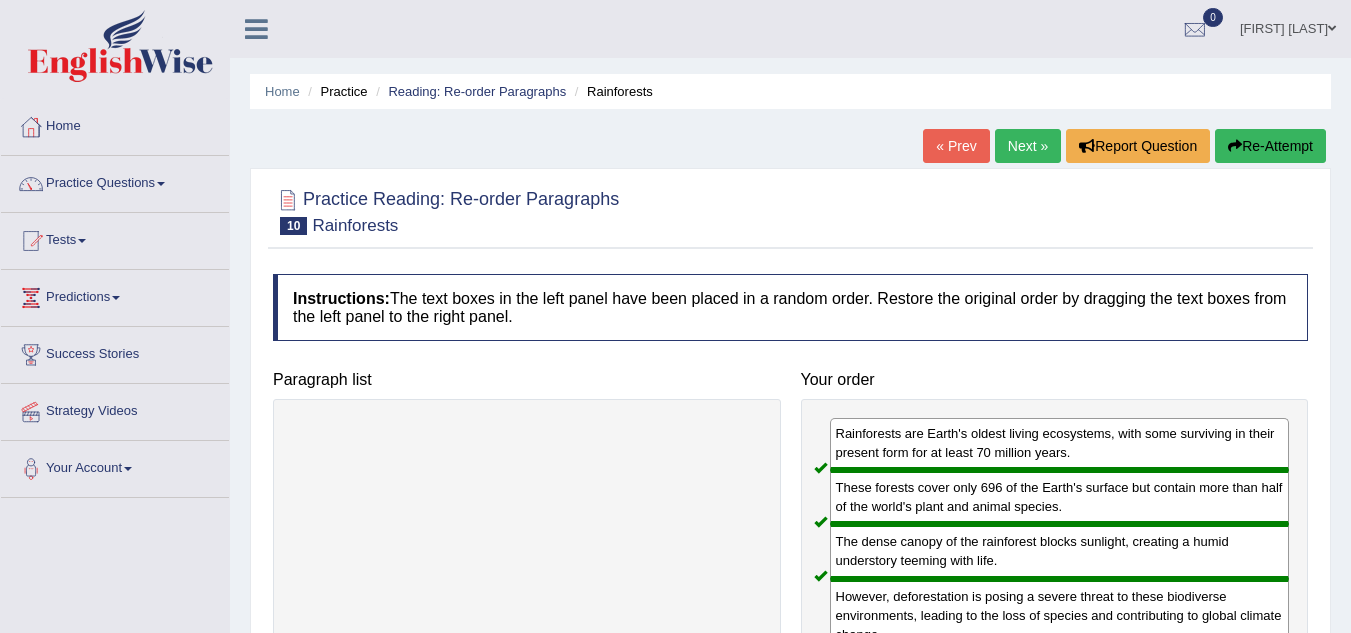 click on "Next »" at bounding box center (1028, 146) 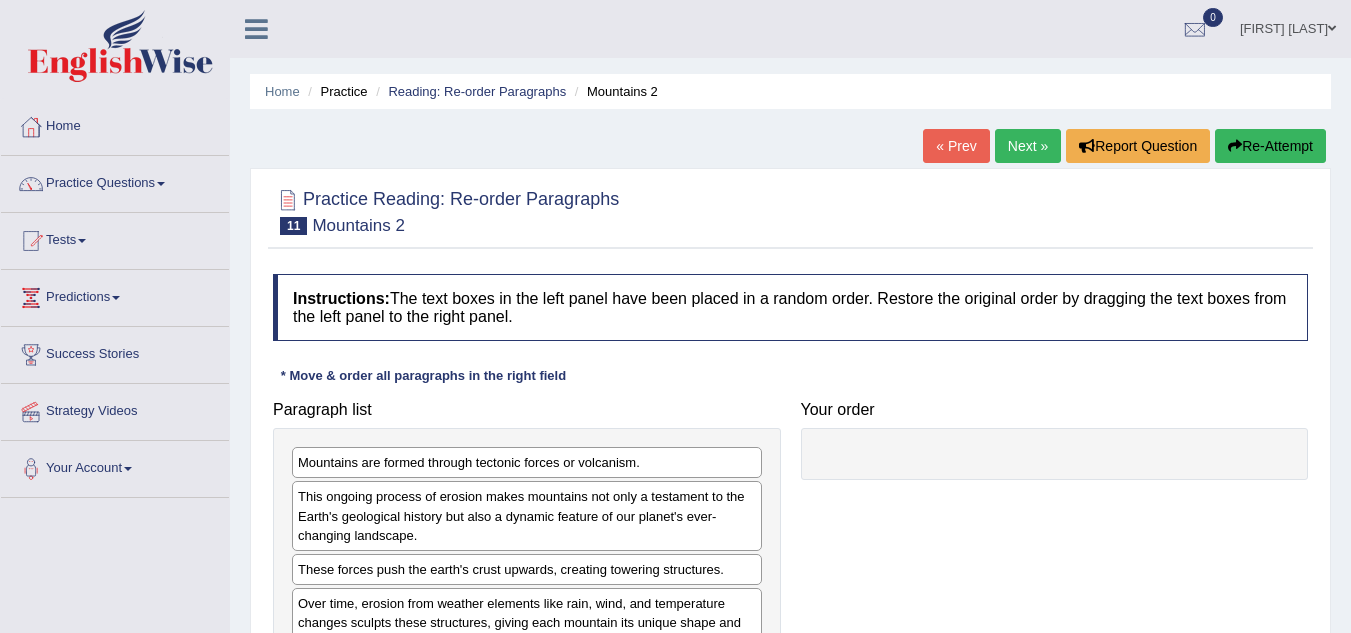 scroll, scrollTop: 0, scrollLeft: 0, axis: both 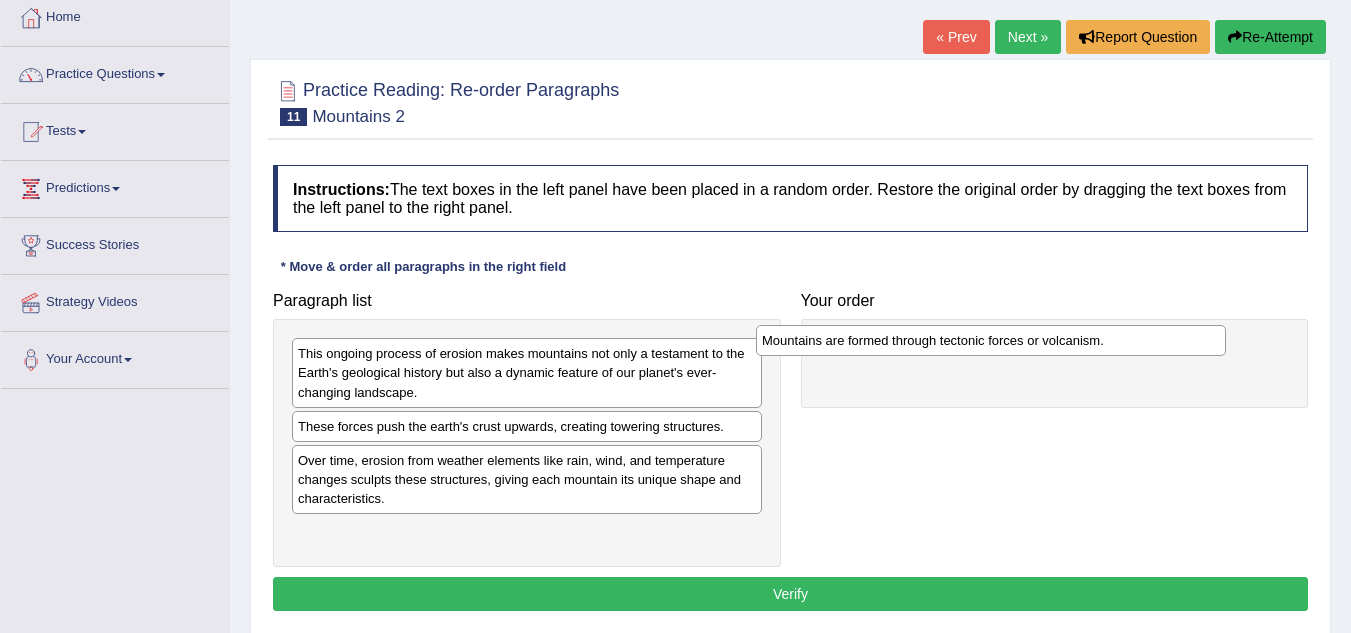 drag, startPoint x: 526, startPoint y: 368, endPoint x: 994, endPoint y: 355, distance: 468.1805 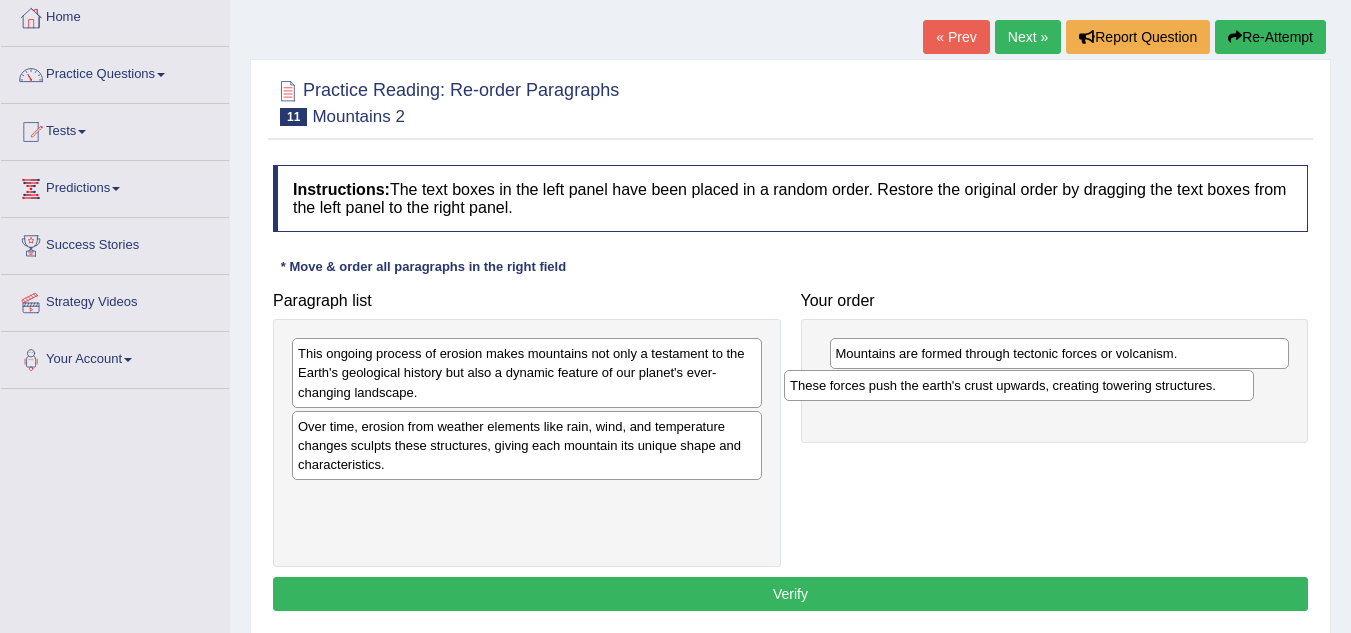 drag, startPoint x: 636, startPoint y: 435, endPoint x: 1149, endPoint y: 390, distance: 514.9699 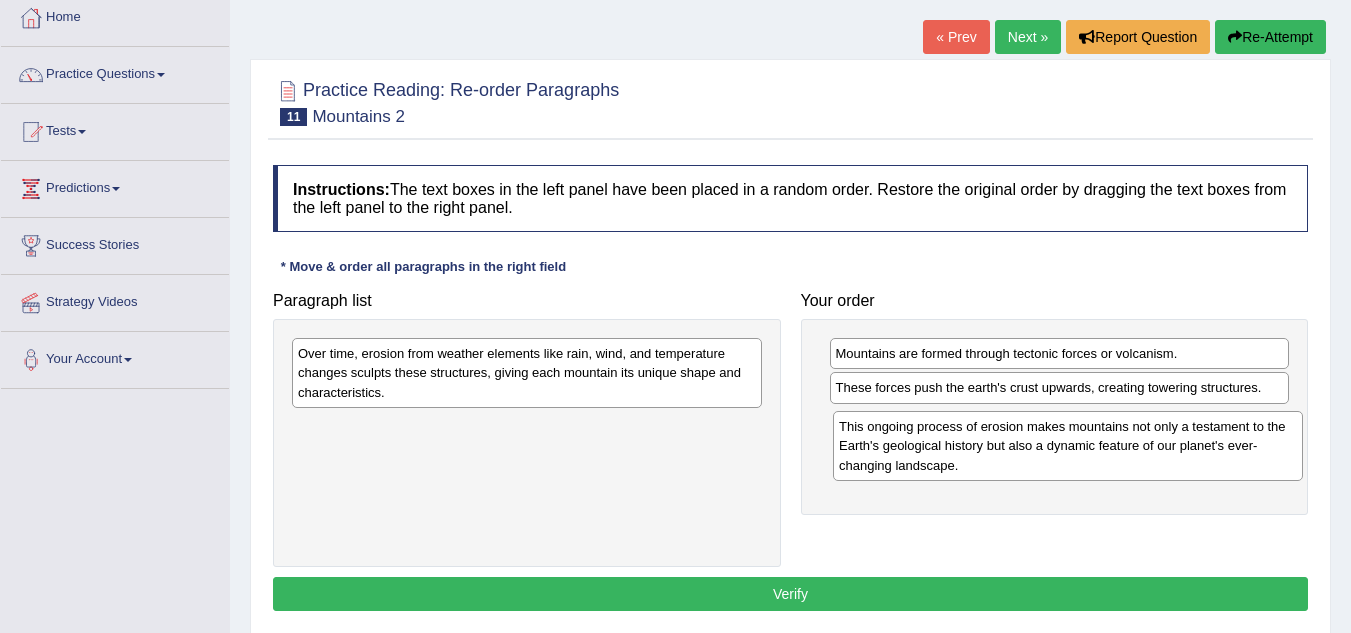 drag, startPoint x: 522, startPoint y: 384, endPoint x: 1063, endPoint y: 457, distance: 545.9029 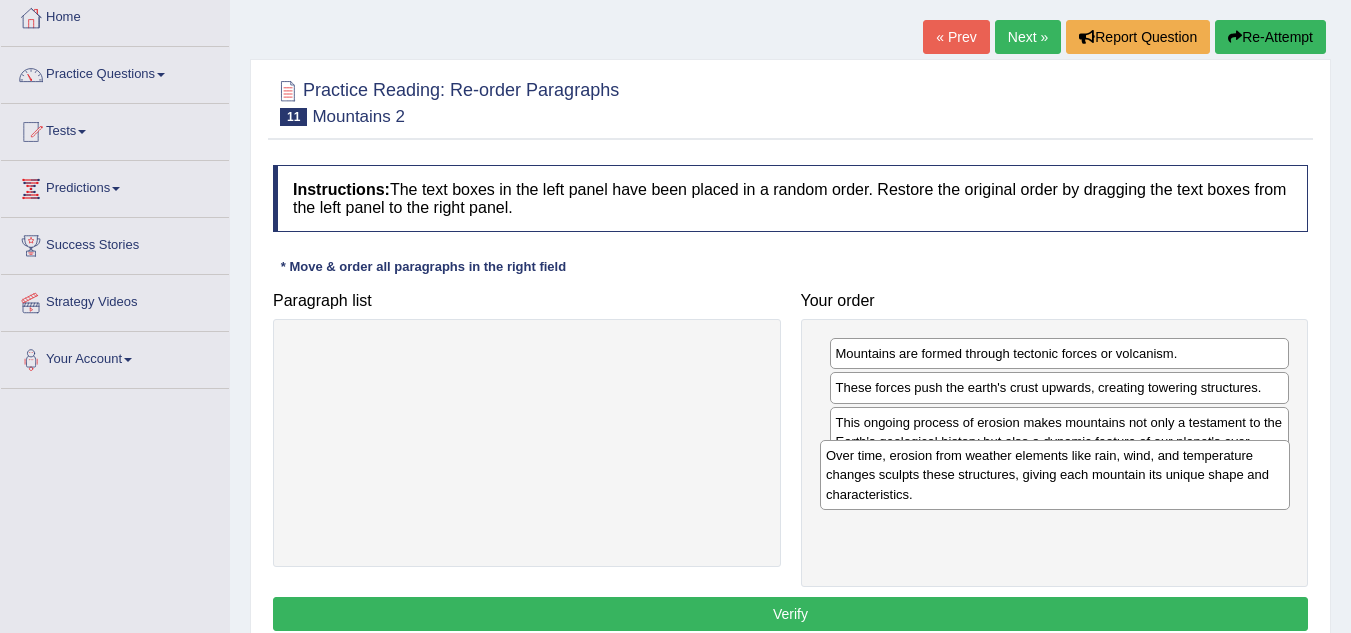 drag, startPoint x: 531, startPoint y: 378, endPoint x: 1059, endPoint y: 480, distance: 537.762 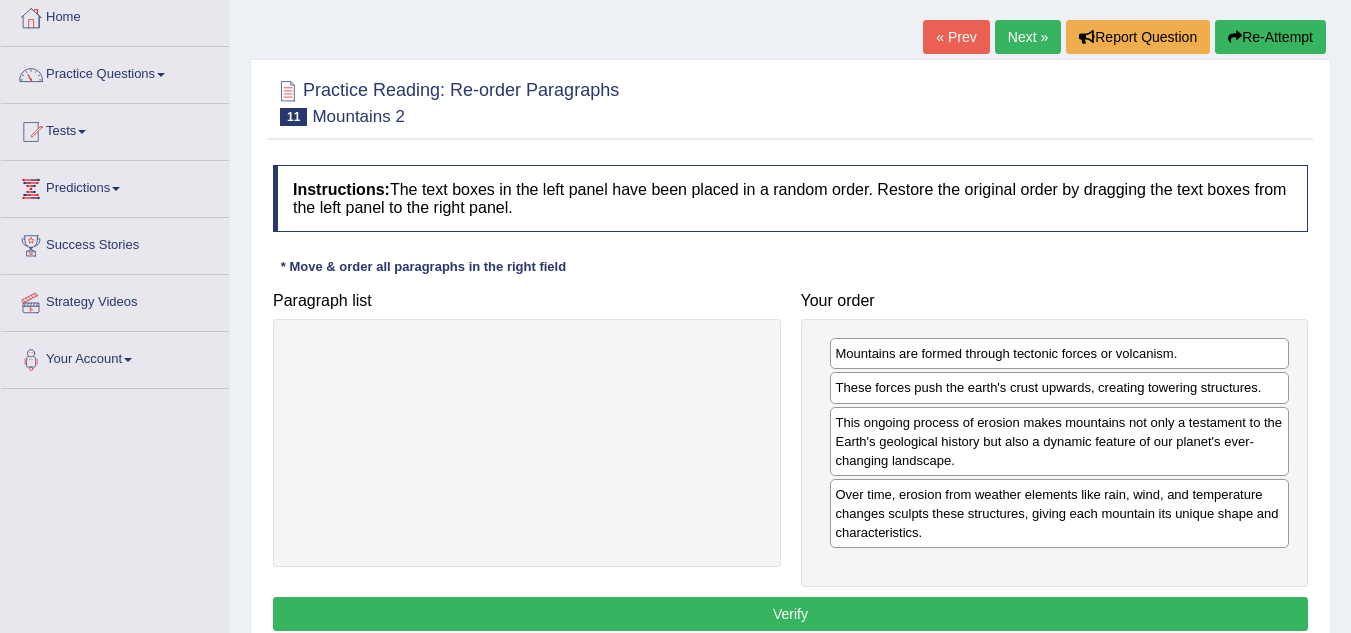 click on "Verify" at bounding box center [790, 614] 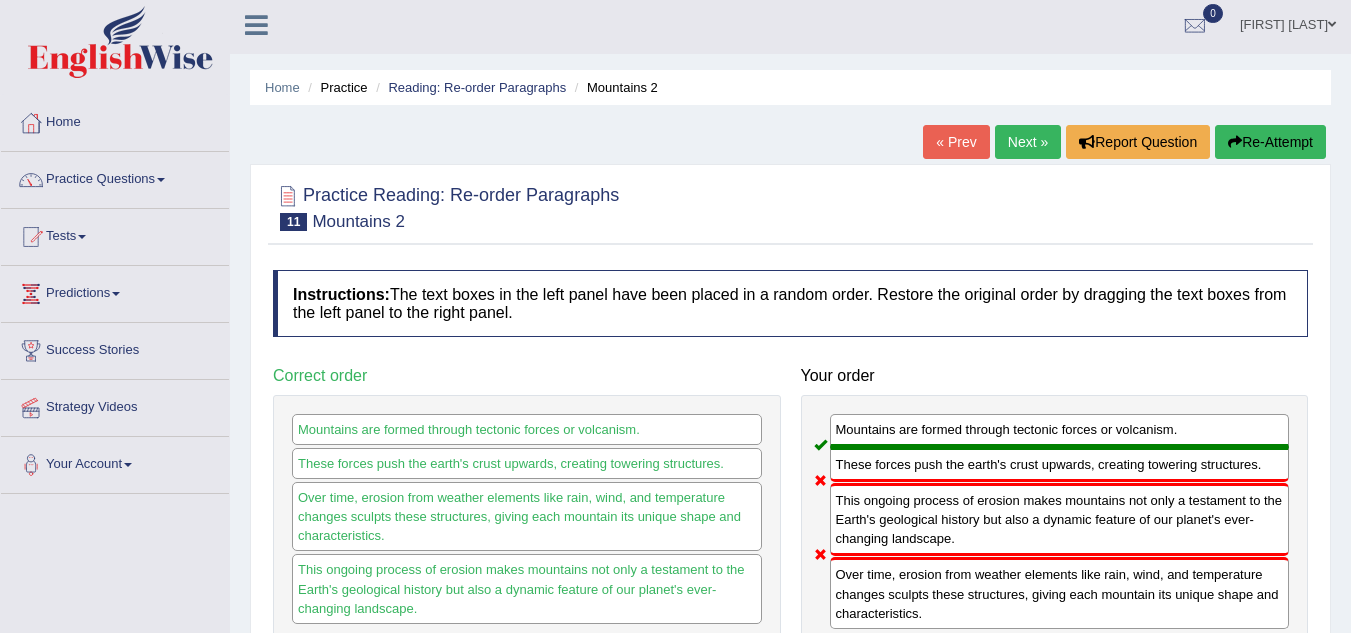 scroll, scrollTop: 109, scrollLeft: 0, axis: vertical 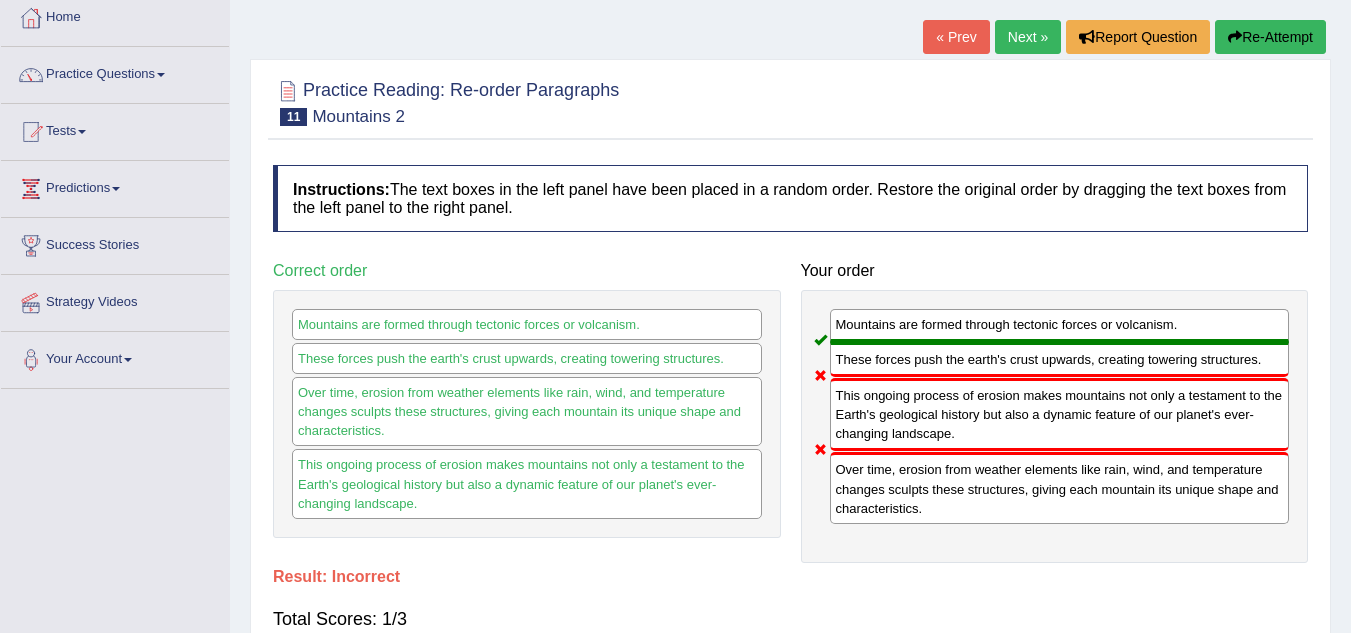click on "Next »" at bounding box center [1028, 37] 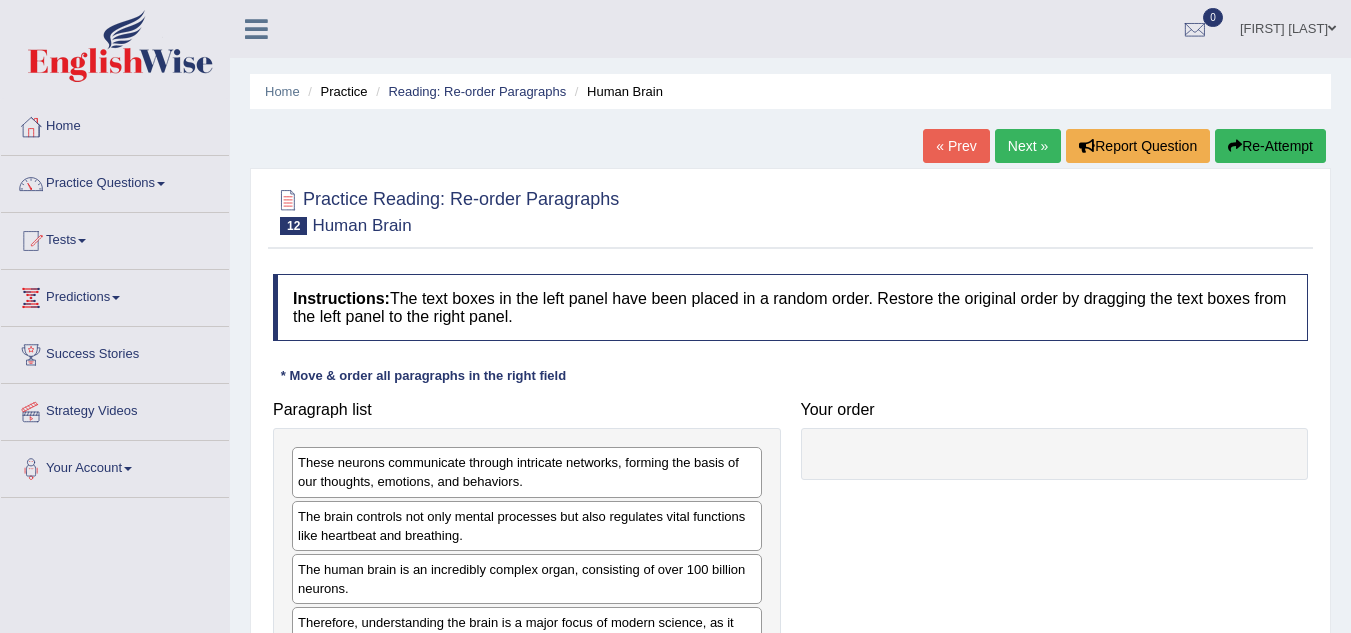 scroll, scrollTop: 0, scrollLeft: 0, axis: both 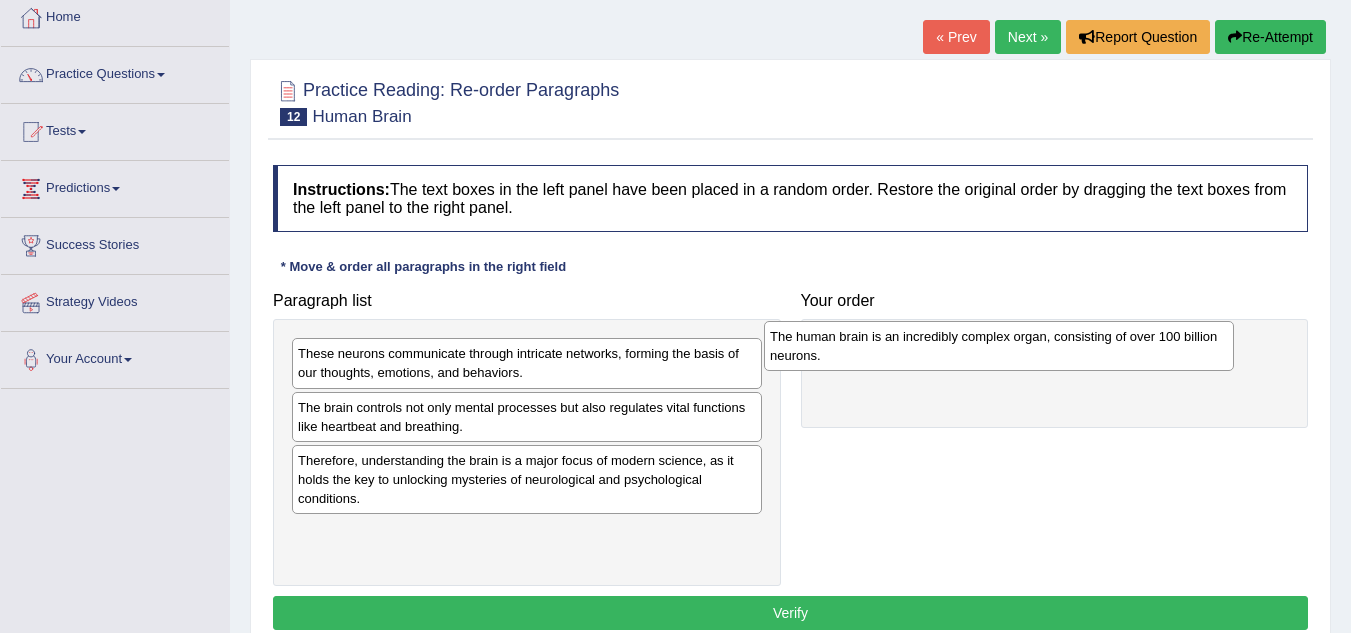drag, startPoint x: 528, startPoint y: 469, endPoint x: 1003, endPoint y: 346, distance: 490.6669 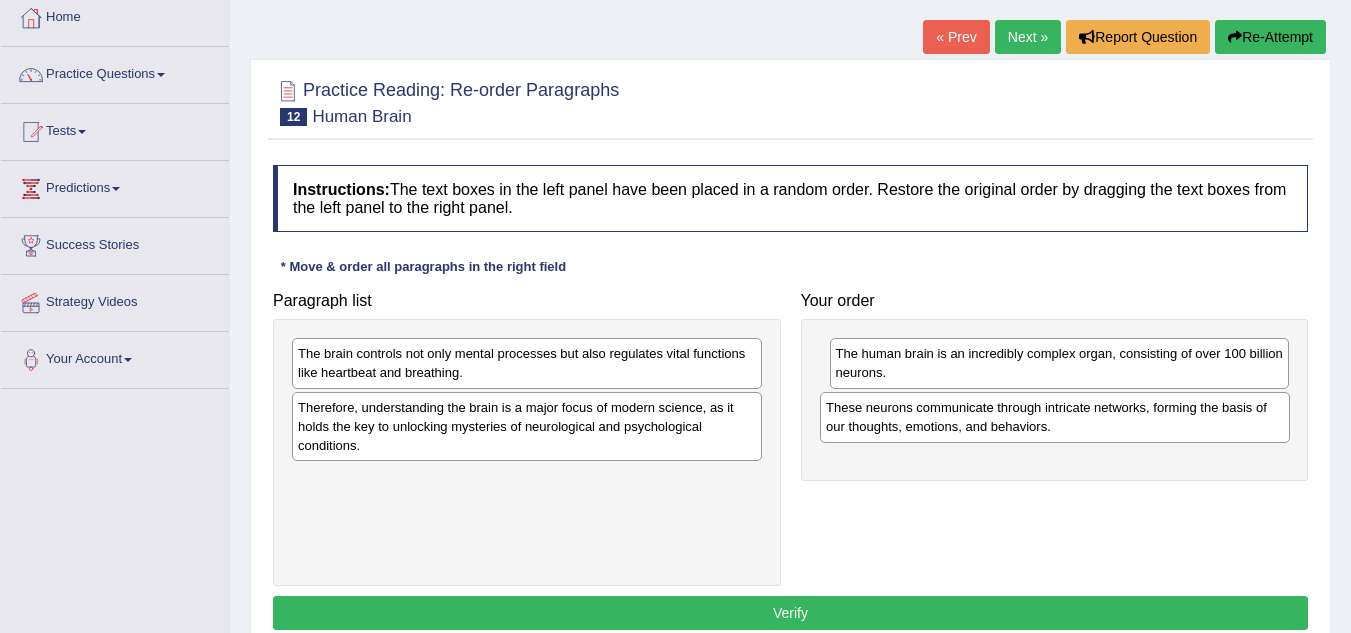 drag, startPoint x: 468, startPoint y: 364, endPoint x: 996, endPoint y: 418, distance: 530.75415 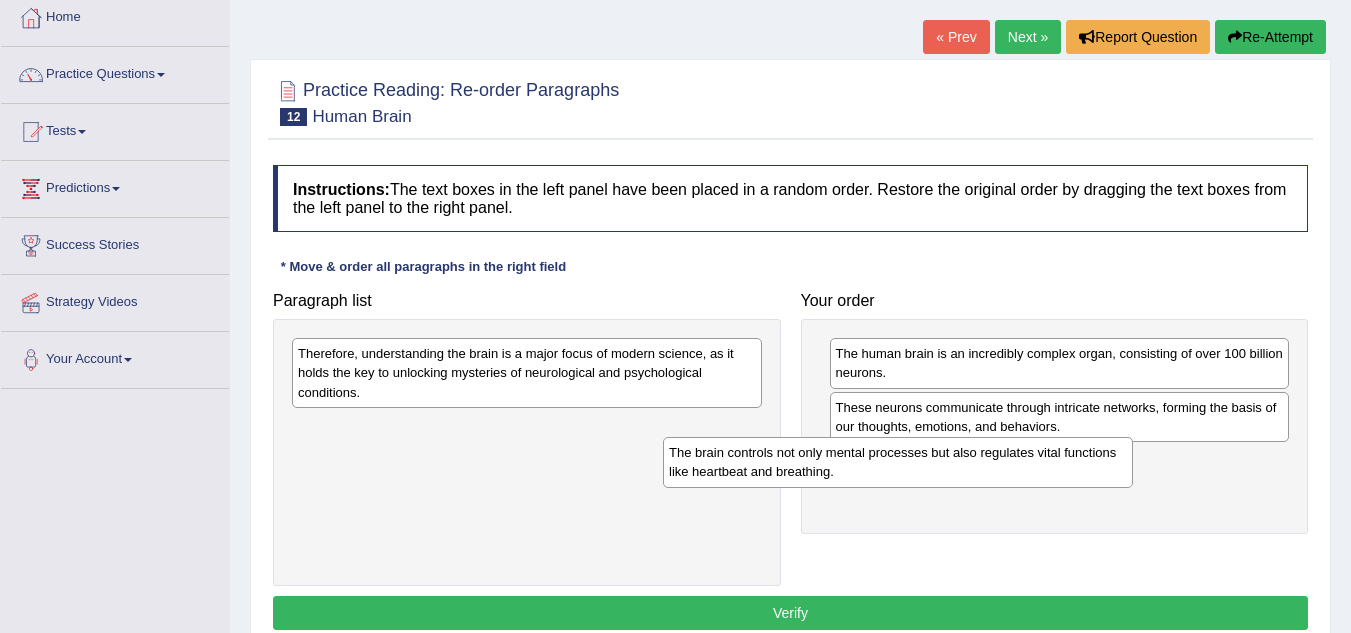 drag, startPoint x: 632, startPoint y: 359, endPoint x: 1073, endPoint y: 477, distance: 456.51398 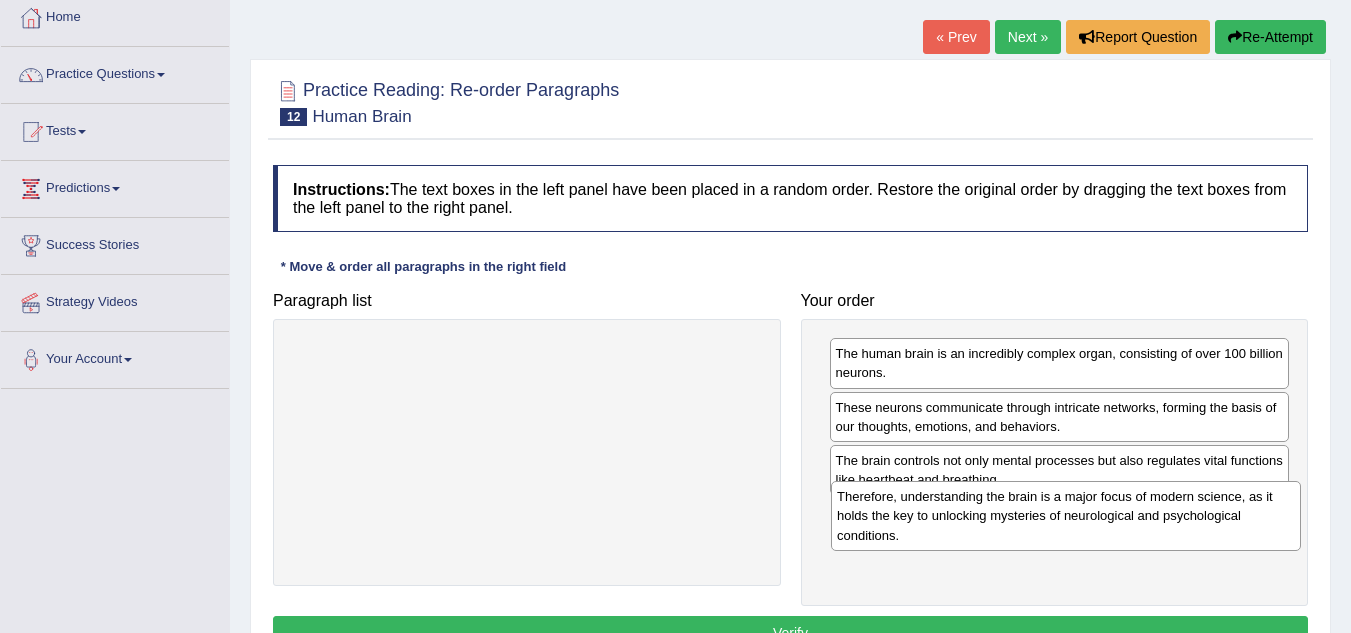 drag, startPoint x: 617, startPoint y: 393, endPoint x: 1156, endPoint y: 536, distance: 557.64685 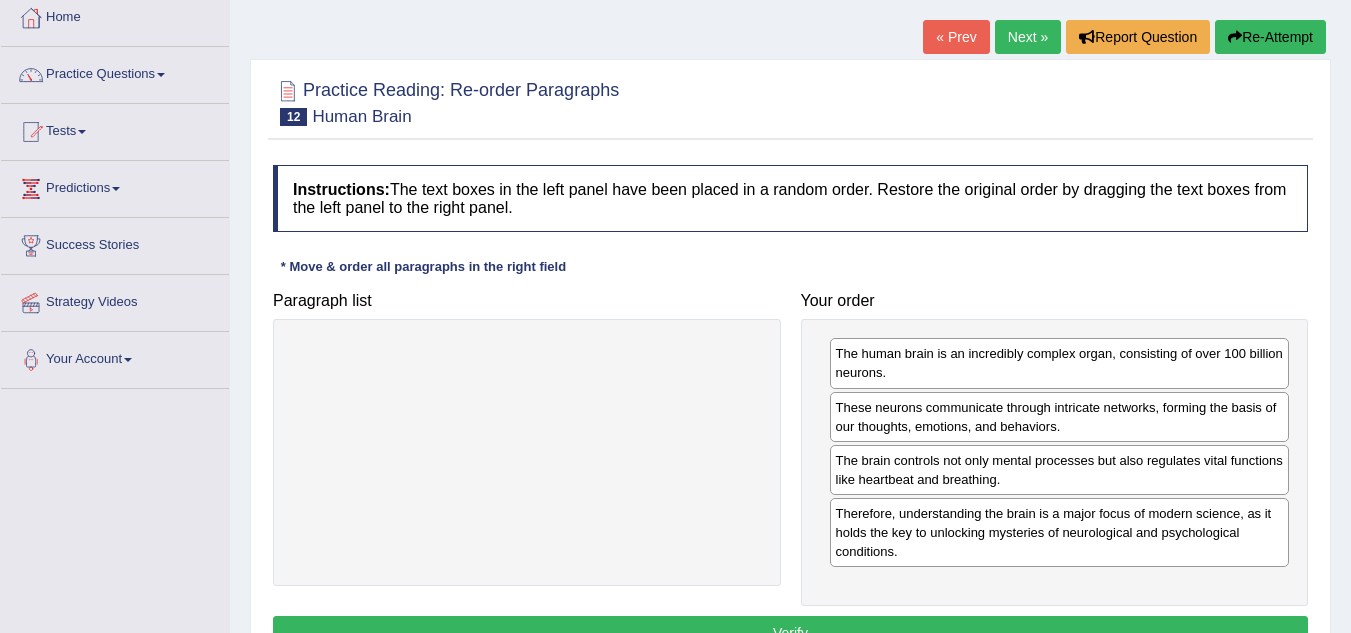 click on "Verify" at bounding box center [790, 633] 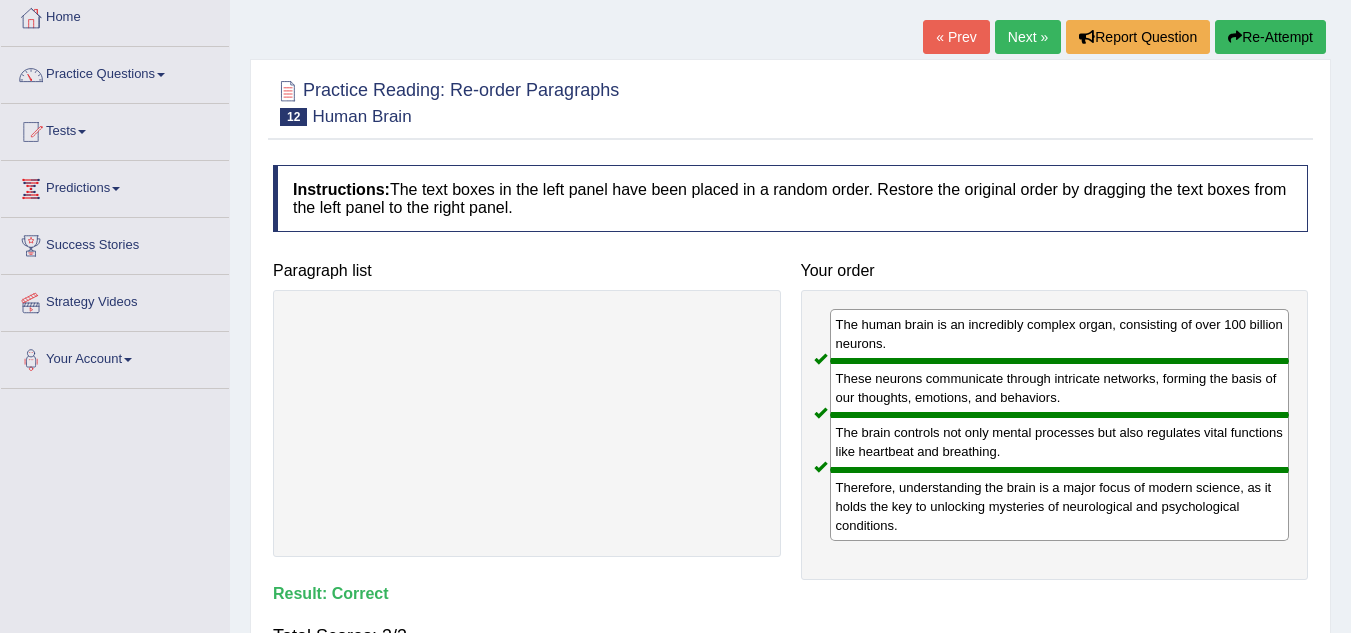 click on "Next »" at bounding box center (1028, 37) 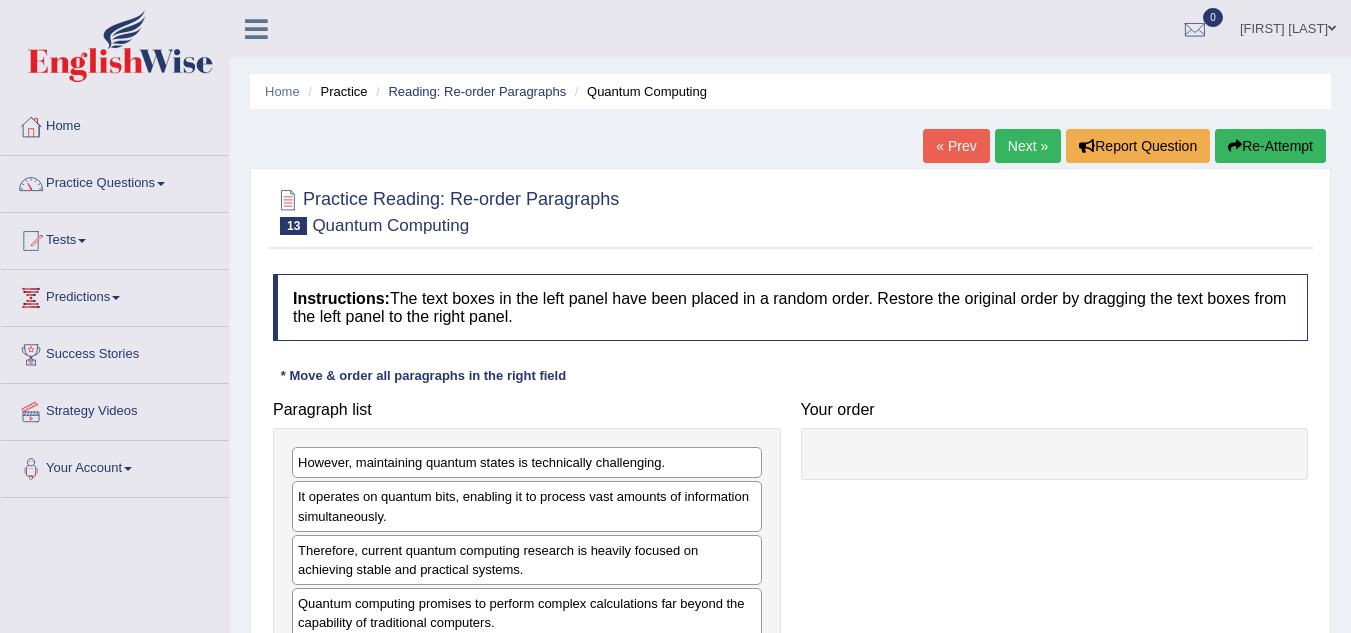 scroll, scrollTop: 0, scrollLeft: 0, axis: both 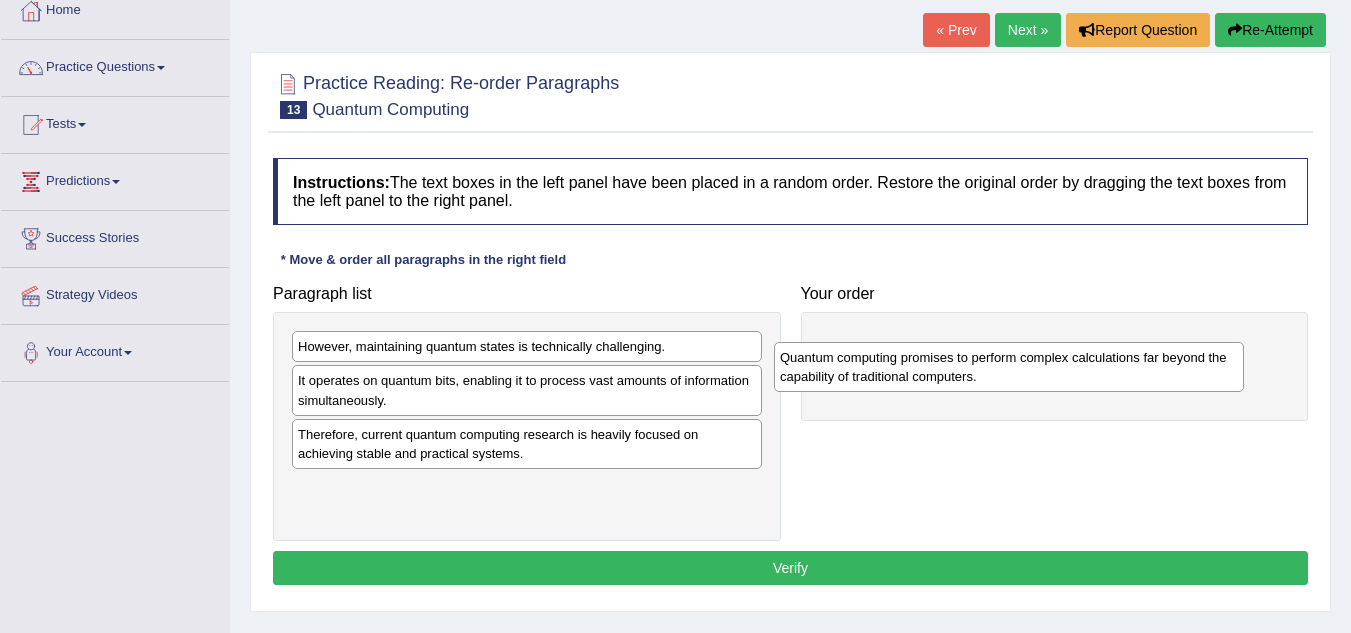 drag, startPoint x: 609, startPoint y: 500, endPoint x: 1143, endPoint y: 379, distance: 547.53723 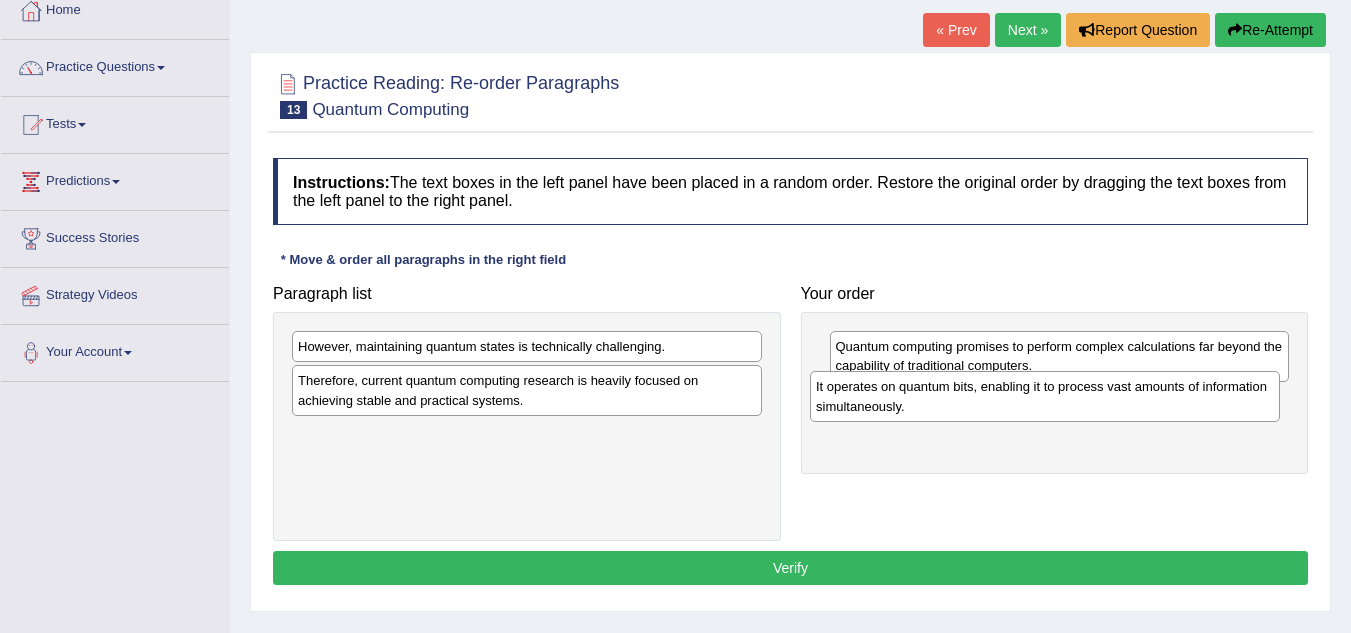 drag, startPoint x: 606, startPoint y: 396, endPoint x: 1124, endPoint y: 402, distance: 518.0347 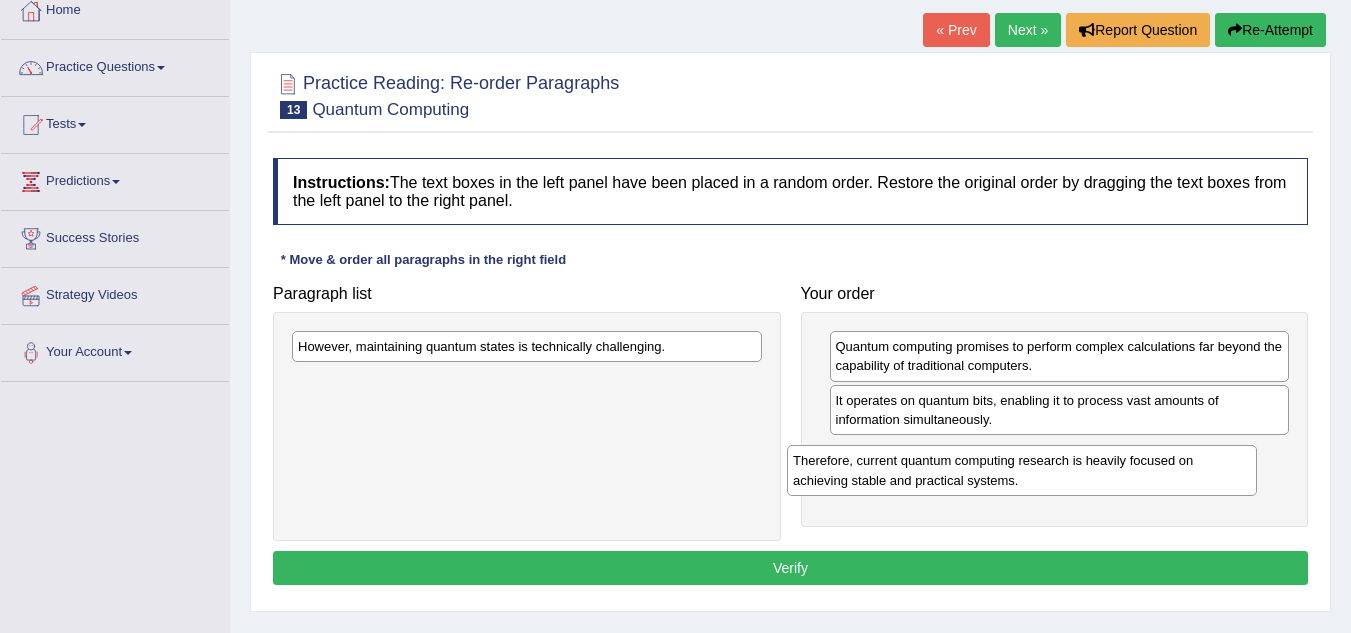 drag, startPoint x: 664, startPoint y: 399, endPoint x: 1159, endPoint y: 478, distance: 501.2644 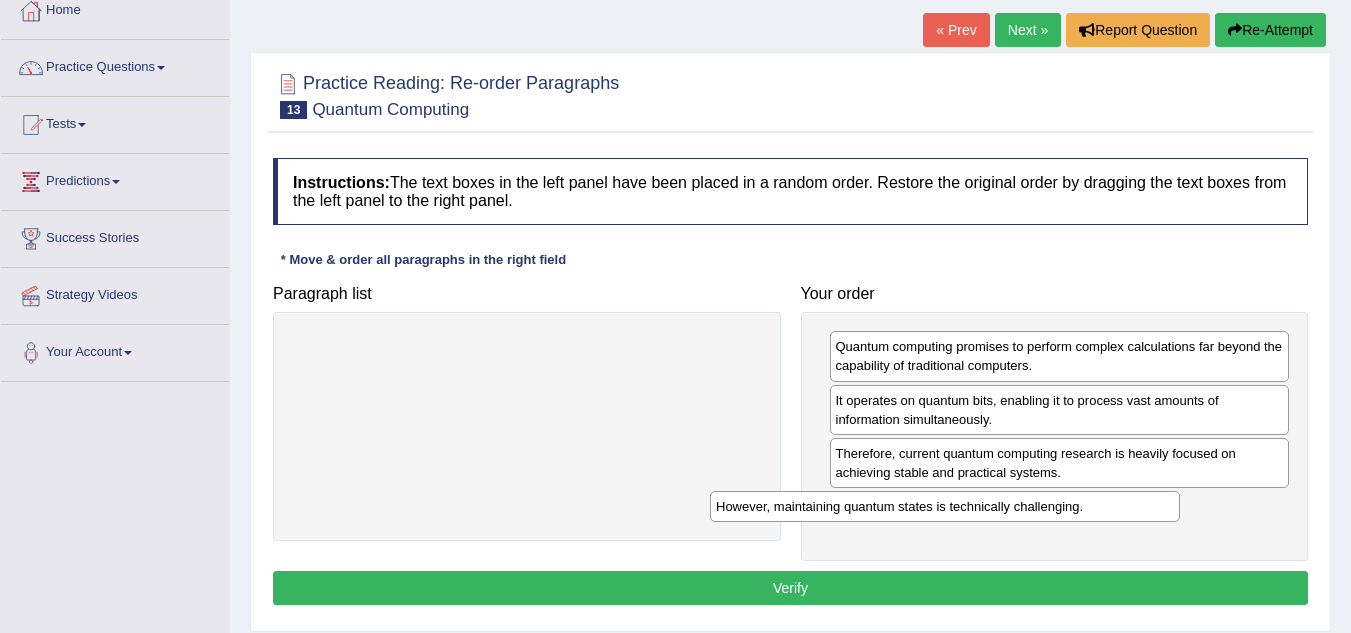 drag, startPoint x: 625, startPoint y: 349, endPoint x: 1043, endPoint y: 506, distance: 446.51202 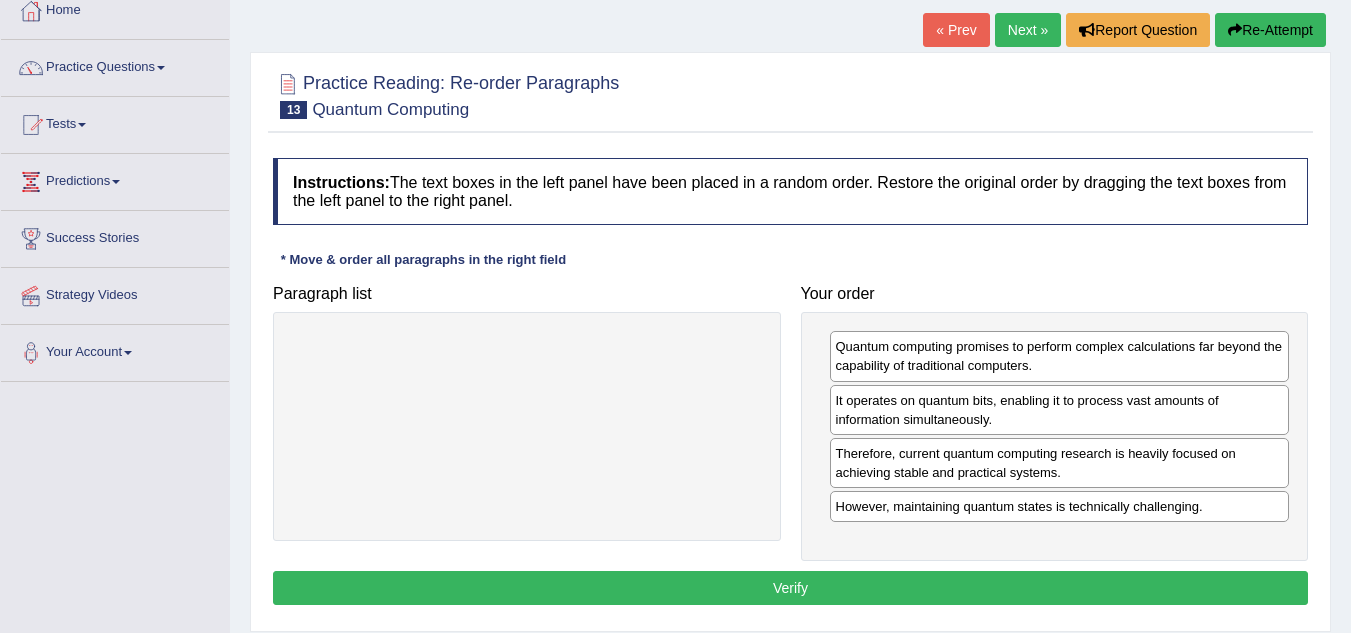click on "Verify" at bounding box center (790, 588) 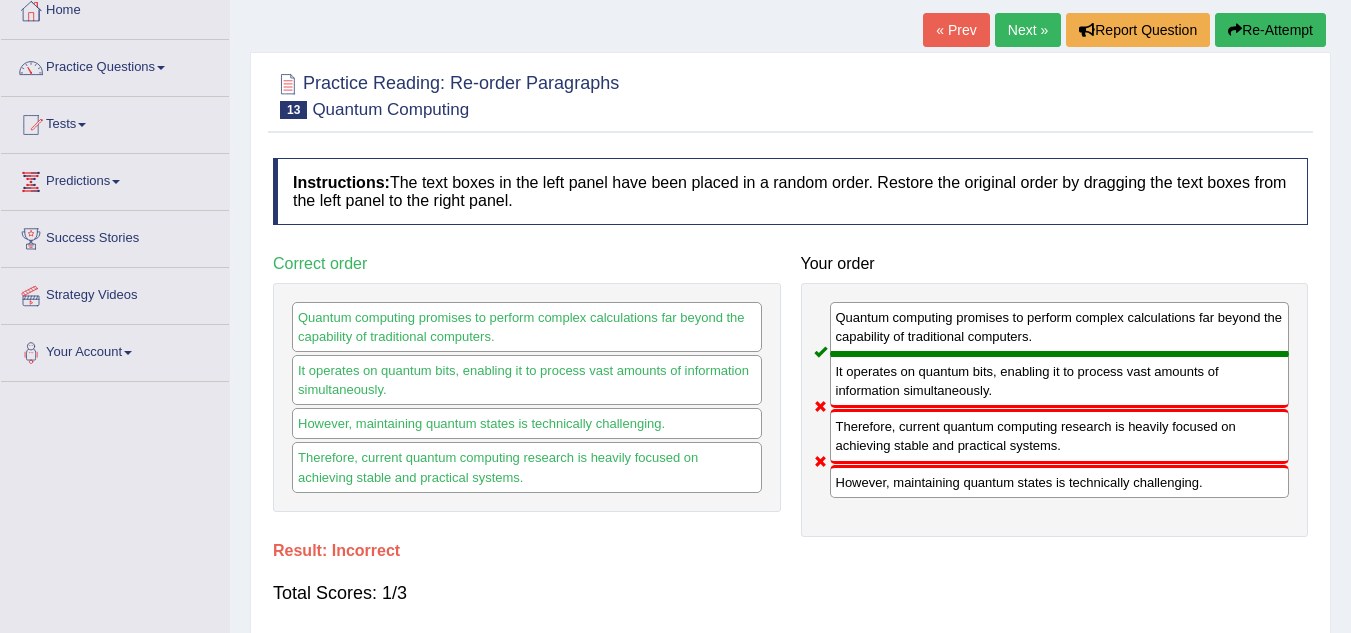 click on "Next »" at bounding box center (1028, 30) 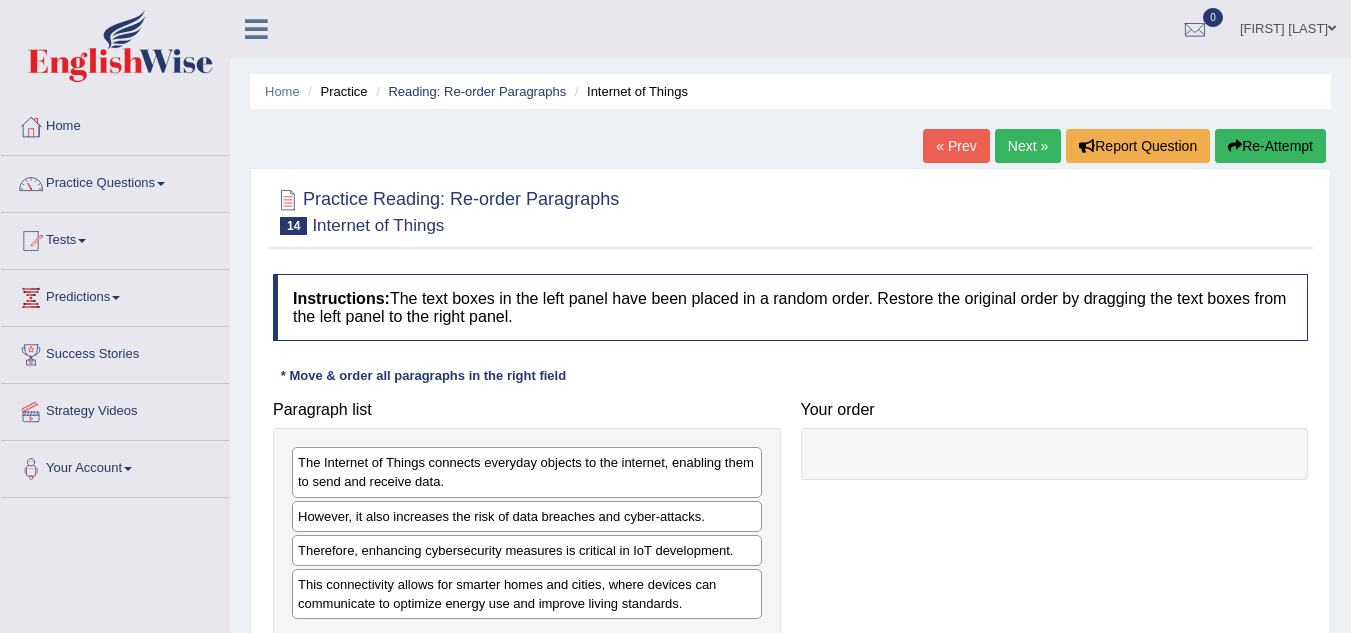scroll, scrollTop: 0, scrollLeft: 0, axis: both 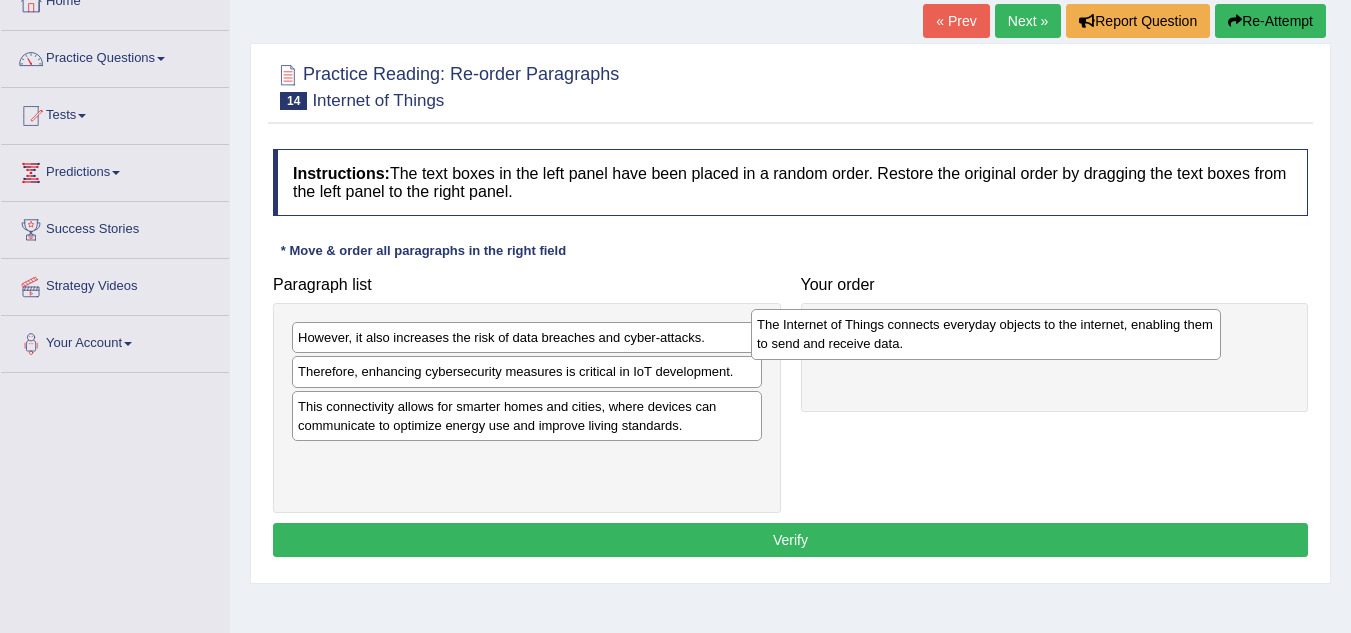 drag, startPoint x: 504, startPoint y: 357, endPoint x: 966, endPoint y: 343, distance: 462.21207 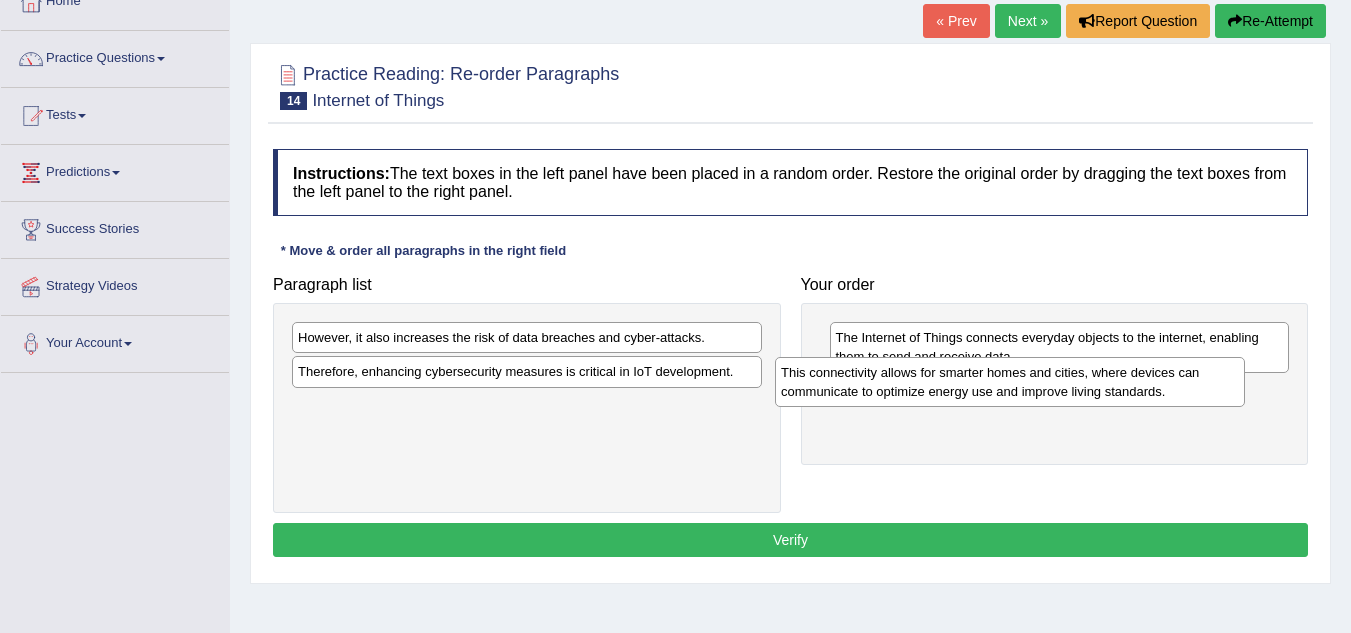 drag, startPoint x: 697, startPoint y: 426, endPoint x: 1183, endPoint y: 401, distance: 486.64258 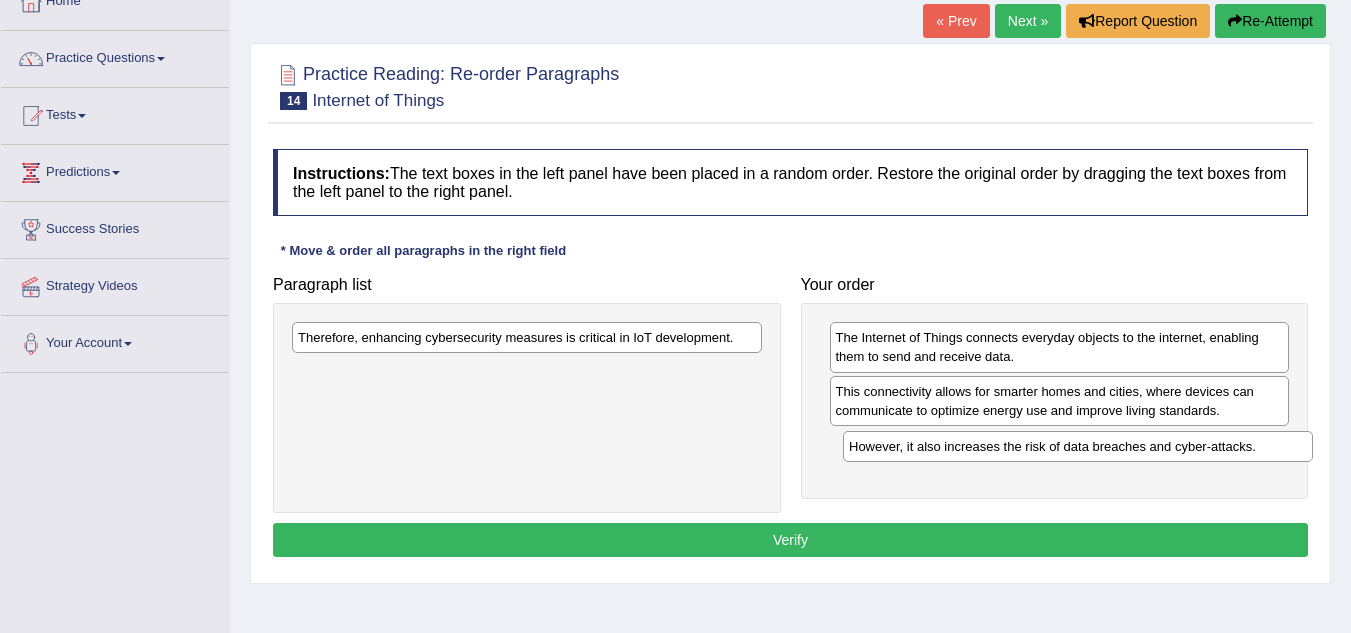 drag, startPoint x: 660, startPoint y: 335, endPoint x: 1211, endPoint y: 444, distance: 561.67786 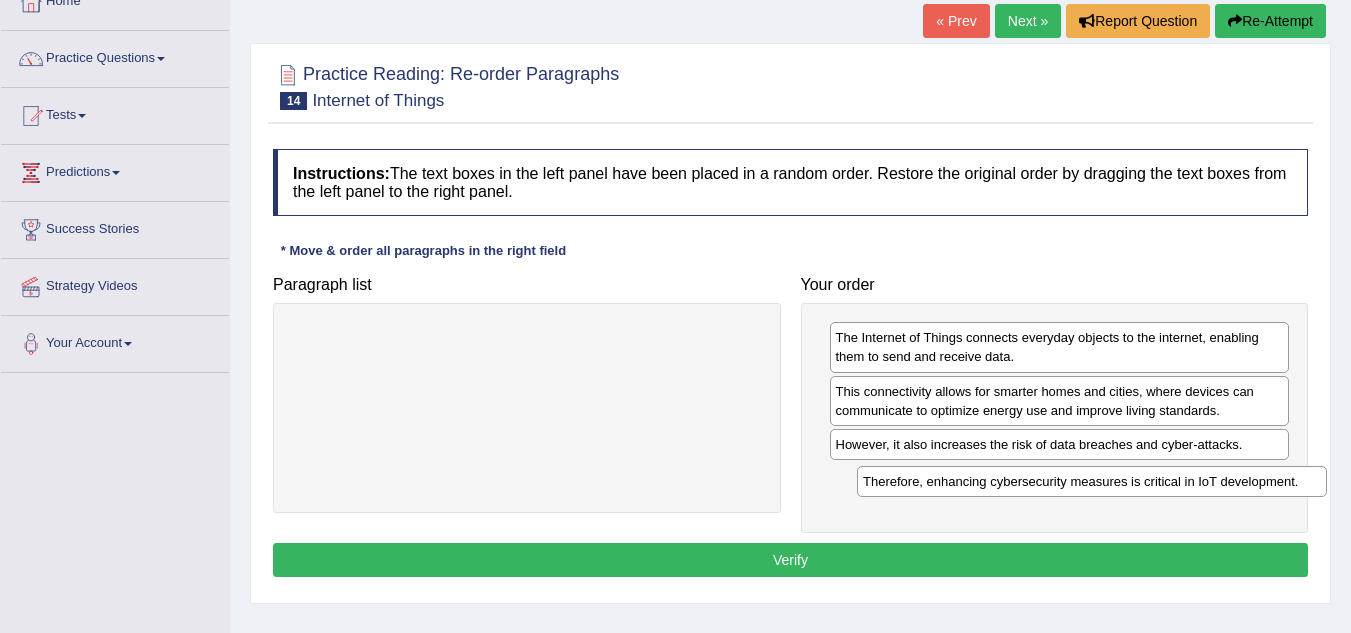 drag, startPoint x: 705, startPoint y: 339, endPoint x: 1266, endPoint y: 482, distance: 578.93866 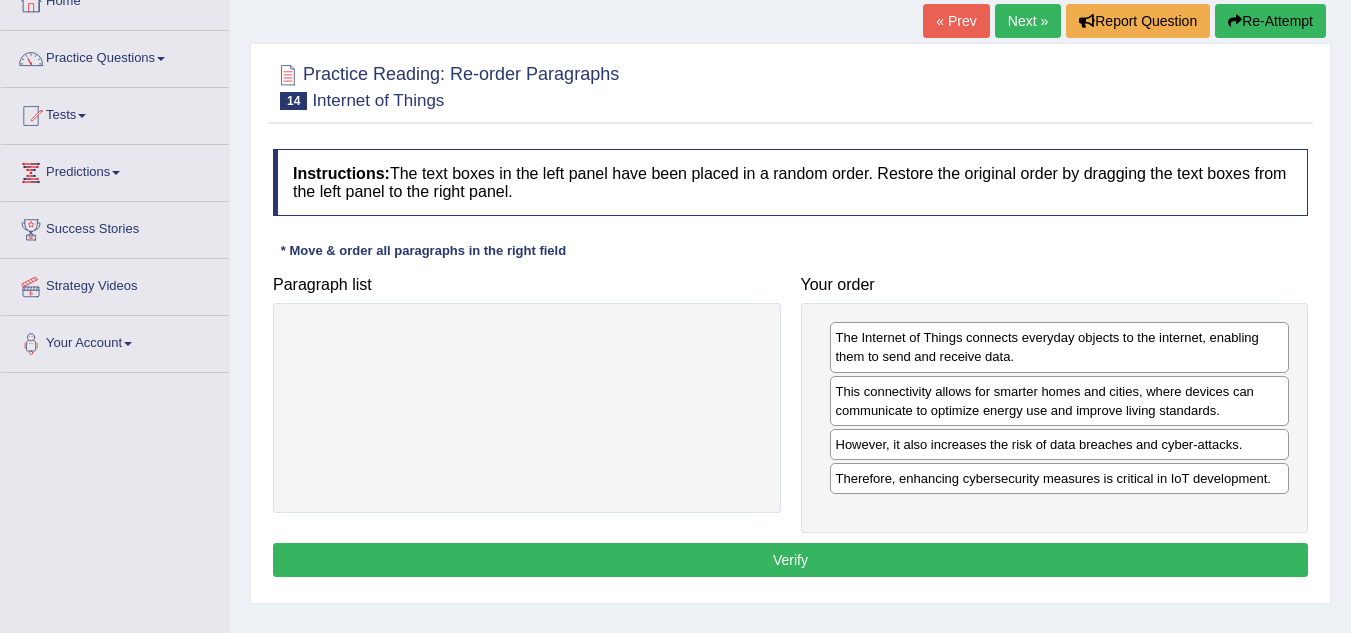 click on "Verify" at bounding box center [790, 560] 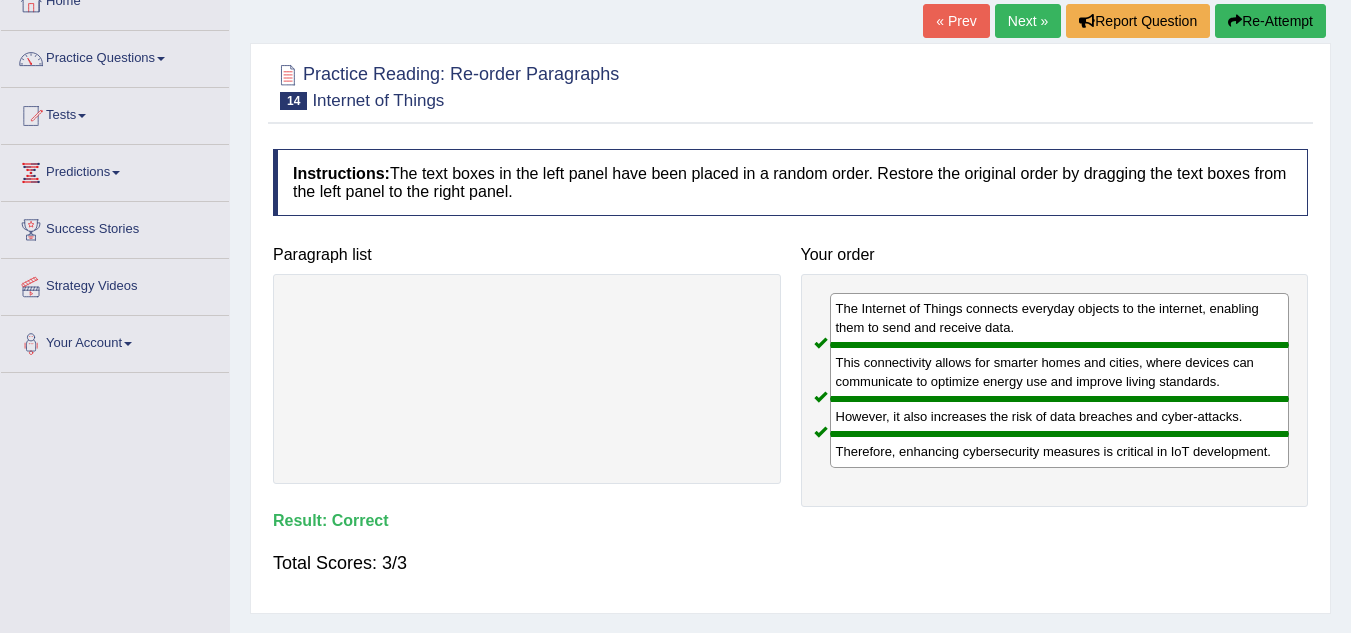 click on "Next »" at bounding box center (1028, 21) 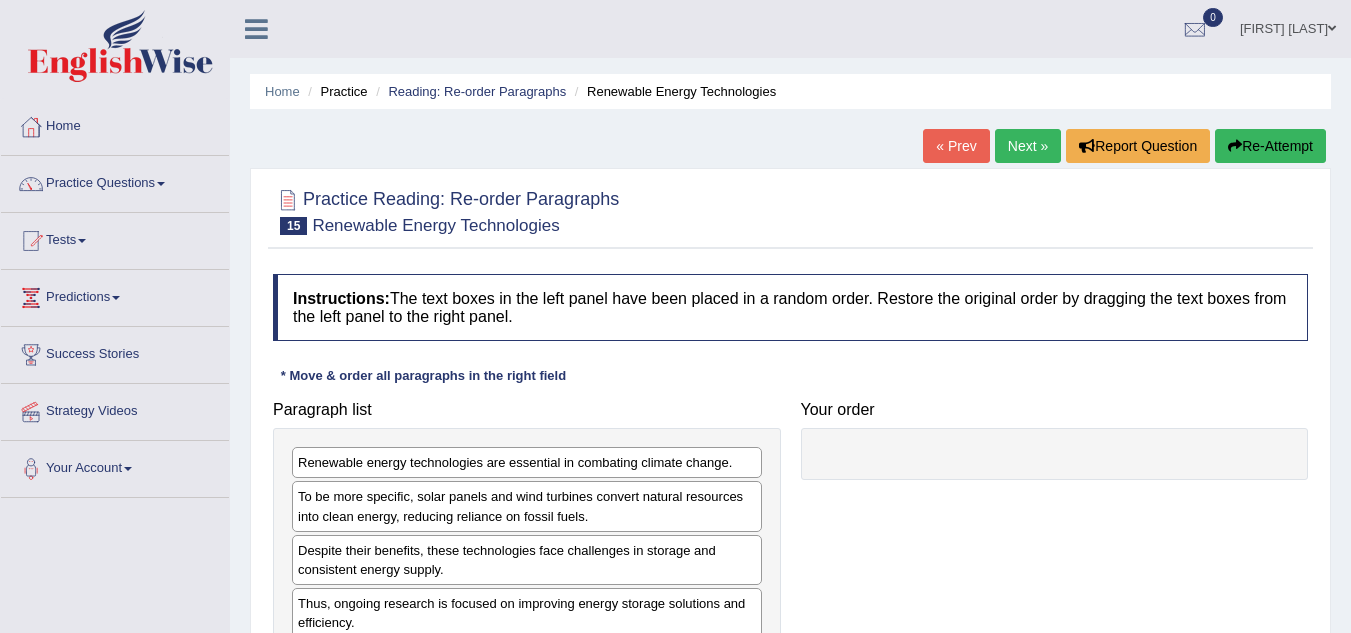 scroll, scrollTop: 0, scrollLeft: 0, axis: both 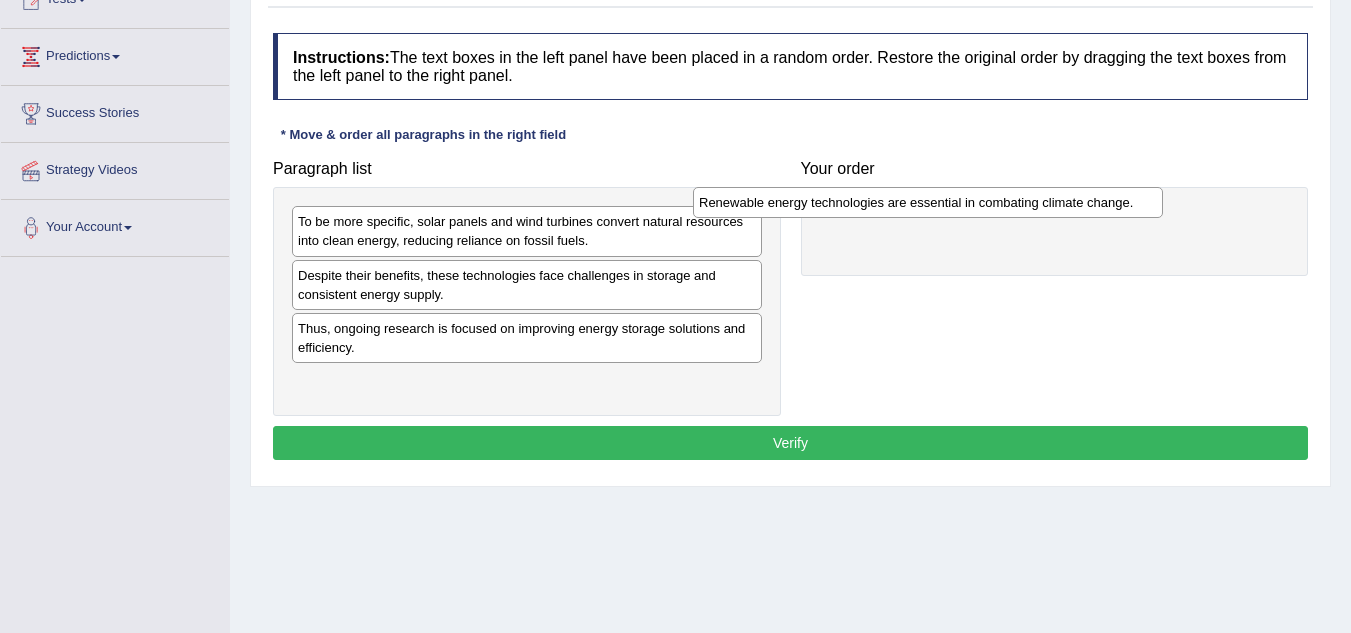 drag, startPoint x: 534, startPoint y: 227, endPoint x: 948, endPoint y: 212, distance: 414.27164 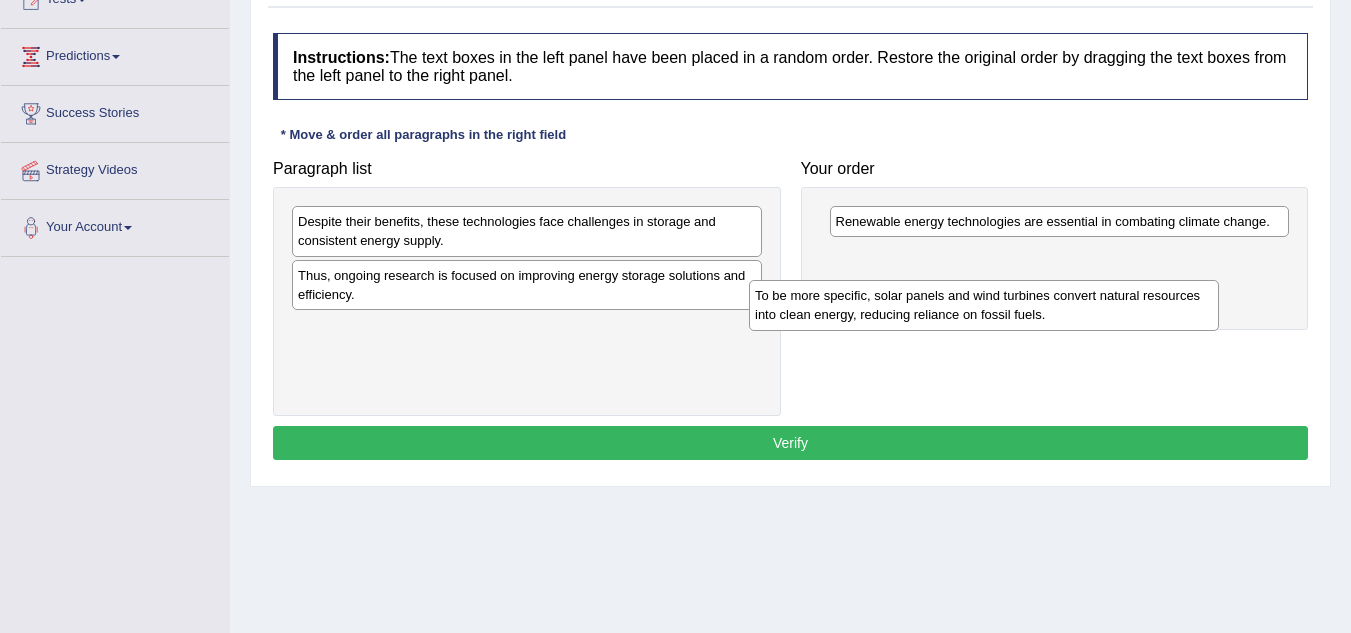 drag, startPoint x: 604, startPoint y: 235, endPoint x: 1074, endPoint y: 290, distance: 473.20715 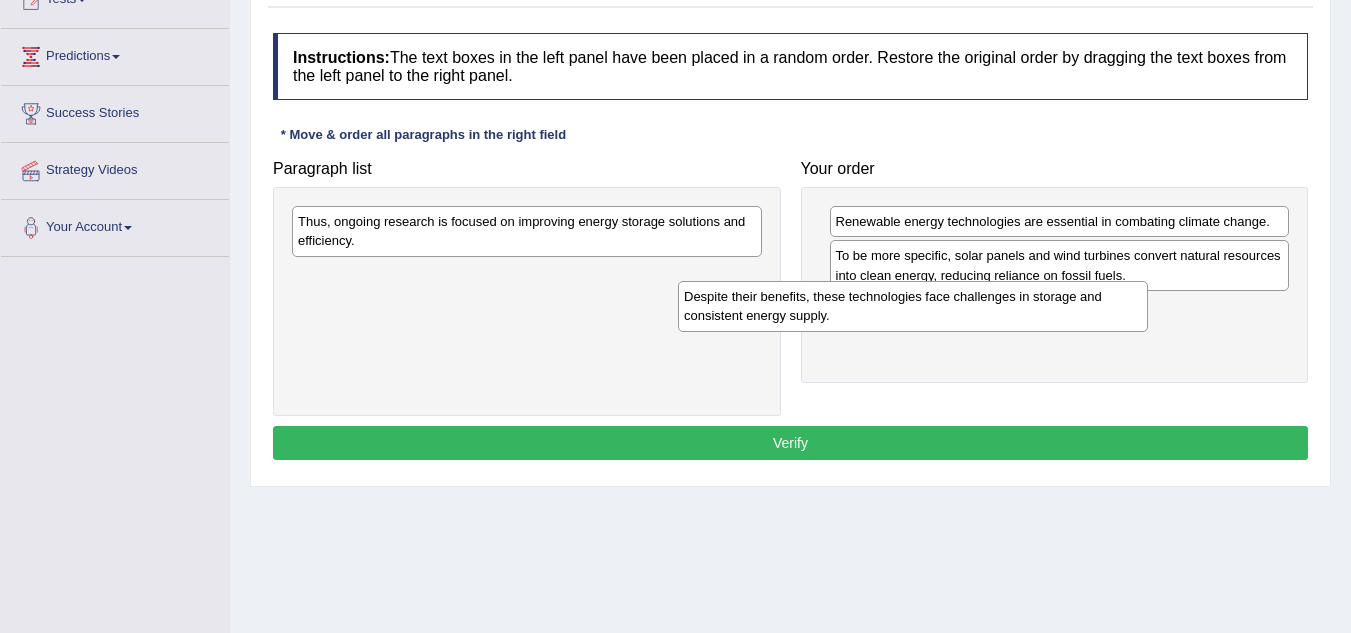 drag, startPoint x: 705, startPoint y: 247, endPoint x: 1092, endPoint y: 322, distance: 394.20047 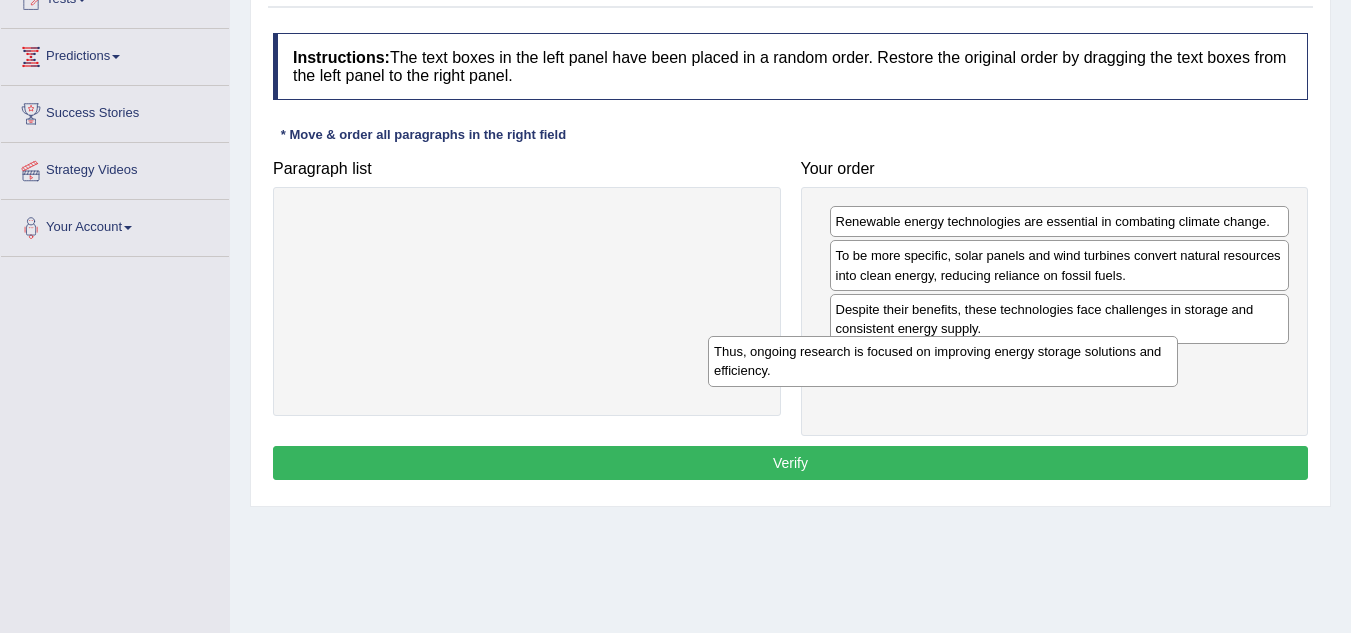 drag, startPoint x: 691, startPoint y: 235, endPoint x: 1140, endPoint y: 367, distance: 468.00107 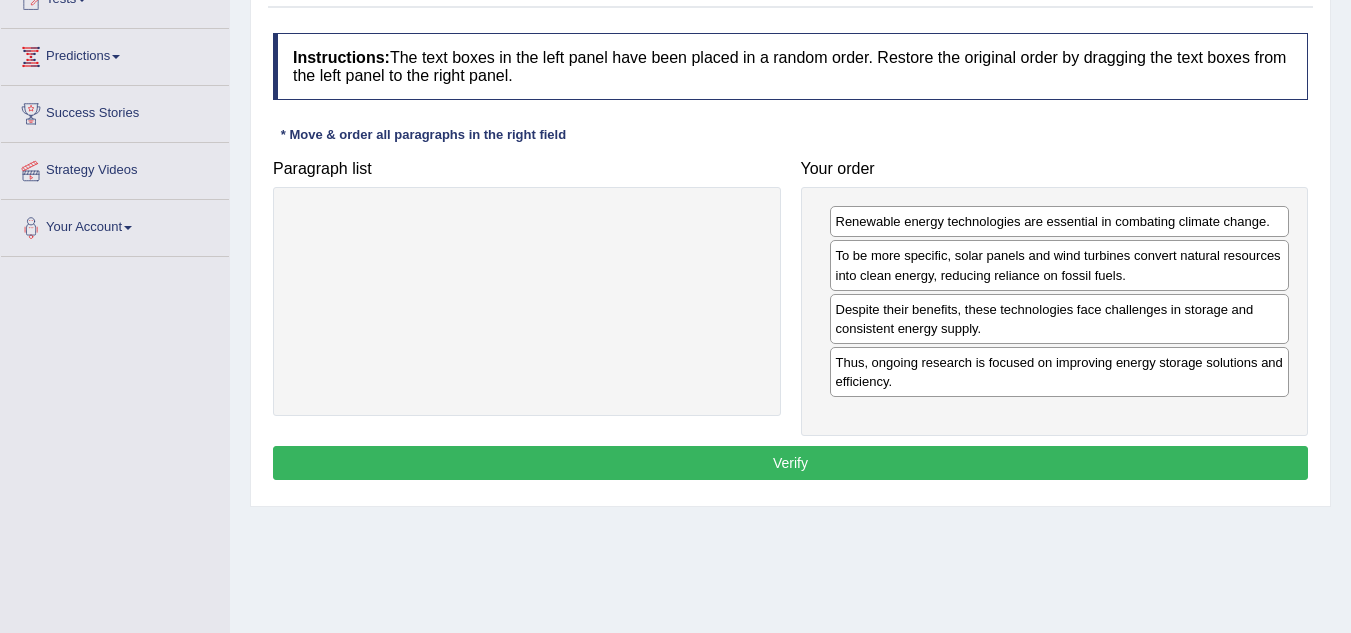 click on "Verify" at bounding box center (790, 463) 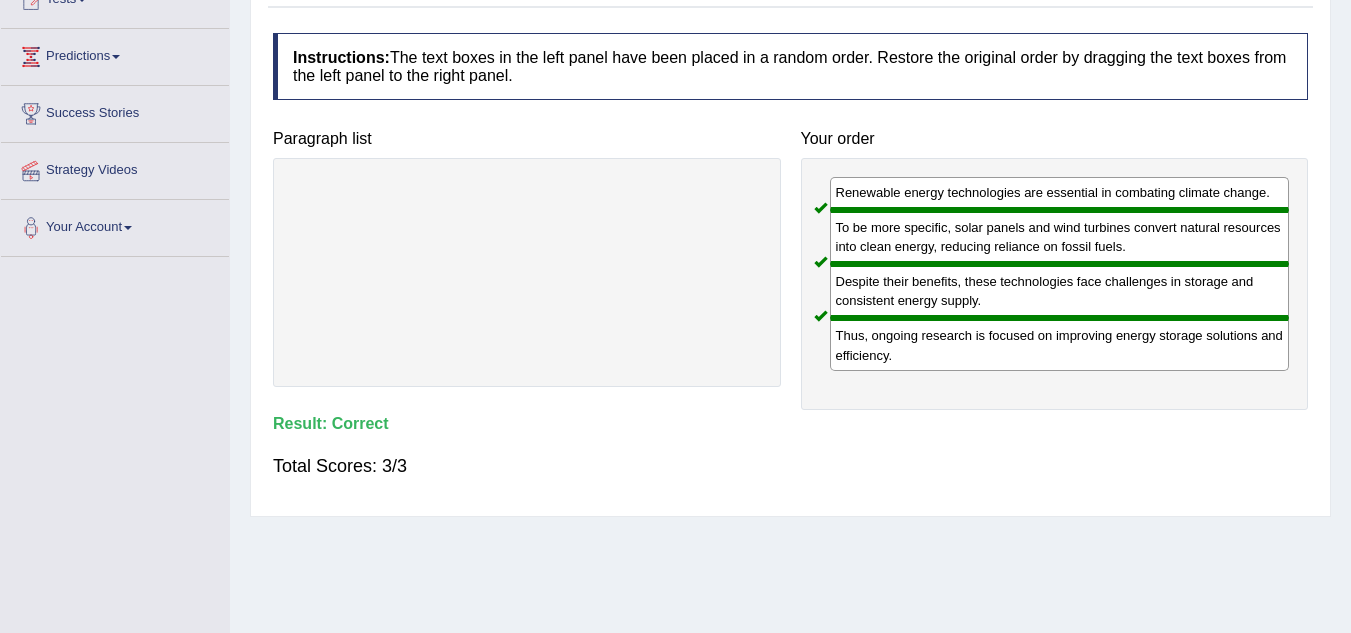 scroll, scrollTop: 0, scrollLeft: 0, axis: both 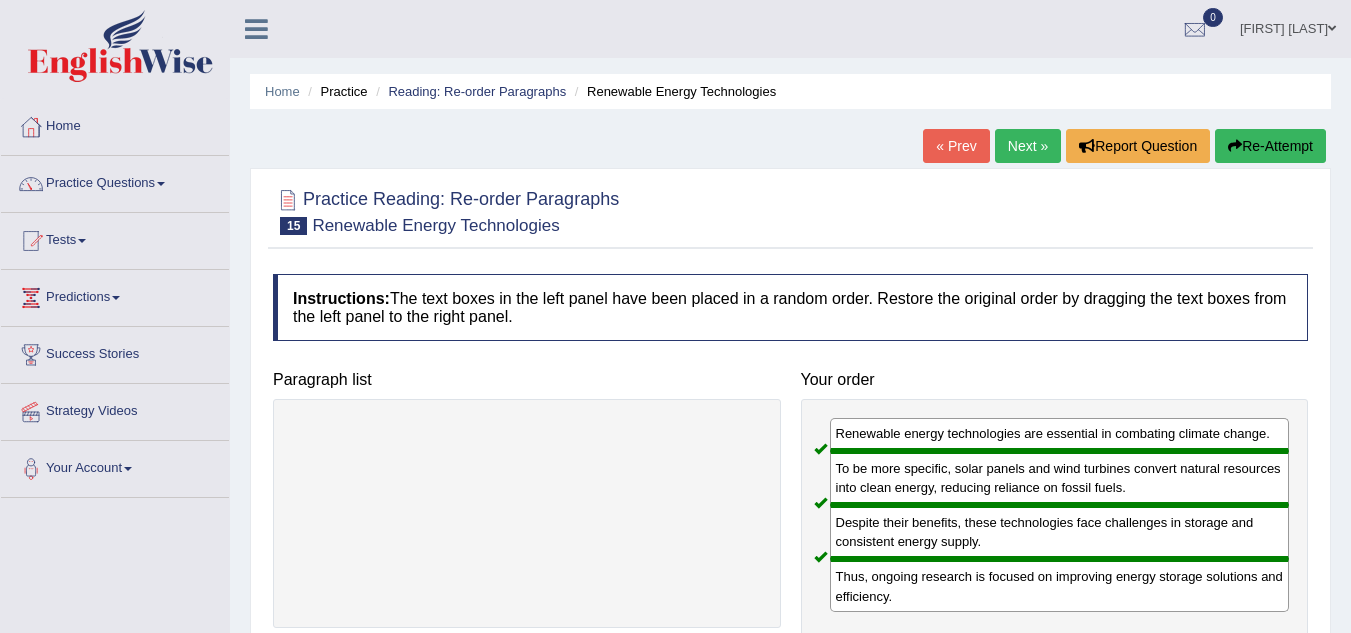 click on "Next »" at bounding box center [1028, 146] 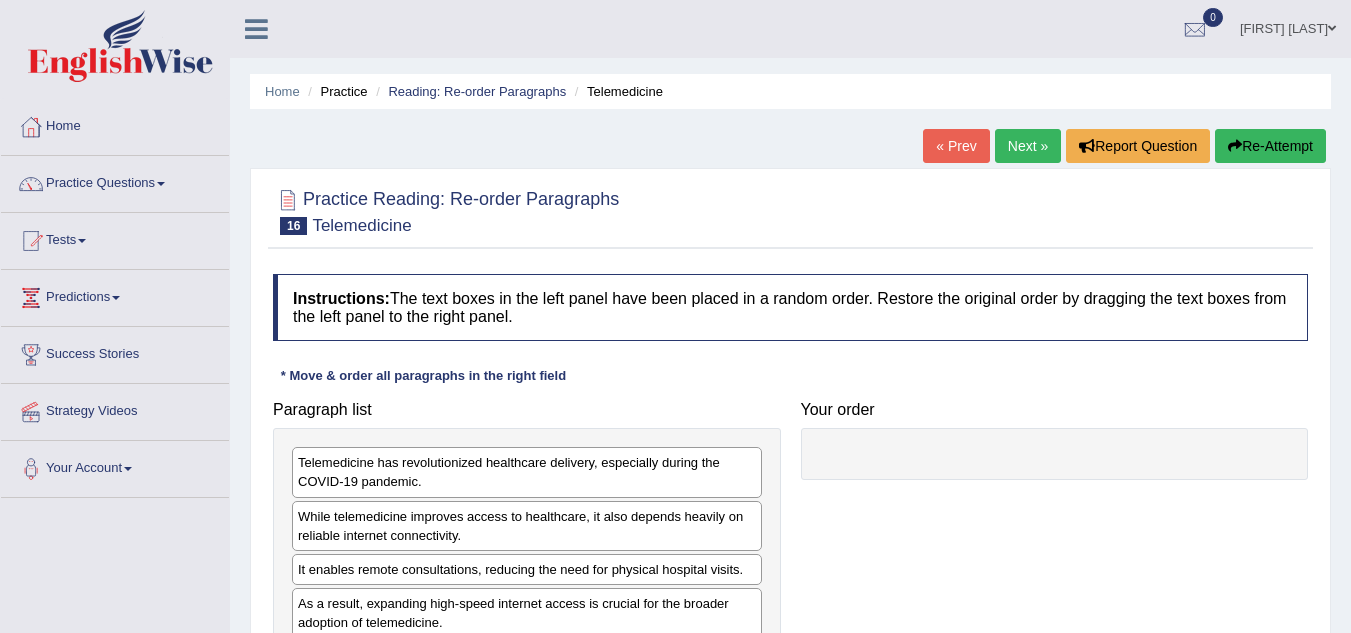 scroll, scrollTop: 0, scrollLeft: 0, axis: both 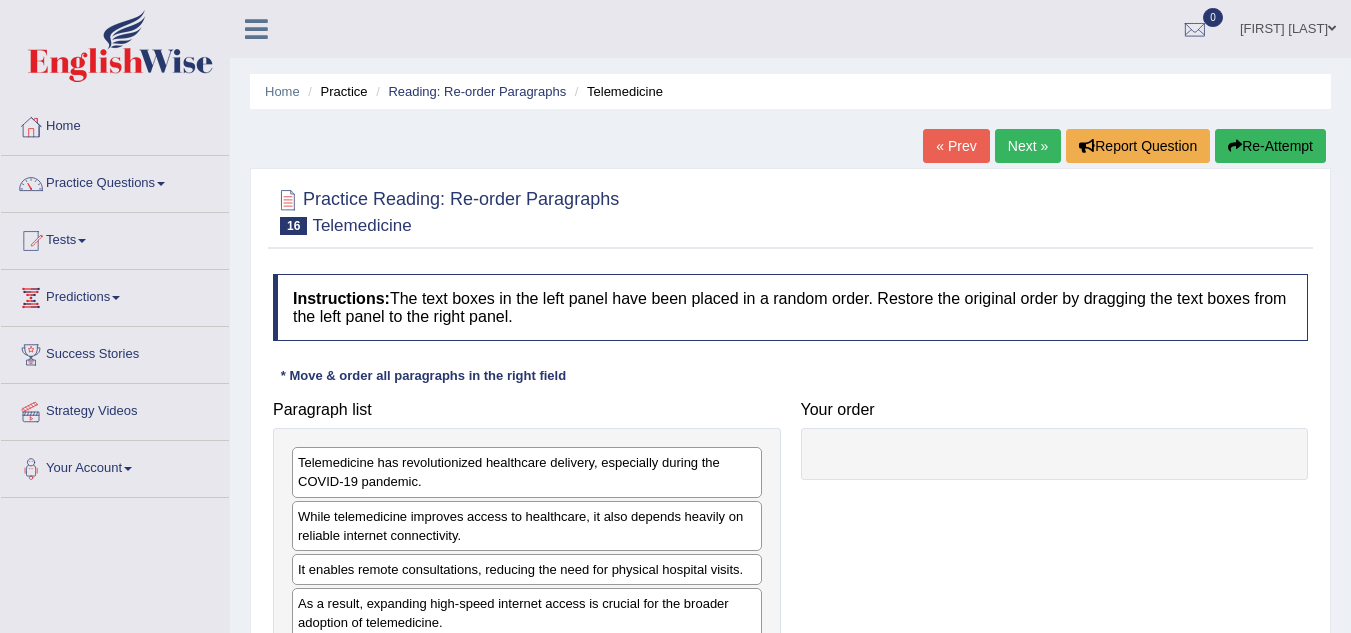 click on "Home
Practice
Reading: Re-order Paragraphs
Telemedicine
« Prev Next »  Report Question  Re-Attempt
Practice Reading: Re-order Paragraphs
16
Telemedicine
Instructions:  The text boxes in the left panel have been placed in a random order. Restore the original order by dragging the text boxes from the left panel to the right panel.
* Move & order all paragraphs in the right field
Paragraph list
Telemedicine has revolutionized healthcare delivery, especially during the COVID-19 pandemic. While telemedicine improves access to healthcare, it also depends heavily on reliable internet connectivity. It enables remote consultations, reducing the need for physical hospital visits. As a result, expanding high-speed internet access is crucial for the broader adoption of telemedicine.
Correct order" at bounding box center (790, 500) 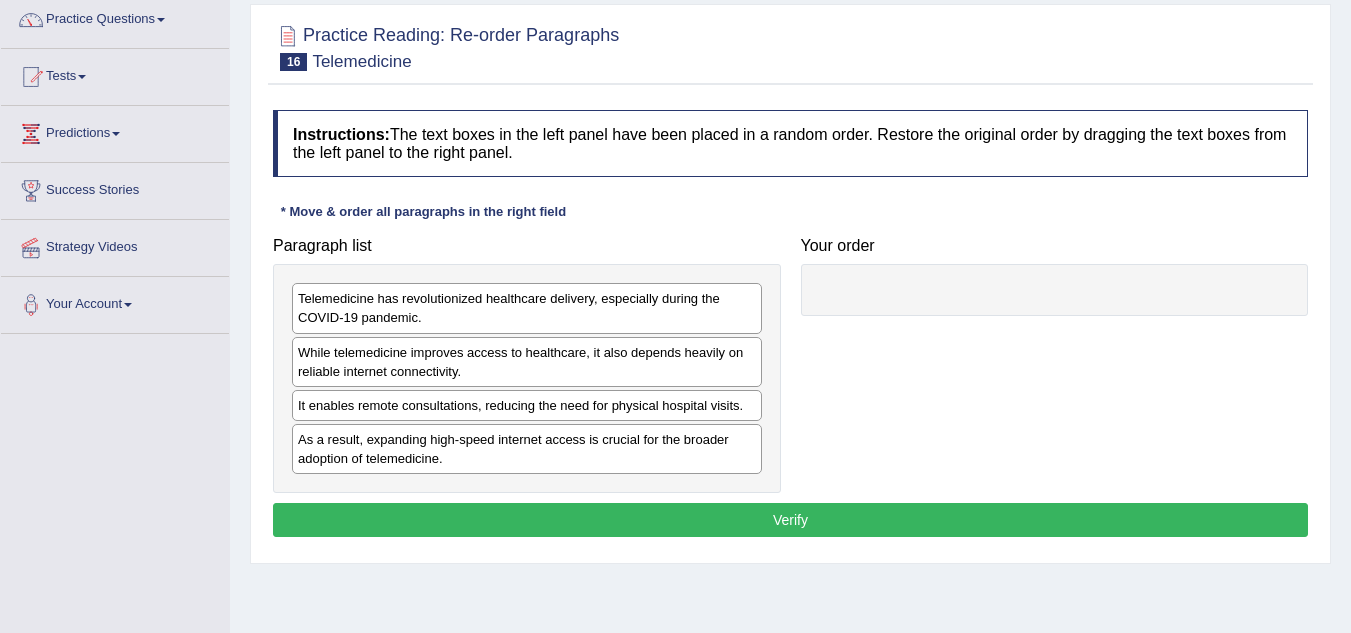 scroll, scrollTop: 165, scrollLeft: 0, axis: vertical 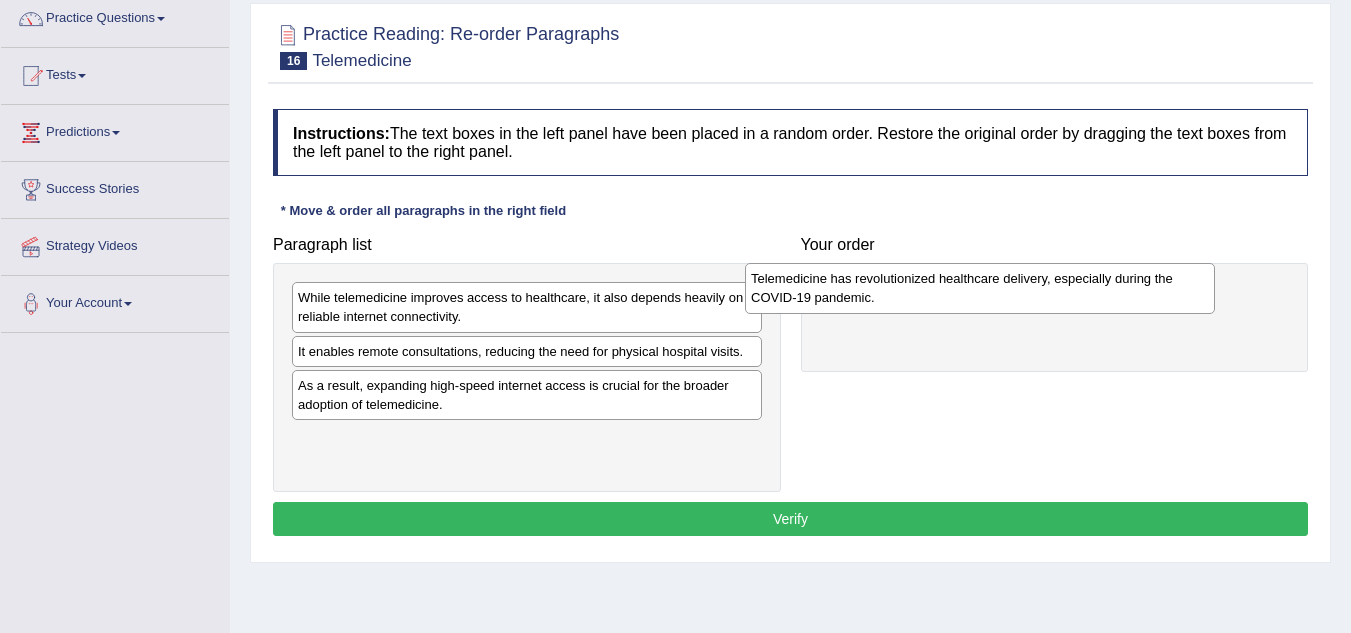 drag, startPoint x: 504, startPoint y: 328, endPoint x: 983, endPoint y: 306, distance: 479.50494 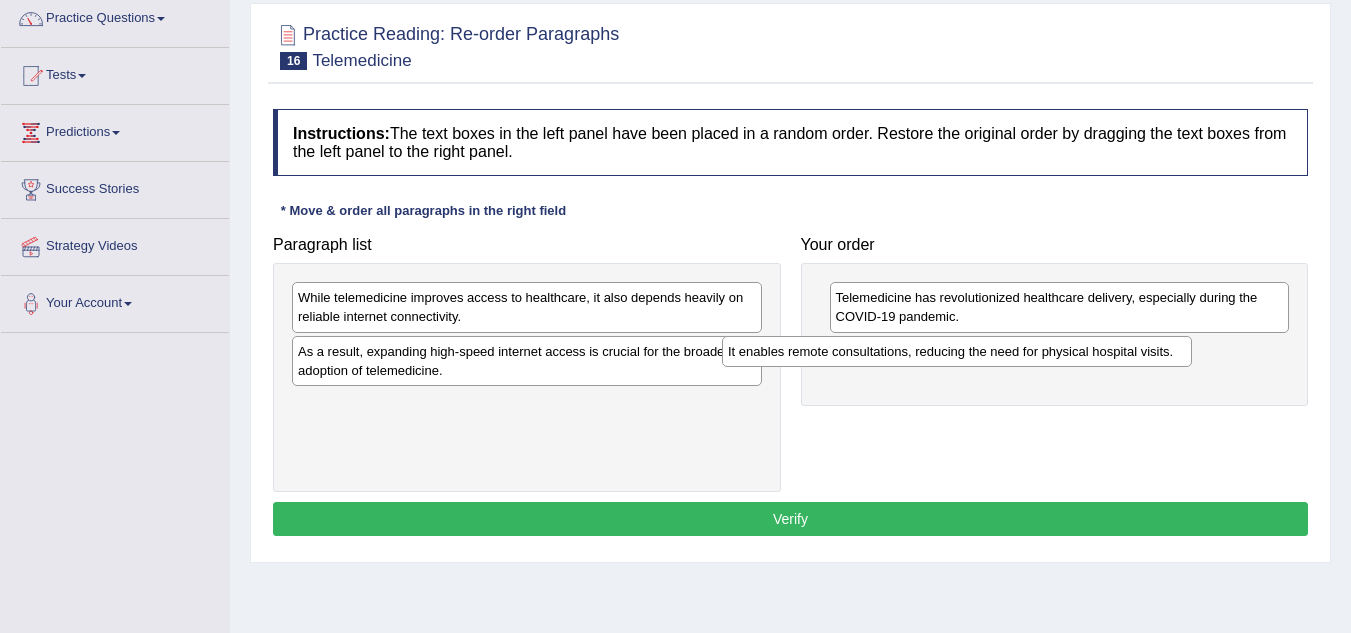 drag, startPoint x: 637, startPoint y: 360, endPoint x: 1076, endPoint y: 356, distance: 439.01822 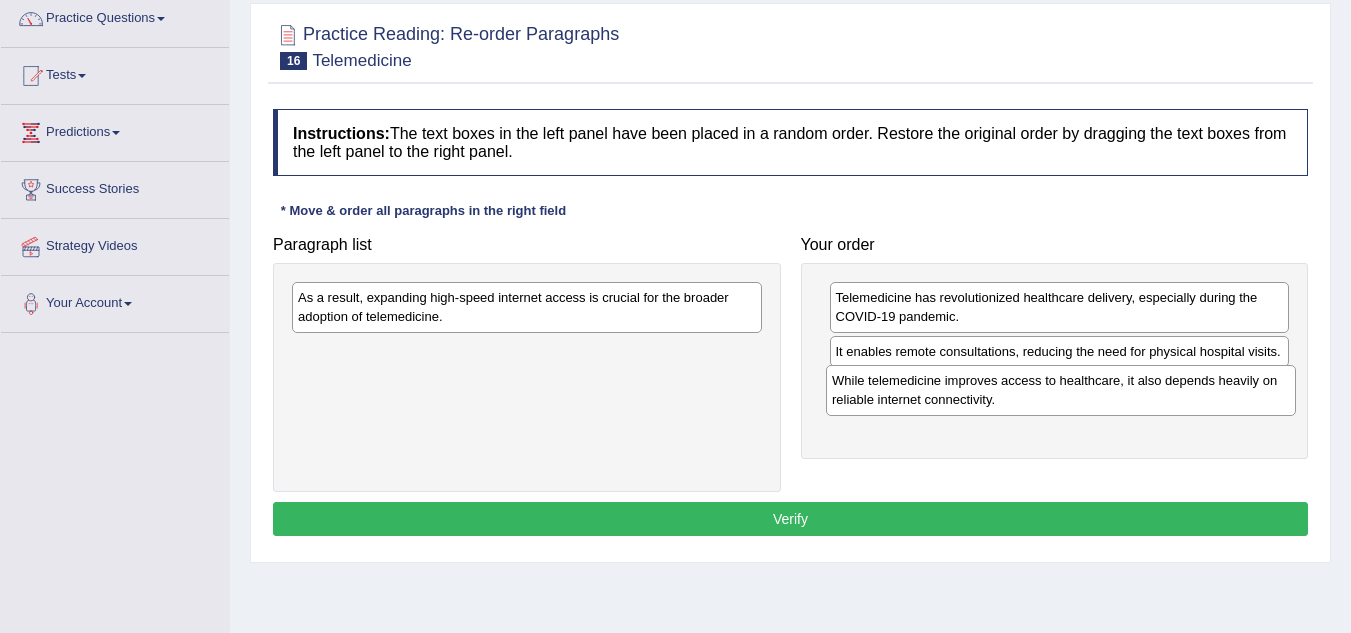 drag, startPoint x: 629, startPoint y: 314, endPoint x: 1163, endPoint y: 397, distance: 540.41187 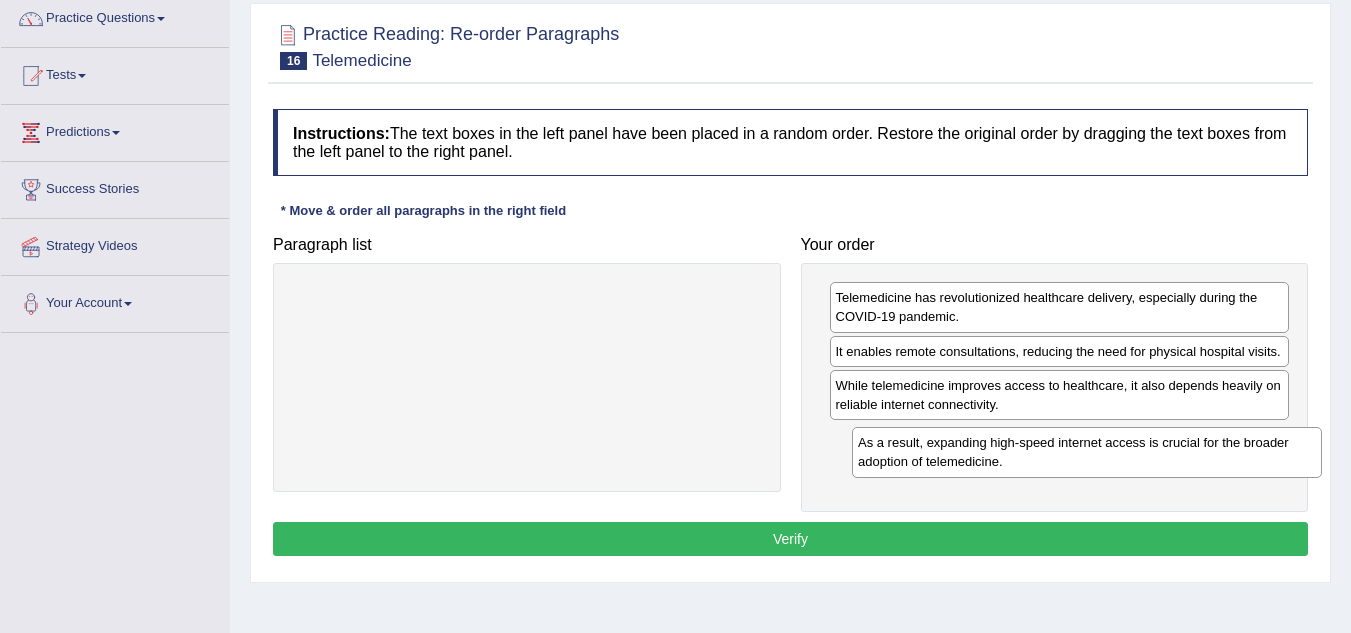 drag, startPoint x: 685, startPoint y: 321, endPoint x: 1249, endPoint y: 456, distance: 579.9319 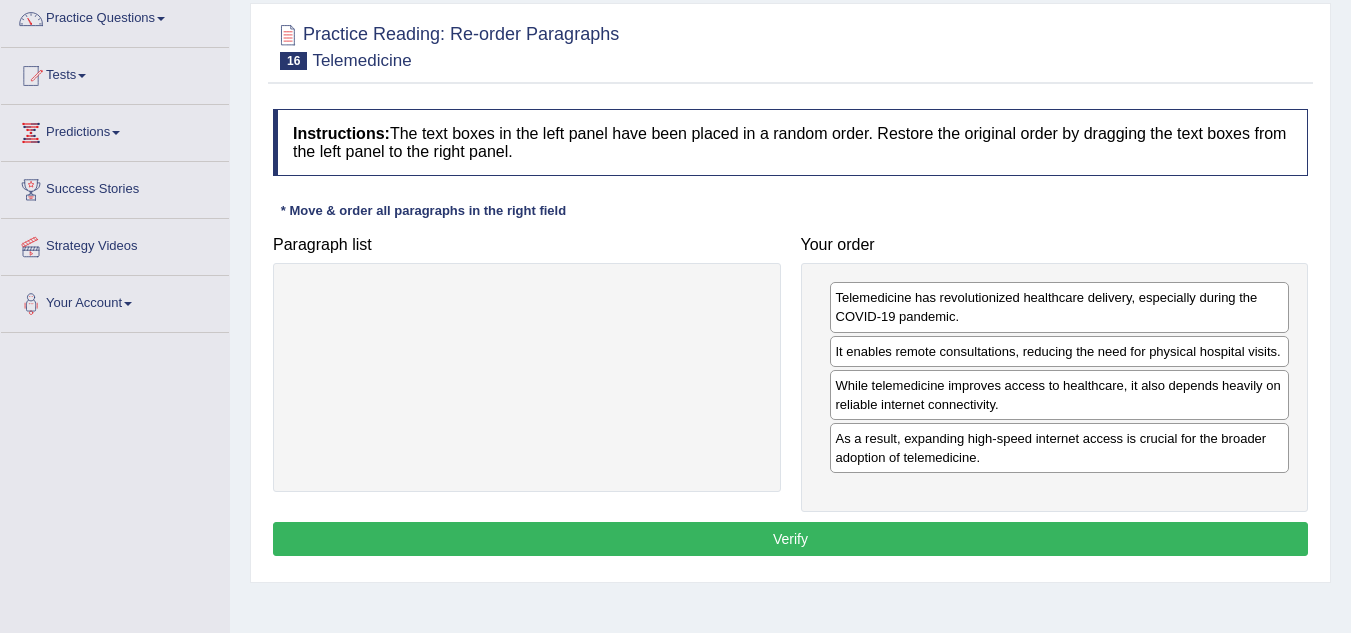 click on "Verify" at bounding box center (790, 539) 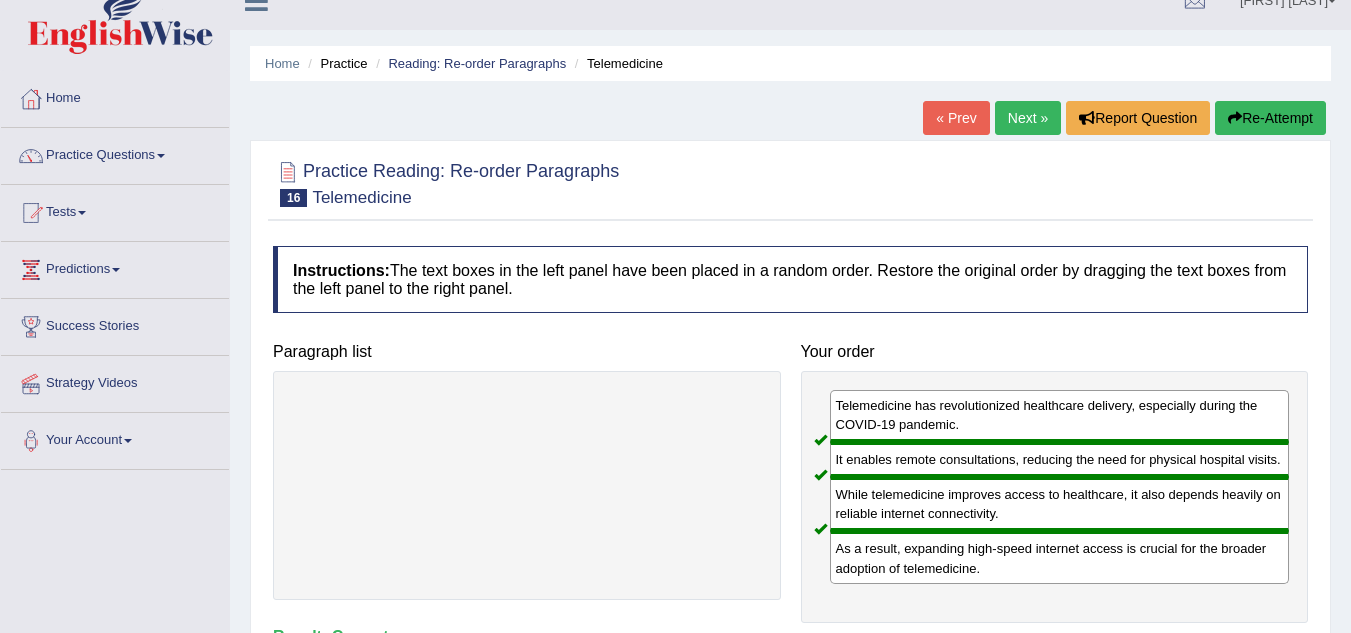 scroll, scrollTop: 18, scrollLeft: 0, axis: vertical 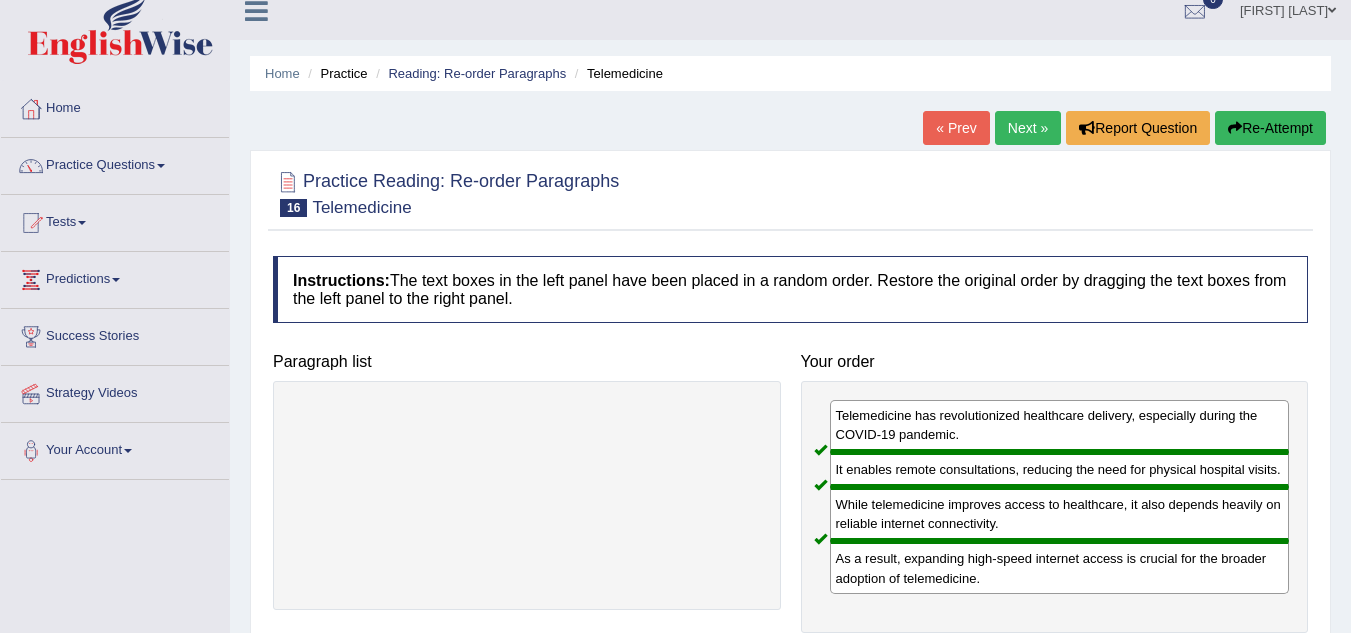 click on "Next »" at bounding box center (1028, 128) 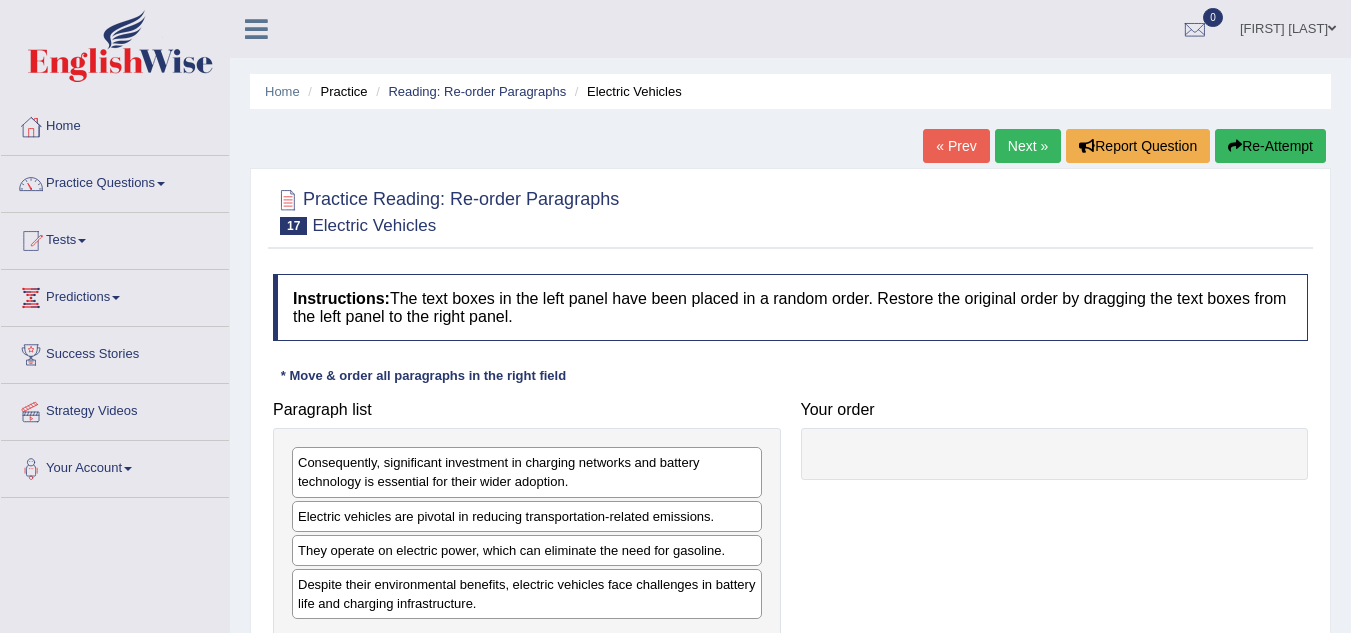 scroll, scrollTop: 0, scrollLeft: 0, axis: both 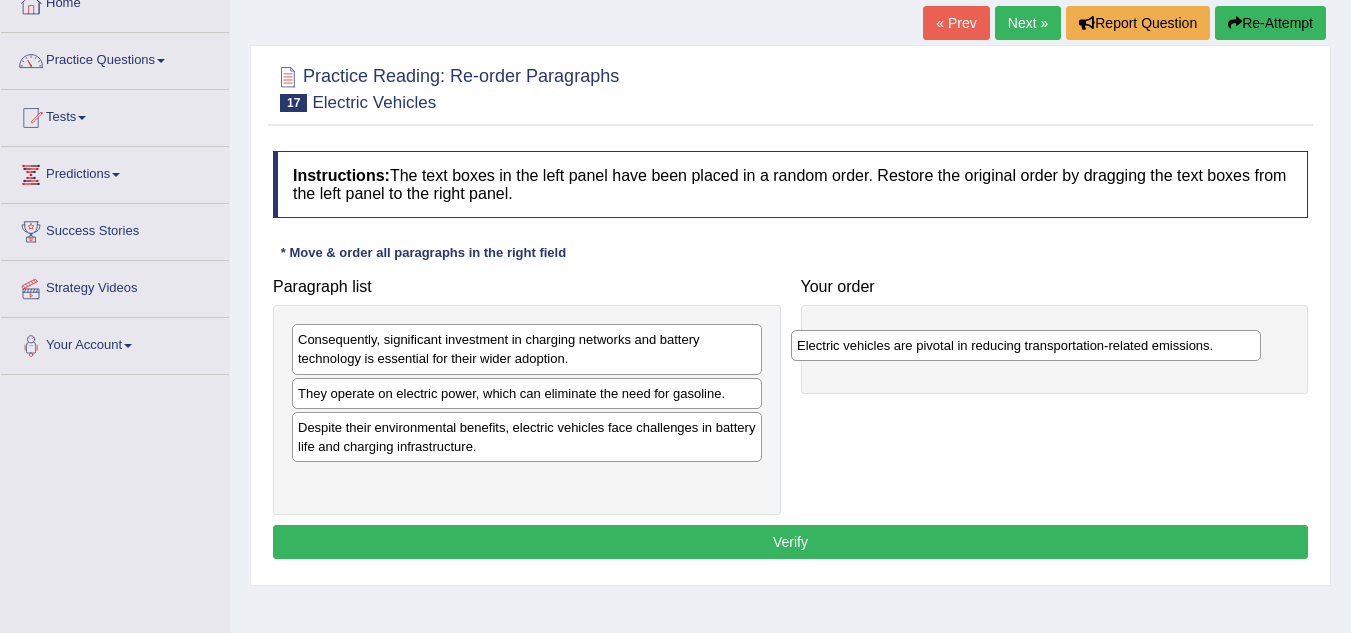 drag, startPoint x: 627, startPoint y: 398, endPoint x: 1129, endPoint y: 343, distance: 505.00397 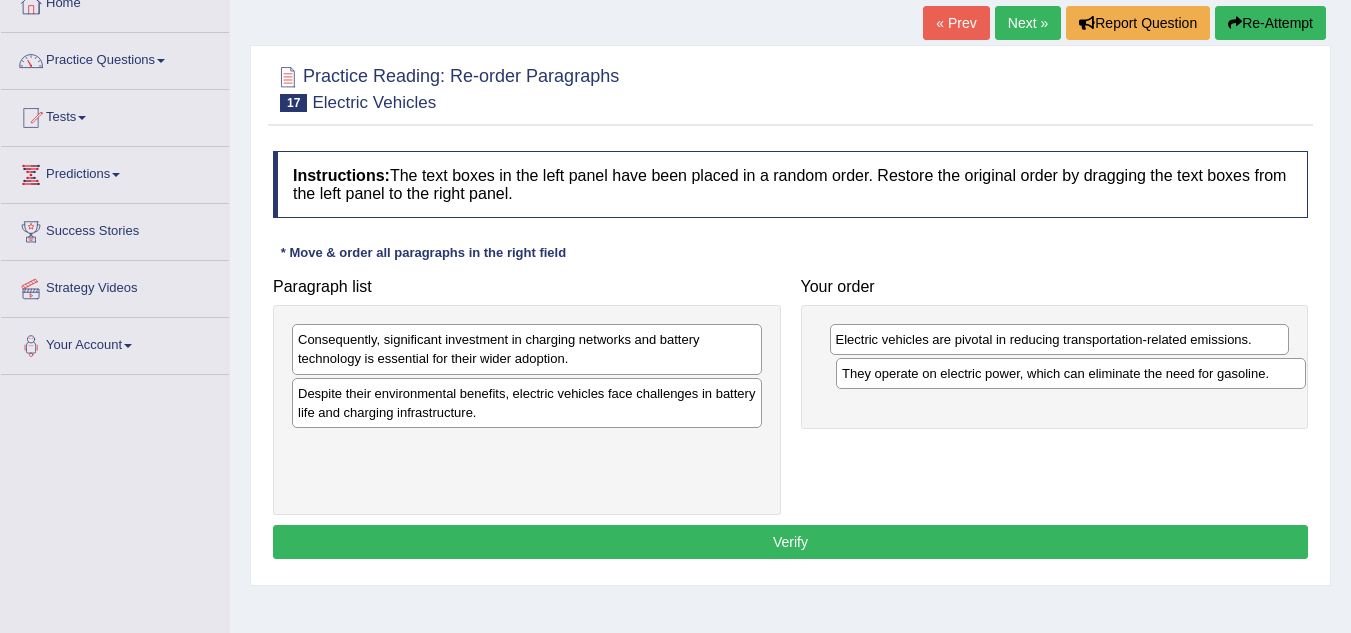 drag, startPoint x: 598, startPoint y: 397, endPoint x: 1141, endPoint y: 377, distance: 543.3682 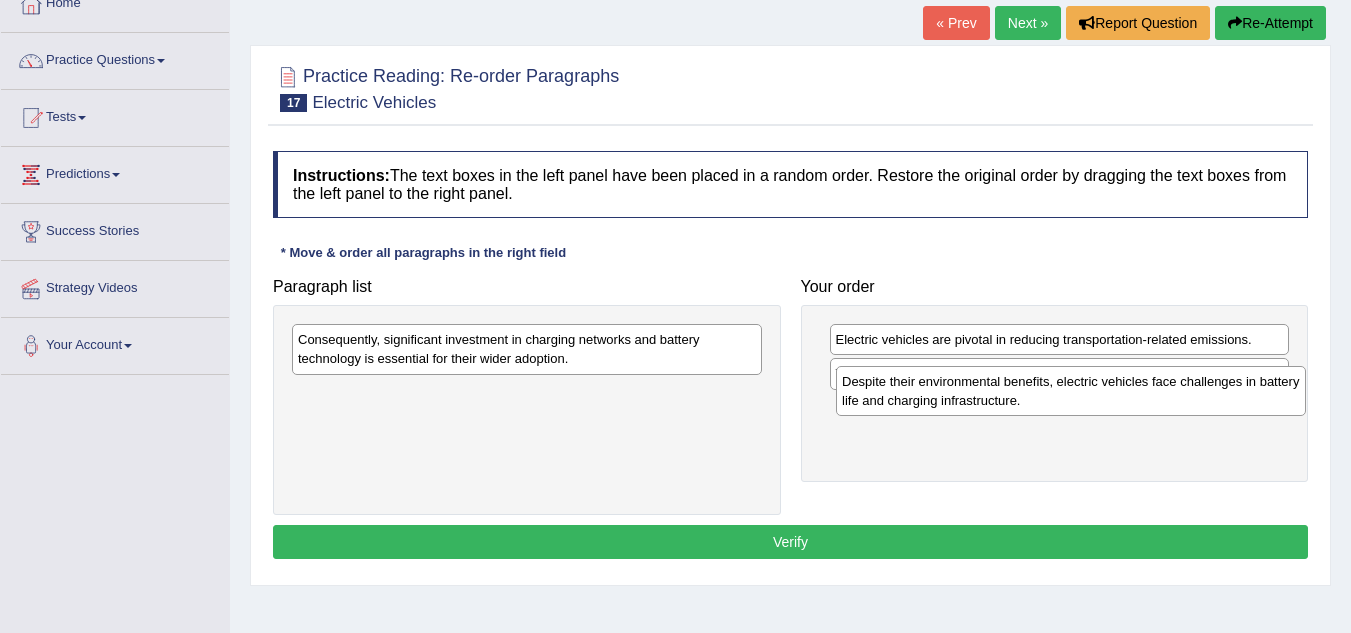 drag, startPoint x: 571, startPoint y: 412, endPoint x: 1115, endPoint y: 400, distance: 544.1323 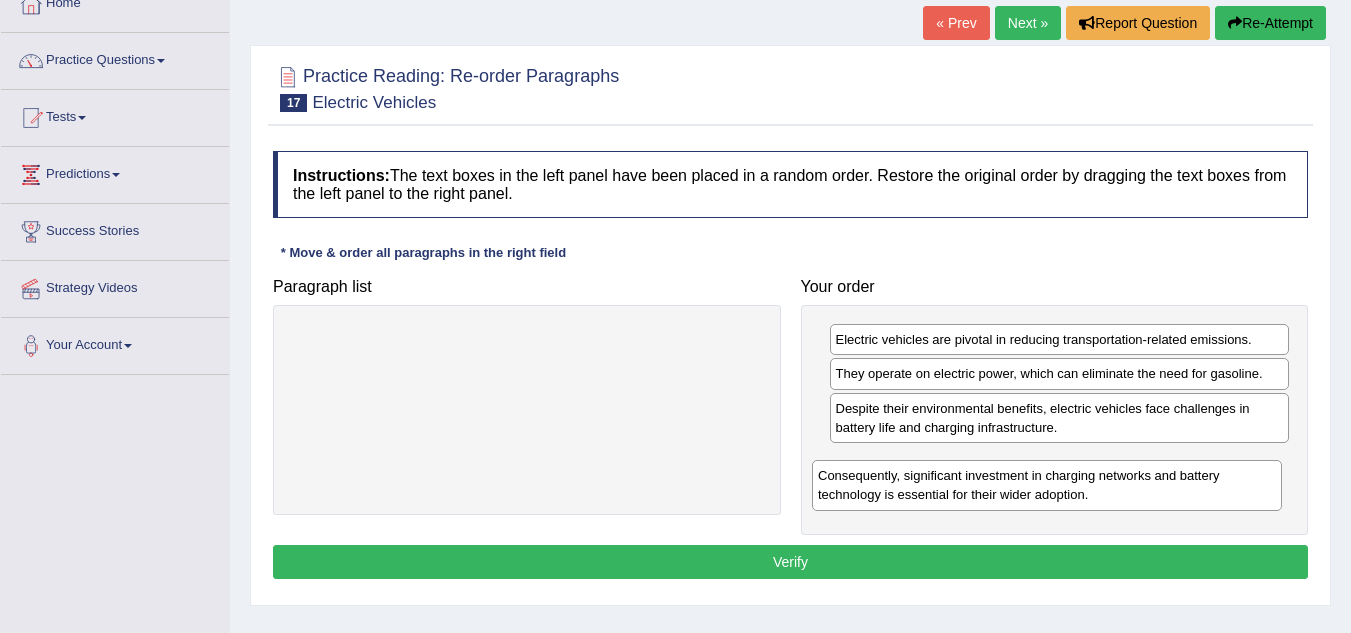 drag, startPoint x: 588, startPoint y: 351, endPoint x: 1108, endPoint y: 491, distance: 538.5165 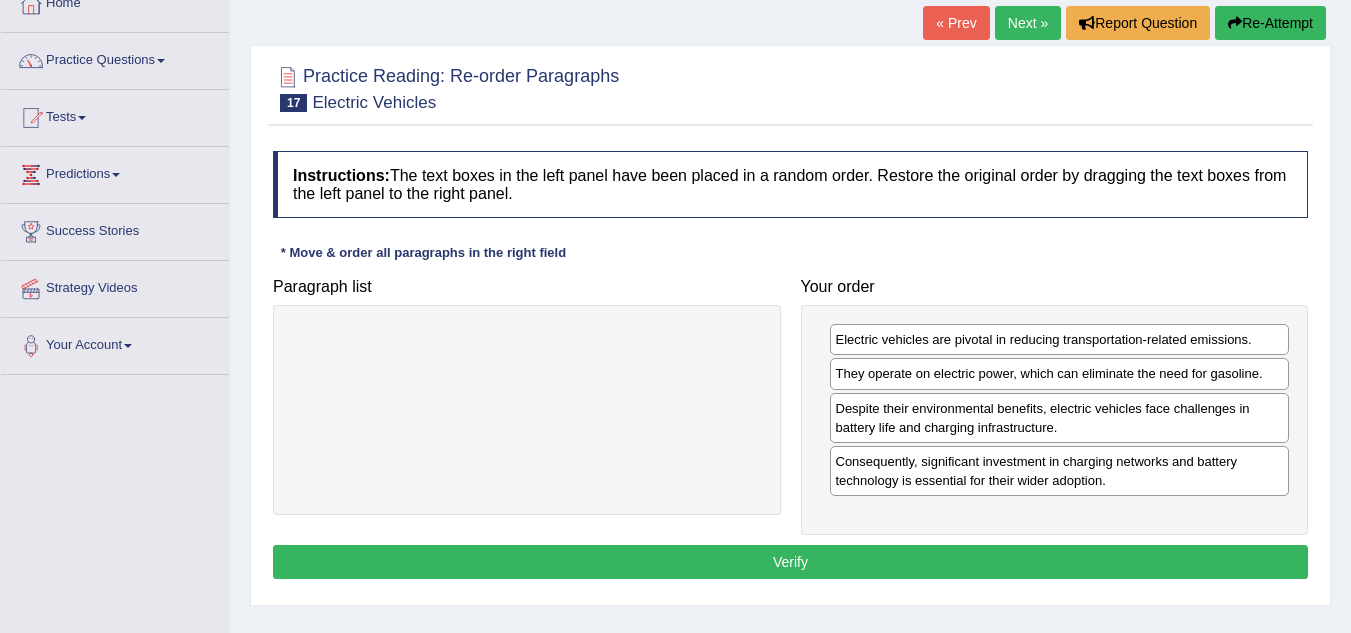 click on "Verify" at bounding box center [790, 562] 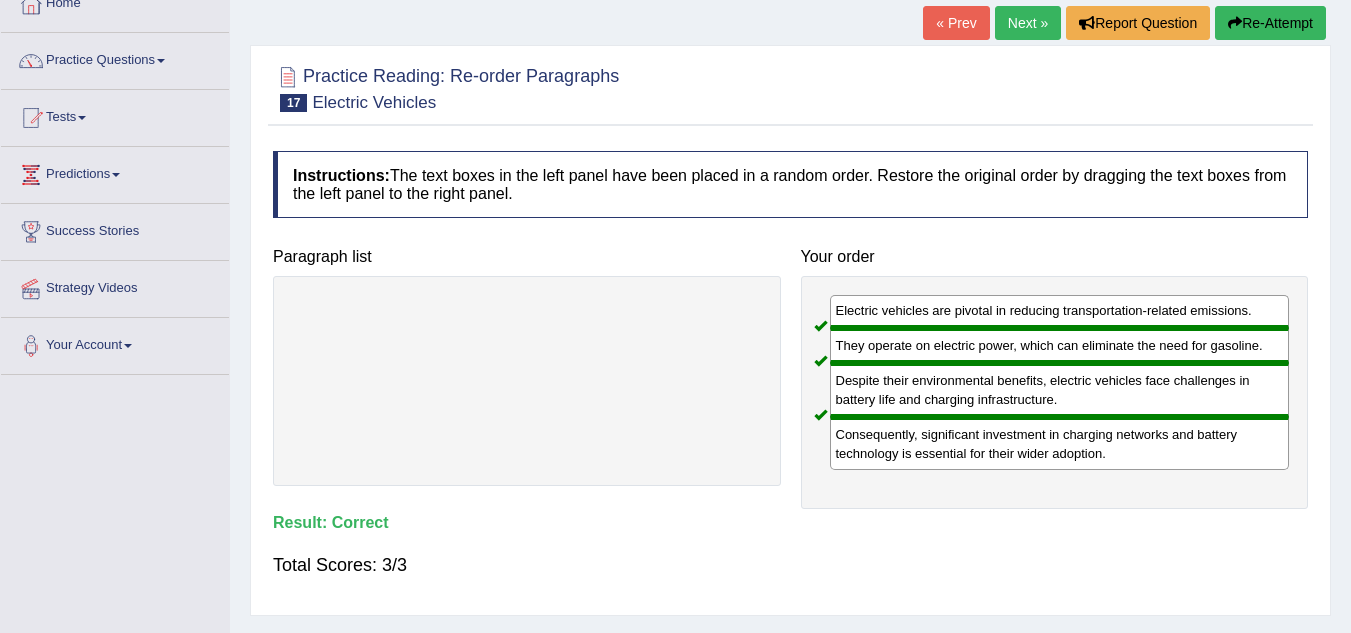 click on "Next »" at bounding box center [1028, 23] 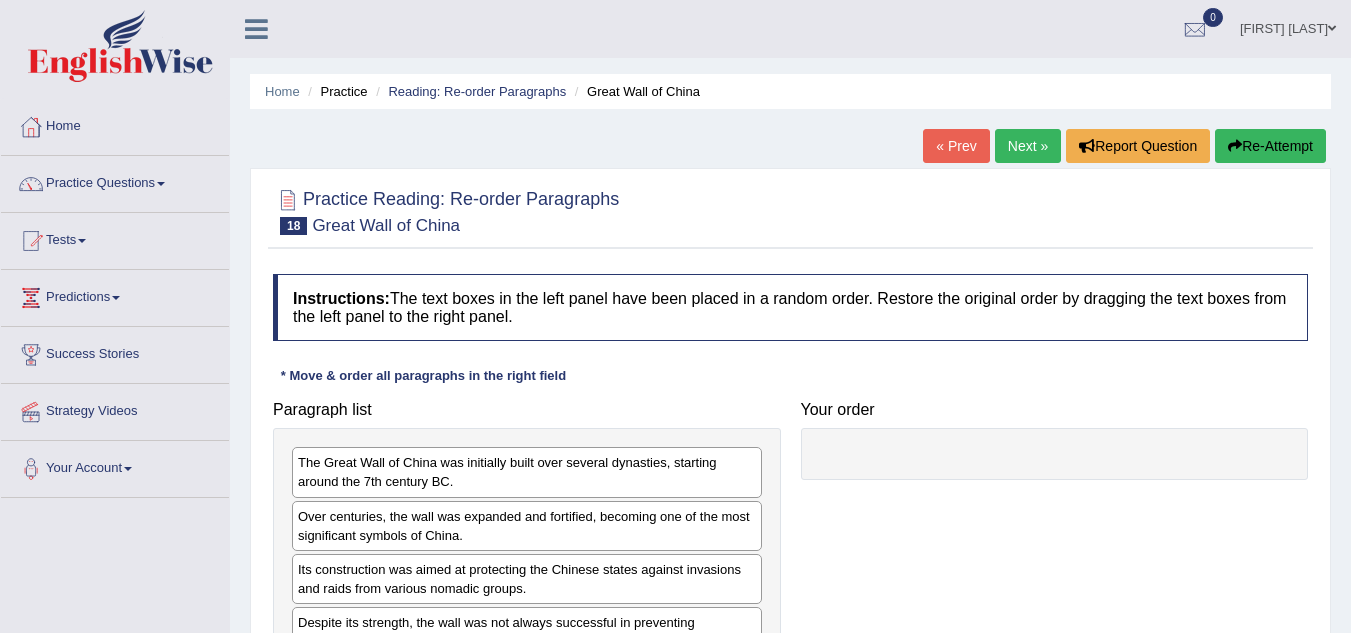 scroll, scrollTop: 0, scrollLeft: 0, axis: both 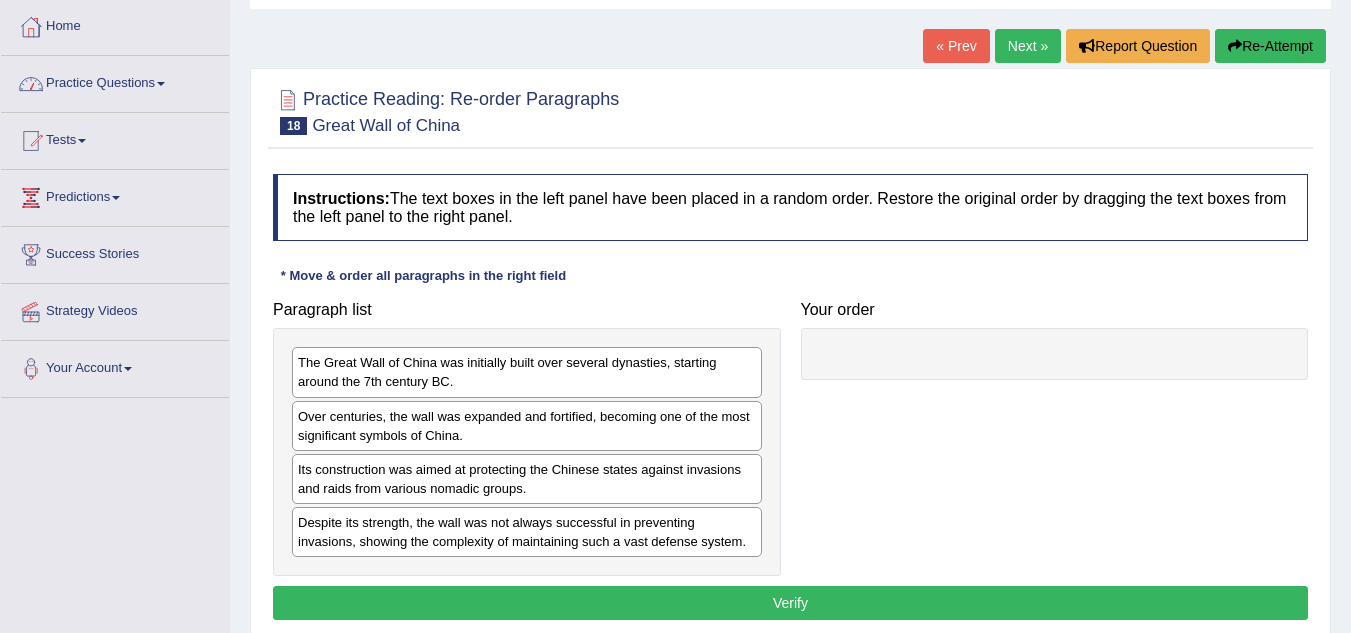 click on "Practice Questions" at bounding box center (115, 81) 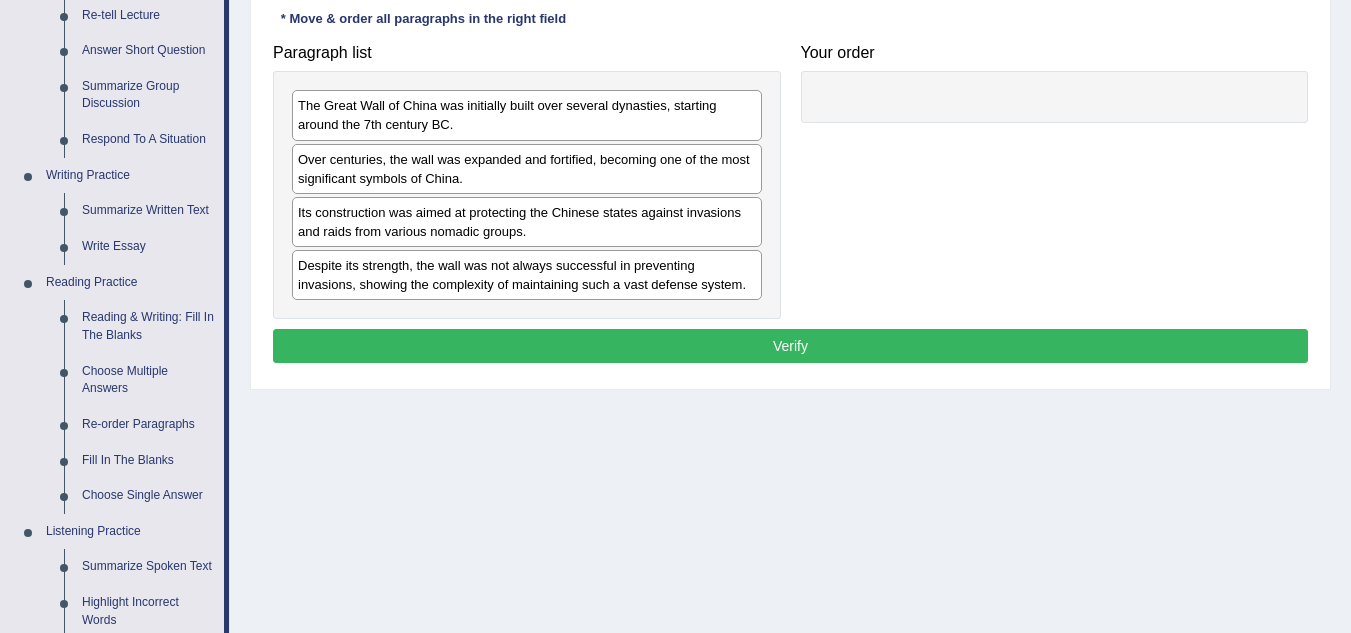 scroll, scrollTop: 363, scrollLeft: 0, axis: vertical 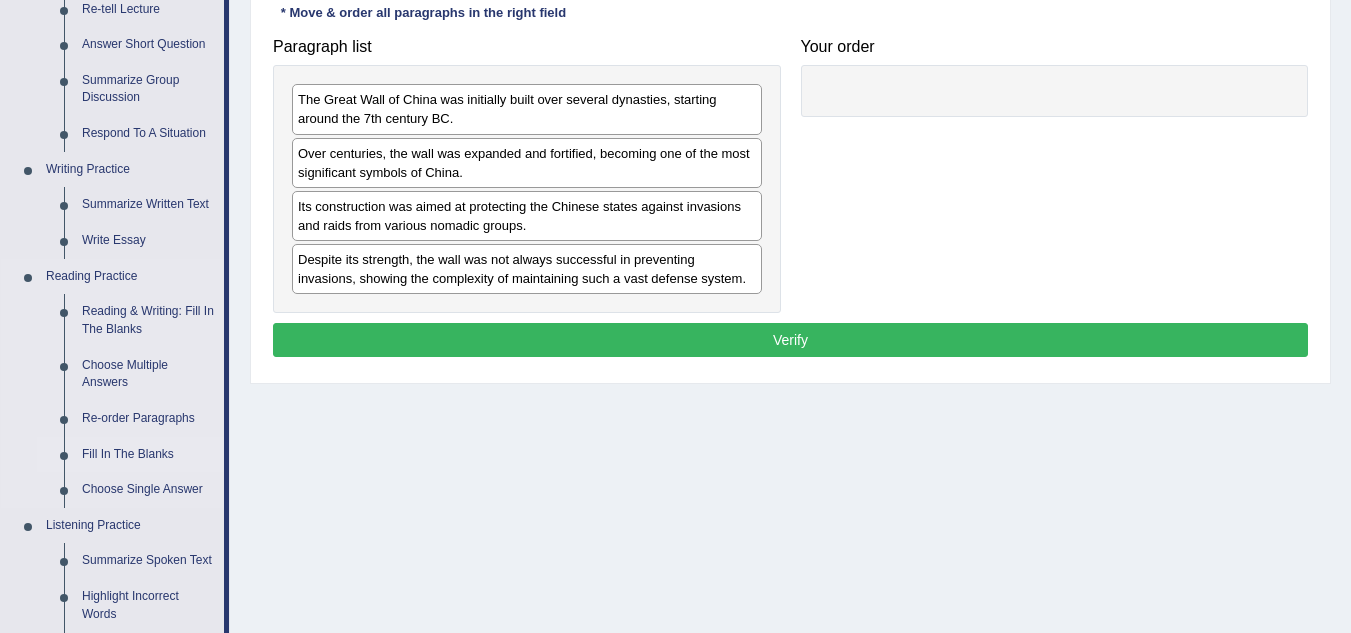 click on "Fill In The Blanks" at bounding box center [148, 455] 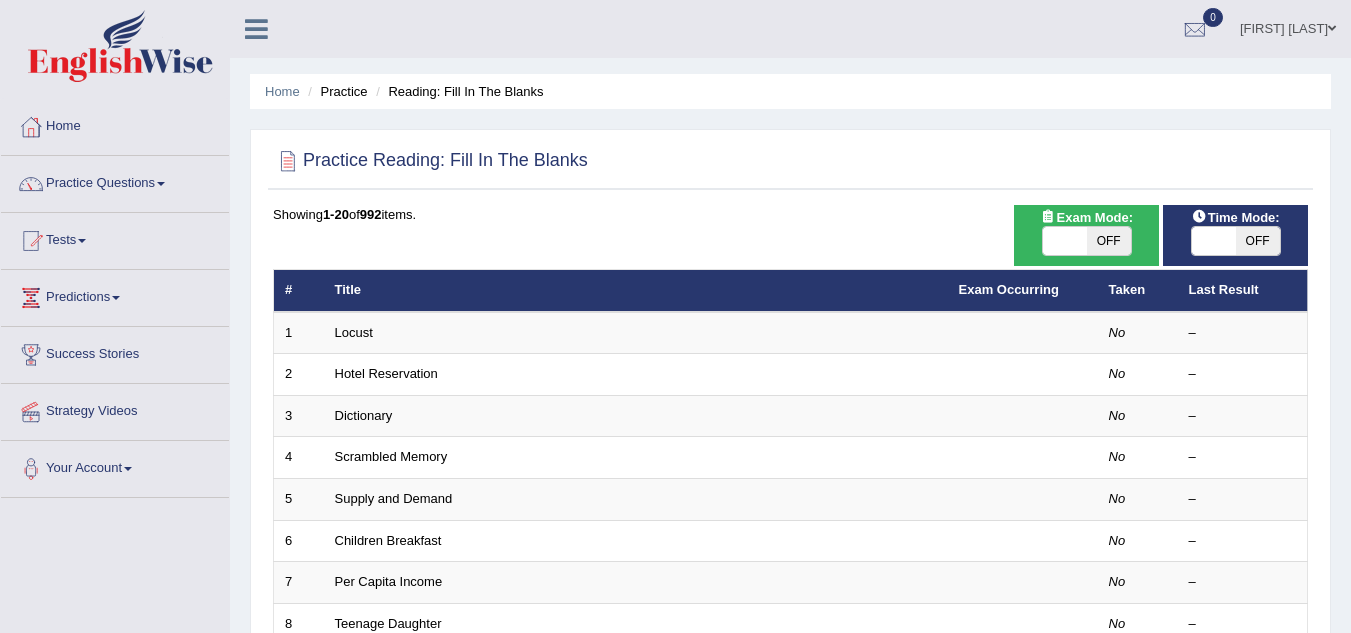 scroll, scrollTop: 0, scrollLeft: 0, axis: both 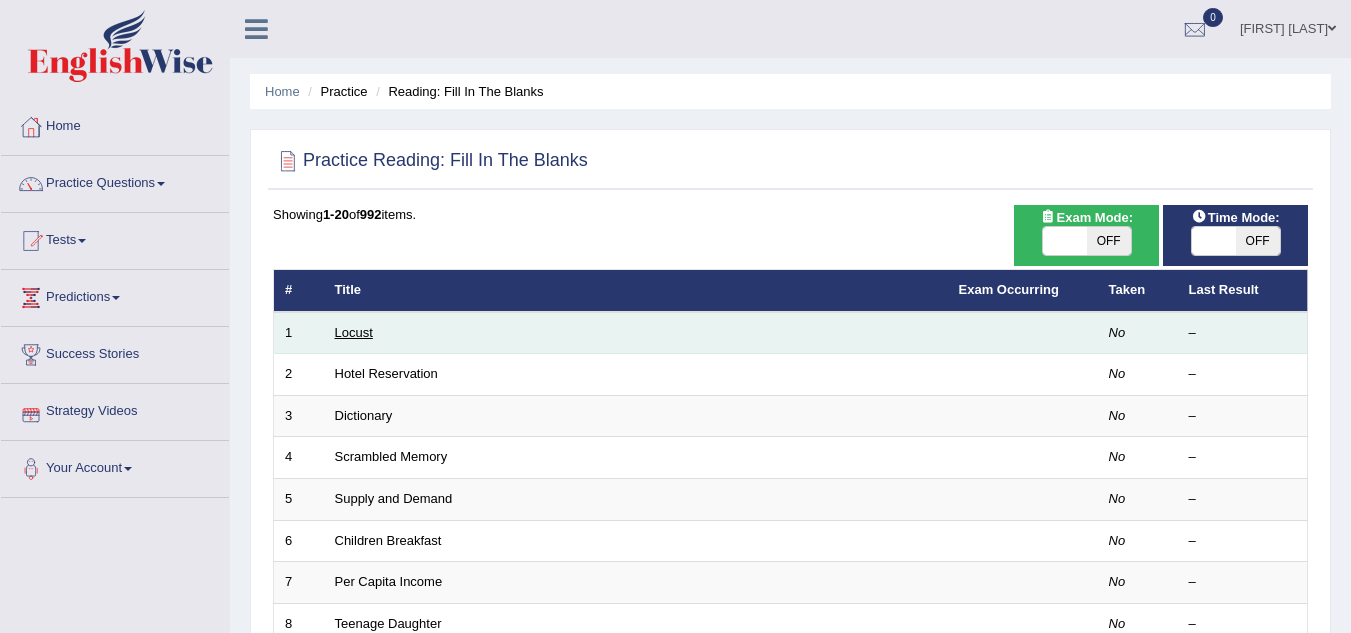 click on "Locust" at bounding box center [354, 332] 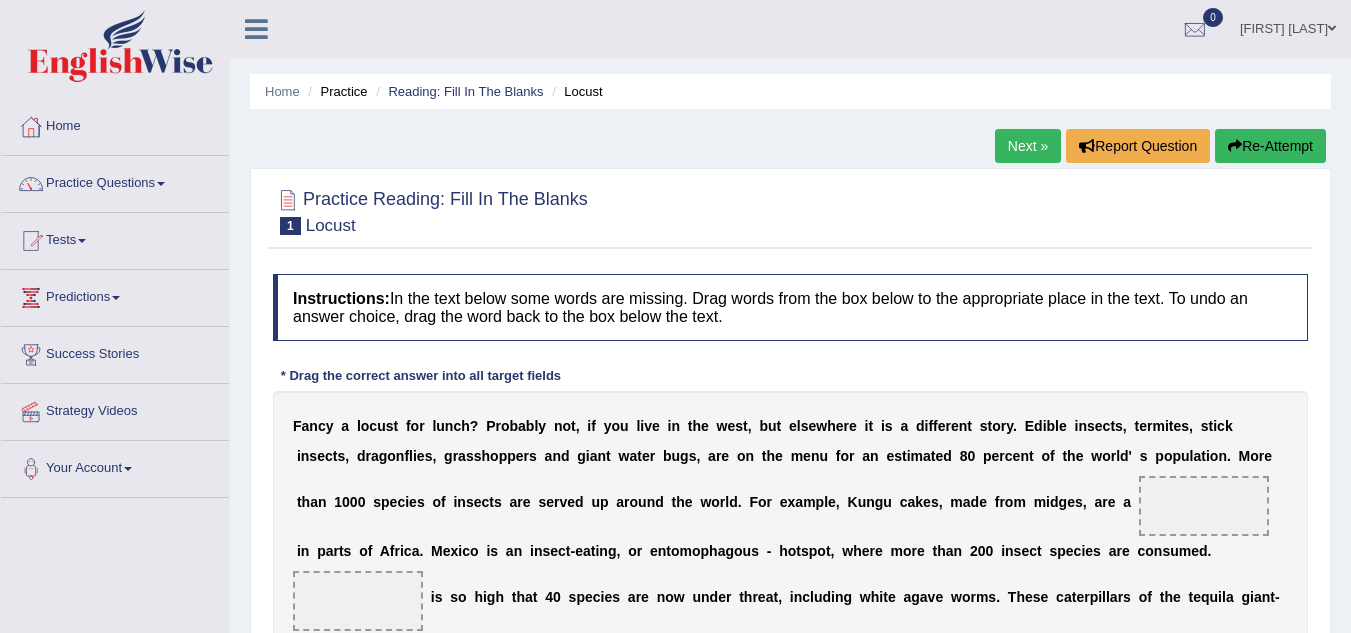scroll, scrollTop: 0, scrollLeft: 0, axis: both 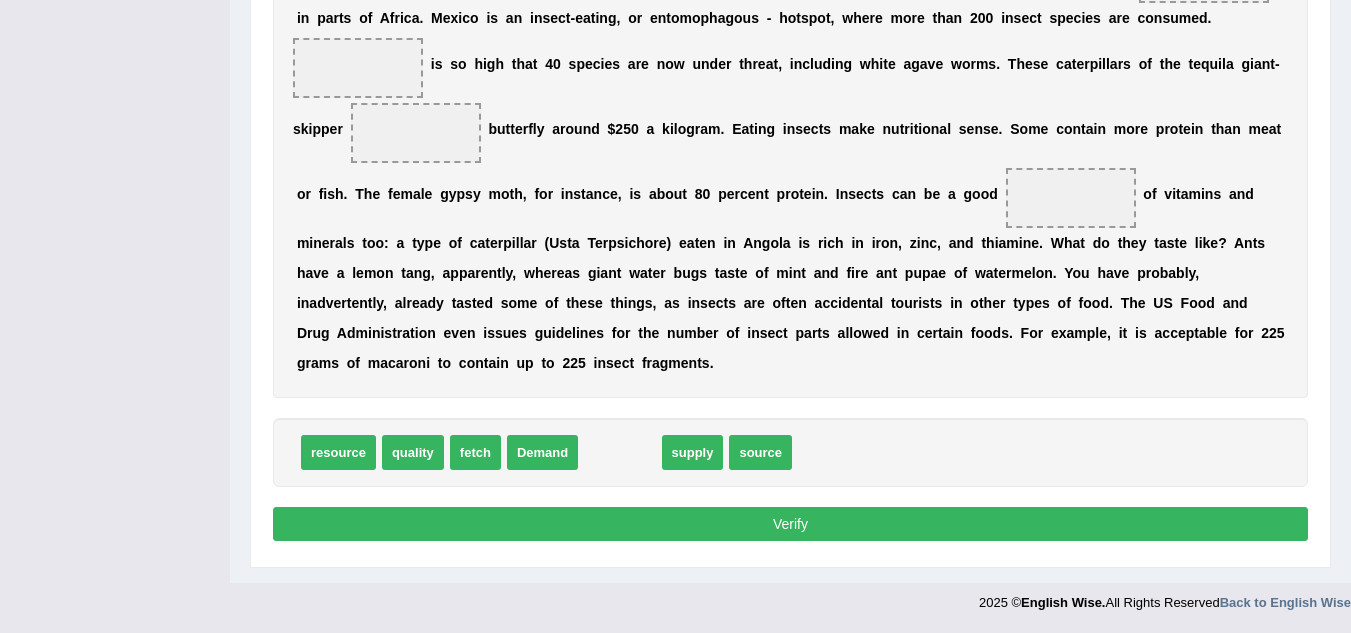 drag, startPoint x: 622, startPoint y: 463, endPoint x: 1201, endPoint y: -15, distance: 750.8162 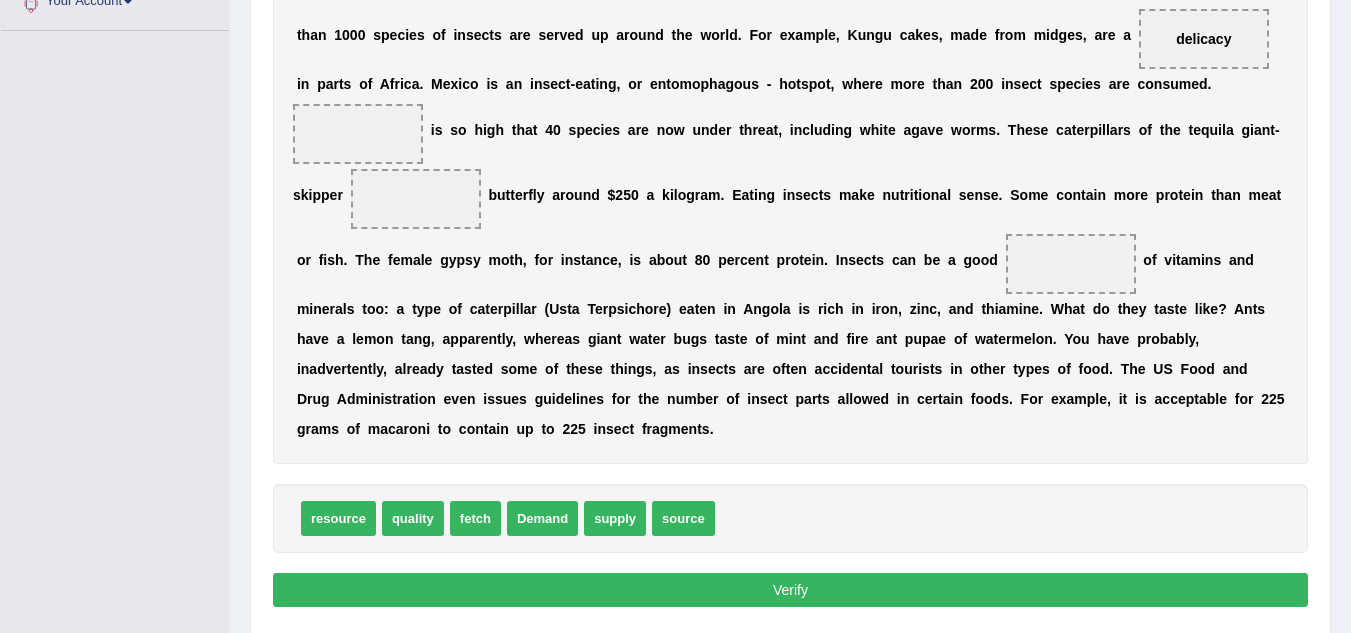 scroll, scrollTop: 465, scrollLeft: 0, axis: vertical 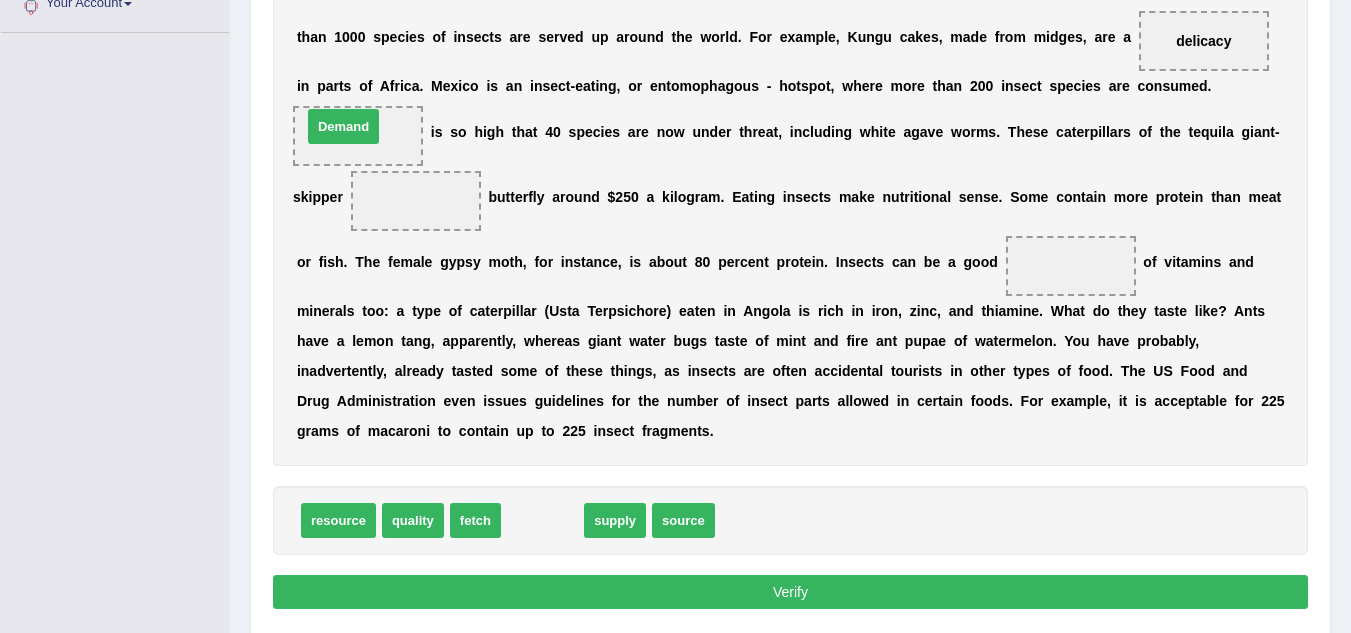 drag, startPoint x: 562, startPoint y: 522, endPoint x: 363, endPoint y: 128, distance: 441.40344 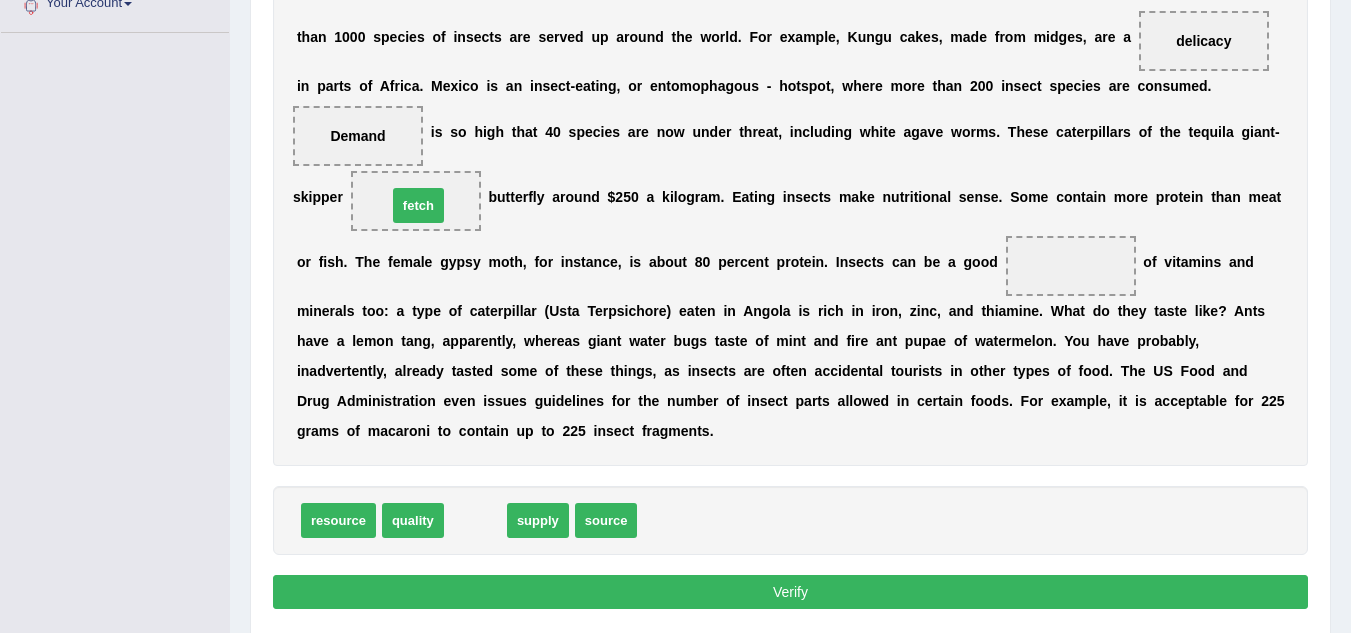 drag, startPoint x: 477, startPoint y: 524, endPoint x: 420, endPoint y: 209, distance: 320.1156 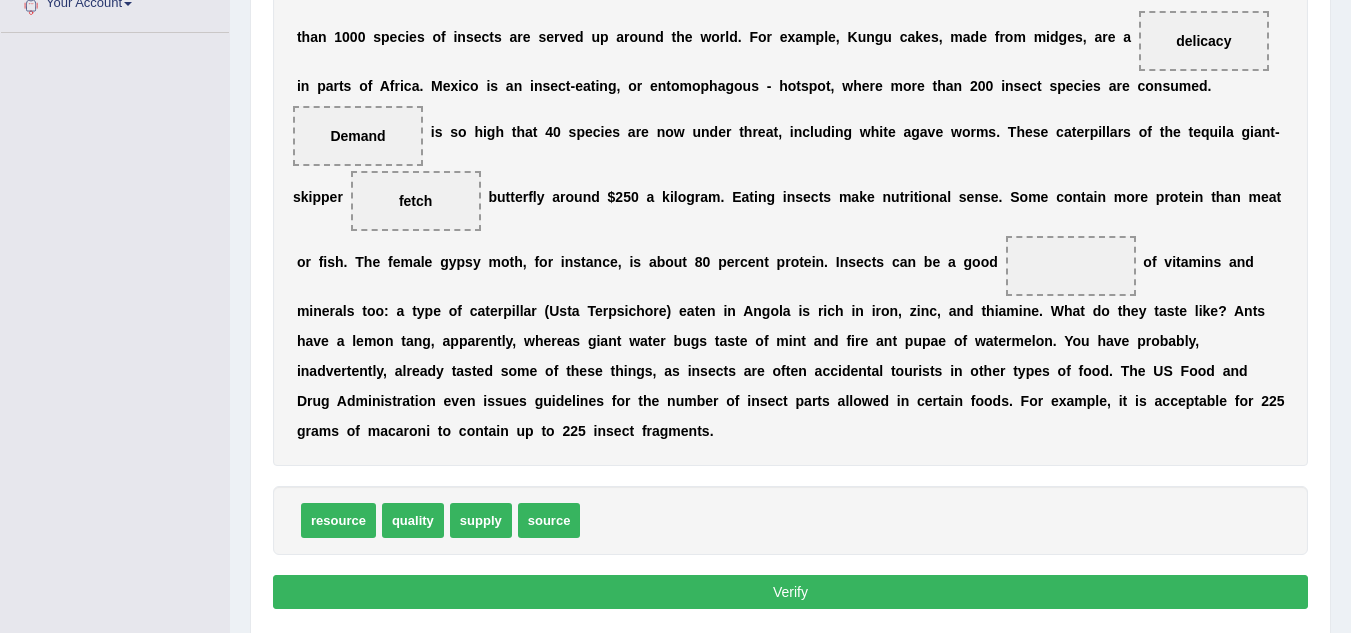 click on "source" at bounding box center (549, 520) 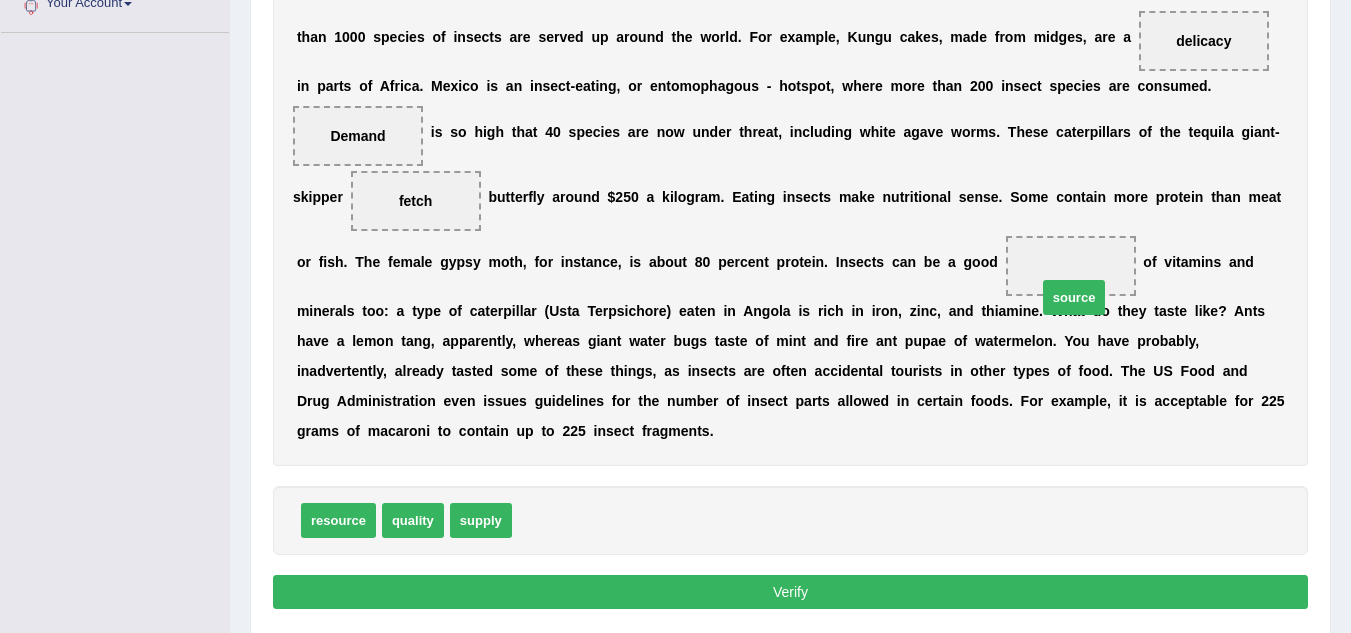 drag, startPoint x: 543, startPoint y: 523, endPoint x: 1066, endPoint y: 286, distance: 574.19336 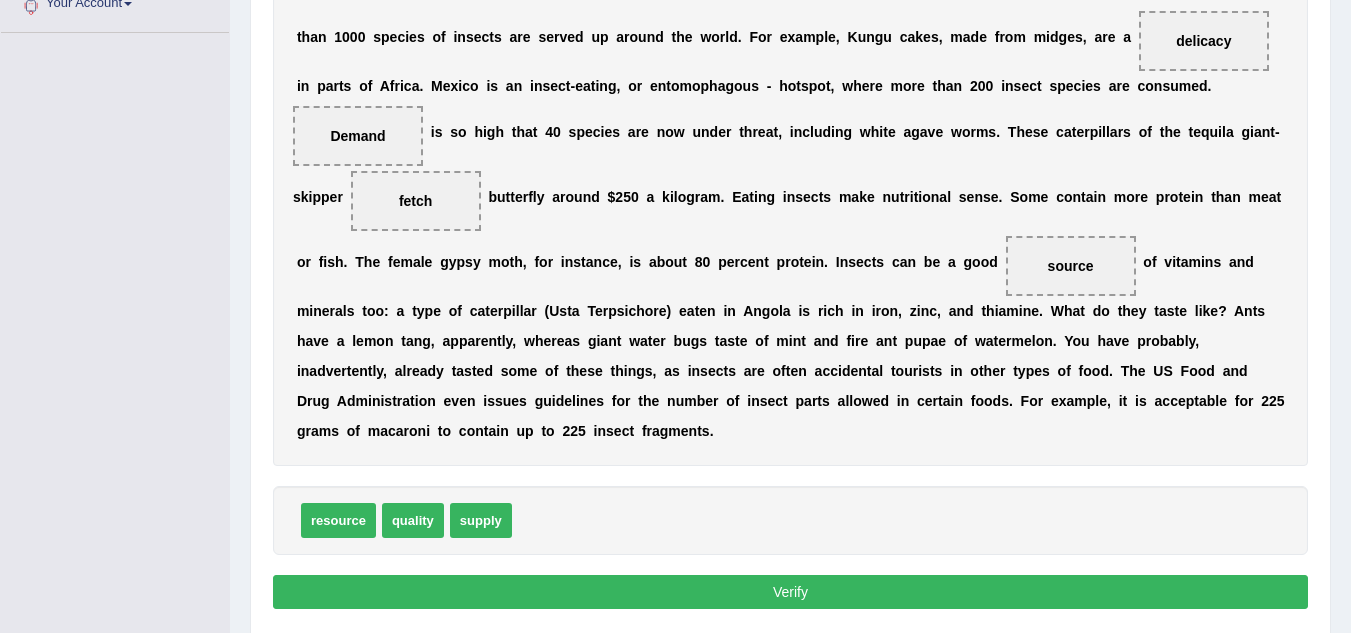 click on "Verify" at bounding box center [790, 592] 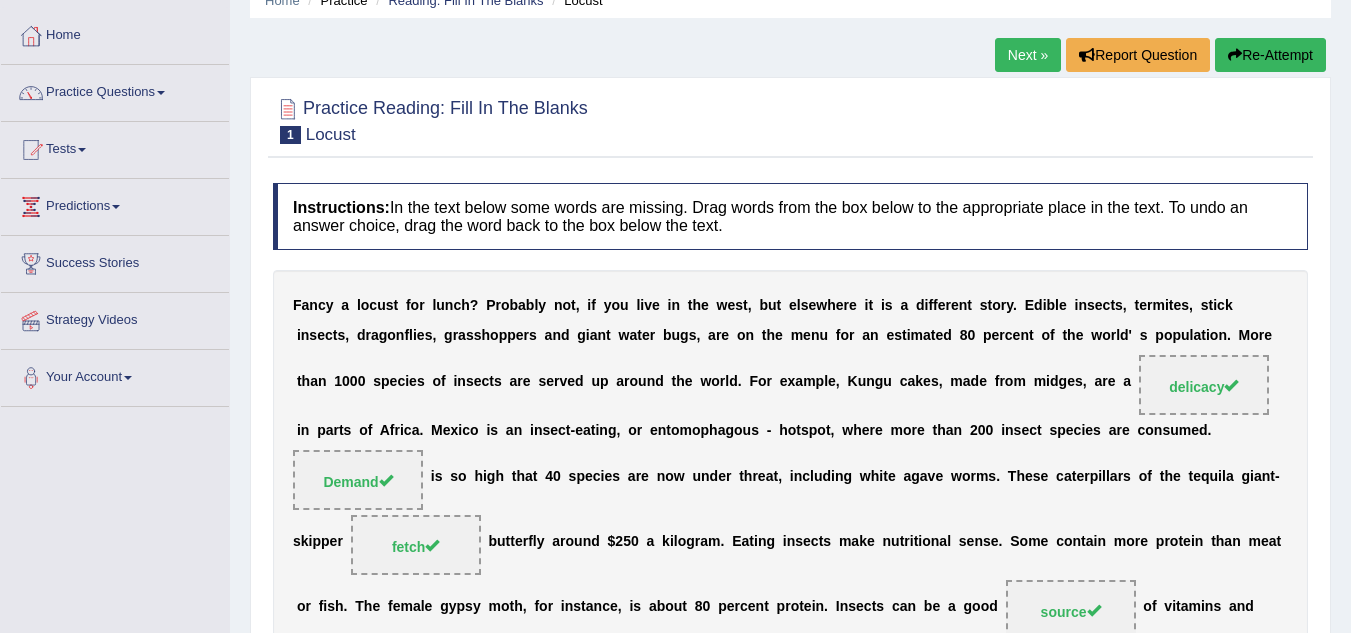 scroll, scrollTop: 78, scrollLeft: 0, axis: vertical 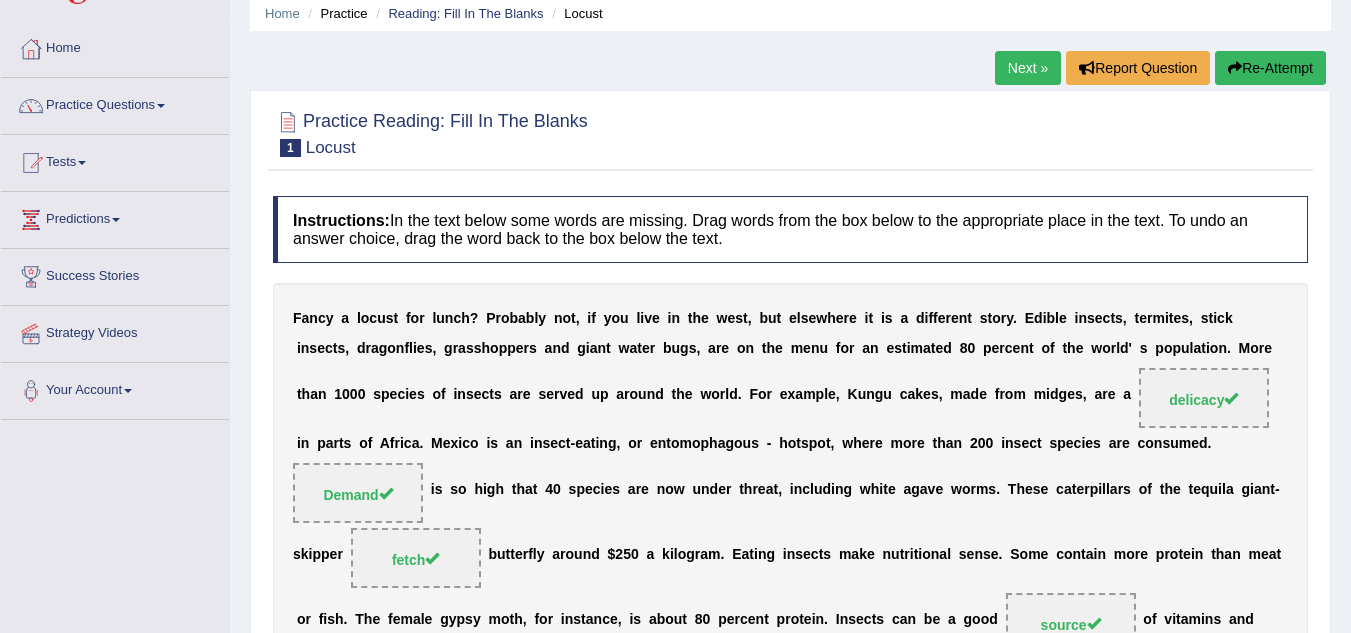 click on "Next »" at bounding box center [1028, 68] 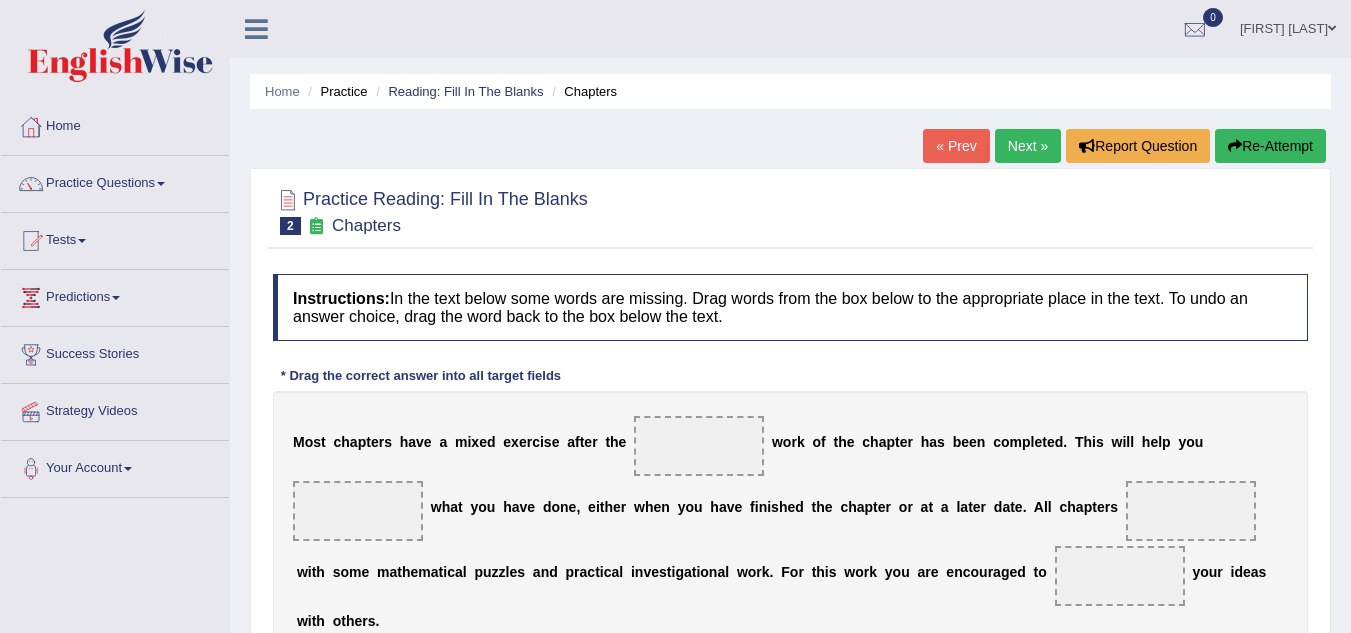 scroll, scrollTop: 0, scrollLeft: 0, axis: both 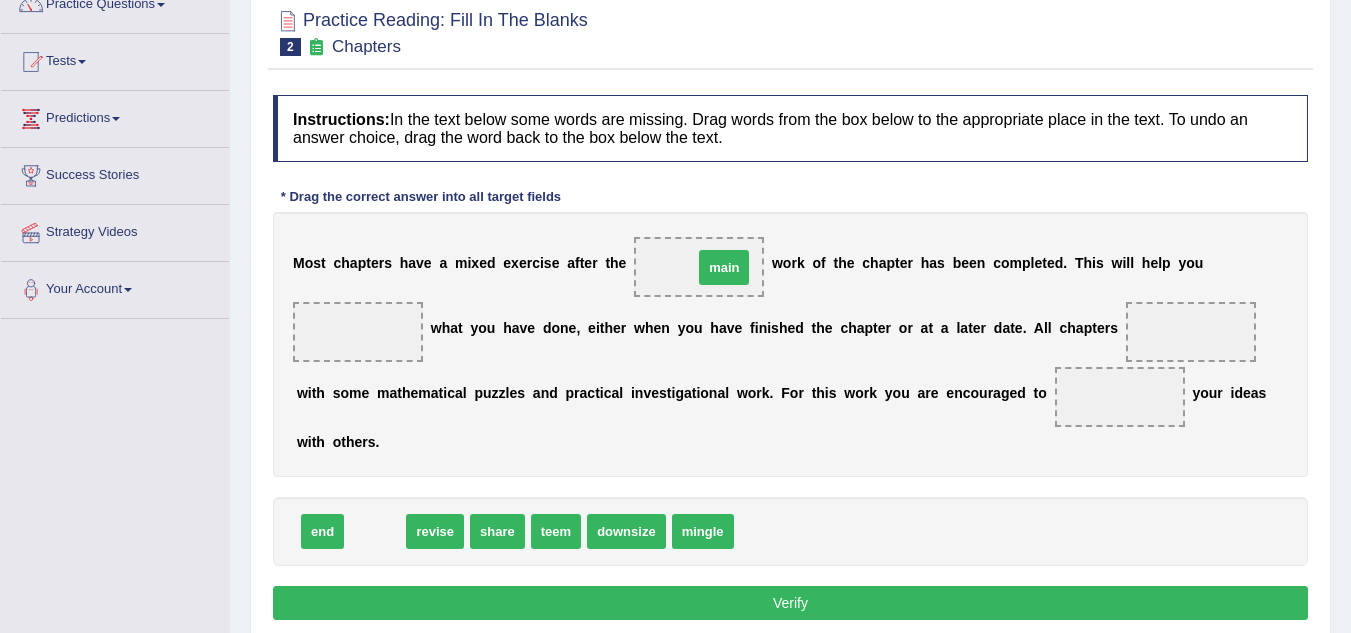 drag, startPoint x: 388, startPoint y: 534, endPoint x: 736, endPoint y: 270, distance: 436.80658 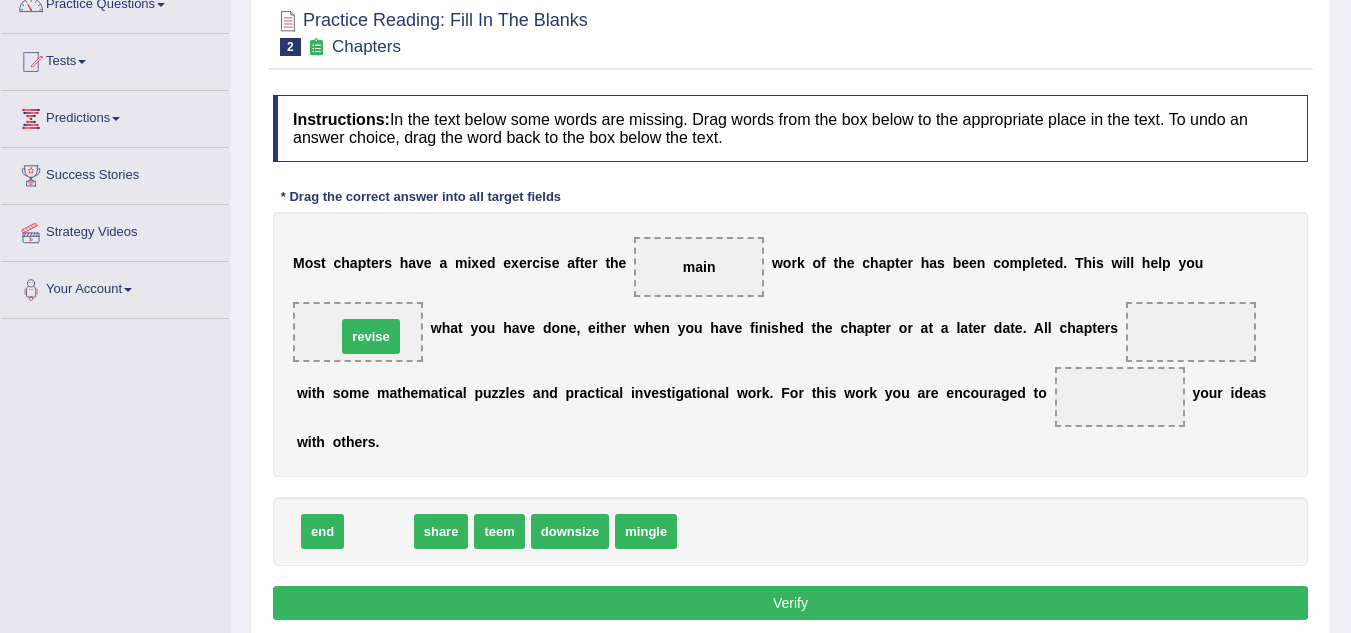 drag, startPoint x: 374, startPoint y: 534, endPoint x: 366, endPoint y: 339, distance: 195.16403 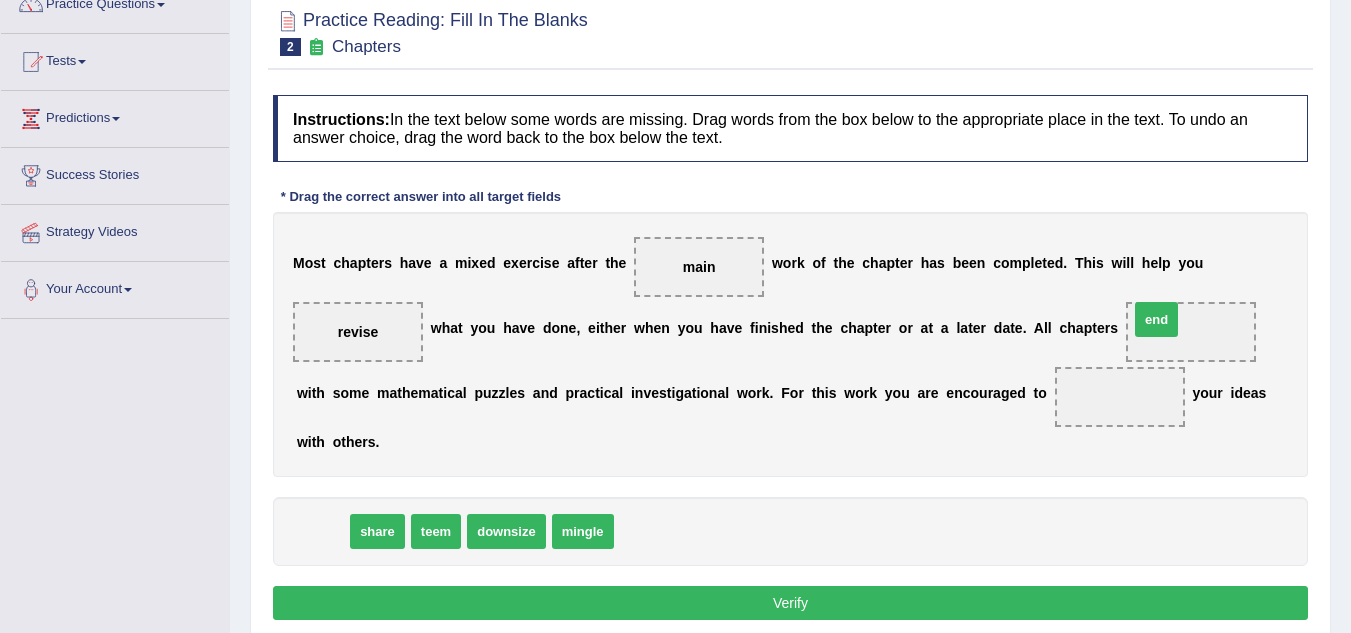 drag, startPoint x: 326, startPoint y: 537, endPoint x: 1160, endPoint y: 326, distance: 860.2773 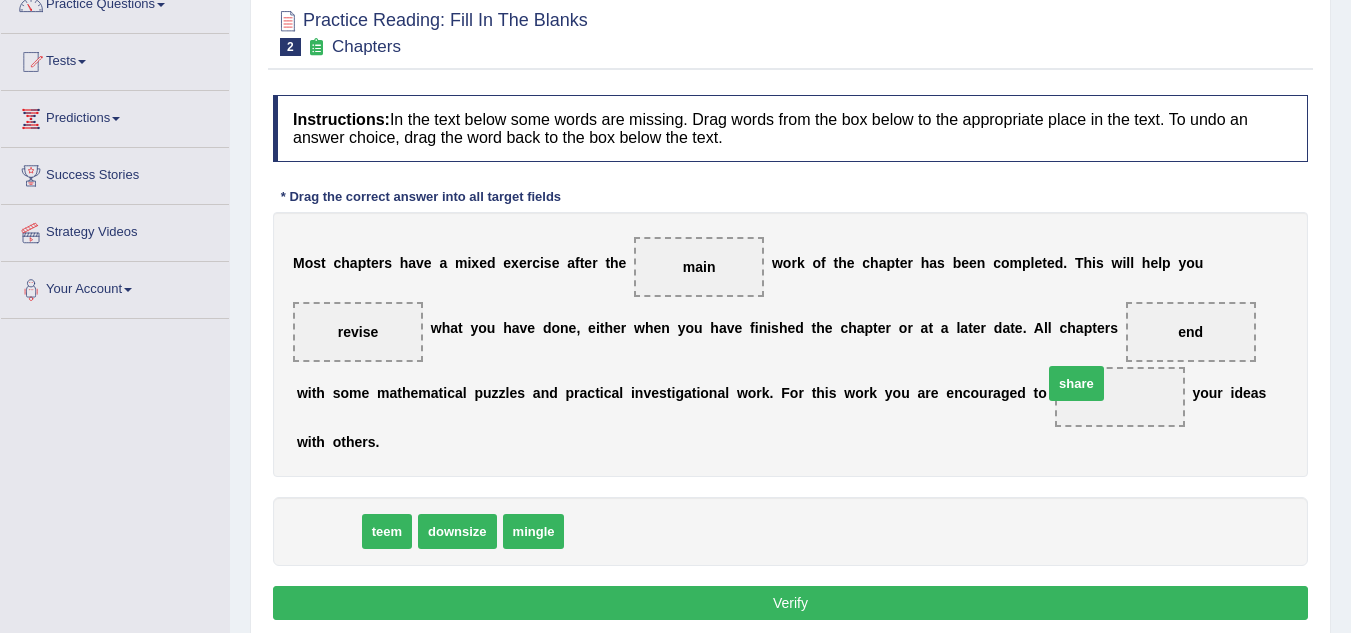 drag, startPoint x: 338, startPoint y: 533, endPoint x: 1088, endPoint y: 387, distance: 764.07855 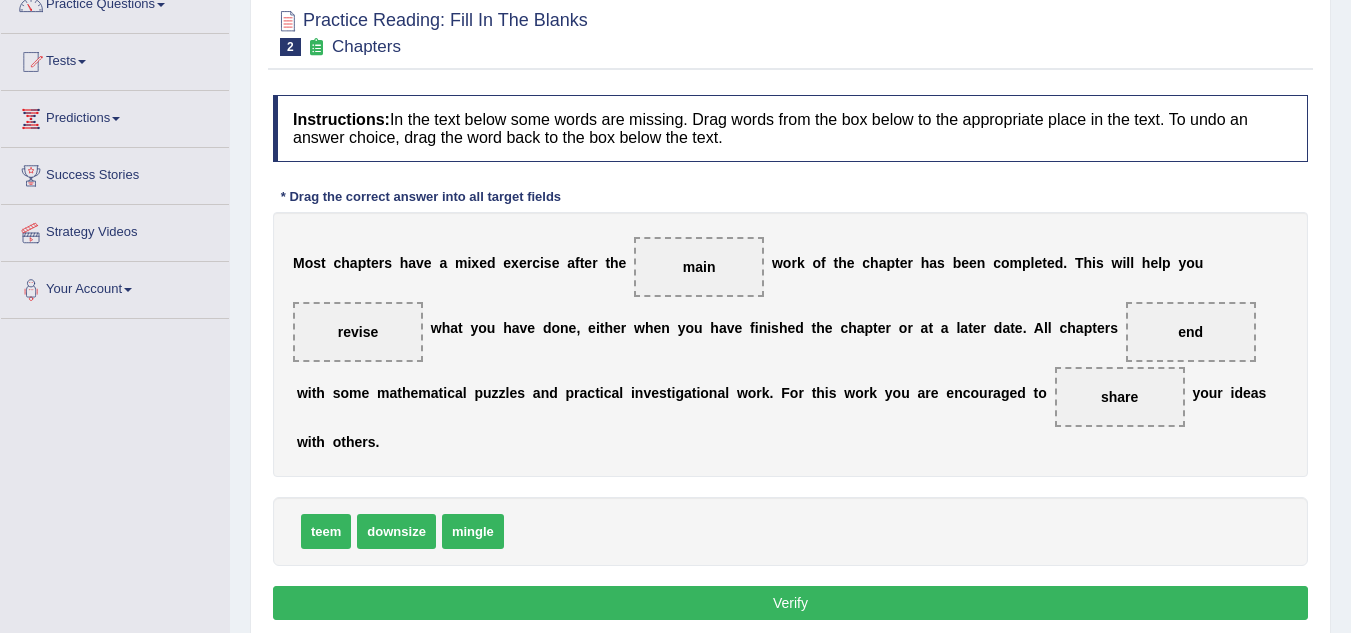 click on "Verify" at bounding box center (790, 603) 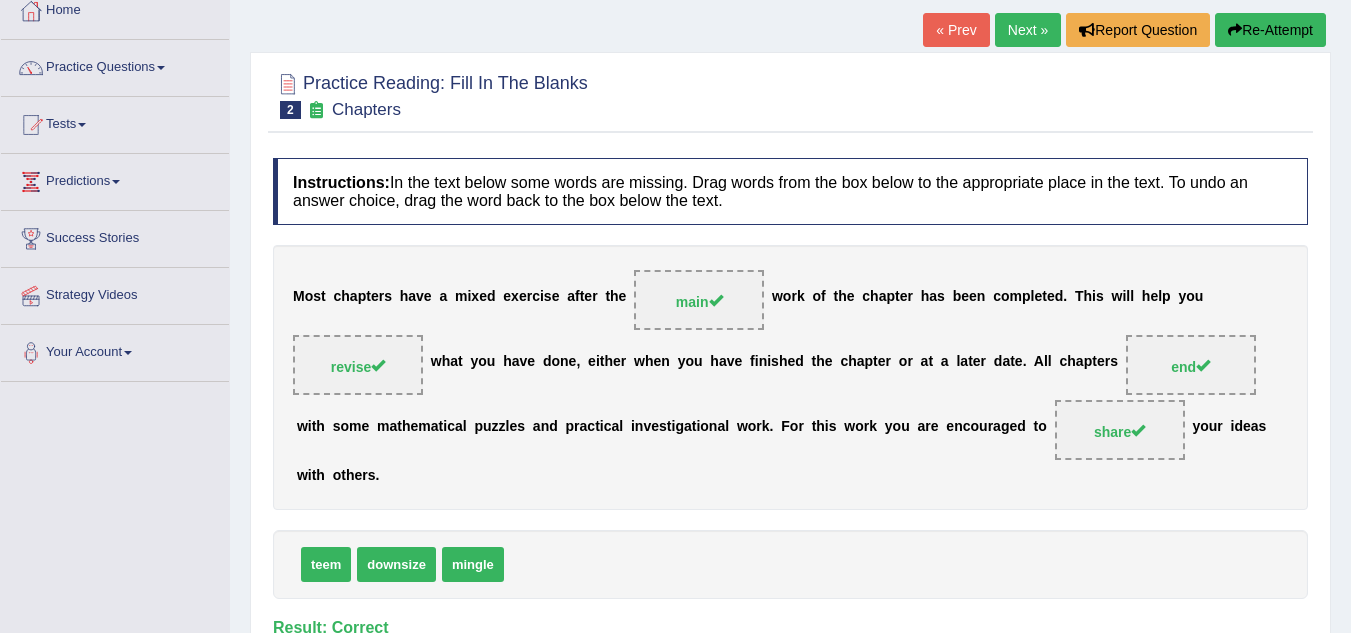 scroll, scrollTop: 113, scrollLeft: 0, axis: vertical 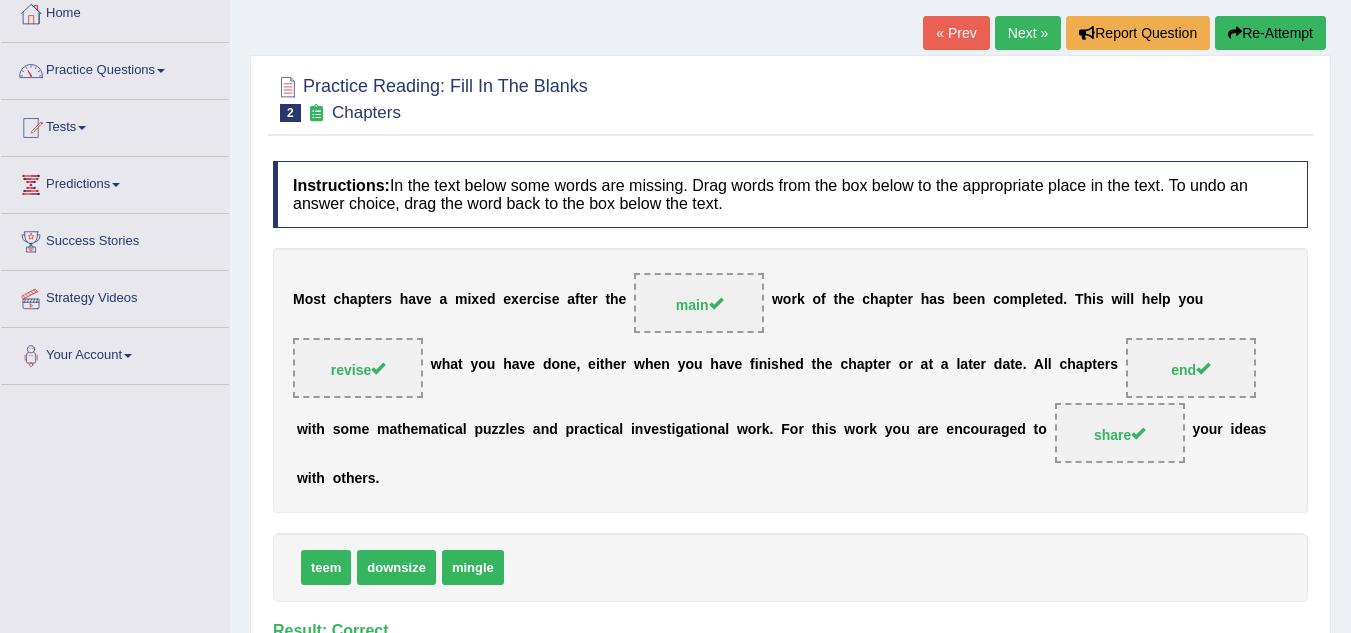 click on "Next »" at bounding box center [1028, 33] 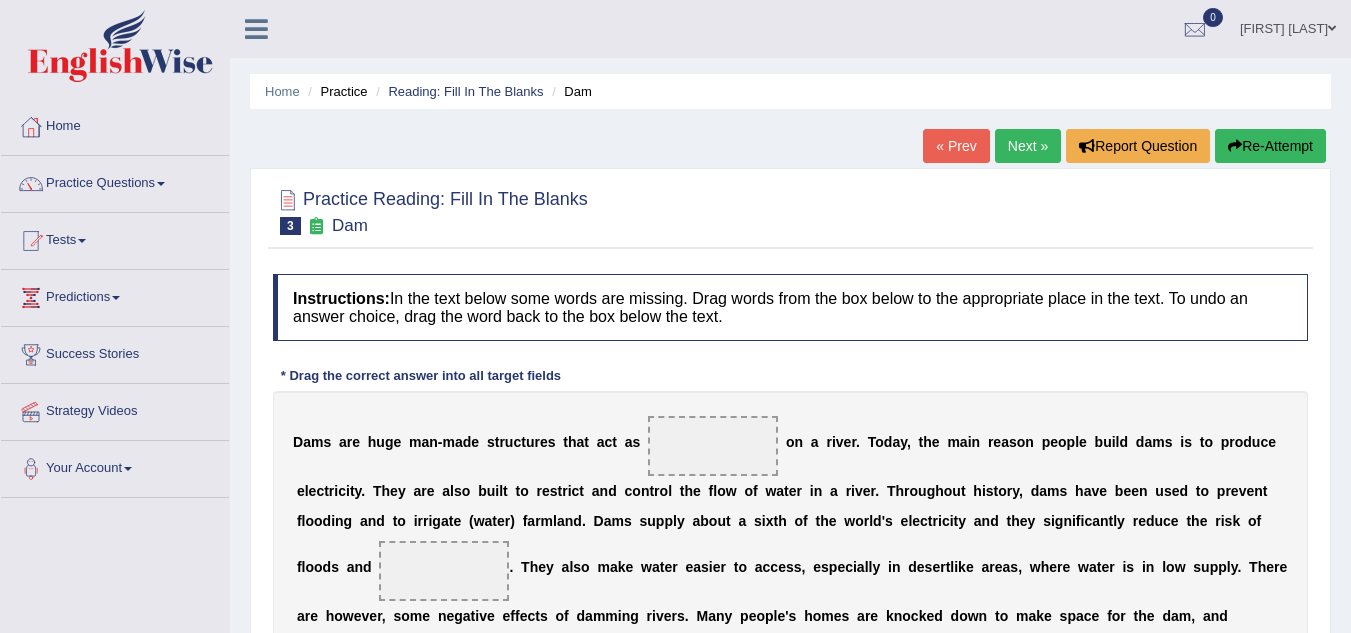 scroll, scrollTop: 0, scrollLeft: 0, axis: both 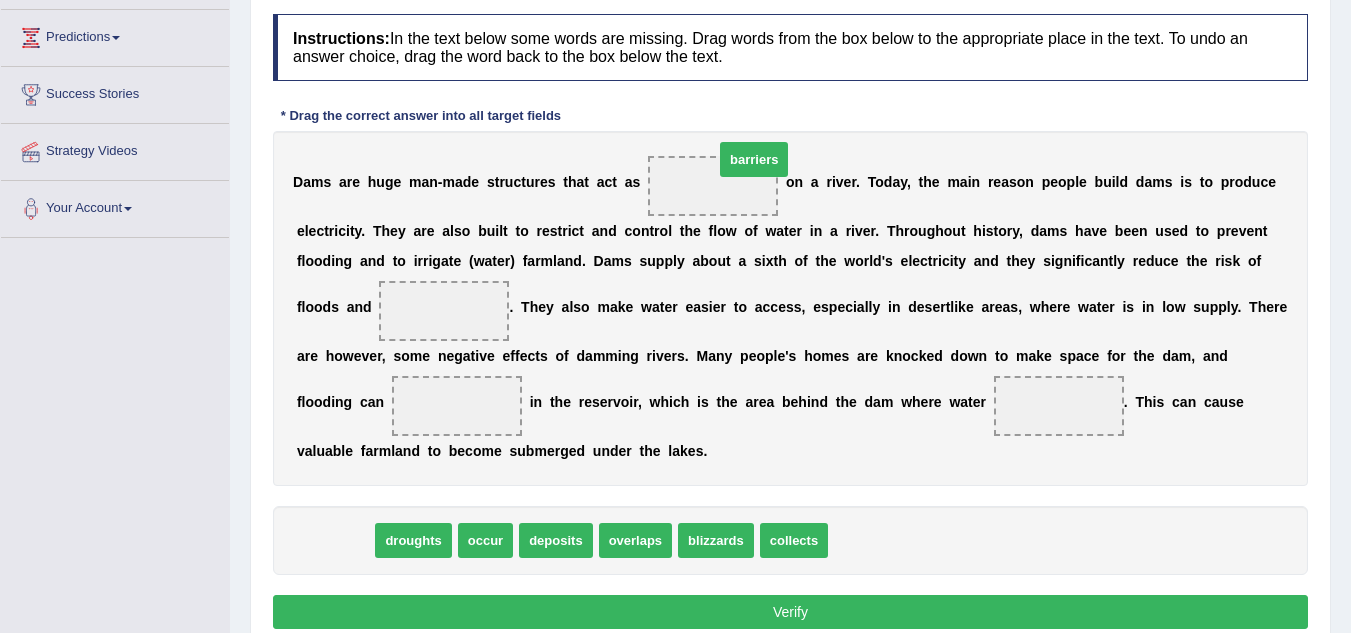 drag, startPoint x: 329, startPoint y: 552, endPoint x: 748, endPoint y: 171, distance: 566.32324 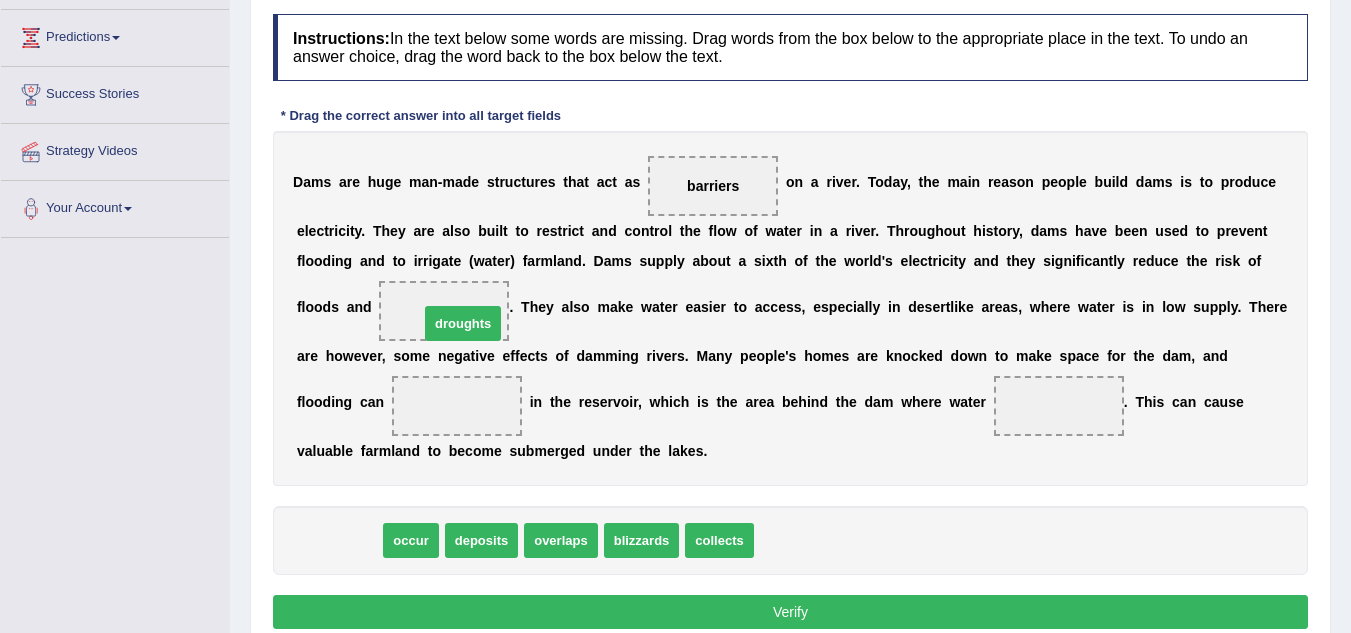 drag, startPoint x: 351, startPoint y: 549, endPoint x: 475, endPoint y: 332, distance: 249.93 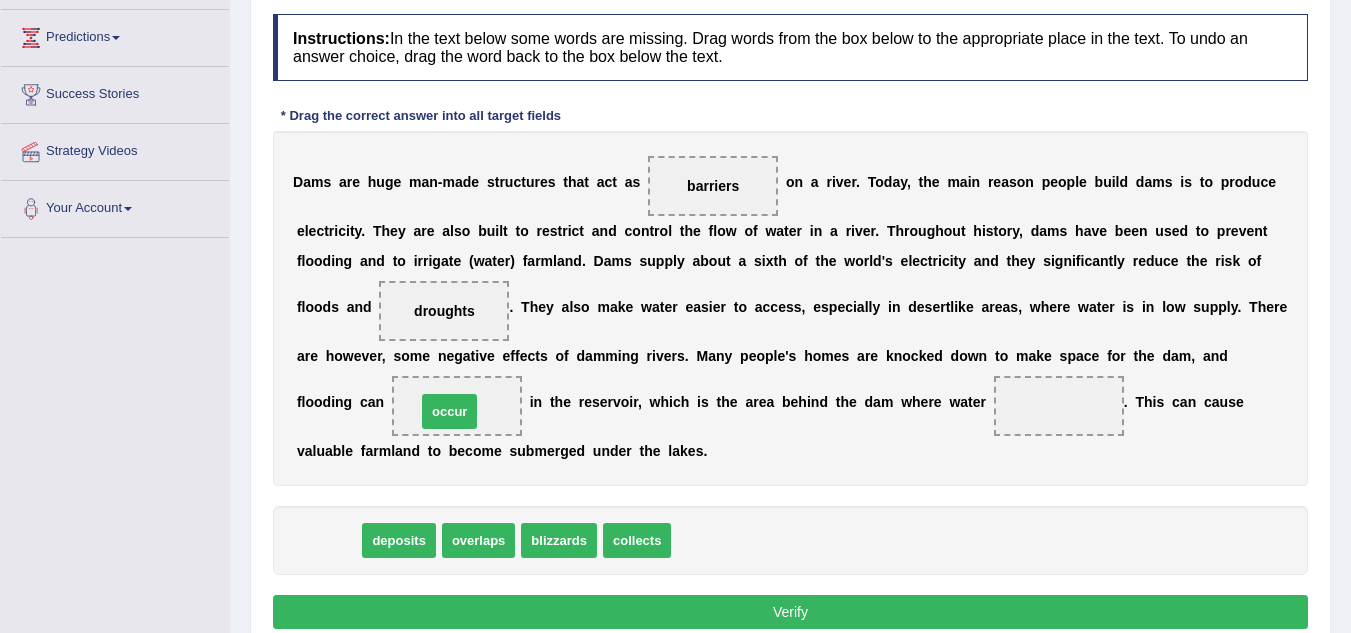 drag, startPoint x: 330, startPoint y: 542, endPoint x: 451, endPoint y: 413, distance: 176.86719 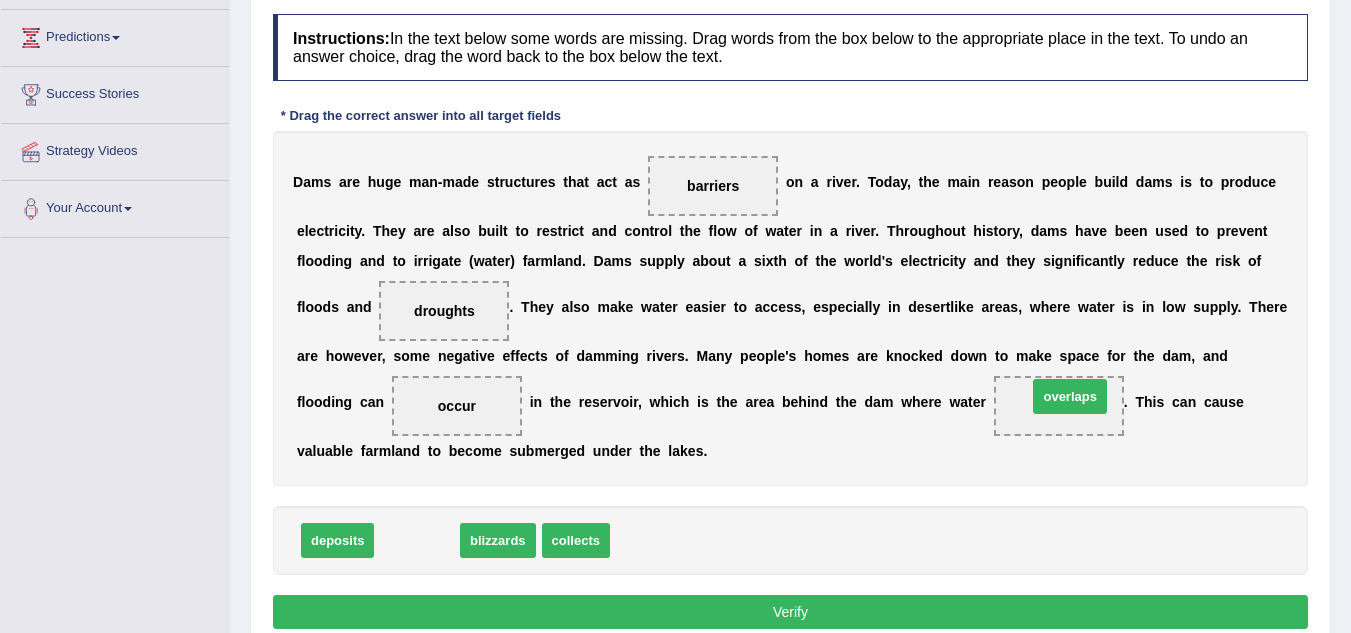 drag, startPoint x: 412, startPoint y: 550, endPoint x: 1065, endPoint y: 406, distance: 668.689 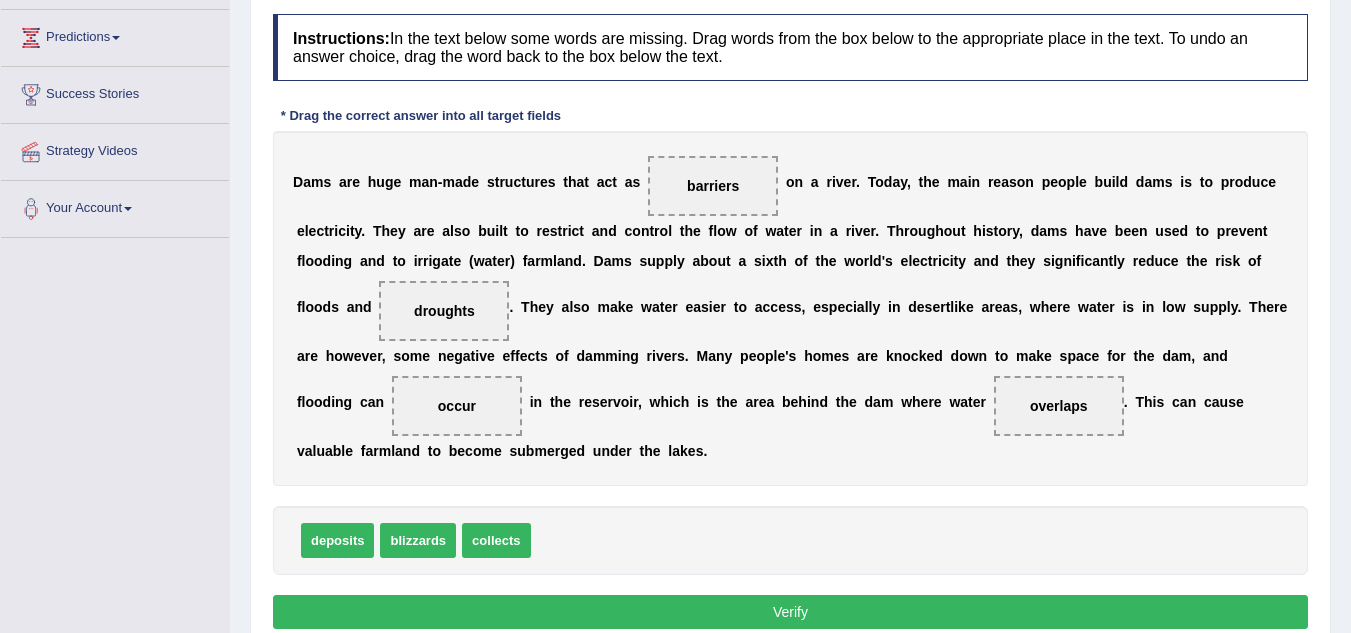 click on "Verify" at bounding box center [790, 612] 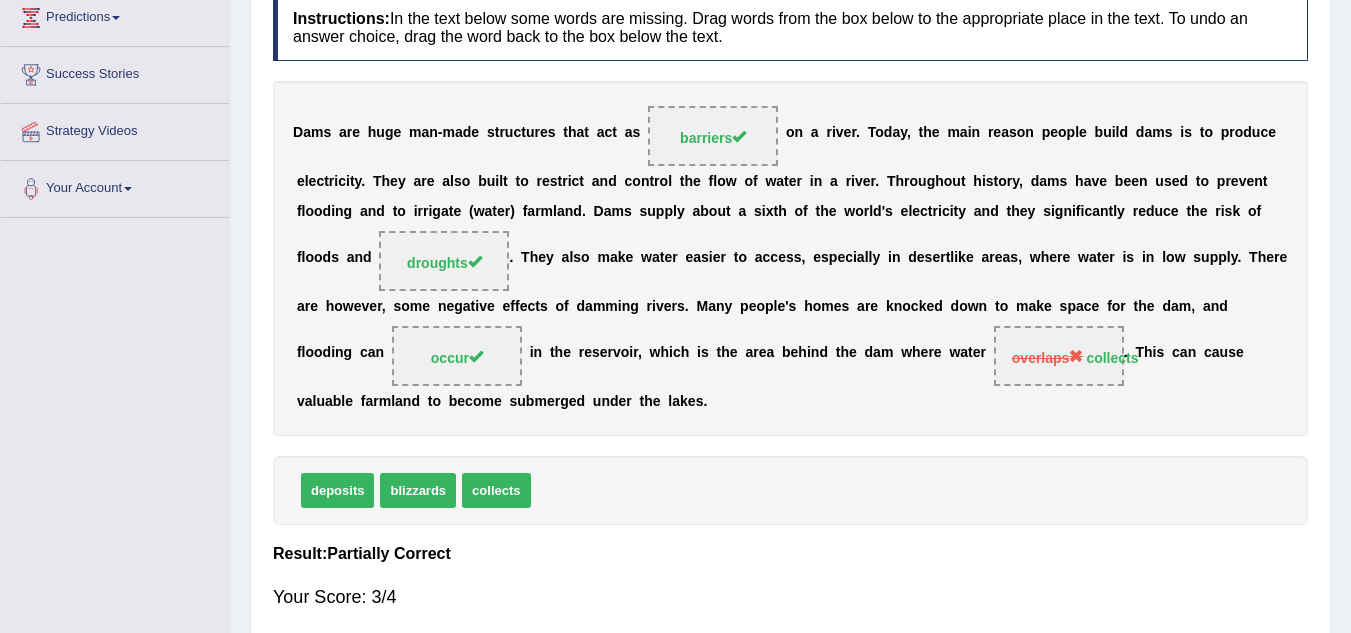 scroll, scrollTop: 269, scrollLeft: 0, axis: vertical 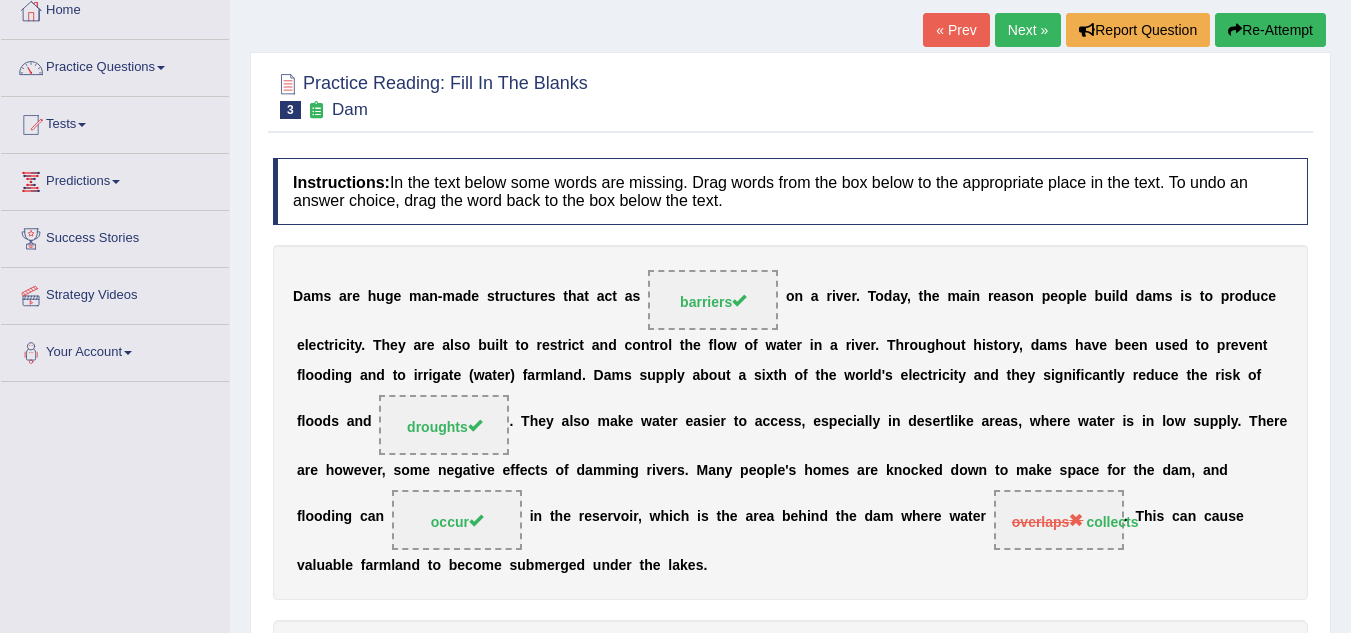 click on "Next »" at bounding box center [1028, 30] 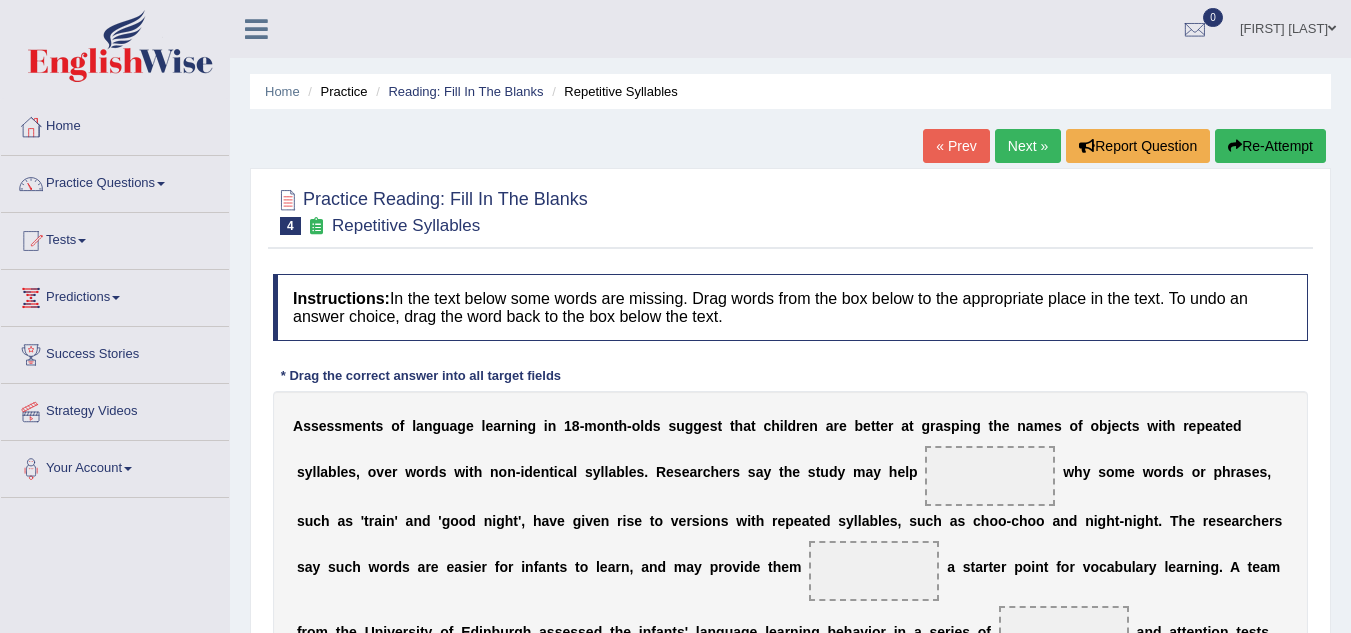 scroll, scrollTop: 0, scrollLeft: 0, axis: both 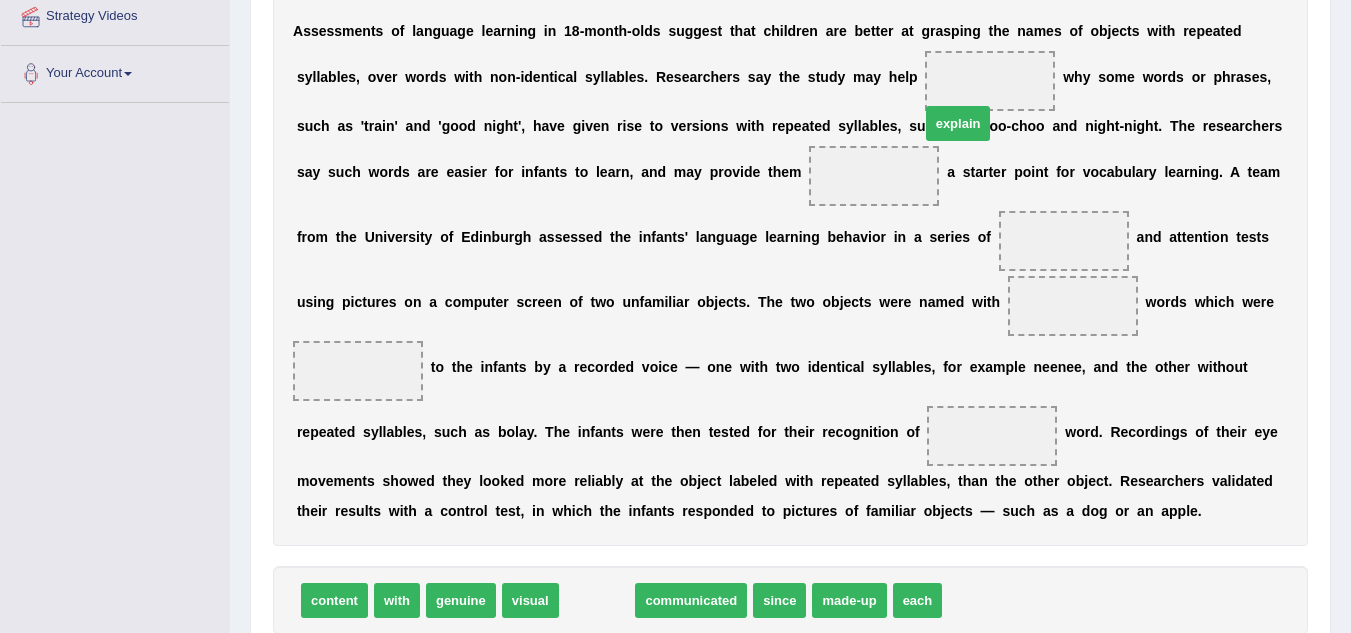 drag, startPoint x: 589, startPoint y: 600, endPoint x: 950, endPoint y: 121, distance: 599.80164 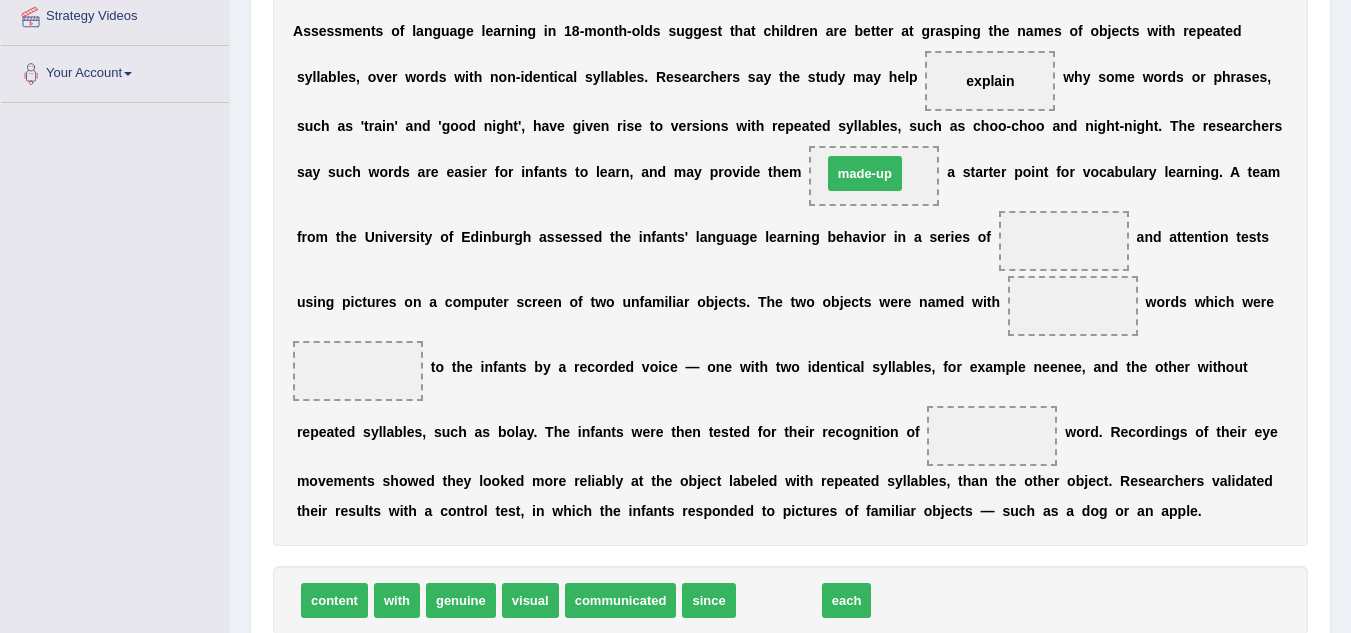 drag, startPoint x: 763, startPoint y: 602, endPoint x: 849, endPoint y: 175, distance: 435.57434 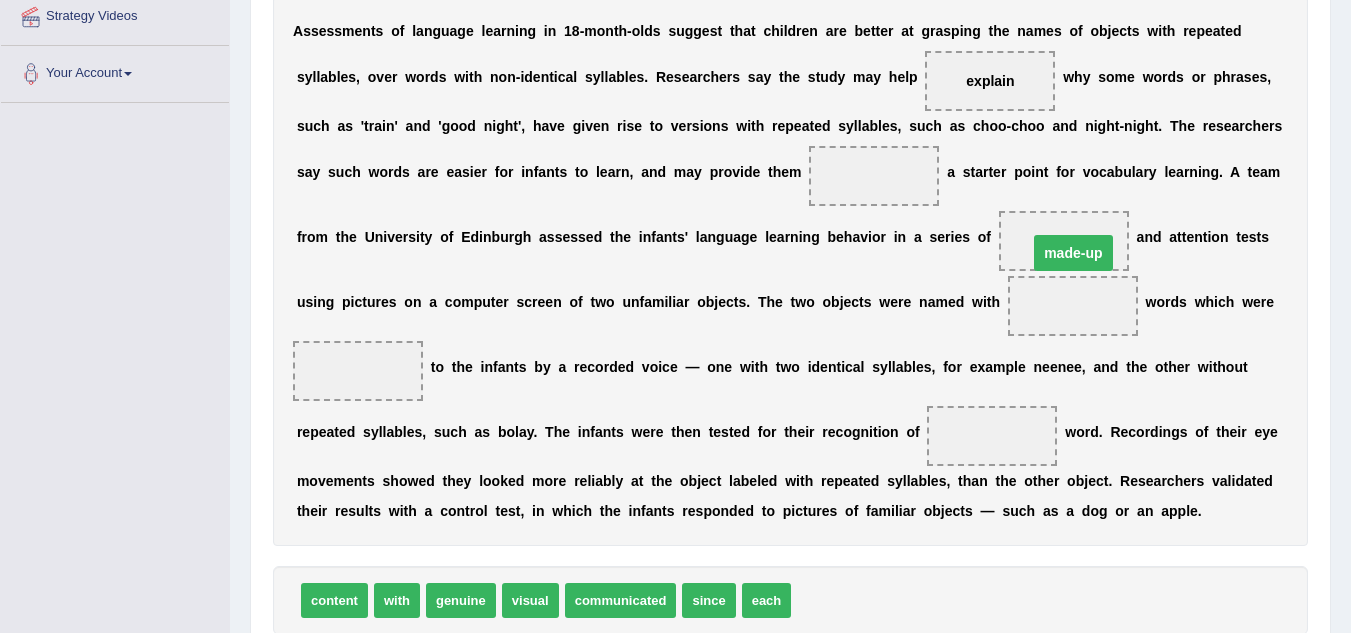drag, startPoint x: 882, startPoint y: 169, endPoint x: 1082, endPoint y: 246, distance: 214.31052 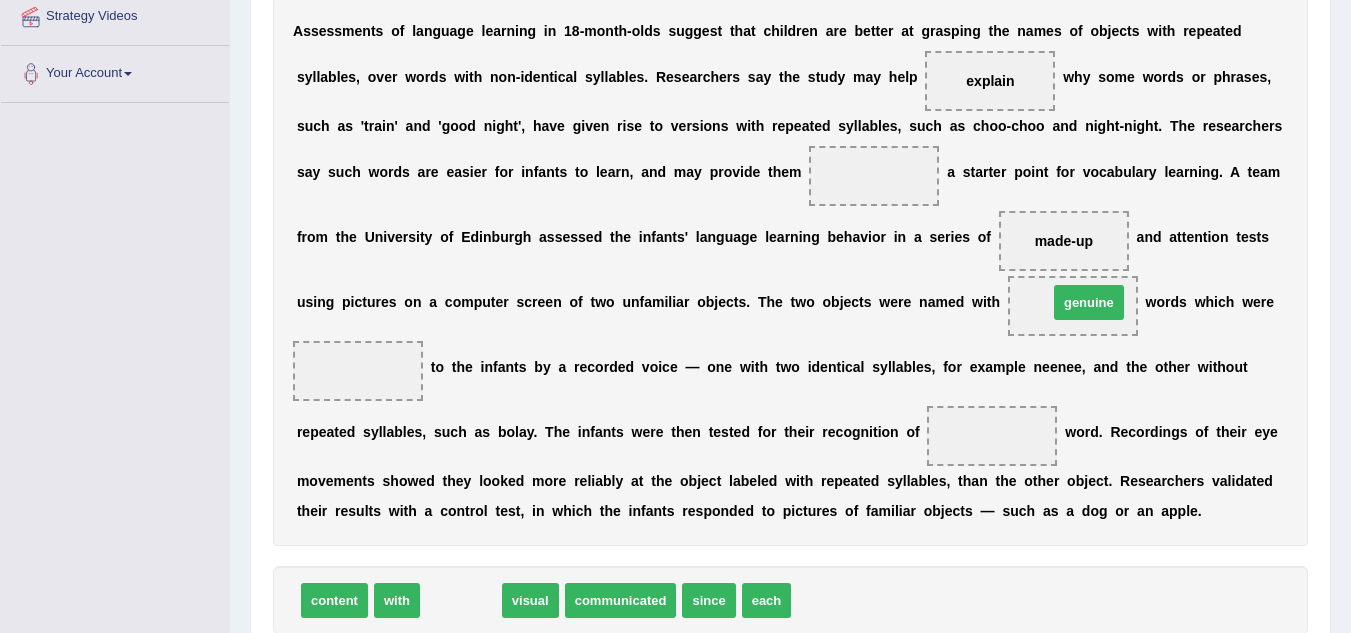 drag, startPoint x: 475, startPoint y: 604, endPoint x: 1103, endPoint y: 306, distance: 695.11725 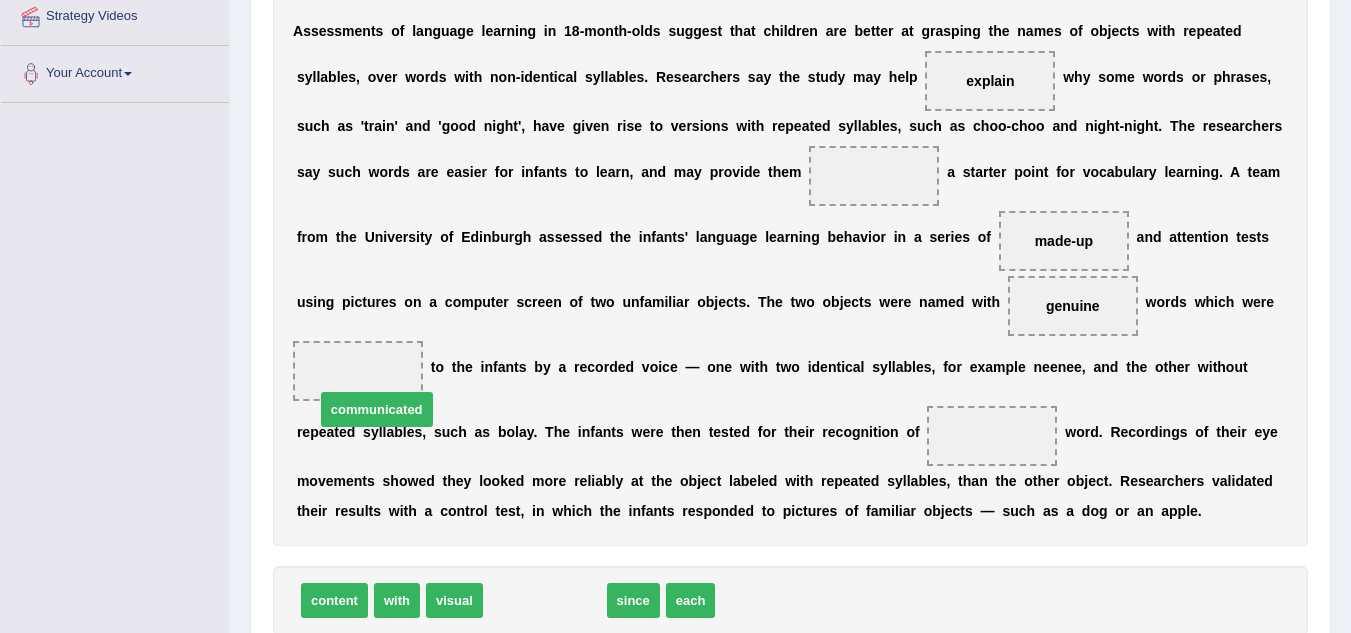 drag, startPoint x: 539, startPoint y: 609, endPoint x: 363, endPoint y: 406, distance: 268.67267 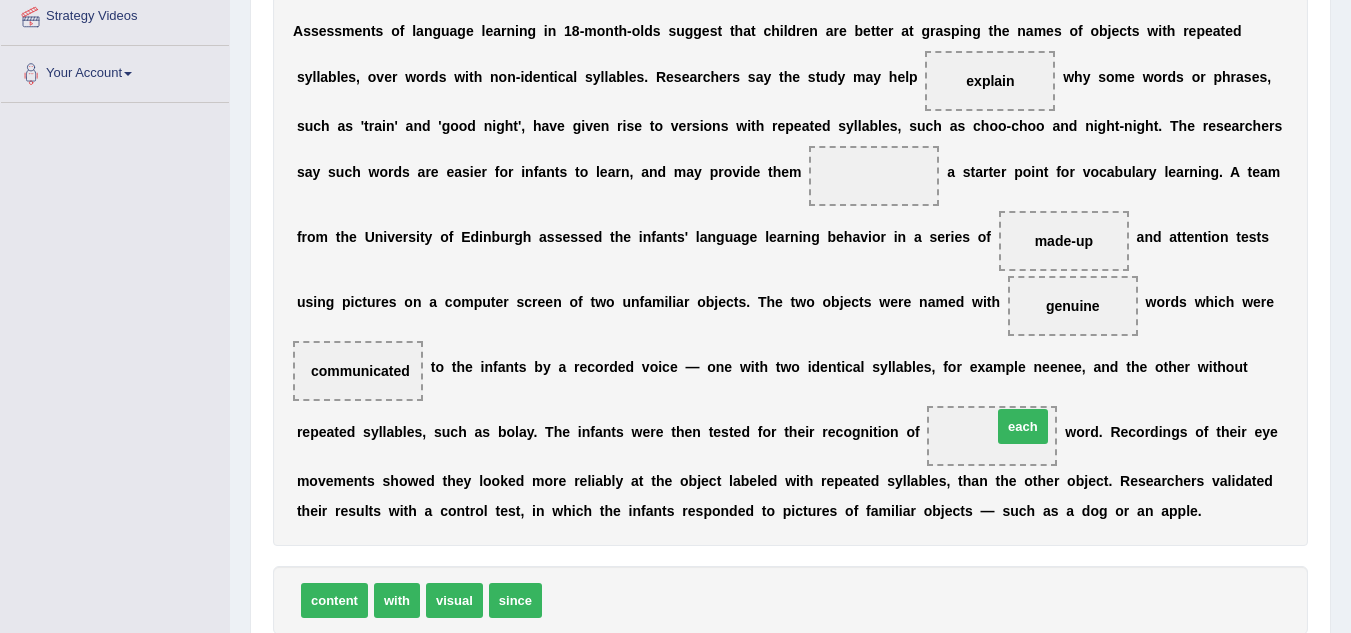 drag, startPoint x: 566, startPoint y: 605, endPoint x: 1016, endPoint y: 432, distance: 482.10892 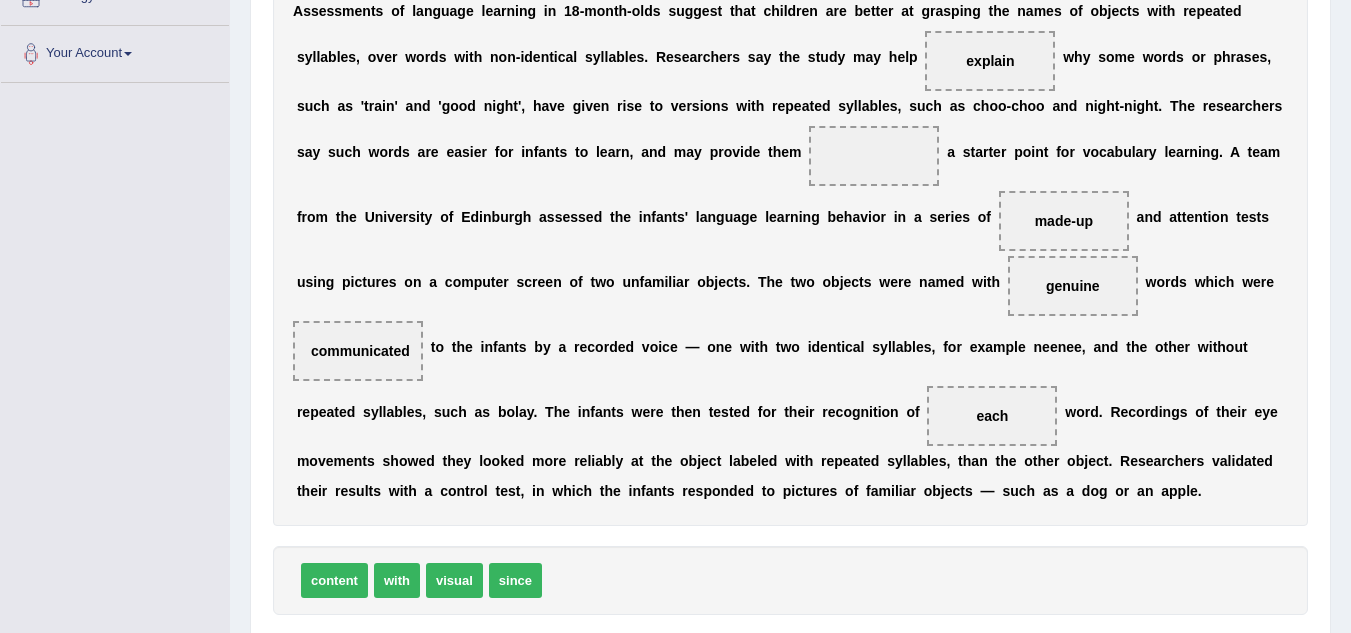 scroll, scrollTop: 417, scrollLeft: 0, axis: vertical 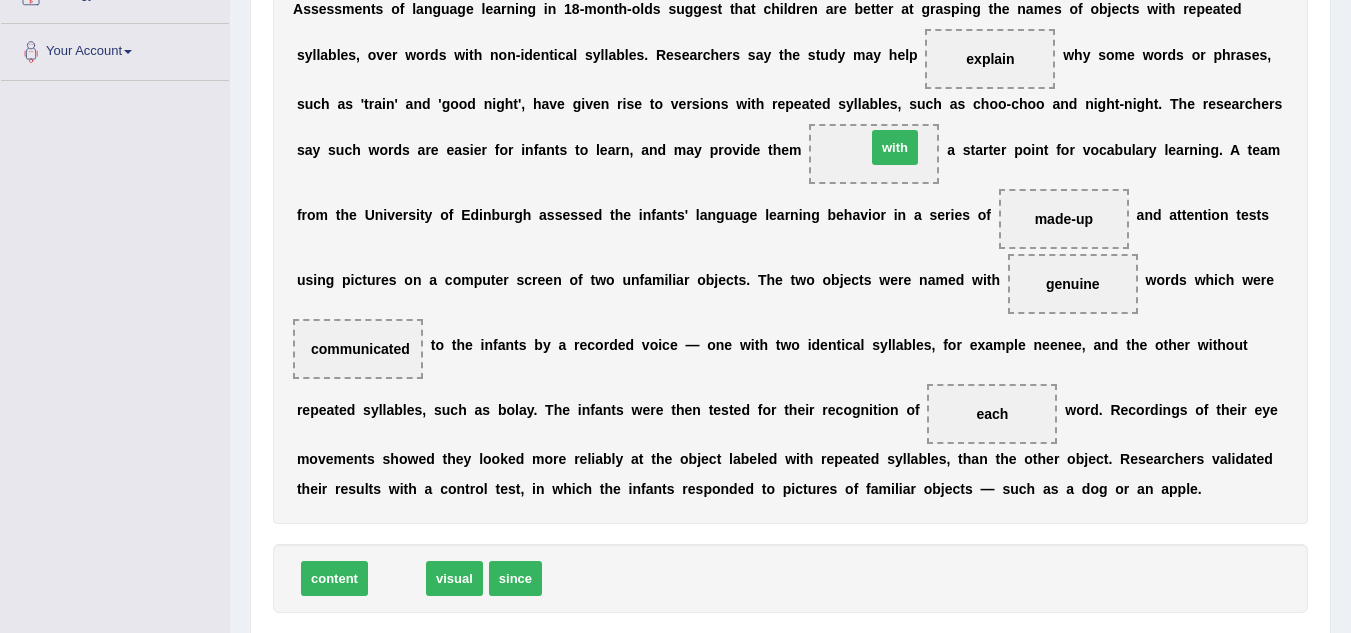 drag, startPoint x: 412, startPoint y: 588, endPoint x: 910, endPoint y: 157, distance: 658.6084 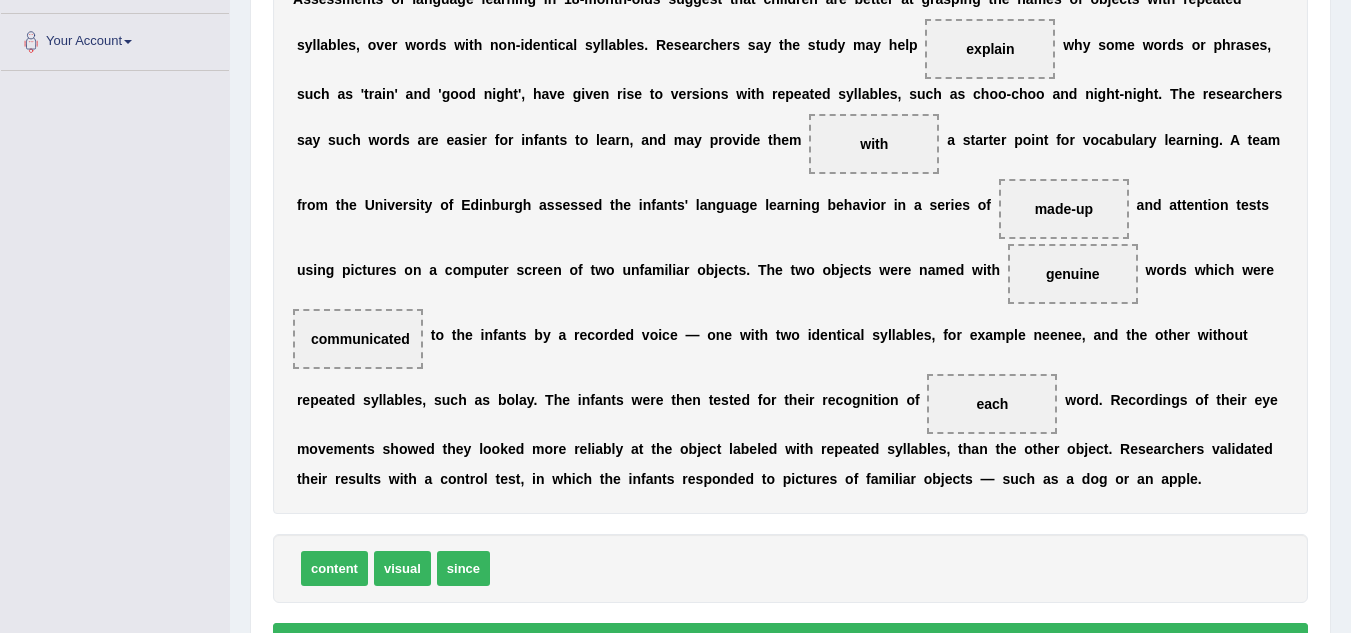 scroll, scrollTop: 543, scrollLeft: 0, axis: vertical 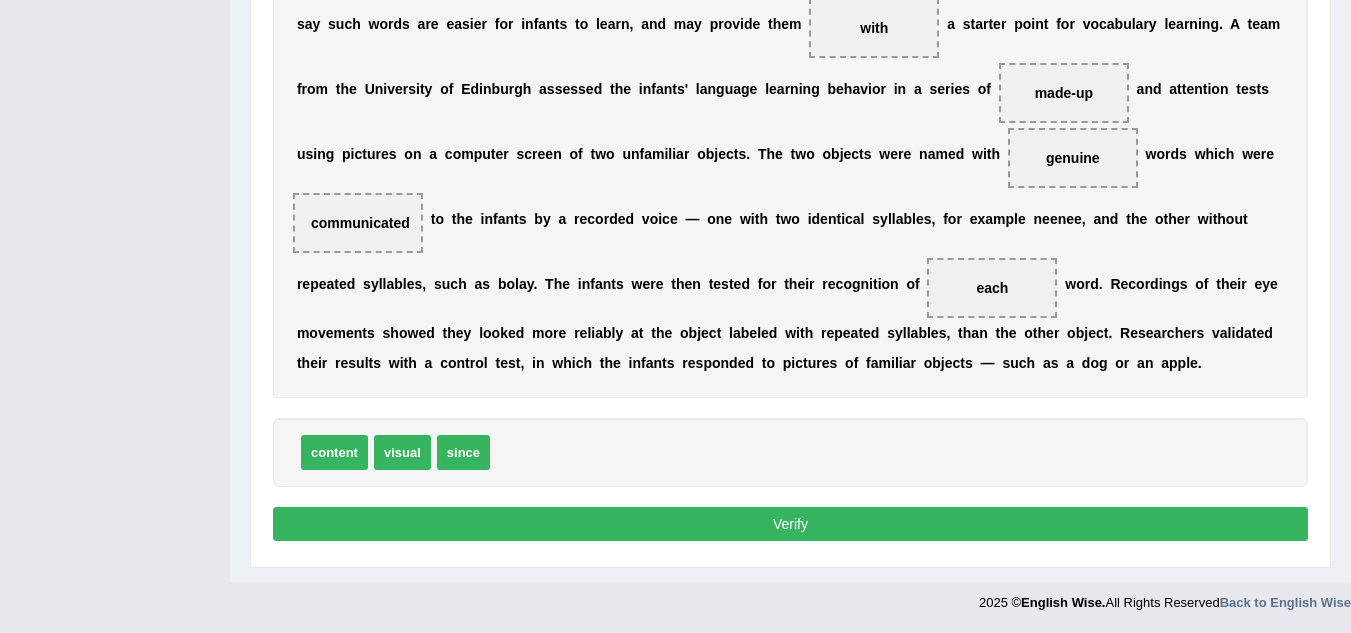 click on "Verify" at bounding box center (790, 524) 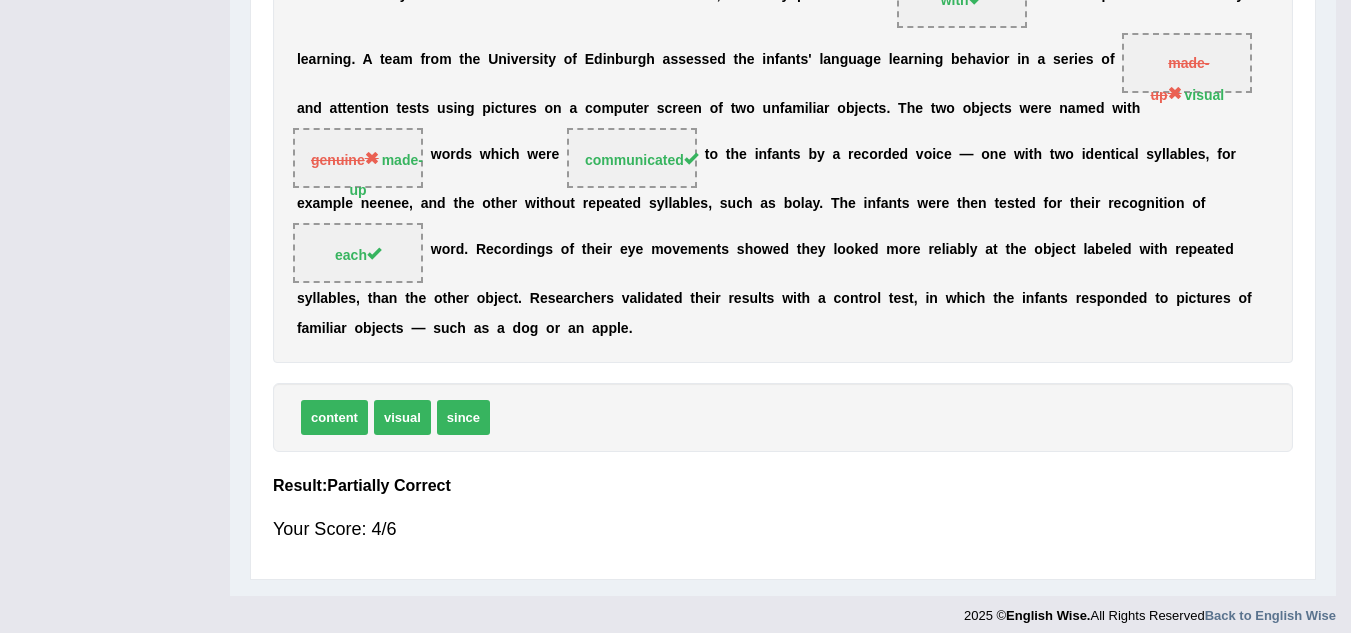 scroll, scrollTop: 480, scrollLeft: 0, axis: vertical 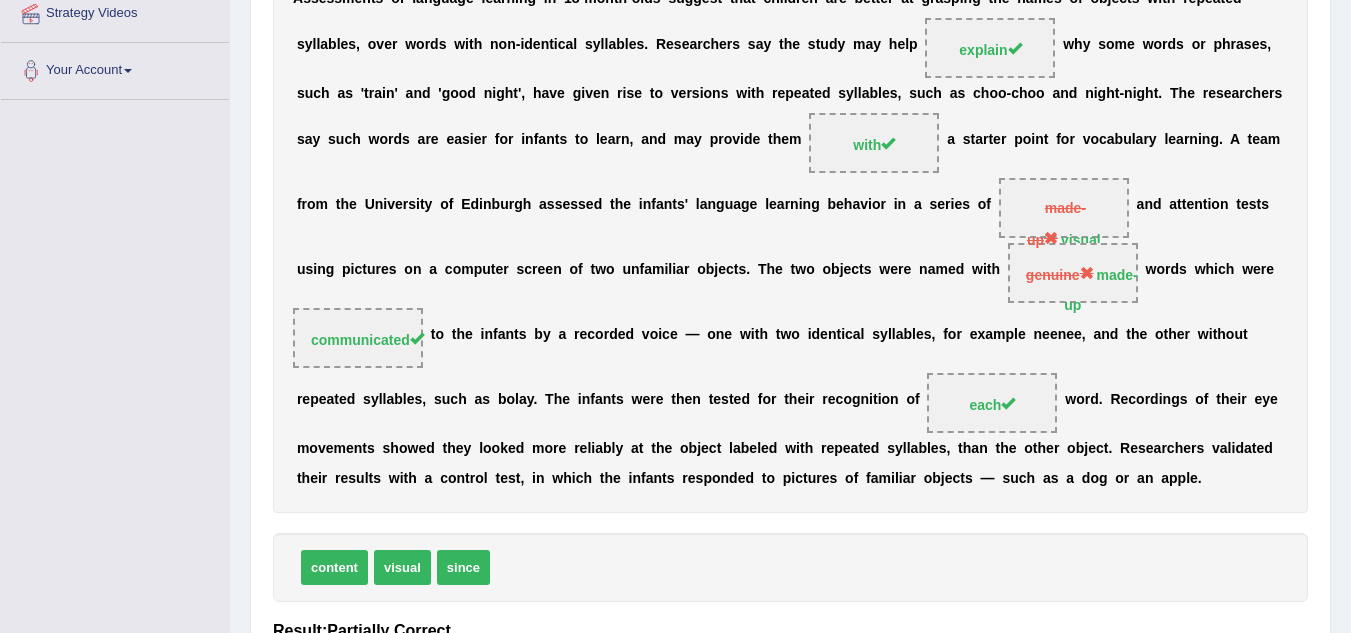 click on "visual" at bounding box center [1081, 240] 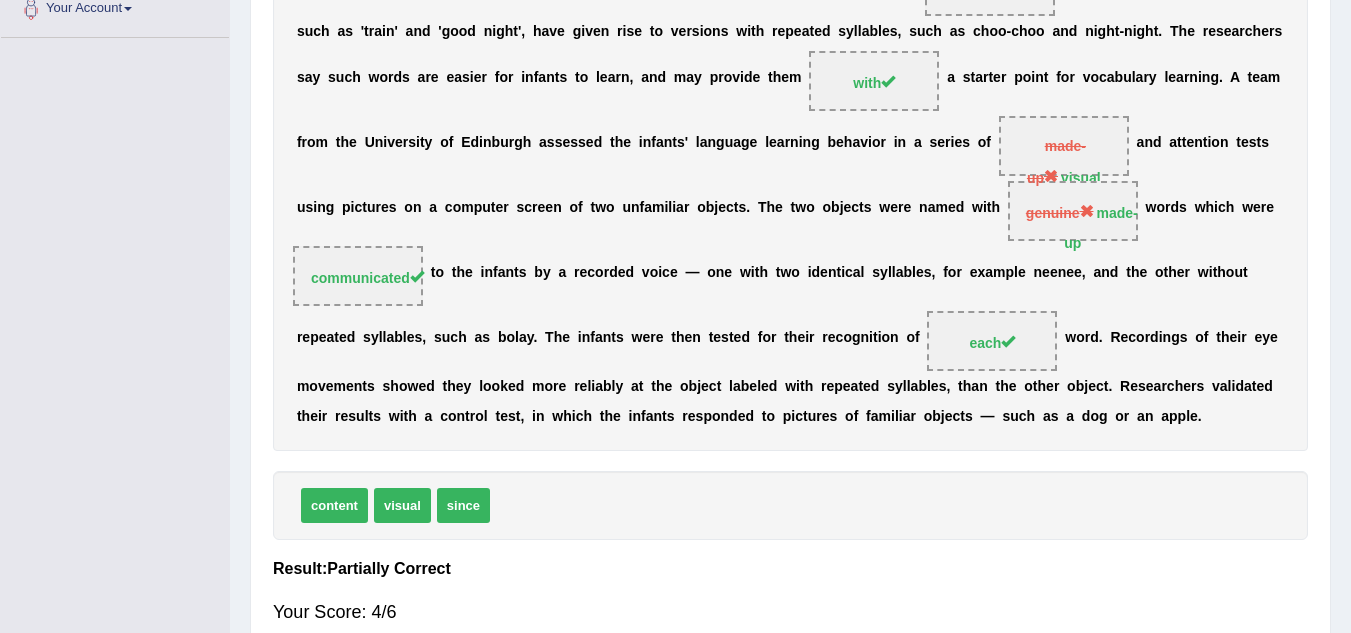 scroll, scrollTop: 462, scrollLeft: 0, axis: vertical 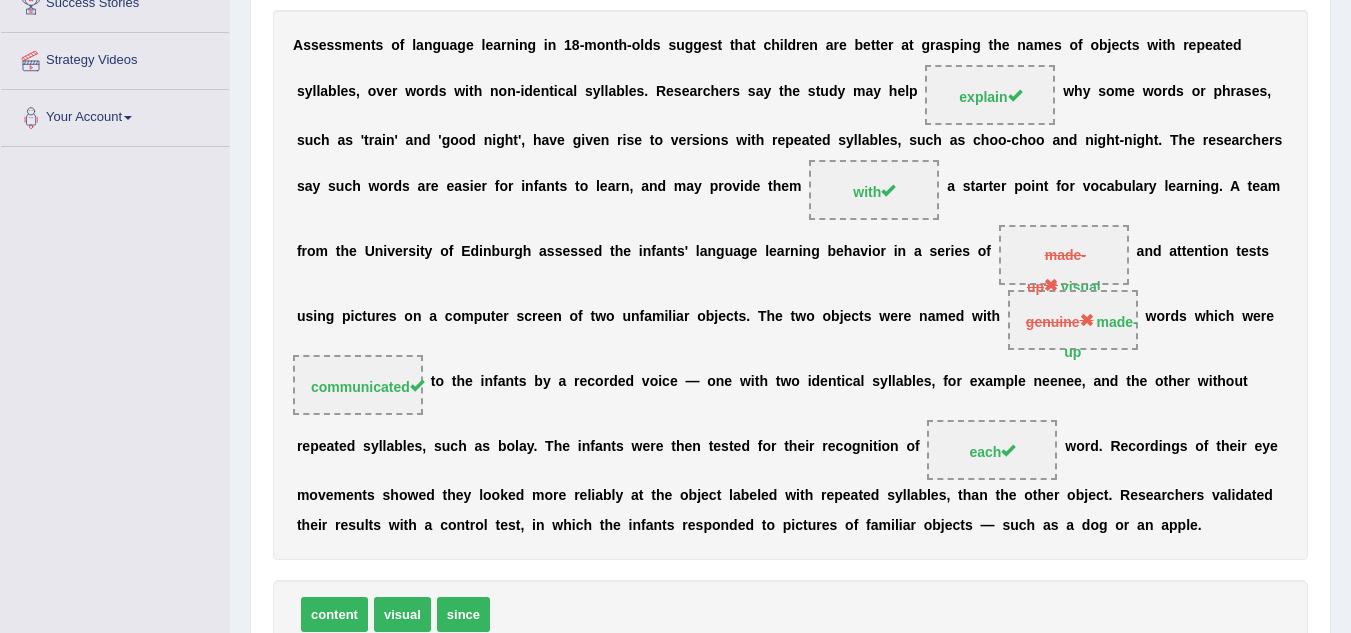 drag, startPoint x: 1054, startPoint y: 279, endPoint x: 1060, endPoint y: 263, distance: 17.088007 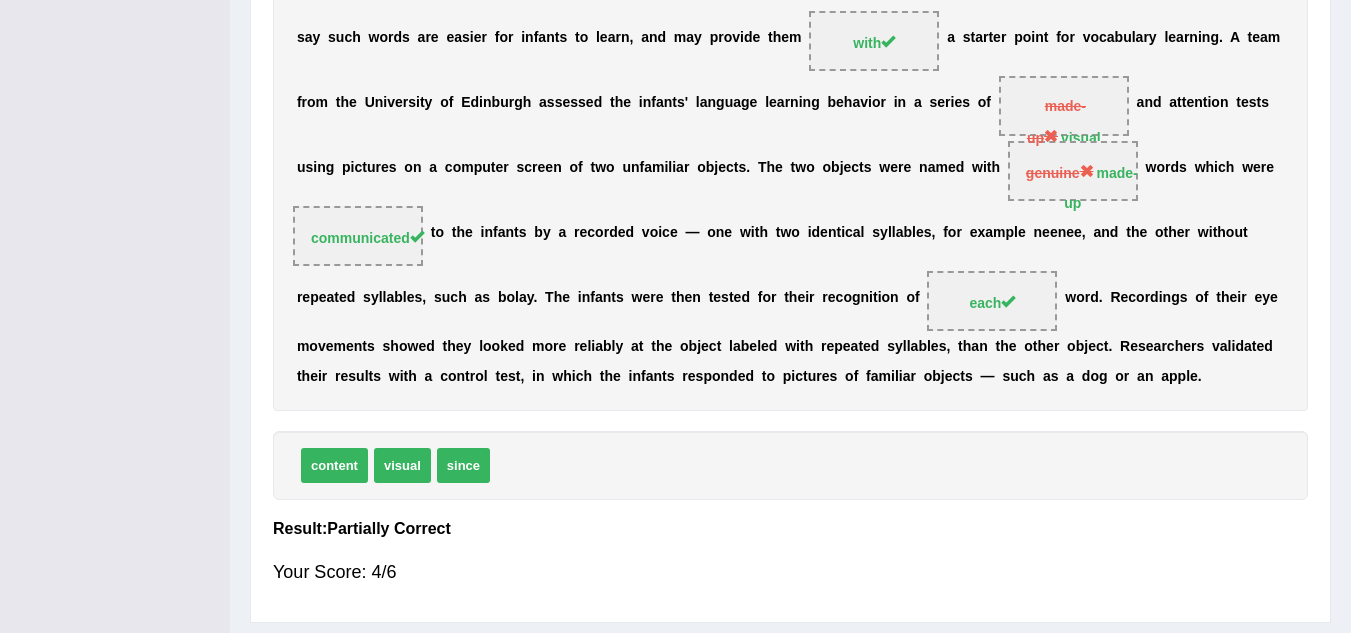 scroll, scrollTop: 492, scrollLeft: 0, axis: vertical 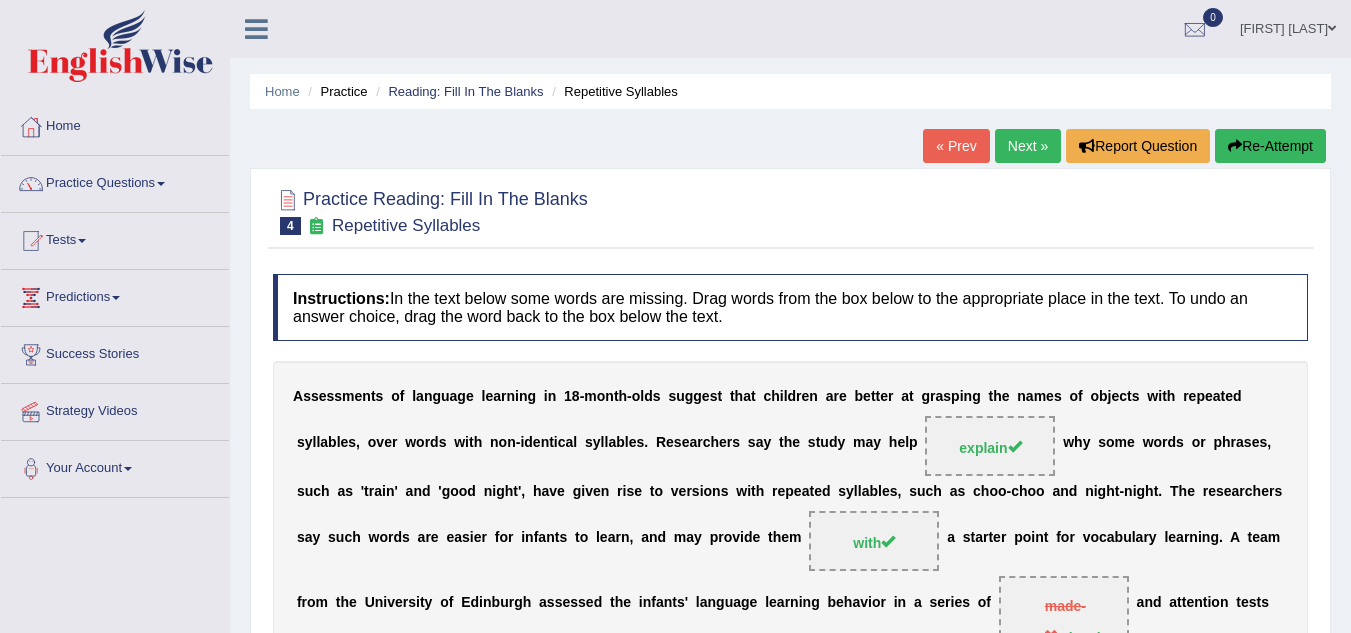 click on "Next »" at bounding box center (1028, 146) 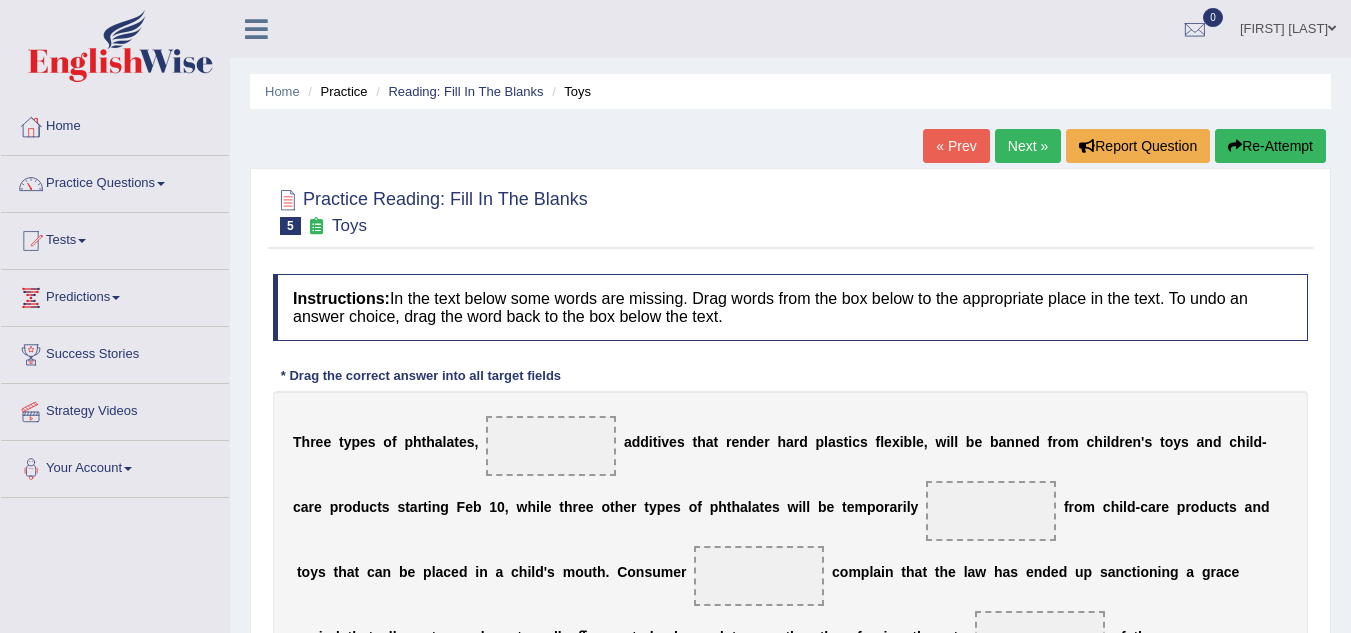 scroll, scrollTop: 0, scrollLeft: 0, axis: both 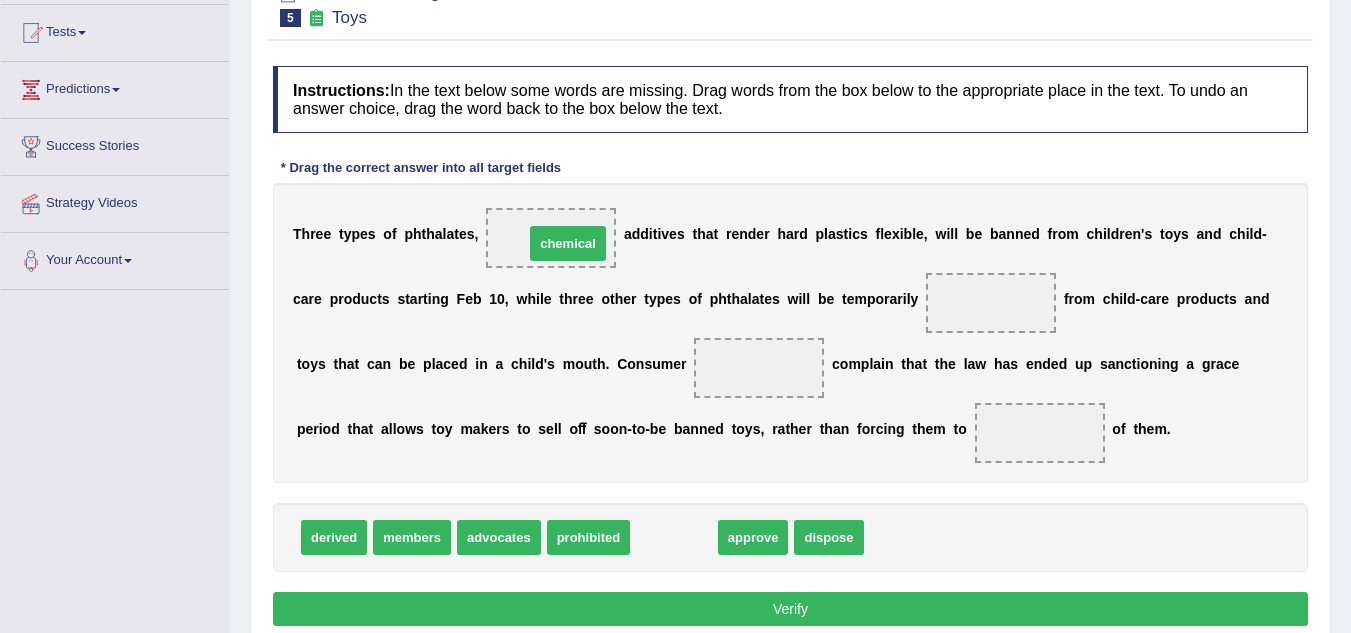 drag, startPoint x: 672, startPoint y: 543, endPoint x: 566, endPoint y: 249, distance: 312.5252 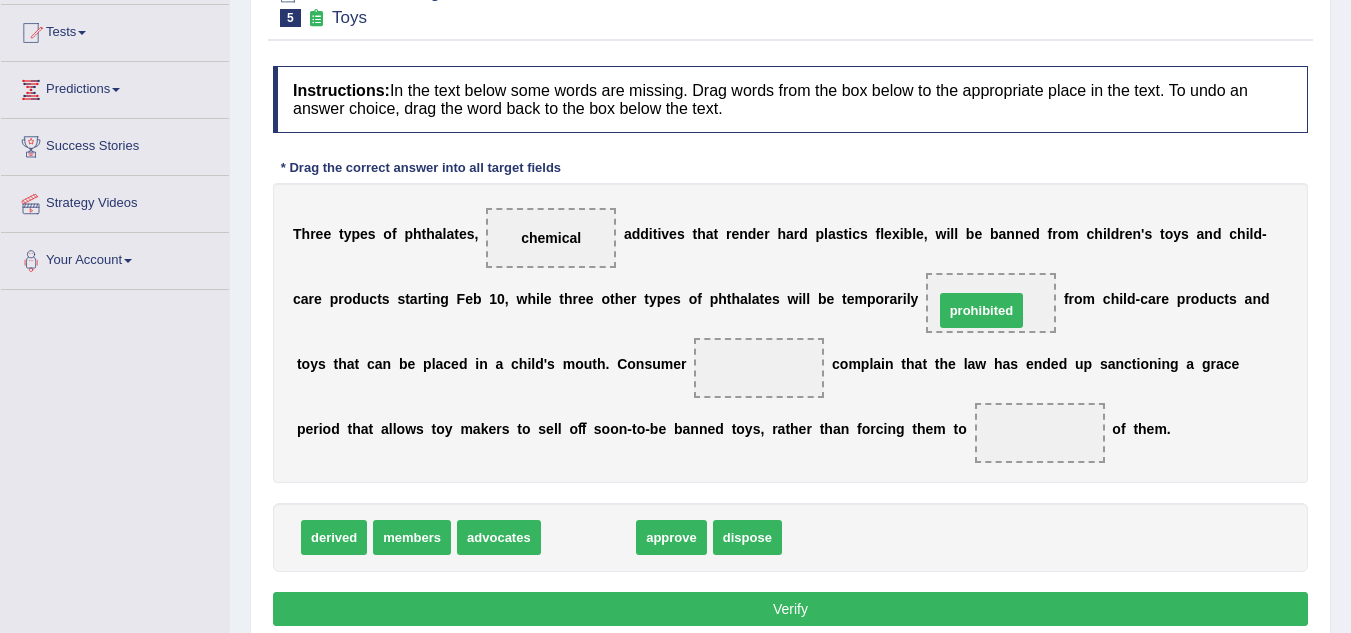 drag, startPoint x: 570, startPoint y: 540, endPoint x: 963, endPoint y: 313, distance: 453.848 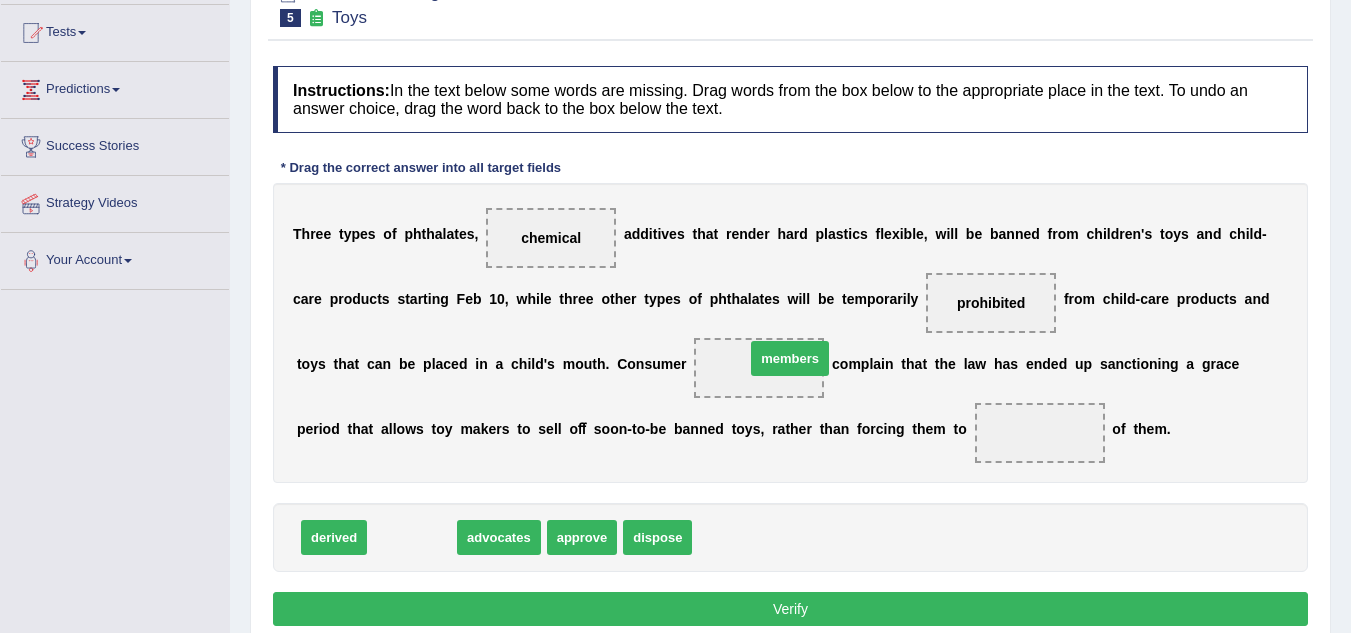 drag, startPoint x: 404, startPoint y: 540, endPoint x: 780, endPoint y: 362, distance: 416.00482 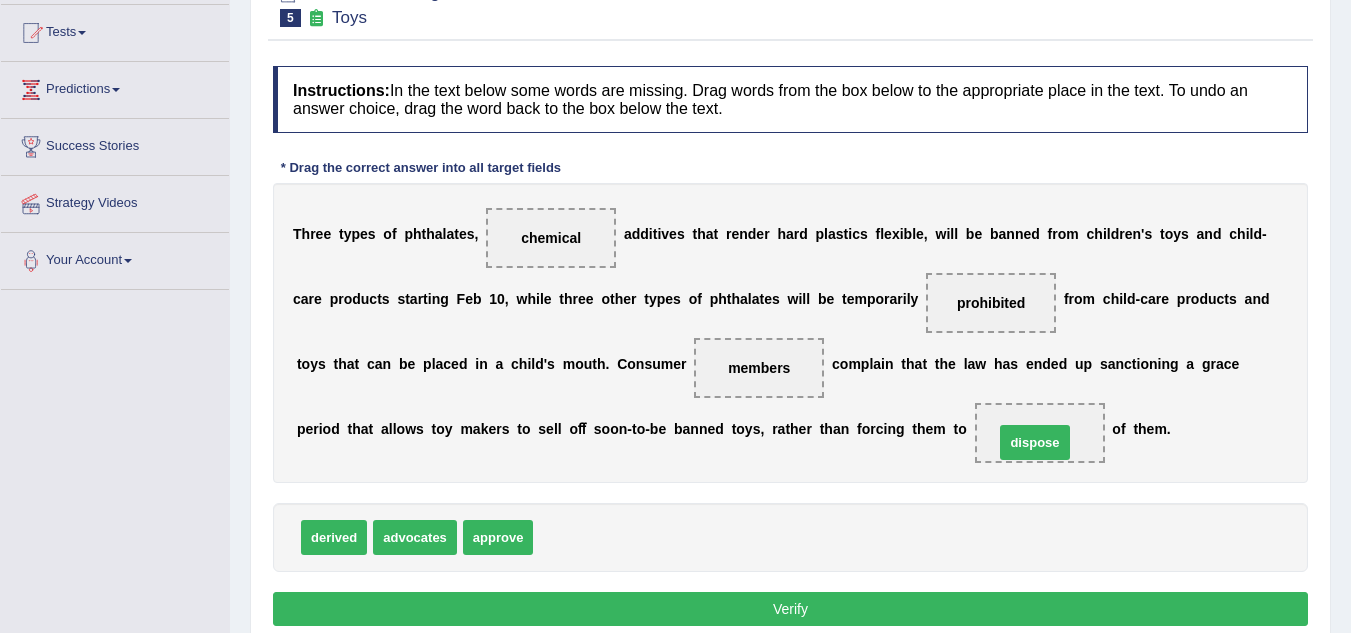 drag, startPoint x: 581, startPoint y: 543, endPoint x: 1042, endPoint y: 448, distance: 470.68674 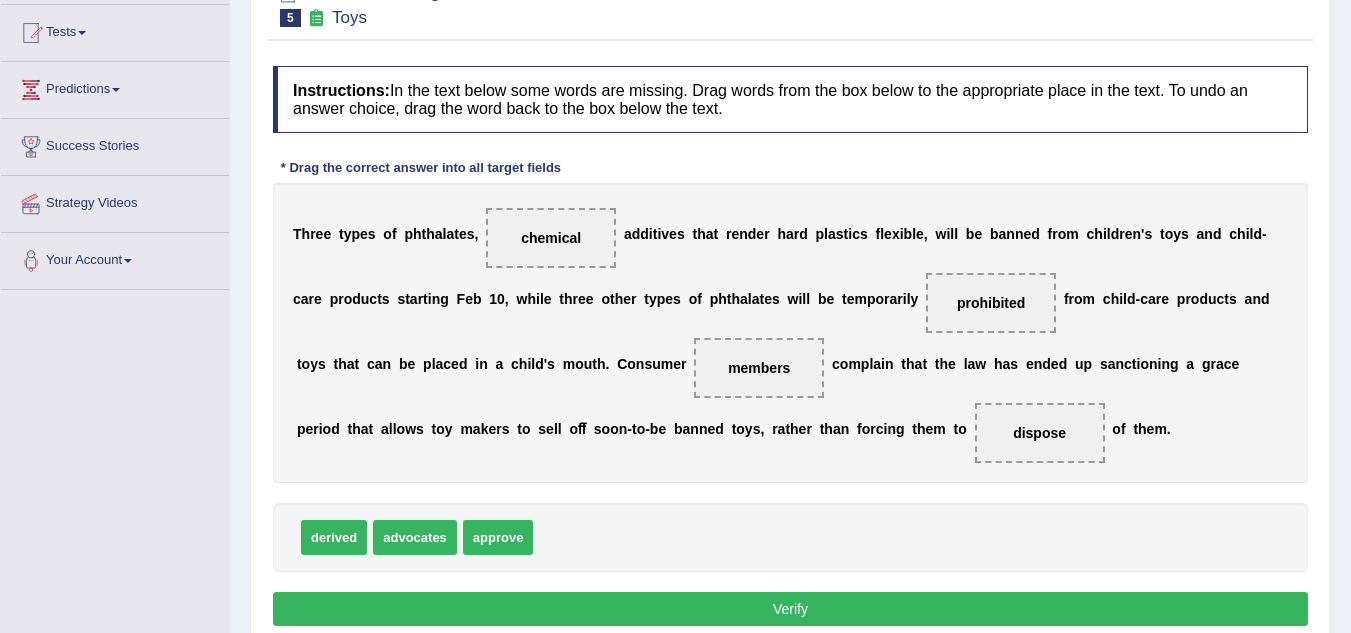 click on "Verify" at bounding box center (790, 609) 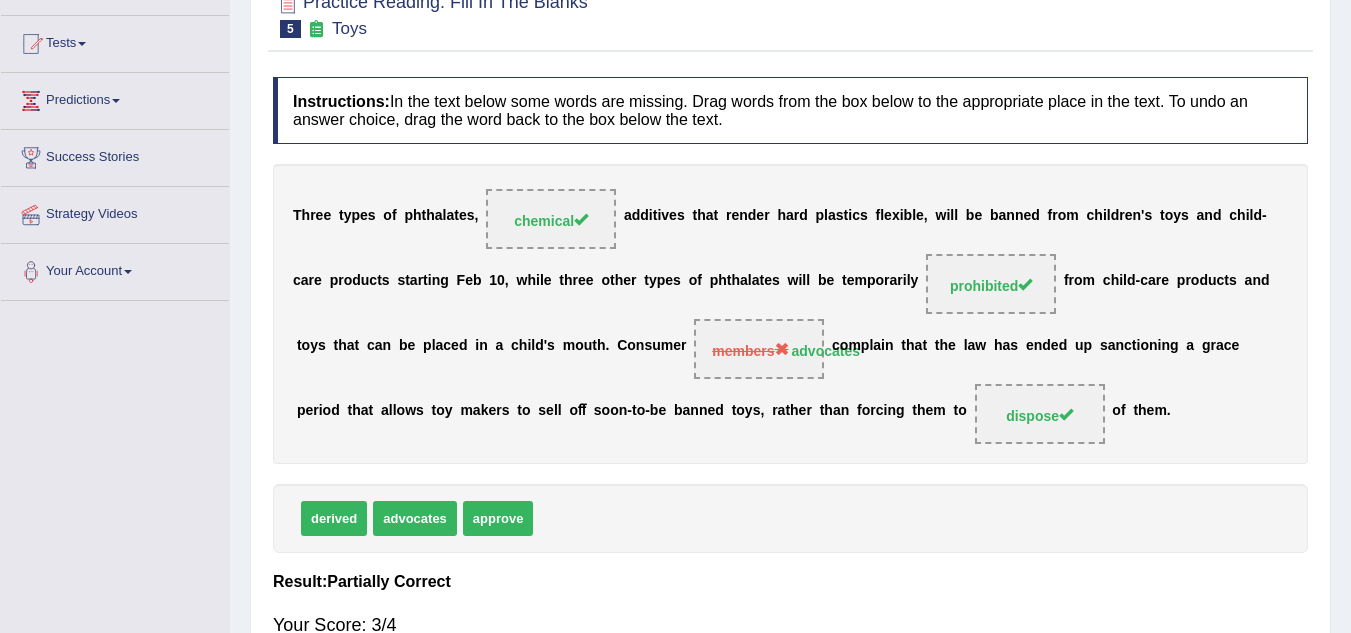 scroll, scrollTop: 195, scrollLeft: 0, axis: vertical 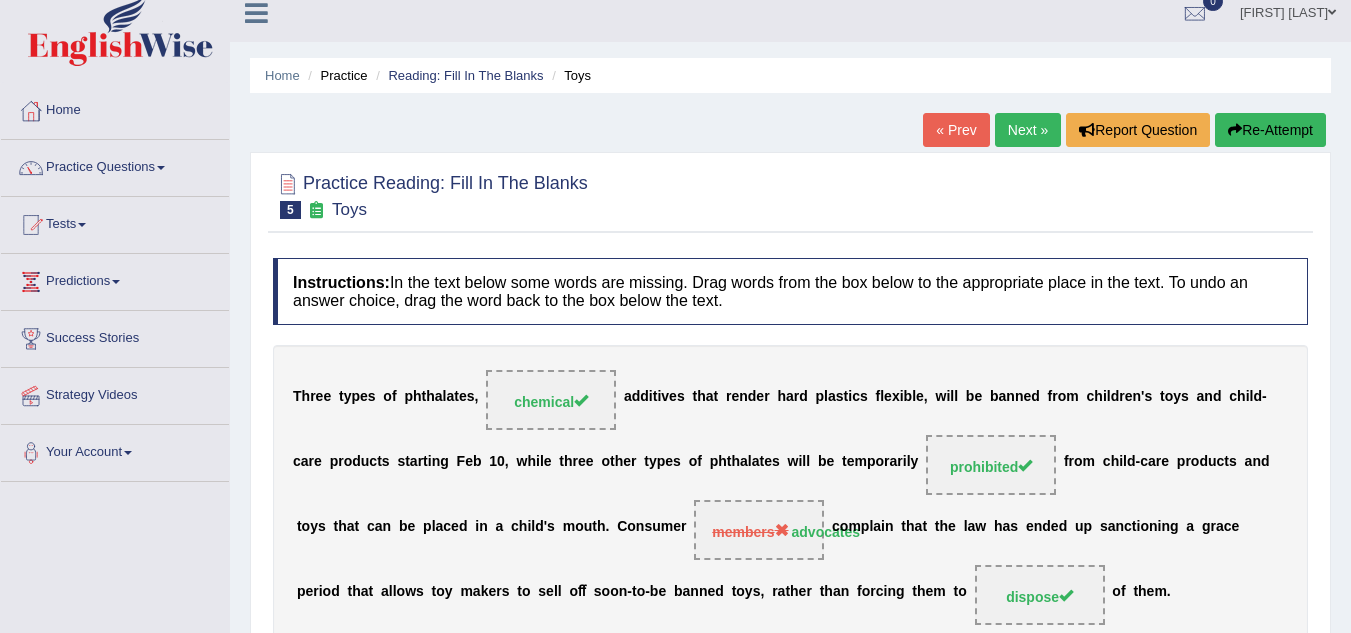 click on "Next »" at bounding box center (1028, 130) 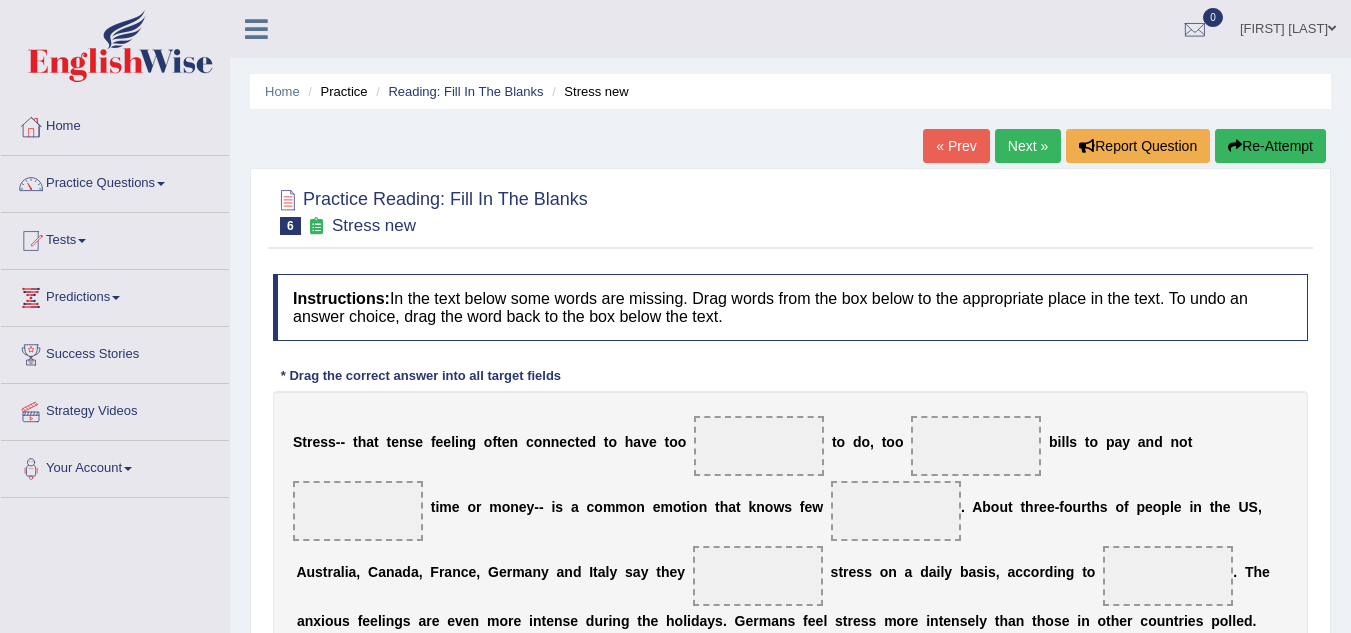 scroll, scrollTop: 0, scrollLeft: 0, axis: both 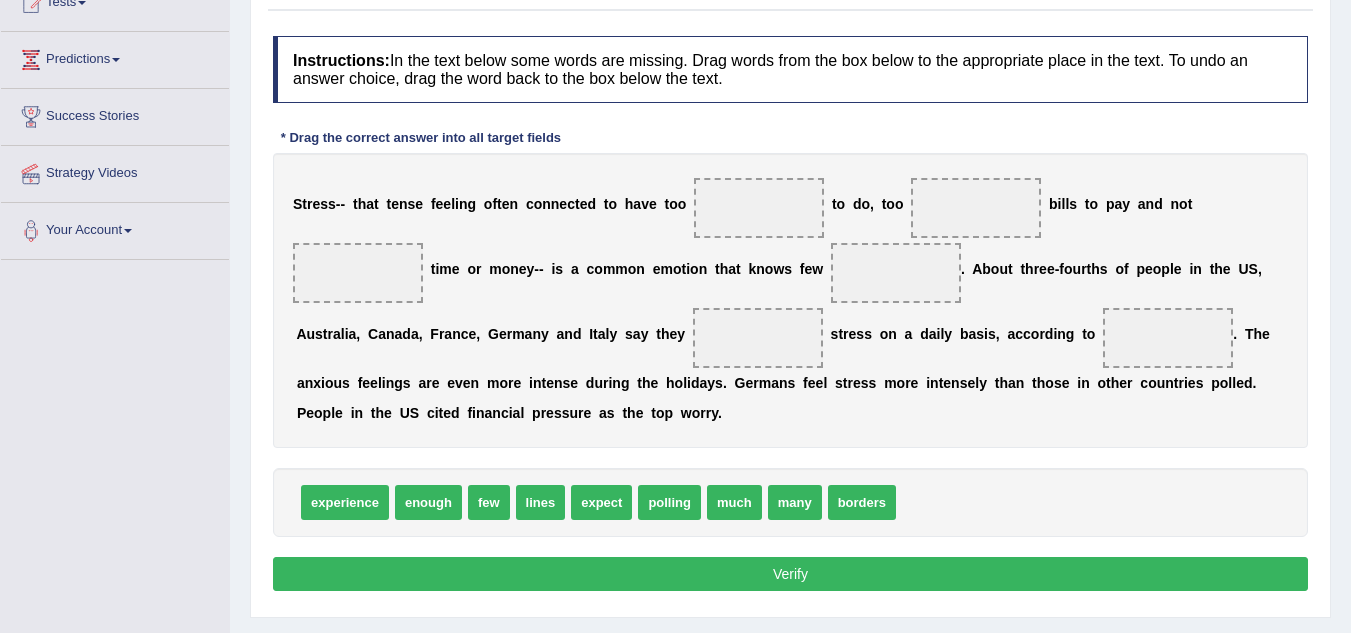 click on "much" at bounding box center (734, 502) 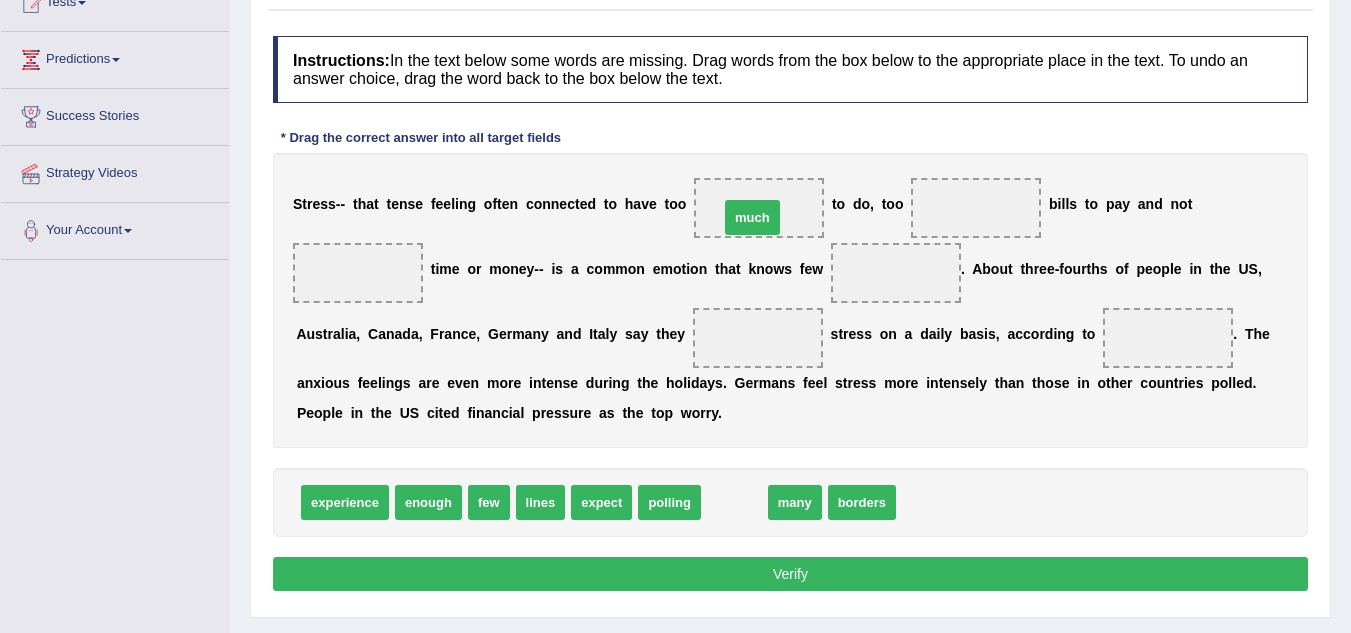 drag, startPoint x: 719, startPoint y: 507, endPoint x: 737, endPoint y: 222, distance: 285.56784 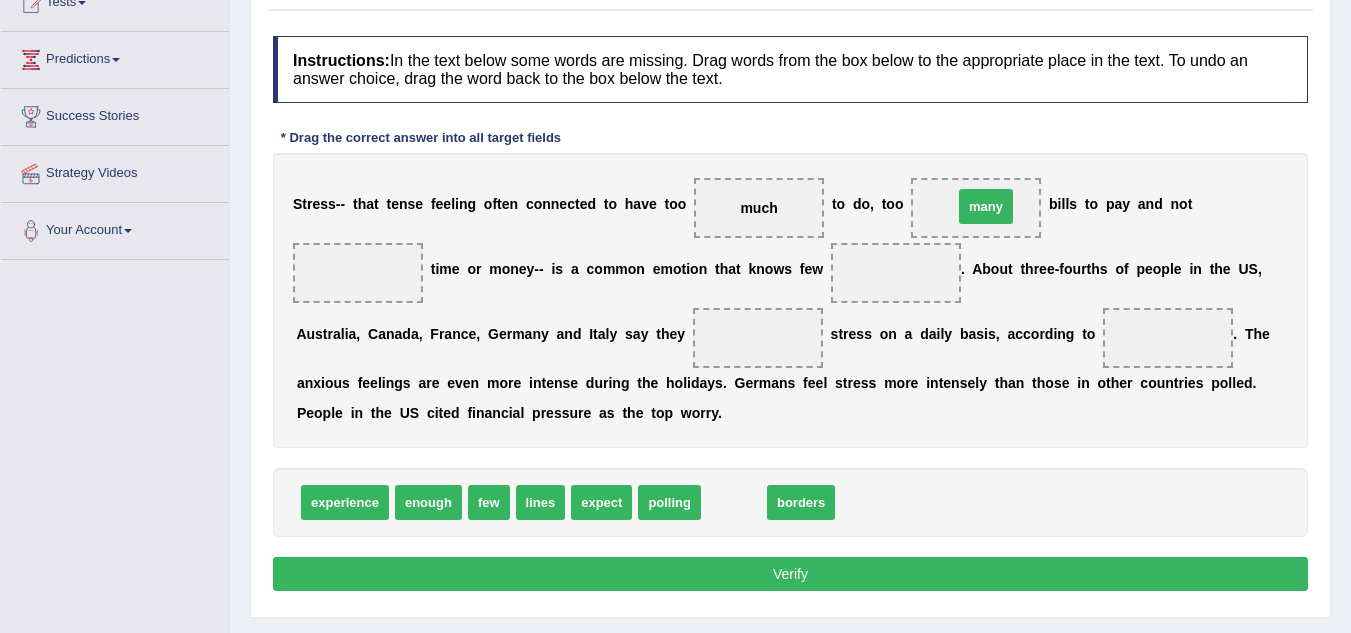 drag, startPoint x: 730, startPoint y: 505, endPoint x: 982, endPoint y: 209, distance: 388.74155 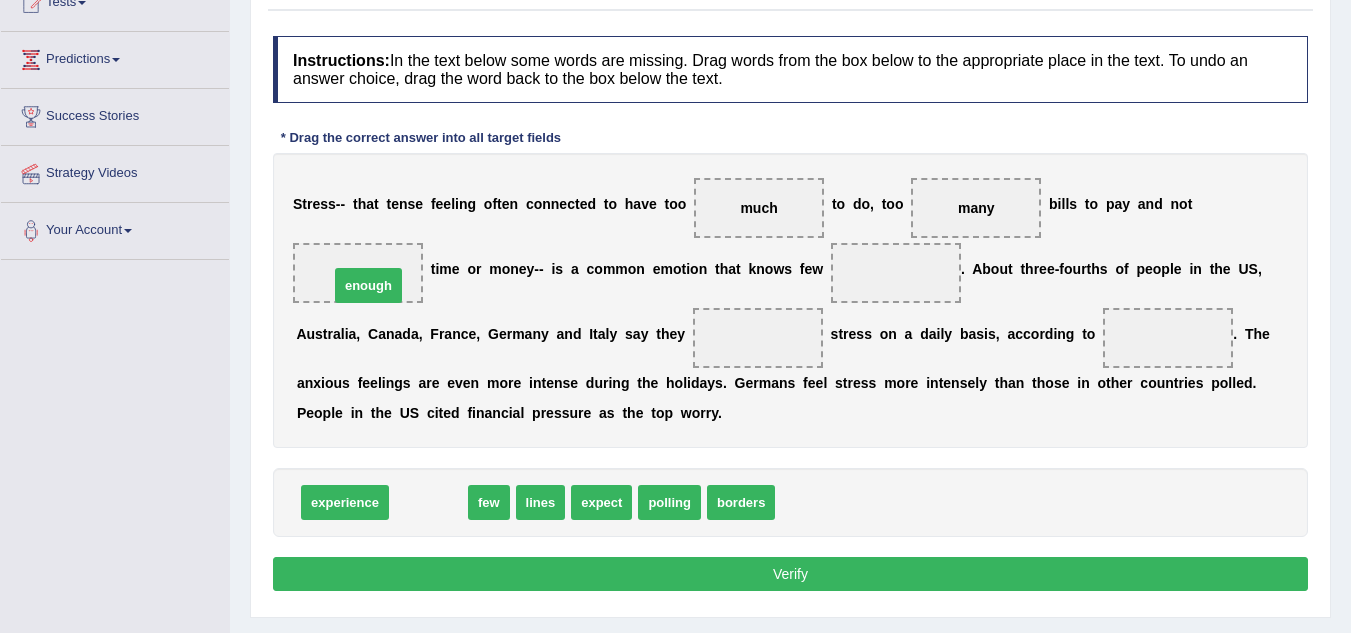 drag, startPoint x: 435, startPoint y: 503, endPoint x: 375, endPoint y: 283, distance: 228.03508 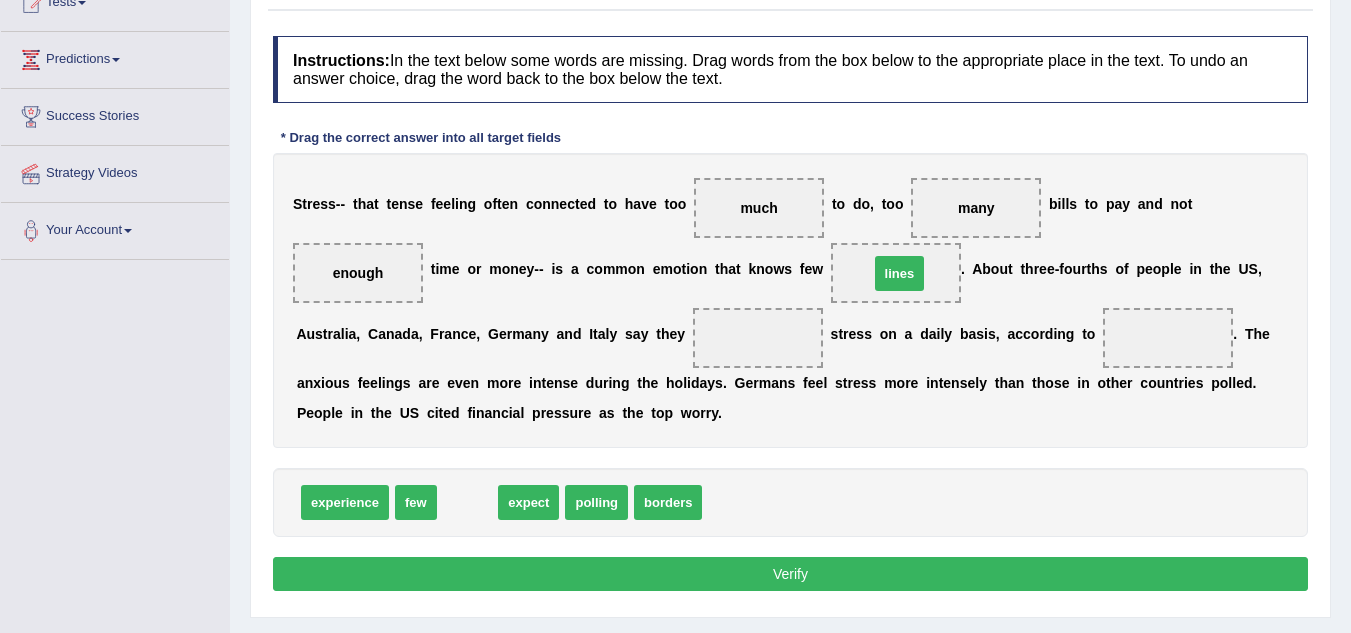 drag, startPoint x: 461, startPoint y: 503, endPoint x: 893, endPoint y: 274, distance: 488.94275 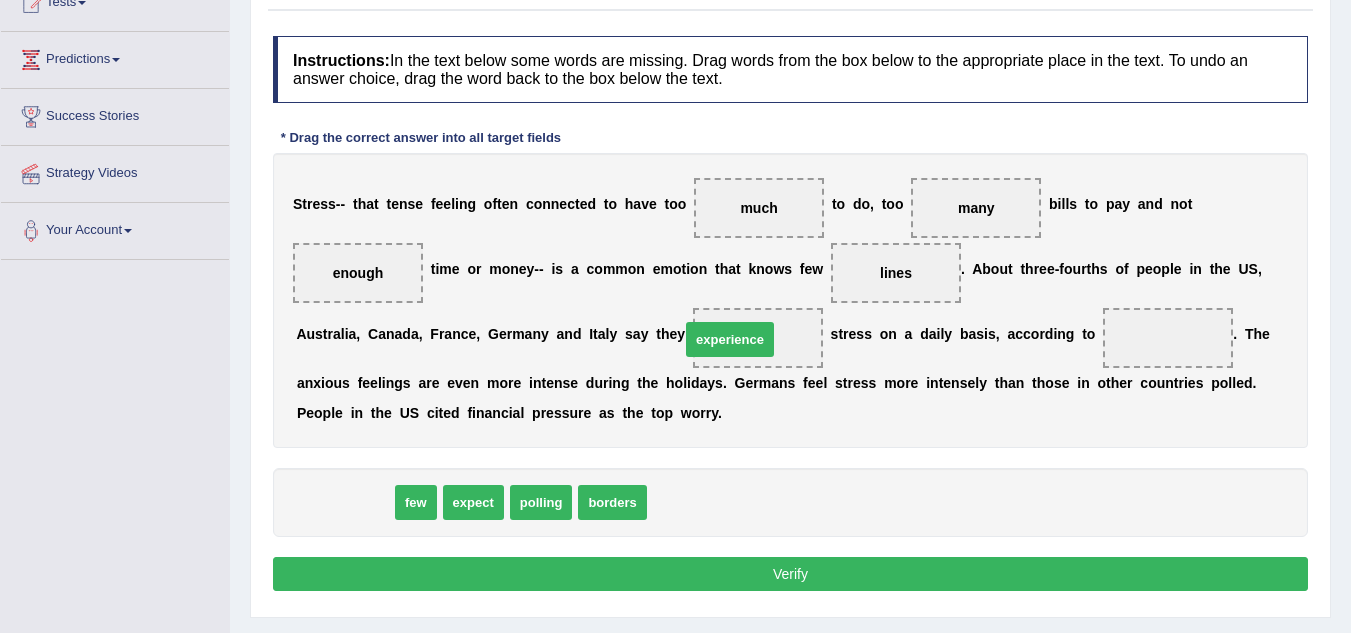 drag, startPoint x: 355, startPoint y: 502, endPoint x: 740, endPoint y: 339, distance: 418.0837 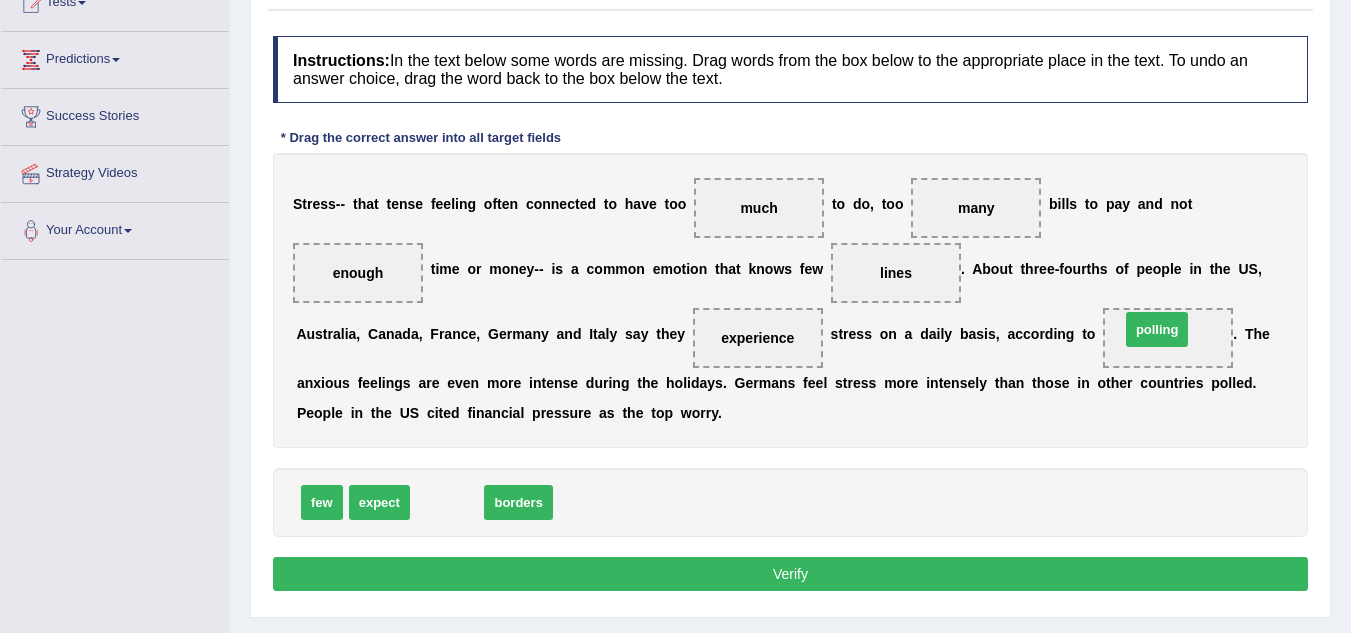 drag, startPoint x: 462, startPoint y: 500, endPoint x: 1172, endPoint y: 328, distance: 730.5368 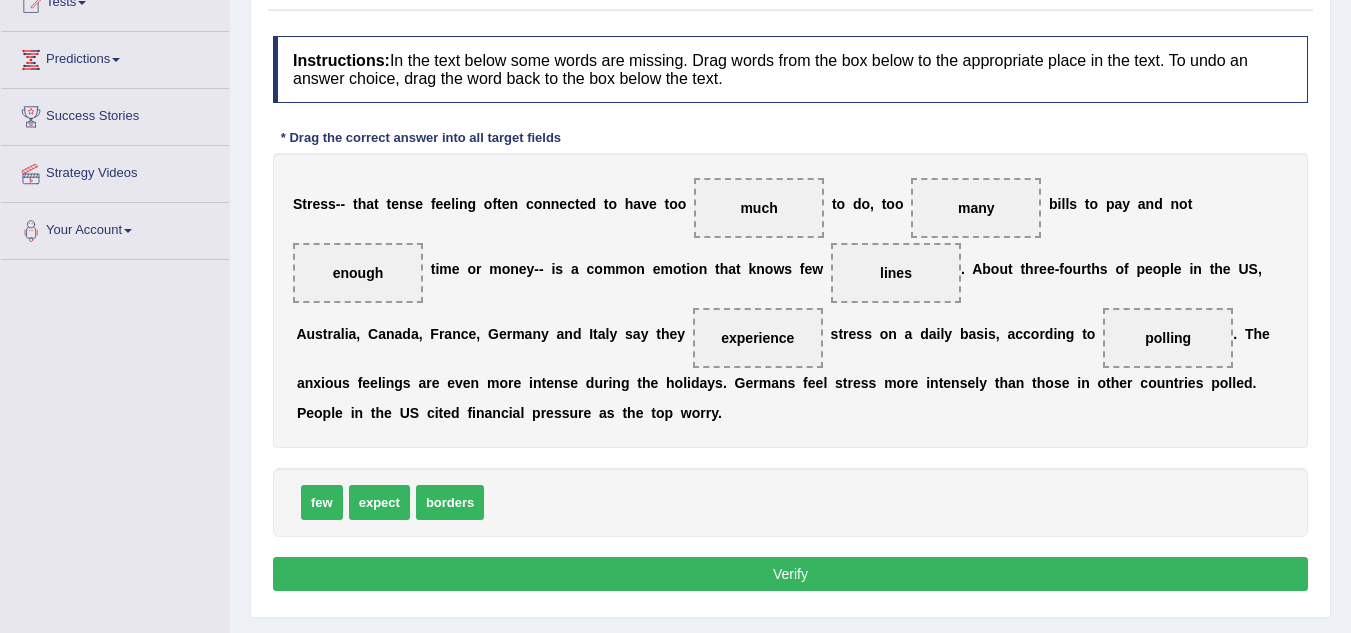 click on "Verify" at bounding box center (790, 574) 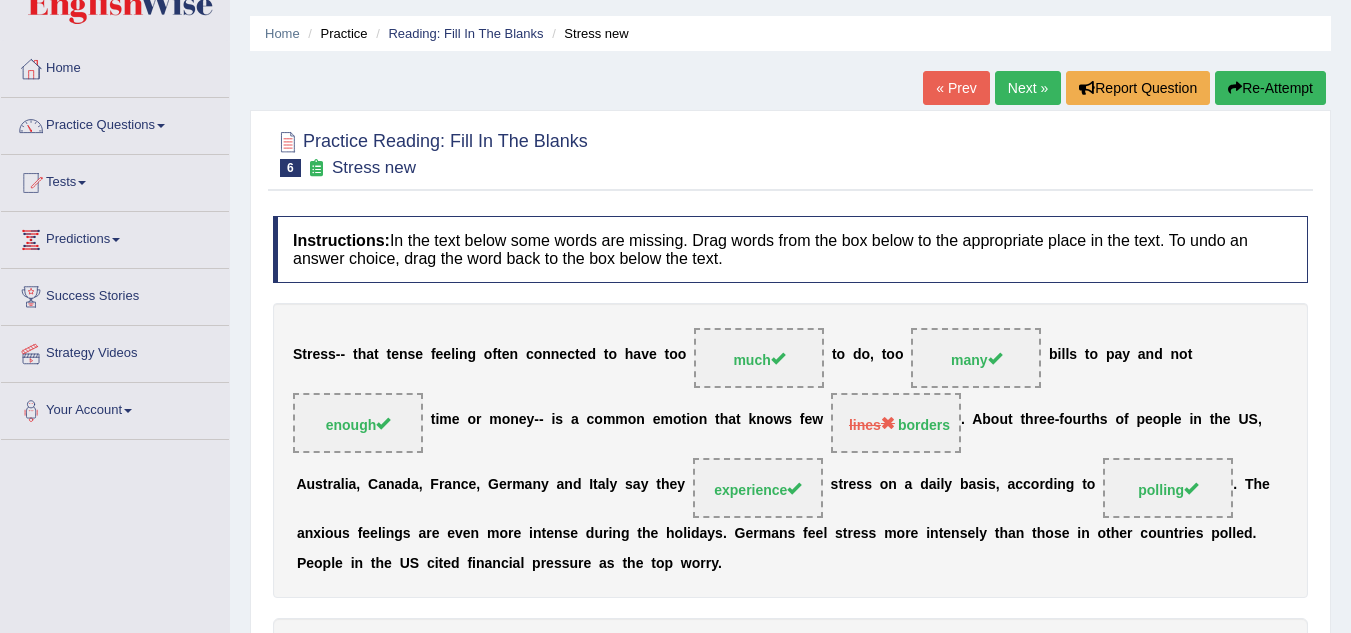 scroll, scrollTop: 49, scrollLeft: 0, axis: vertical 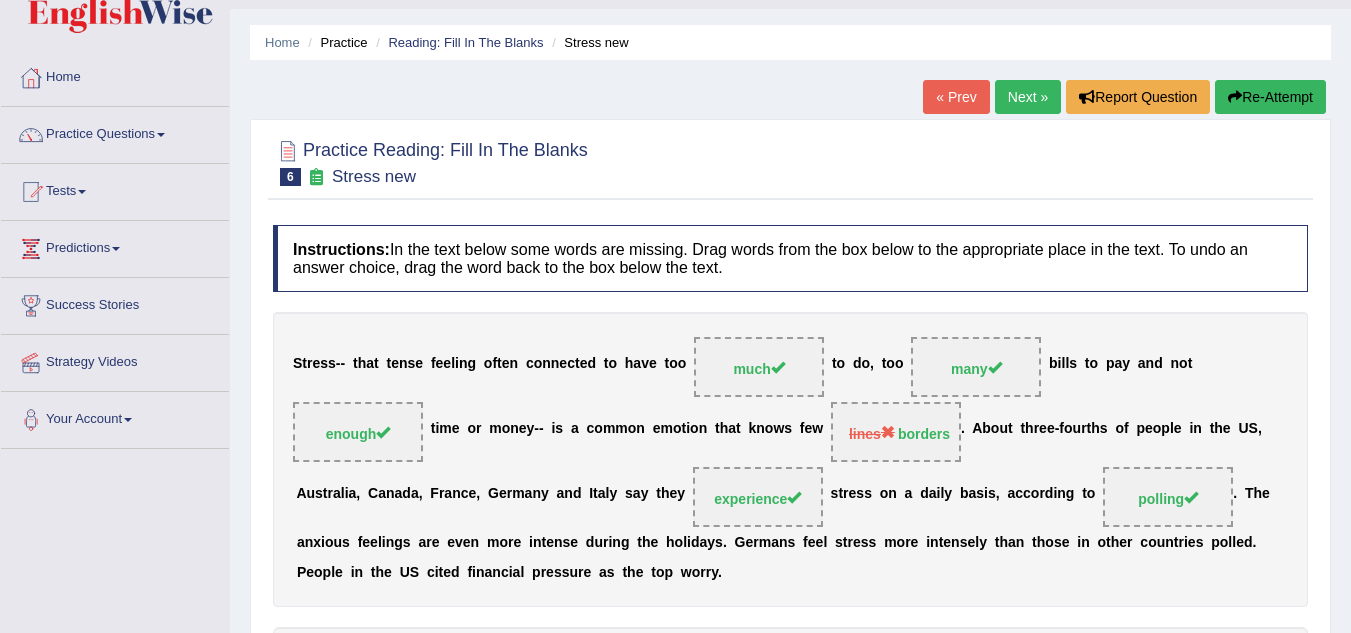 click on "Next »" at bounding box center [1028, 97] 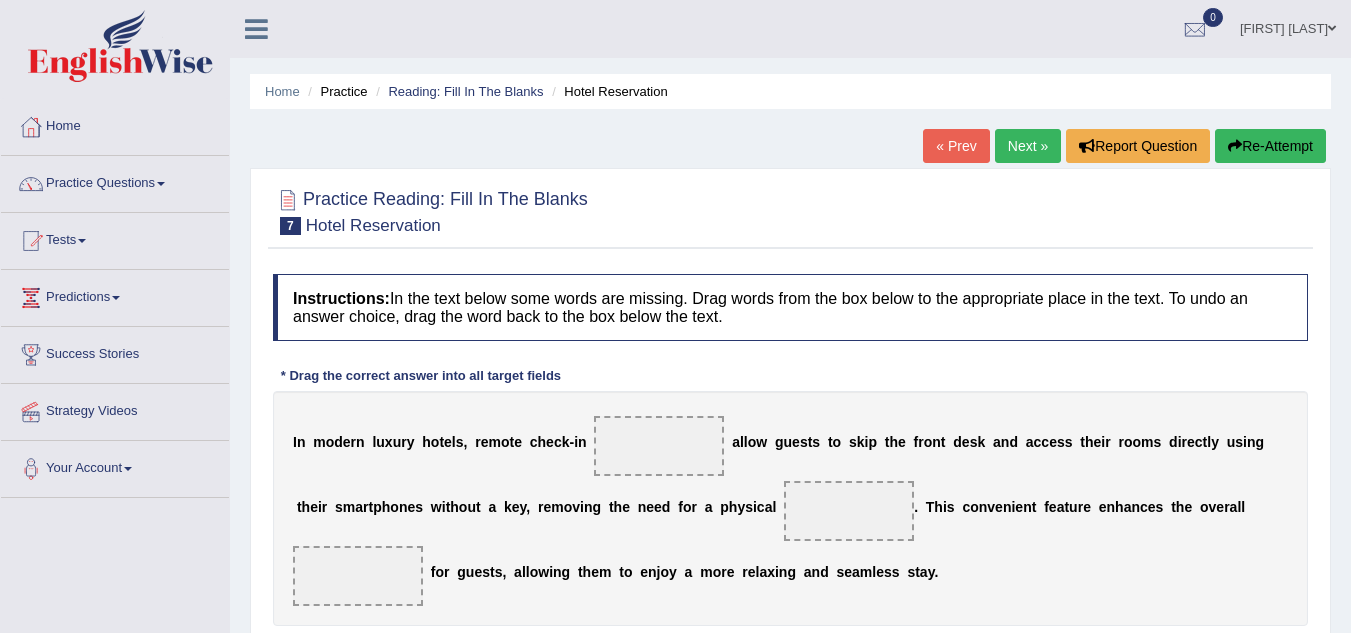 scroll, scrollTop: 0, scrollLeft: 0, axis: both 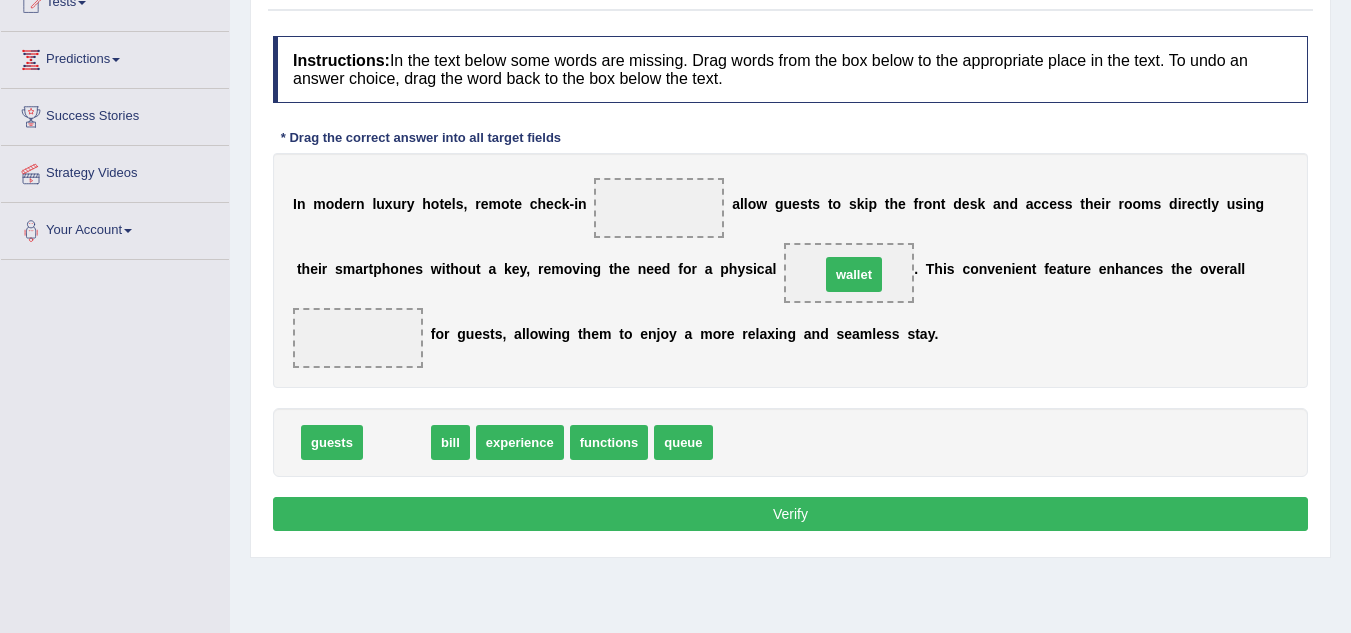 drag, startPoint x: 406, startPoint y: 441, endPoint x: 863, endPoint y: 273, distance: 486.90143 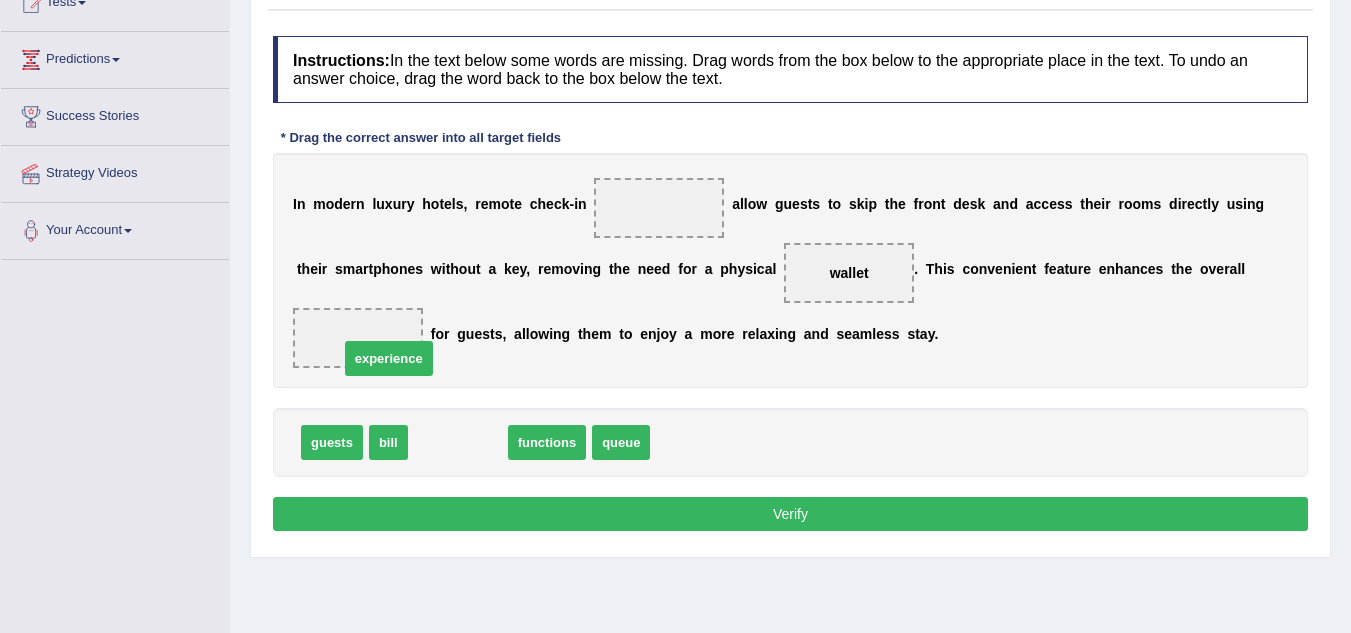 drag, startPoint x: 448, startPoint y: 433, endPoint x: 363, endPoint y: 340, distance: 125.992065 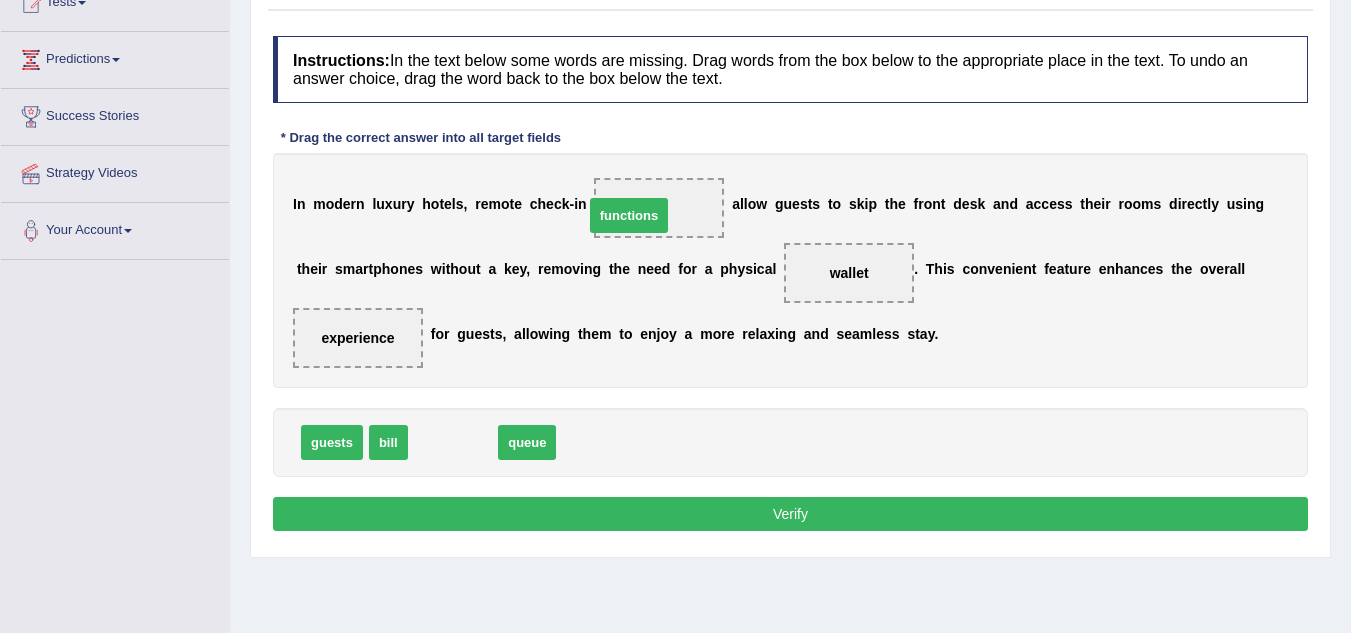 drag, startPoint x: 467, startPoint y: 451, endPoint x: 645, endPoint y: 224, distance: 288.46664 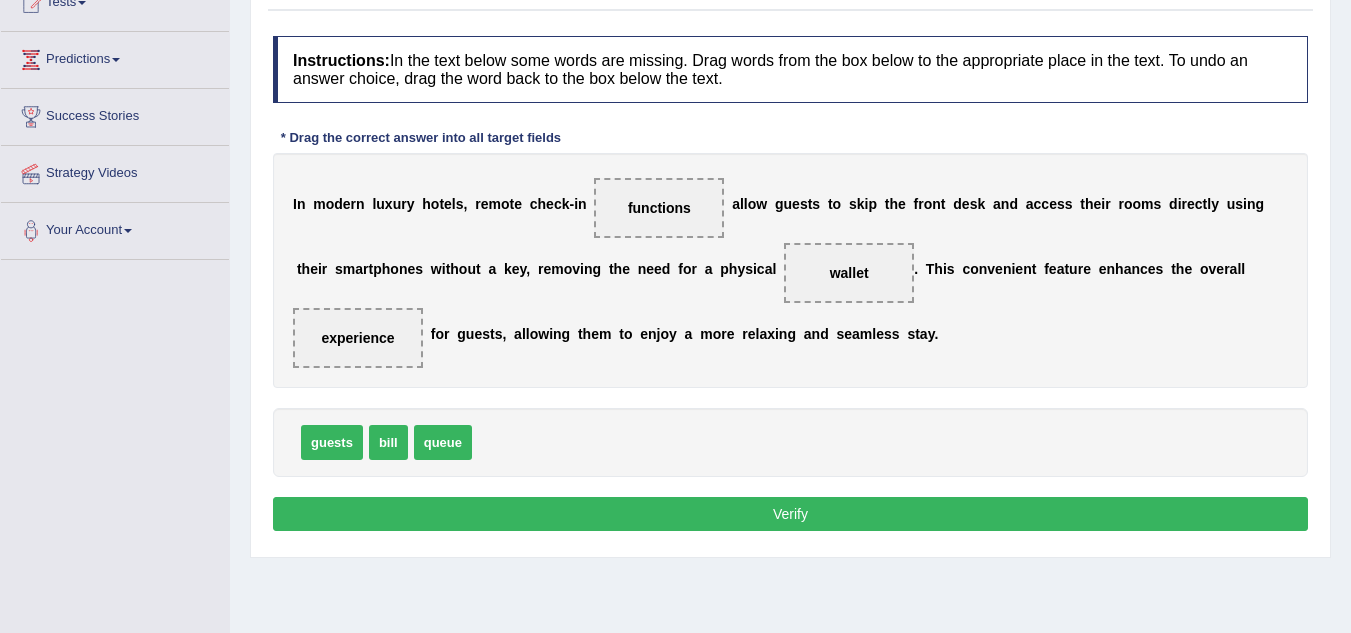 click on "Verify" at bounding box center (790, 514) 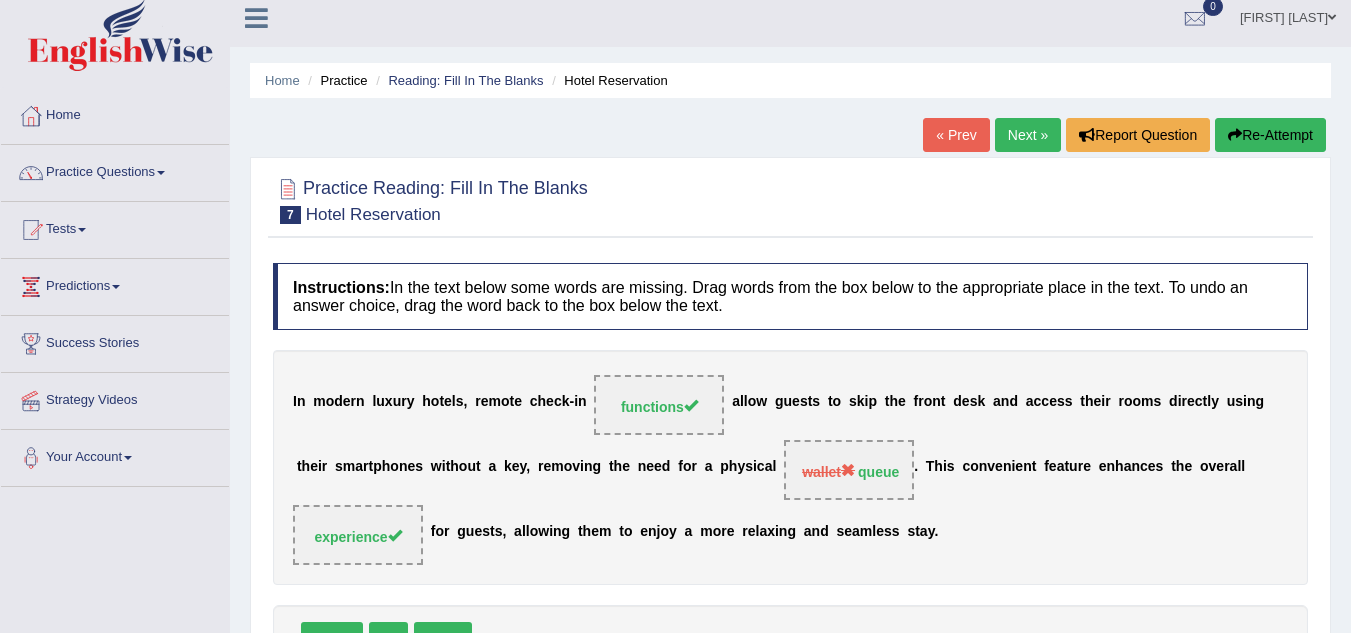 scroll, scrollTop: 9, scrollLeft: 0, axis: vertical 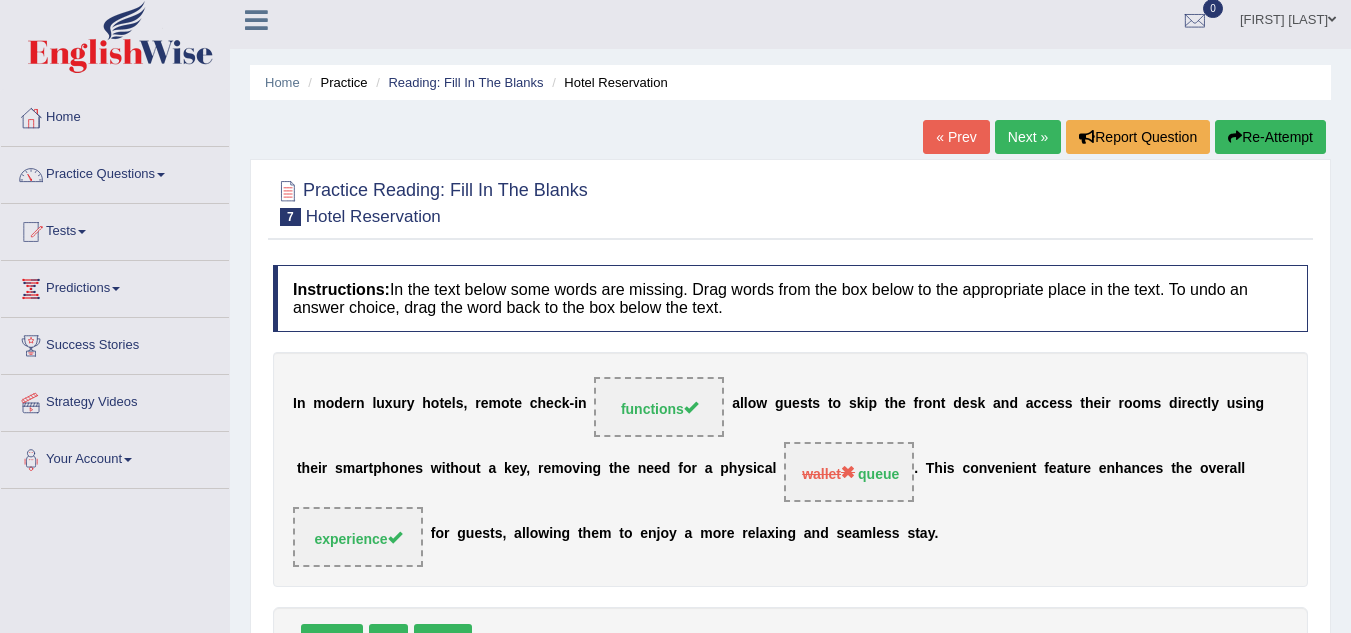 click on "Next »" at bounding box center [1028, 137] 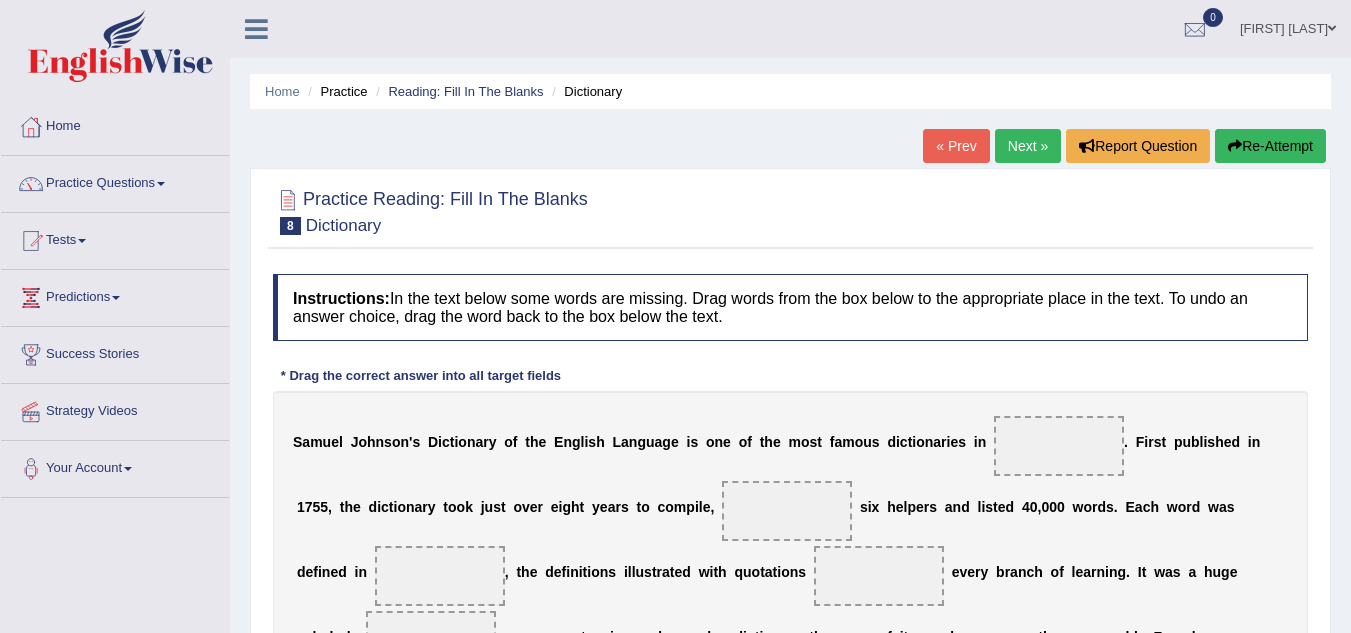 scroll, scrollTop: 0, scrollLeft: 0, axis: both 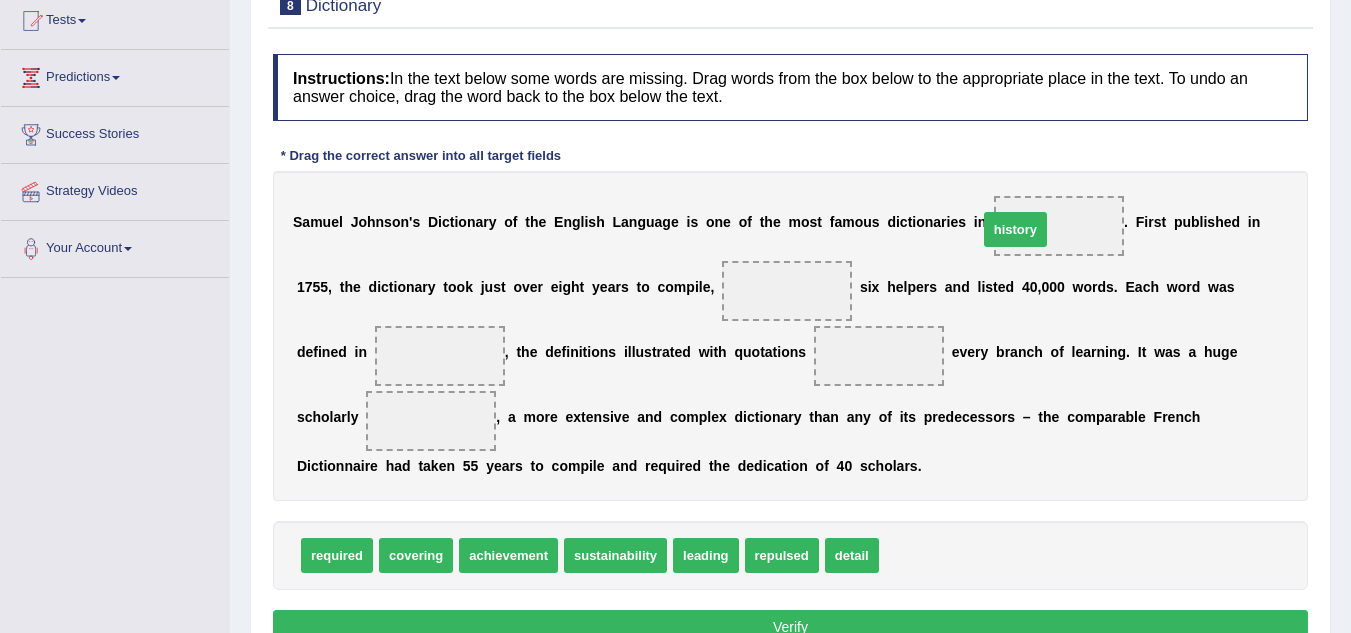 drag, startPoint x: 917, startPoint y: 558, endPoint x: 1016, endPoint y: 232, distance: 340.70074 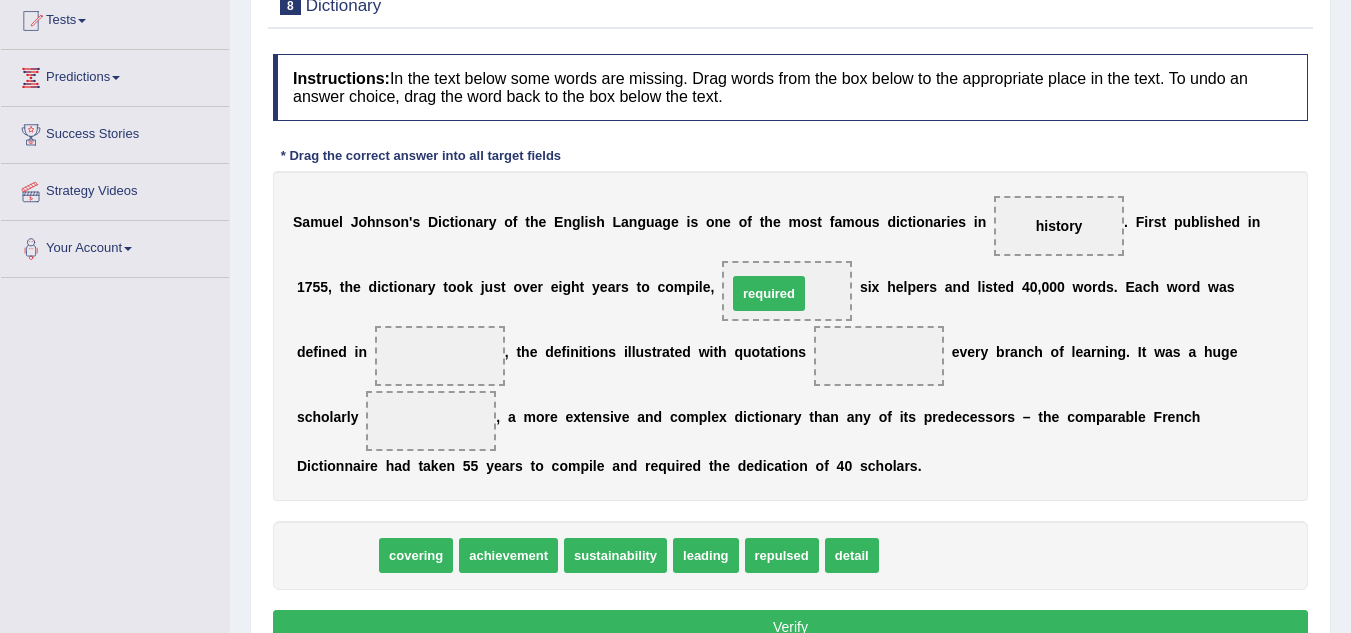 drag, startPoint x: 325, startPoint y: 556, endPoint x: 764, endPoint y: 294, distance: 511.23868 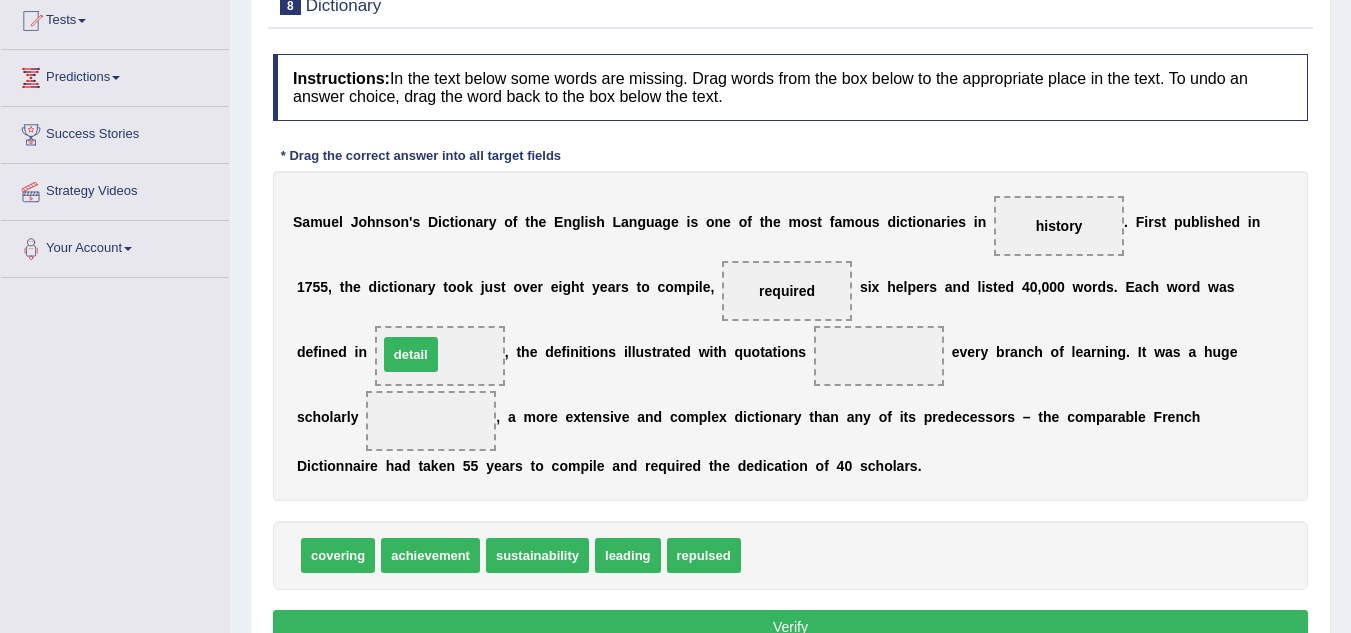 drag, startPoint x: 766, startPoint y: 551, endPoint x: 403, endPoint y: 350, distance: 414.93372 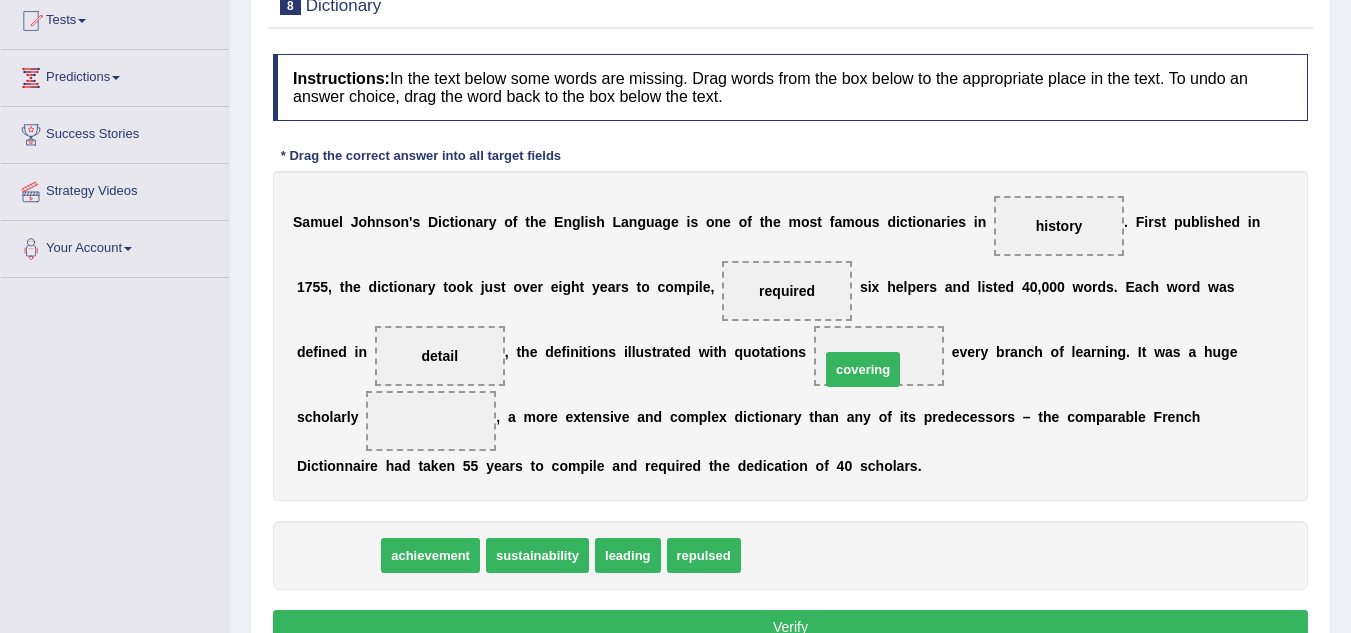 drag, startPoint x: 341, startPoint y: 556, endPoint x: 867, endPoint y: 369, distance: 558.2517 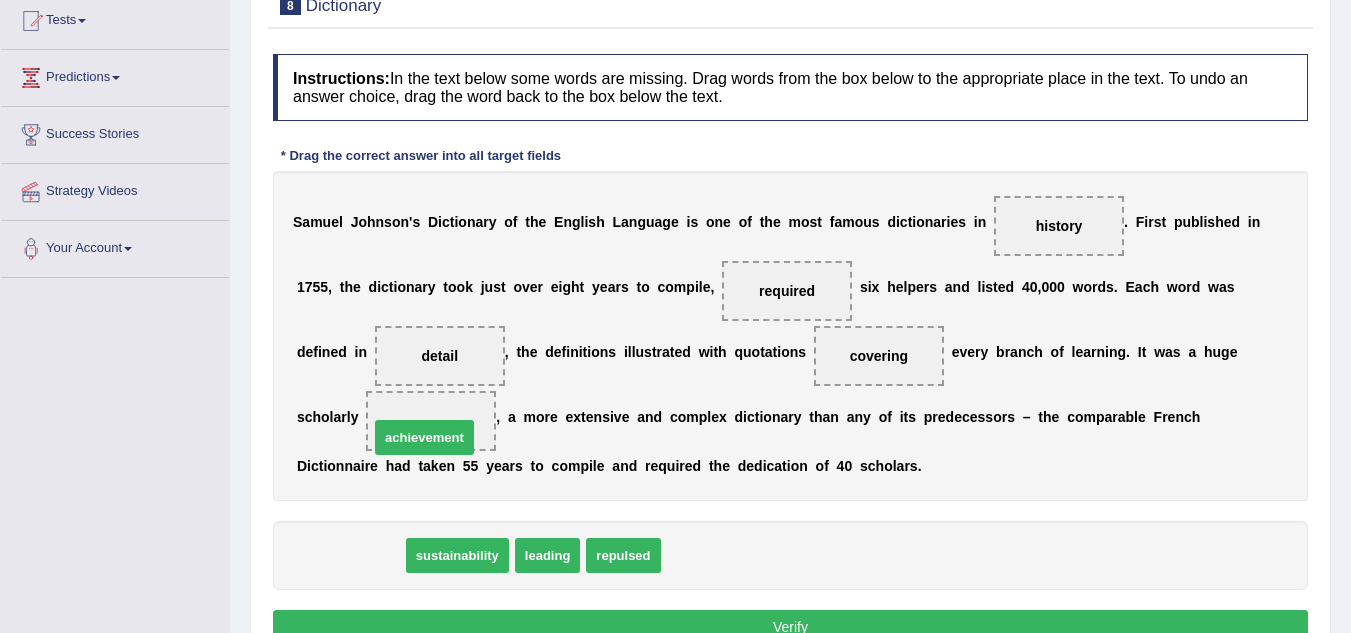 drag, startPoint x: 376, startPoint y: 552, endPoint x: 450, endPoint y: 434, distance: 139.28389 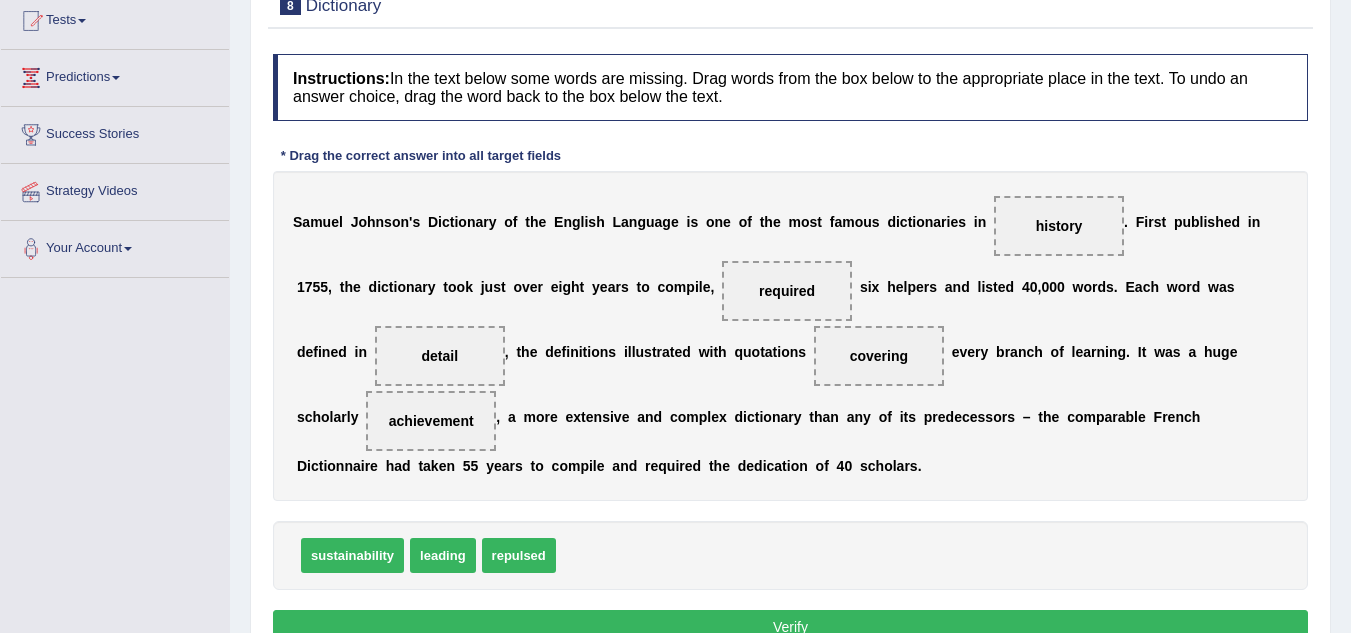 click on "Verify" at bounding box center [790, 627] 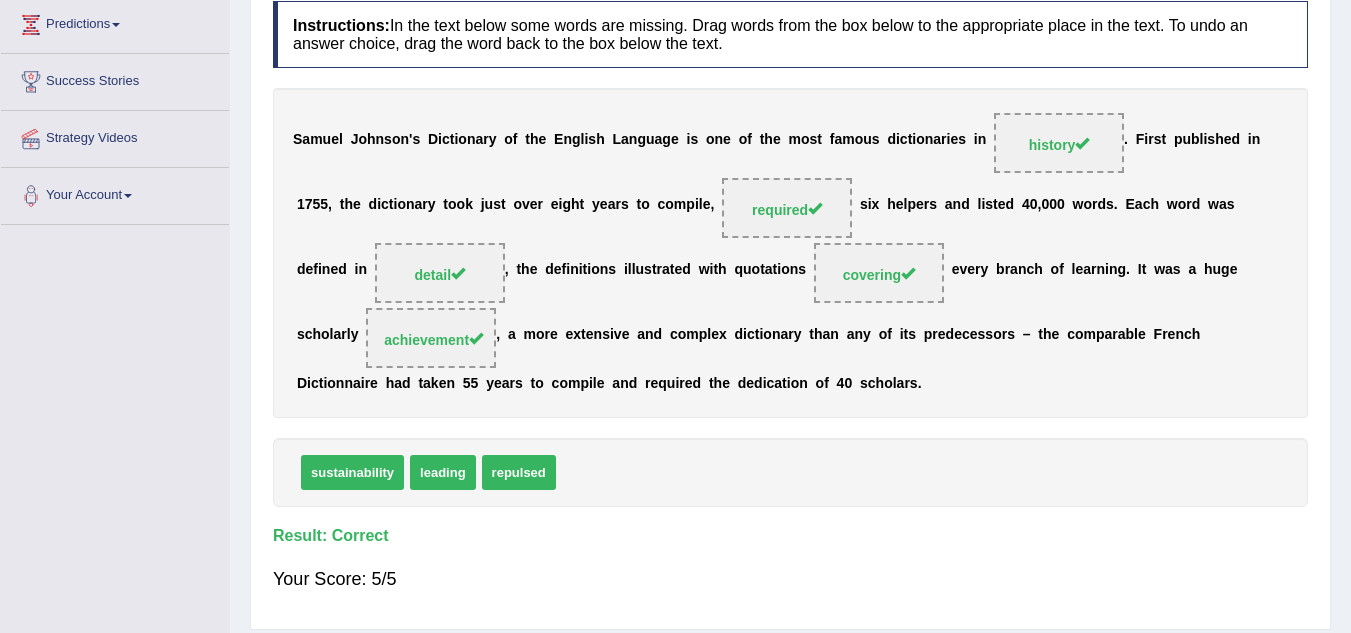 scroll, scrollTop: 202, scrollLeft: 0, axis: vertical 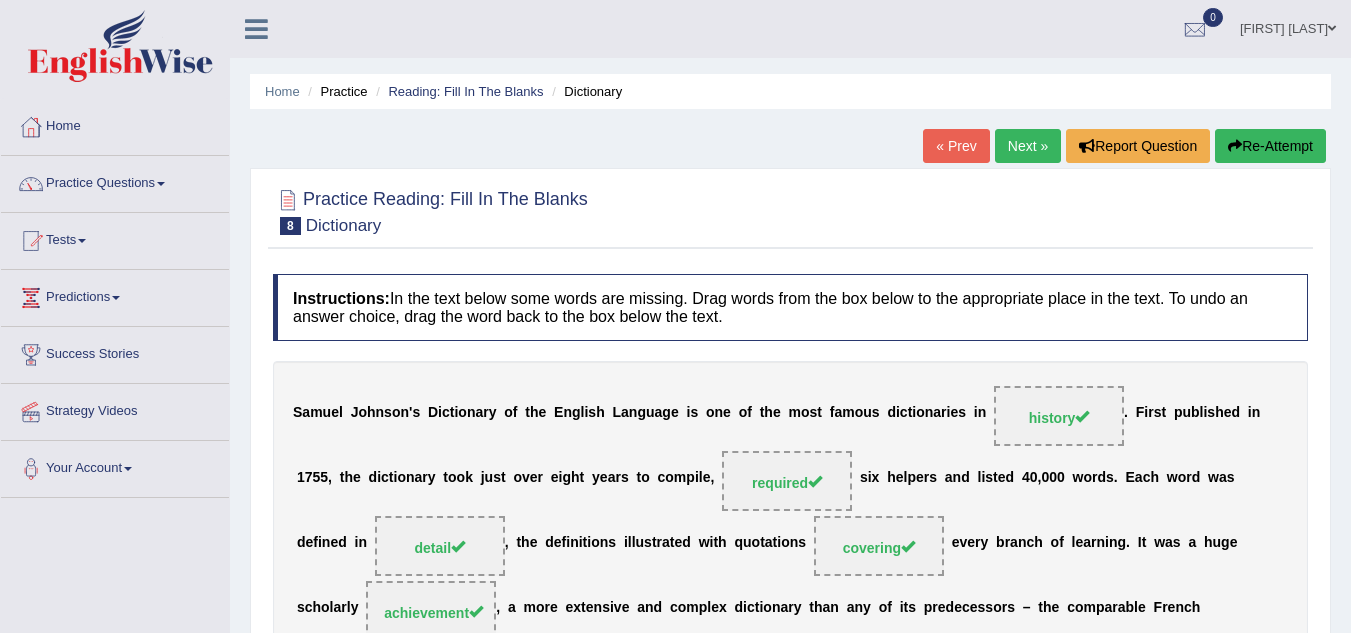click on "Next »" at bounding box center (1028, 146) 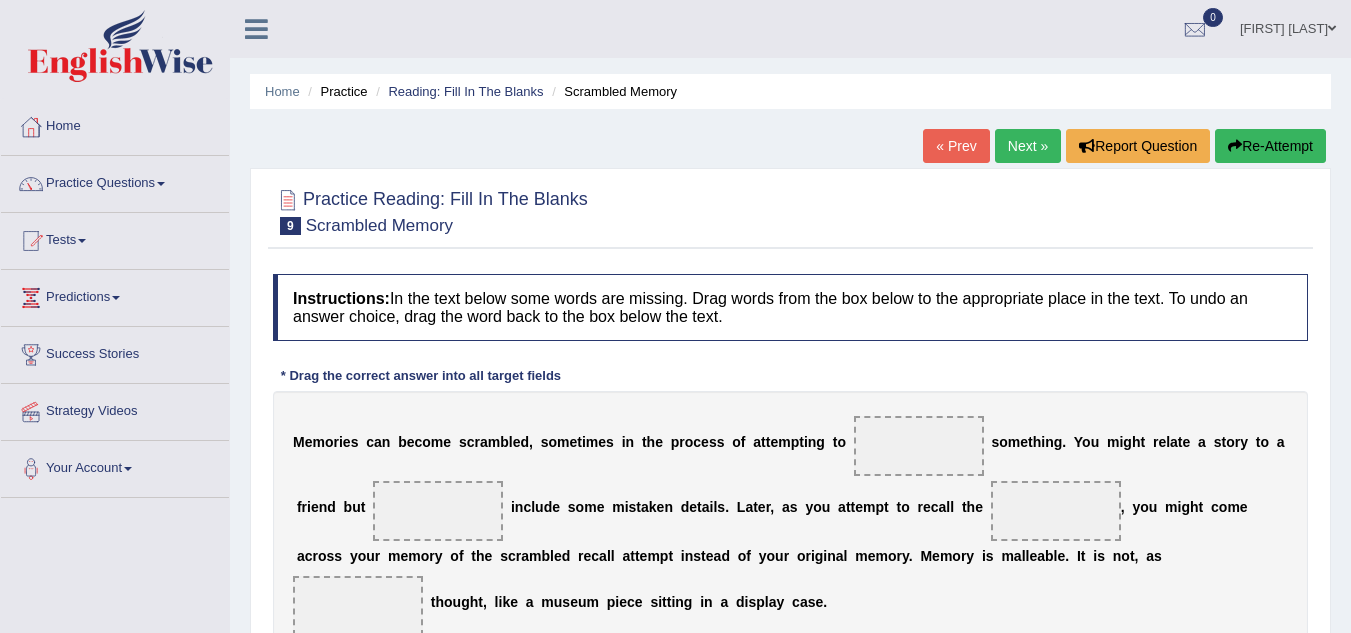 scroll, scrollTop: 0, scrollLeft: 0, axis: both 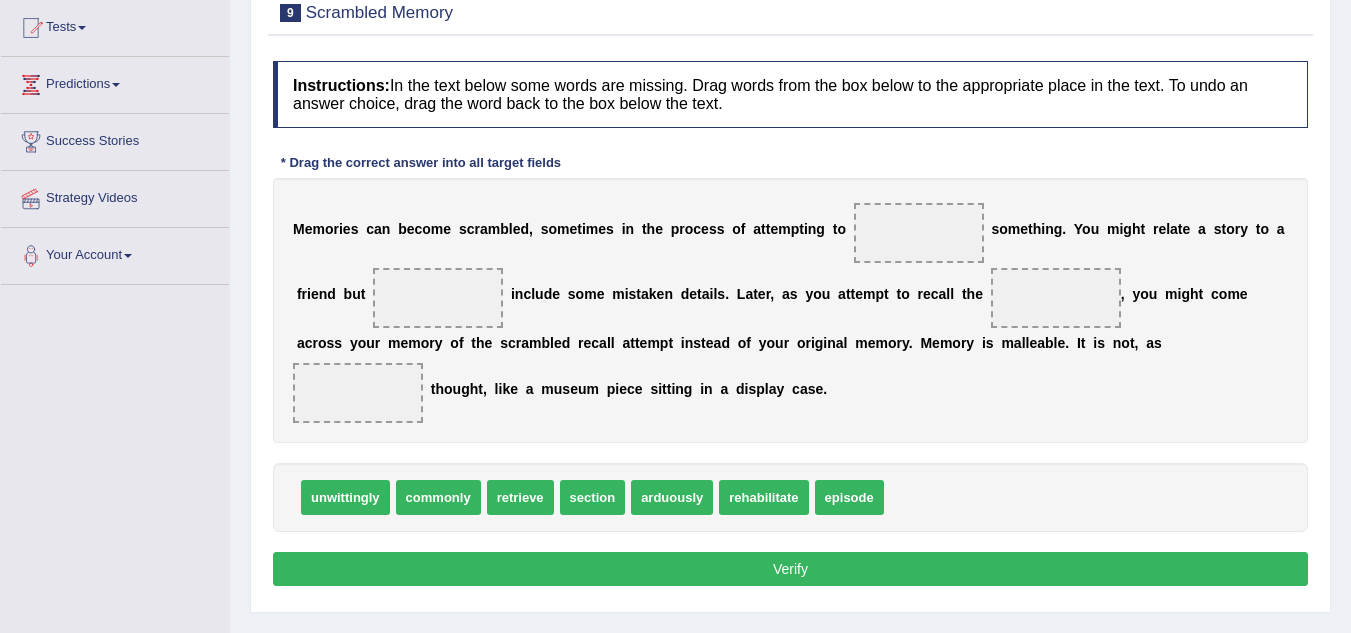 click on "rehabilitate" at bounding box center [763, 497] 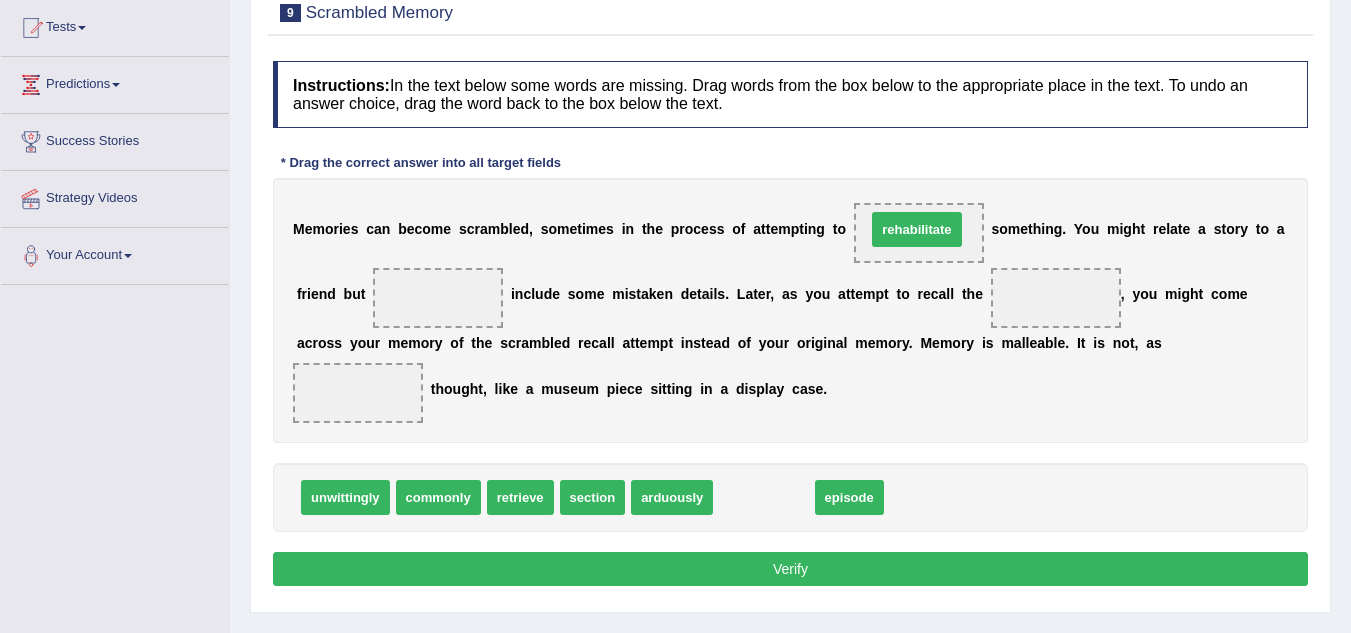 drag, startPoint x: 769, startPoint y: 501, endPoint x: 922, endPoint y: 233, distance: 308.59845 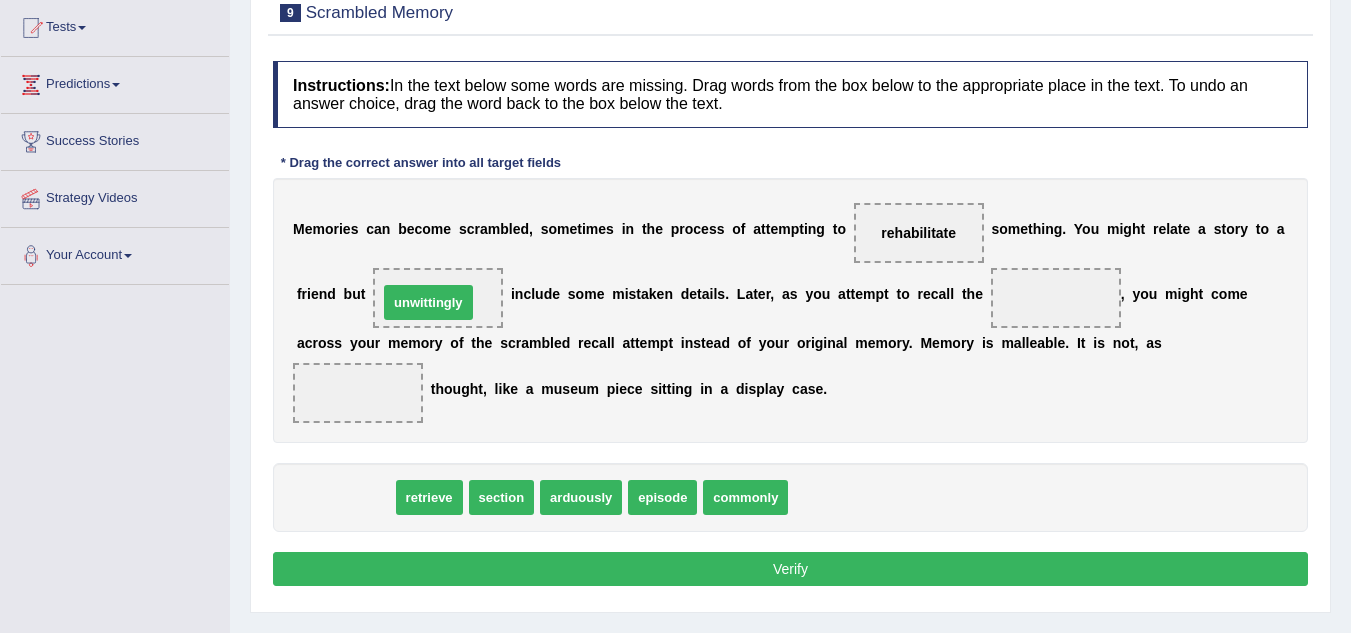 drag, startPoint x: 356, startPoint y: 504, endPoint x: 439, endPoint y: 309, distance: 211.92923 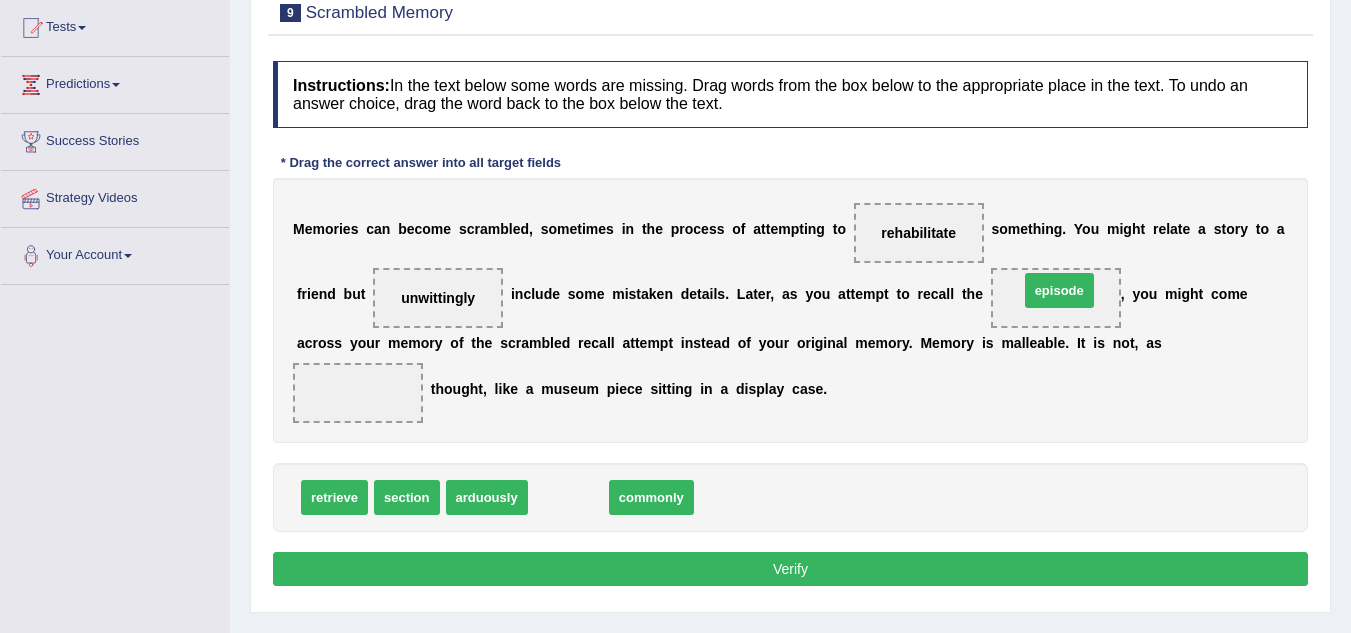 drag, startPoint x: 555, startPoint y: 495, endPoint x: 1046, endPoint y: 288, distance: 532.8508 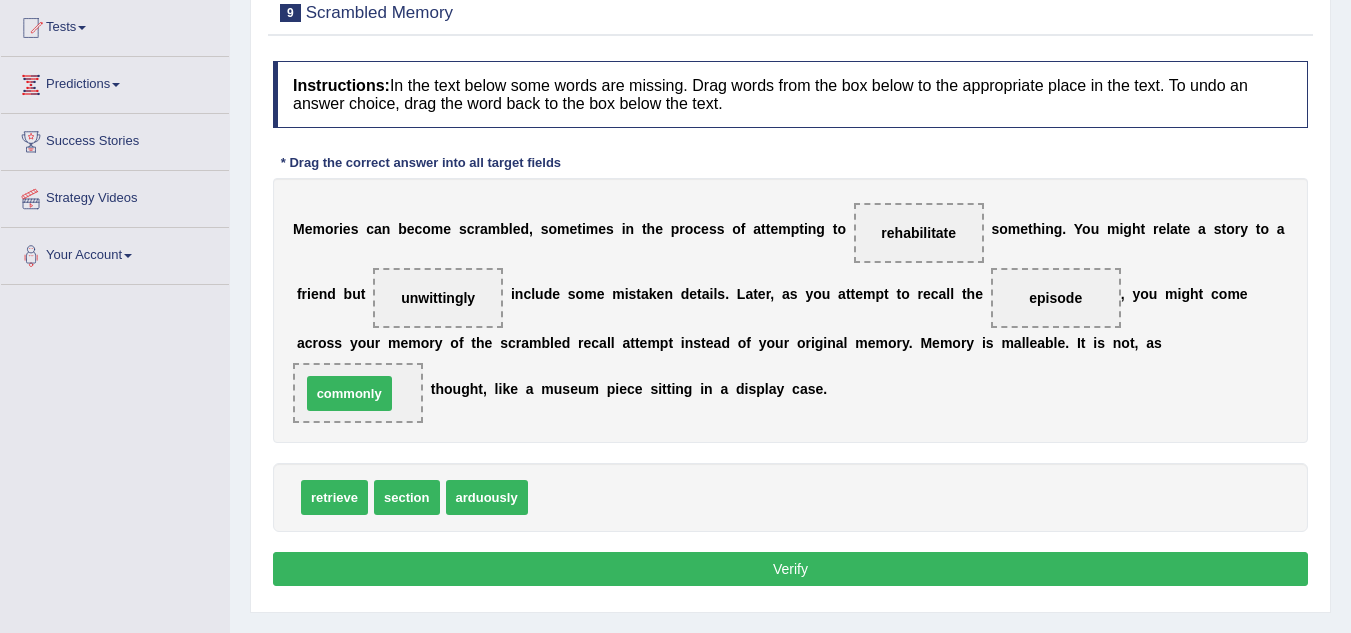 drag, startPoint x: 567, startPoint y: 500, endPoint x: 340, endPoint y: 396, distance: 249.6898 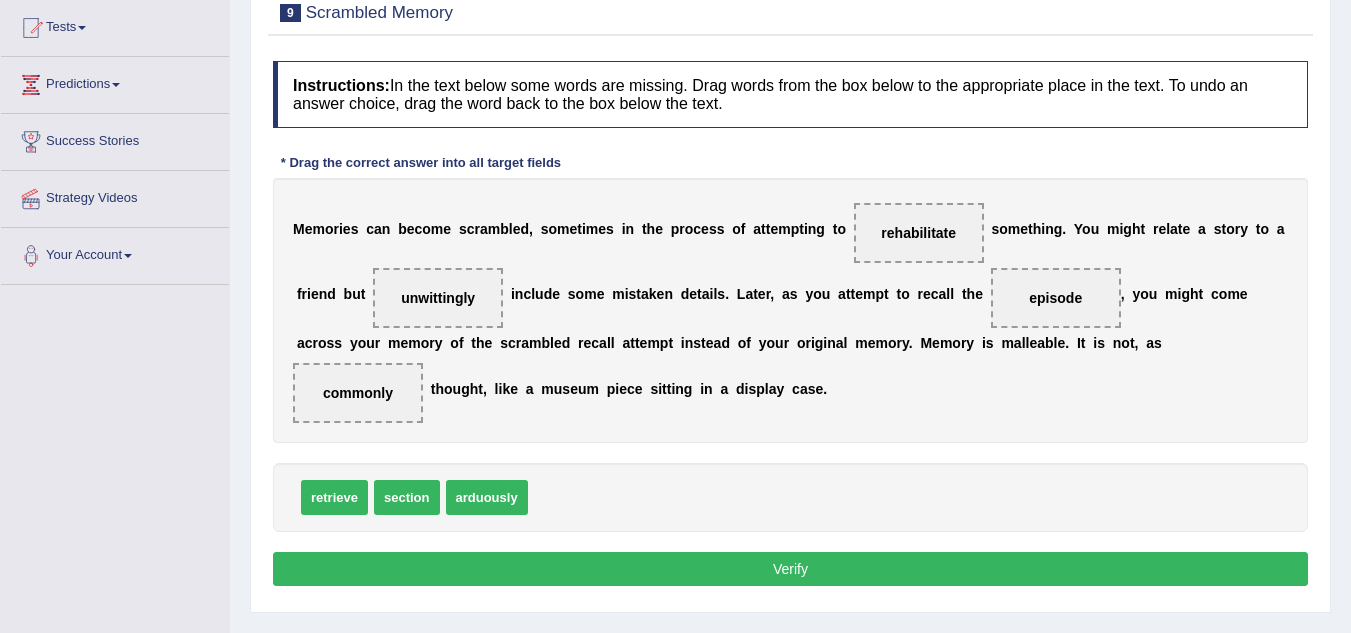 click on "Verify" at bounding box center [790, 569] 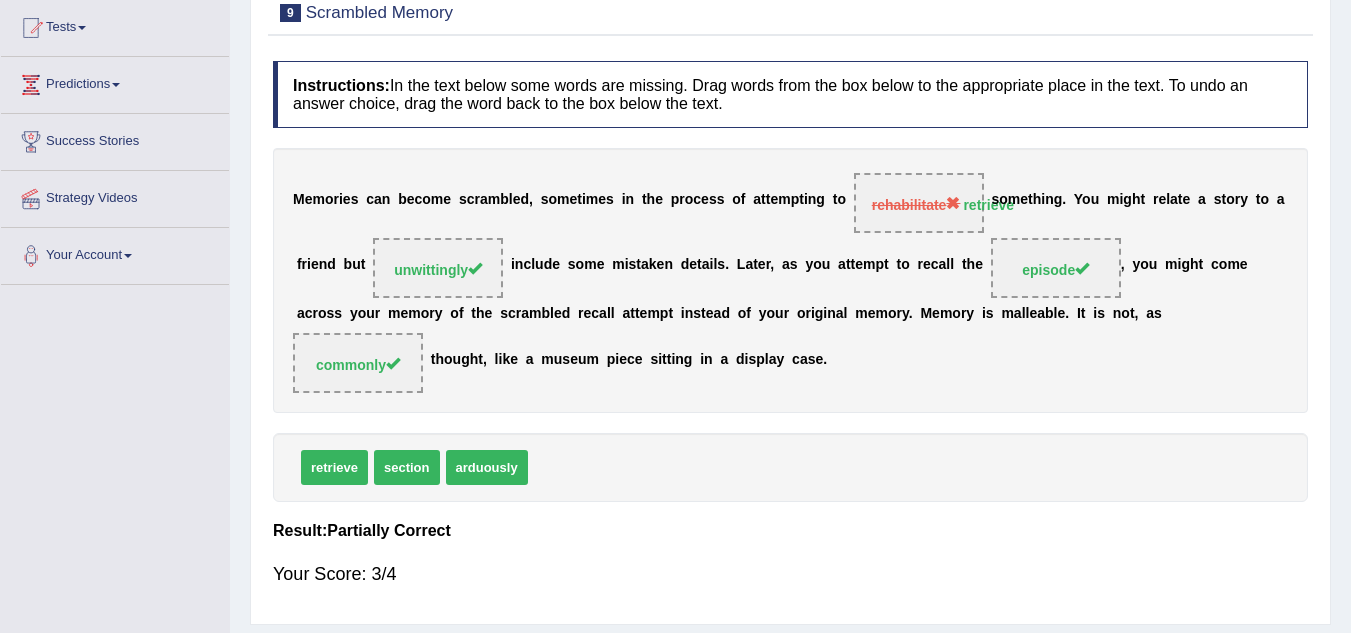 click on "Your Score: 3/4" at bounding box center [790, 574] 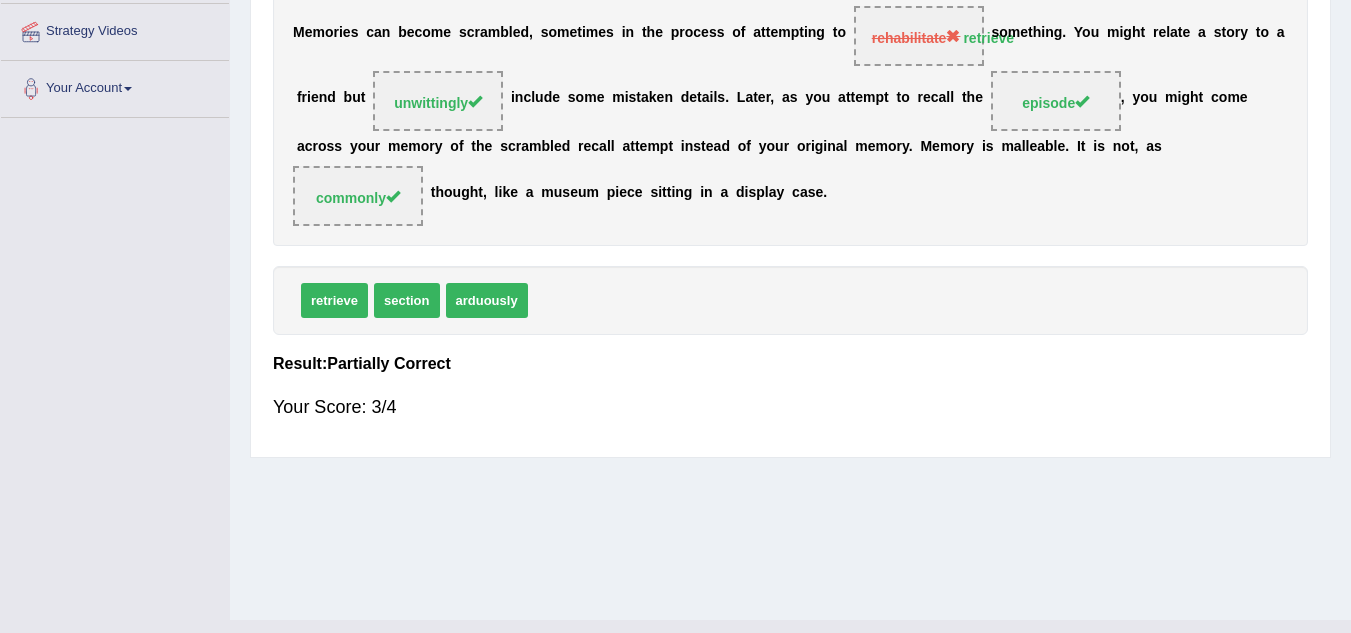 scroll, scrollTop: 0, scrollLeft: 0, axis: both 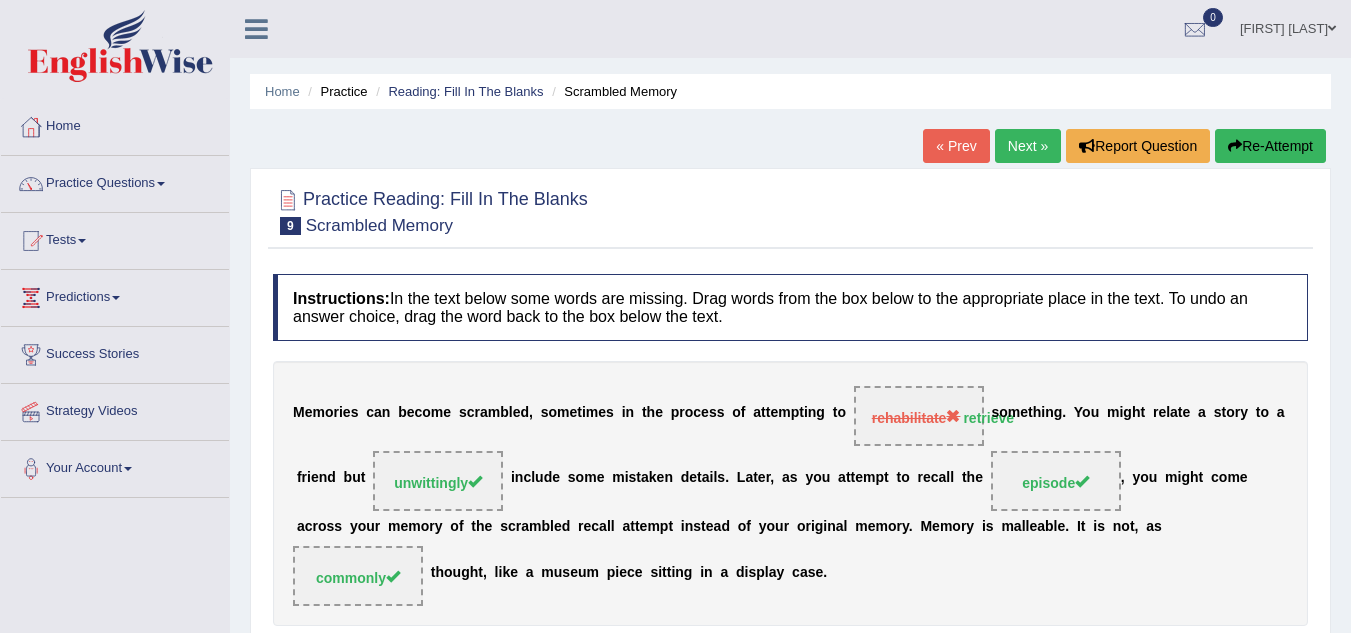 click on "Next »" at bounding box center [1028, 146] 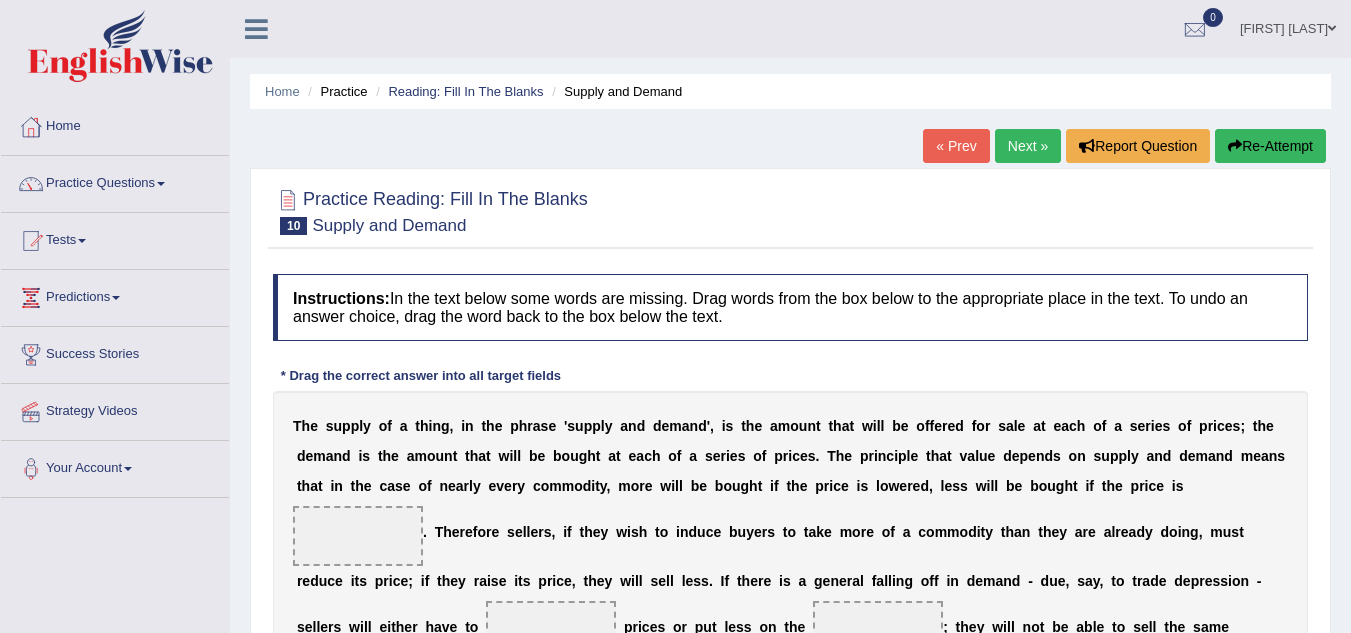 scroll, scrollTop: 0, scrollLeft: 0, axis: both 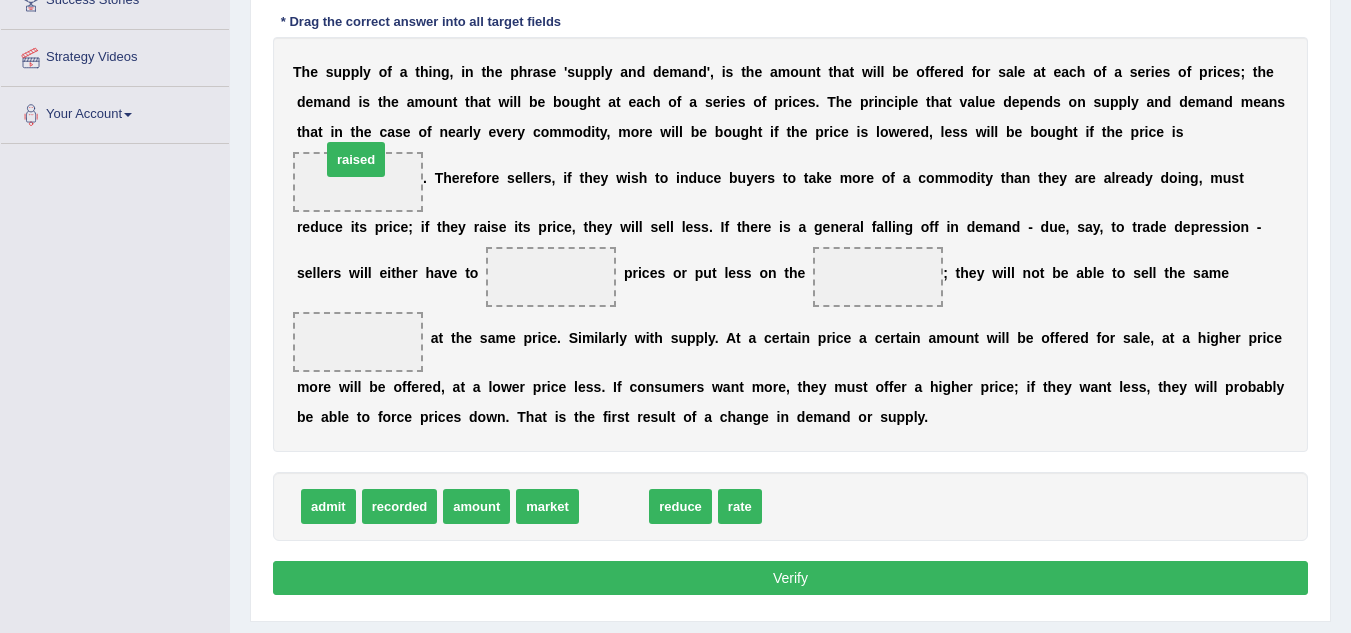 drag, startPoint x: 617, startPoint y: 509, endPoint x: 359, endPoint y: 162, distance: 432.40375 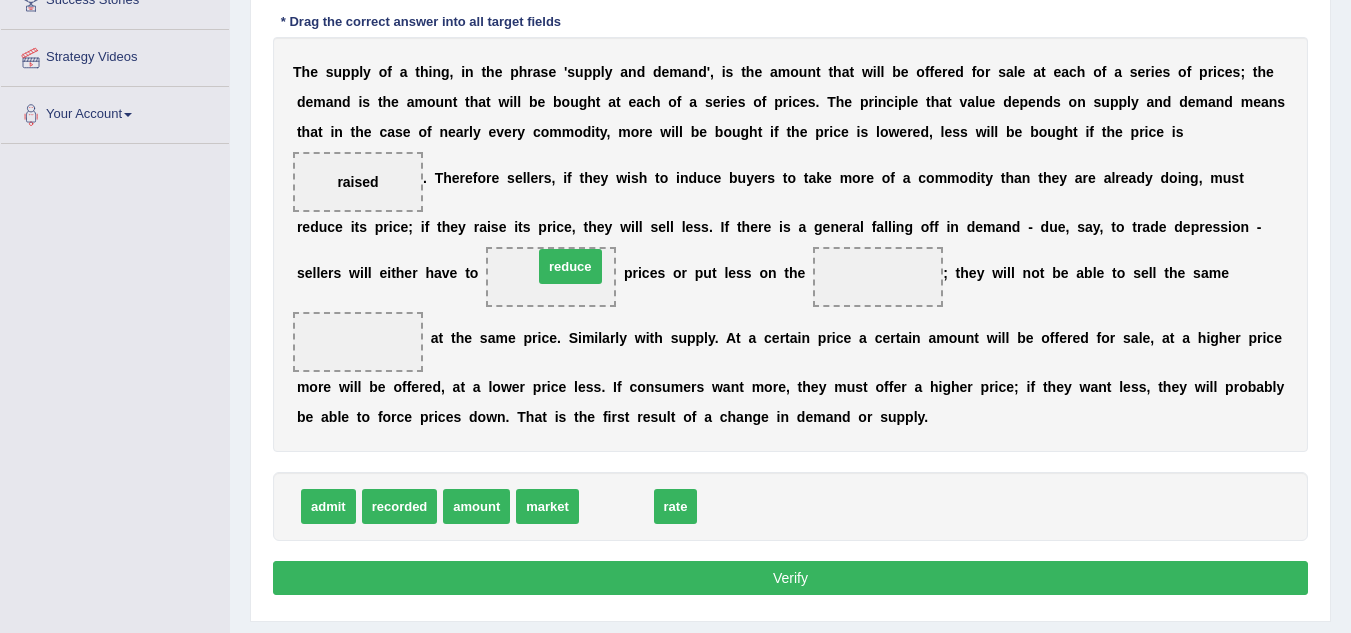 drag, startPoint x: 604, startPoint y: 510, endPoint x: 557, endPoint y: 270, distance: 244.55879 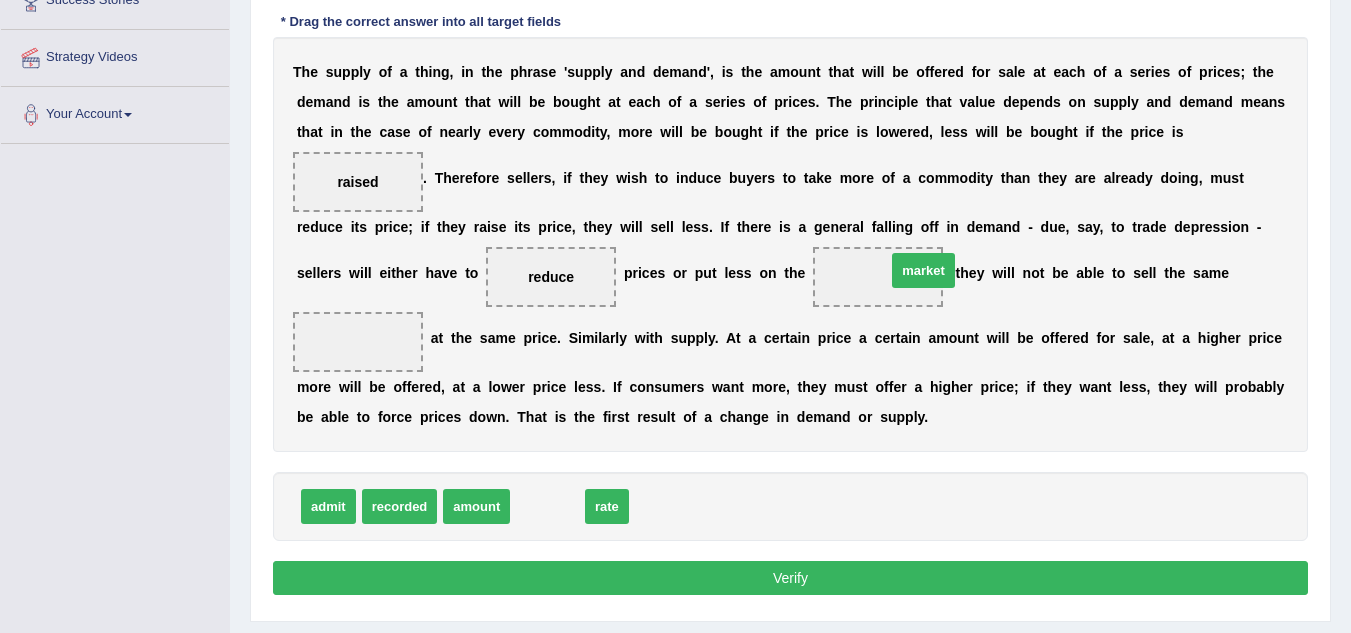 drag, startPoint x: 532, startPoint y: 505, endPoint x: 905, endPoint y: 269, distance: 441.38986 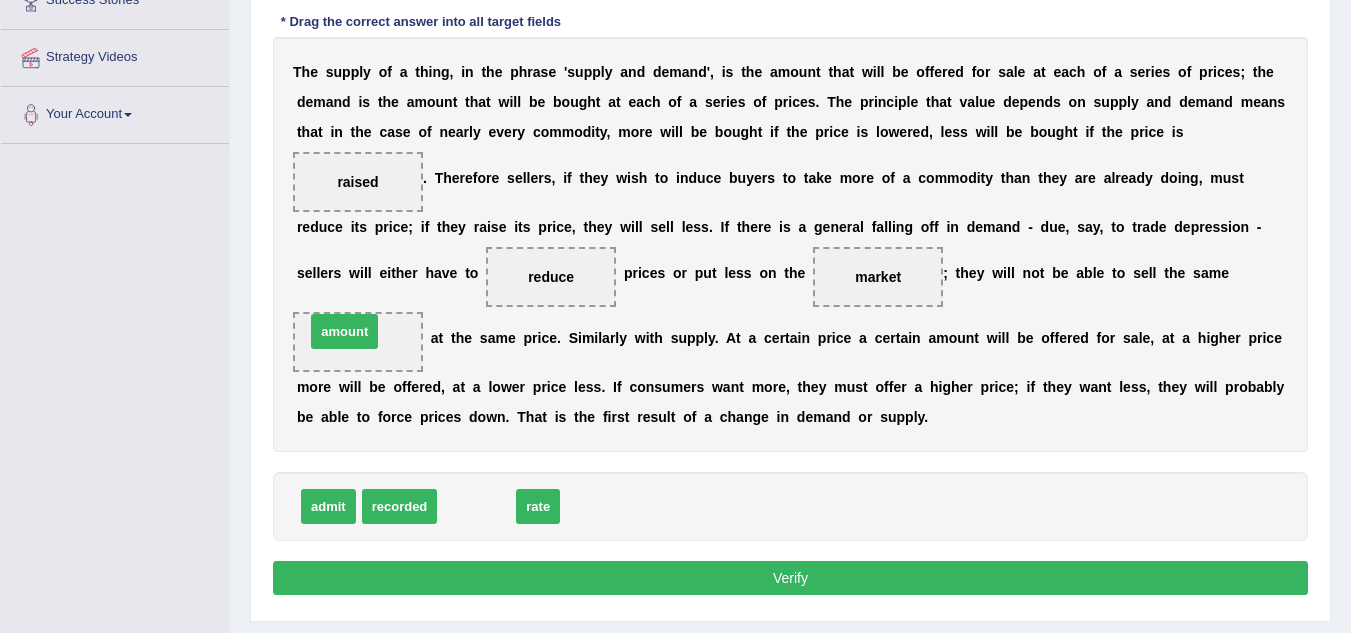 drag, startPoint x: 457, startPoint y: 510, endPoint x: 325, endPoint y: 335, distance: 219.20082 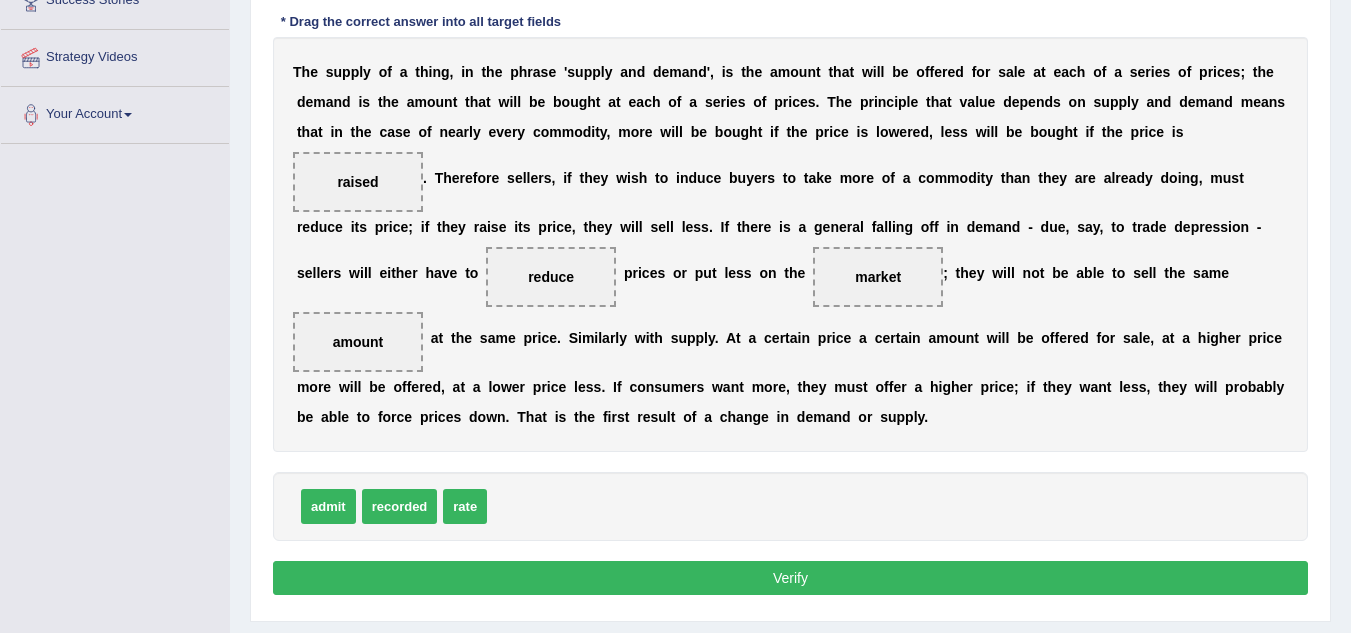 click on "Verify" at bounding box center [790, 578] 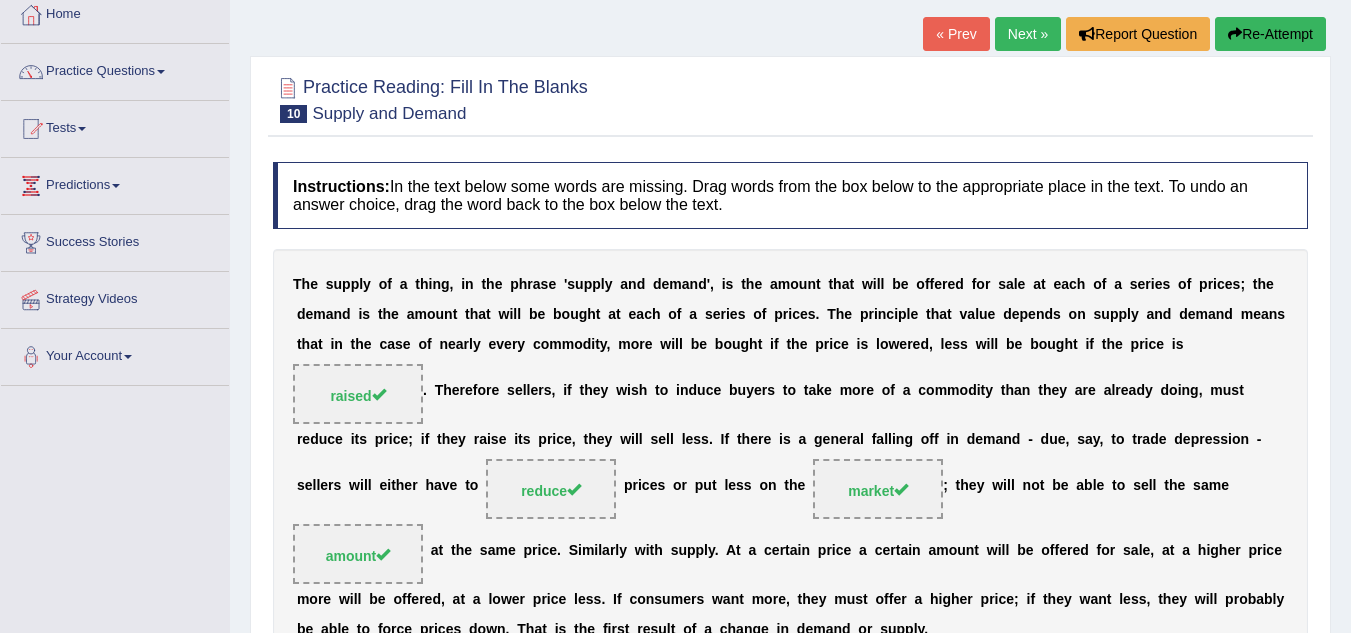 scroll, scrollTop: 110, scrollLeft: 0, axis: vertical 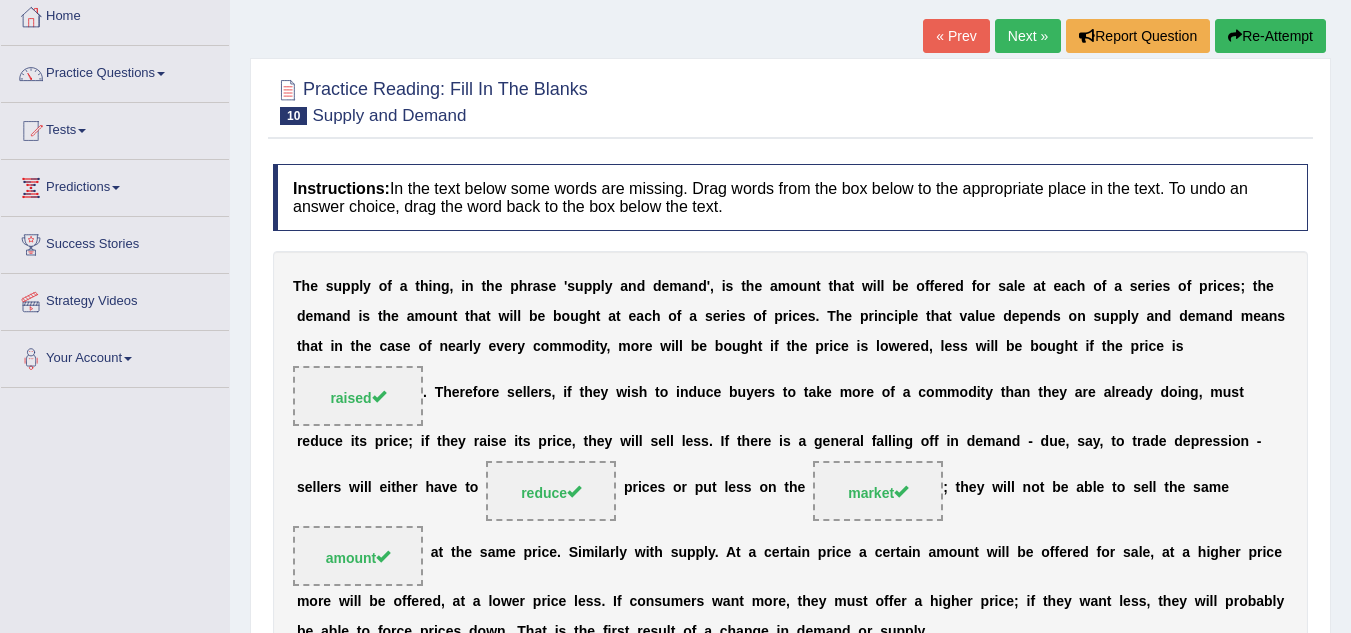 click on "Next »" at bounding box center [1028, 36] 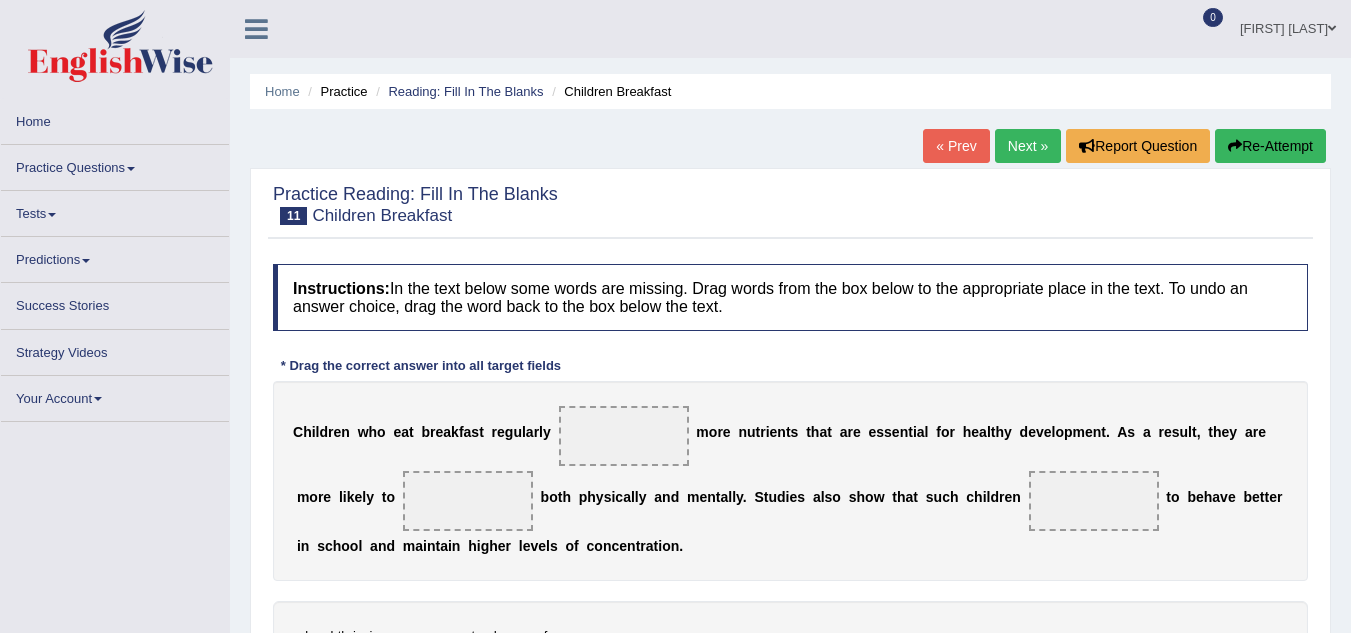 scroll, scrollTop: 0, scrollLeft: 0, axis: both 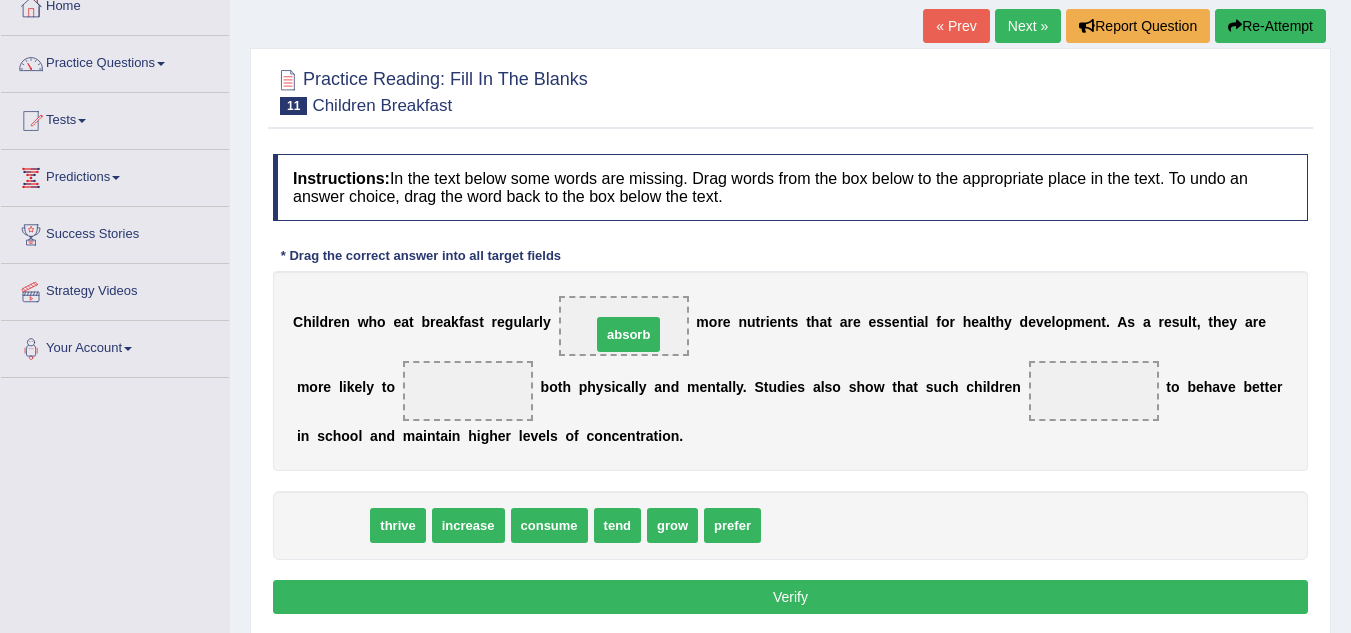 drag, startPoint x: 329, startPoint y: 536, endPoint x: 625, endPoint y: 339, distance: 355.56293 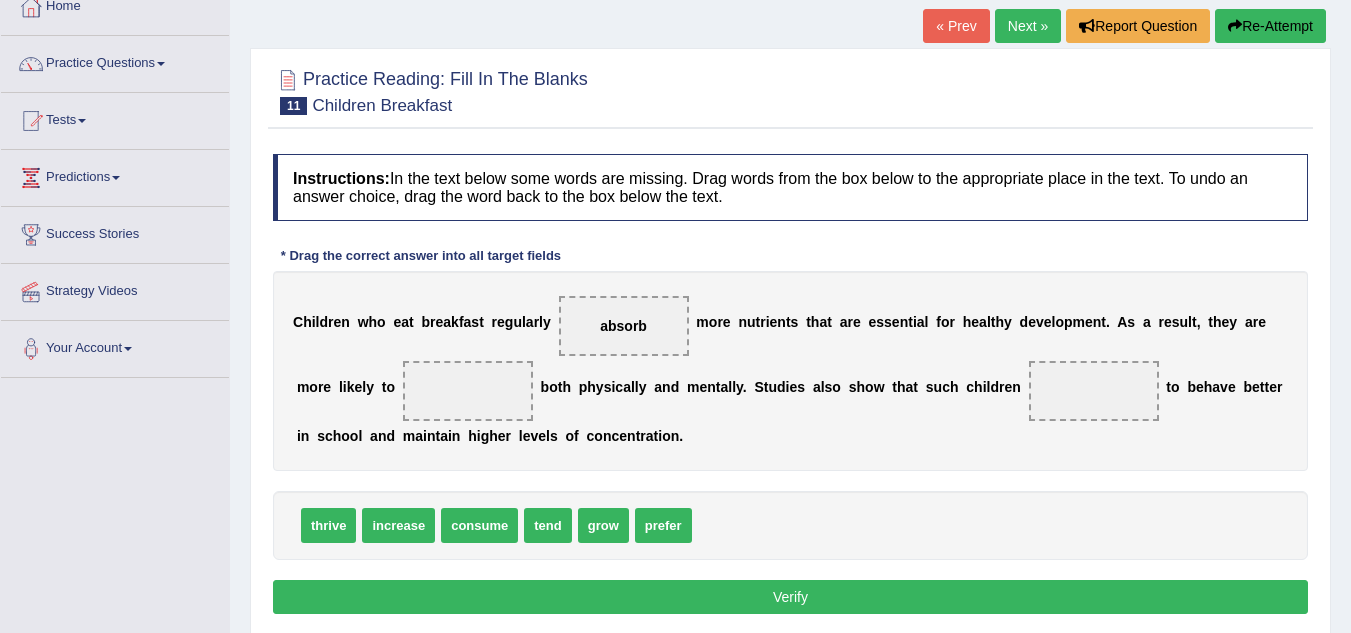 click on "grow" at bounding box center (603, 525) 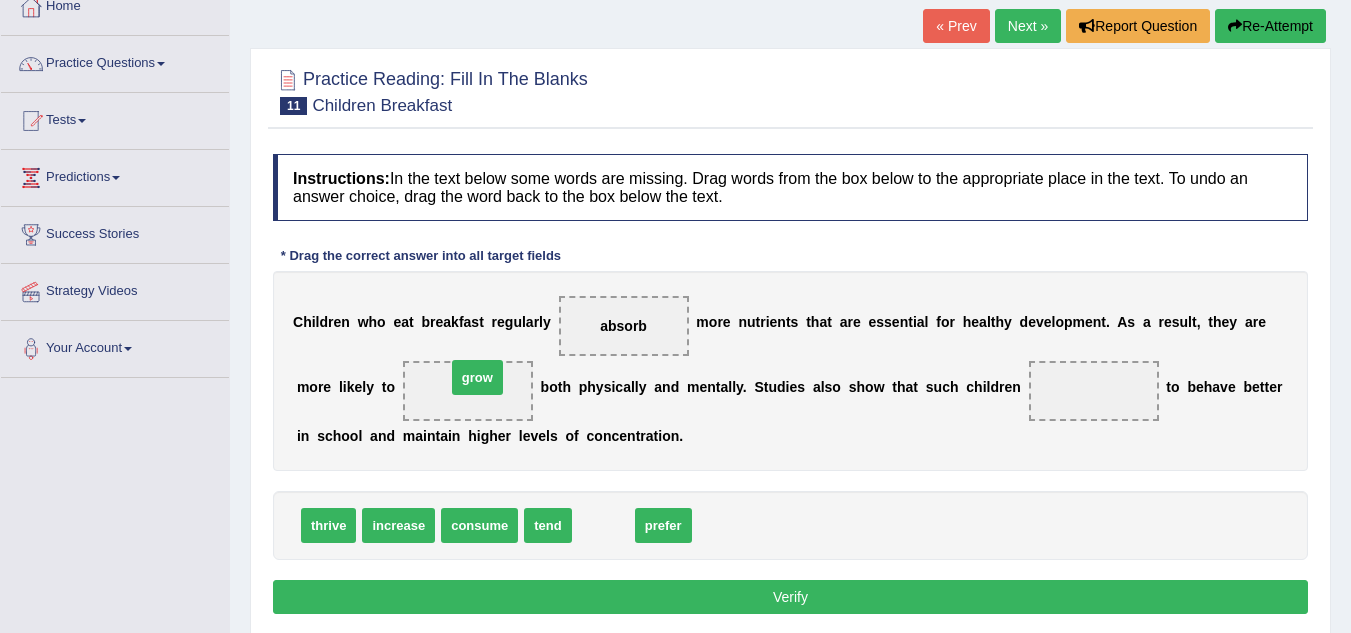 drag, startPoint x: 600, startPoint y: 524, endPoint x: 473, endPoint y: 375, distance: 195.78049 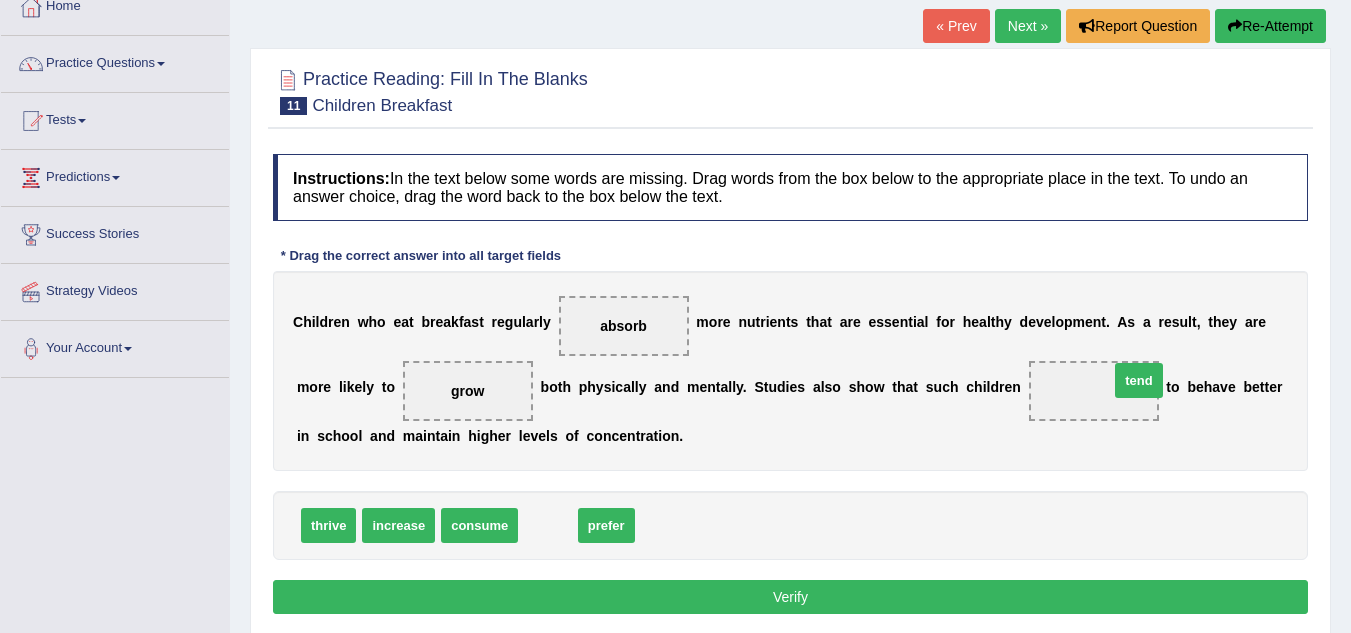 drag, startPoint x: 552, startPoint y: 527, endPoint x: 1131, endPoint y: 393, distance: 594.3038 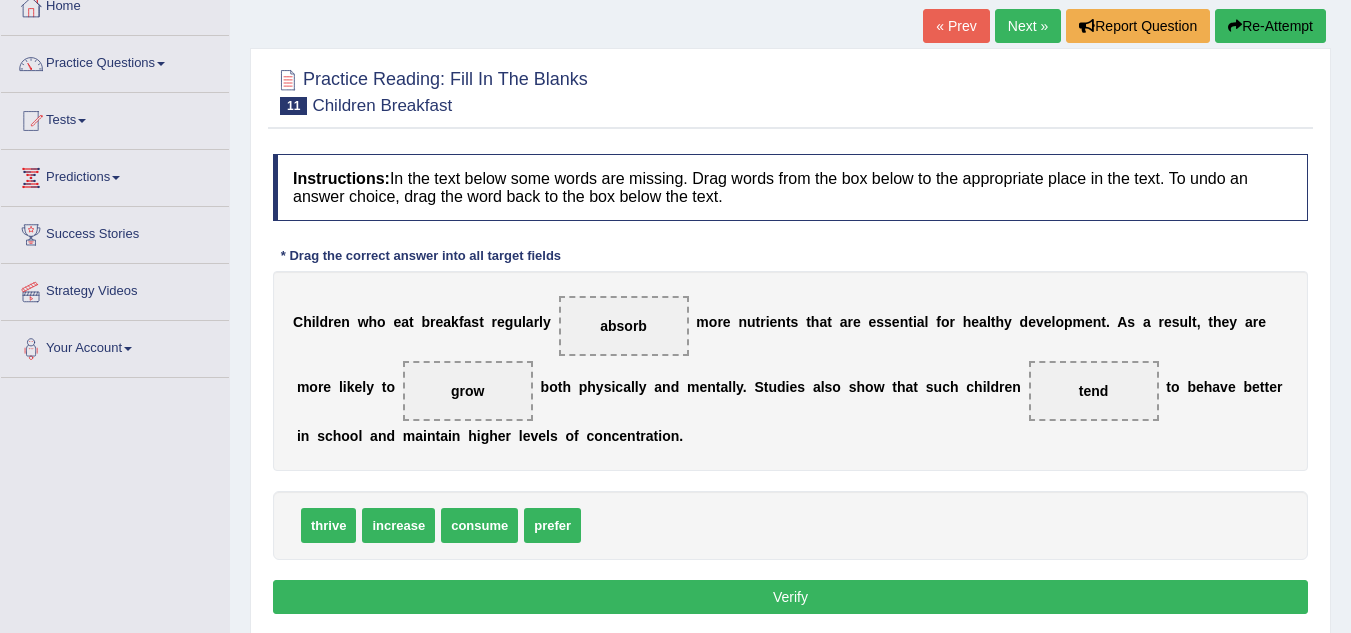 click on "Verify" at bounding box center [790, 597] 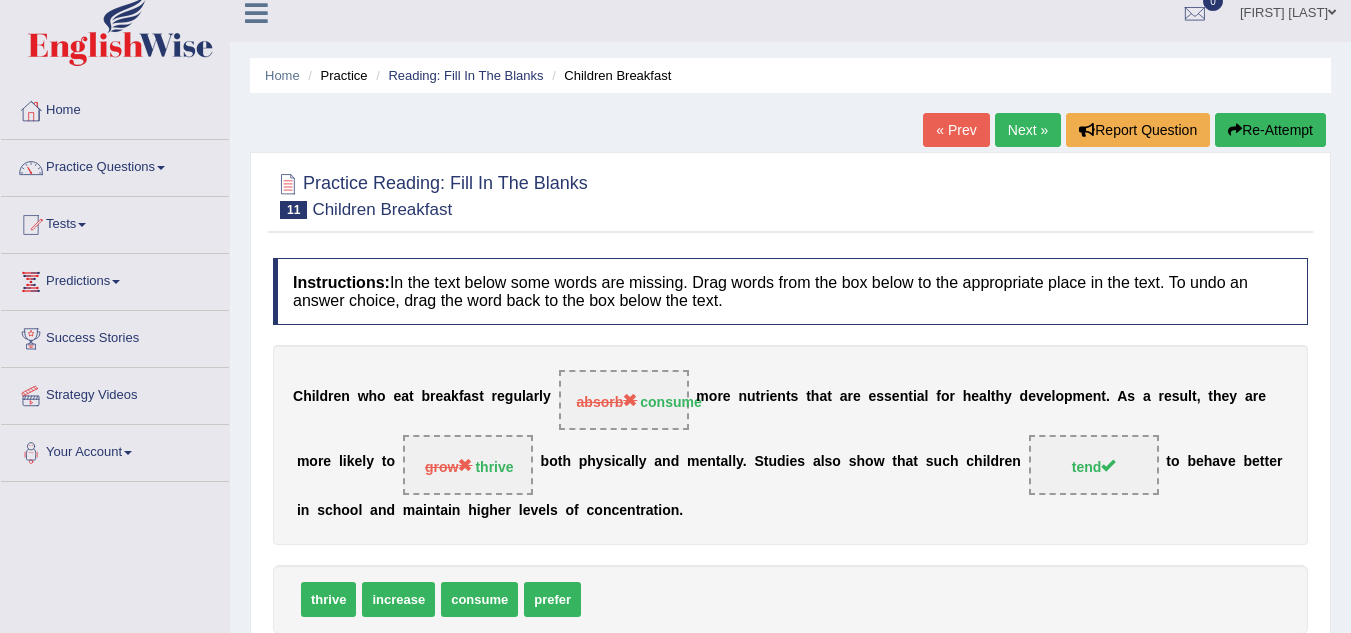 scroll, scrollTop: 12, scrollLeft: 0, axis: vertical 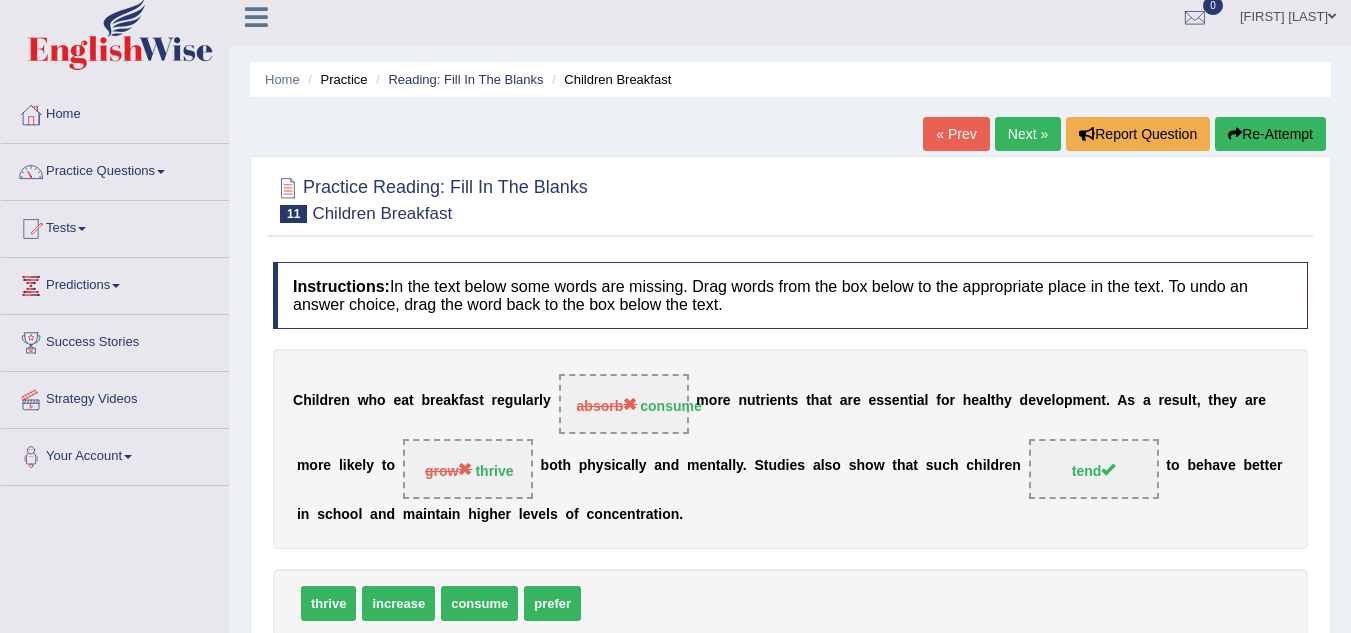 click on "Next »" at bounding box center [1028, 134] 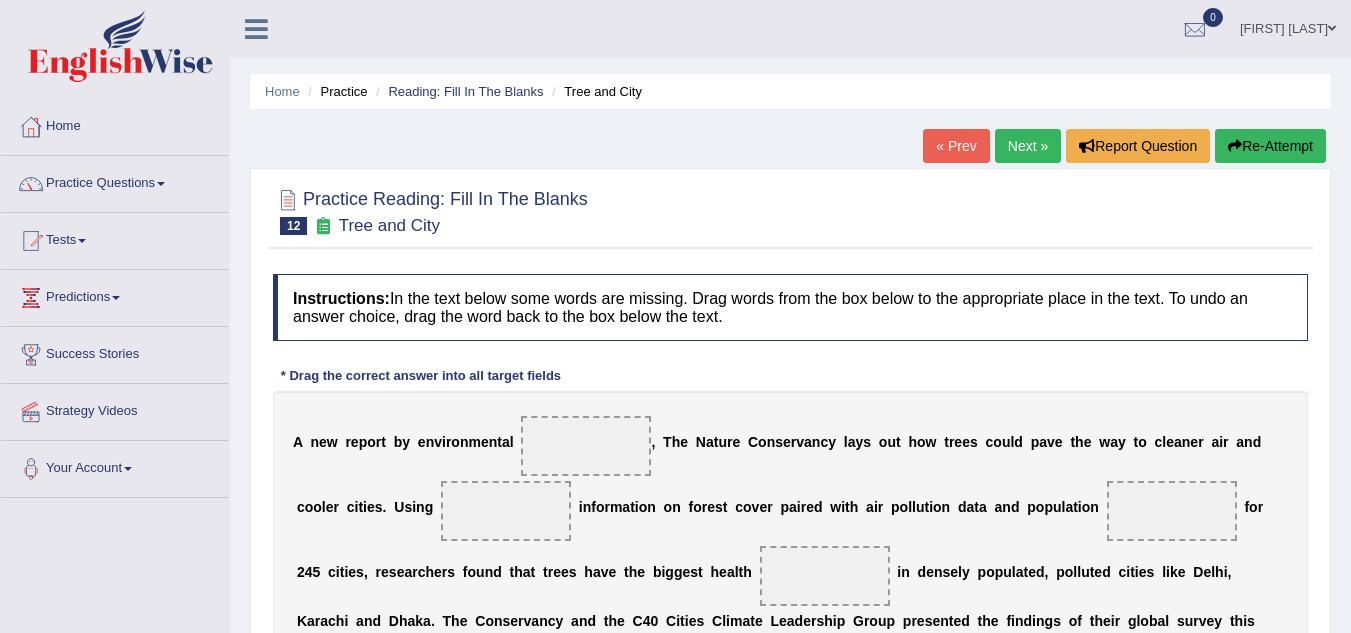 scroll, scrollTop: 125, scrollLeft: 0, axis: vertical 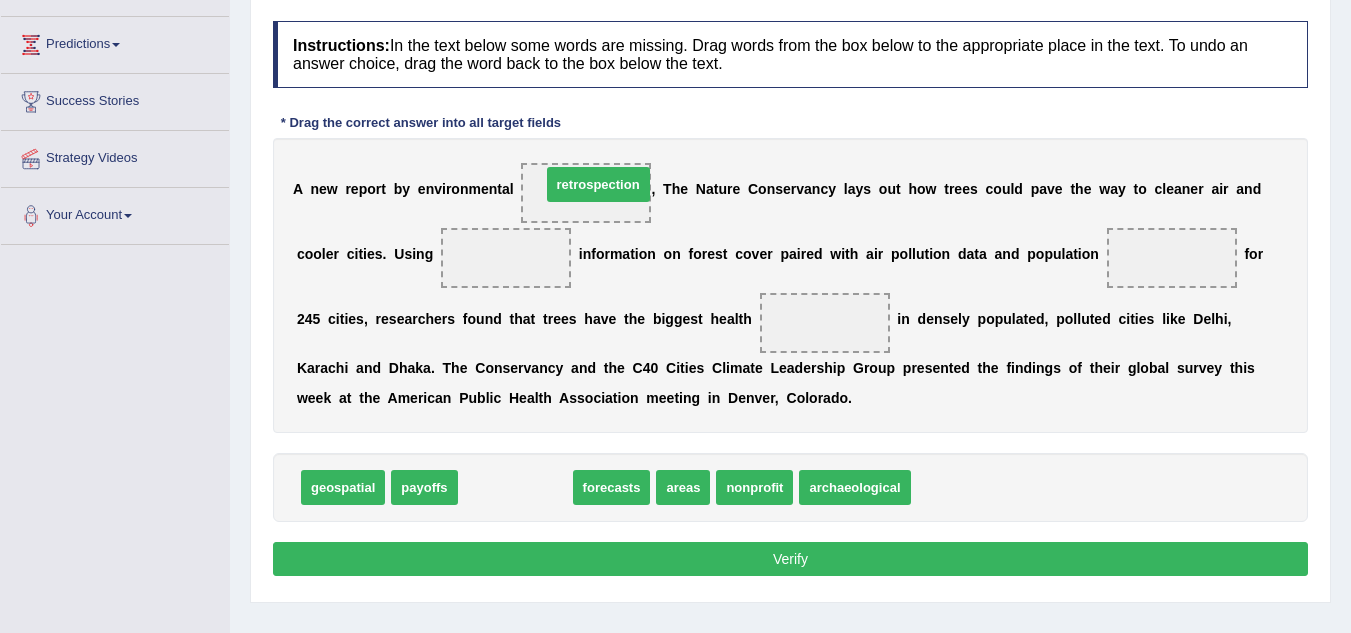 drag, startPoint x: 548, startPoint y: 492, endPoint x: 631, endPoint y: 189, distance: 314.16238 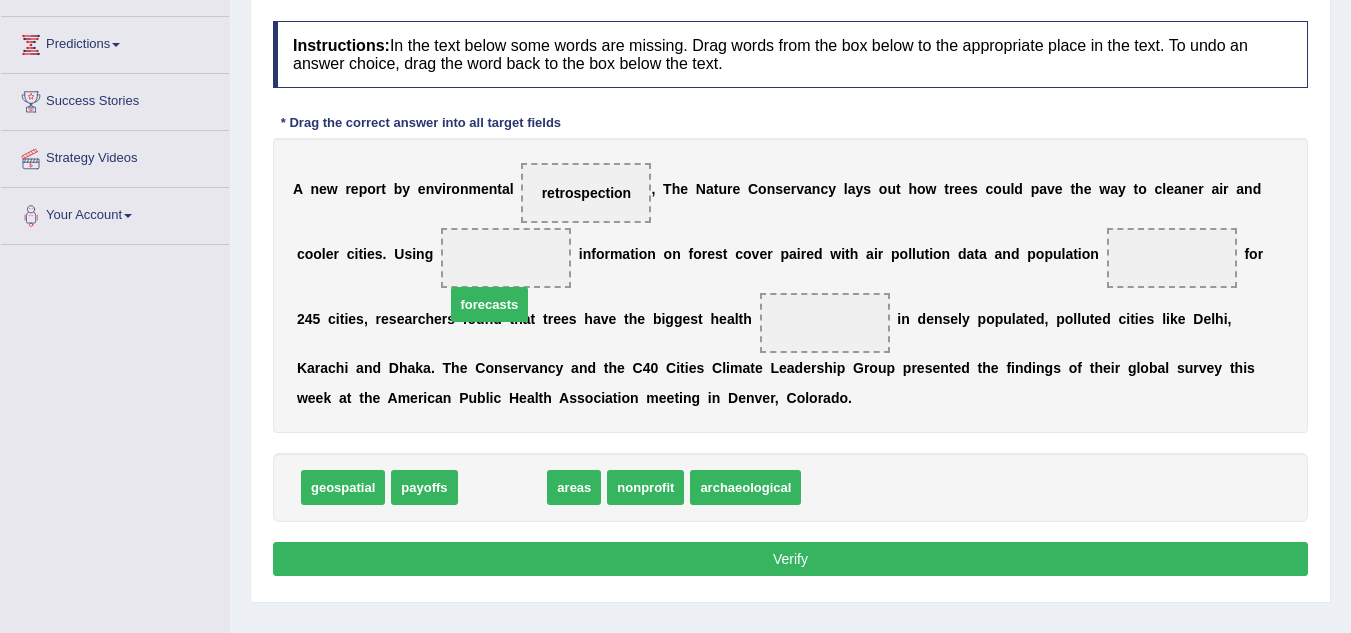 drag, startPoint x: 516, startPoint y: 490, endPoint x: 503, endPoint y: 307, distance: 183.46117 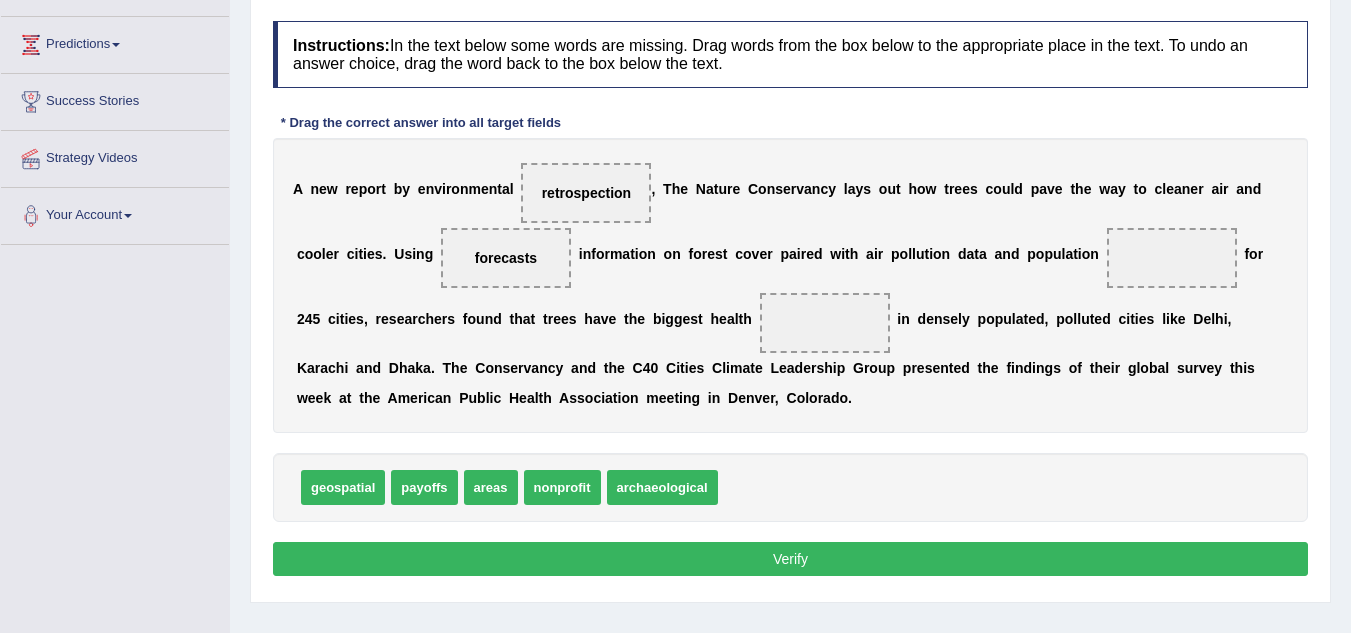click on "areas" at bounding box center (491, 487) 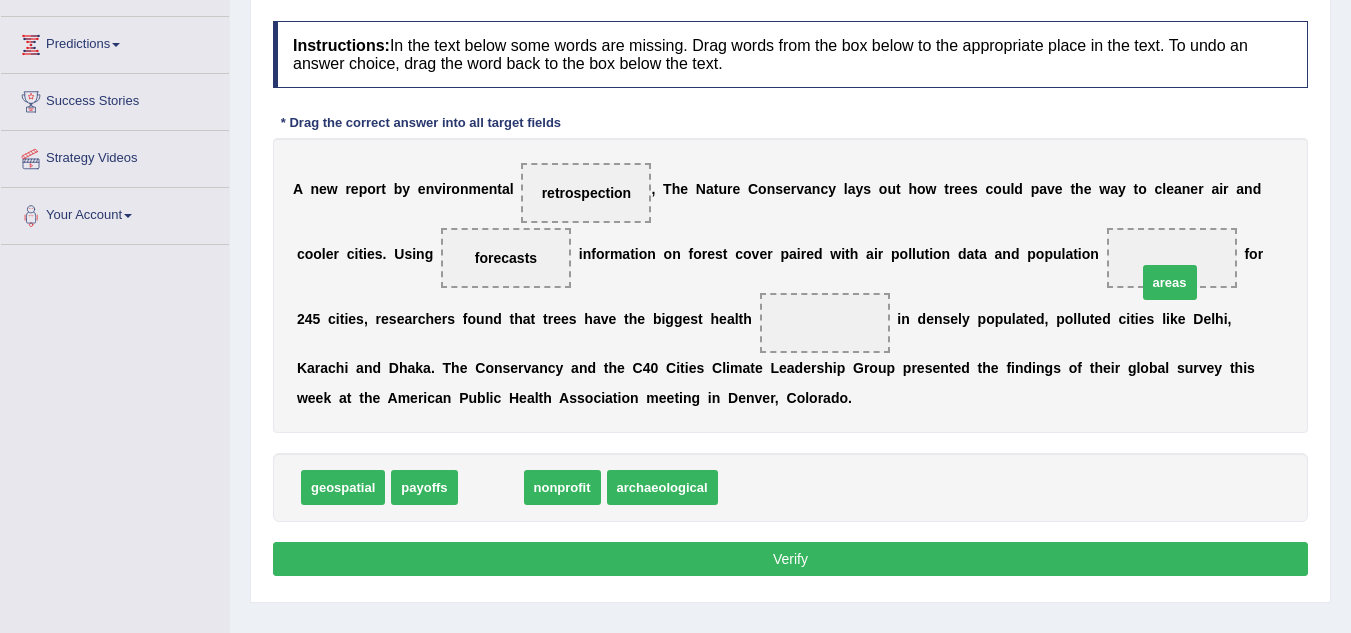 drag, startPoint x: 492, startPoint y: 480, endPoint x: 1169, endPoint y: 272, distance: 708.2323 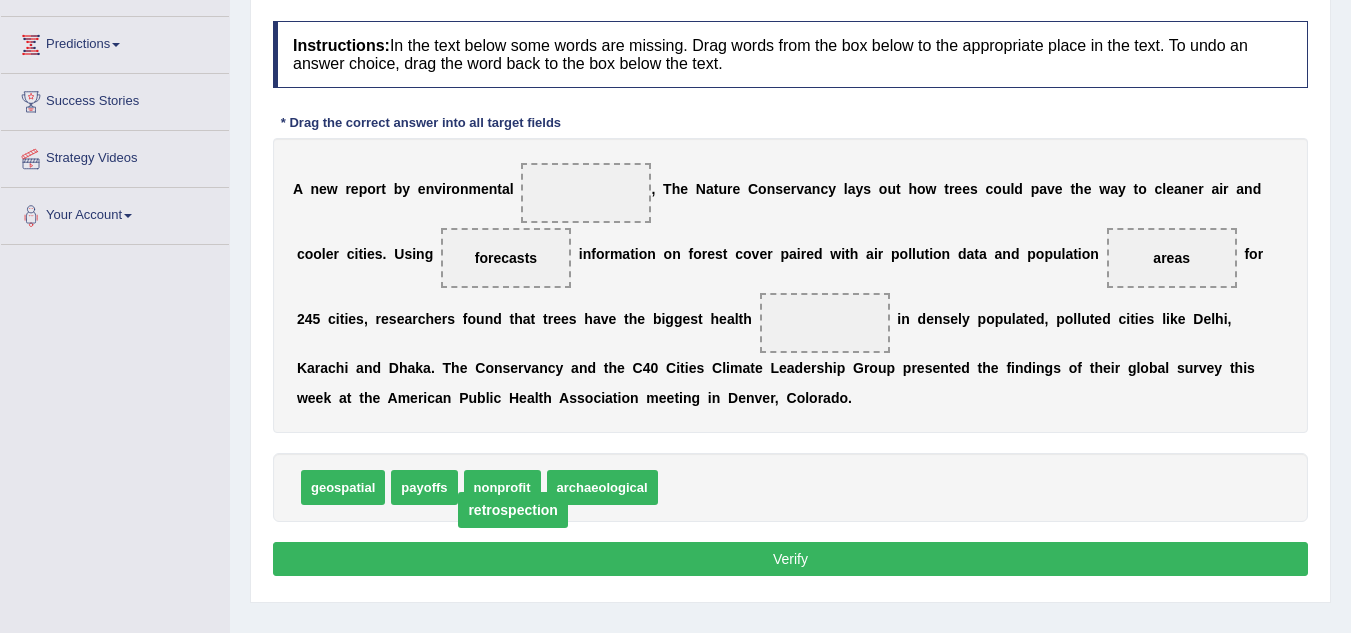 drag, startPoint x: 575, startPoint y: 192, endPoint x: 496, endPoint y: 500, distance: 317.97012 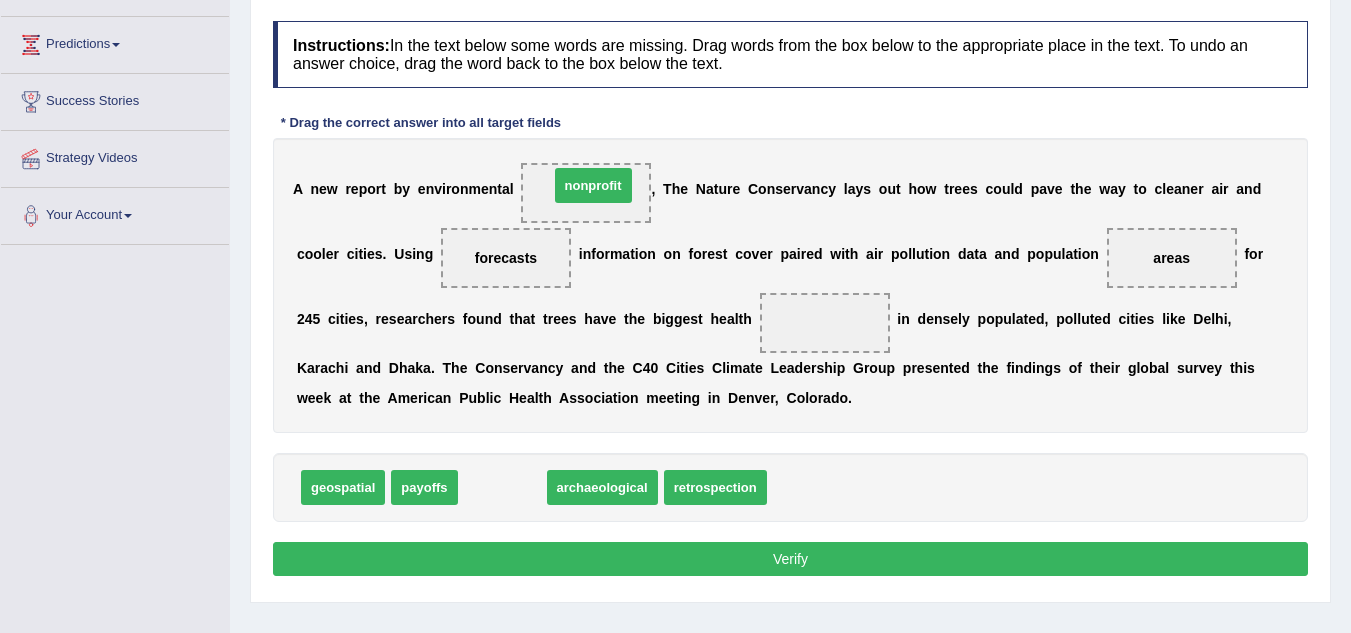 drag, startPoint x: 496, startPoint y: 493, endPoint x: 587, endPoint y: 191, distance: 315.4124 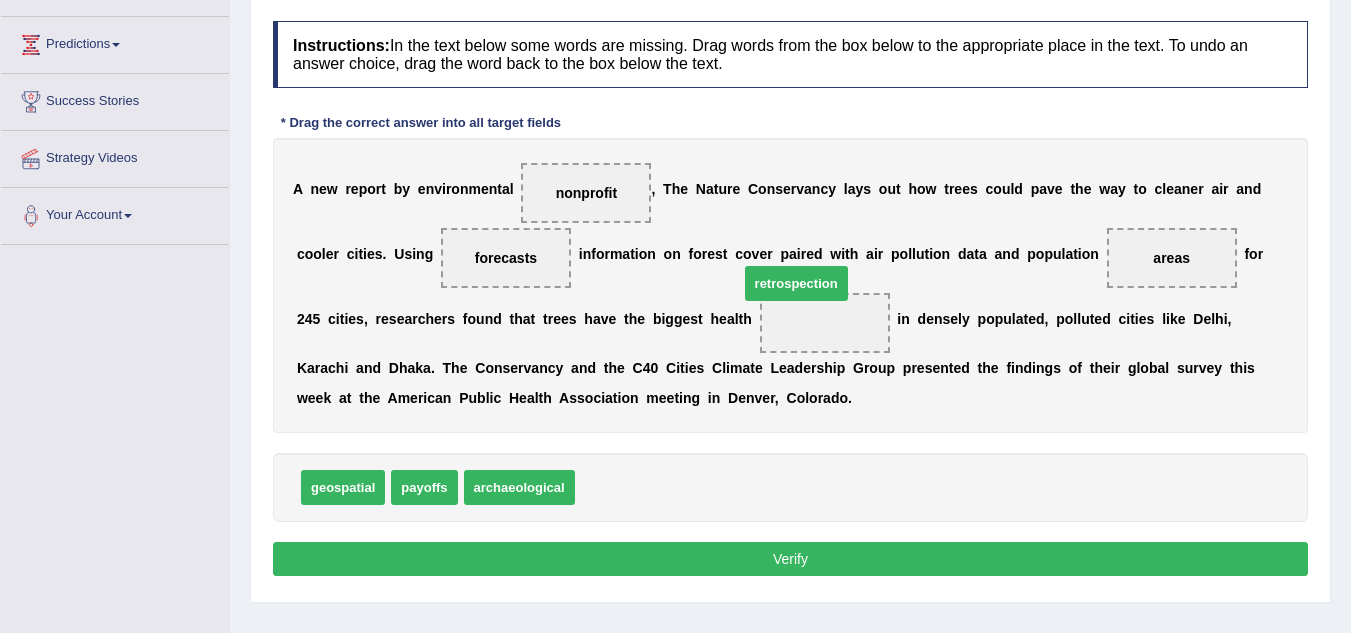 drag, startPoint x: 620, startPoint y: 495, endPoint x: 782, endPoint y: 300, distance: 253.5133 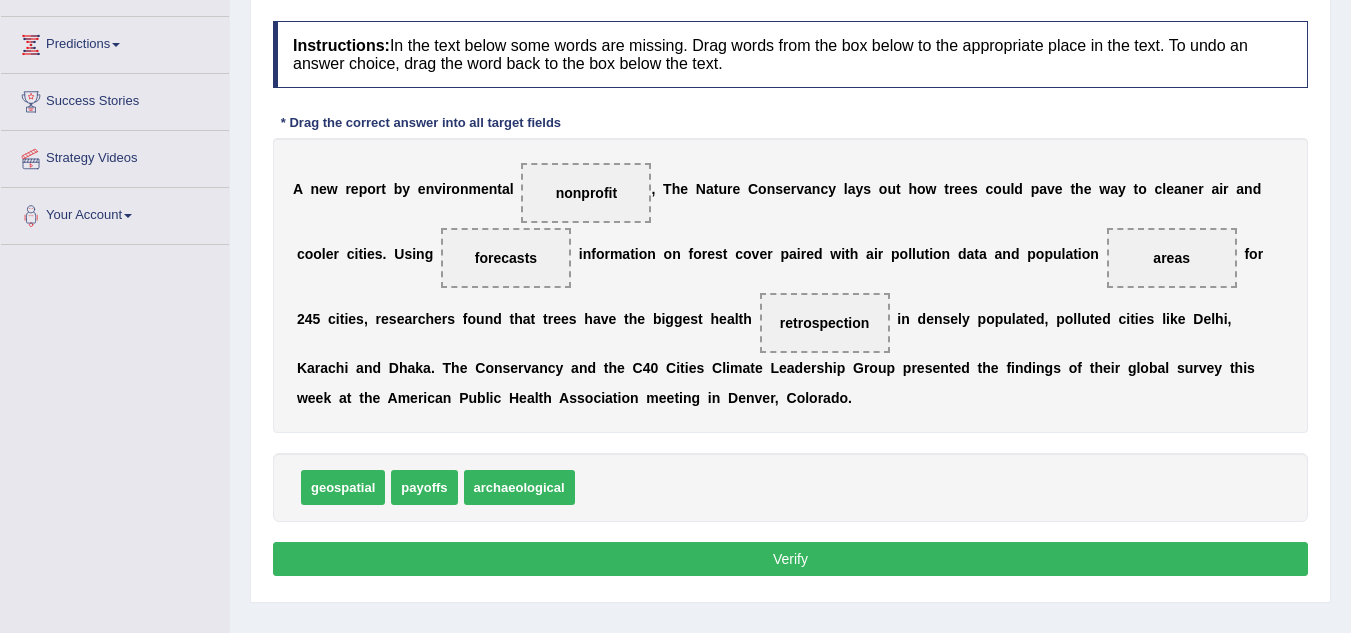 click on "Verify" at bounding box center [790, 559] 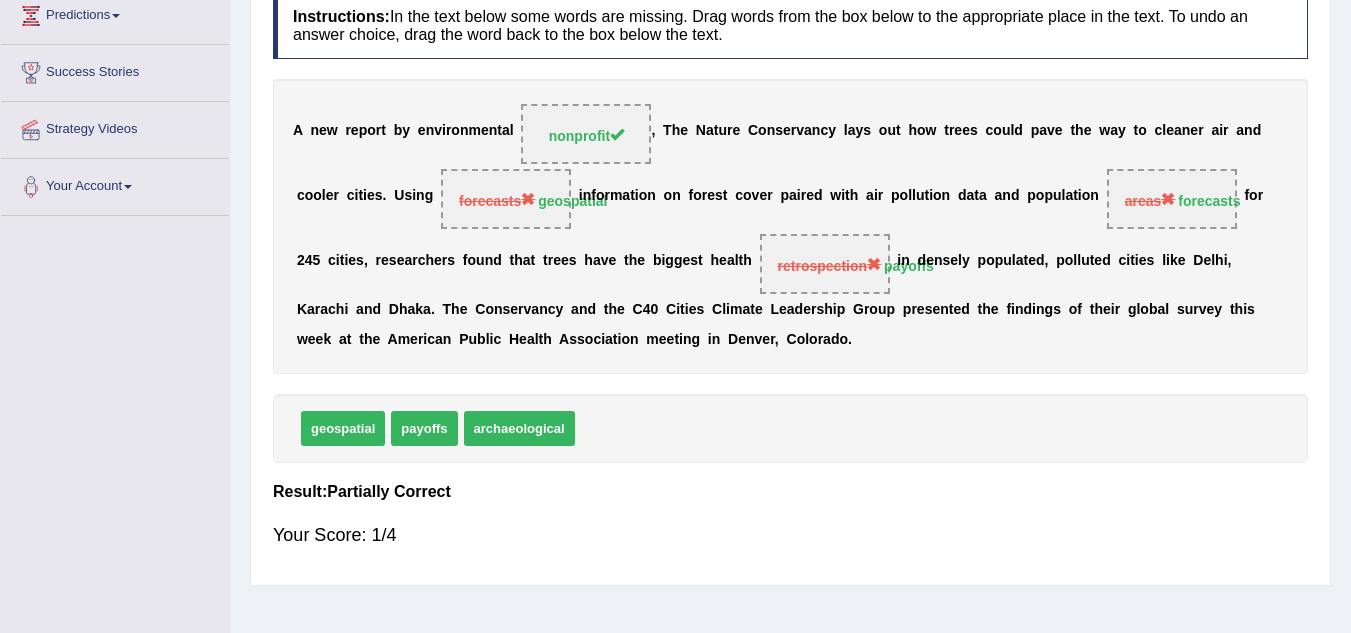 scroll, scrollTop: 0, scrollLeft: 0, axis: both 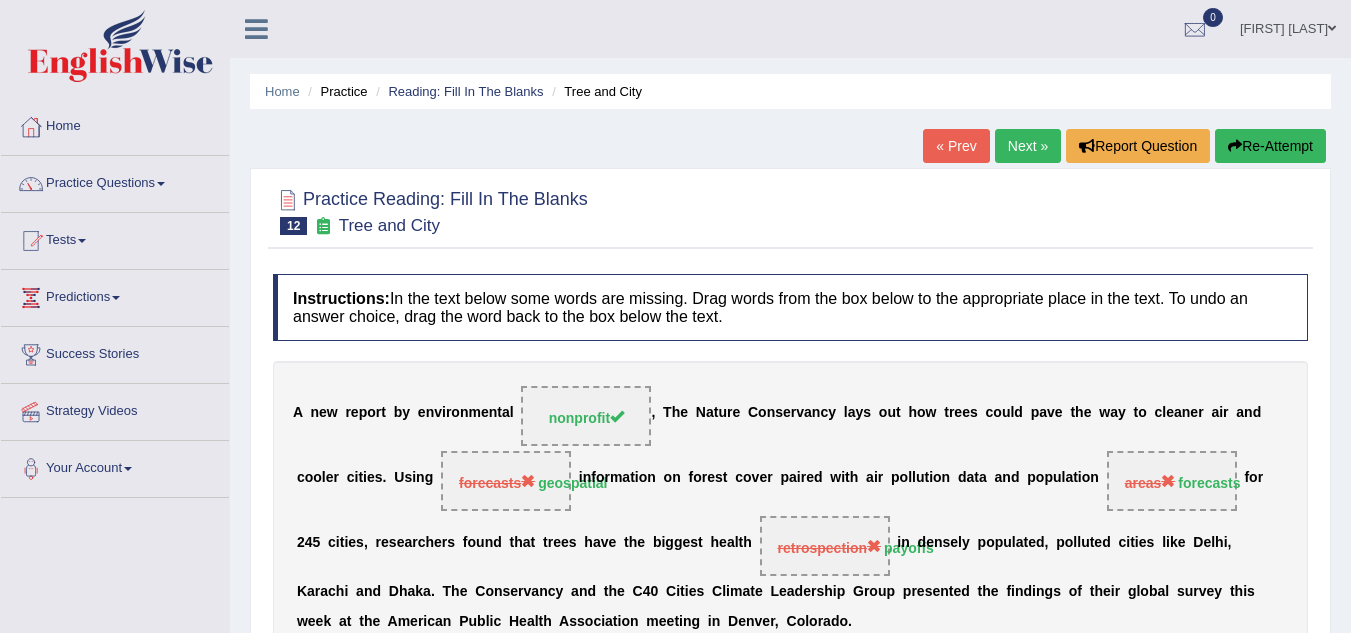 click on "Next »" at bounding box center (1028, 146) 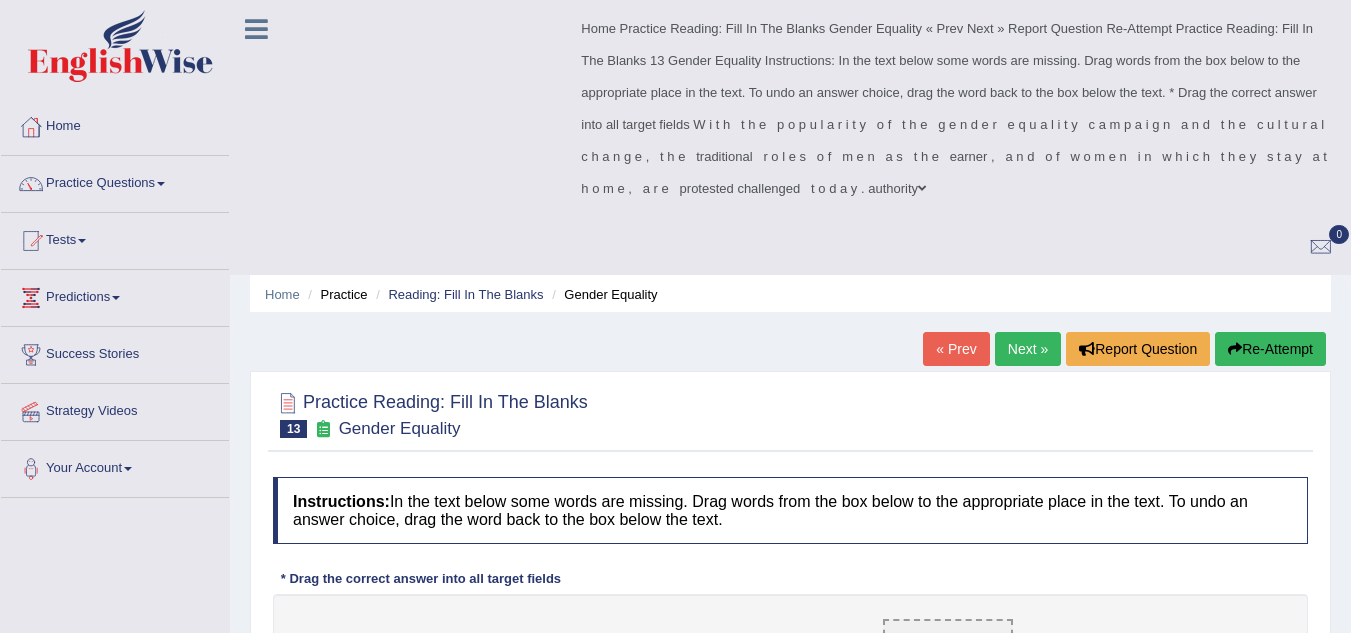 scroll, scrollTop: 0, scrollLeft: 0, axis: both 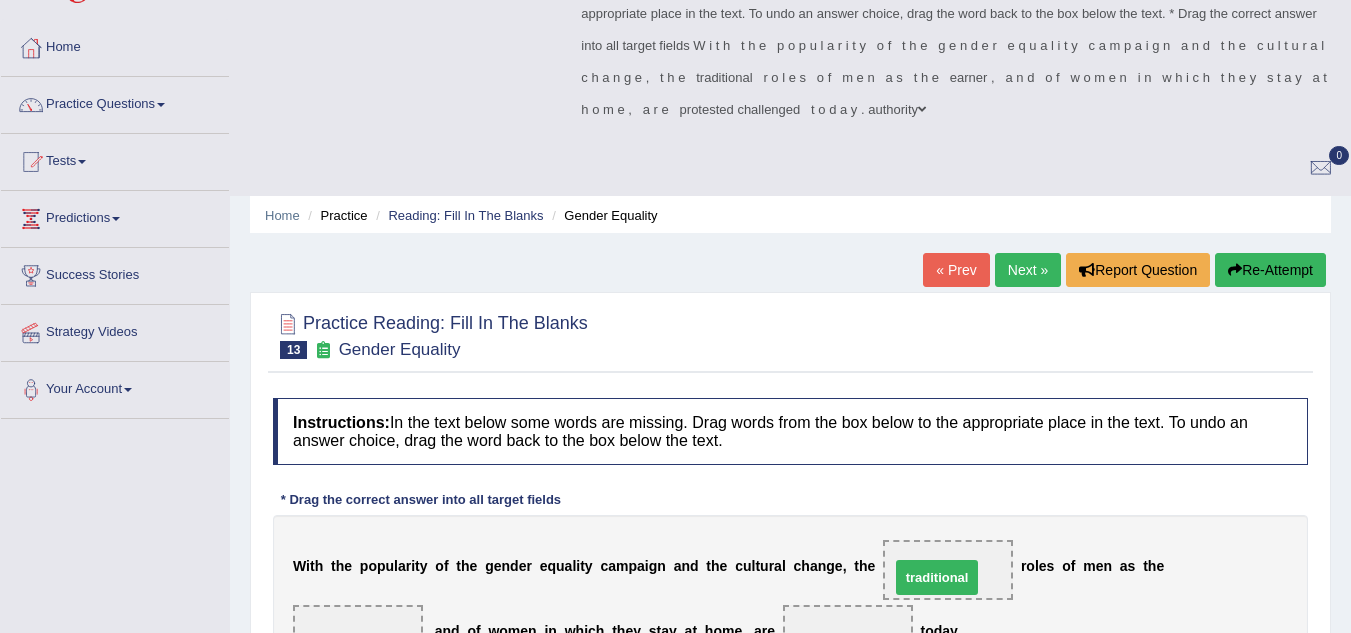 drag, startPoint x: 435, startPoint y: 542, endPoint x: 949, endPoint y: 380, distance: 538.92487 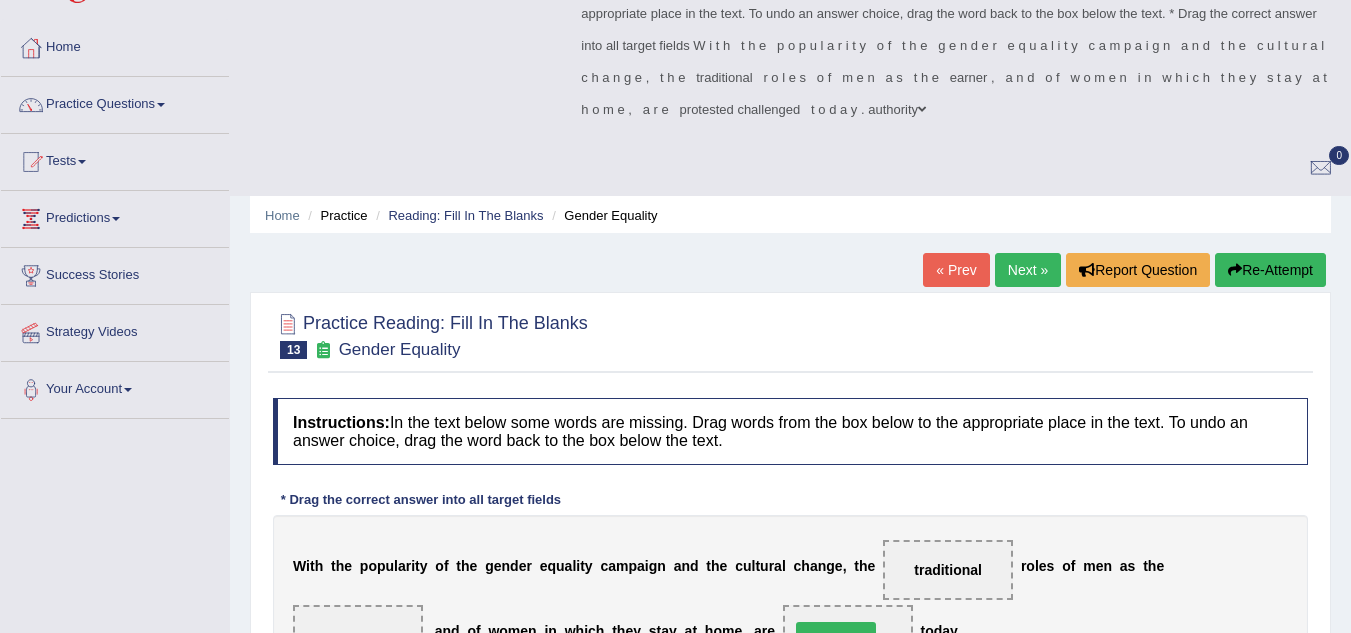 drag, startPoint x: 577, startPoint y: 543, endPoint x: 826, endPoint y: 443, distance: 268.33002 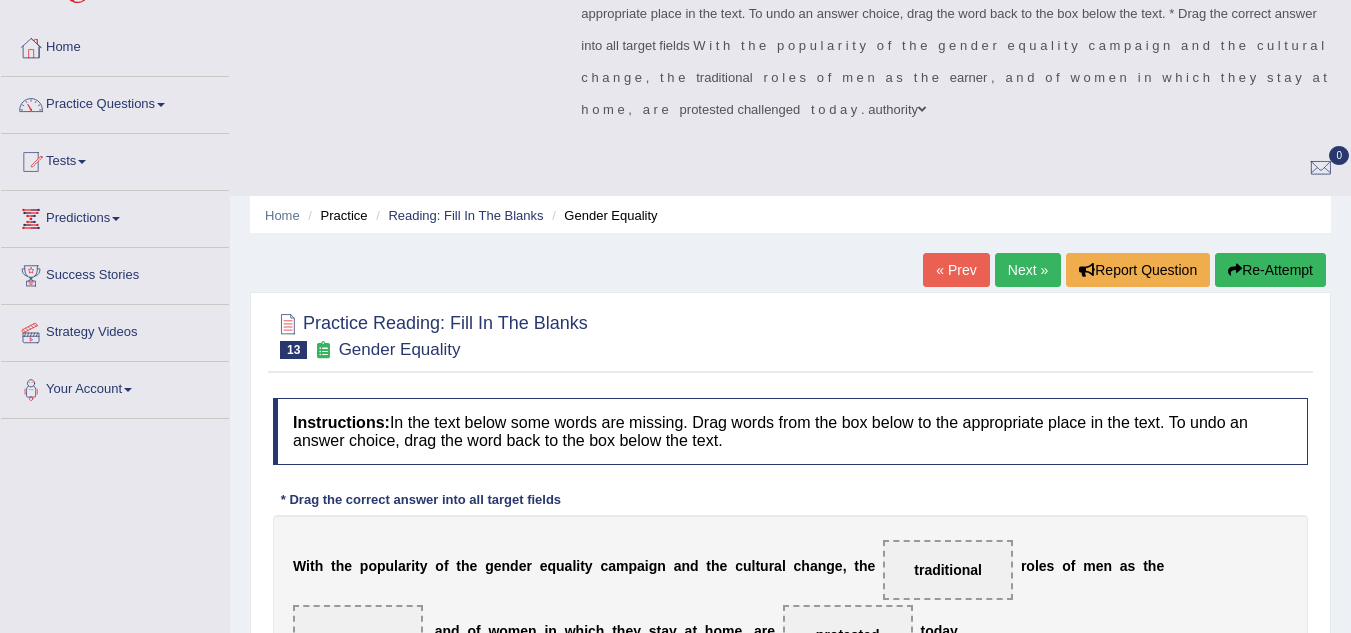 drag, startPoint x: 397, startPoint y: 537, endPoint x: 364, endPoint y: 436, distance: 106.25441 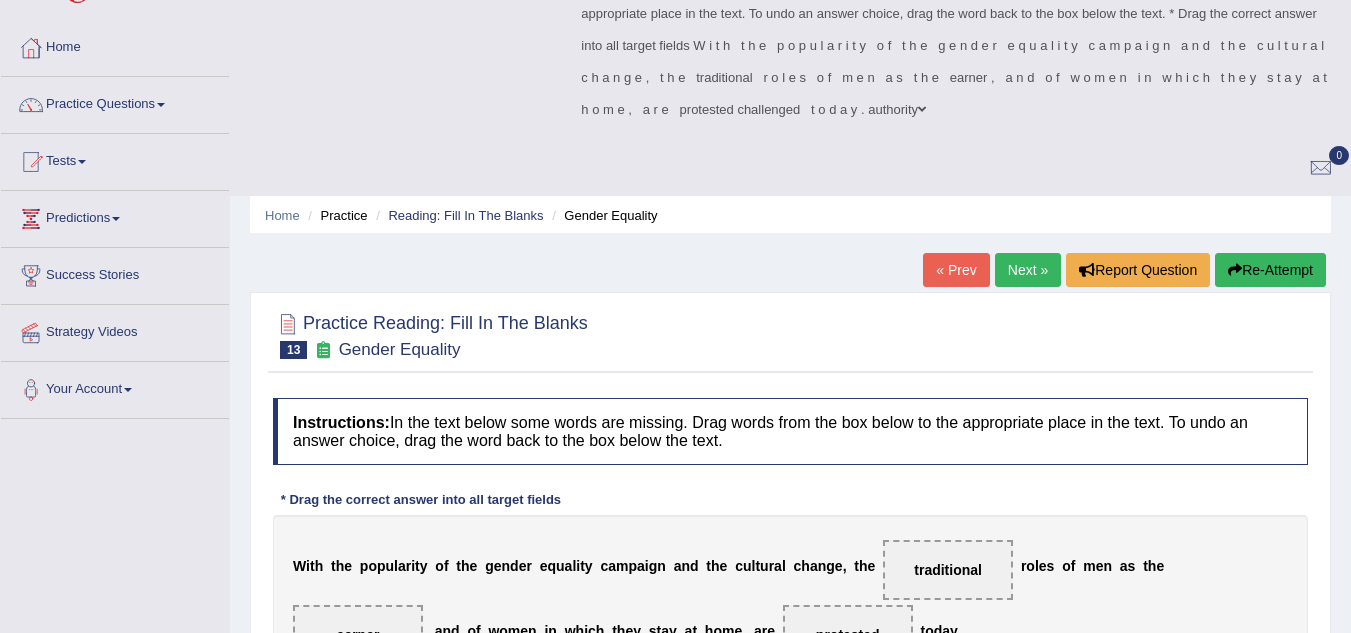 click on "Verify" at bounding box center (790, 811) 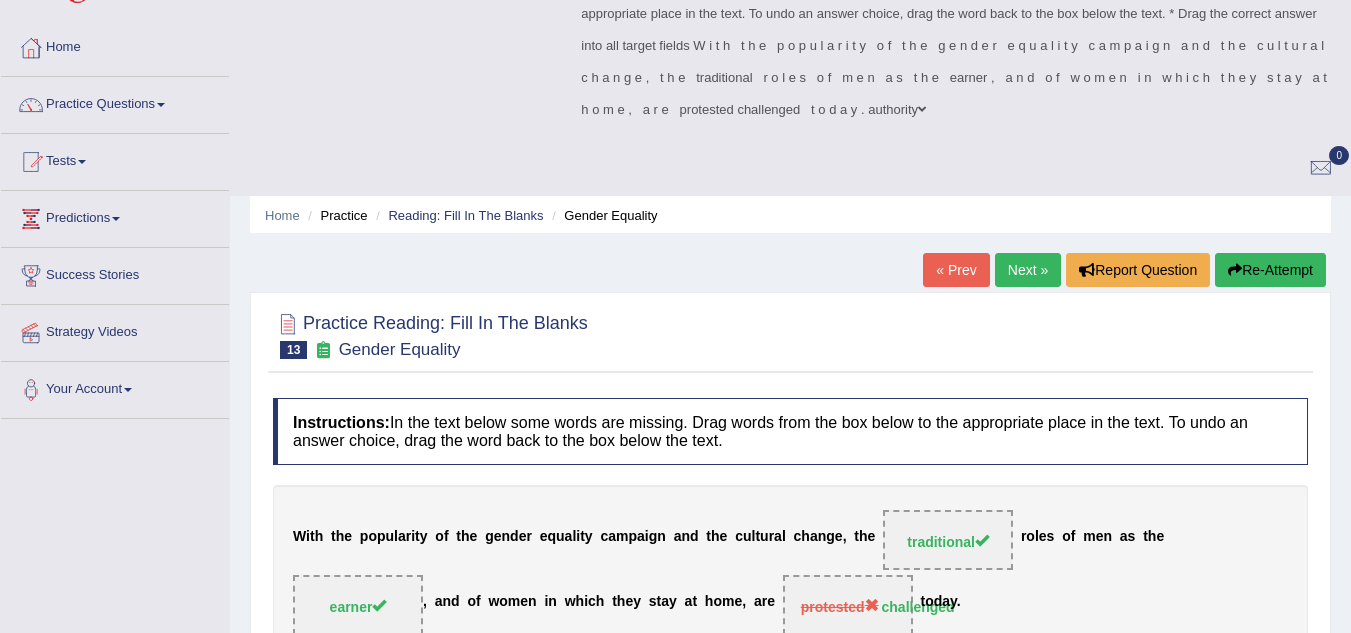 click on "Home
Practice
Reading: Fill In The Blanks
Gender Equality
« Prev Next »  Report Question  Re-Attempt
Practice Reading: Fill In The Blanks
13
Gender Equality
Instructions:  In the text below some words are missing. Drag words from the box below to the appropriate place in the text. To undo an answer choice, drag the word back to the box below the text.
* Drag the correct answer into all target fields W i t h    t h e    p o p u l a r i t y    o f    t h e    g e n d e r    e q u a l i t y    c a m p a i g n    a n d    t h e    c u l t u r a l    c h a n g e ,    t h e    traditional    r o l e s    o f    m e n    a s    t h e    earner ,    a n d    o f    w o m e n    i n    w h i c h    t h e y    s t a y    a t    h o m e ,    a r e    protested challenged    t o d a y . authority" at bounding box center (790, 421) 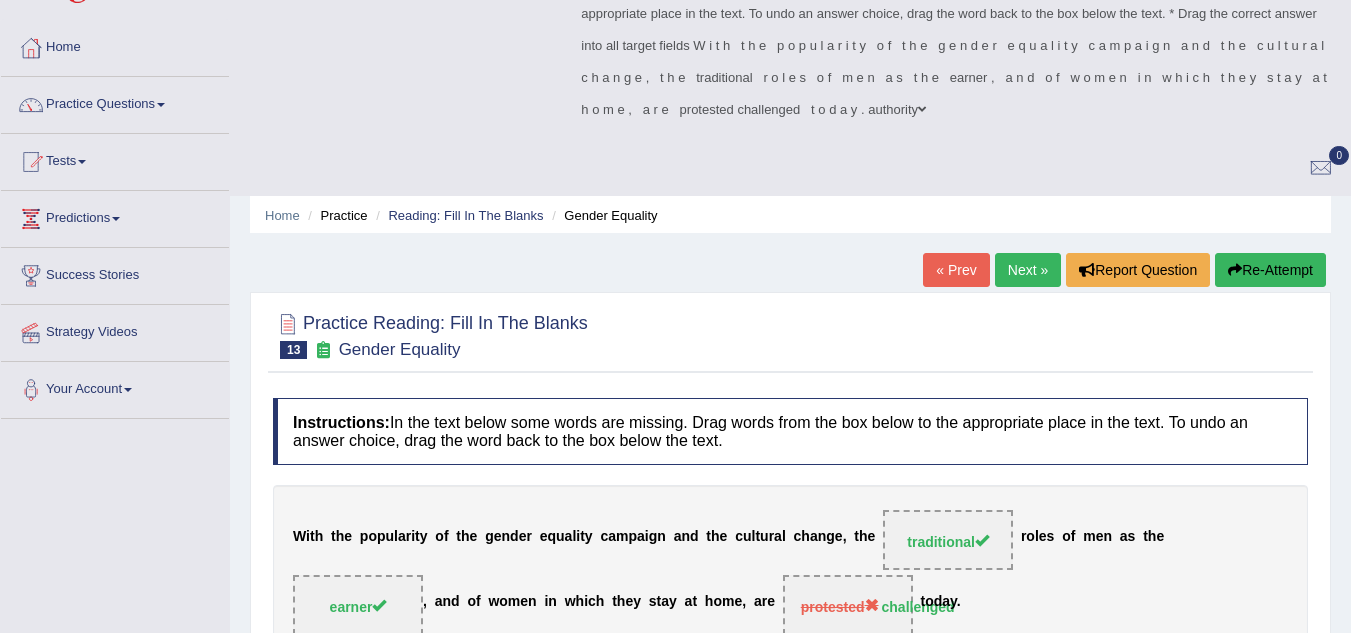 click on "Next »" at bounding box center [1028, 270] 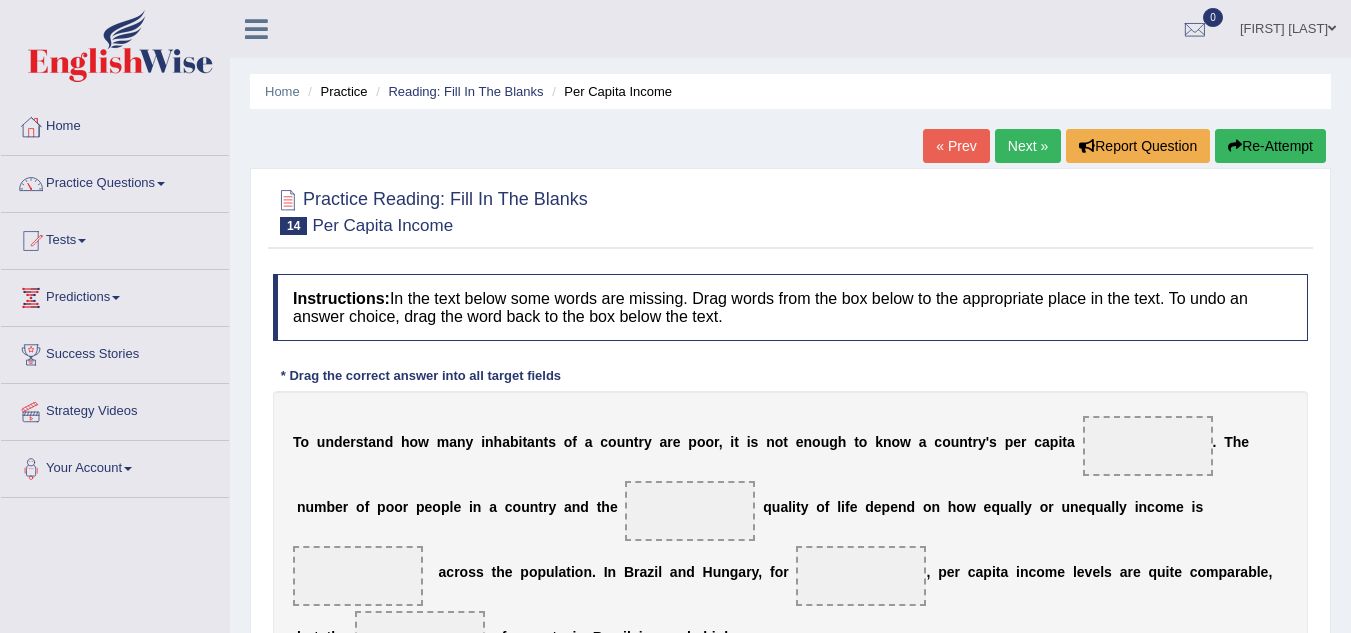 scroll, scrollTop: 0, scrollLeft: 0, axis: both 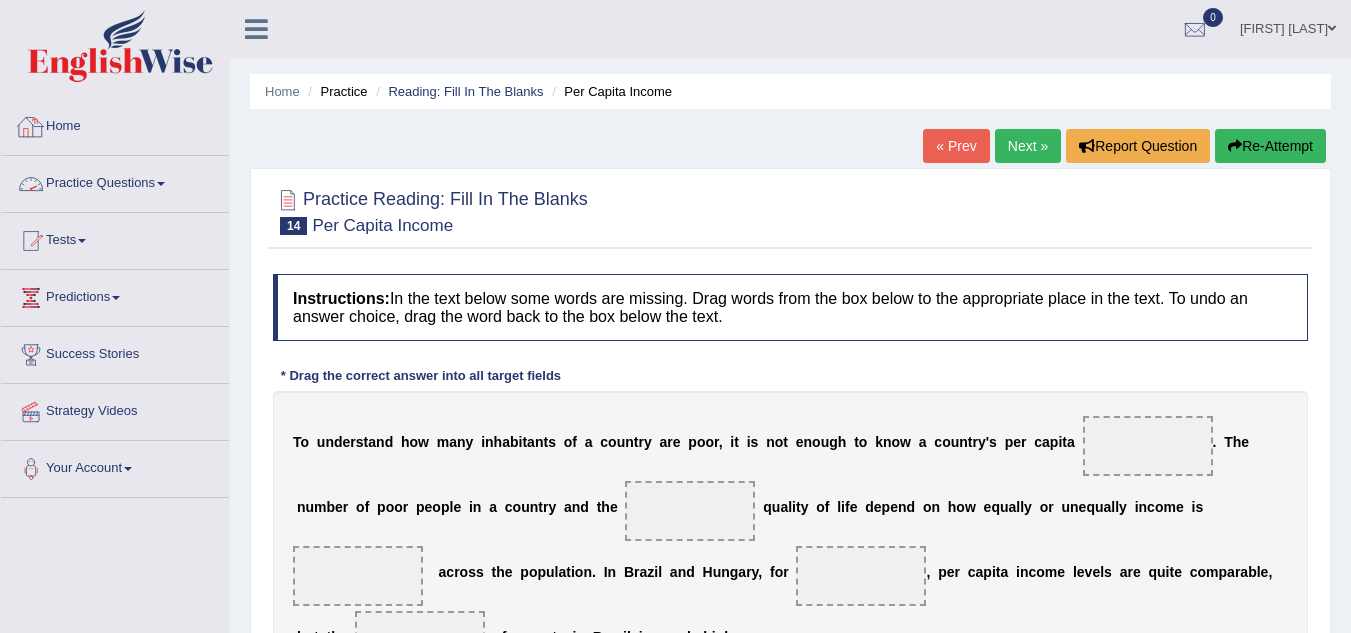 click on "Practice Questions" at bounding box center [115, 181] 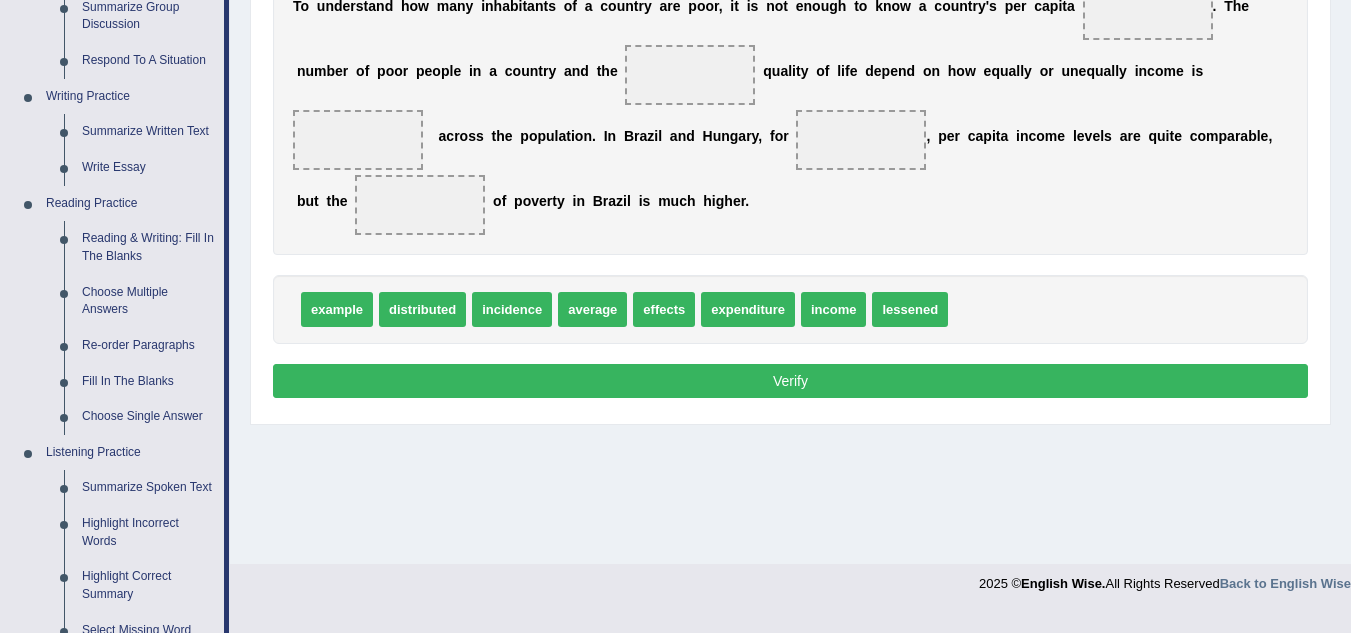 scroll, scrollTop: 438, scrollLeft: 0, axis: vertical 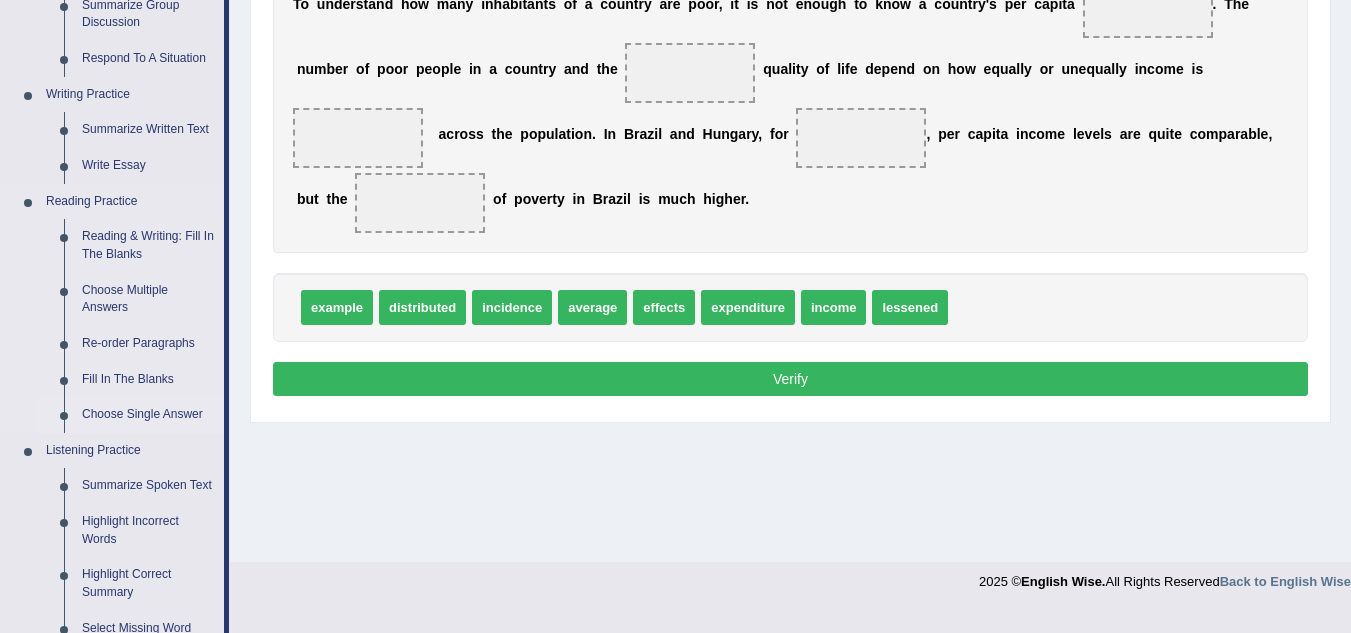 click on "Choose Single Answer" at bounding box center [148, 415] 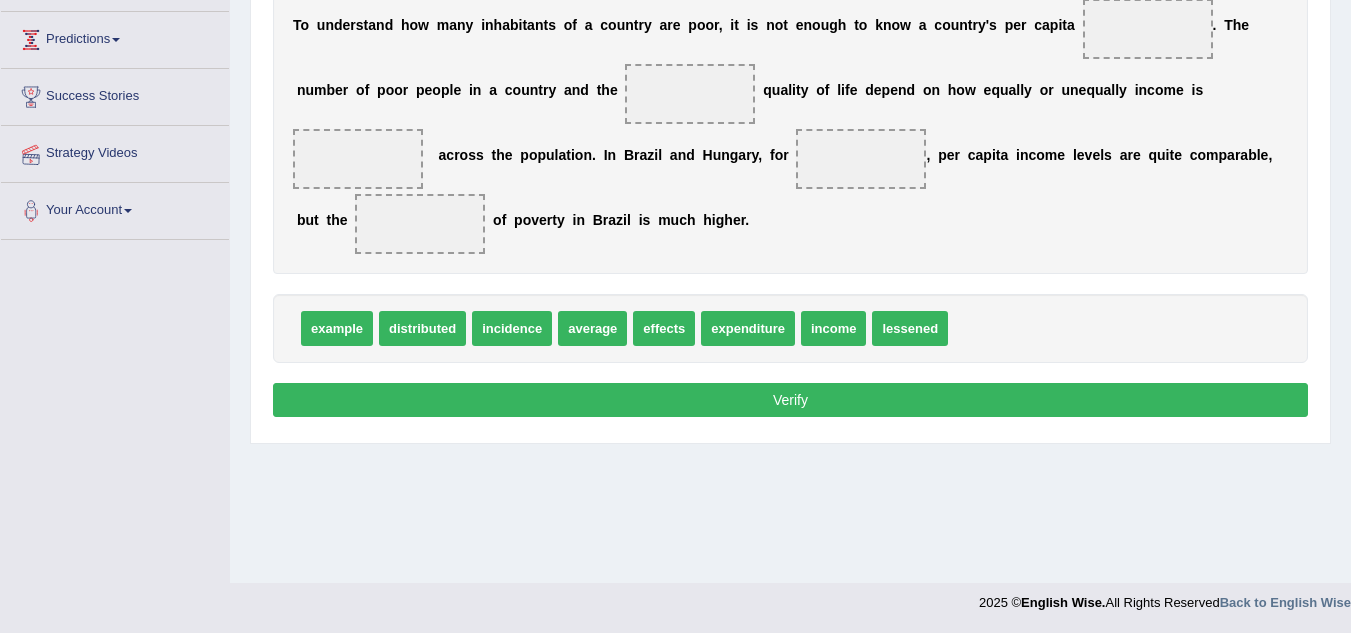 scroll, scrollTop: 259, scrollLeft: 0, axis: vertical 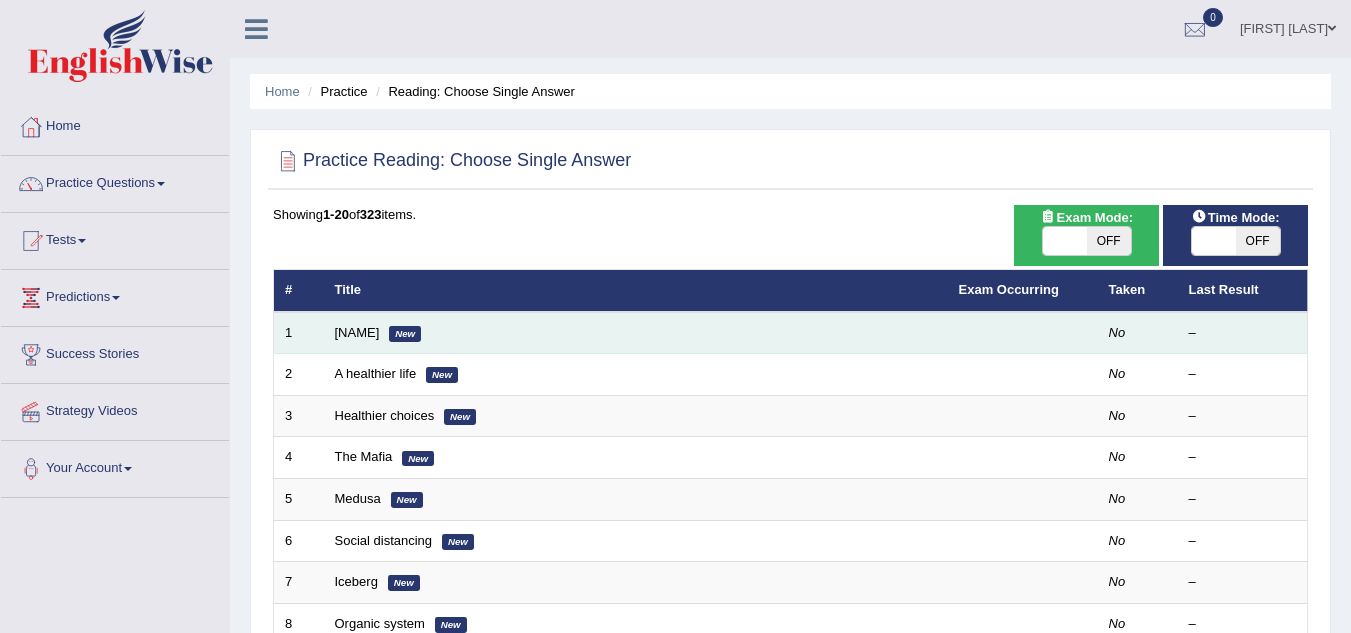 click on "Clark New" at bounding box center (636, 333) 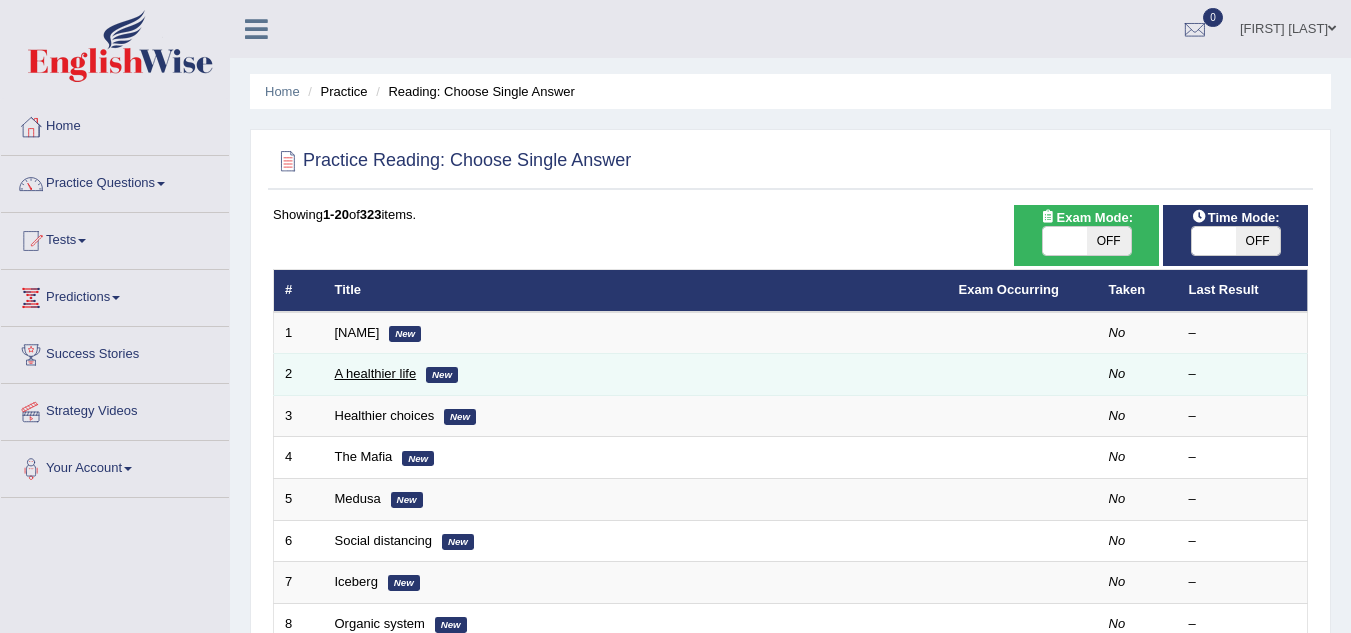 click on "A healthier life" at bounding box center [376, 373] 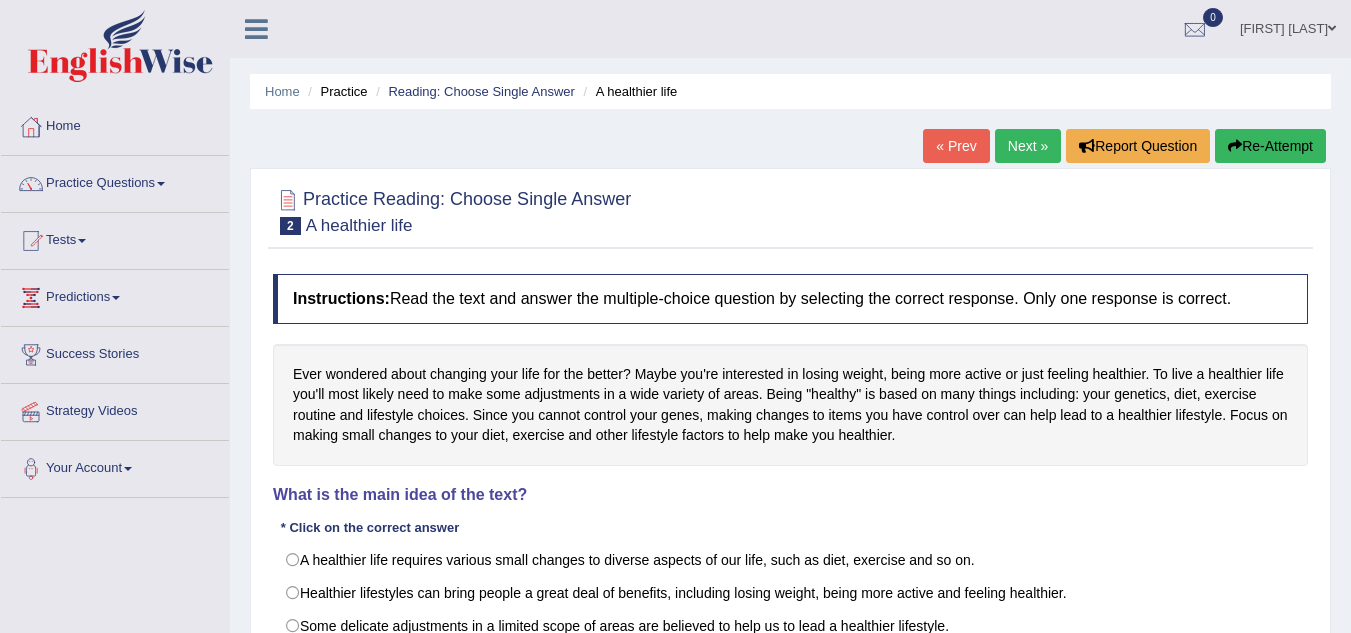 scroll, scrollTop: 0, scrollLeft: 0, axis: both 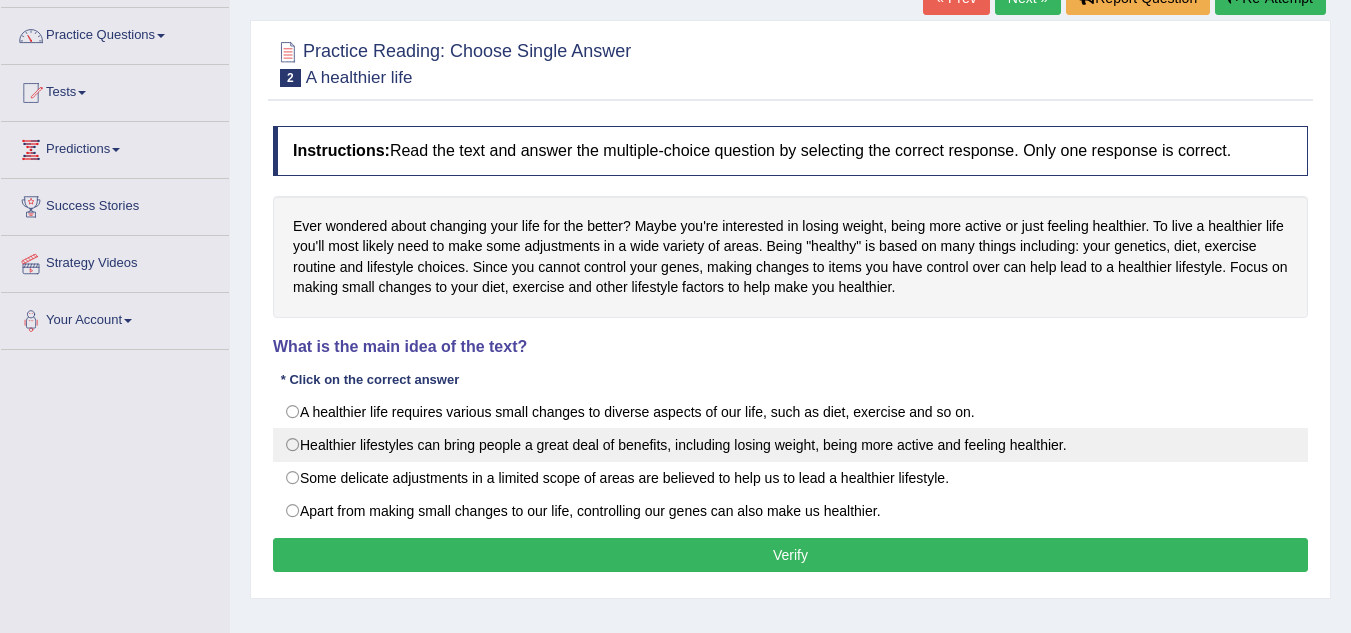 click on "Healthier lifestyles can bring people a great deal of benefits, including losing weight, being more active and feeling healthier." at bounding box center [790, 445] 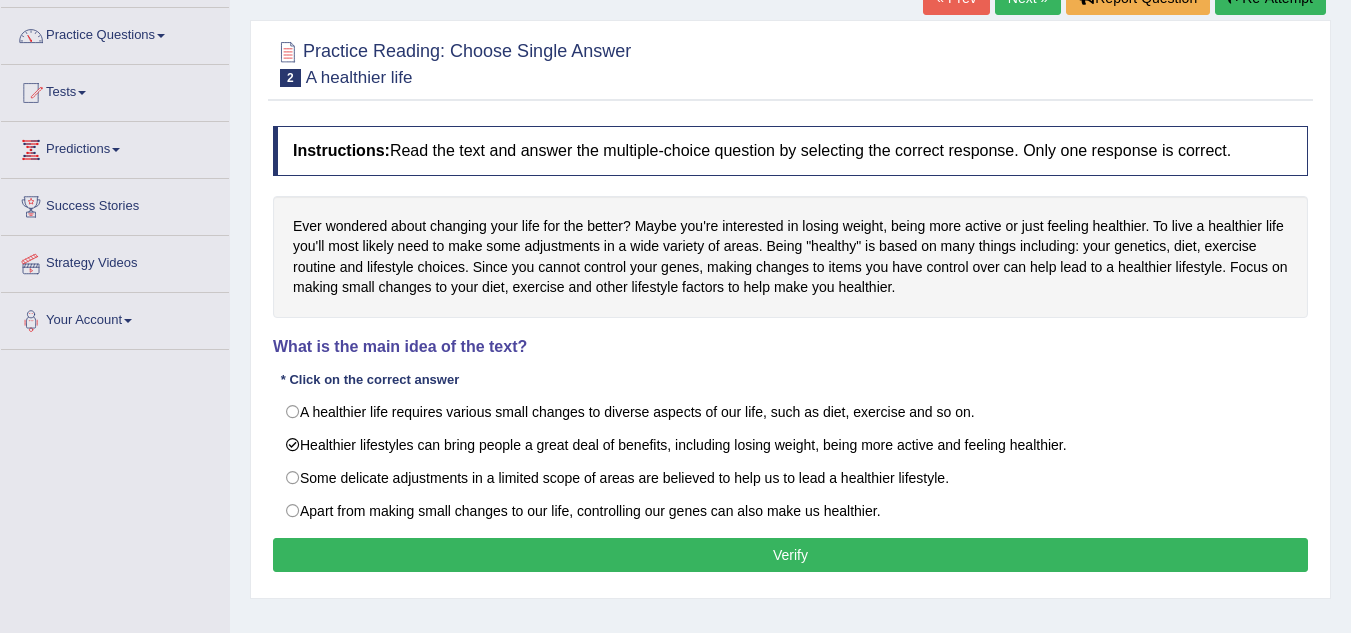 click on "Verify" at bounding box center [790, 555] 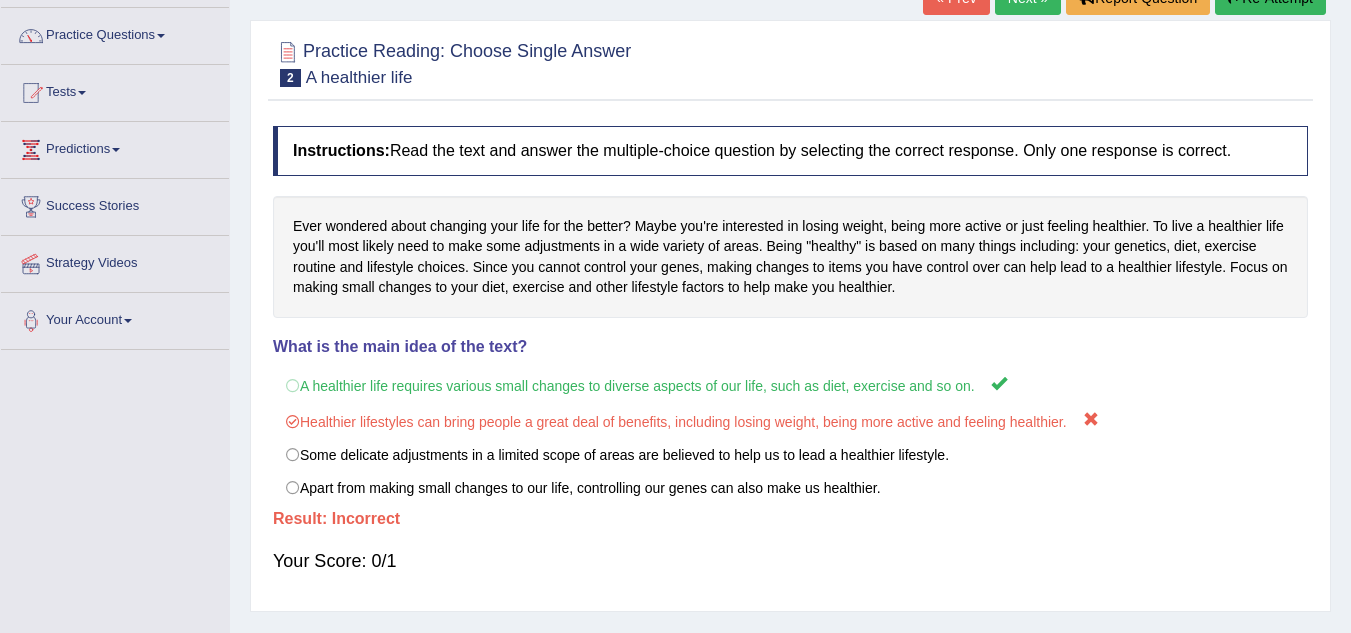 drag, startPoint x: 1323, startPoint y: 422, endPoint x: 1365, endPoint y: 404, distance: 45.694637 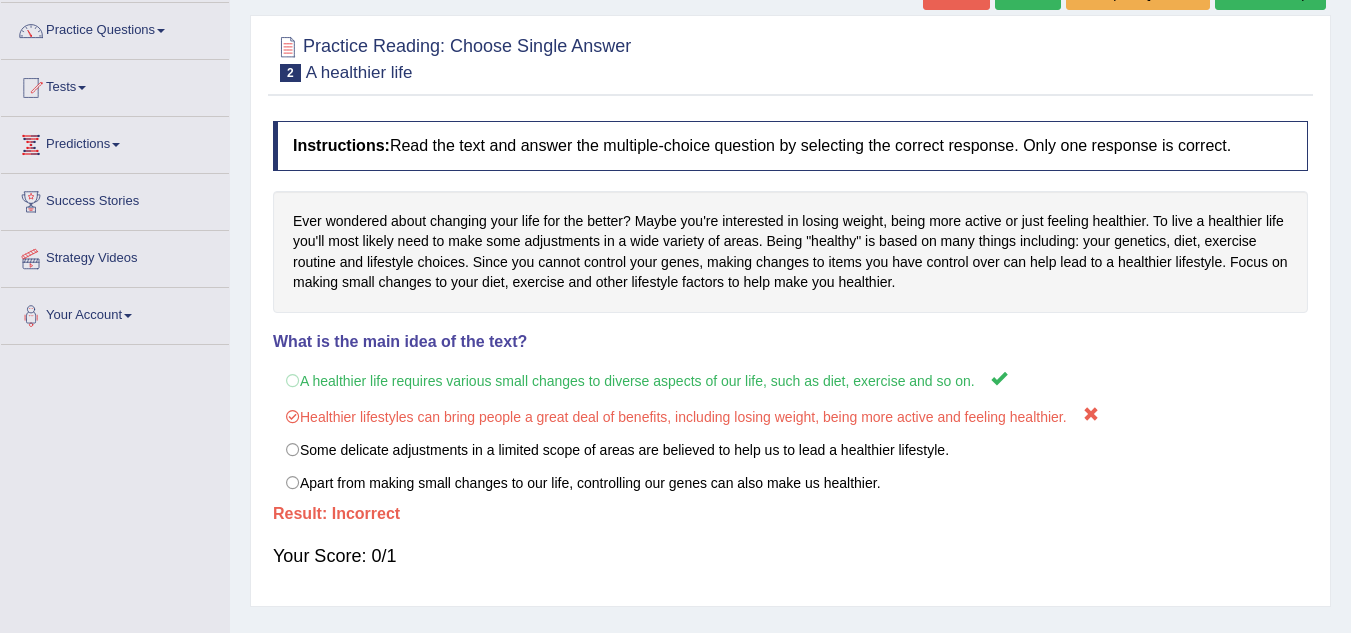 scroll, scrollTop: 0, scrollLeft: 0, axis: both 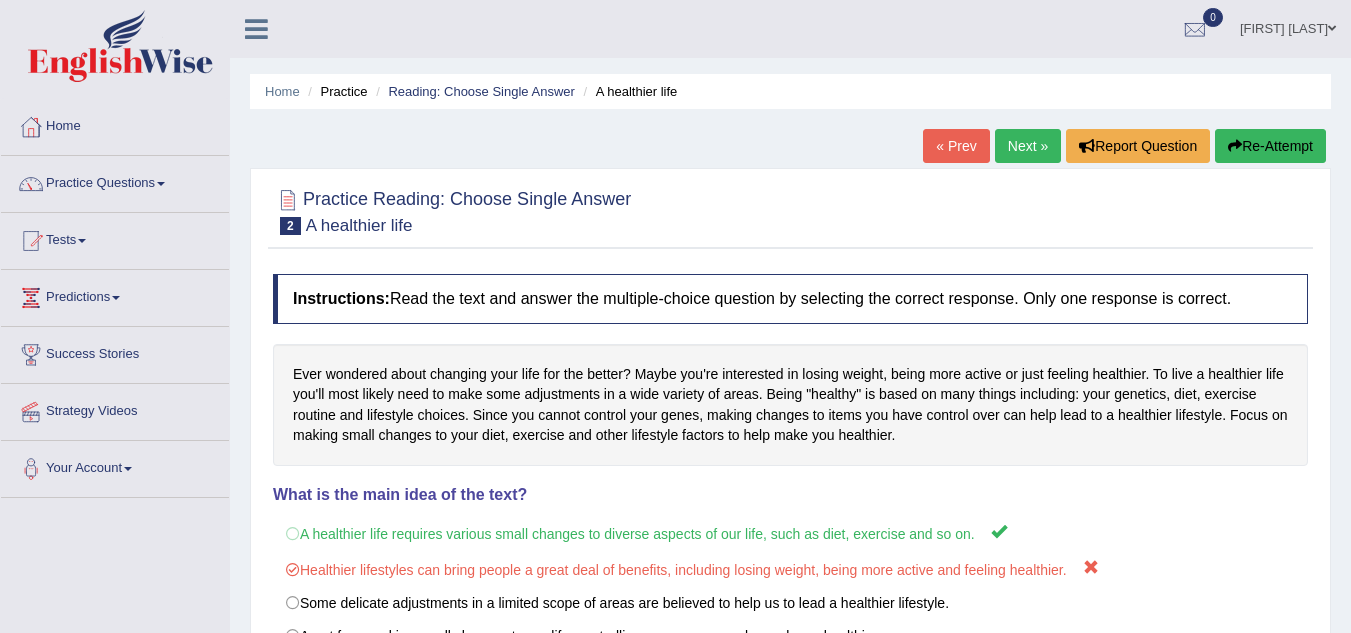 click on "Next »" at bounding box center (1028, 146) 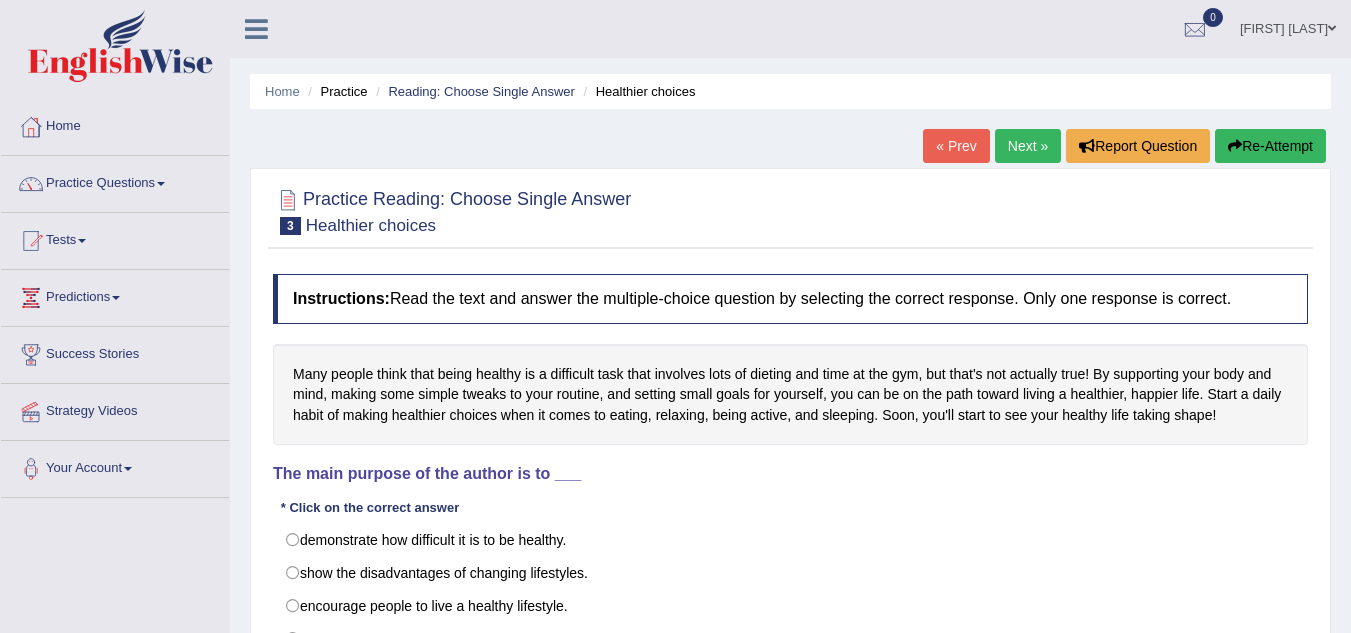 scroll, scrollTop: 0, scrollLeft: 0, axis: both 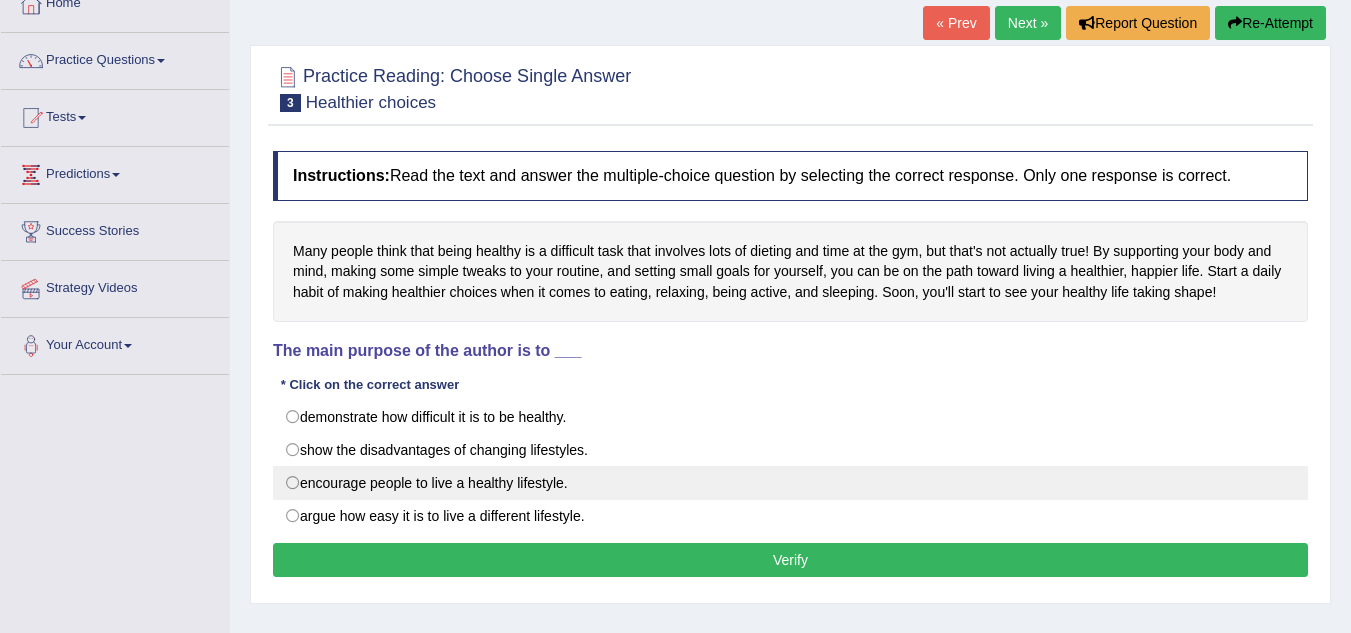 click on "encourage people to live a healthy lifestyle." at bounding box center (790, 483) 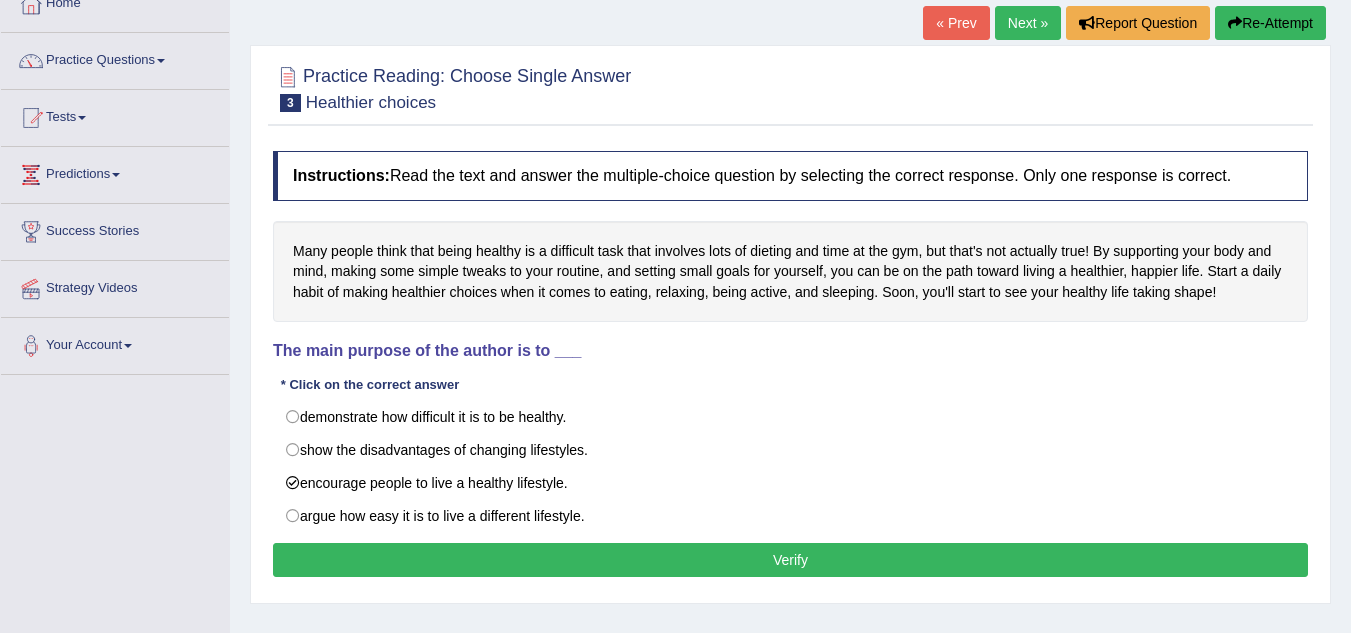 click on "Verify" at bounding box center [790, 560] 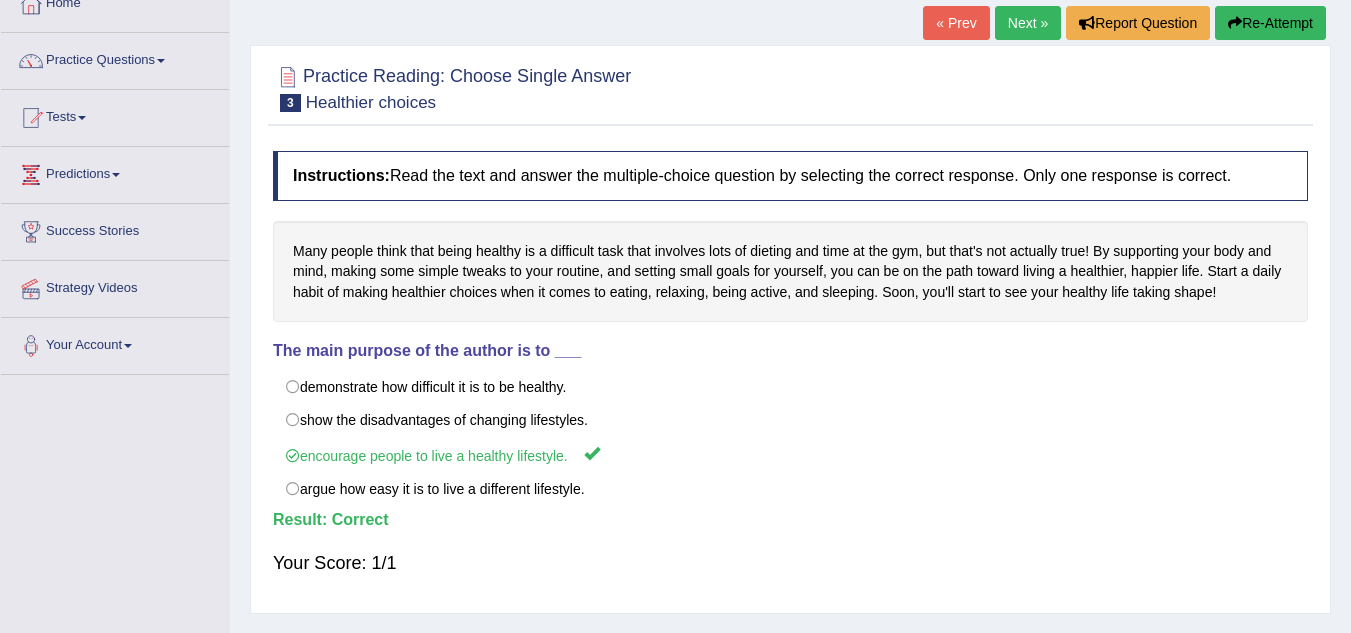 click on "Next »" at bounding box center (1028, 23) 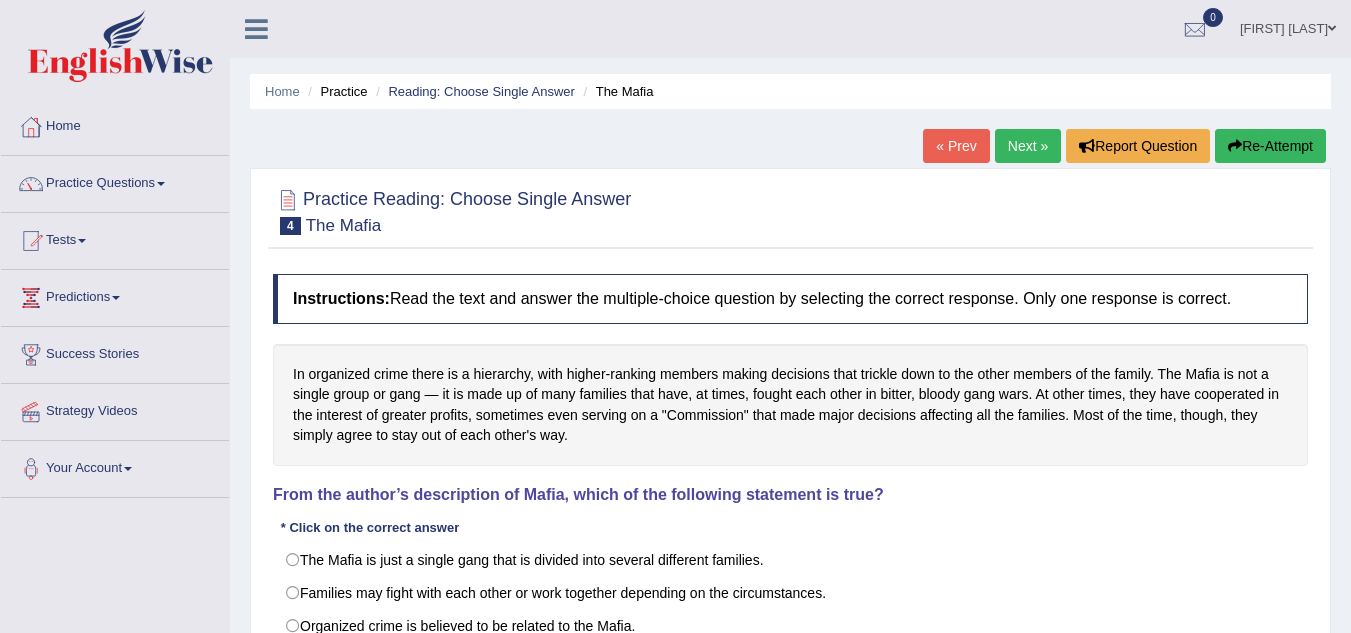 scroll, scrollTop: 0, scrollLeft: 0, axis: both 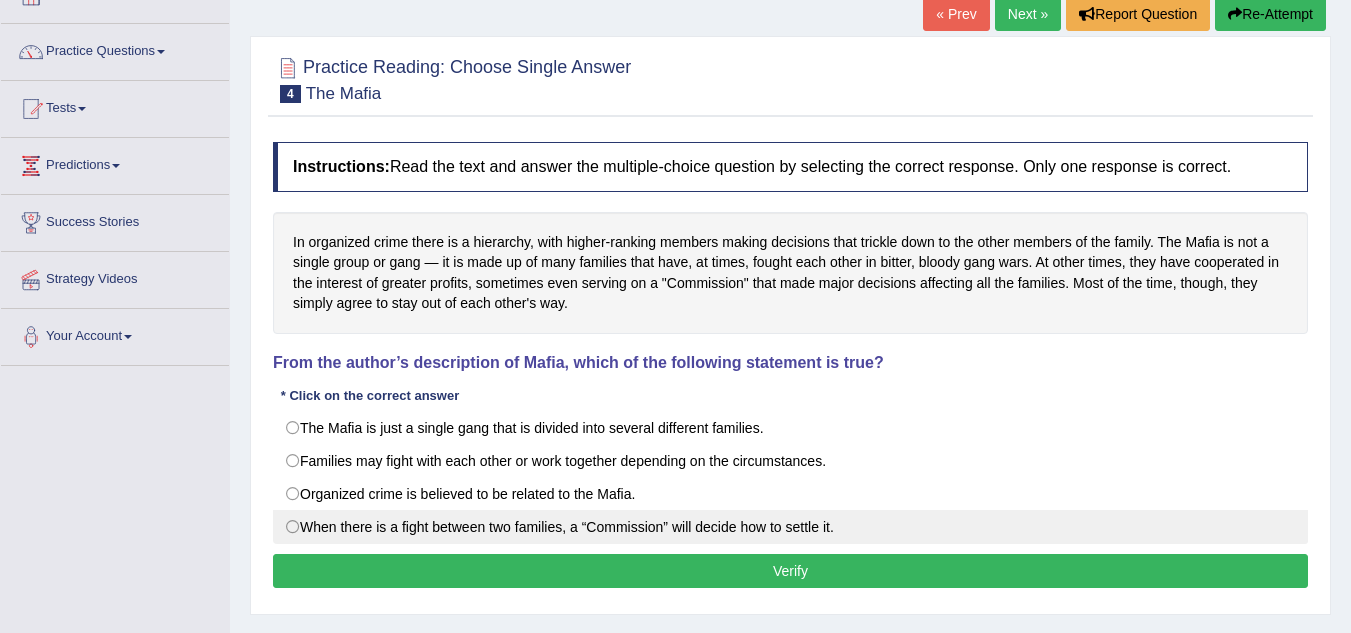 click on "When there is a fight between two families, a “Commission” will decide how to settle it." at bounding box center (790, 527) 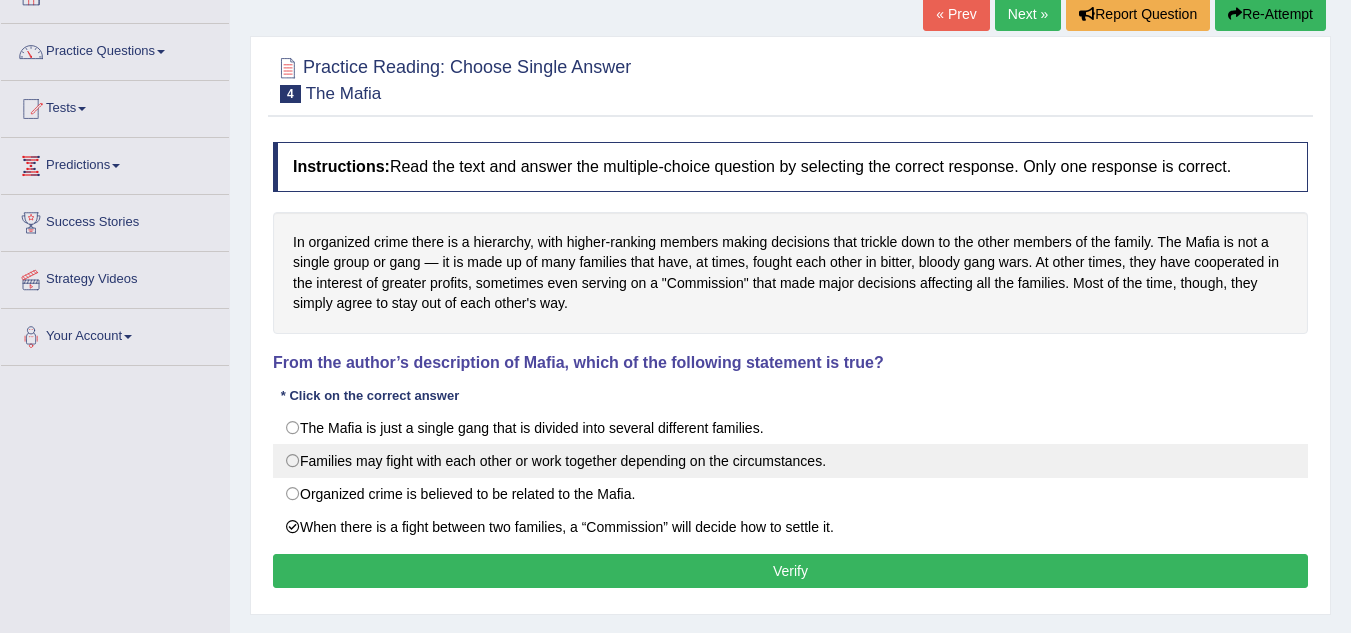 click on "Families may fight with each other or work together depending on the circumstances." at bounding box center [790, 461] 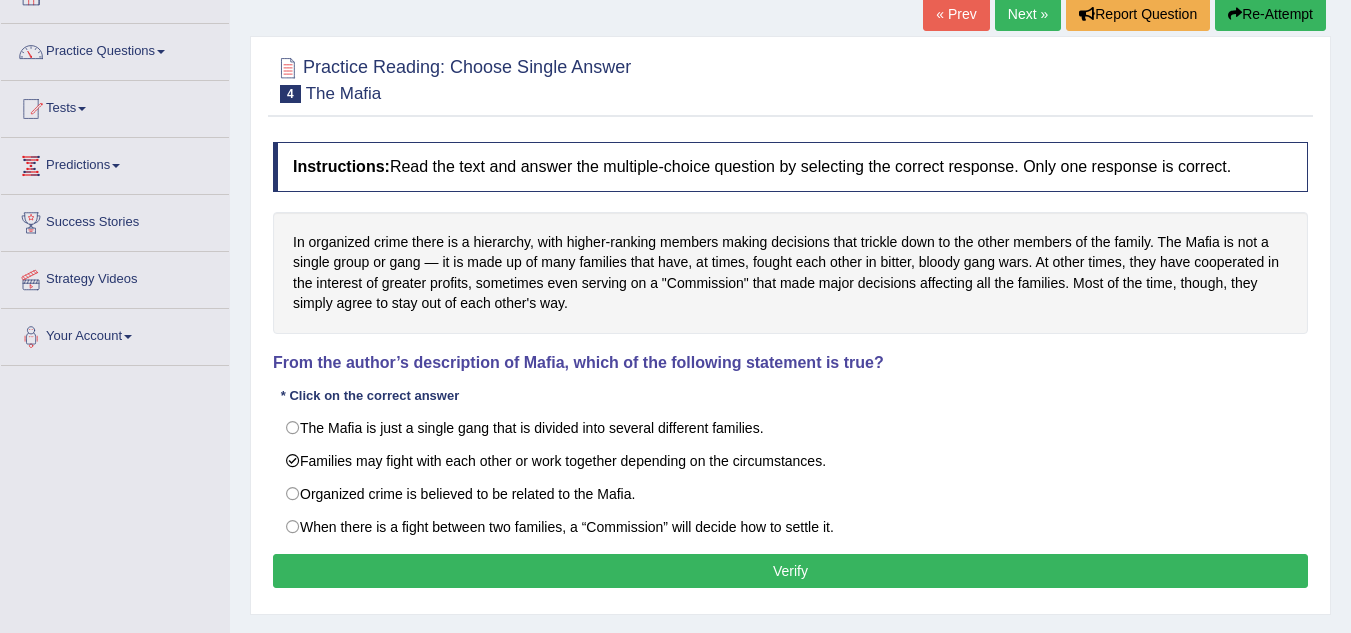 click on "Verify" at bounding box center (790, 571) 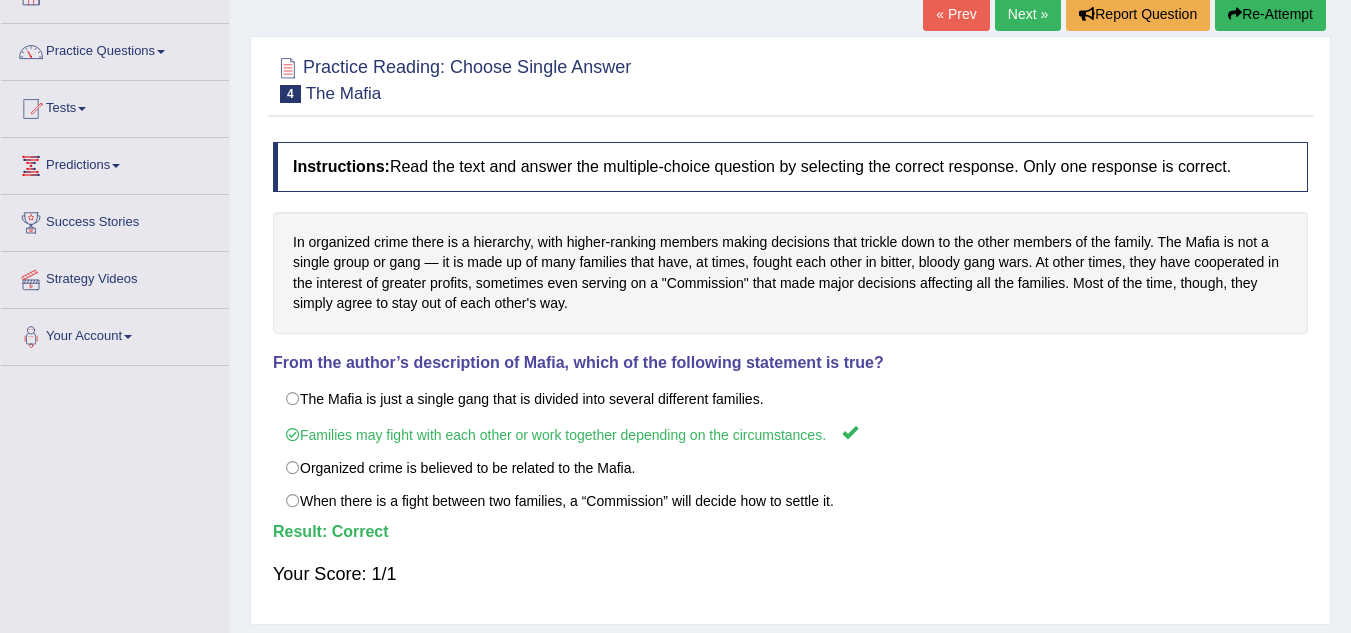 click on "Next »" at bounding box center [1028, 14] 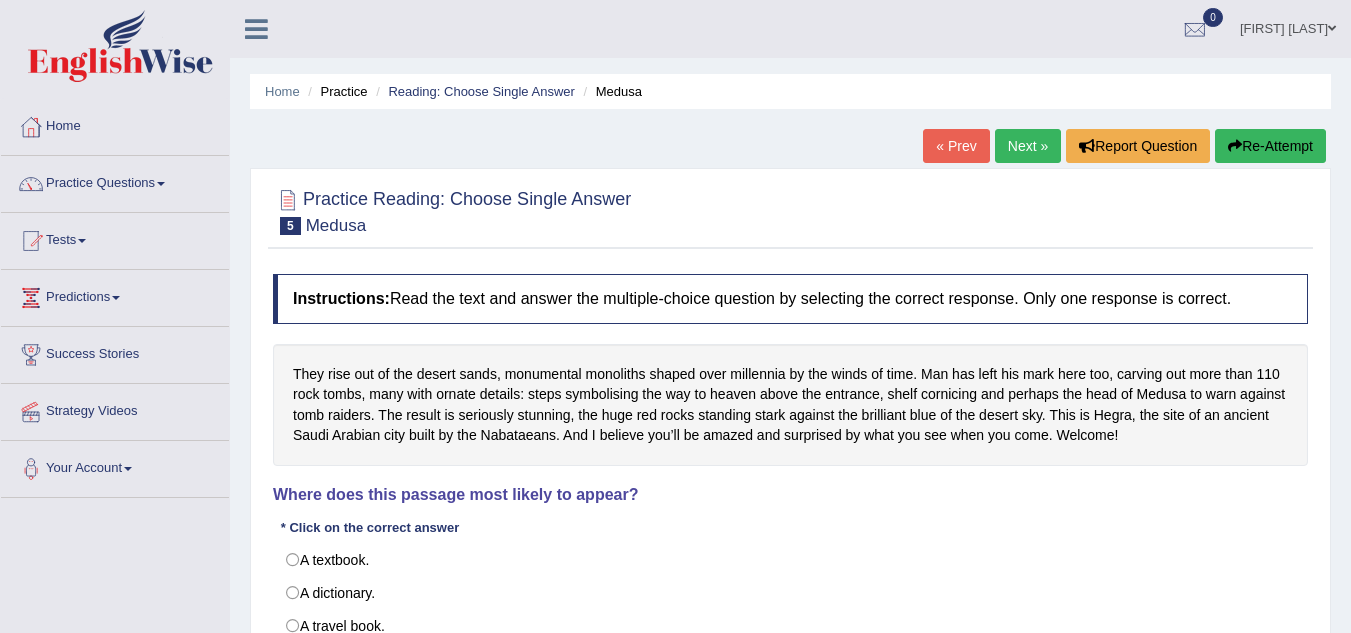 scroll, scrollTop: 0, scrollLeft: 0, axis: both 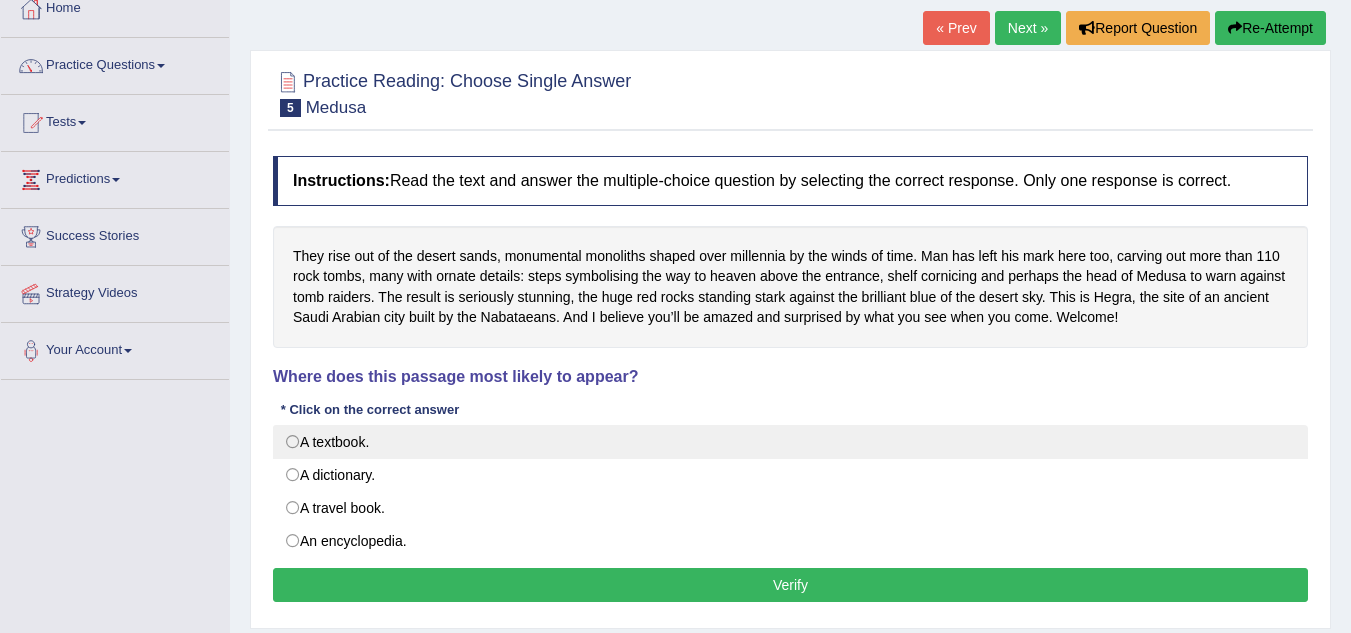 click on "A textbook." at bounding box center (790, 442) 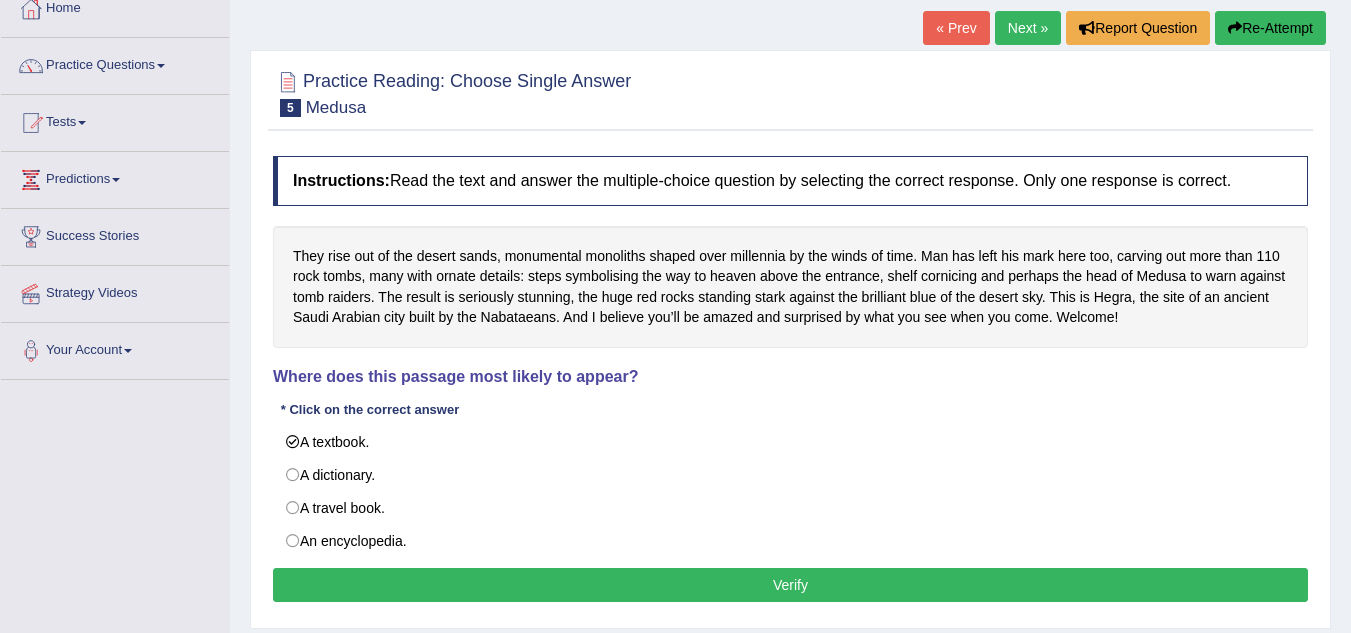 click on "Verify" at bounding box center [790, 585] 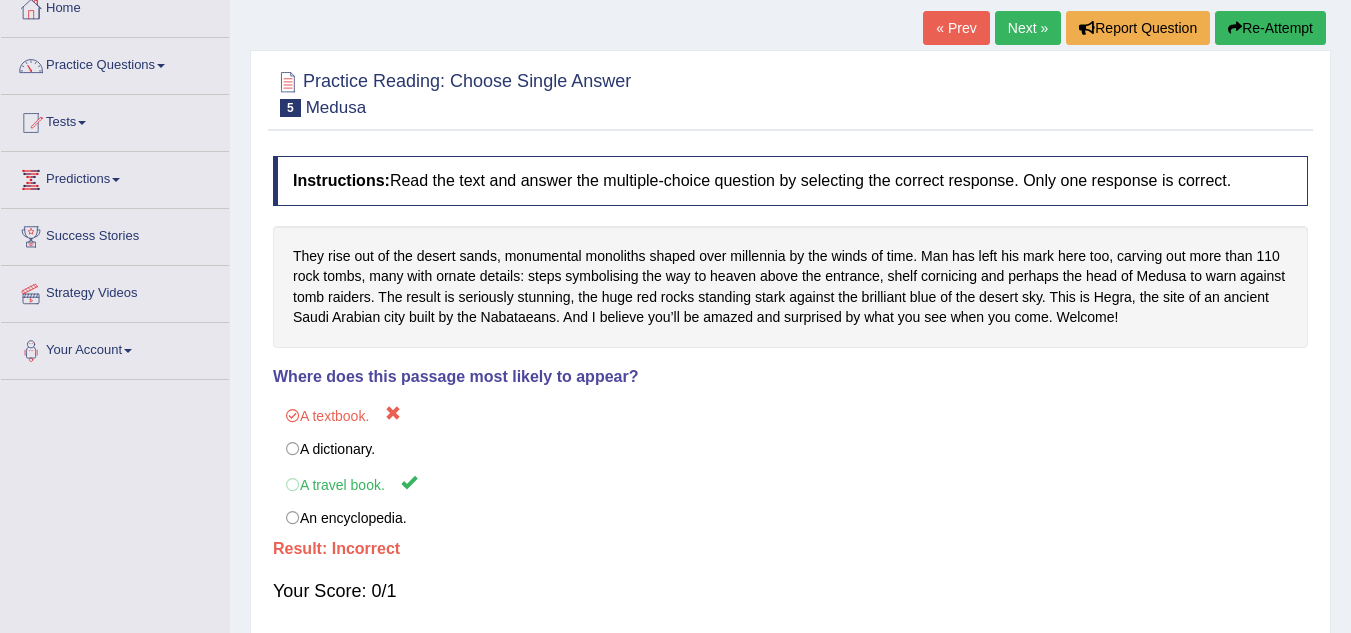 scroll, scrollTop: 0, scrollLeft: 0, axis: both 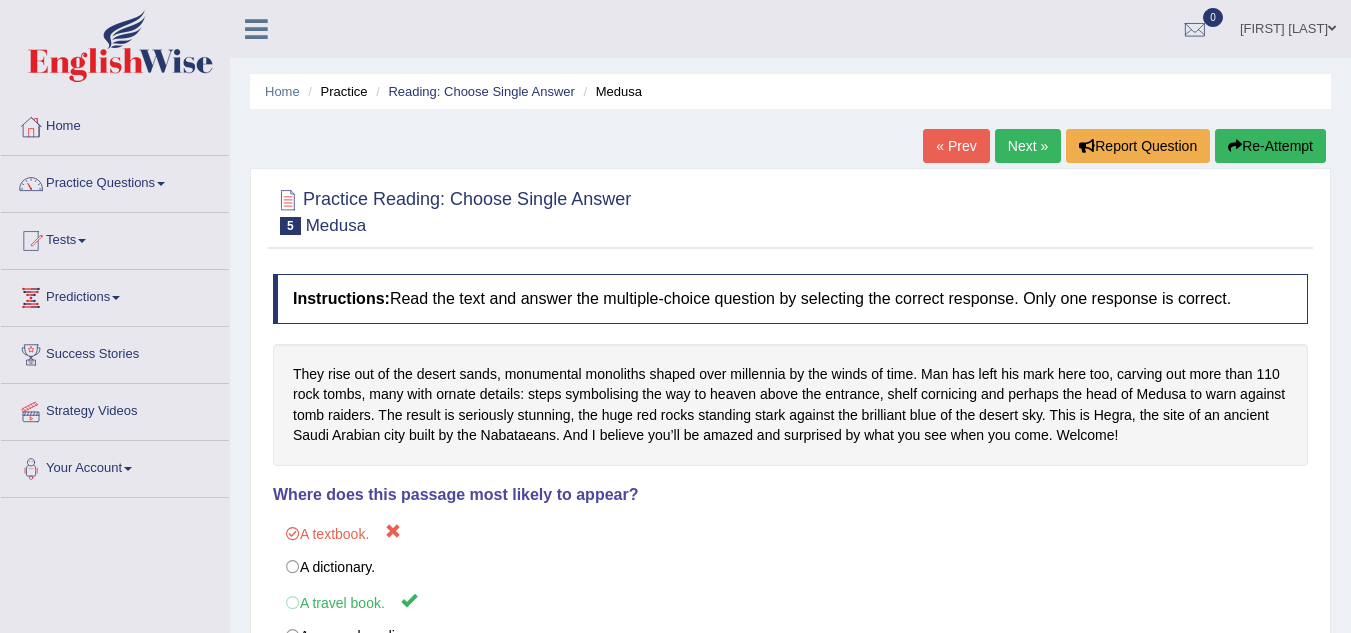 click on "Next »" at bounding box center [1028, 146] 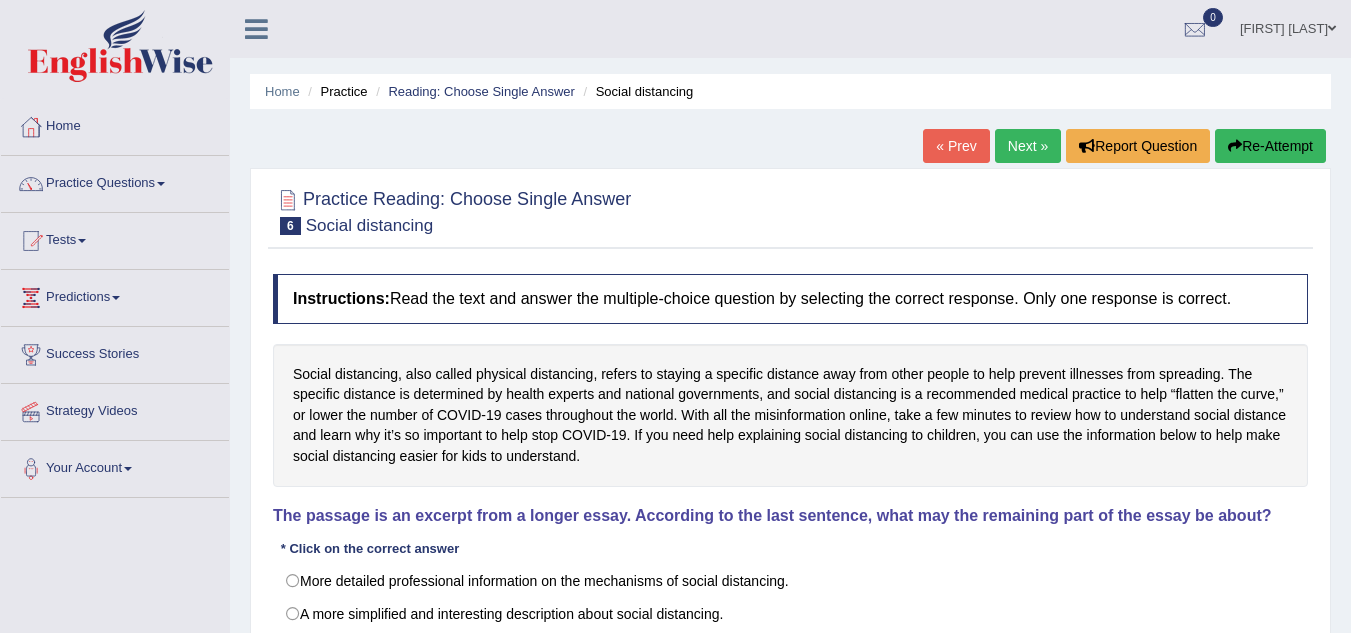 scroll, scrollTop: 0, scrollLeft: 0, axis: both 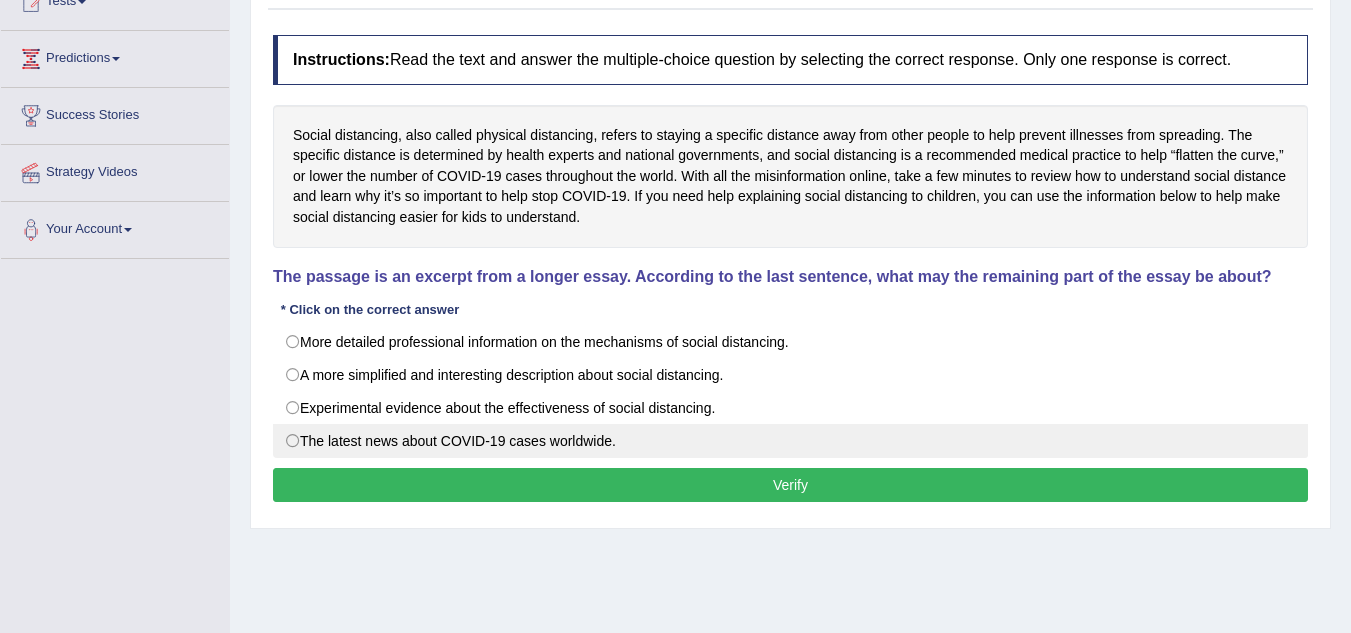 click on "The latest news about COVID-19 cases worldwide." at bounding box center (790, 441) 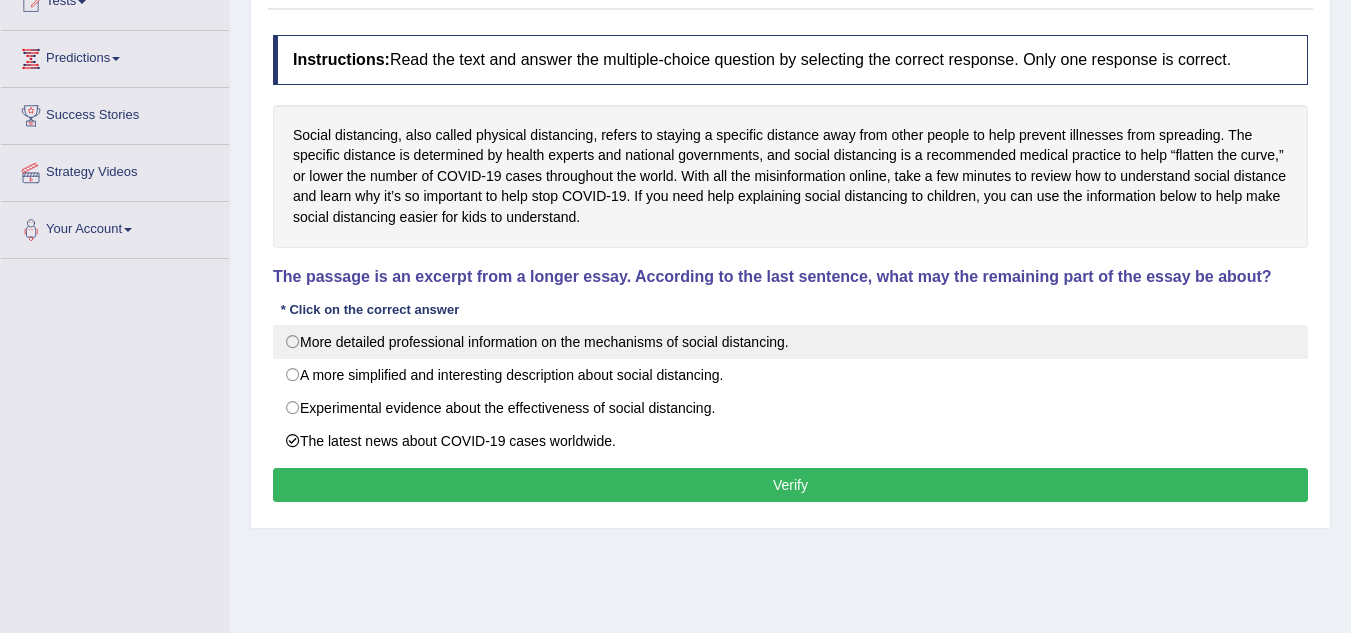 click on "More detailed professional information on the mechanisms of social distancing." at bounding box center [790, 342] 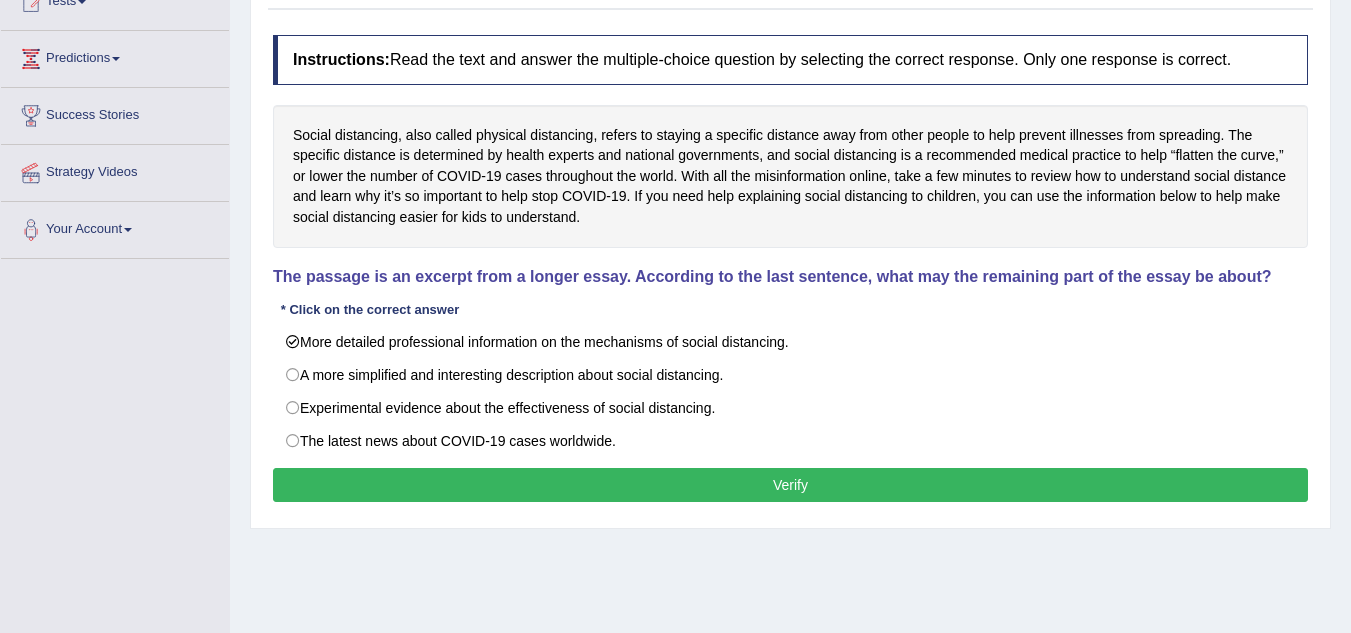 click on "Verify" at bounding box center (790, 485) 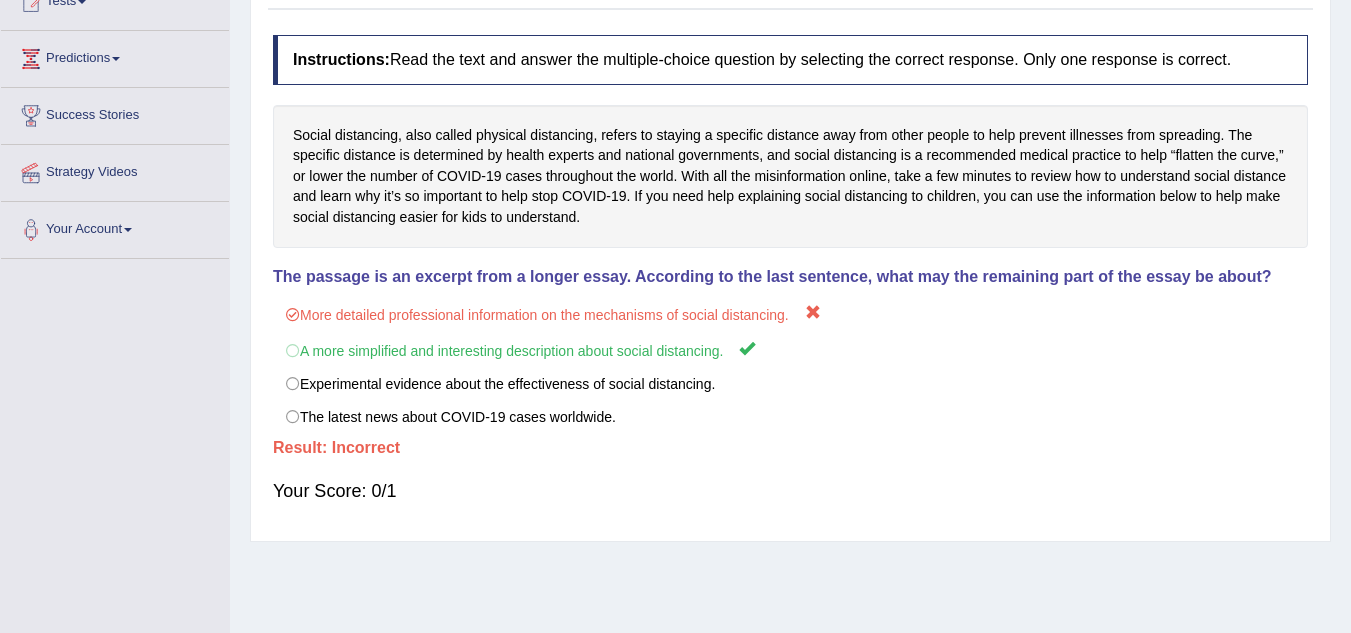 scroll, scrollTop: 27, scrollLeft: 0, axis: vertical 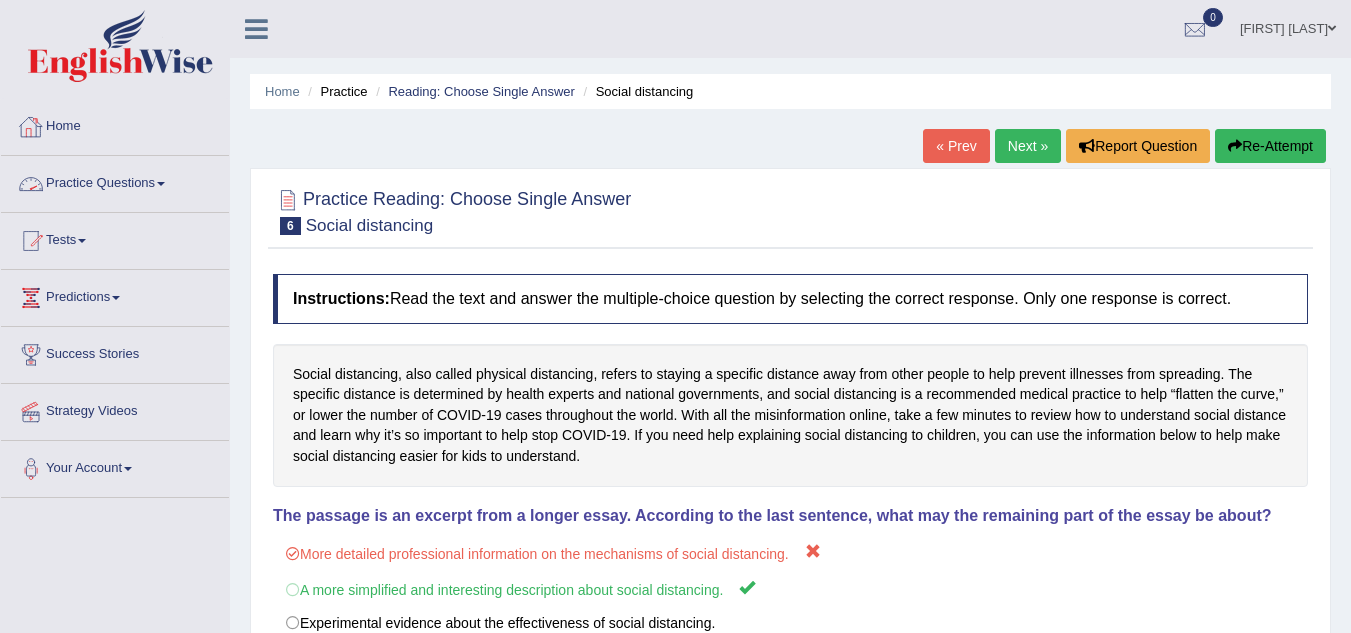 click on "Practice Questions" at bounding box center [115, 181] 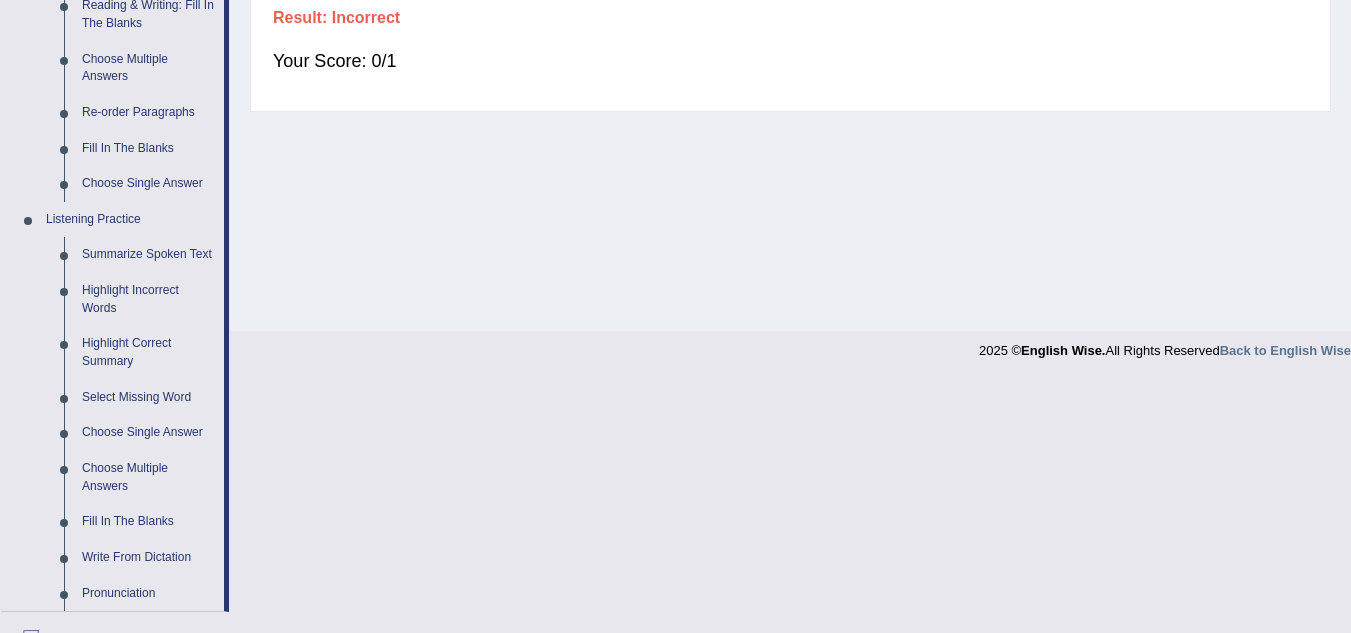 scroll, scrollTop: 672, scrollLeft: 0, axis: vertical 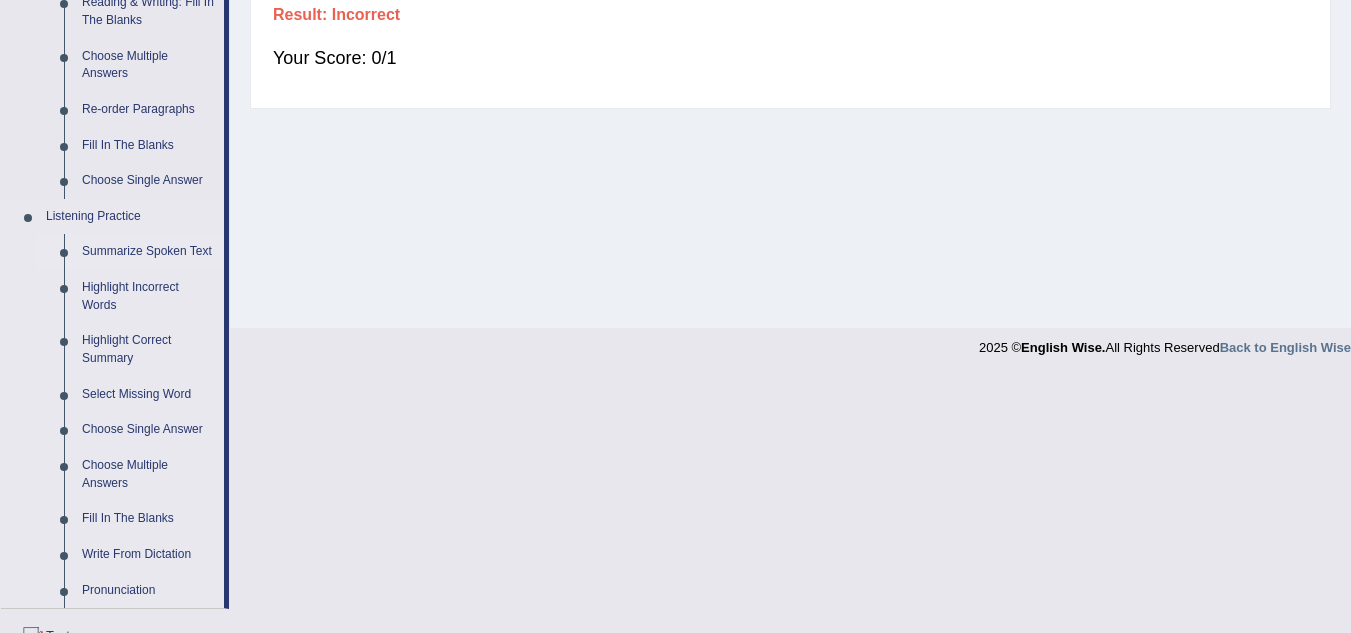 click on "Summarize Spoken Text" at bounding box center (148, 252) 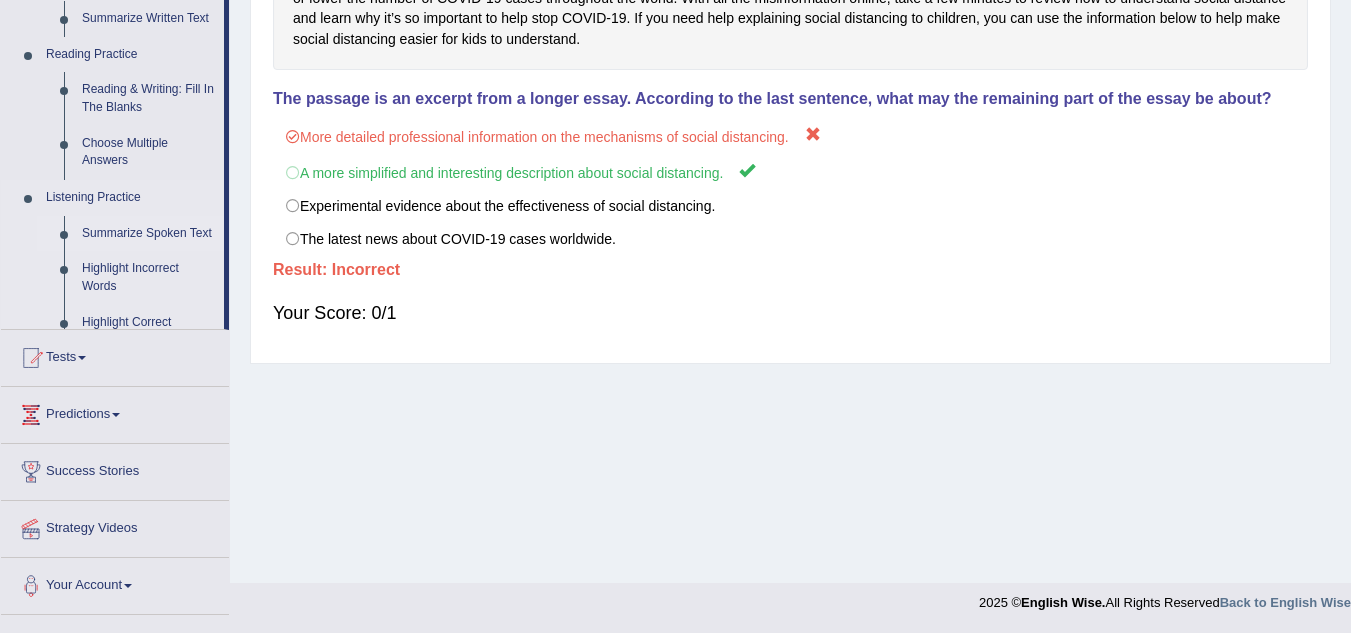 scroll, scrollTop: 417, scrollLeft: 0, axis: vertical 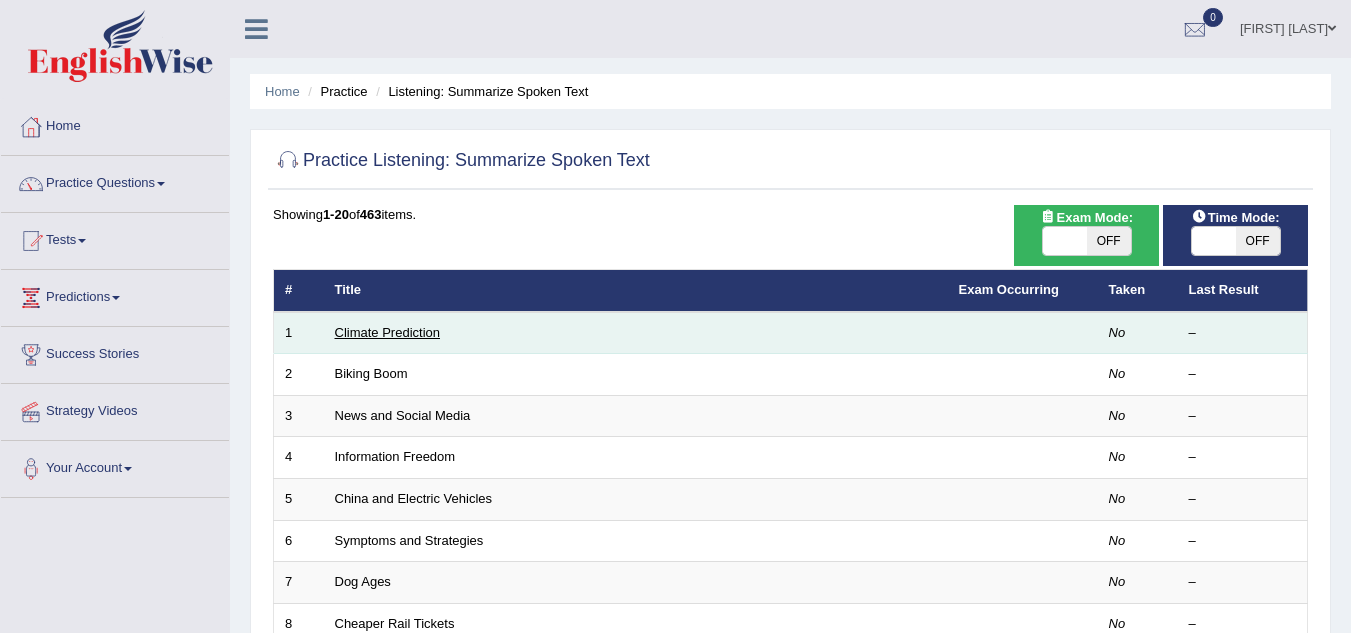 click on "Climate Prediction" at bounding box center [388, 332] 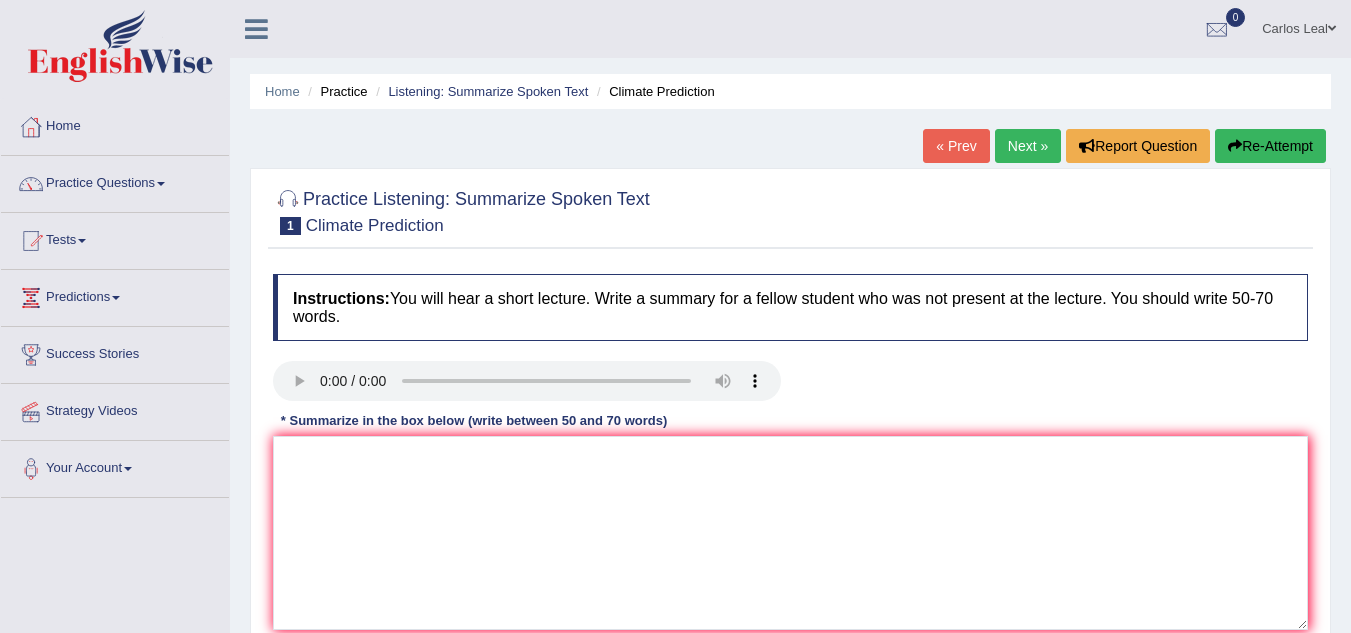 scroll, scrollTop: 0, scrollLeft: 0, axis: both 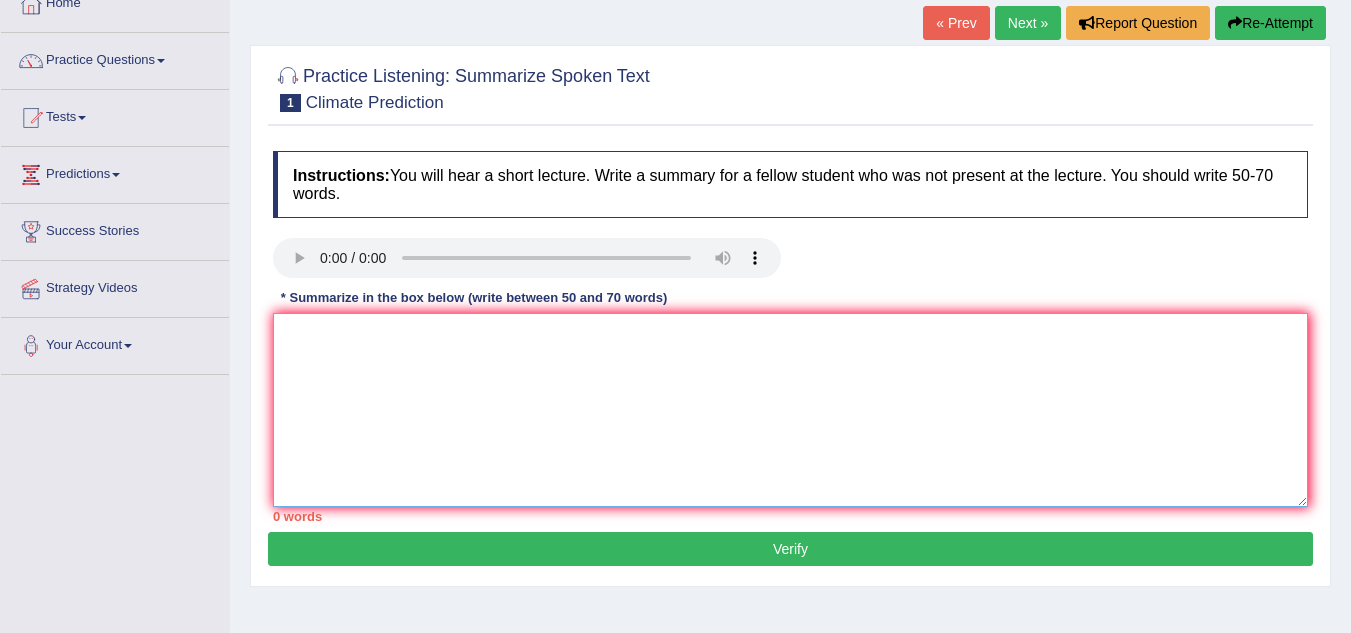 click at bounding box center [790, 410] 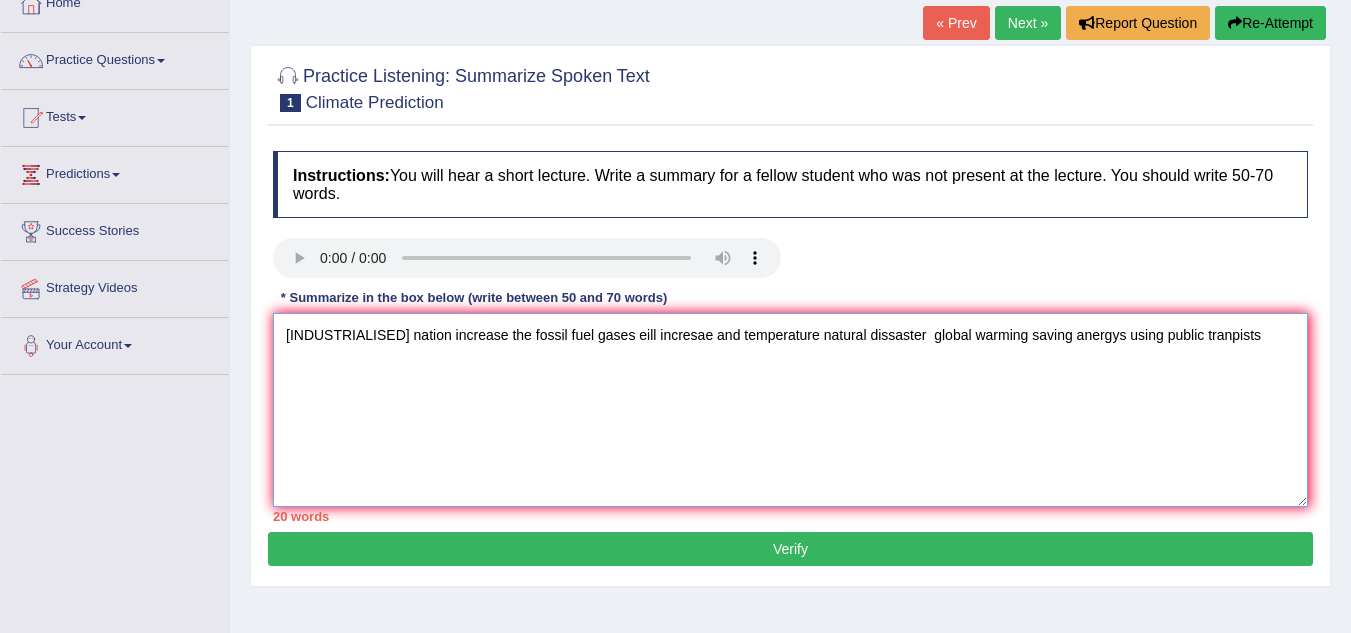 click on "industrilis nation increase the fossil fuel gases eill incresae and temperature natural dissaster  global warming saving anergys using public tranpists" at bounding box center (790, 410) 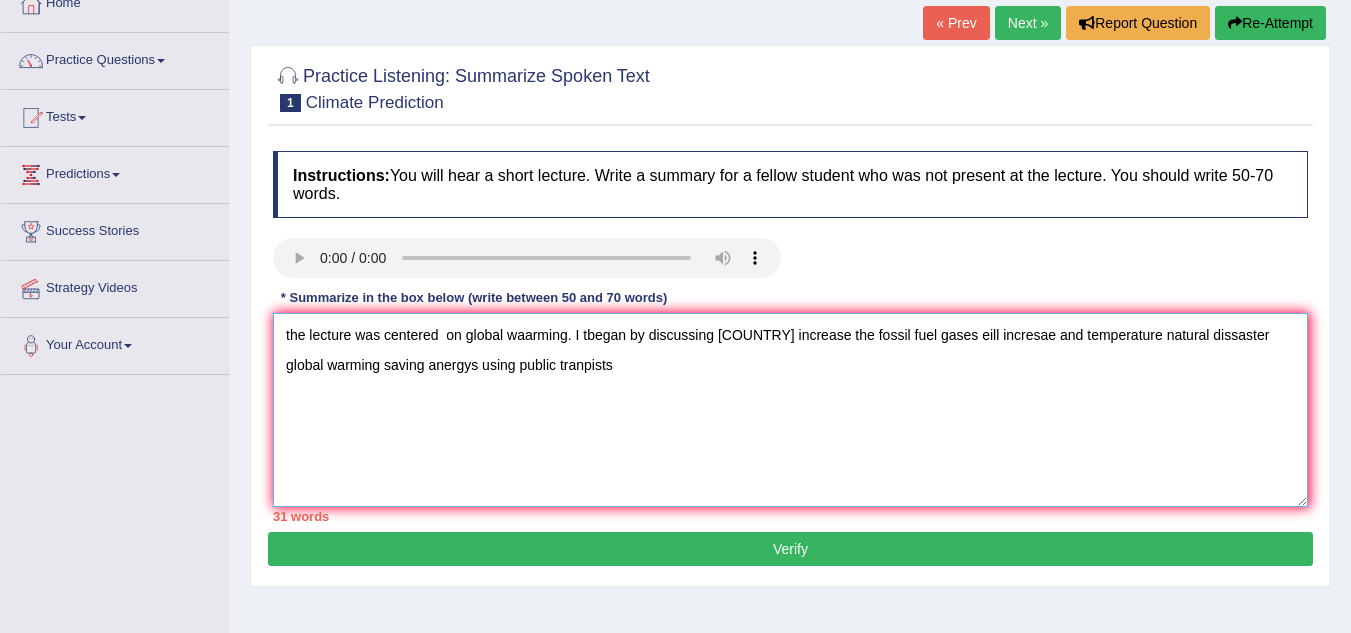 click on "the lecture was centered  on global waarming. I tbegan by discussing industrilis nation increase the fossil fuel gases eill incresae and temperature natural dissaster  global warming saving anergys using public tranpists" at bounding box center [790, 410] 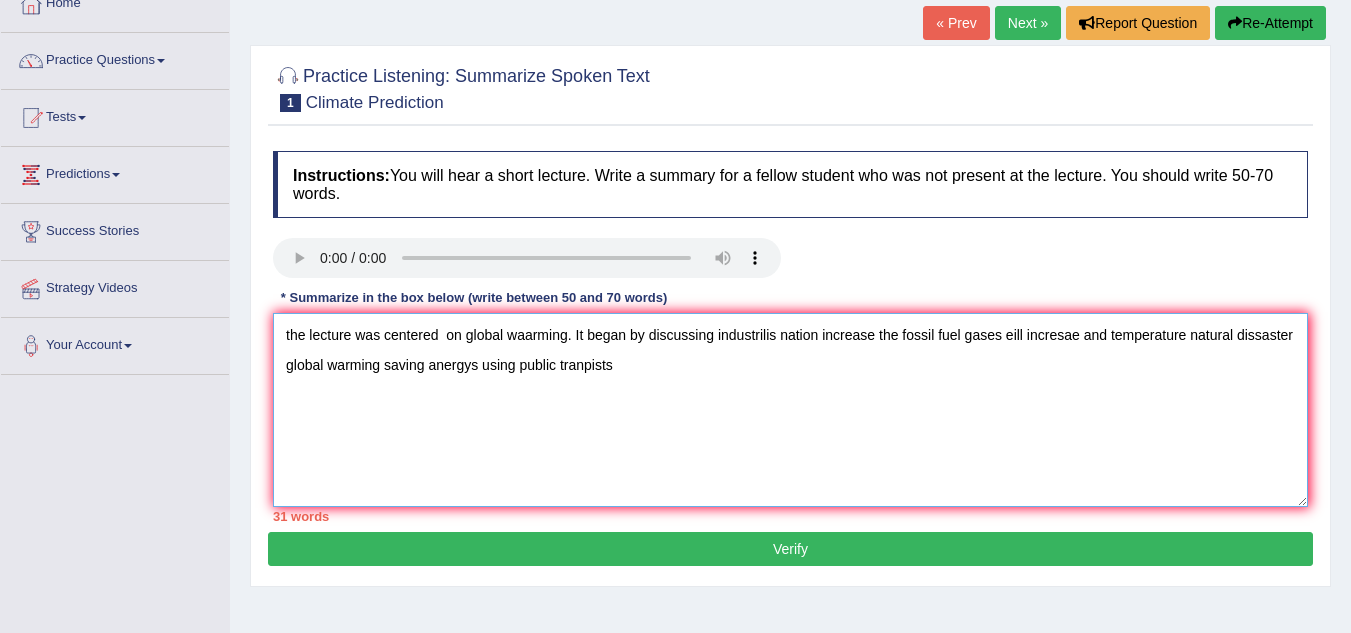 click on "the lecture was centered  on global waarming. It began by discussing industrilis nation increase the fossil fuel gases eill incresae and temperature natural dissaster  global warming saving anergys using public tranpists" at bounding box center (790, 410) 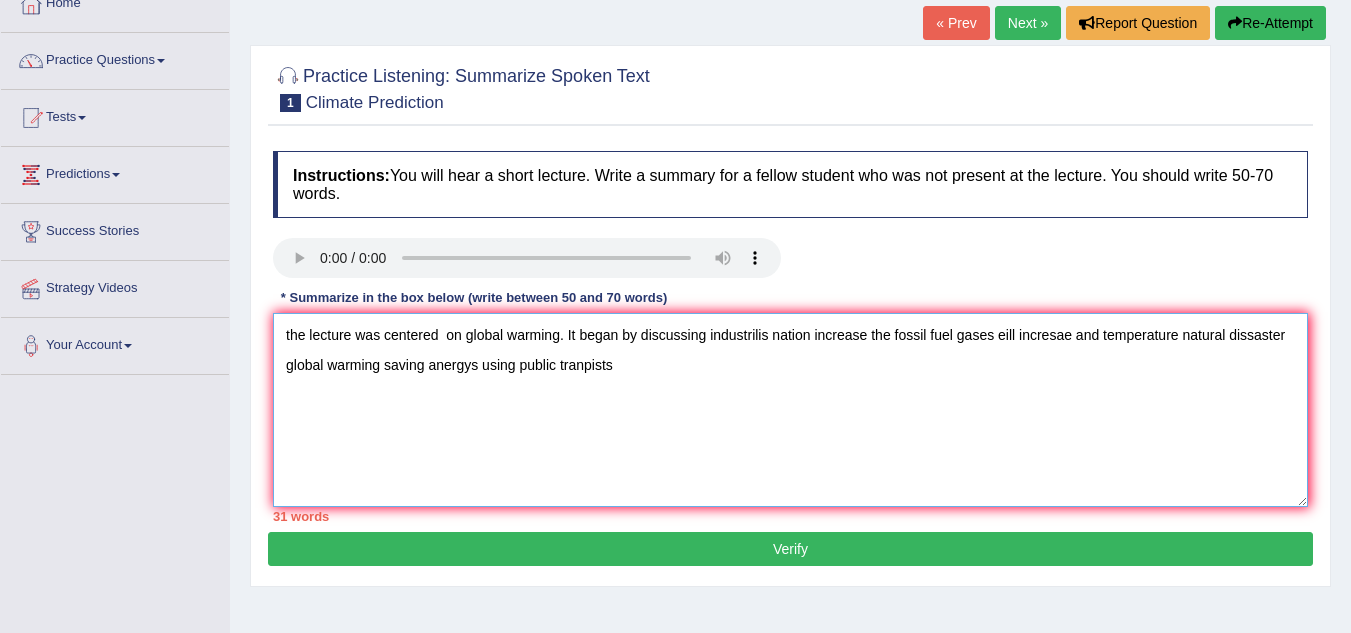 click on "the lecture was centered  on global warming. It began by discussing industrilis nation increase the fossil fuel gases eill incresae and temperature natural dissaster  global warming saving anergys using public tranpists" at bounding box center [790, 410] 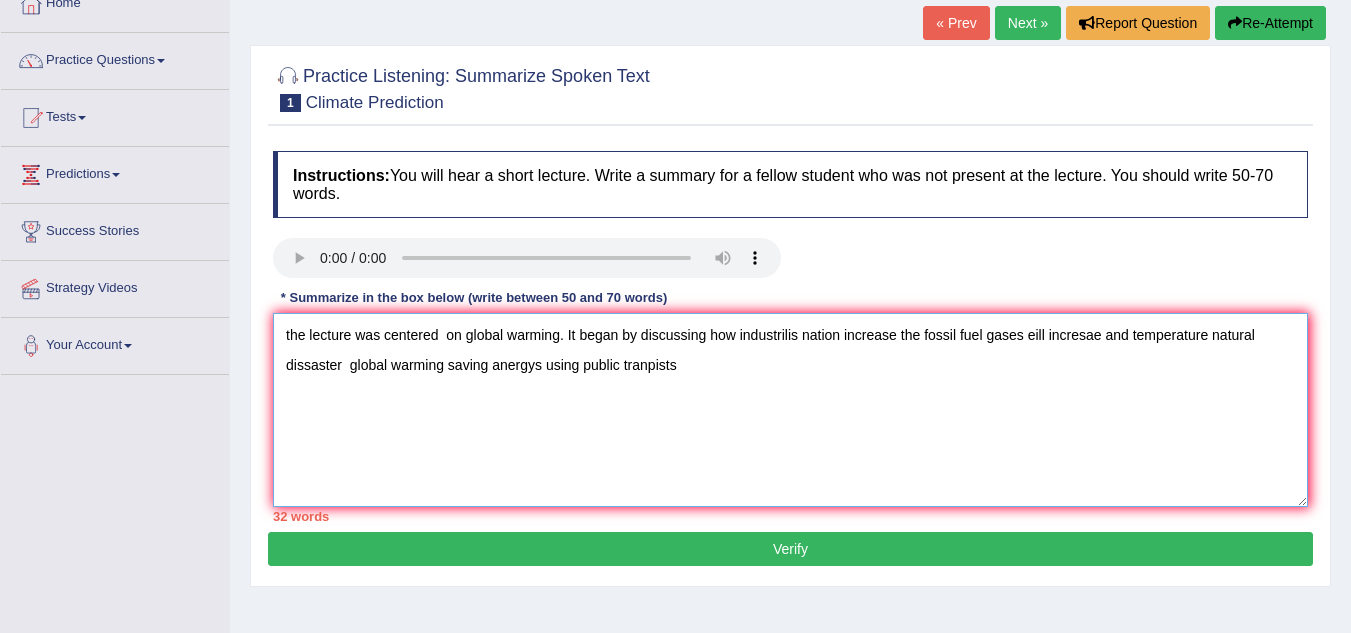 click on "the lecture was centered  on global warming. It began by discussing how industrilis nation increase the fossil fuel gases eill incresae and temperature natural dissaster  global warming saving anergys using public tranpists" at bounding box center (790, 410) 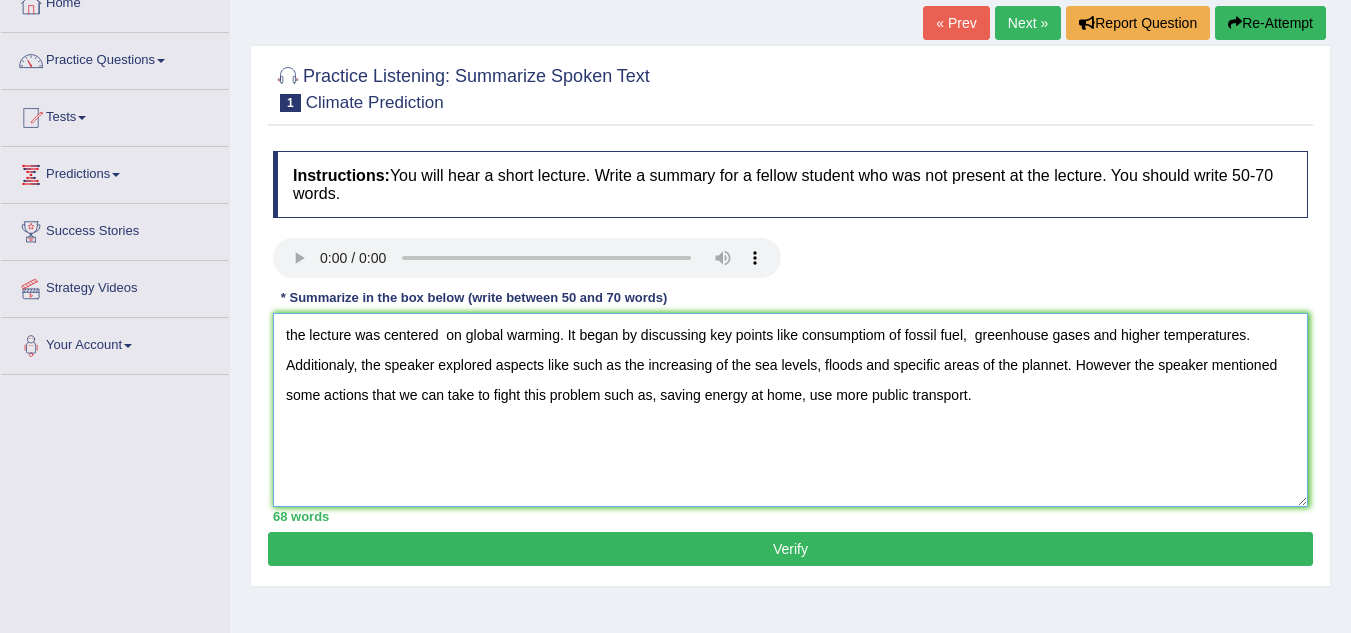 type on "the lecture was centered  on global warming. It began by discussing key points like consumptiom of fossil fuel,  greenhouse gases and higher temperatures. Additionaly, the speaker explored aspects like such as the increasing of the sea levels, floods and specific areas of the plannet. However the speaker mentioned some actions that we can take to fight this problem such as, saving energy at home, use more public transport." 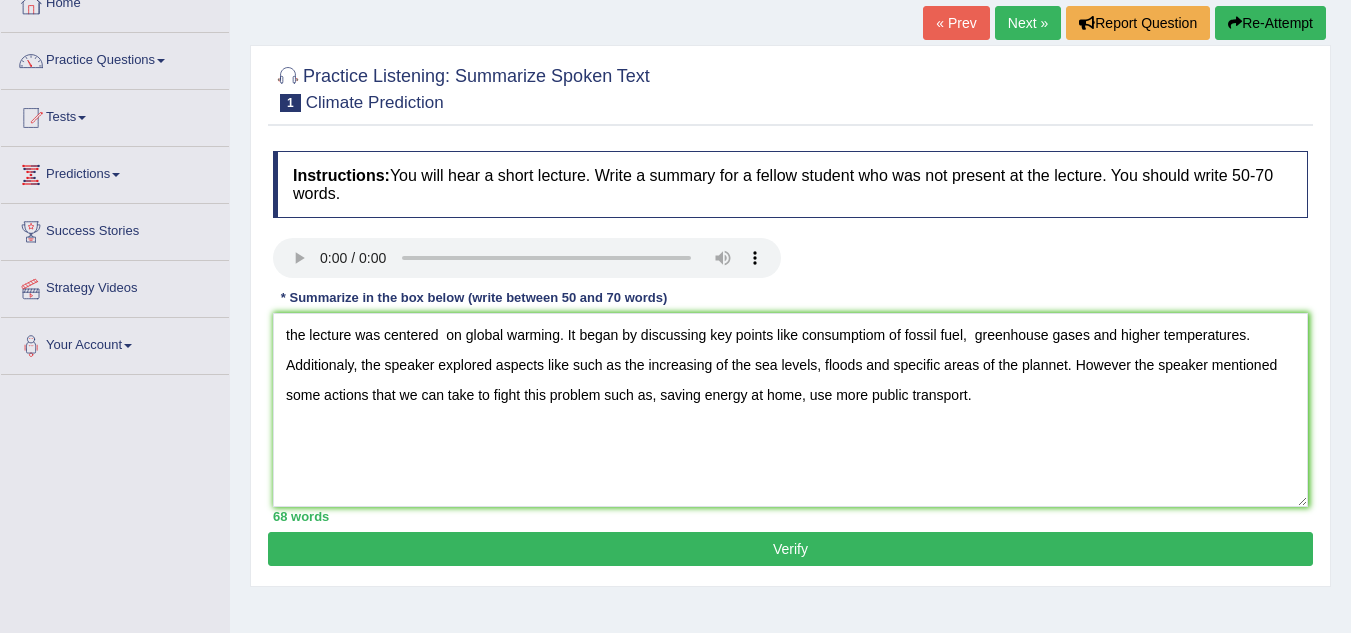 click on "Verify" at bounding box center [790, 549] 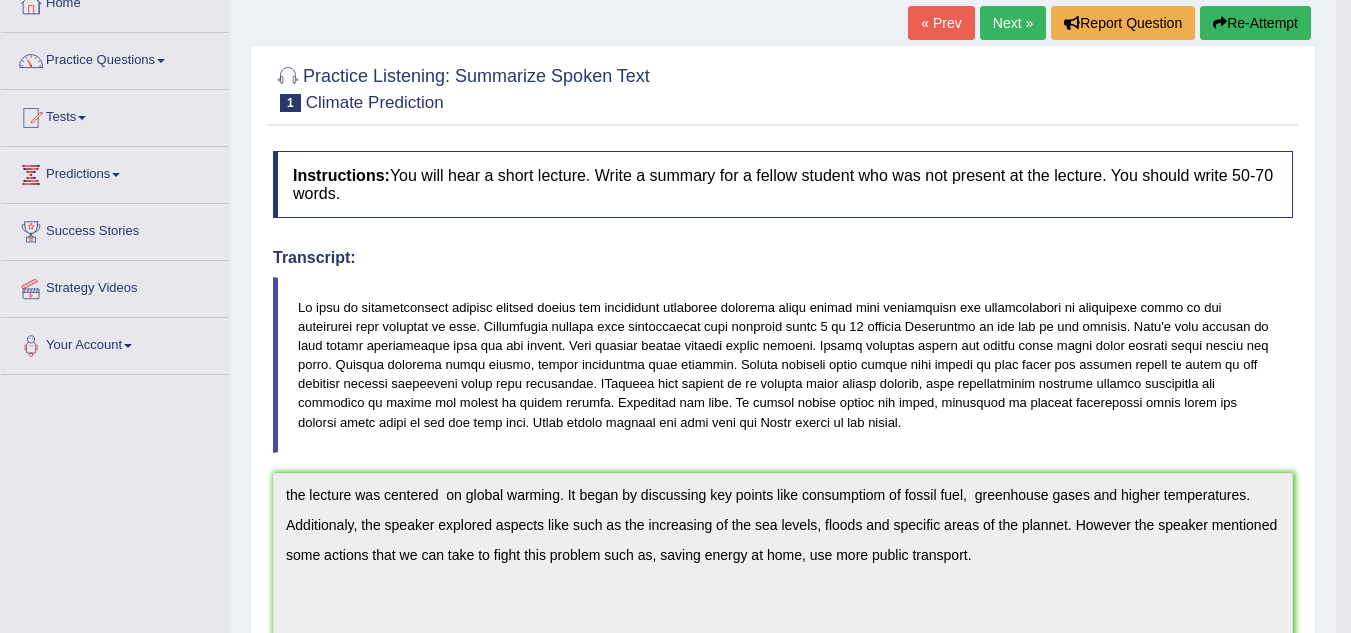 drag, startPoint x: 1365, startPoint y: 256, endPoint x: 1363, endPoint y: 381, distance: 125.016 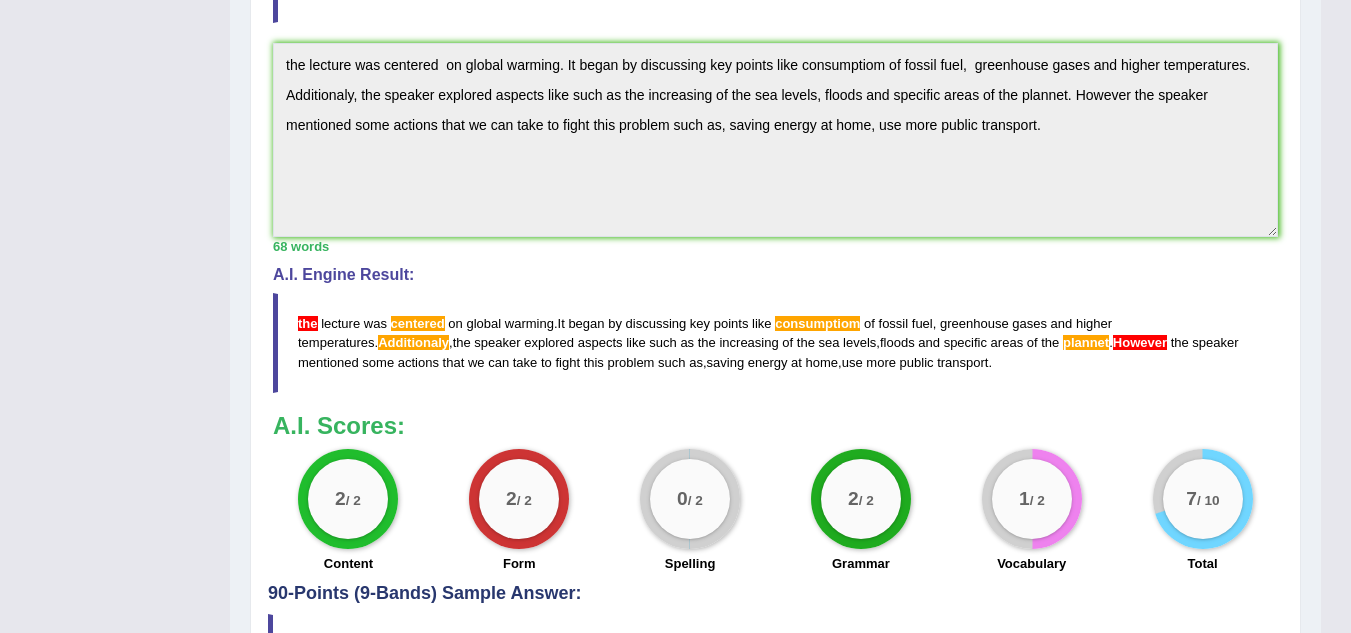 scroll, scrollTop: 557, scrollLeft: 0, axis: vertical 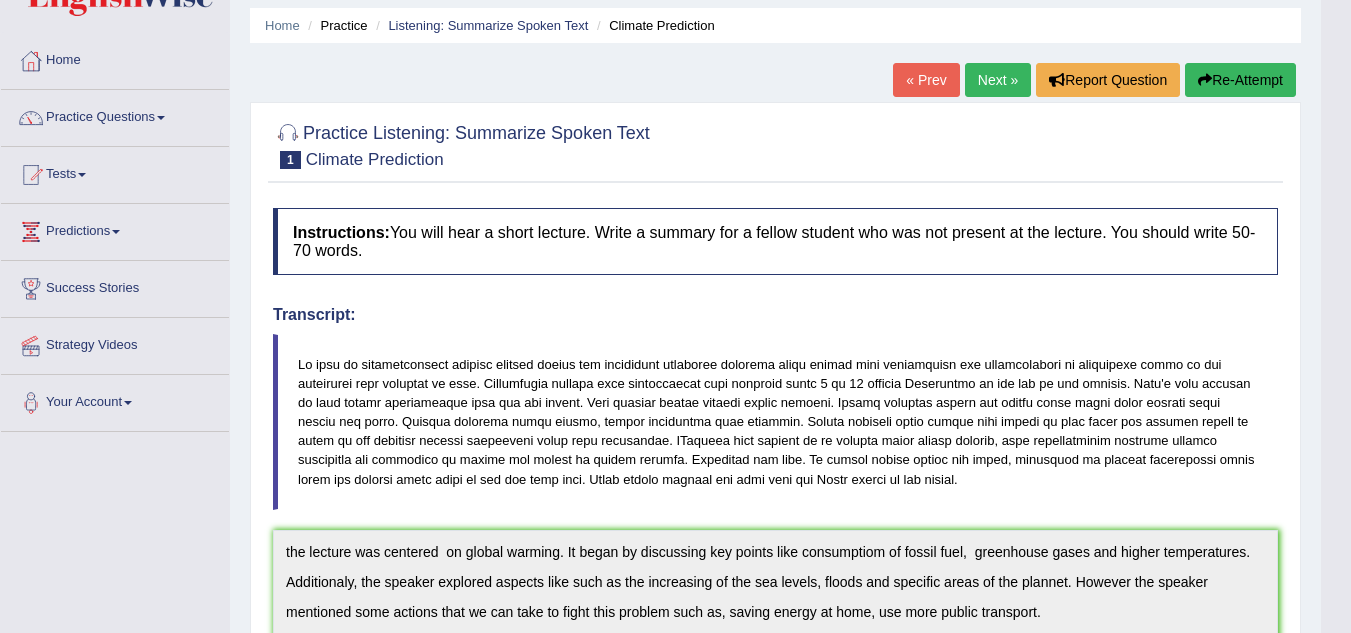 click on "Next »" at bounding box center (998, 80) 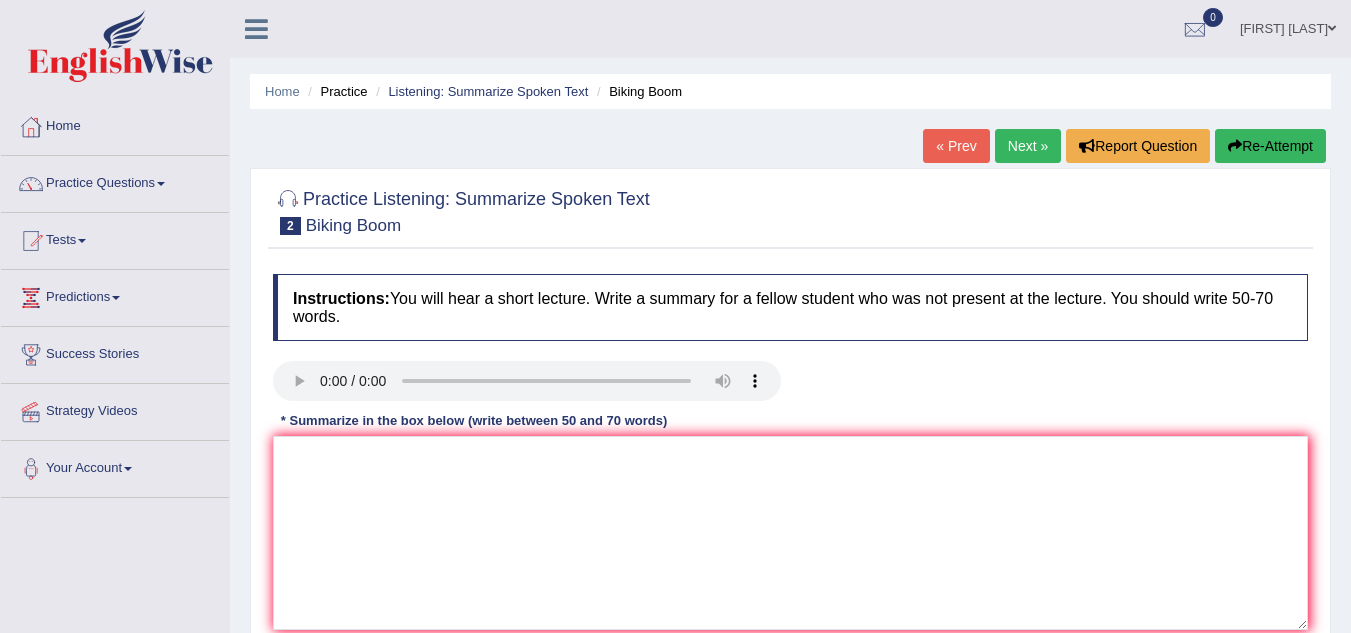 scroll, scrollTop: 0, scrollLeft: 0, axis: both 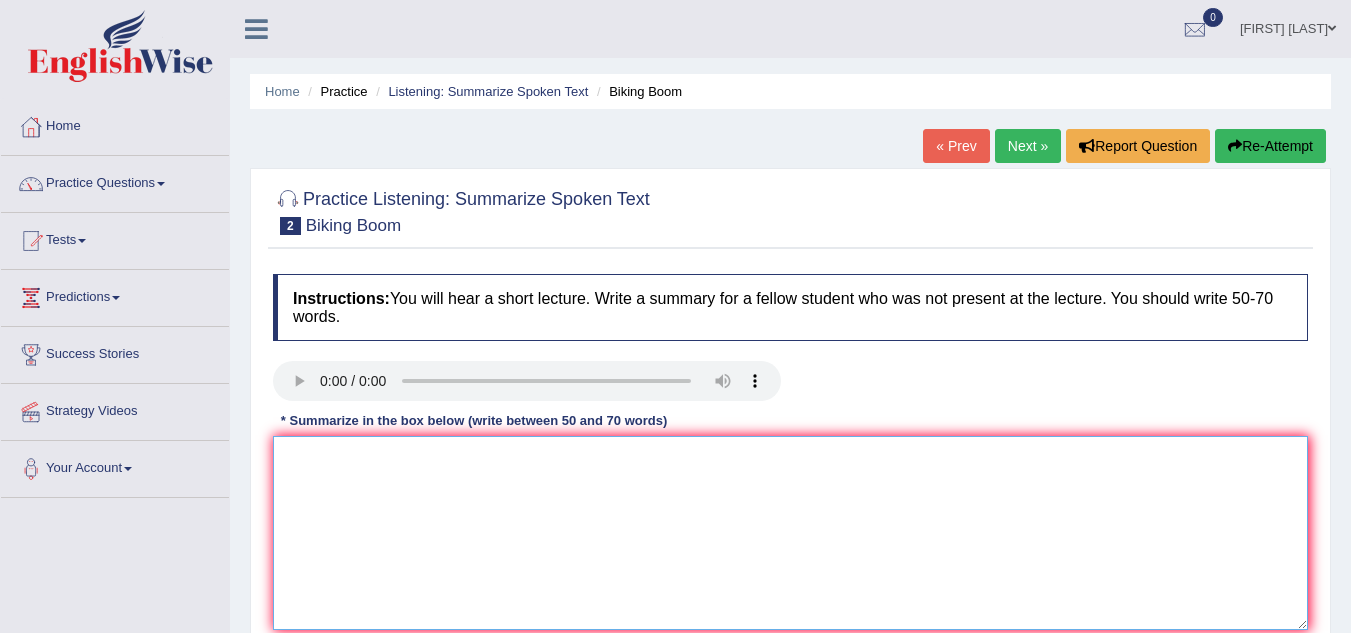 click at bounding box center [790, 533] 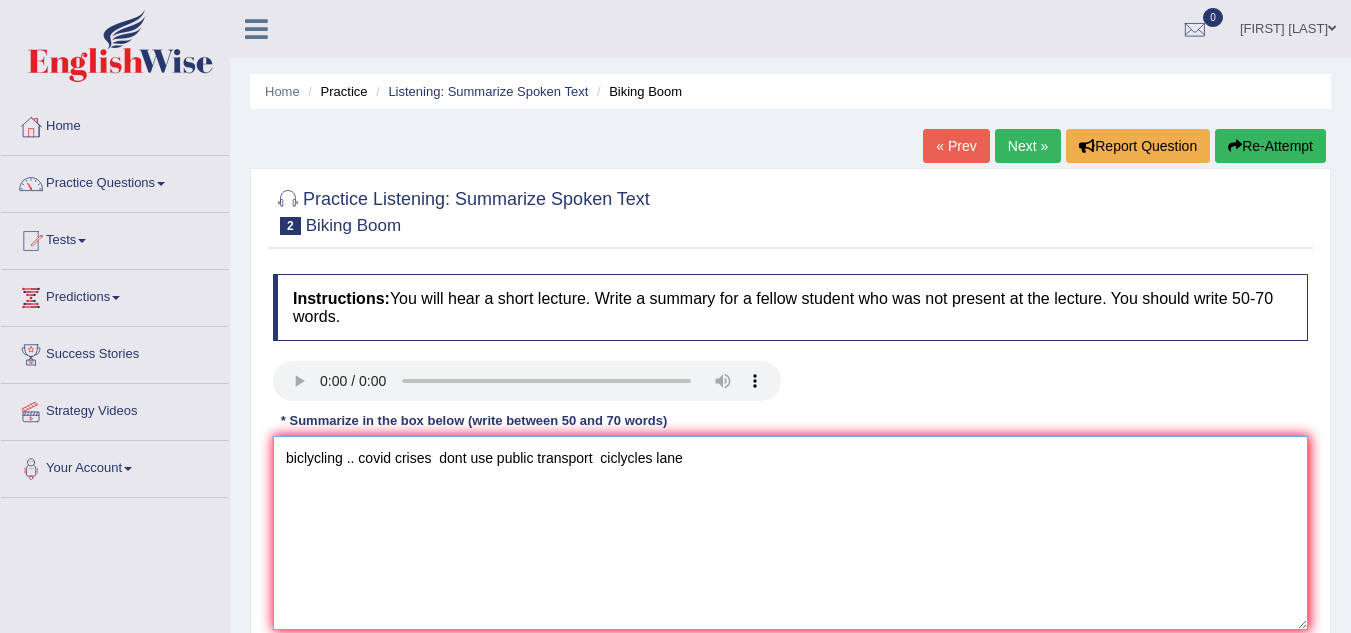 click on "biclycling .. covid crises  dont use public transport  ciclycles lane" at bounding box center (790, 533) 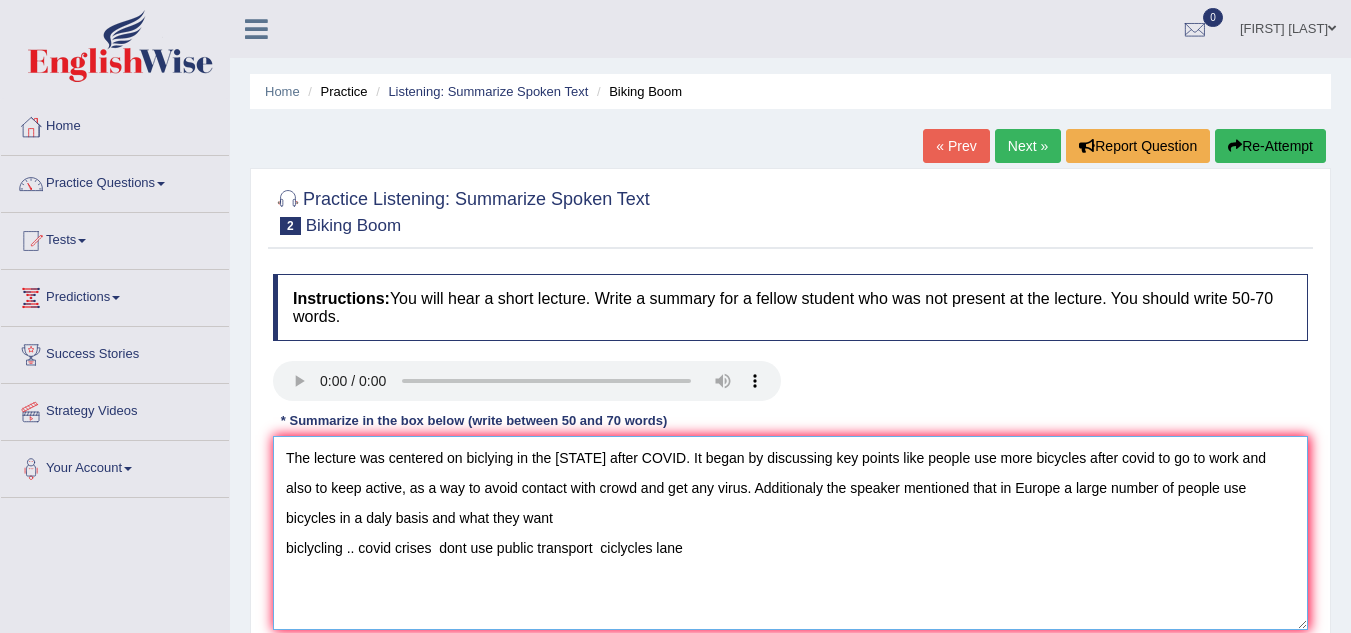 click on "The lecture was centered on biclying in the [STATE] after COVID. It began by discussing key points like people use more bicycles after covid to go to work and also to keep active, as a way to avoid contact with crowd and get any virus. Additionaly the speaker mentioned that in Europe a large number of people use bicycles in a daly basis and what they want
biclycling .. covid crises  dont use public transport  ciclycles lane" at bounding box center [790, 533] 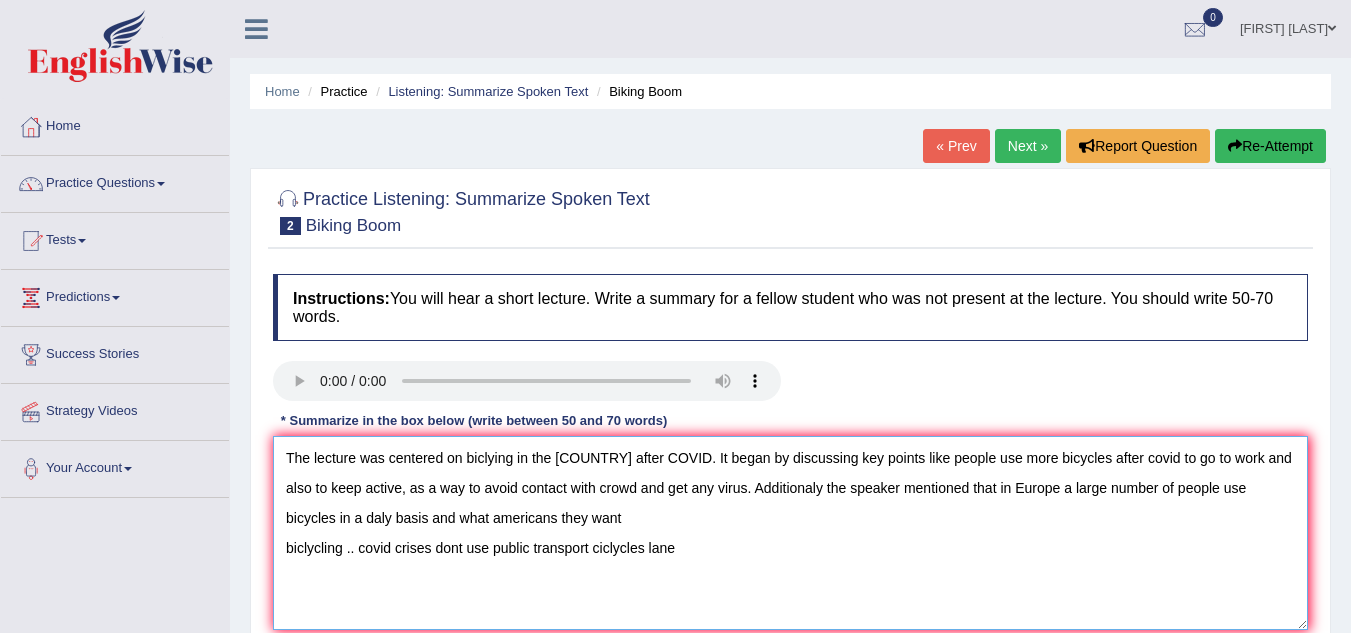 click on "The lecture was centered on biclying in the [COUNTRY] after COVID. It began by discussing key points like people use more bicycles after covid to go to work and also to keep active, as a way to avoid contact with crowd and get any virus. Additionaly the speaker mentioned that in Europe a large number of people use bicycles in a daly basis and what americans they want
biclycling .. covid crises dont use public transport ciclycles lane" at bounding box center (790, 533) 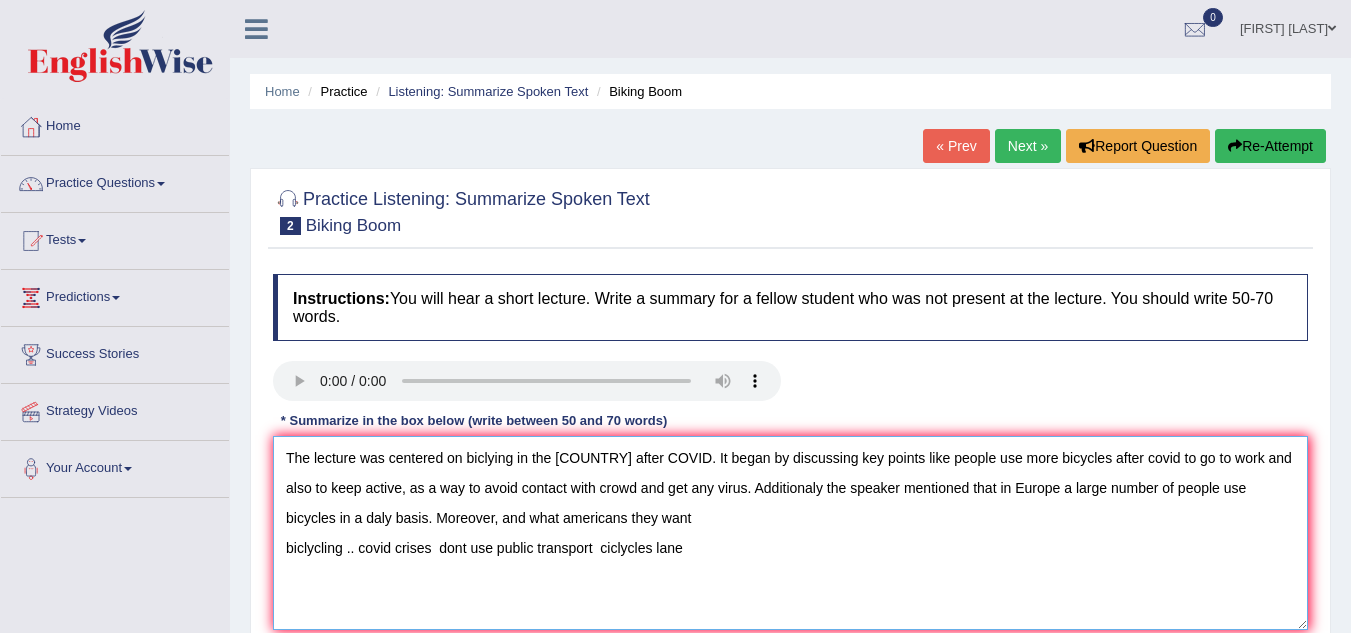 drag, startPoint x: 618, startPoint y: 520, endPoint x: 419, endPoint y: 524, distance: 199.04019 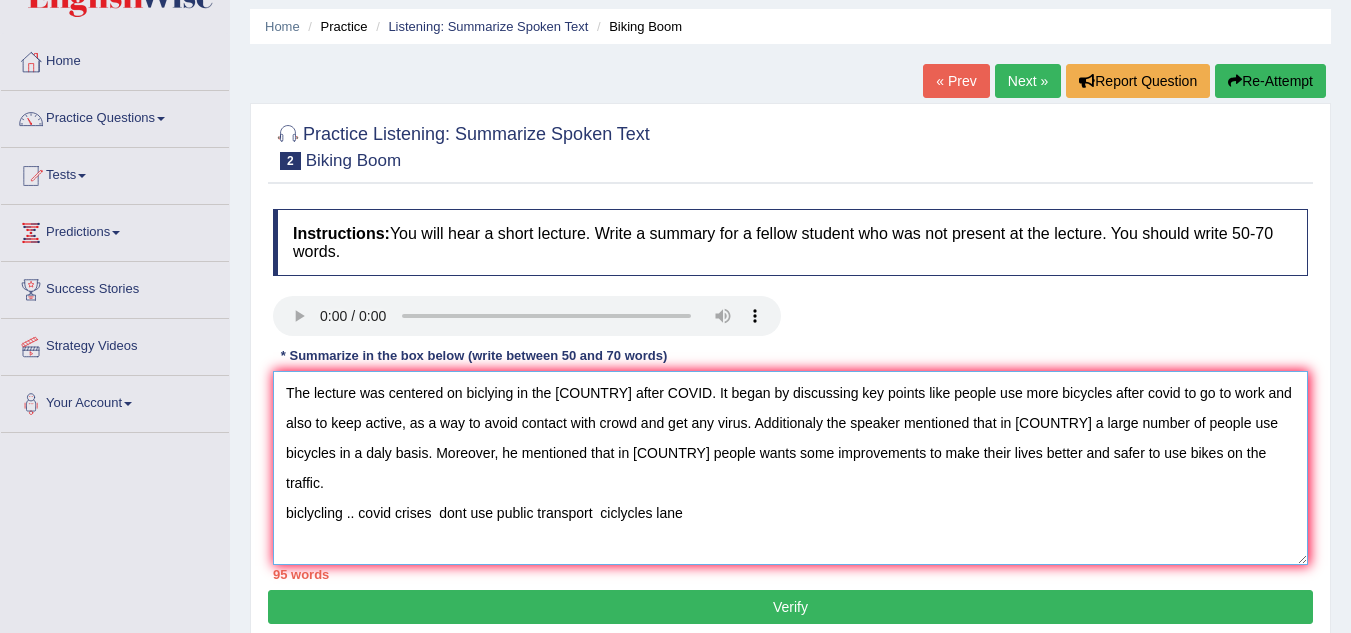 scroll, scrollTop: 70, scrollLeft: 0, axis: vertical 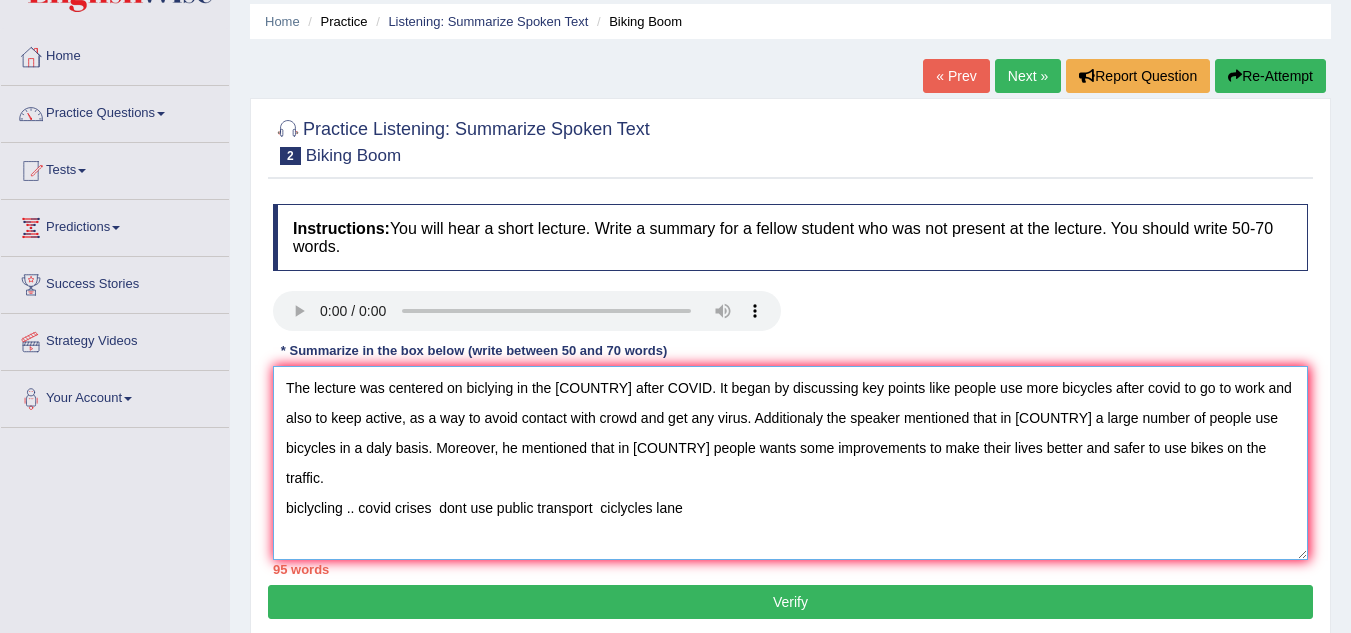 click on "The lecture was centered on biclying in the [COUNTRY] after COVID. It began by discussing key points like people use more bicycles after covid to go to work and also to keep active, as a way to avoid contact with crowd and get any virus. Additionaly the speaker mentioned that in [COUNTRY] a large number of people use bicycles in a daly basis. Moreover, he mentioned that in [COUNTRY] people wants some improvements to make their lives better and safer to use bikes on the traffic.
biclycling .. covid crises  dont use public transport  ciclycles lane" at bounding box center [790, 463] 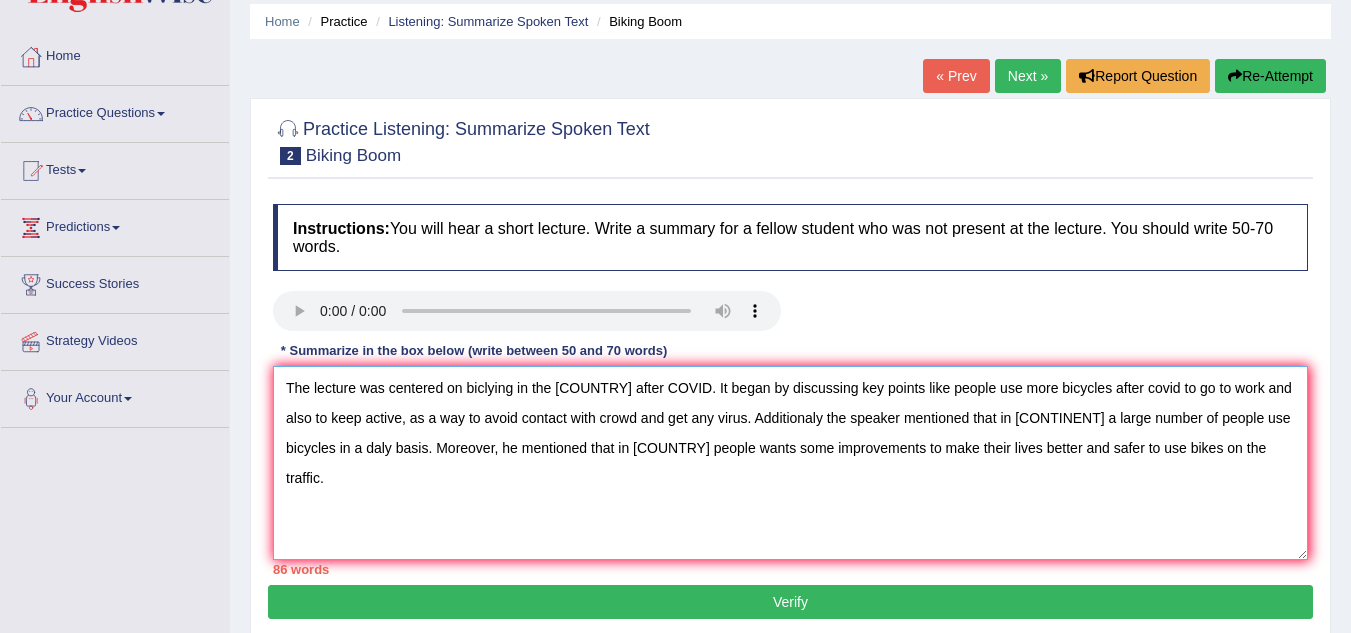 type on "The lecture was centered on biclying in the [COUNTRY] after COVID. It began by discussing key points like people use more bicycles after covid to go to work and also to keep active, as a way to avoid contact with crowd and get any virus. Additionaly the speaker mentioned that in [CONTINENT] a large number of people use bicycles in a daly basis. Moreover, he mentioned that in [COUNTRY] people wants some improvements to make their lives better and safer to use bikes on the traffic." 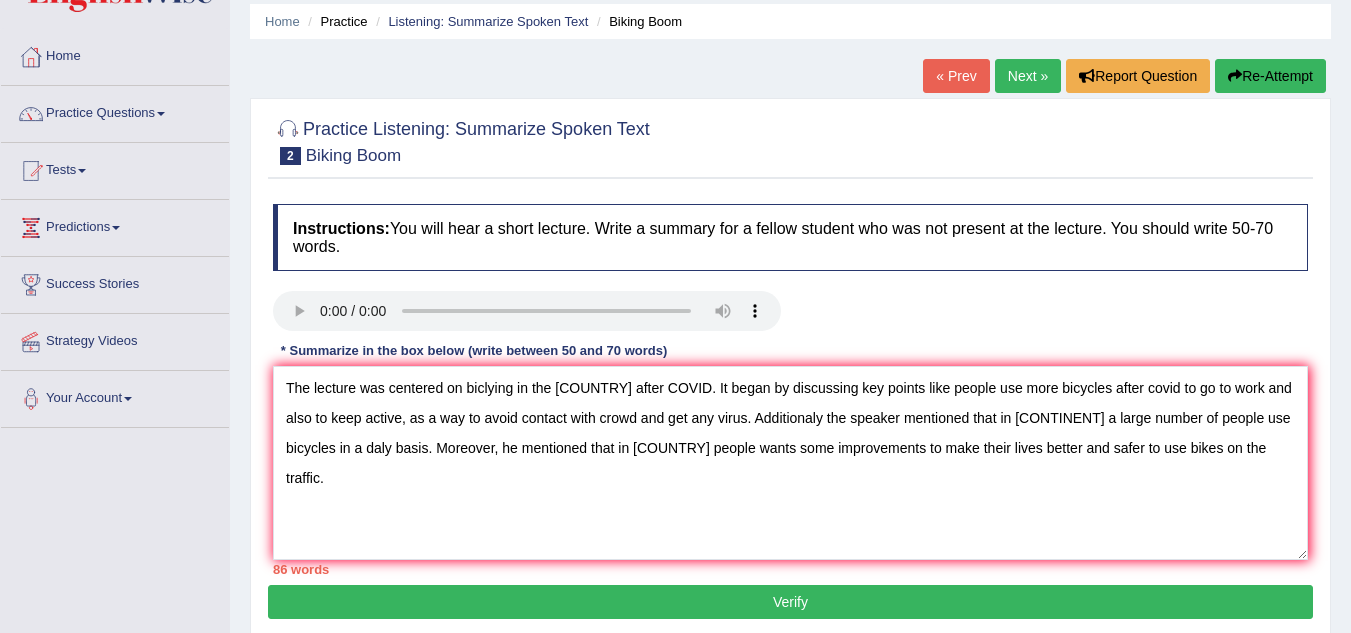 click on "Verify" at bounding box center [790, 602] 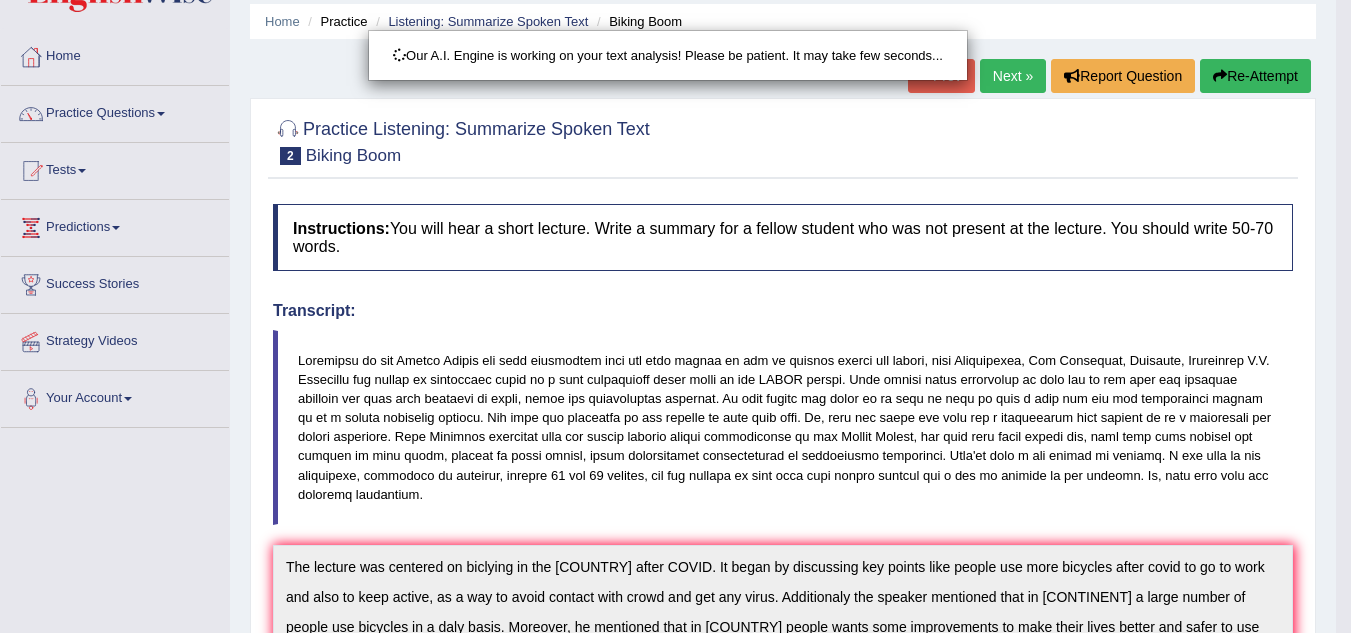 scroll, scrollTop: 507, scrollLeft: 0, axis: vertical 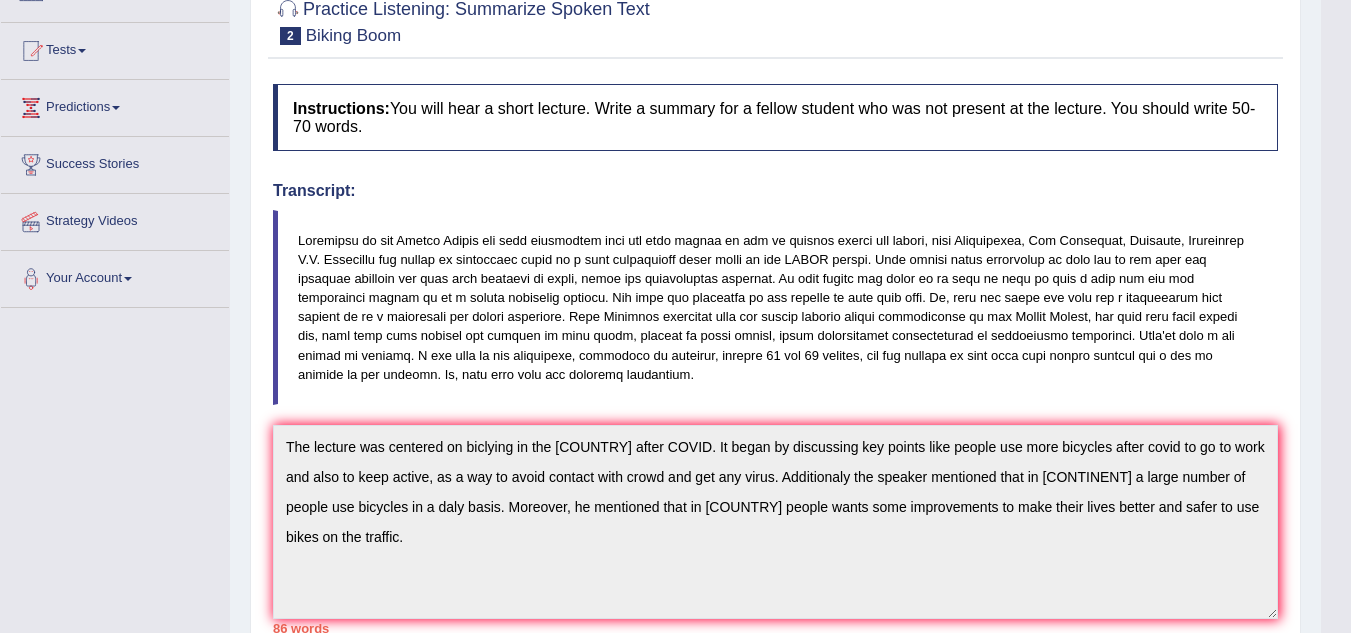 drag, startPoint x: 1364, startPoint y: 199, endPoint x: 1357, endPoint y: 352, distance: 153.16005 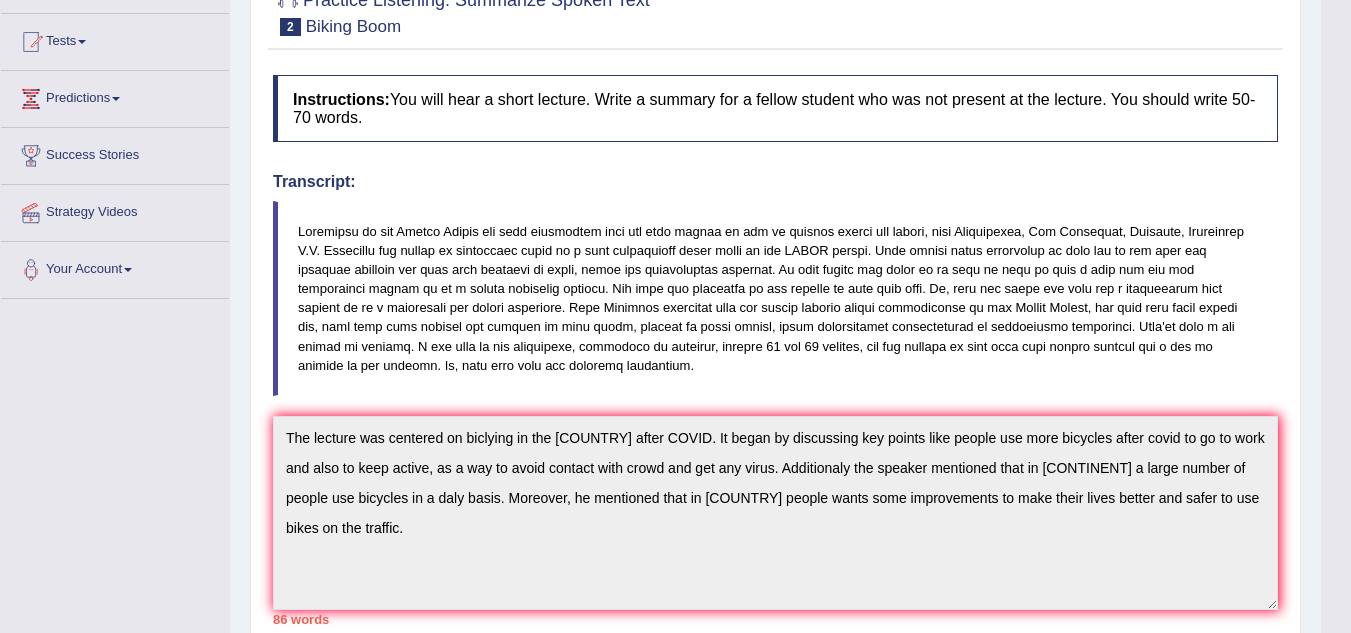 scroll, scrollTop: 0, scrollLeft: 0, axis: both 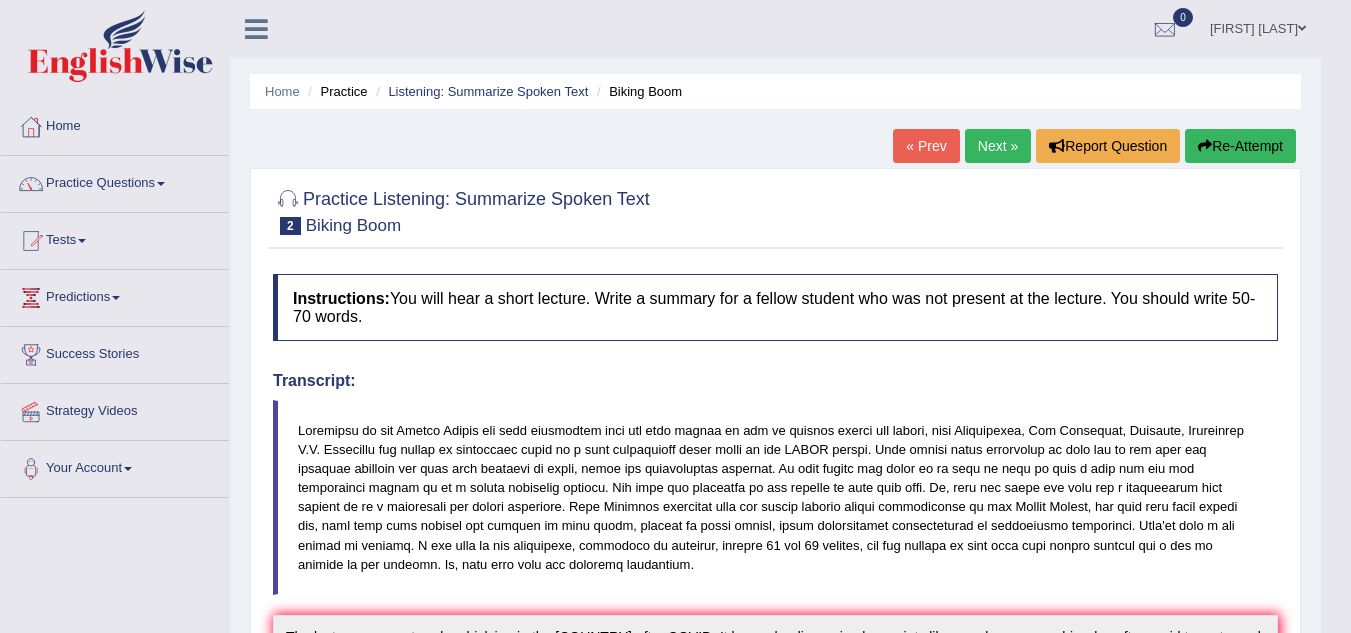 click on "Re-Attempt" at bounding box center [1240, 146] 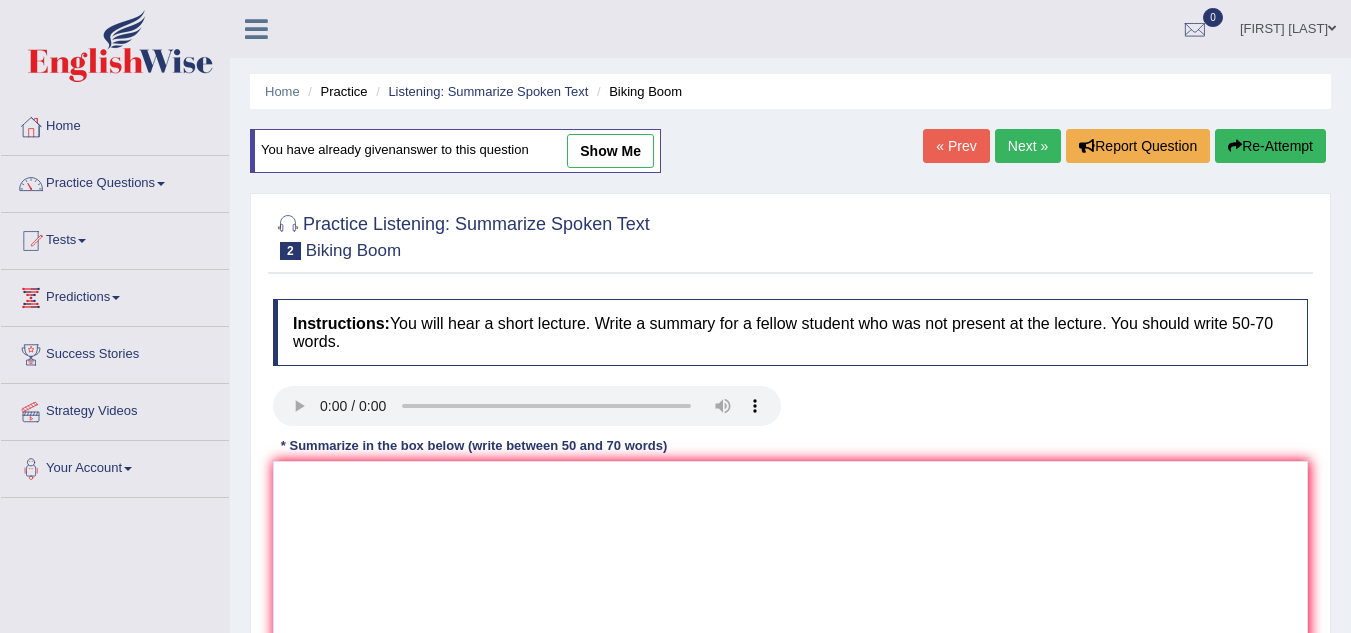 scroll, scrollTop: 0, scrollLeft: 0, axis: both 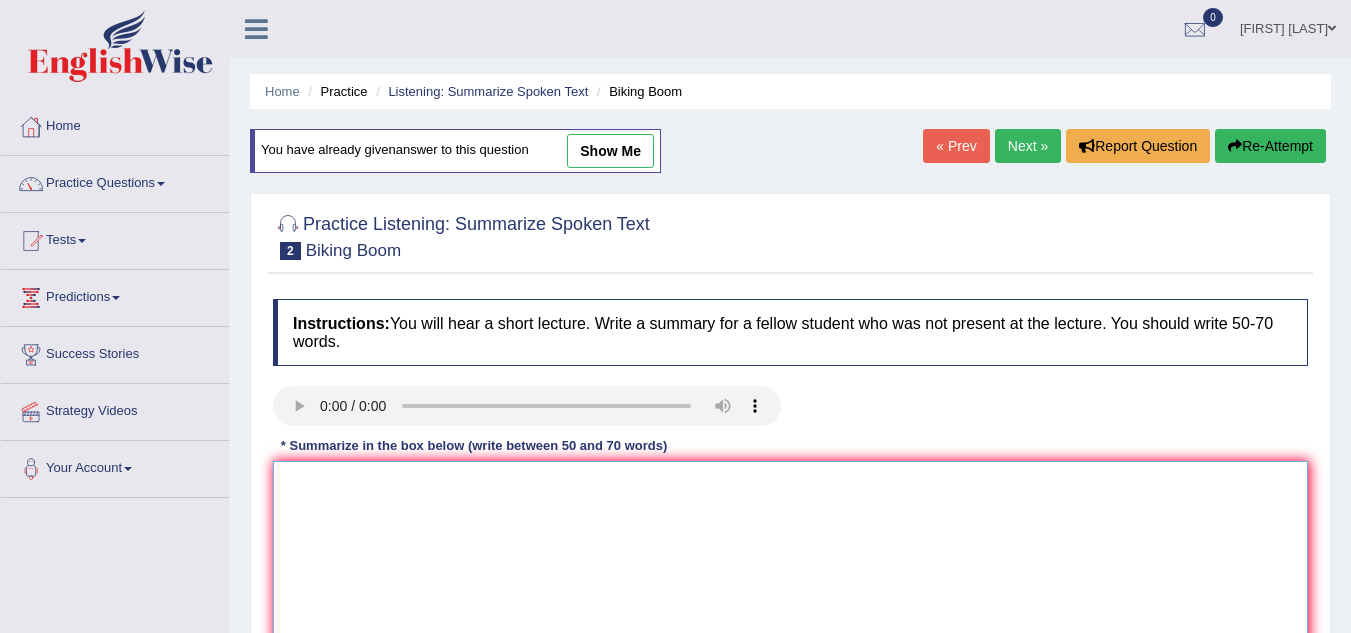 click at bounding box center (790, 558) 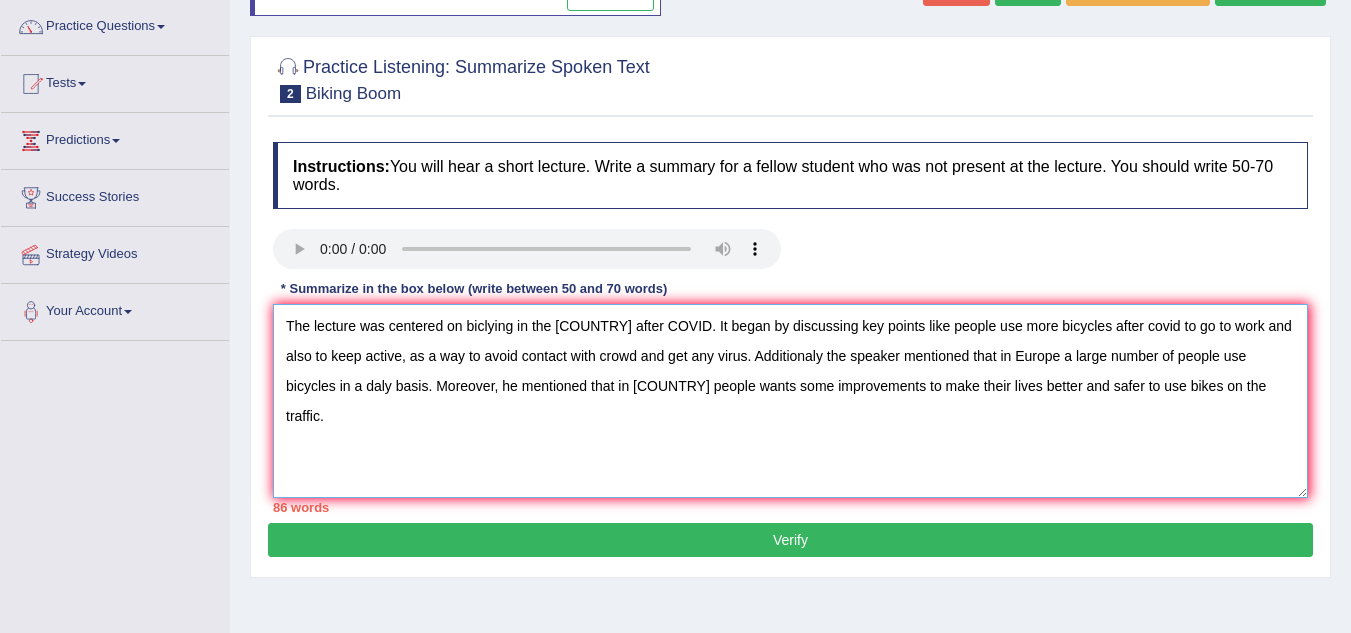 scroll, scrollTop: 169, scrollLeft: 0, axis: vertical 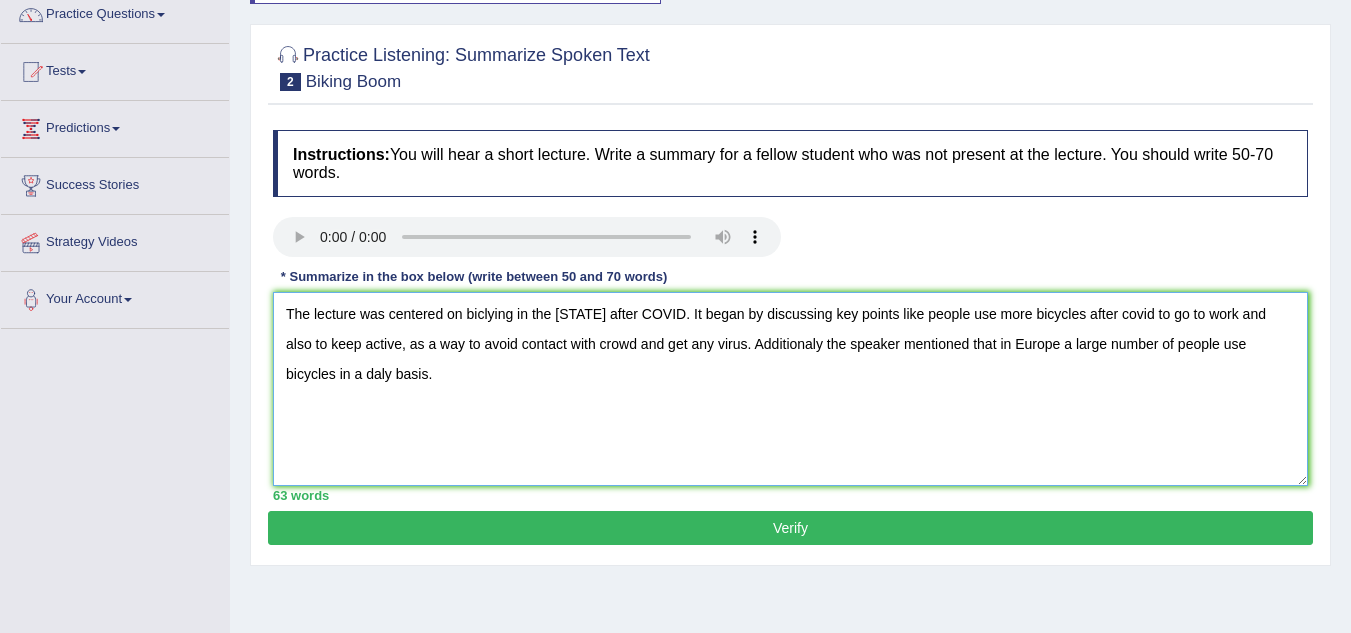 type on "The lecture was centered on biclying in the [STATE] after COVID. It began by discussing key points like people use more bicycles after covid to go to work and also to keep active, as a way to avoid contact with crowd and get any virus. Additionaly the speaker mentioned that in Europe a large number of people use bicycles in a daly basis." 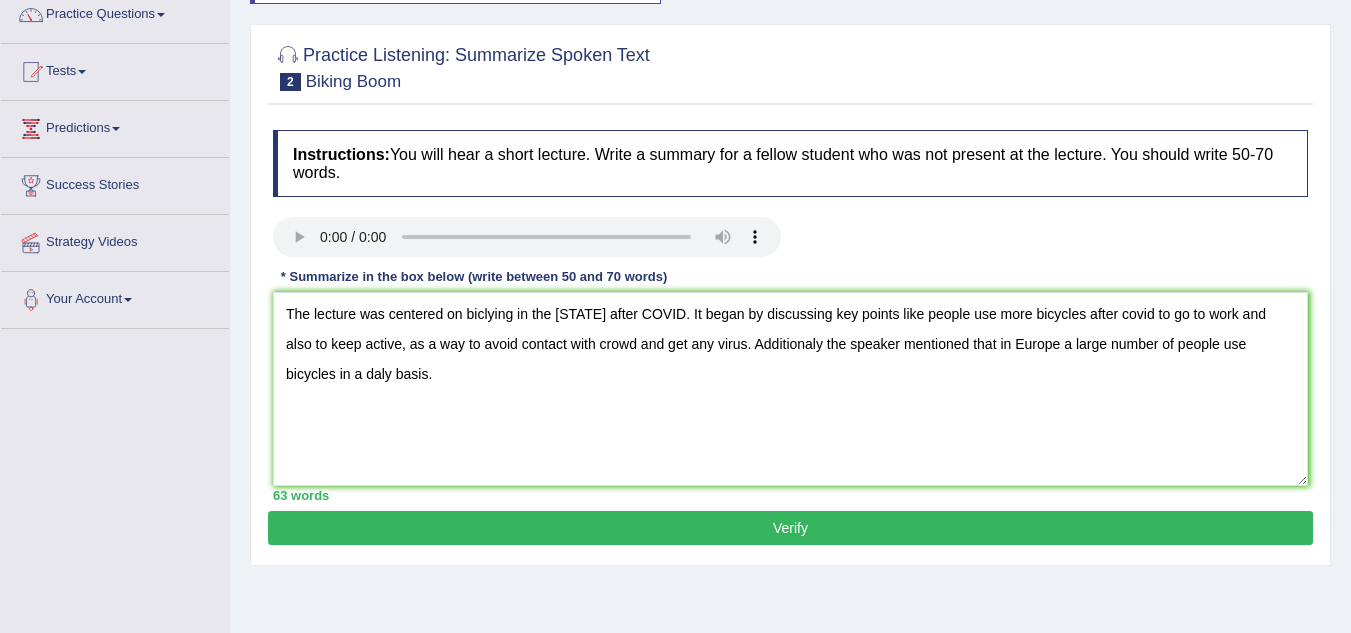 click on "Verify" at bounding box center (790, 528) 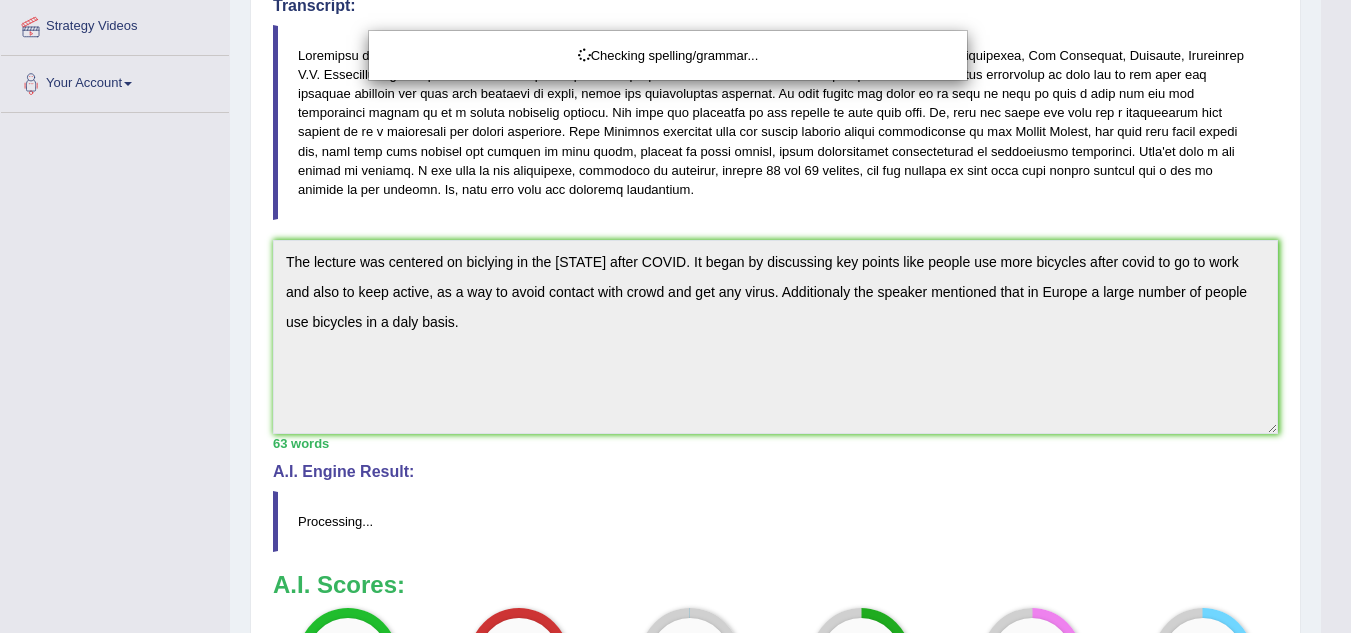 drag, startPoint x: 1361, startPoint y: 270, endPoint x: 1349, endPoint y: 420, distance: 150.47923 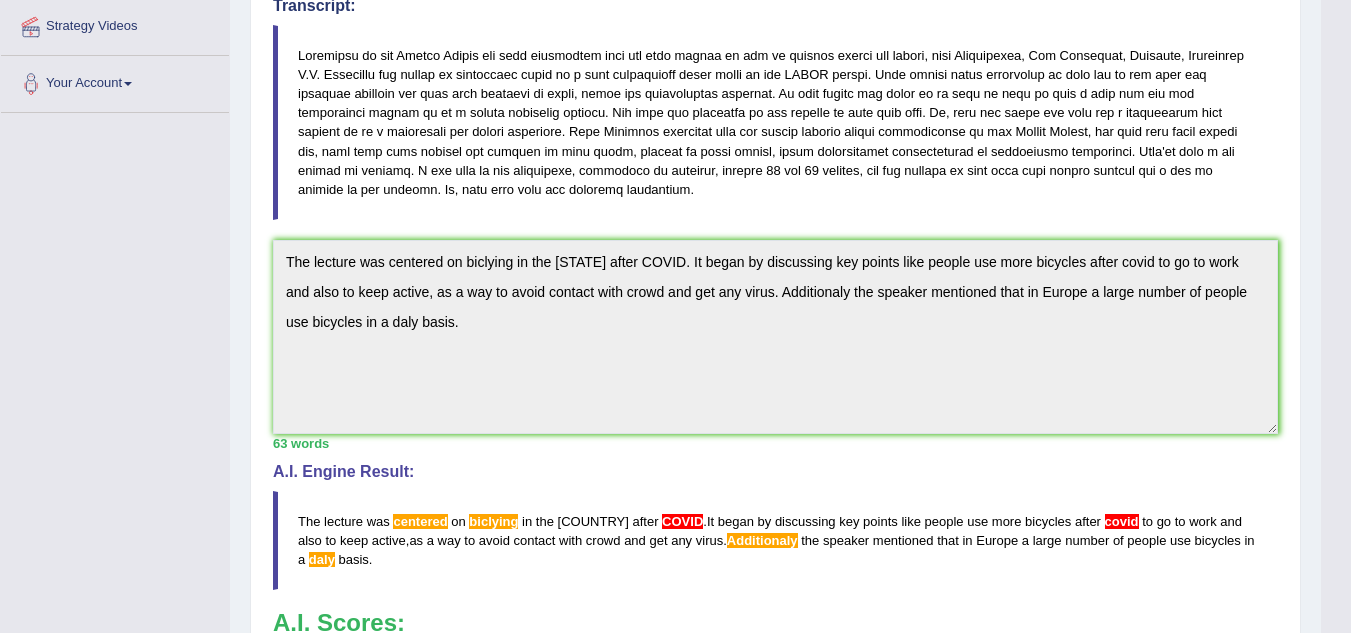 scroll, scrollTop: 387, scrollLeft: 0, axis: vertical 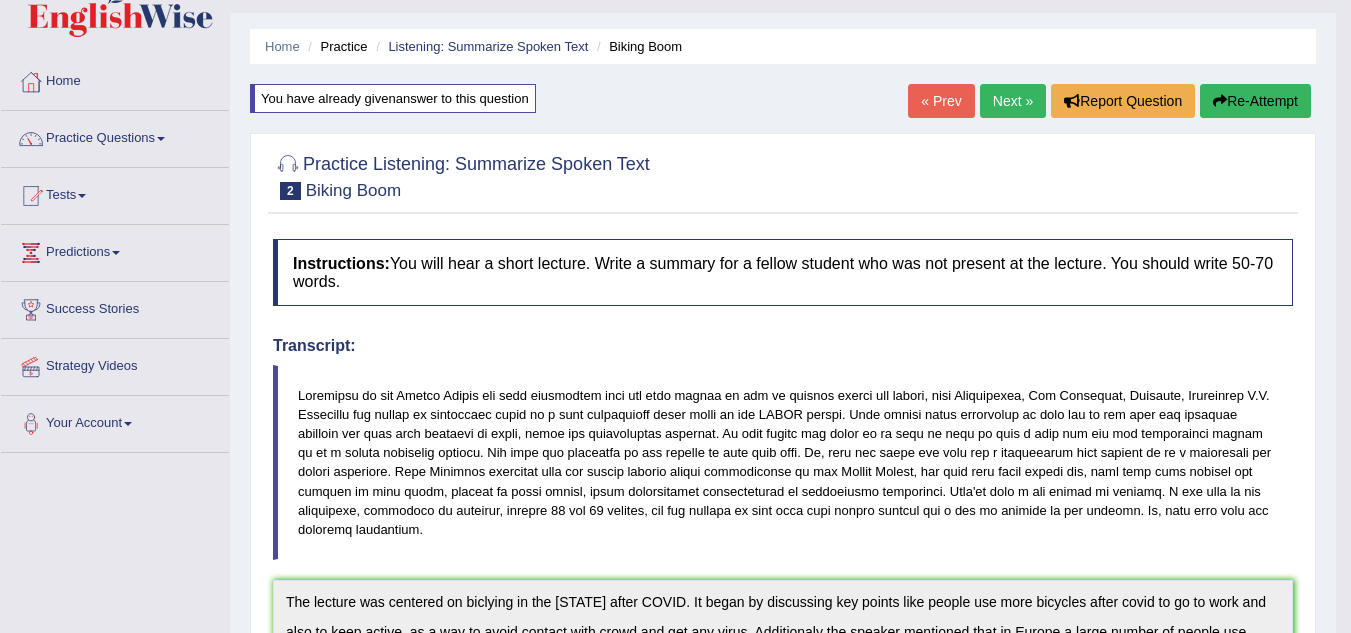 click on "Re-Attempt" at bounding box center [1255, 101] 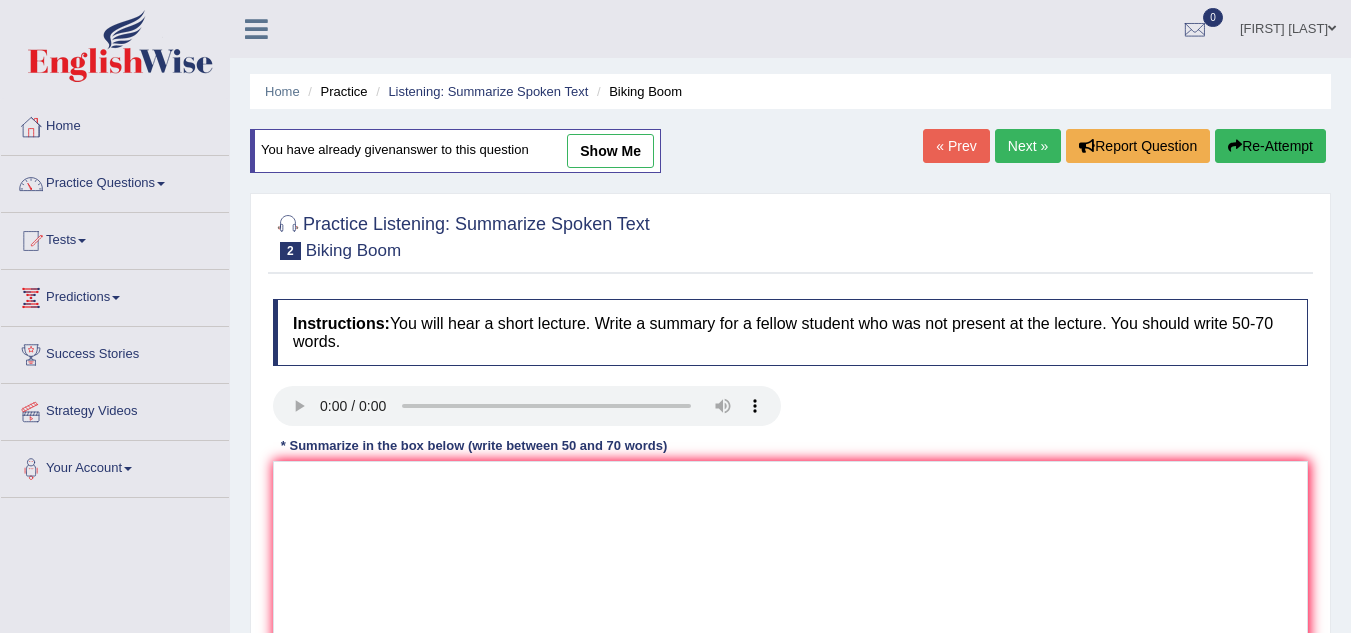 scroll, scrollTop: 45, scrollLeft: 0, axis: vertical 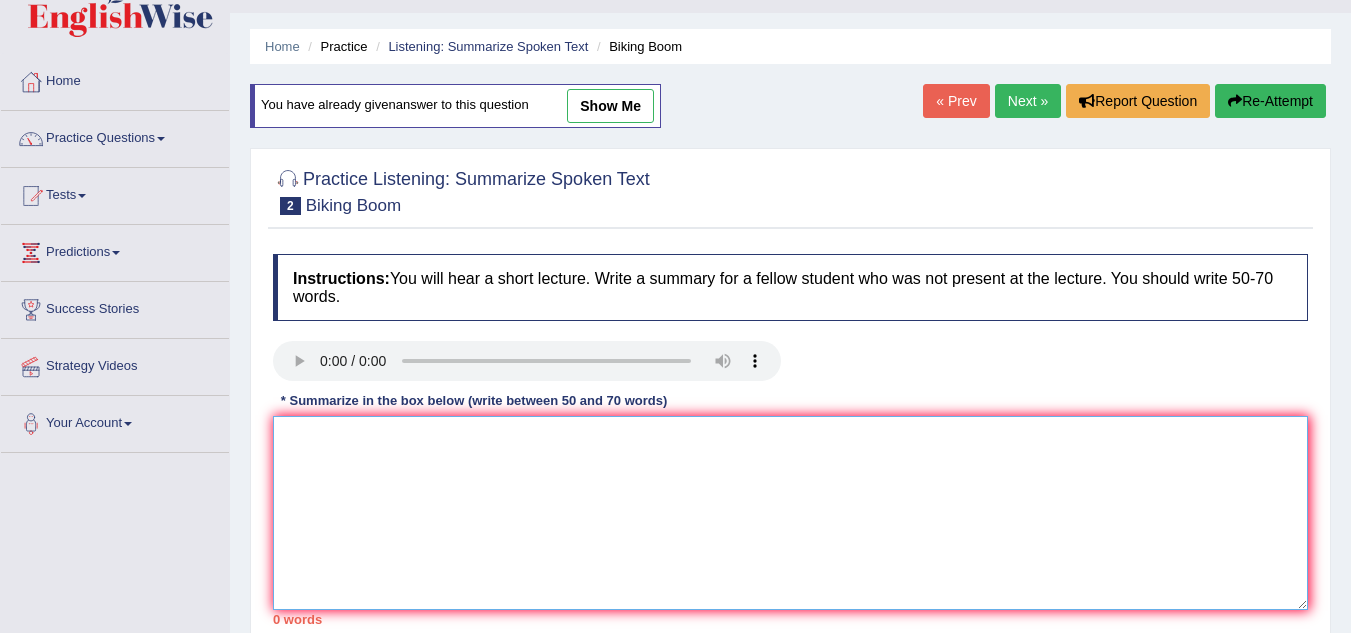 click at bounding box center (790, 513) 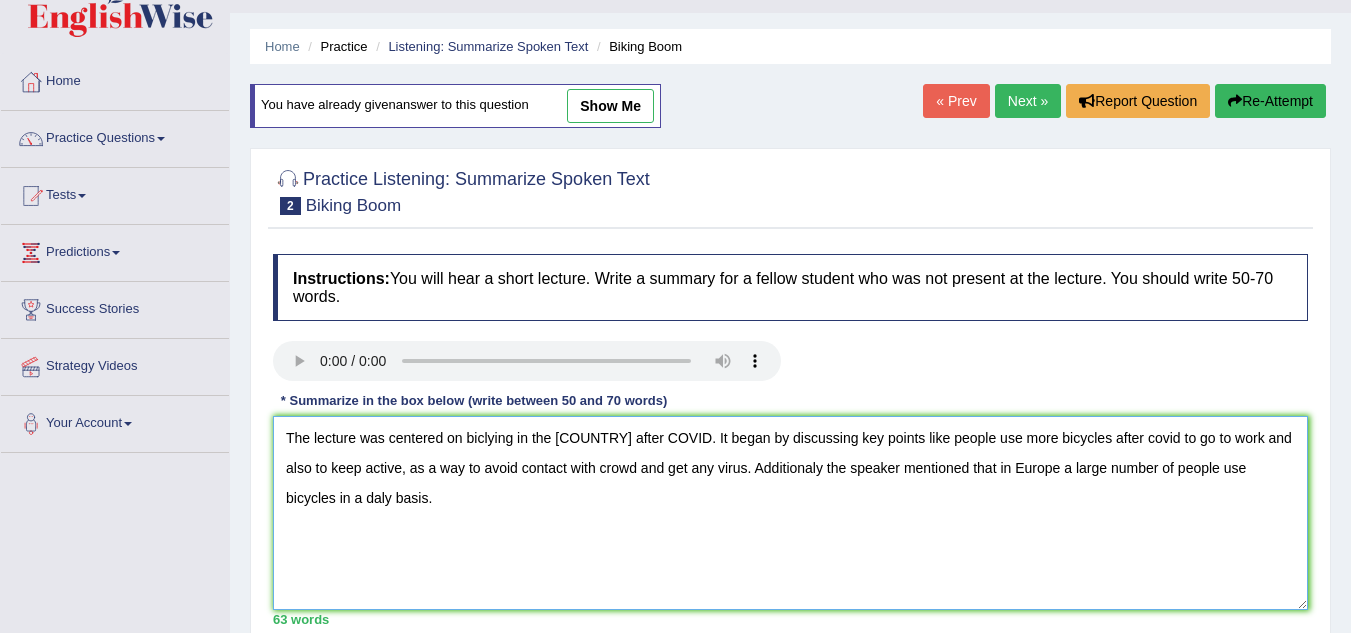 click on "The lecture was centered on biclying in the [COUNTRY] after COVID. It began by discussing key points like people use more bicycles after covid to go to work and also to keep active, as a way to avoid contact with crowd and get any virus. Additionaly the speaker mentioned that in Europe a large number of people use bicycles in a daly basis." at bounding box center (790, 513) 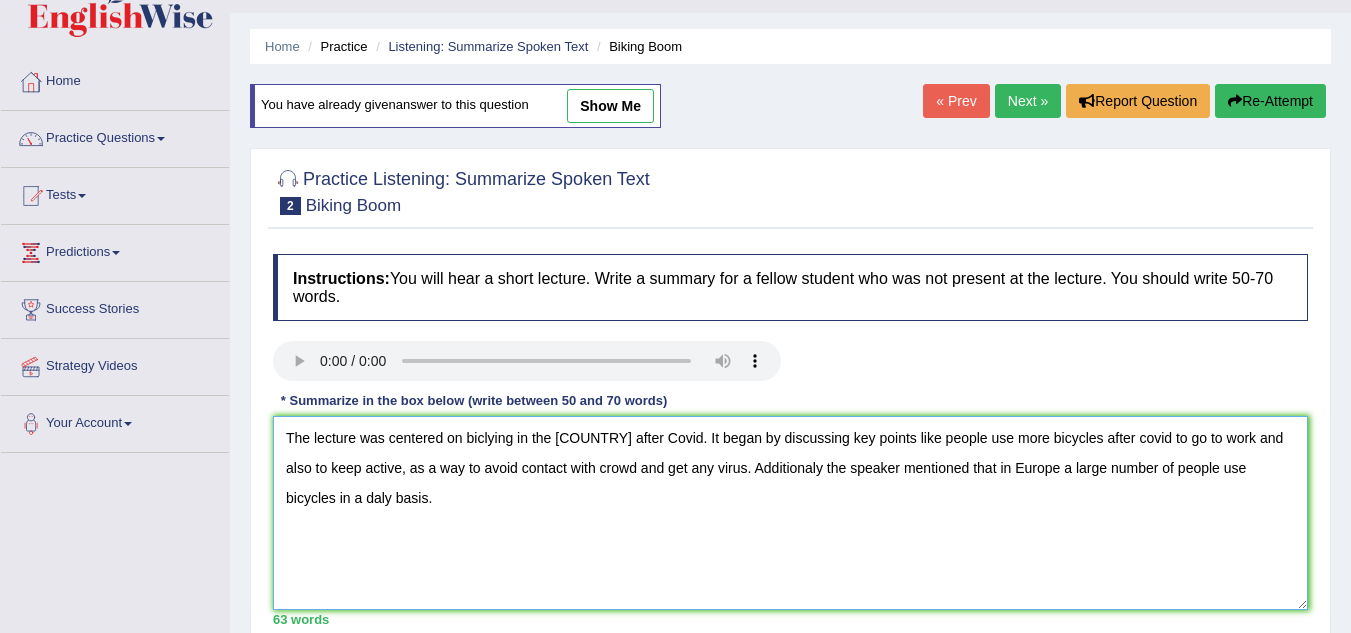 click on "The lecture was centered on biclying in the USA after Covid. It began by discussing key points like people use more bicycles after covid to go to work and also to keep active, as a way to avoid contact with crowd and get any virus. Additionaly the speaker mentioned that in Europe a large number of people use bicycles in a daly basis." at bounding box center (790, 513) 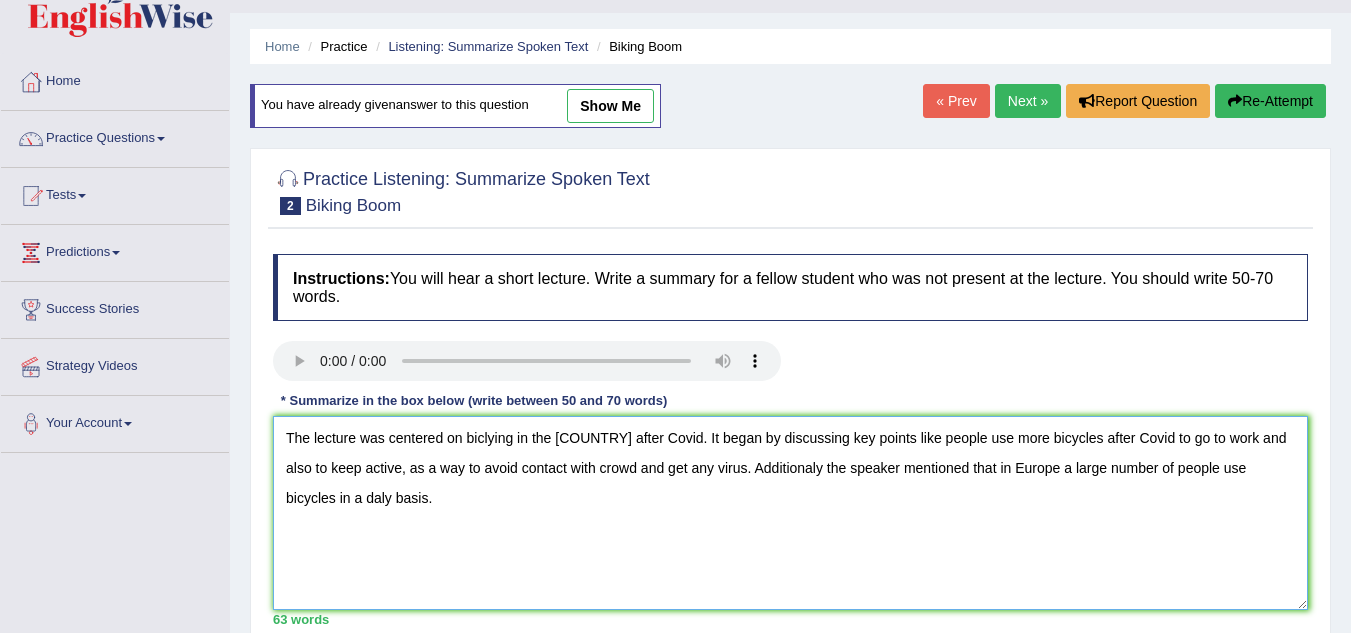 click on "The lecture was centered on biclying in the USA after Covid. It began by discussing key points like people use more bicycles after Covid to go to work and also to keep active, as a way to avoid contact with crowd and get any virus. Additionaly the speaker mentioned that in Europe a large number of people use bicycles in a daly basis." at bounding box center [790, 513] 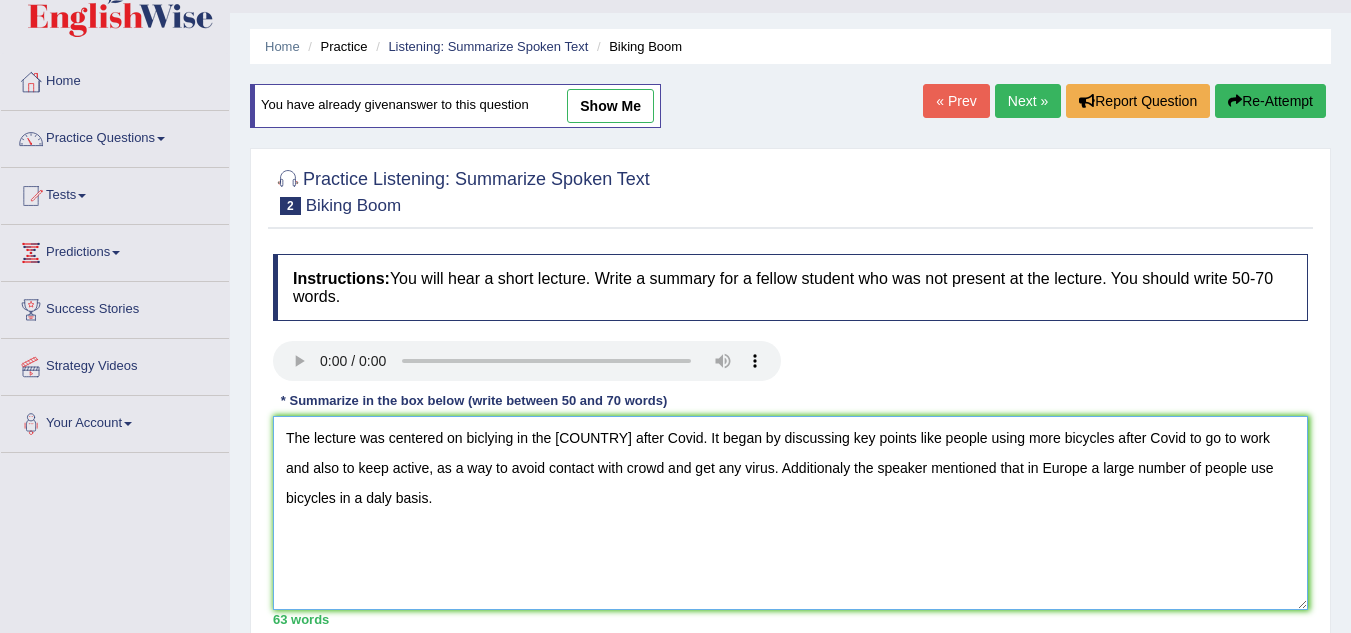 click on "The lecture was centered on biclying in the USA after Covid. It began by discussing key points like people using more bicycles after Covid to go to work and also to keep active, as a way to avoid contact with crowd and get any virus. Additionaly the speaker mentioned that in Europe a large number of people use bicycles in a daly basis." at bounding box center [790, 513] 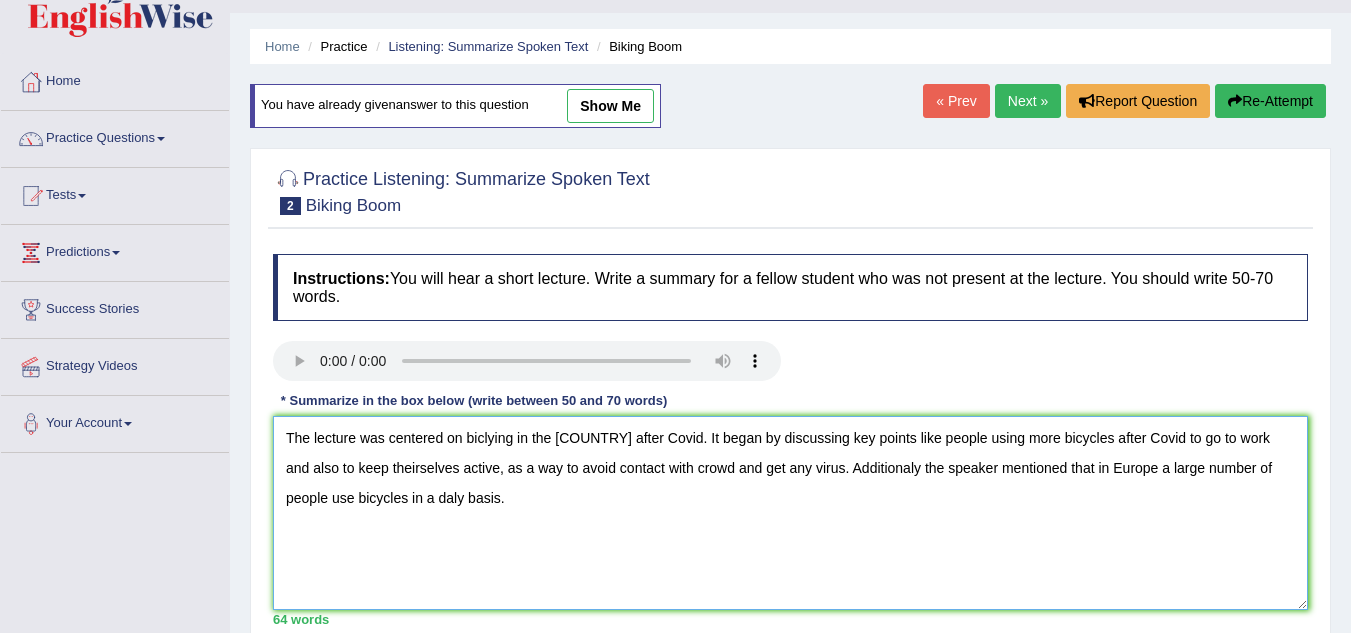 scroll, scrollTop: 179, scrollLeft: 0, axis: vertical 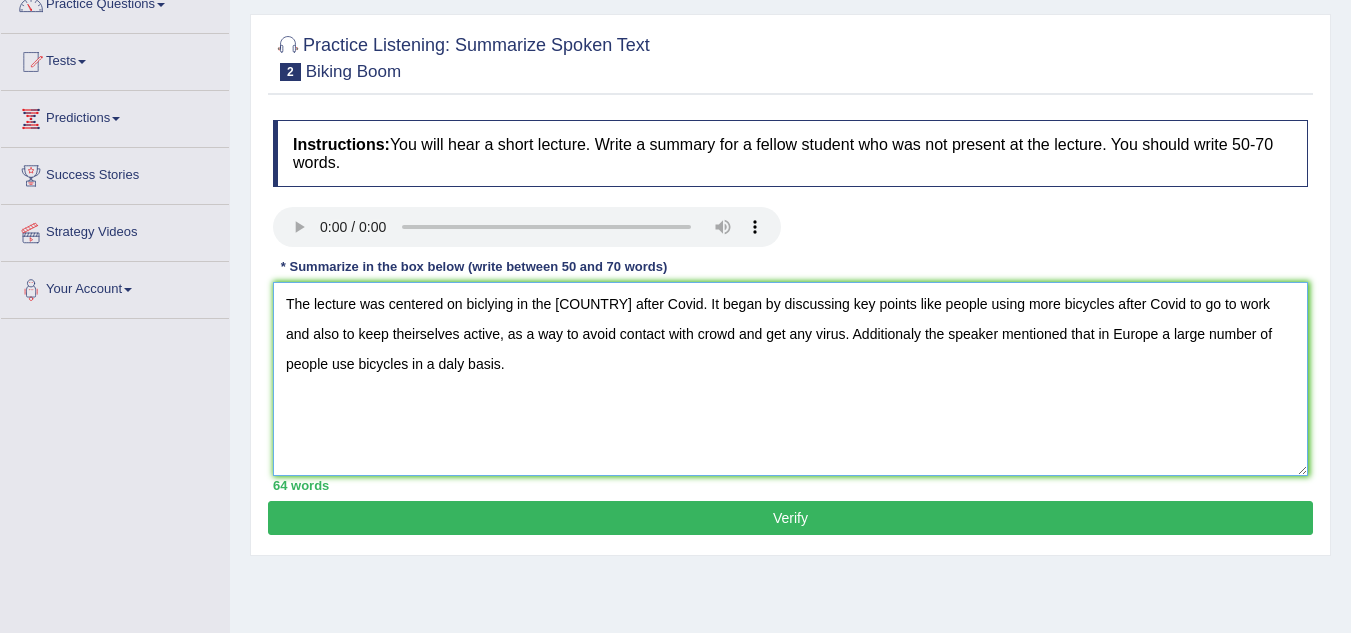 type on "The lecture was centered on biclying in the USA after Covid. It began by discussing key points like people using more bicycles after Covid to go to work and also to keep theirselves active, as a way to avoid contact with crowd and get any virus. Additionaly the speaker mentioned that in Europe a large number of people use bicycles in a daly basis." 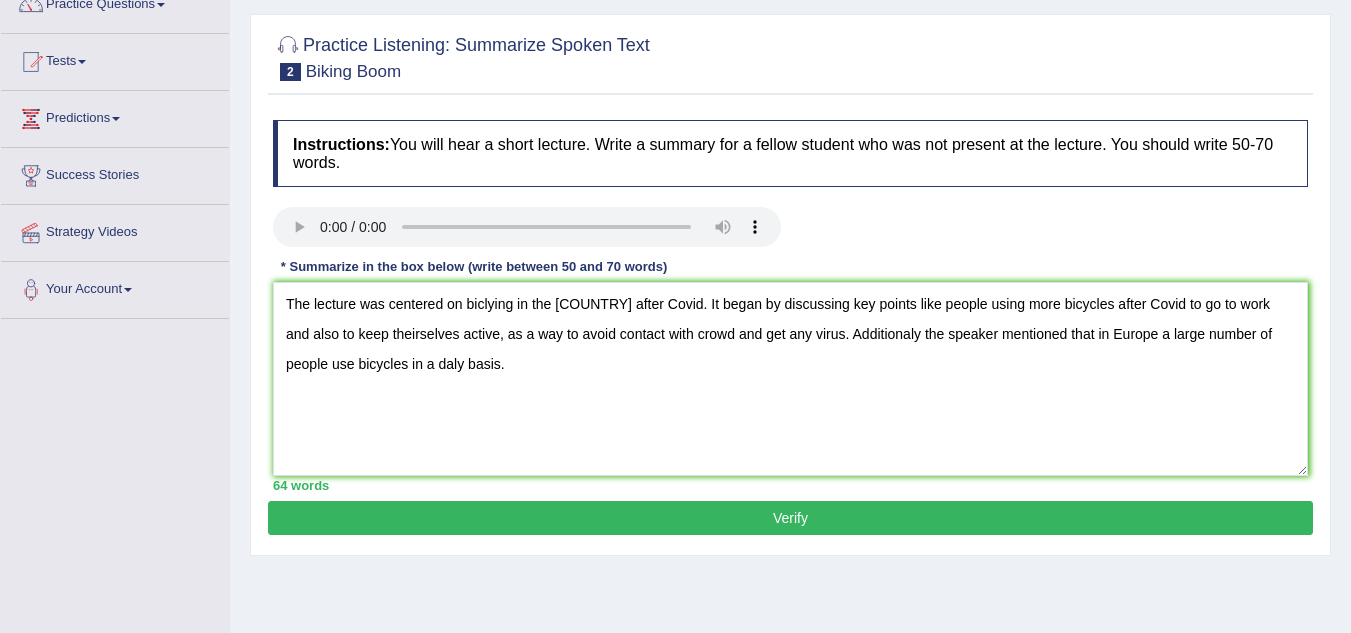 click on "Verify" at bounding box center (790, 518) 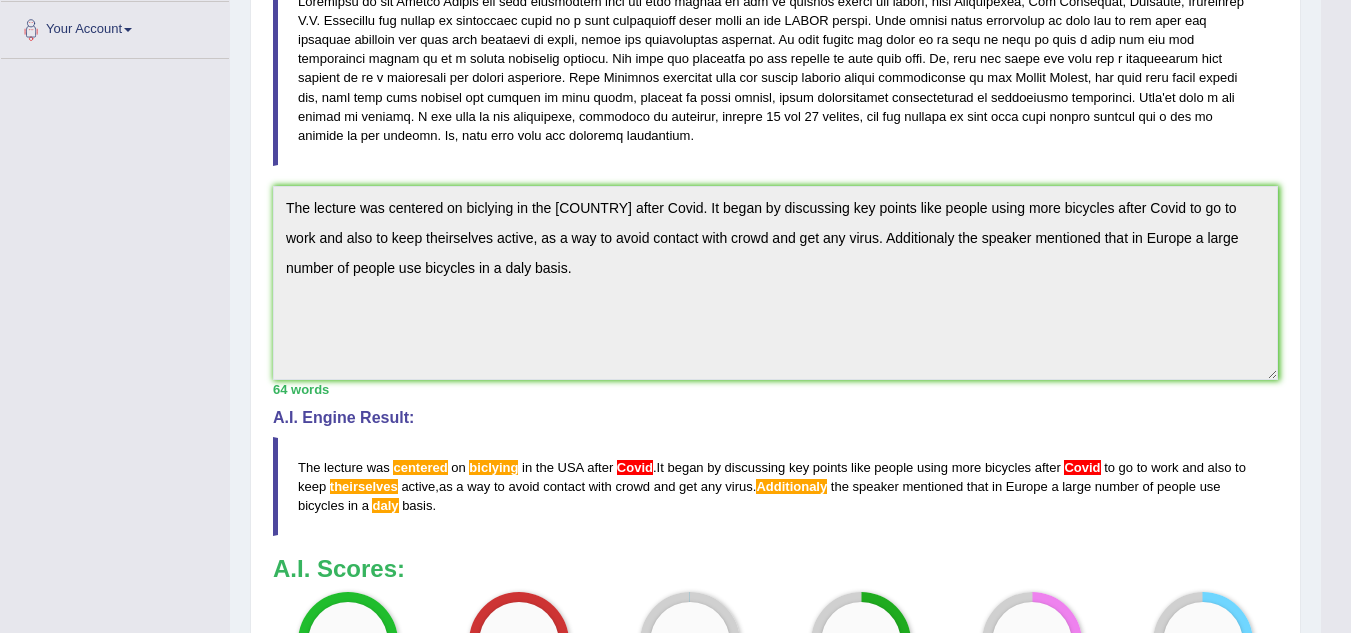 scroll, scrollTop: 442, scrollLeft: 0, axis: vertical 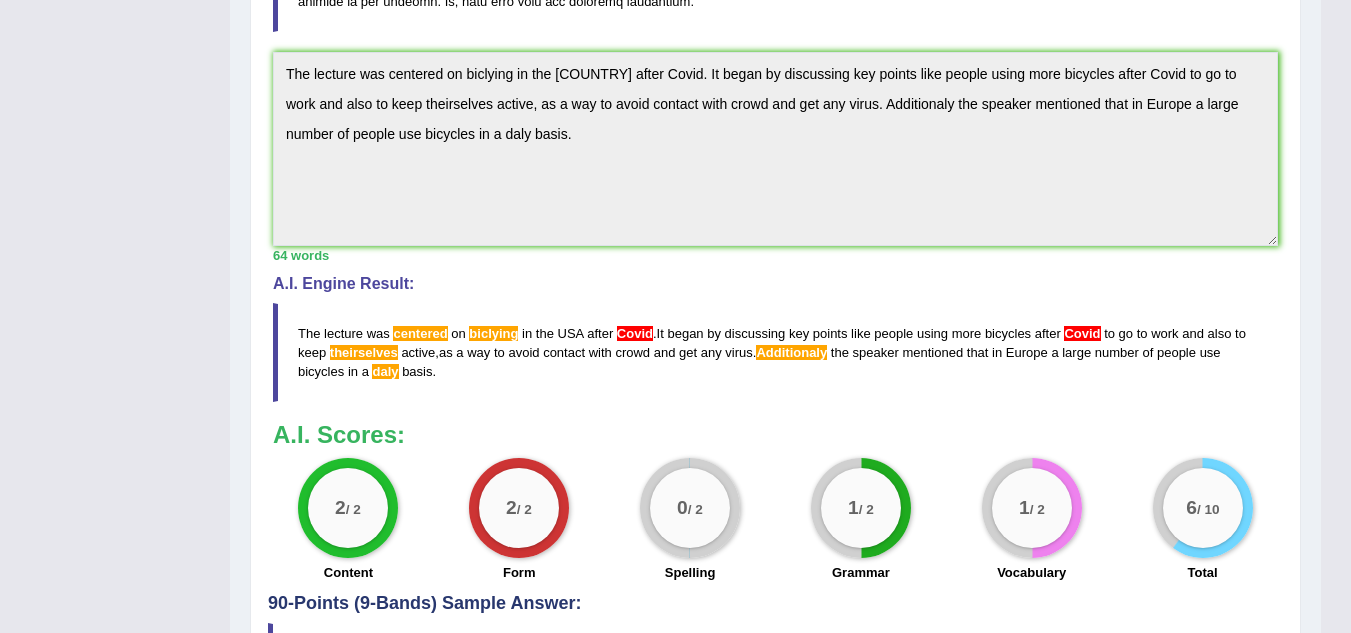 click on "Toggle navigation
Home
Practice Questions   Speaking Practice Read Aloud
Repeat Sentence
Describe Image
Re-tell Lecture
Answer Short Question
Summarize Group Discussion
Respond To A Situation
Writing Practice  Summarize Written Text
Write Essay
Reading Practice  Reading & Writing: Fill In The Blanks
Choose Multiple Answers
Re-order Paragraphs
Fill In The Blanks
Choose Single Answer
Listening Practice  Summarize Spoken Text
Highlight Incorrect Words
Highlight Correct Summary
Select Missing Word
Choose Single Answer
Choose Multiple Answers
Fill In The Blanks
Write From Dictation
Pronunciation
Tests
Take Mock Test" at bounding box center (675, -257) 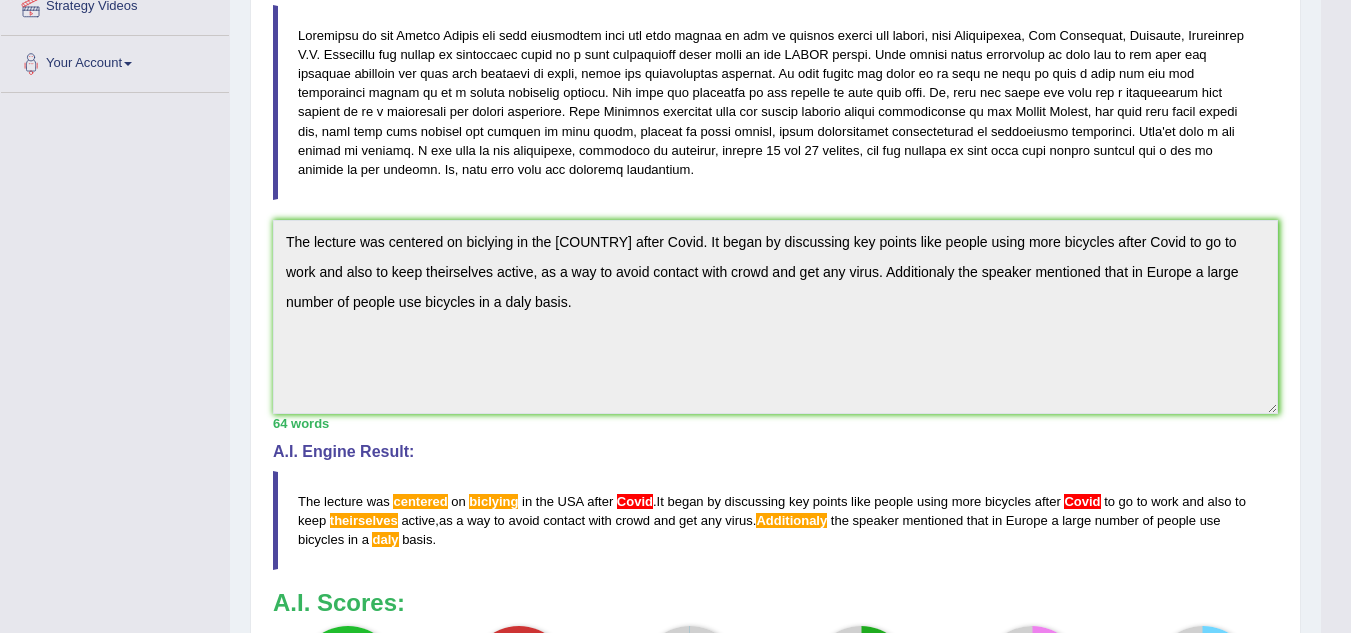 scroll, scrollTop: 403, scrollLeft: 0, axis: vertical 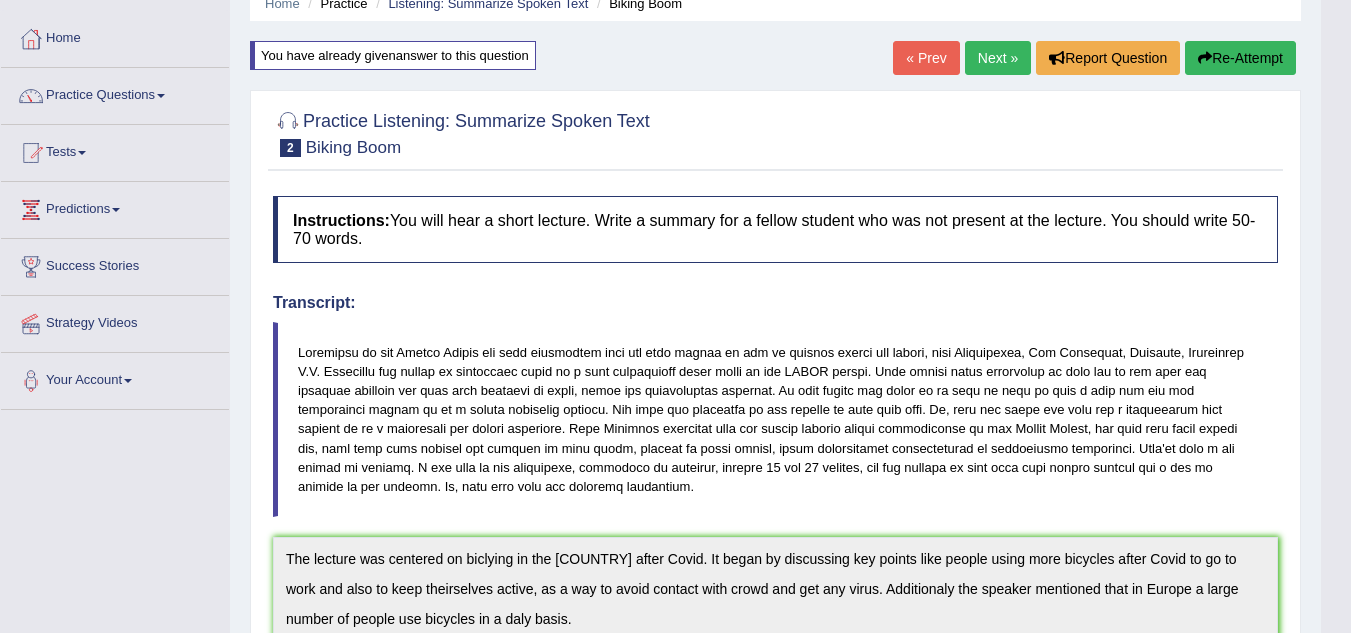 click on "Next »" at bounding box center [998, 58] 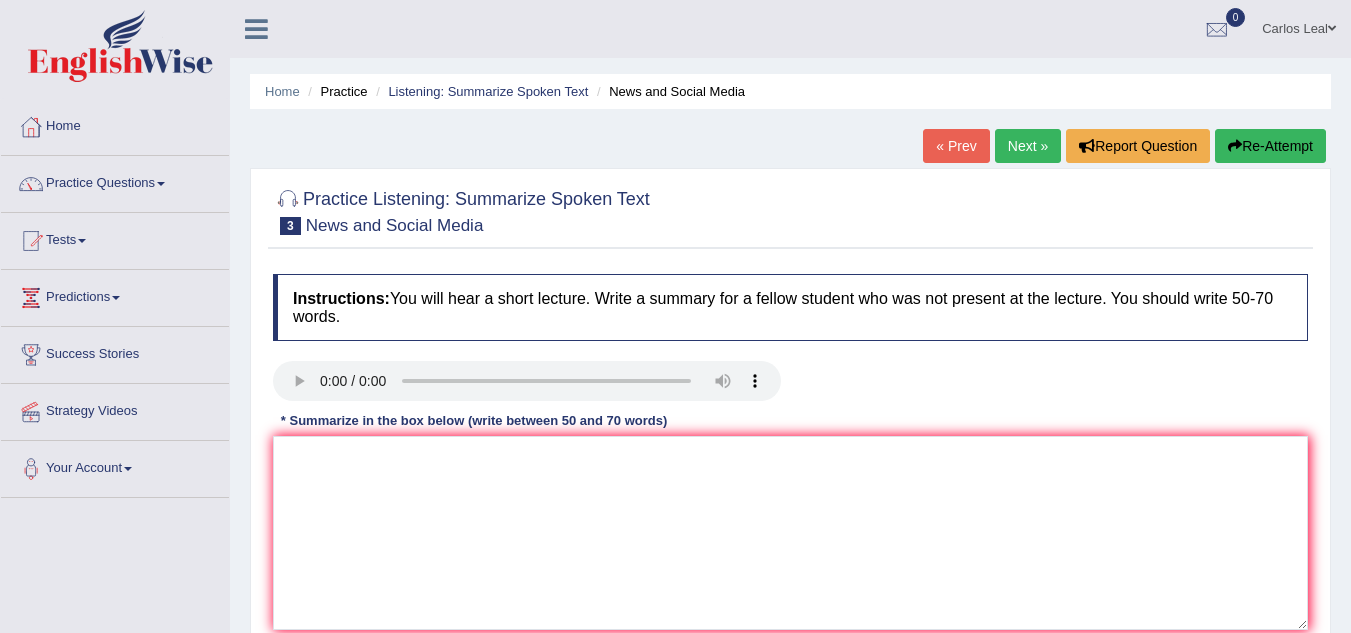 scroll, scrollTop: 0, scrollLeft: 0, axis: both 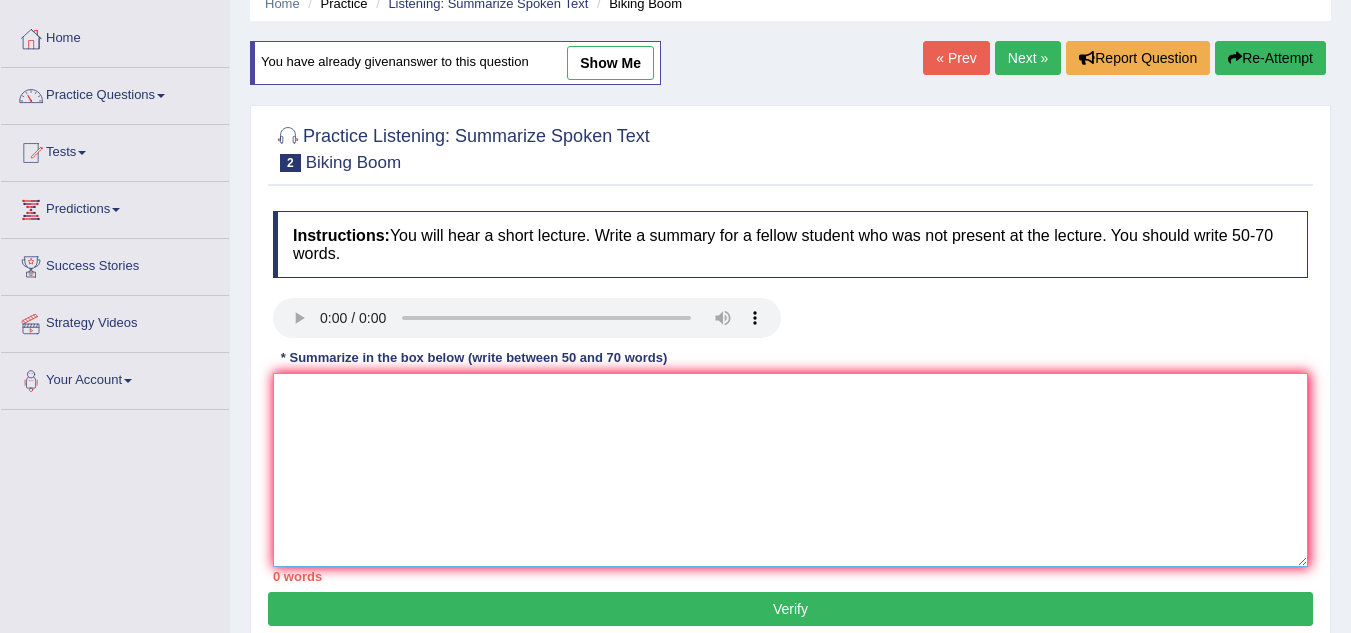 click at bounding box center [790, 470] 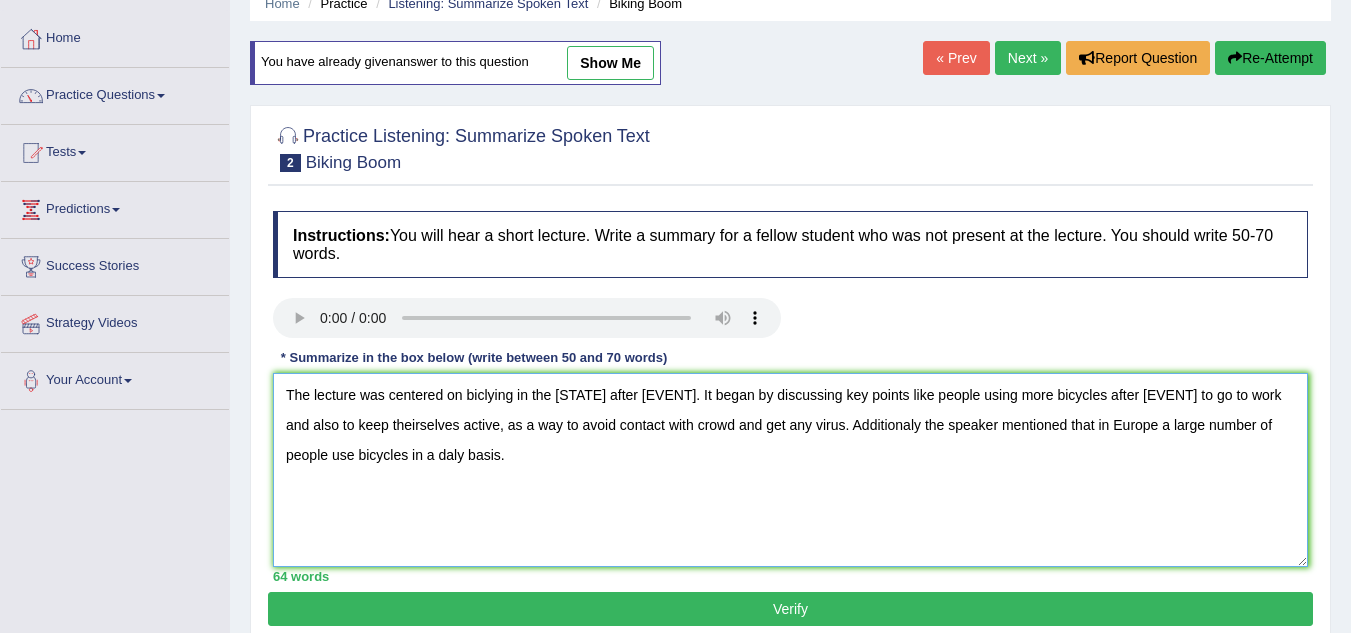 click on "The lecture was centered on biclying in the [STATE] after [EVENT]. It began by discussing key points like people using more bicycles after [EVENT] to go to work and also to keep theirselves active, as a way to avoid contact with crowd and get any virus. Additionaly the speaker mentioned that in Europe a large number of people use bicycles in a daly basis." at bounding box center [790, 470] 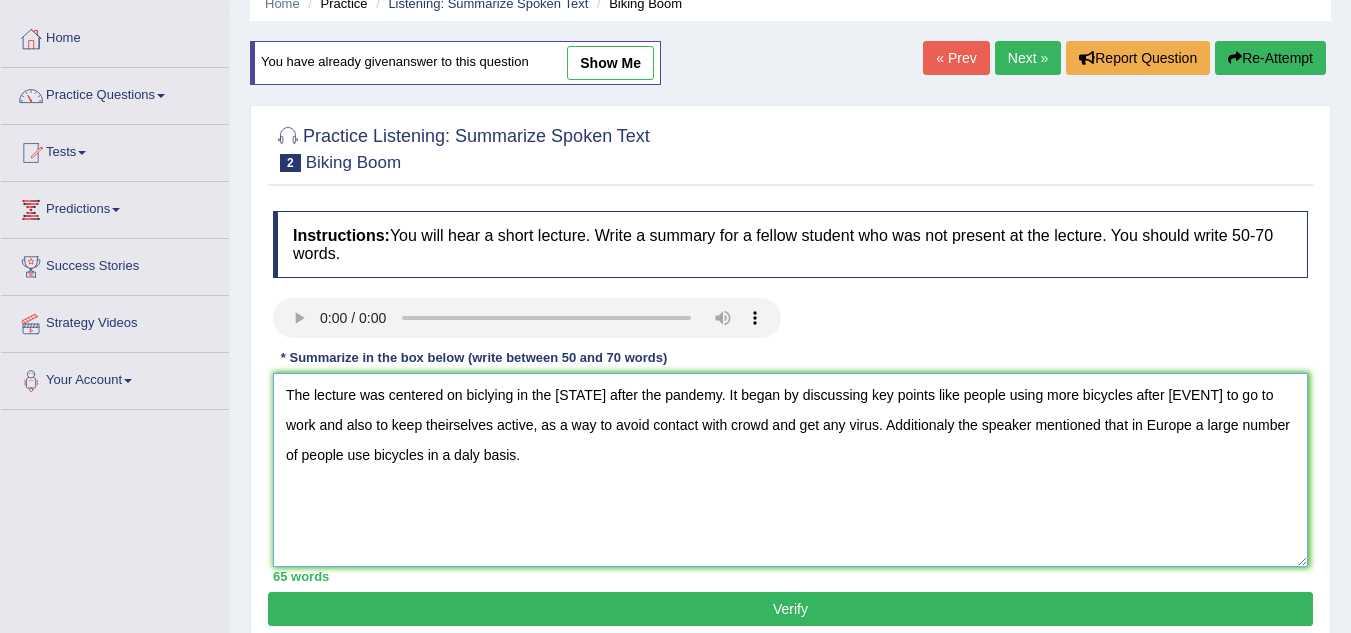 click on "The lecture was centered on biclying in the [STATE] after the pandemy. It began by discussing key points like people using more bicycles after [EVENT] to go to work and also to keep theirselves active, as a way to avoid contact with crowd and get any virus. Additionaly the speaker mentioned that in Europe a large number of people use bicycles in a daly basis." at bounding box center [790, 470] 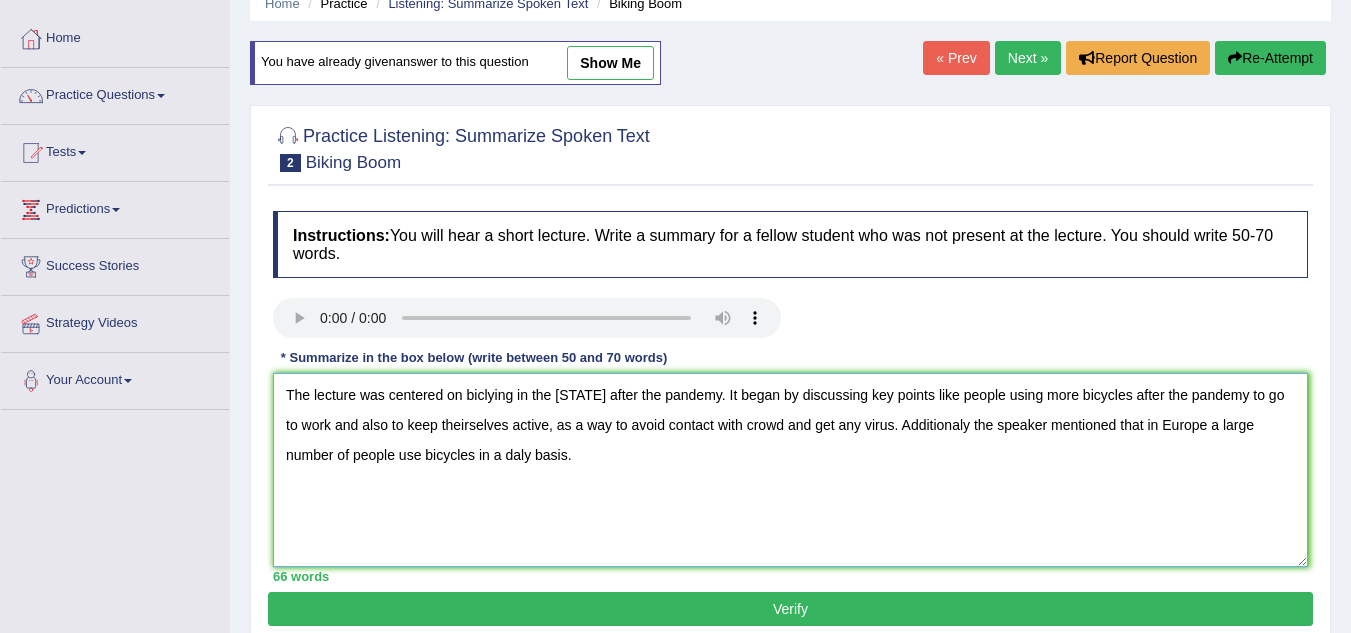 type on "The lecture was centered on biclying in the [STATE] after the pandemy. It began by discussing key points like people using more bicycles after the pandemy to go to work and also to keep theirselves active, as a way to avoid contact with crowd and get any virus. Additionaly the speaker mentioned that in Europe a large number of people use bicycles in a daly basis." 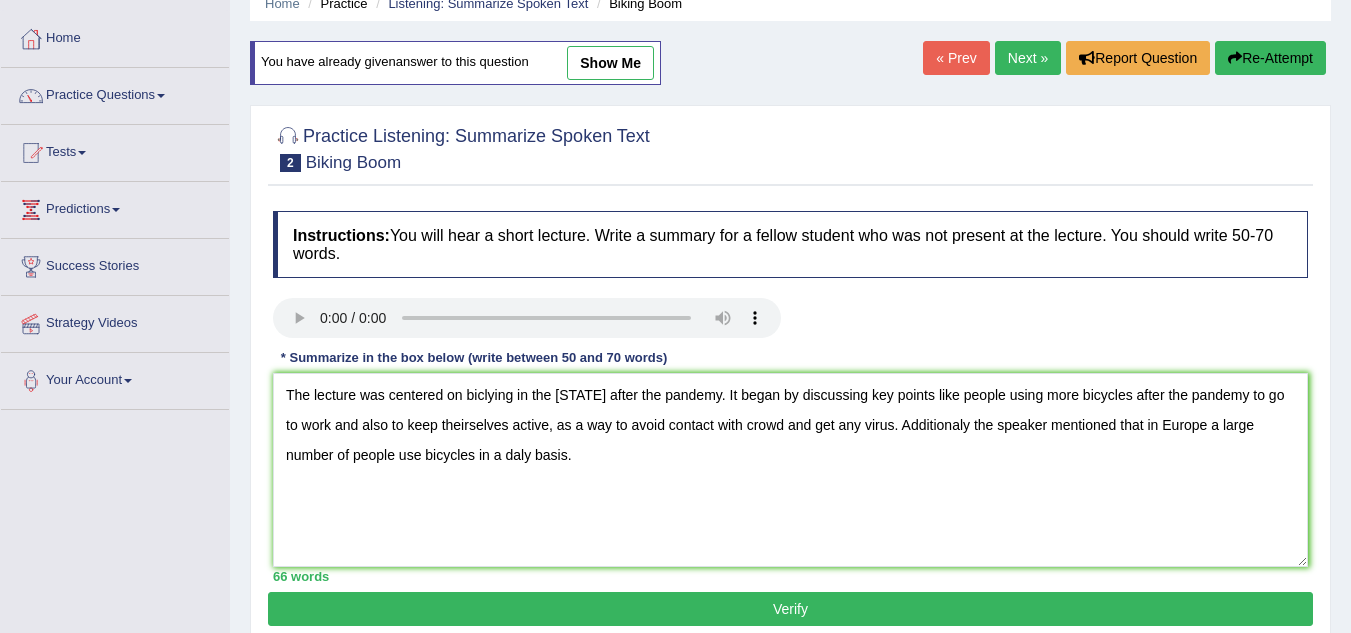 click on "Verify" at bounding box center [790, 609] 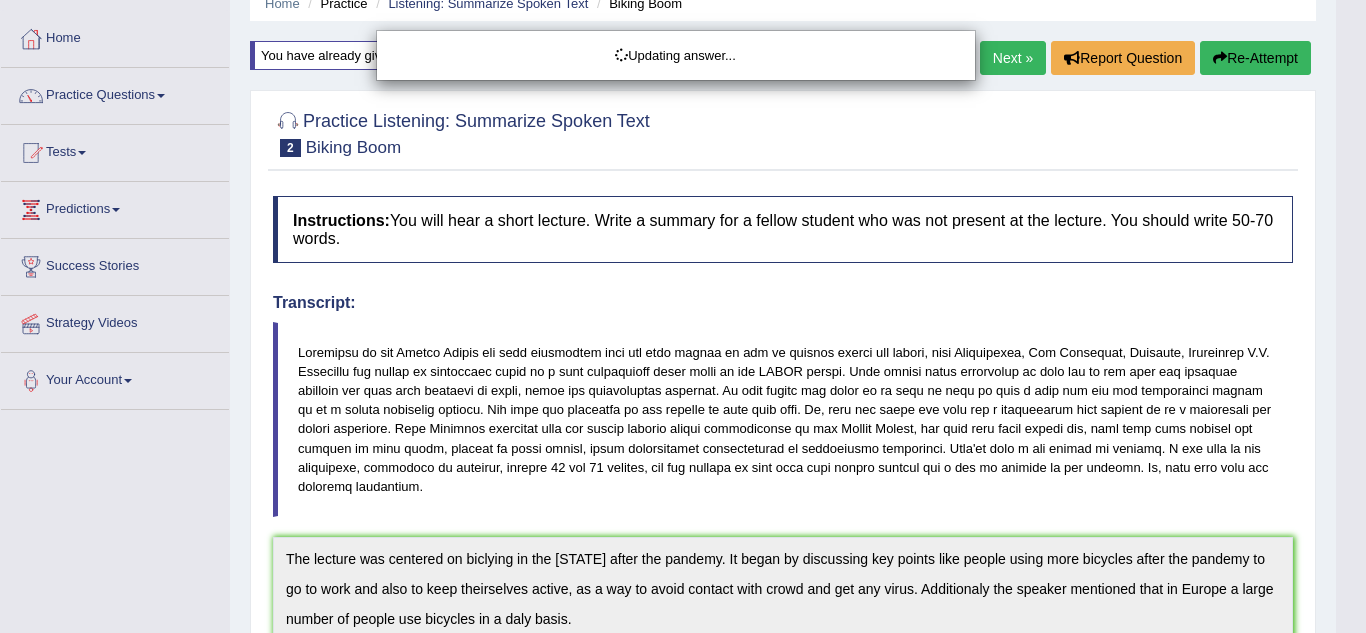drag, startPoint x: 1365, startPoint y: 288, endPoint x: 1352, endPoint y: 494, distance: 206.40979 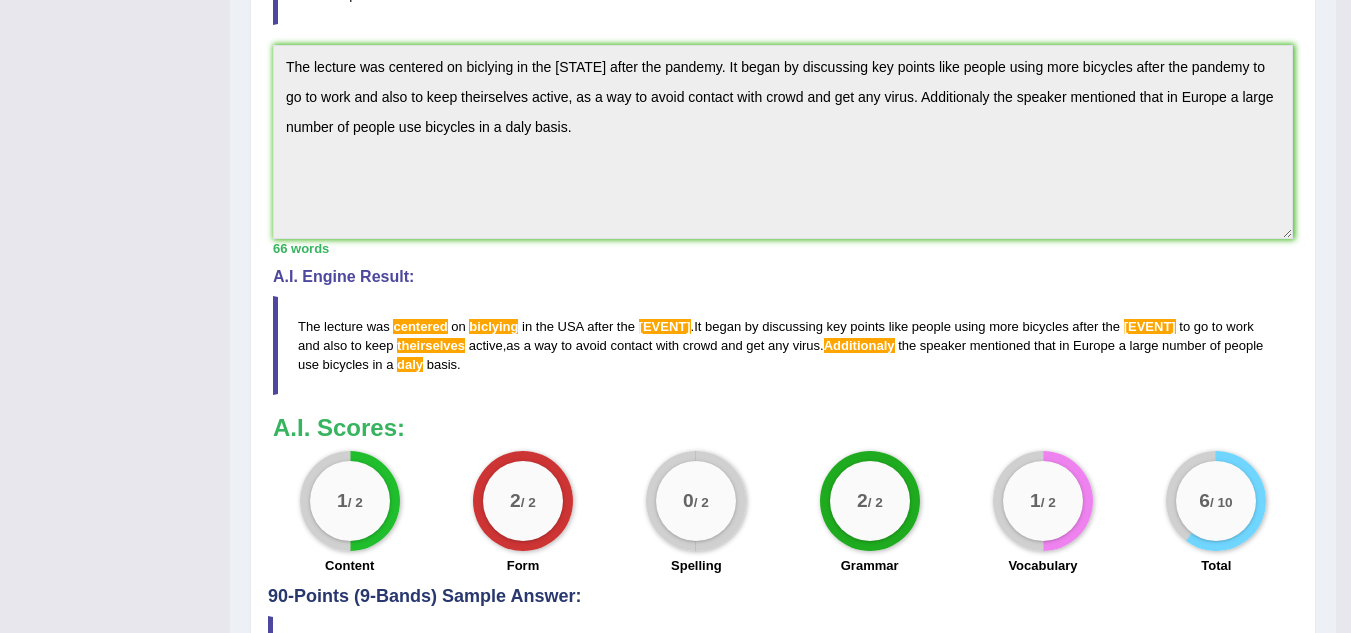 scroll, scrollTop: 600, scrollLeft: 0, axis: vertical 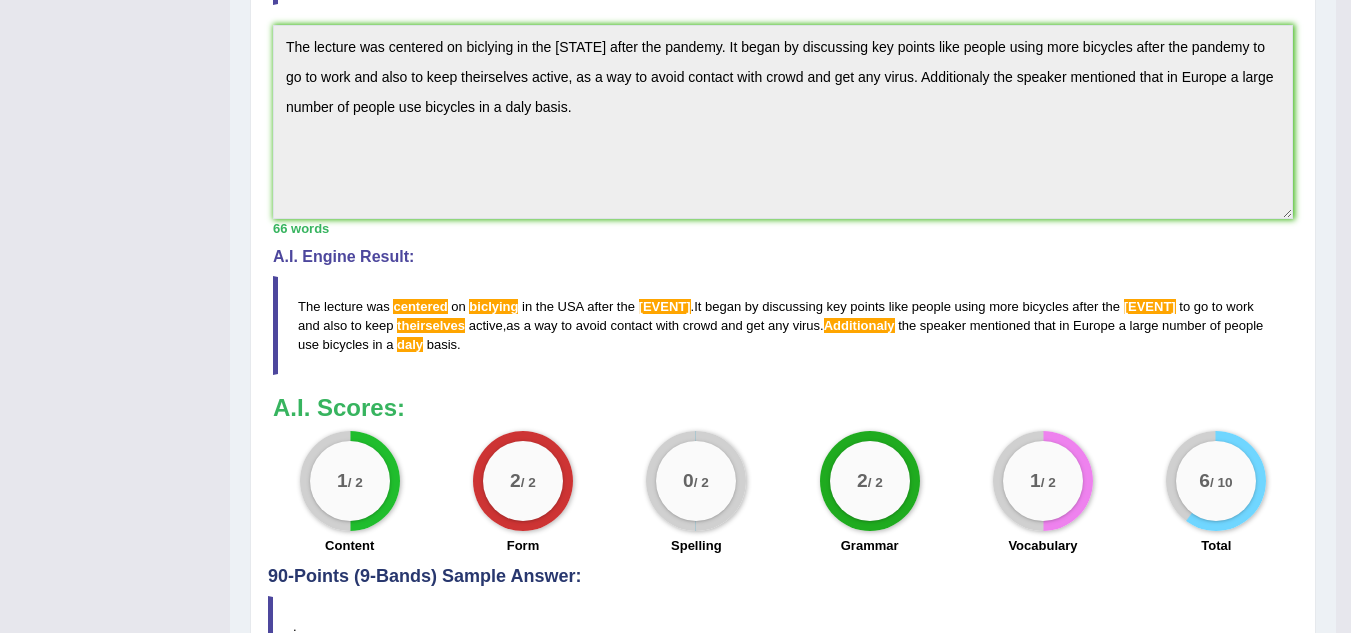 click on "[EVENT]" at bounding box center [665, 306] 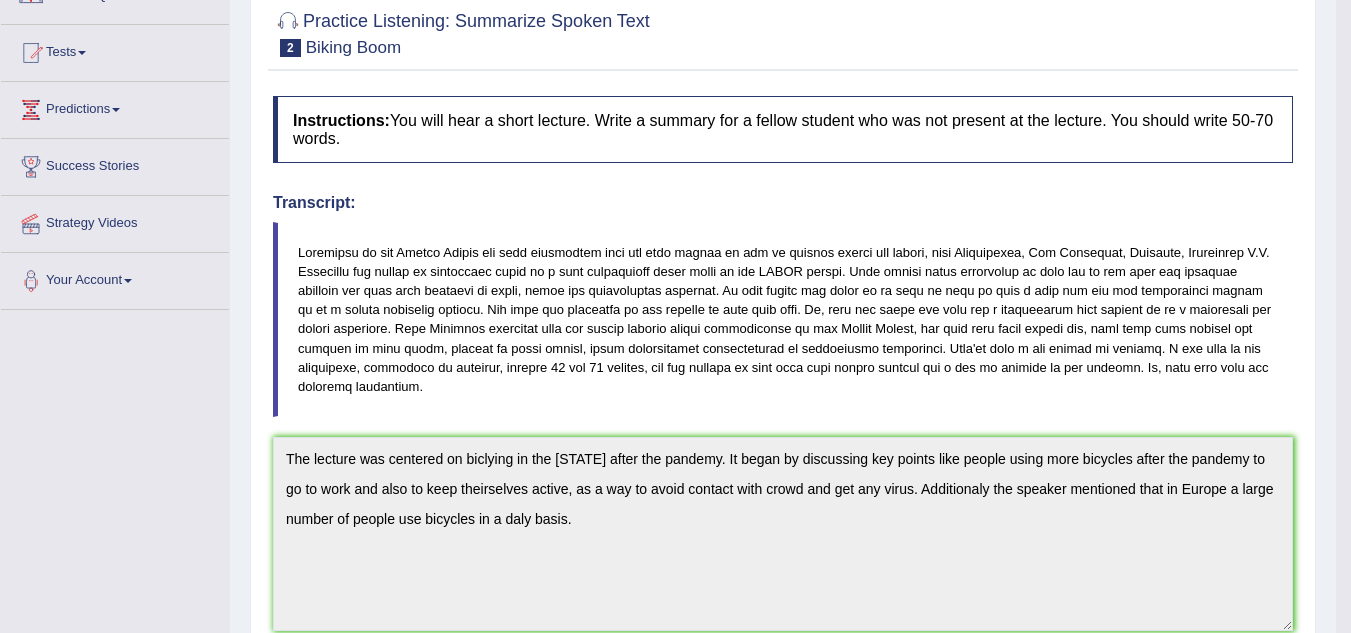 scroll, scrollTop: 108, scrollLeft: 0, axis: vertical 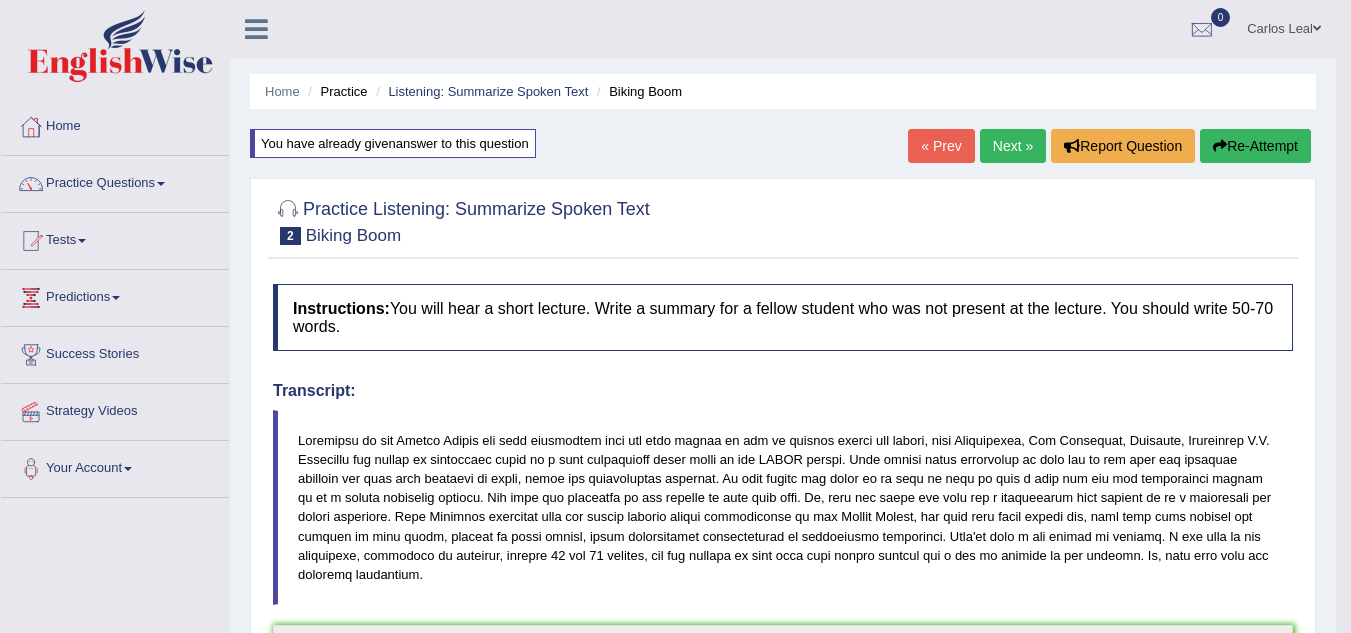 click on "Re-Attempt" at bounding box center (1255, 146) 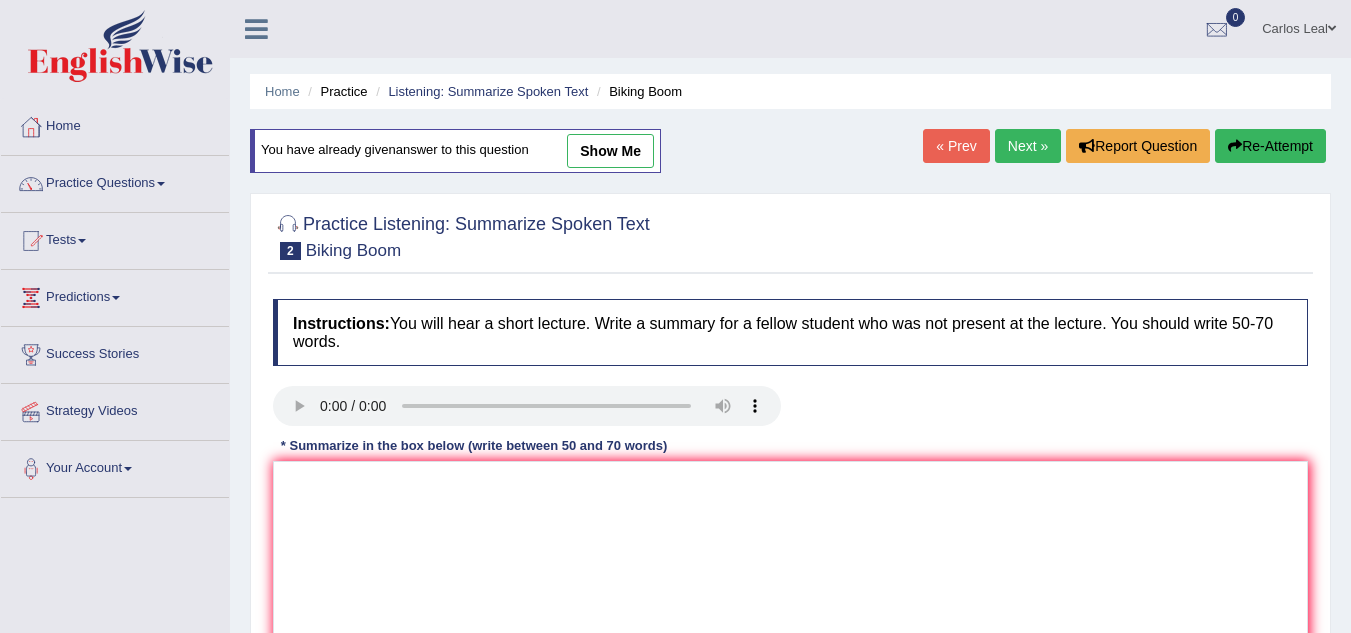 scroll, scrollTop: 0, scrollLeft: 0, axis: both 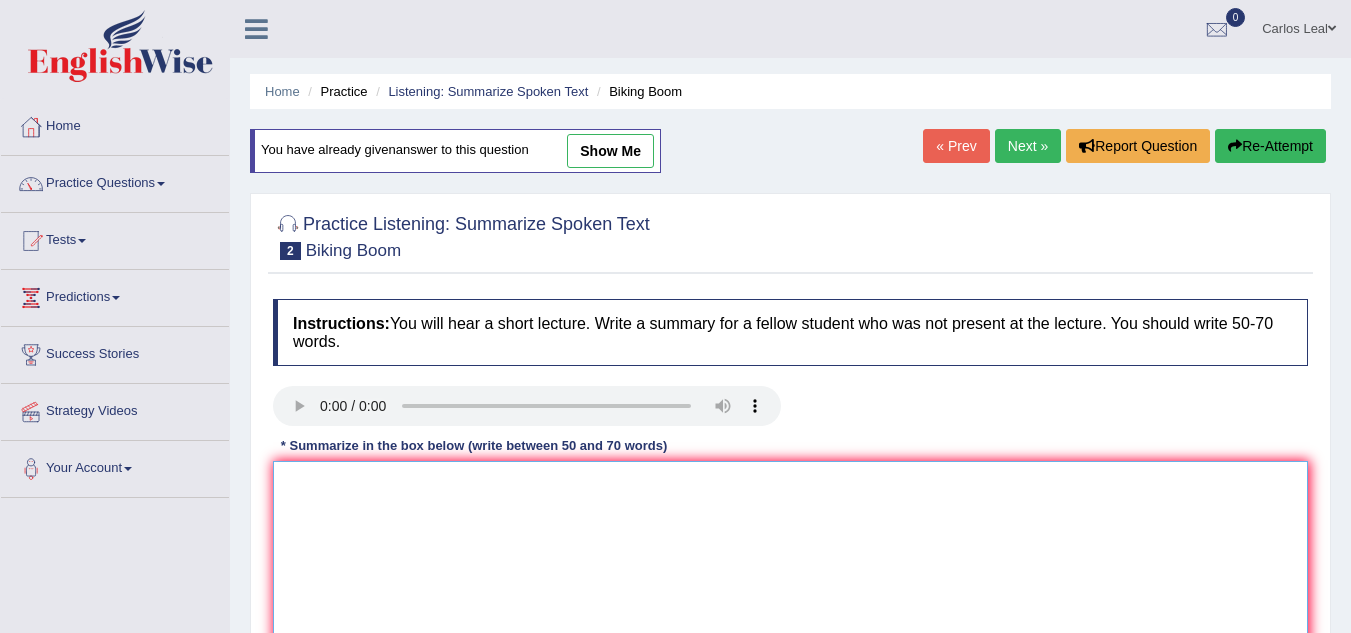 click at bounding box center (790, 558) 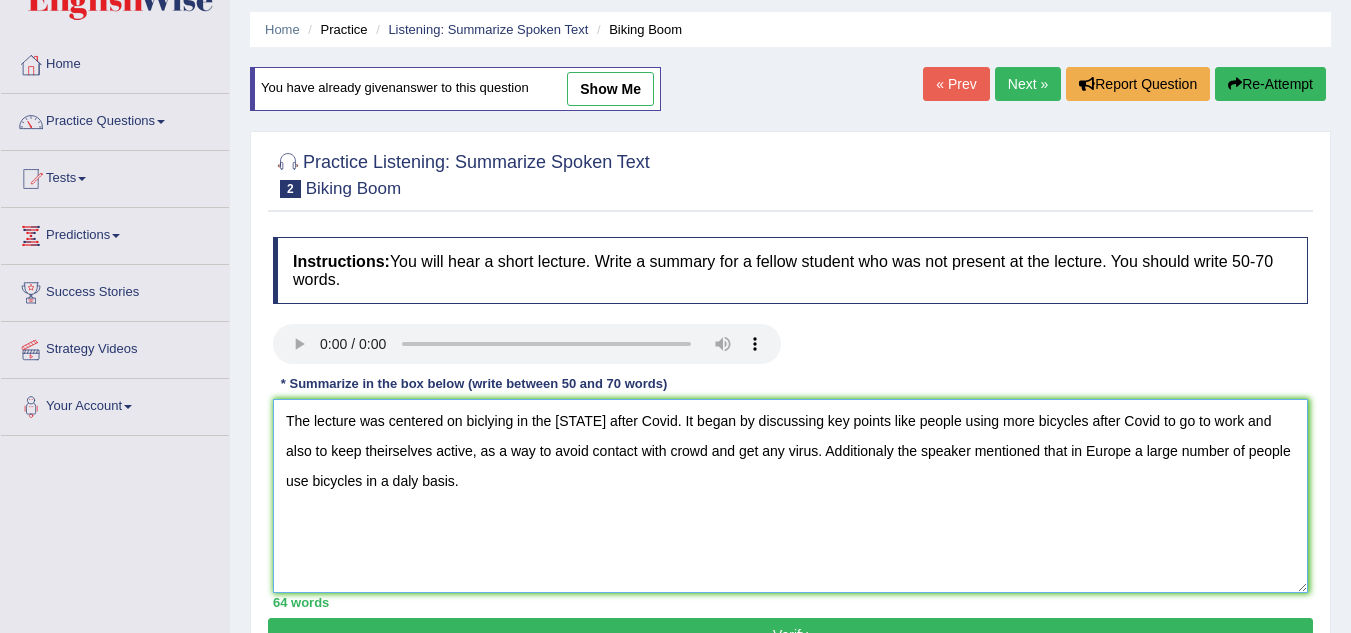 scroll, scrollTop: 97, scrollLeft: 0, axis: vertical 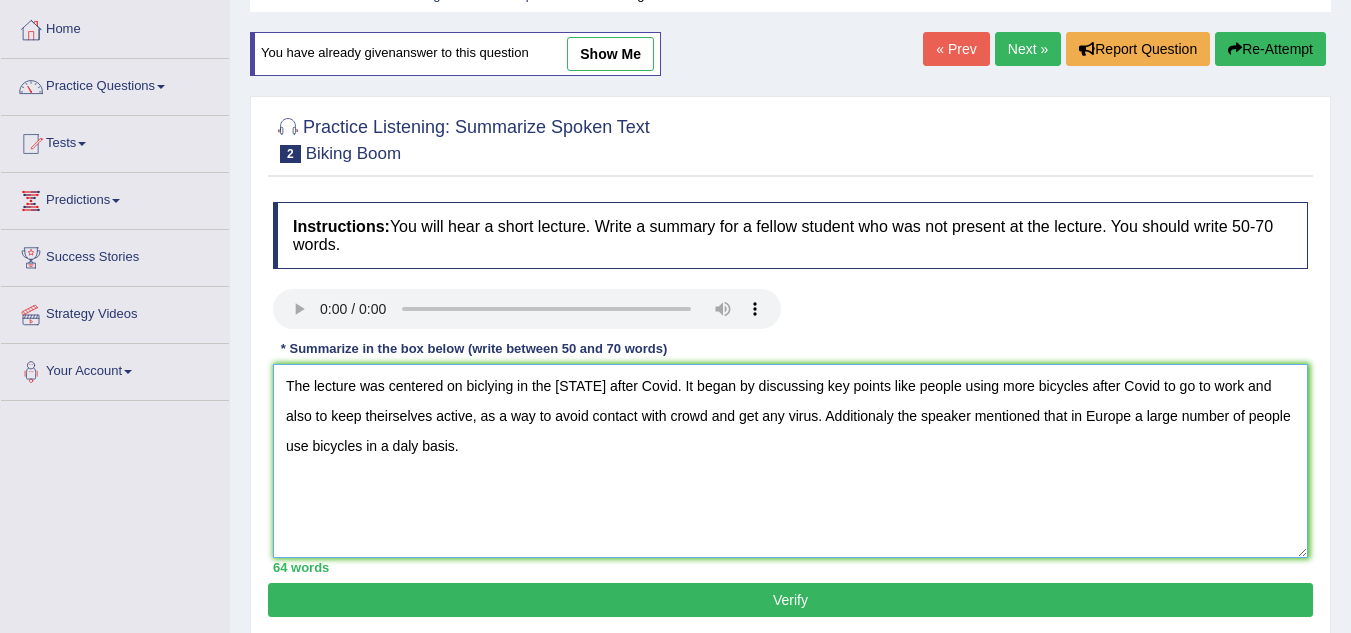 click on "The lecture was centered on biclying in the [STATE] after Covid. It began by discussing key points like people using more bicycles after Covid to go to work and also to keep theirselves active, as a way to avoid contact with crowd and get any virus. Additionaly the speaker mentioned that in Europe a large number of people use bicycles in a daly basis." at bounding box center (790, 461) 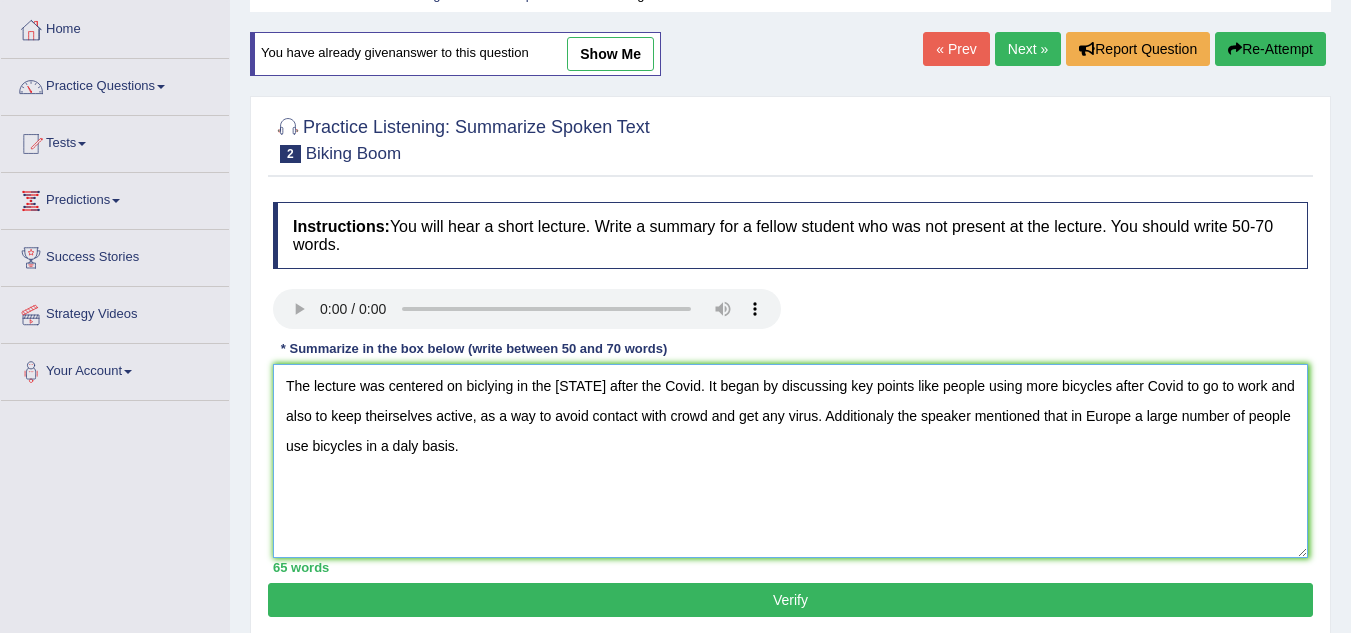 click on "The lecture was centered on biclying in the [STATE] after the Covid. It began by discussing key points like people using more bicycles after Covid to go to work and also to keep theirselves active, as a way to avoid contact with crowd and get any virus. Additionaly the speaker mentioned that in Europe a large number of people use bicycles in a daly basis." at bounding box center [790, 461] 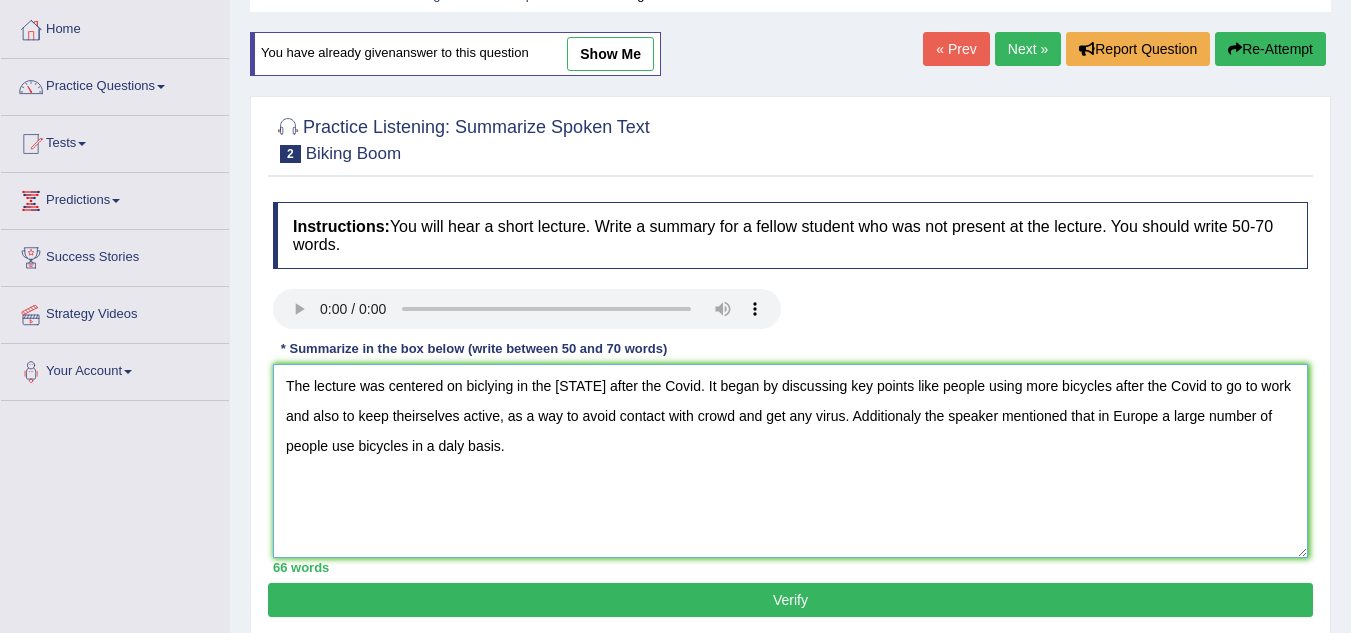 click on "The lecture was centered on biclying in the [STATE] after the Covid. It began by discussing key points like people using more bicycles after the Covid to go to work and also to keep theirselves active, as a way to avoid contact with crowd and get any virus. Additionaly the speaker mentioned that in Europe a large number of people use bicycles in a daly basis." at bounding box center [790, 461] 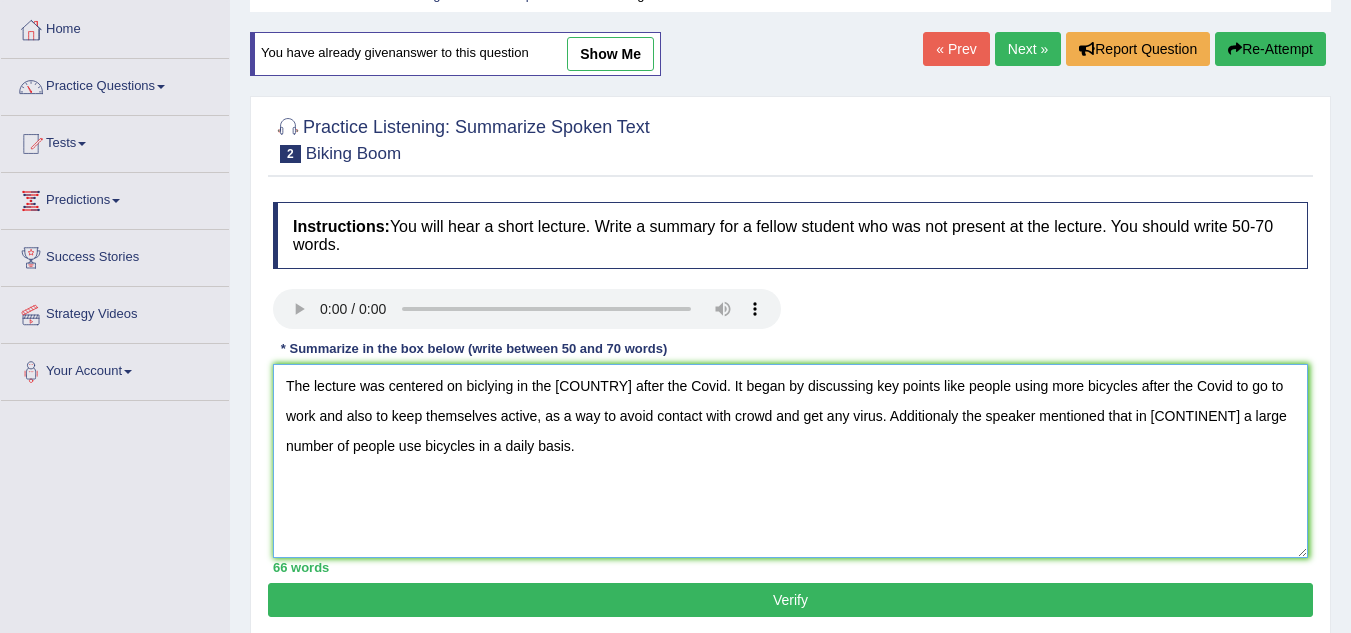 click on "The lecture was centered on biclying in the [COUNTRY] after the Covid. It began by discussing key points like people using more bicycles after the Covid to go to work and also to keep themselves active, as a way to avoid contact with crowd and get any virus. Additionaly the speaker mentioned that in [CONTINENT] a large number of people use bicycles in a daily basis." at bounding box center (790, 461) 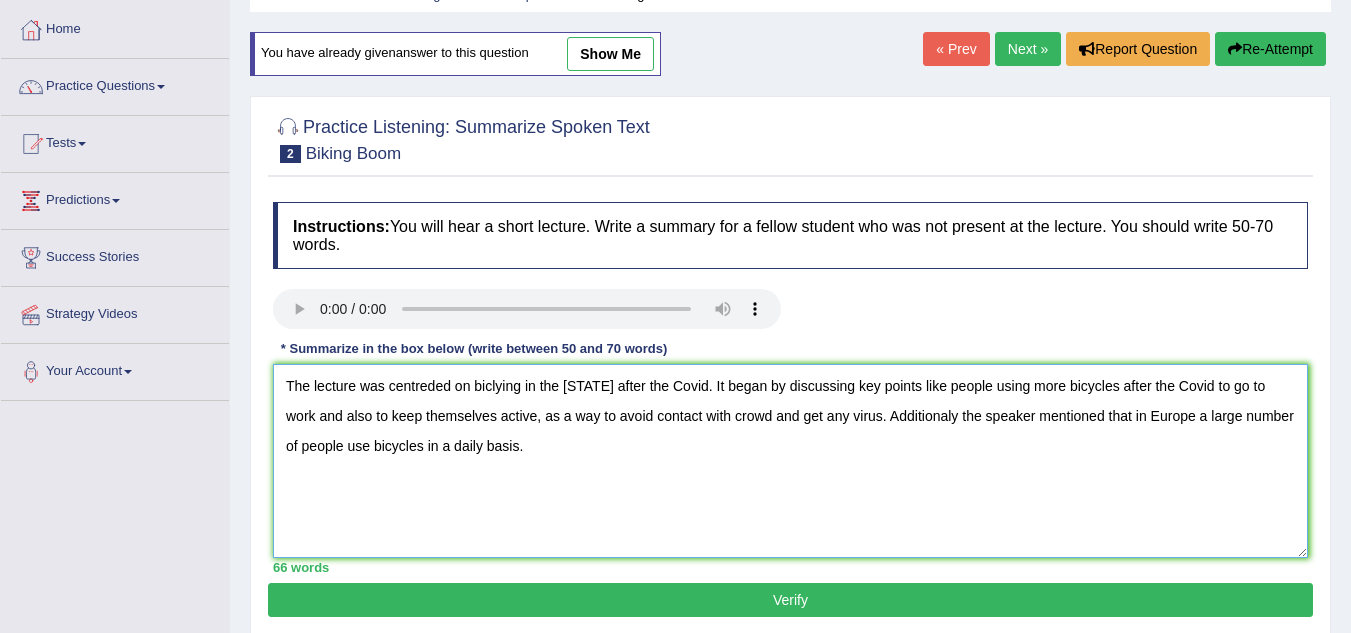 click on "The lecture was centreded on biclying in the [STATE] after the Covid. It began by discussing key points like people using more bicycles after the Covid to go to work and also to keep themselves active, as a way to avoid contact with crowd and get any virus. Additionaly the speaker mentioned that in Europe a large number of people use bicycles in a daily basis." at bounding box center [790, 461] 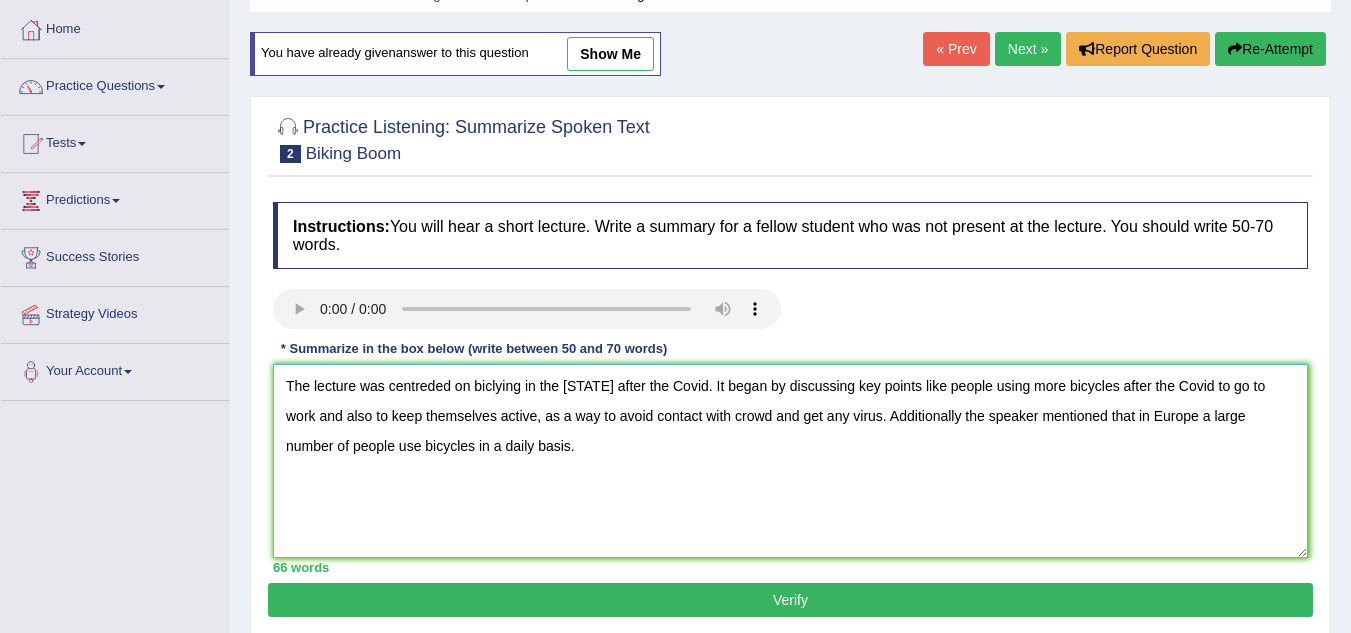 click on "The lecture was centreded on biclying in the [STATE] after the Covid. It began by discussing key points like people using more bicycles after the Covid to go to work and also to keep themselves active, as a way to avoid contact with crowd and get any virus. Additionally the speaker mentioned that in Europe a large number of people use bicycles in a daily basis." at bounding box center [790, 461] 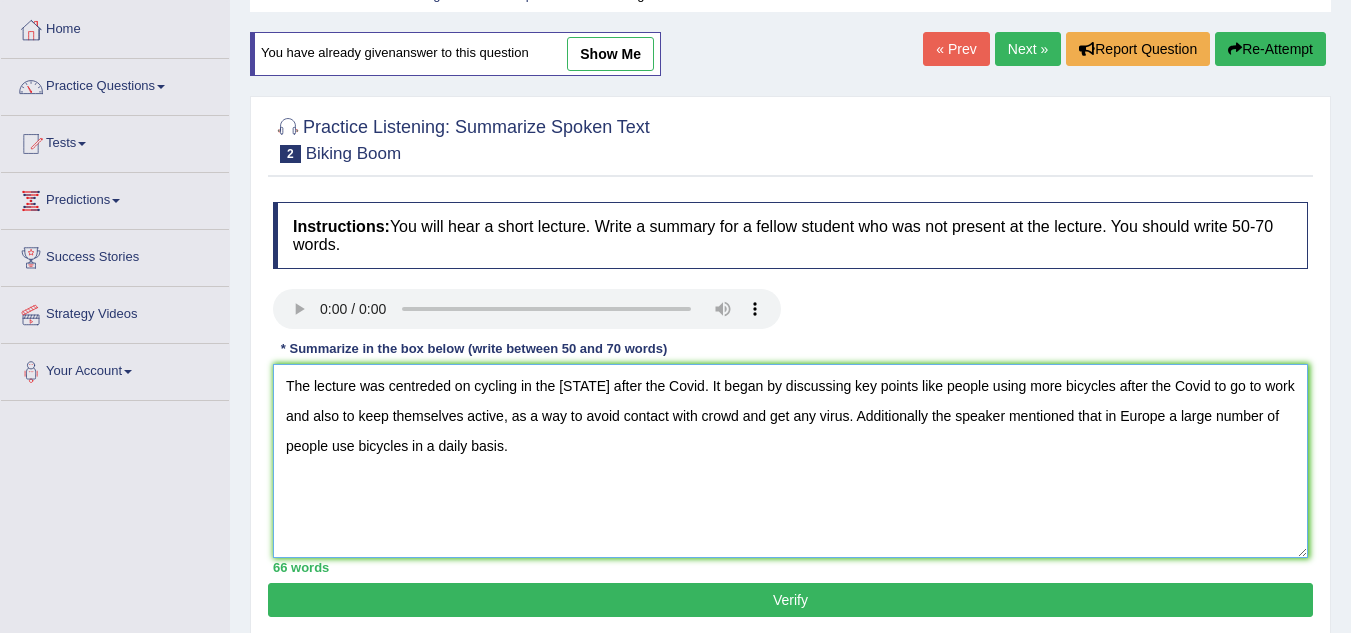 click on "The lecture was centreded on cycling in the [STATE] after the Covid. It began by discussing key points like people using more bicycles after the Covid to go to work and also to keep themselves active, as a way to avoid contact with crowd and get any virus. Additionally the speaker mentioned that in Europe a large number of people use bicycles in a daily basis." at bounding box center (790, 461) 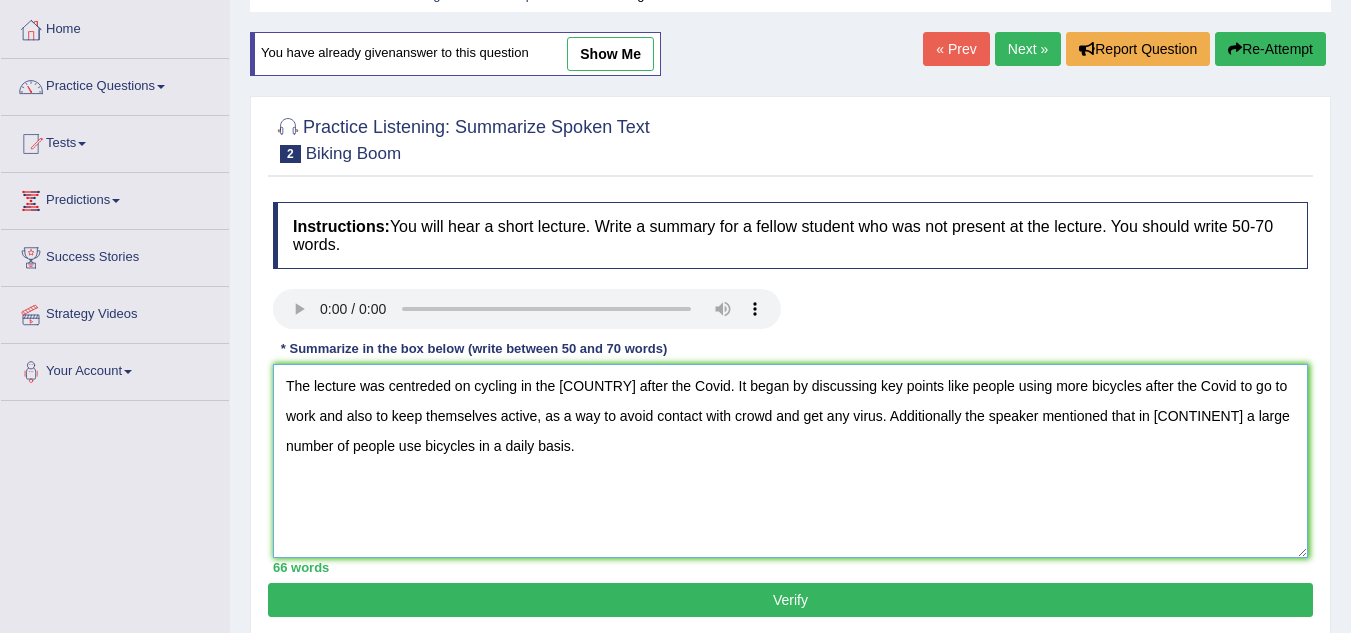 type on "The lecture was centreded on cycling in the [COUNTRY] after the Covid. It began by discussing key points like people using more bicycles after the Covid to go to work and also to keep themselves active, as a way to avoid contact with crowd and get any virus. Additionally the speaker mentioned that in [CONTINENT] a large number of people use bicycles in a daily basis." 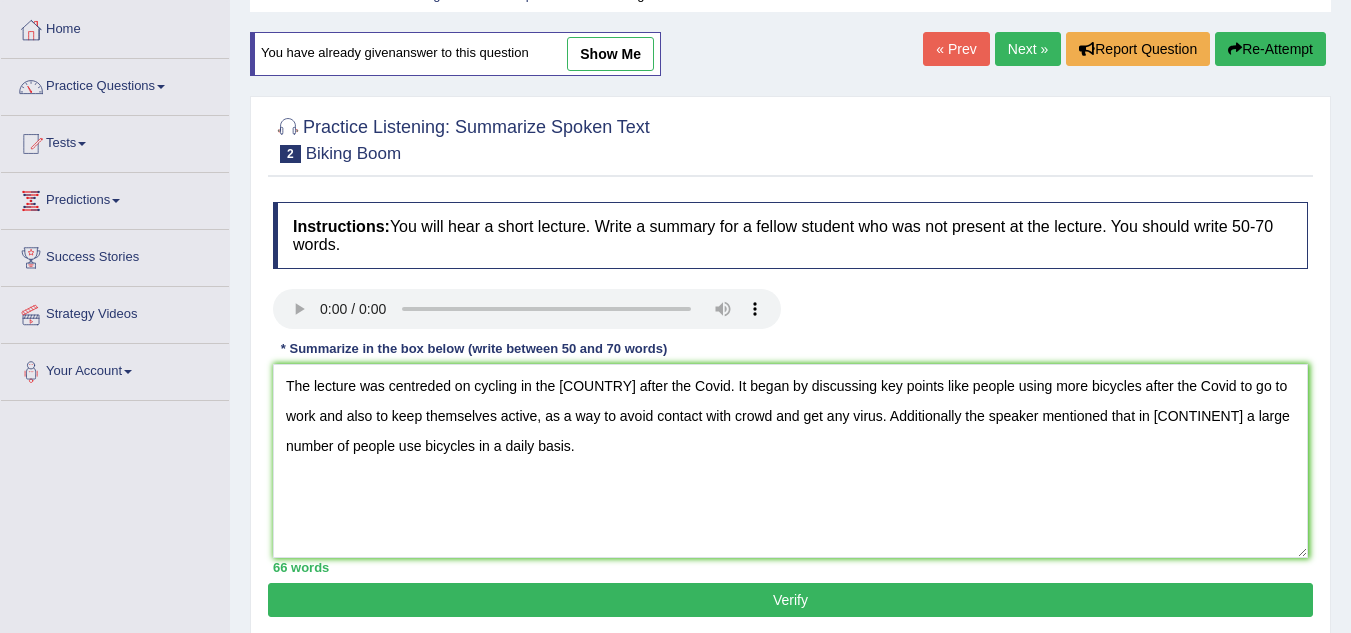 click on "Verify" at bounding box center (790, 600) 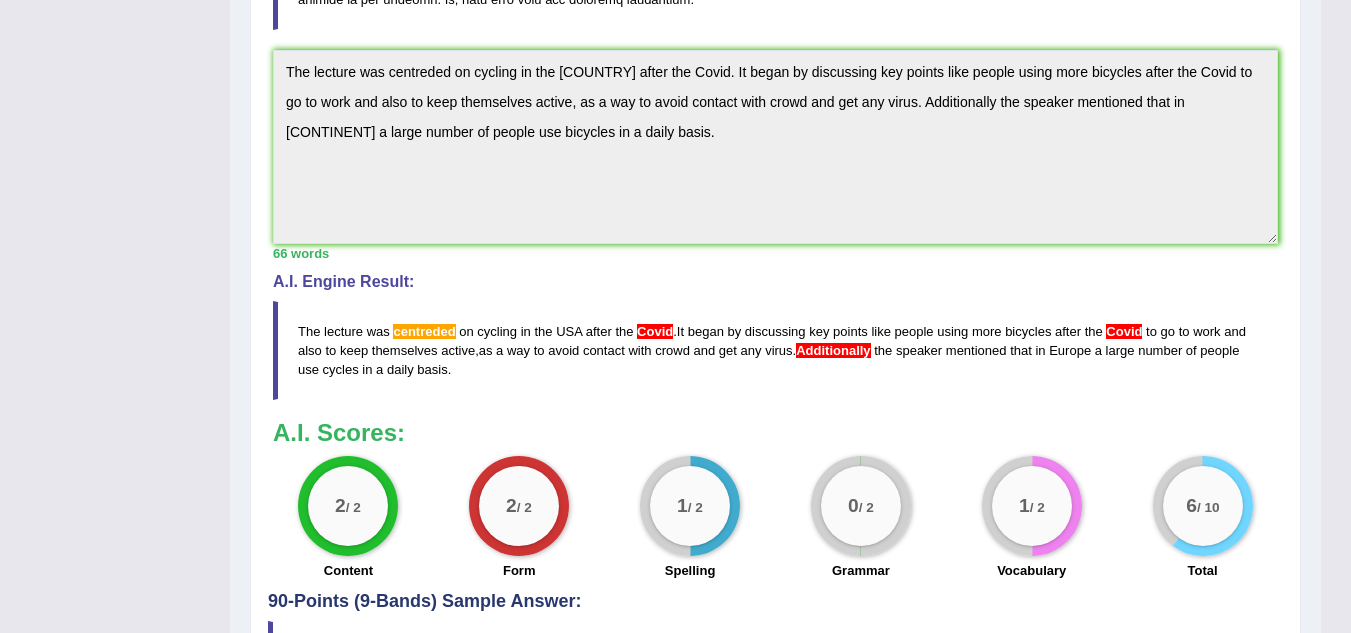 scroll, scrollTop: 0, scrollLeft: 0, axis: both 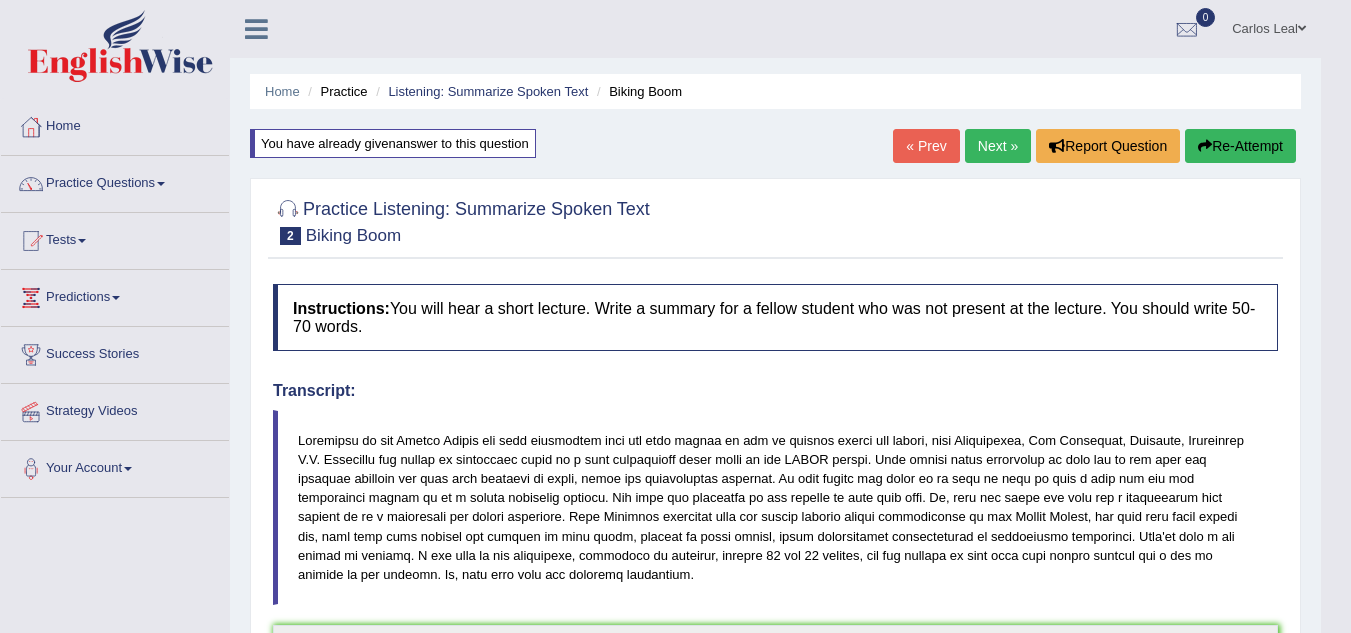 click on "Next »" at bounding box center (998, 146) 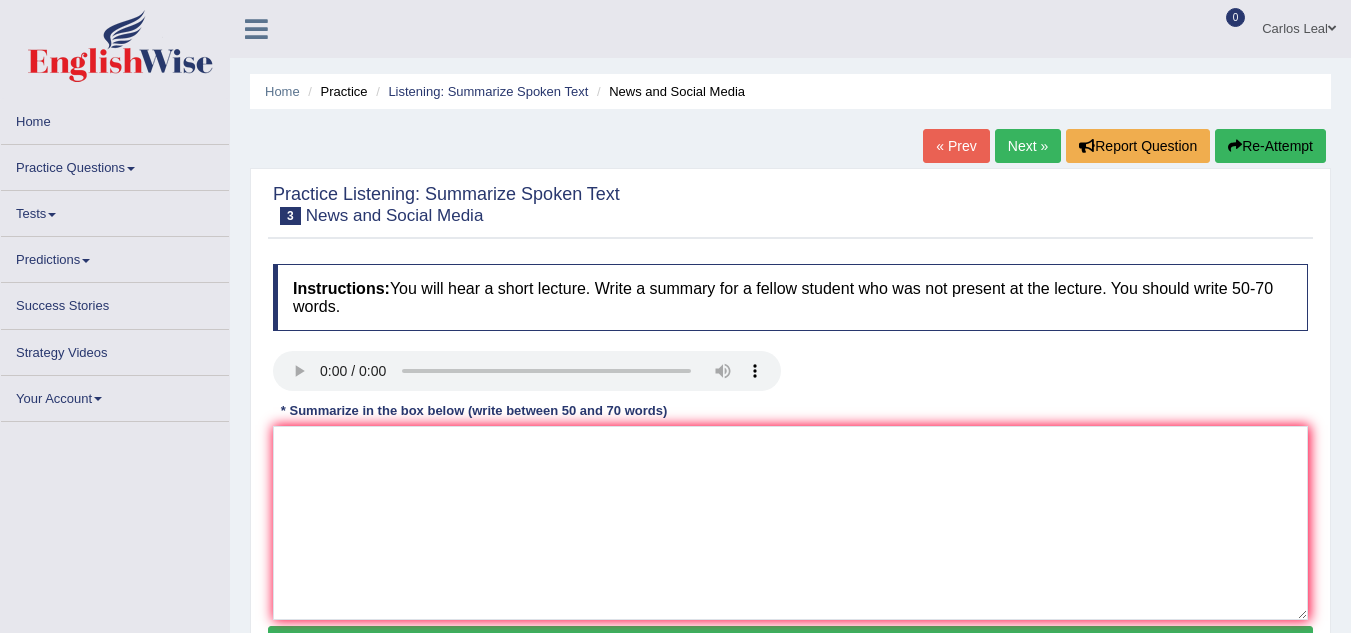 scroll, scrollTop: 0, scrollLeft: 0, axis: both 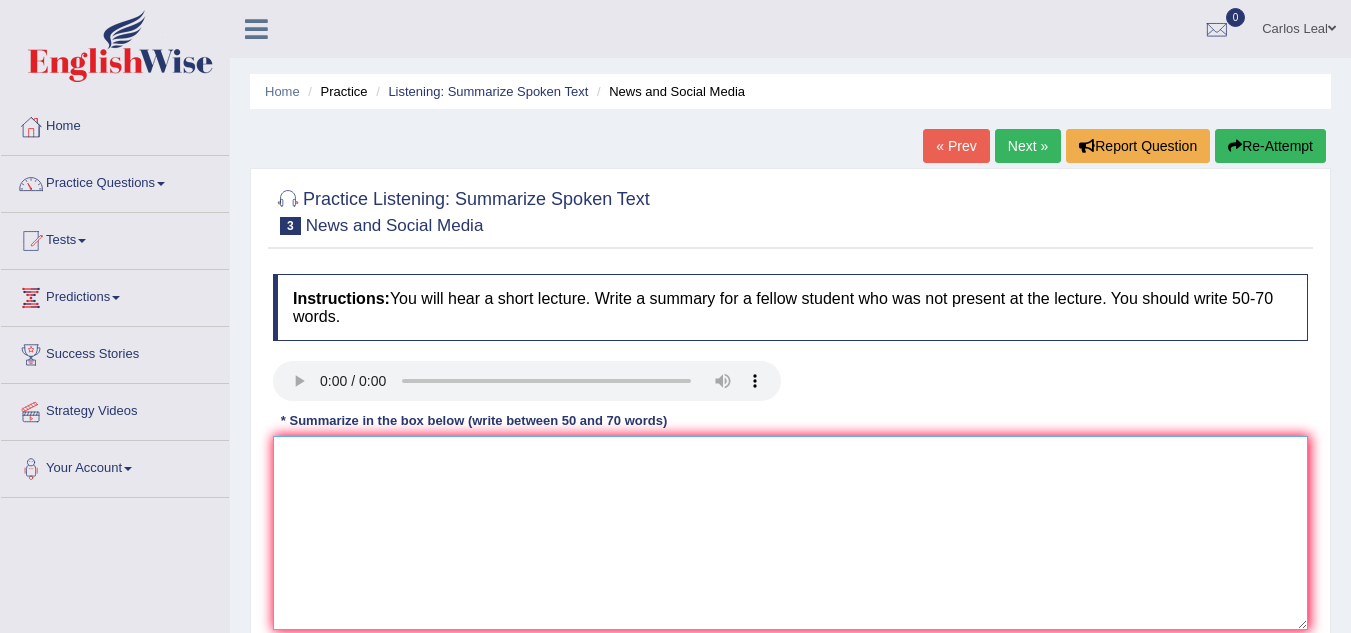 click at bounding box center [790, 533] 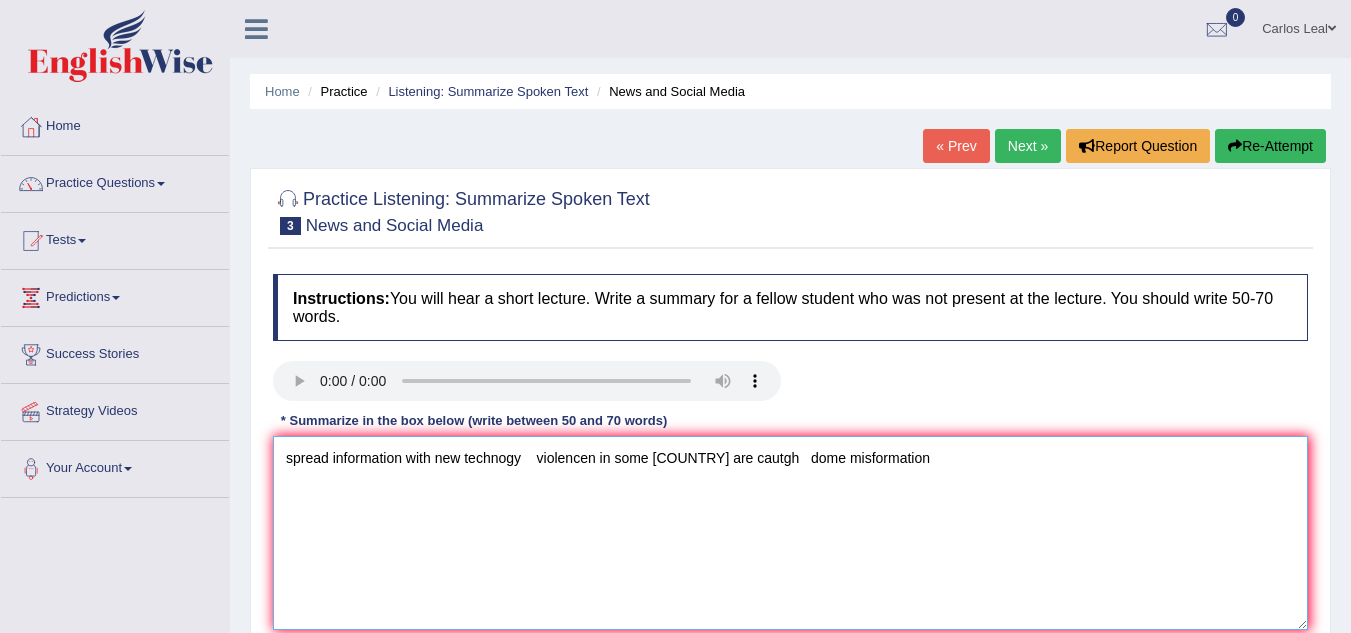 click on "spread information with new technogy    violencen in some [COUNTRY] are cautgh   dome misformation" at bounding box center [790, 533] 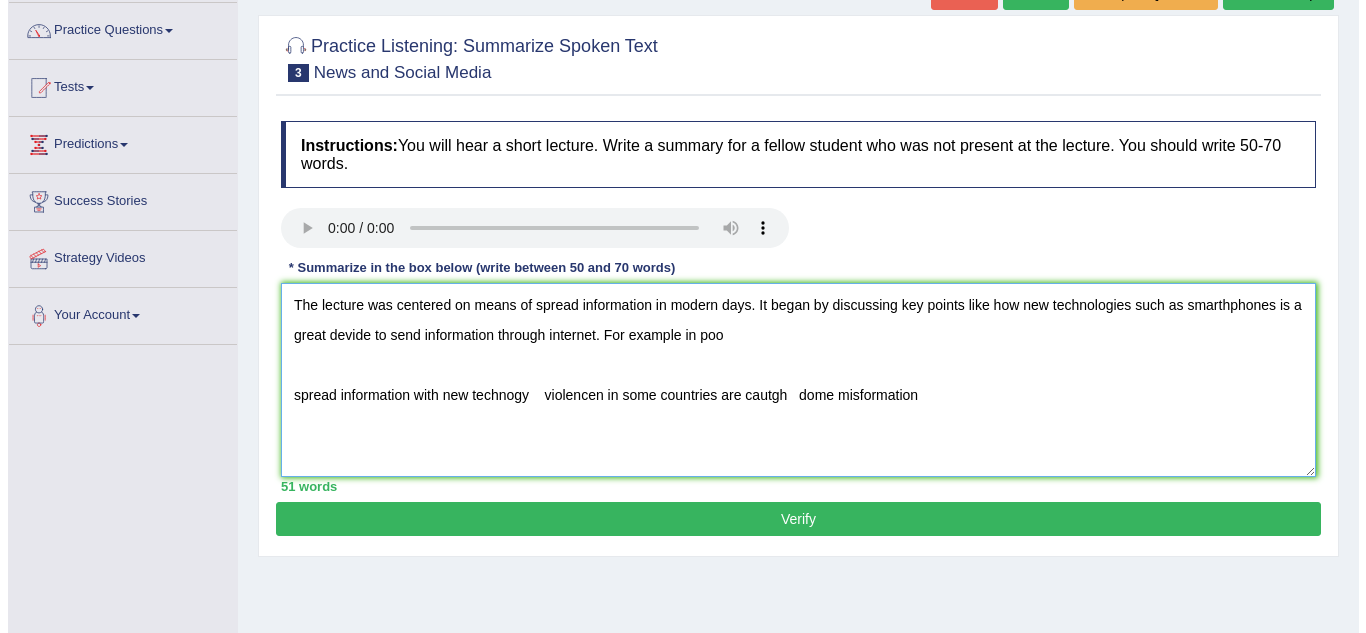 scroll, scrollTop: 150, scrollLeft: 0, axis: vertical 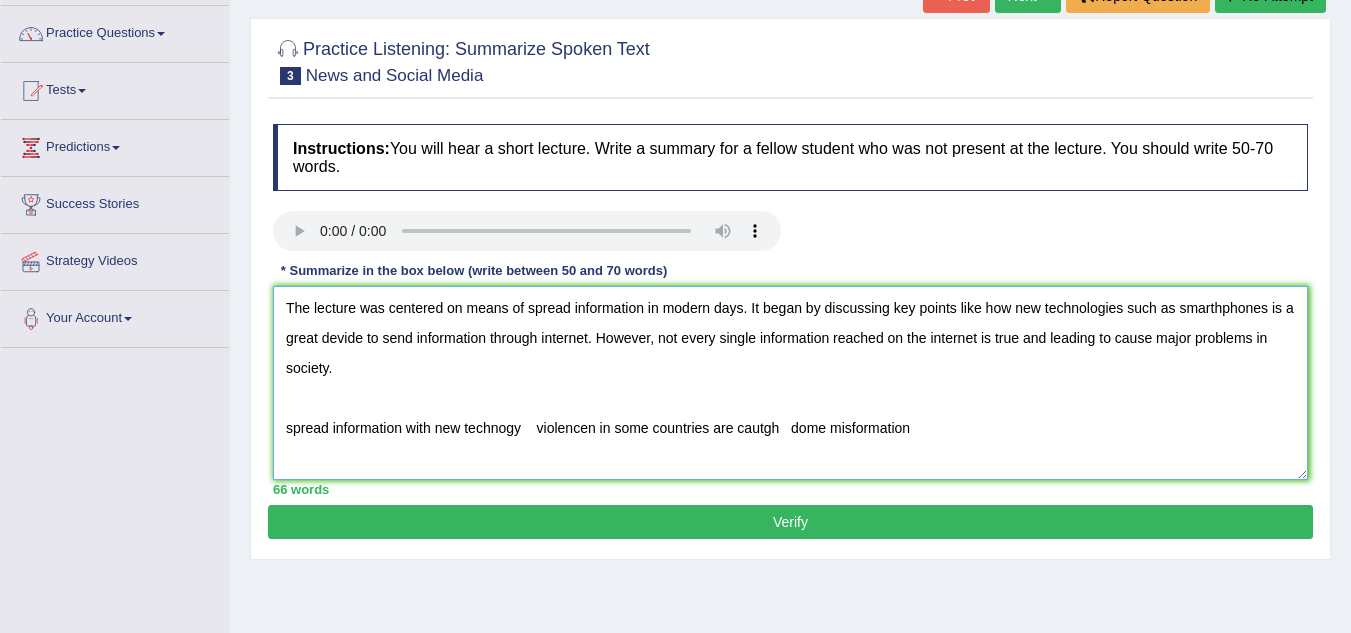 drag, startPoint x: 925, startPoint y: 429, endPoint x: 291, endPoint y: 422, distance: 634.03864 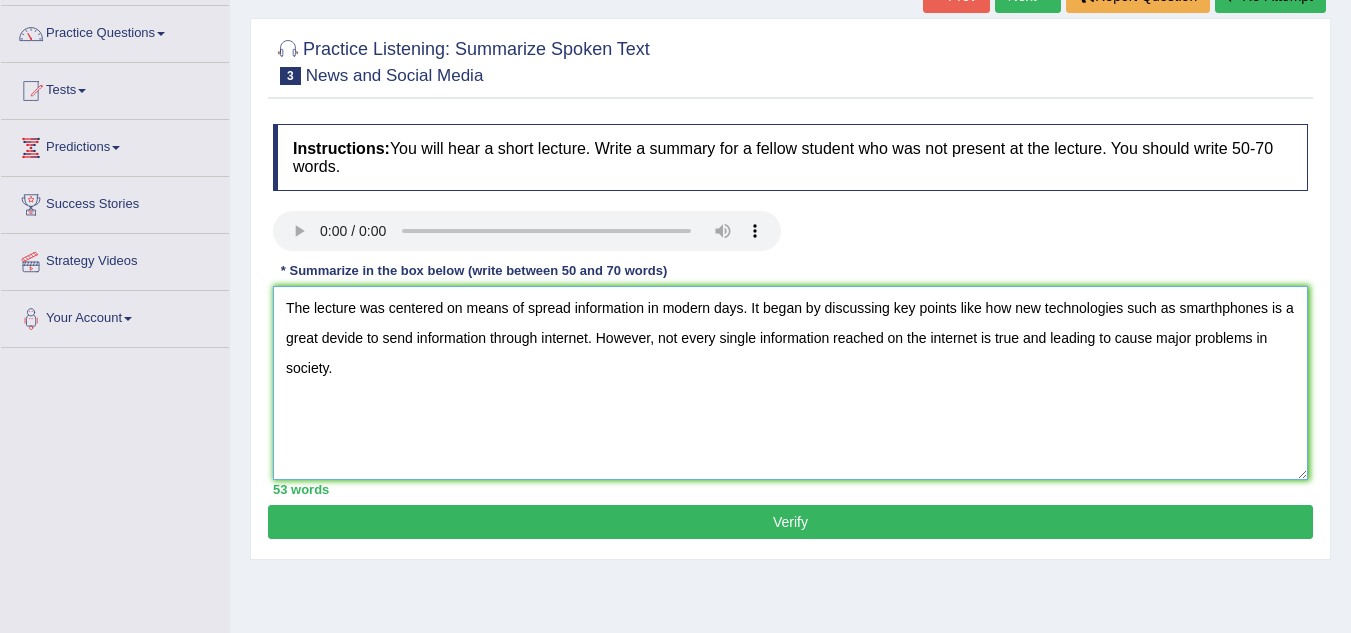 click on "The lecture was centered on means of spread information in modern days. It began by discussing key points like how new technologies such as smarthphones is a great devide to send information through internet. However, not every single information reached on the internet is true and leading to cause major problems in society." at bounding box center [790, 383] 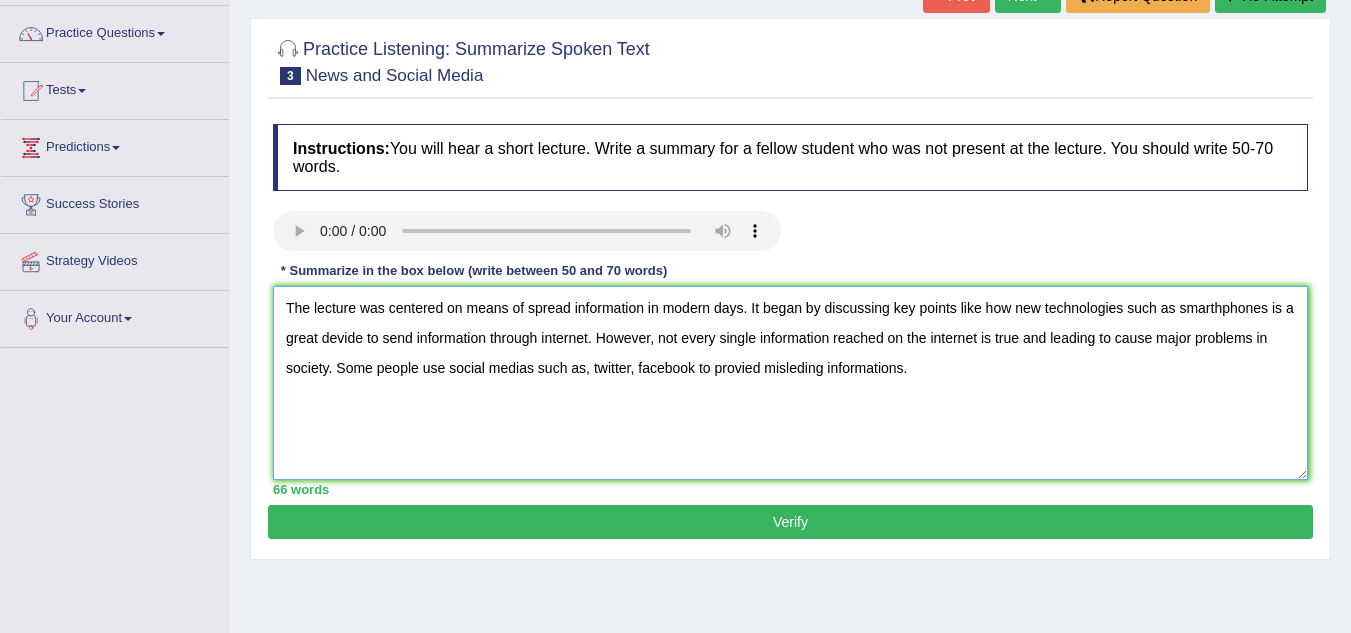 type on "The lecture was centered on means of spread information in modern days. It began by discussing key points like how new technologies such as smarthphones is a great devide to send information through internet. However, not every single information reached on the internet is true and leading to cause major problems in society. Some people use social medias such as, twitter, facebook to provied misleding informations." 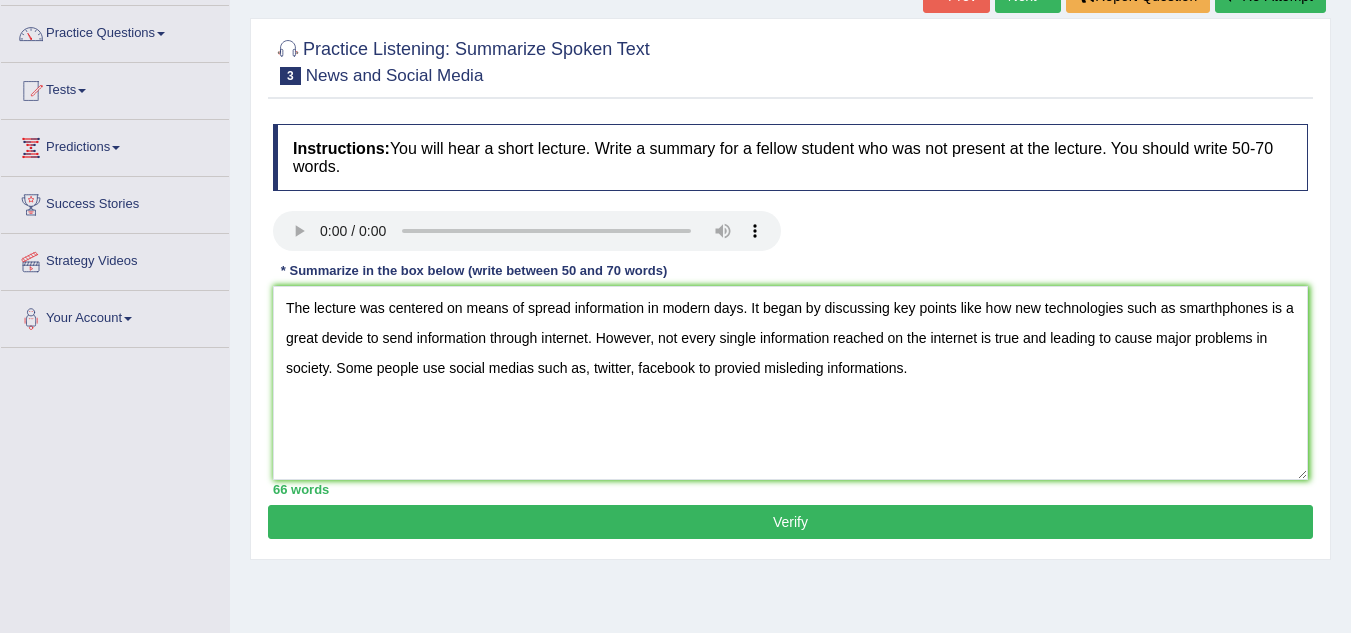 click on "Verify" at bounding box center (790, 522) 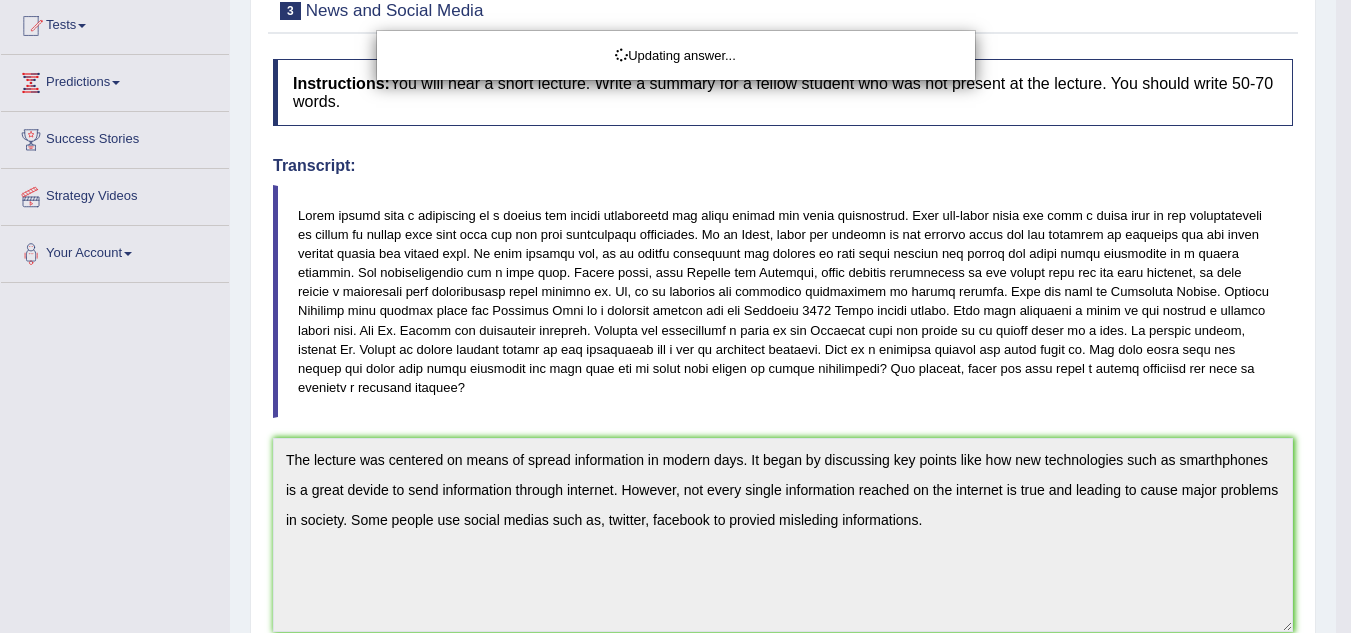 drag, startPoint x: 1363, startPoint y: 148, endPoint x: 1365, endPoint y: 342, distance: 194.01031 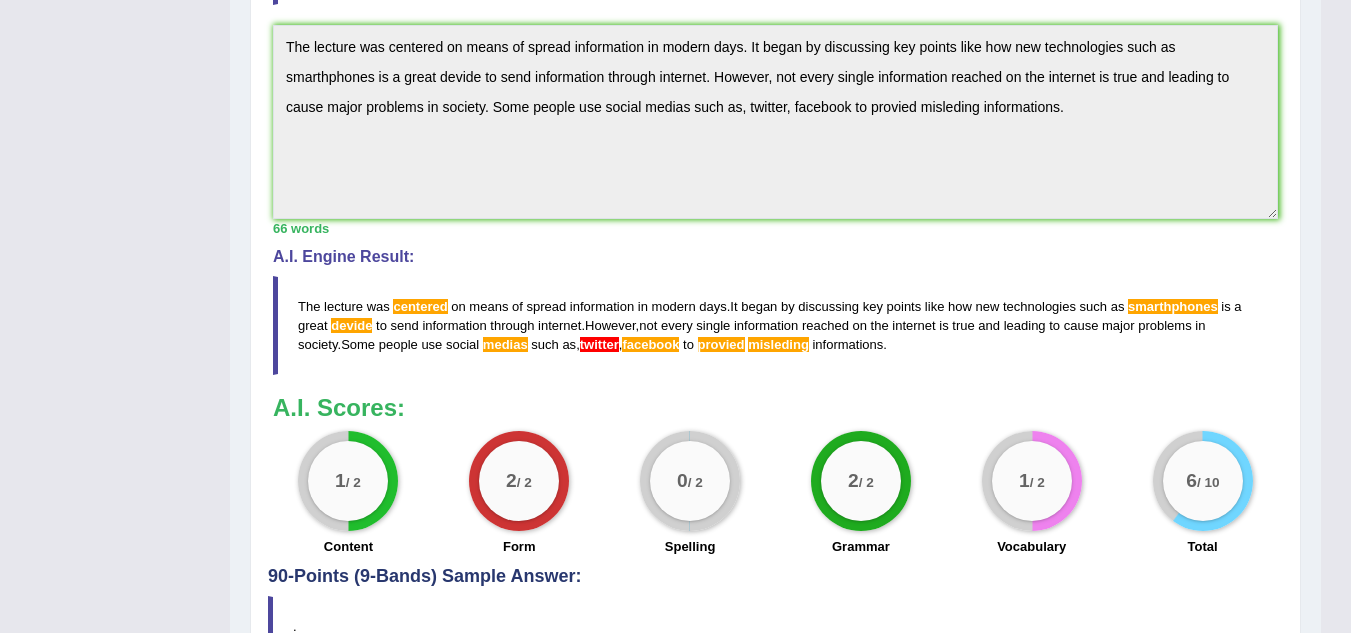 scroll, scrollTop: 630, scrollLeft: 0, axis: vertical 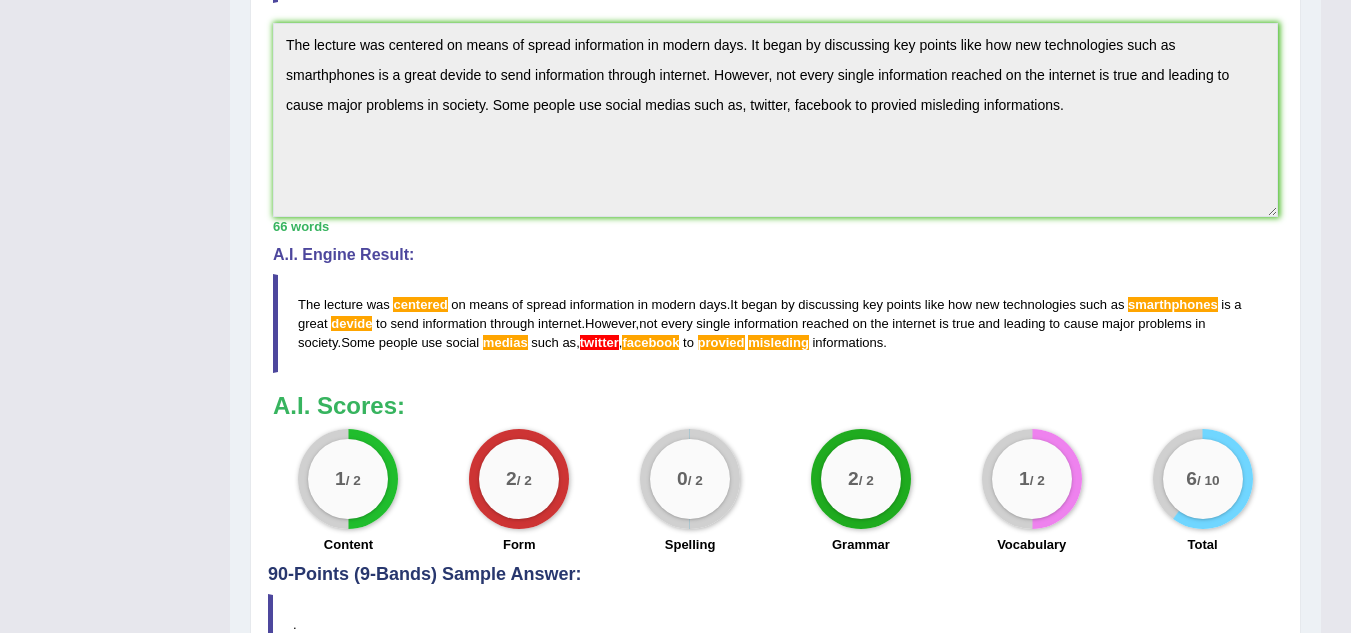 drag, startPoint x: 298, startPoint y: 303, endPoint x: 487, endPoint y: 290, distance: 189.44656 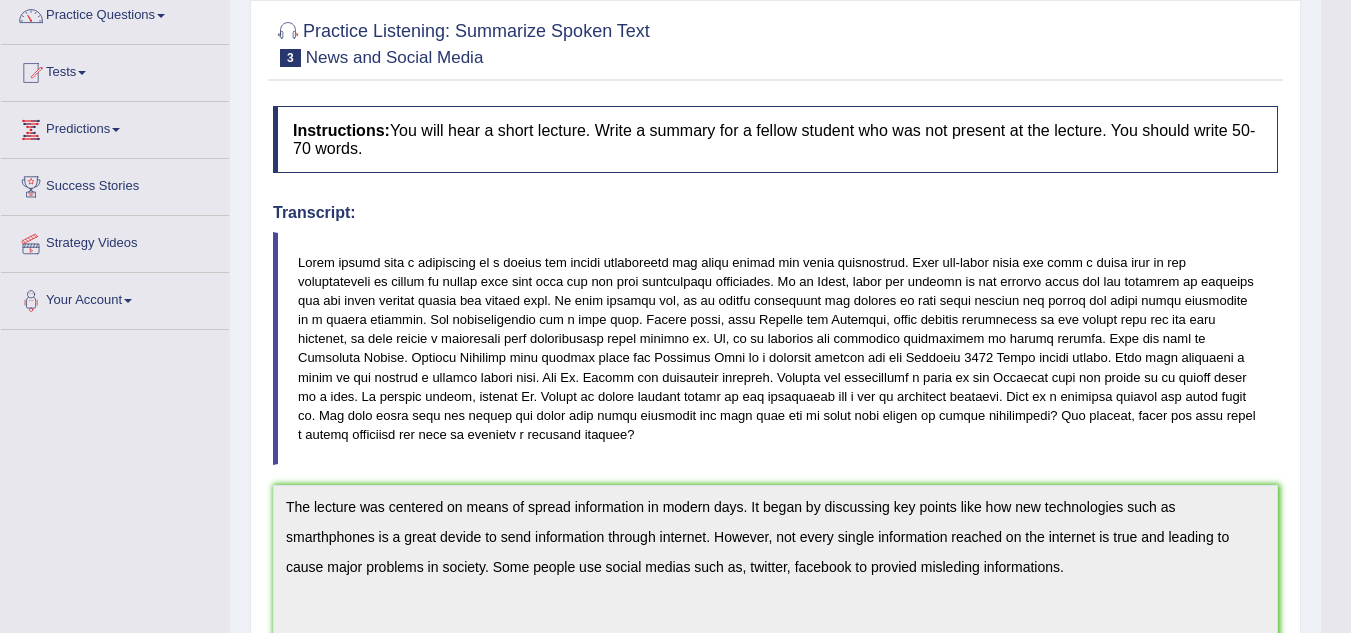 scroll, scrollTop: 163, scrollLeft: 0, axis: vertical 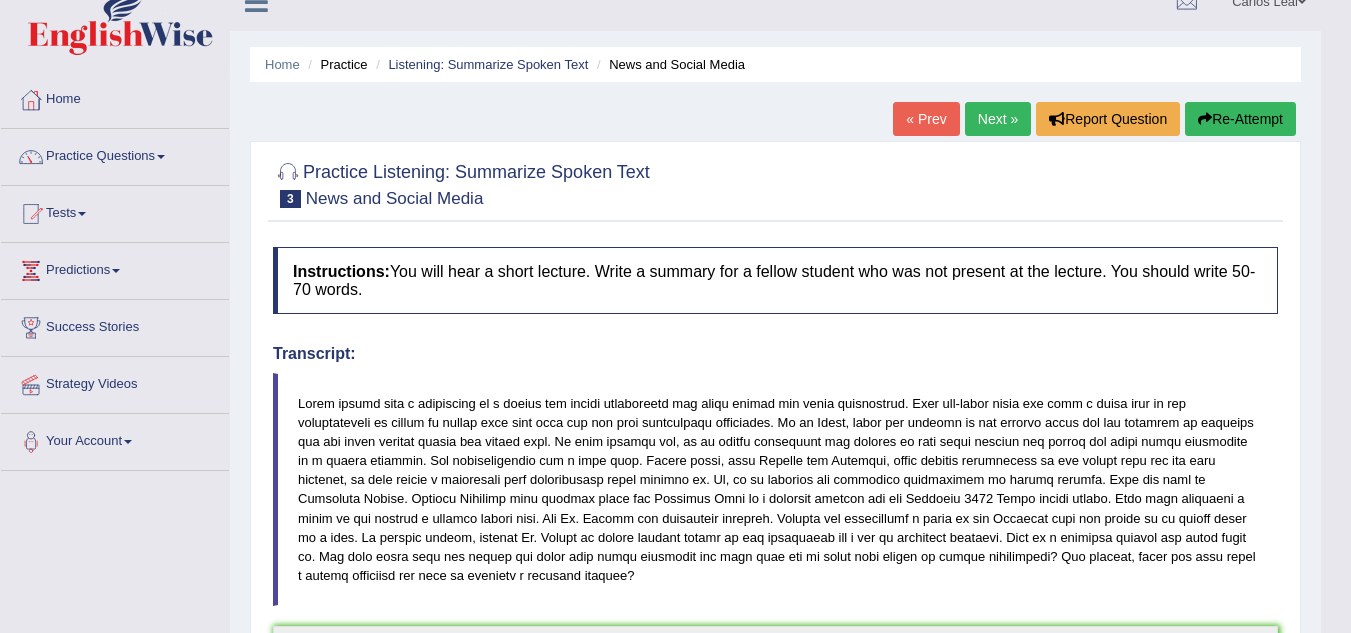 click at bounding box center (1205, 119) 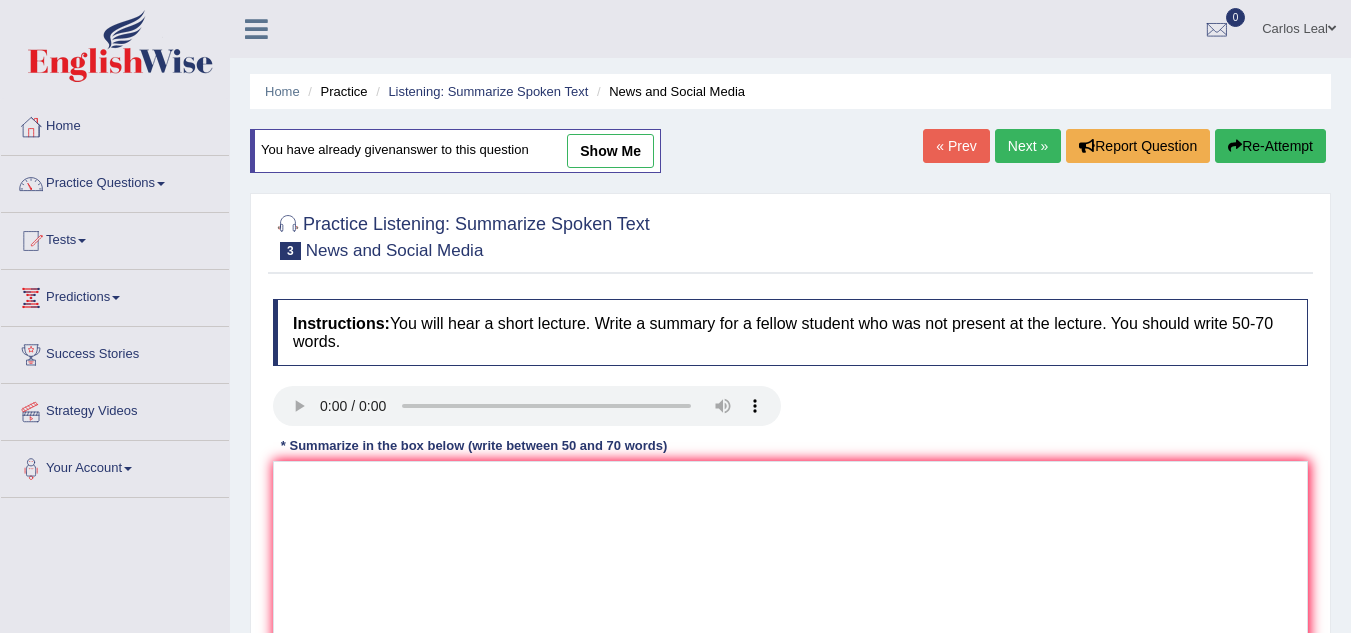 scroll, scrollTop: 27, scrollLeft: 0, axis: vertical 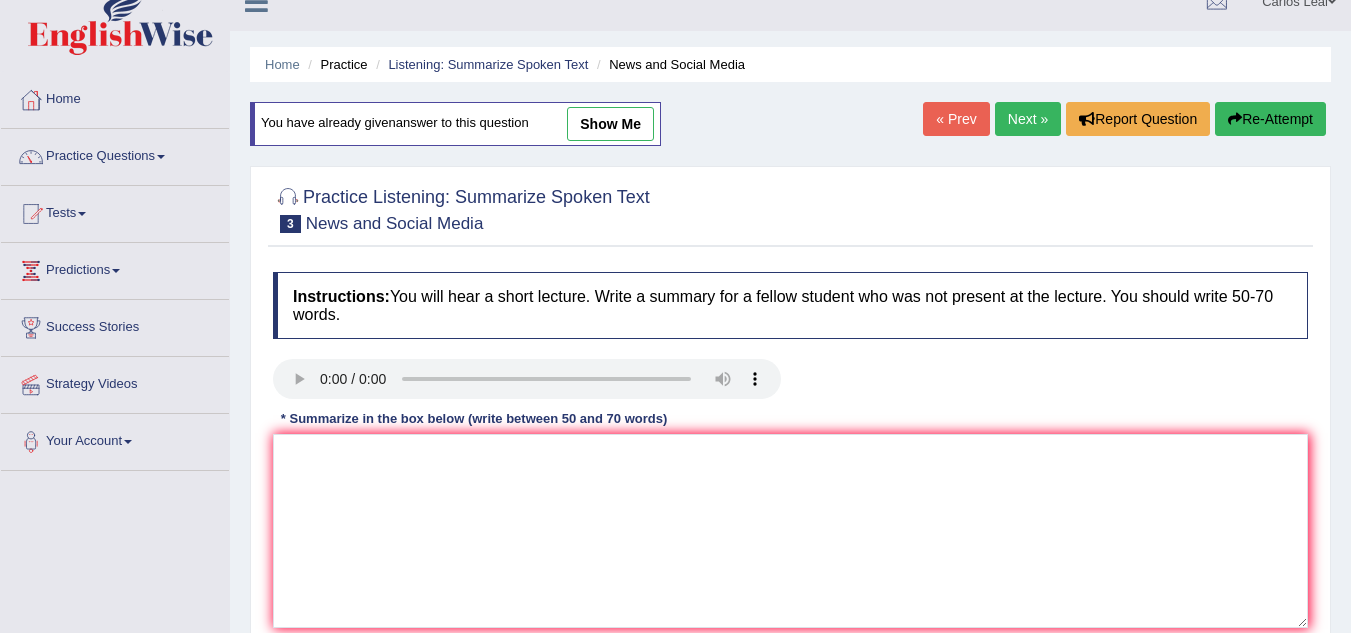 click at bounding box center [790, 531] 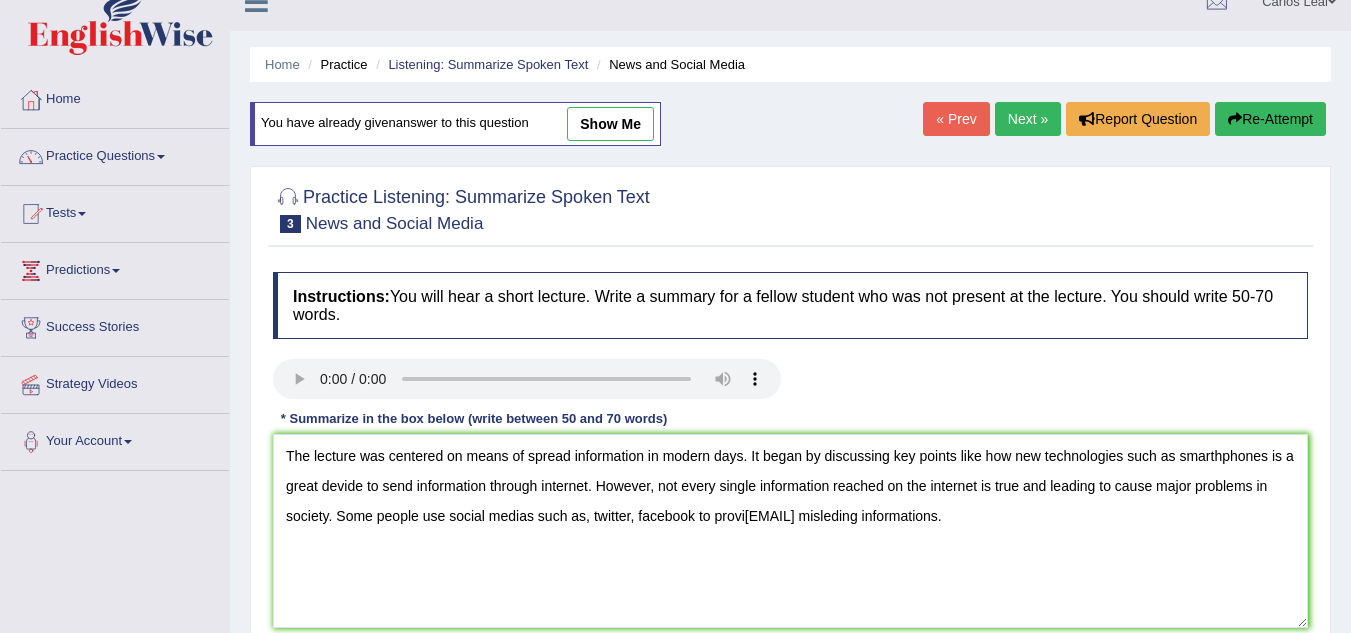 click on "The lecture was centered on means of spread information in modern days. It began by discussing key points like how new technologies such as smarthphones is a great devide to send information through internet. However, not every single information reached on the internet is true and leading to cause major problems in society. Some people use social medias such as, twitter, facebook to provi[EMAIL] misleding informations." at bounding box center [790, 531] 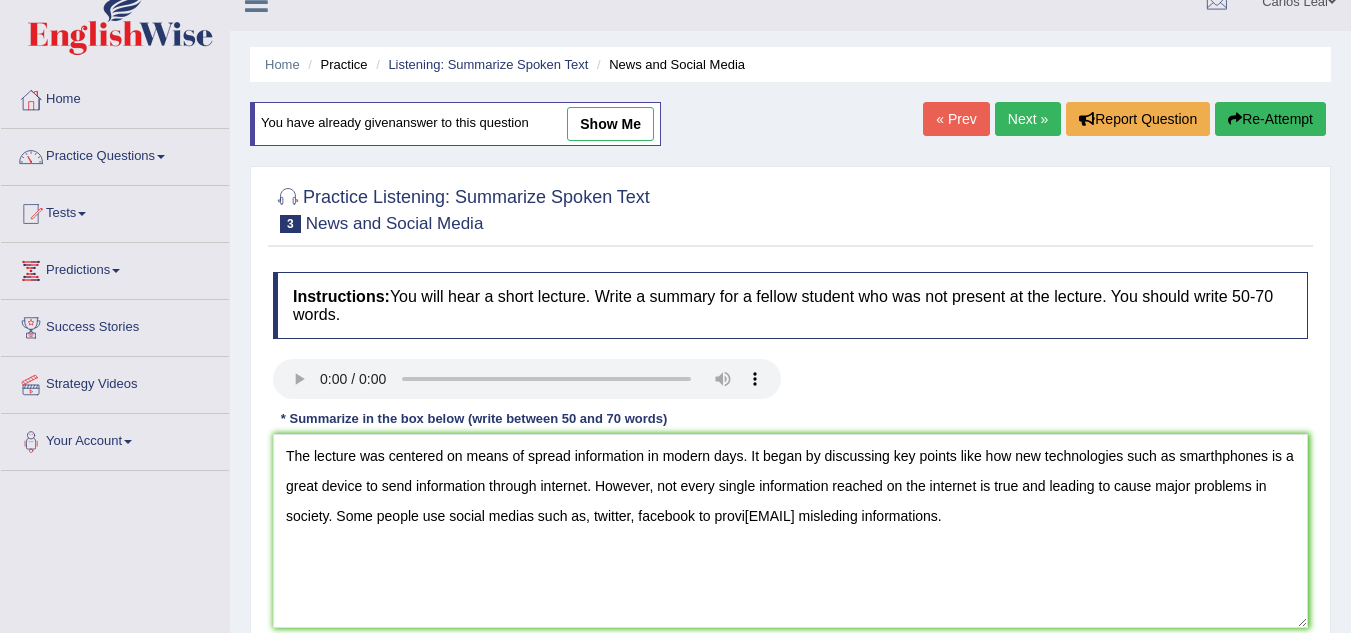 click on "The lecture was centered on means of spread information in modern days. It began by discussing key points like how new technologies such as smarthphones is a great device to send information through internet. However, not every single information reached on the internet is true and leading to cause major problems in society. Some people use social medias such as, twitter, facebook to provi[EMAIL] misleding informations." at bounding box center (790, 531) 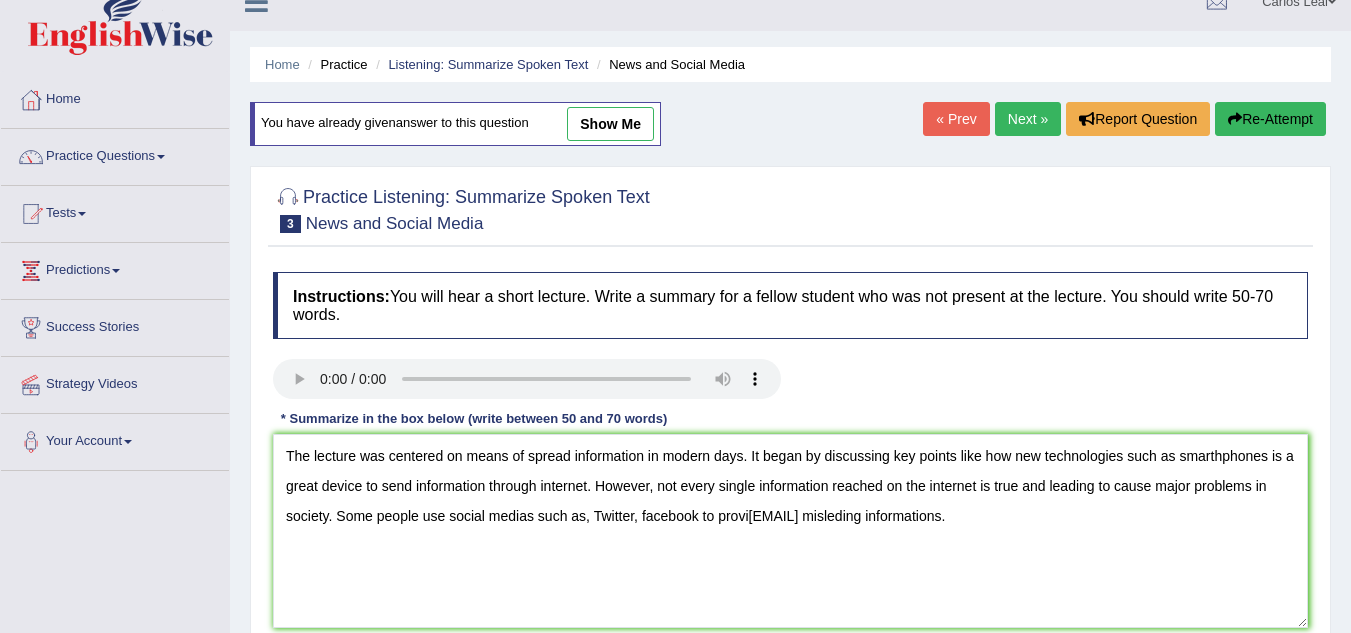 click on "The lecture was centered on means of spread information in modern days. It began by discussing key points like how new technologies such as smarthphones is a great device to send information through internet. However, not every single information reached on the internet is true and leading to cause major problems in society. Some people use social medias such as, Twitter, facebook to provied misleding informations." at bounding box center [790, 531] 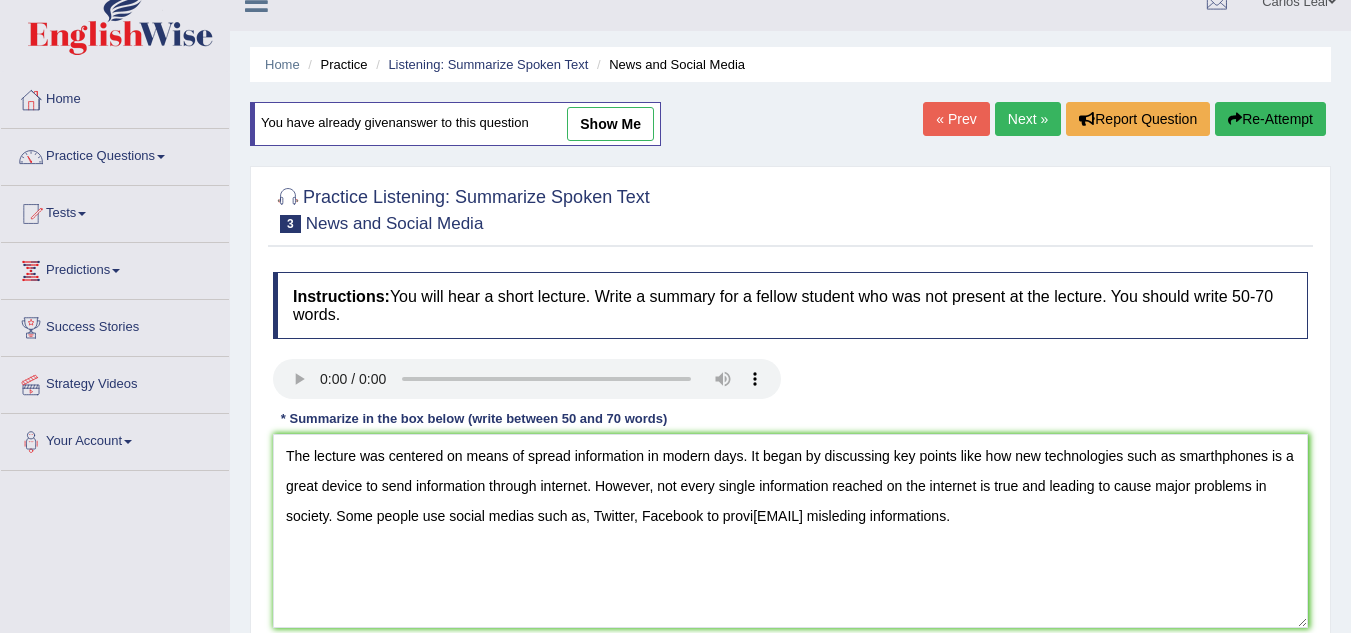 click on "The lecture was centered on means of spread information in modern days. It began by discussing key points like how new technologies such as smarthphones is a great device to send information through internet. However, not every single information reached on the internet is true and leading to cause major problems in society. Some people use social medias such as, Twitter, Facebook to provied misleding informations." at bounding box center (790, 531) 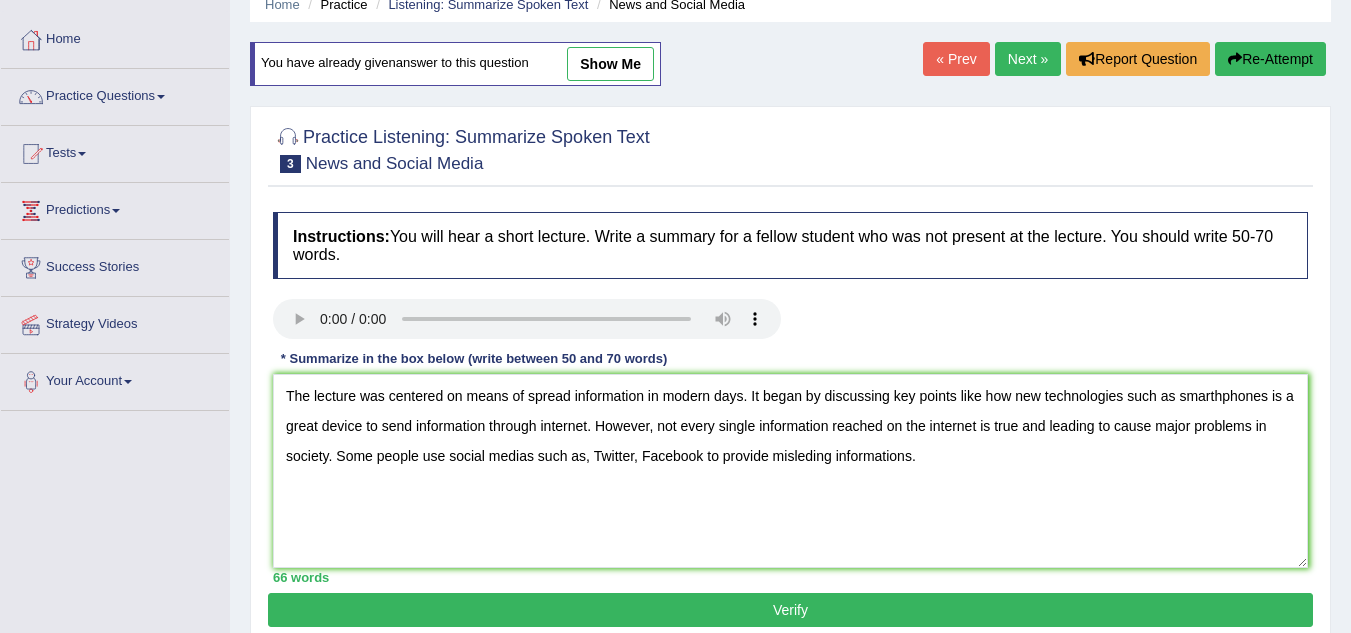 scroll, scrollTop: 104, scrollLeft: 0, axis: vertical 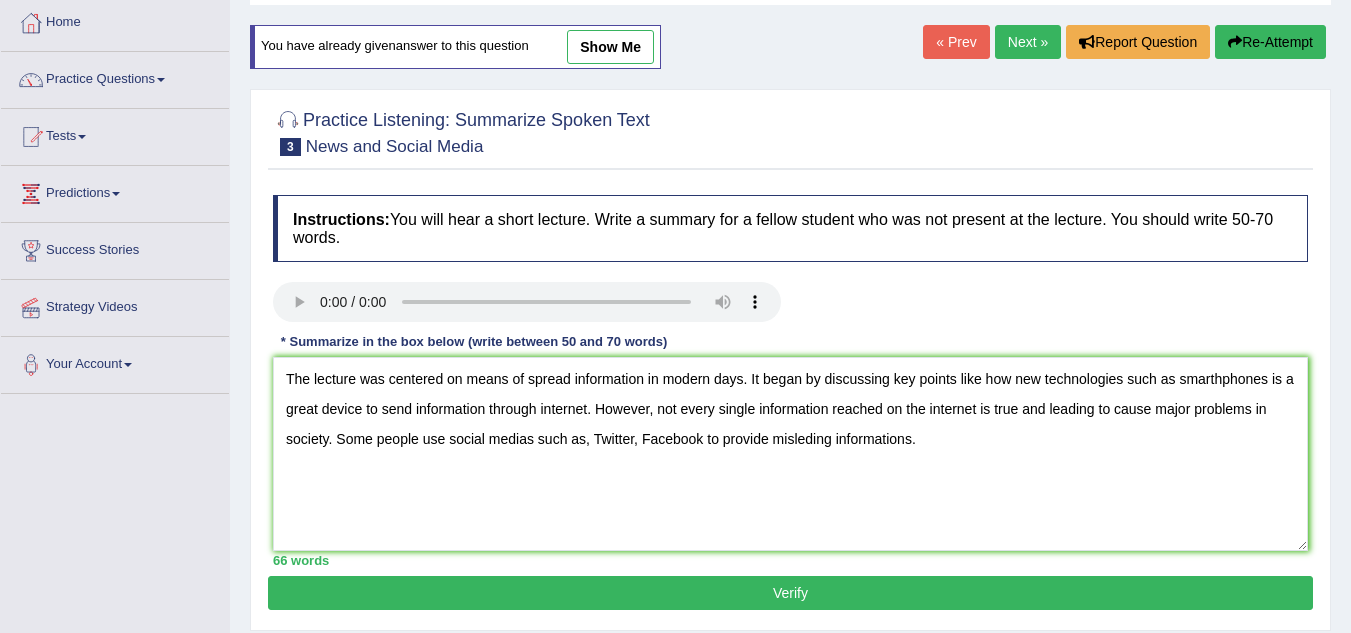 click on "The lecture was centered on means of spread information in modern days. It began by discussing key points like how new technologies such as smarthphones is a great device to send information through internet. However, not every single information reached on the internet is true and leading to cause major problems in society. Some people use social medias such as, Twitter, Facebook to provide misleding informations." at bounding box center (790, 454) 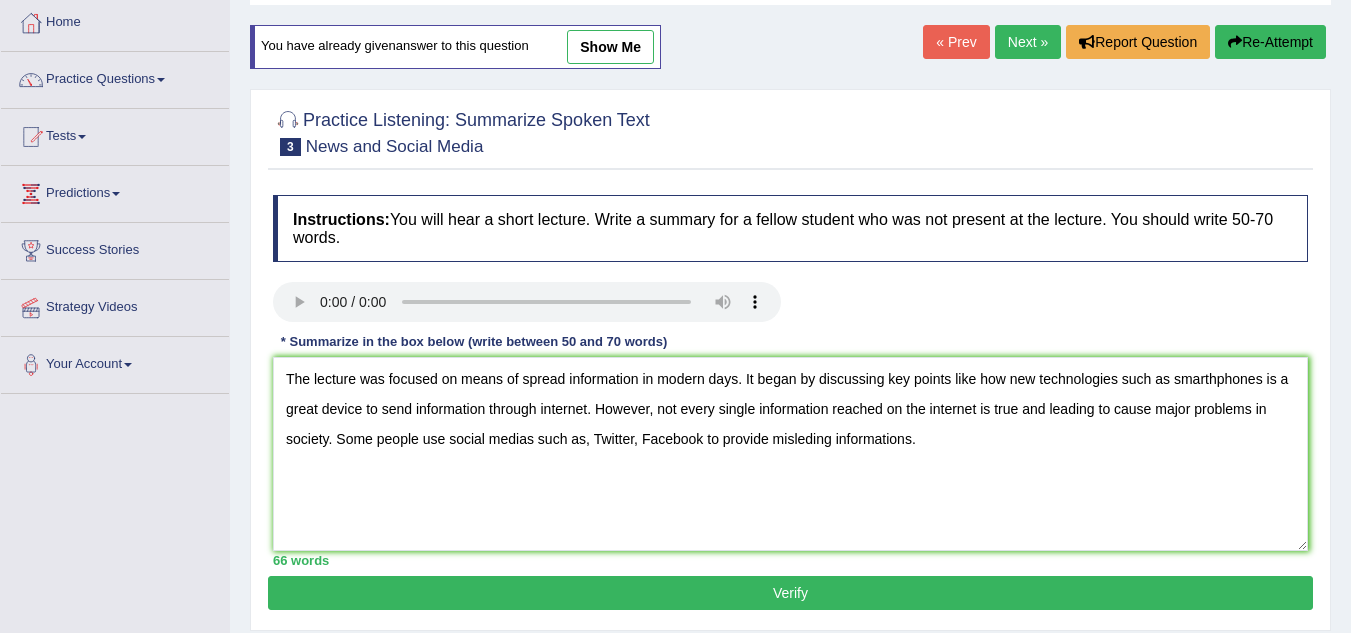 type on "The lecture was focused on means of spread information in modern days. It began by discussing key points like how new technologies such as smarthphones is a great device to send information through internet. However, not every single information reached on the internet is true and leading to cause major problems in society. Some people use social medias such as, Twitter, Facebook to provide misleding informations." 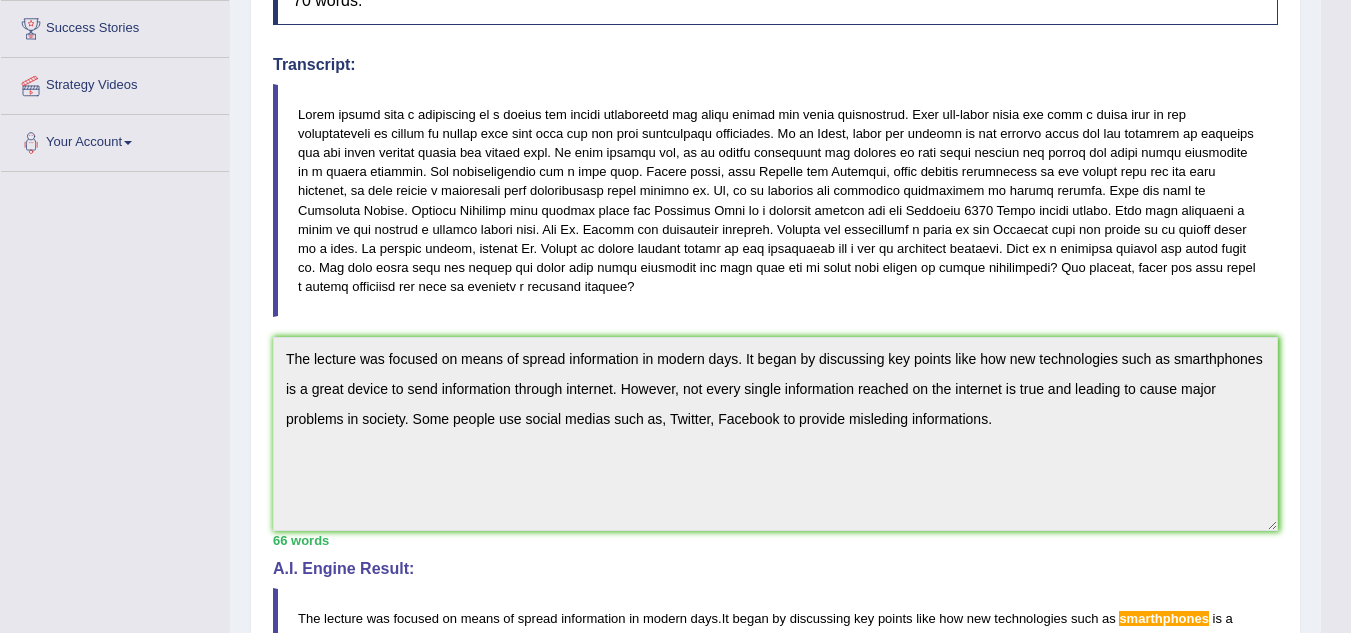 scroll, scrollTop: 337, scrollLeft: 0, axis: vertical 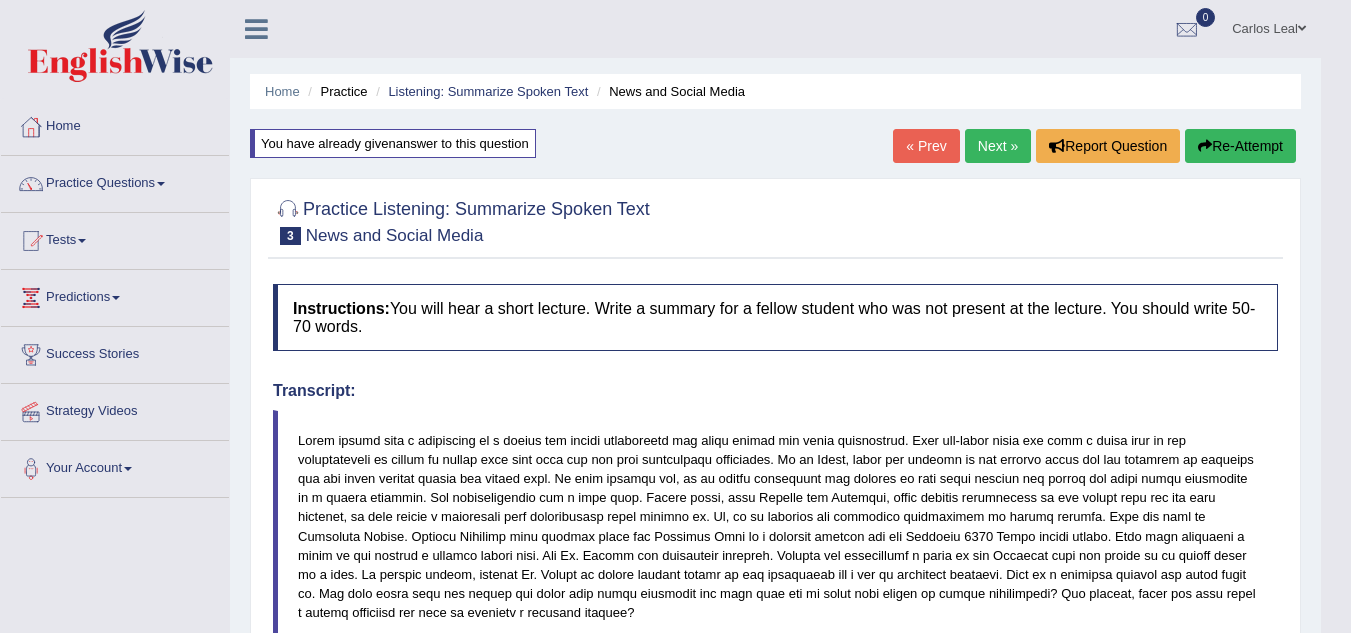 click on "Re-Attempt" at bounding box center (1240, 146) 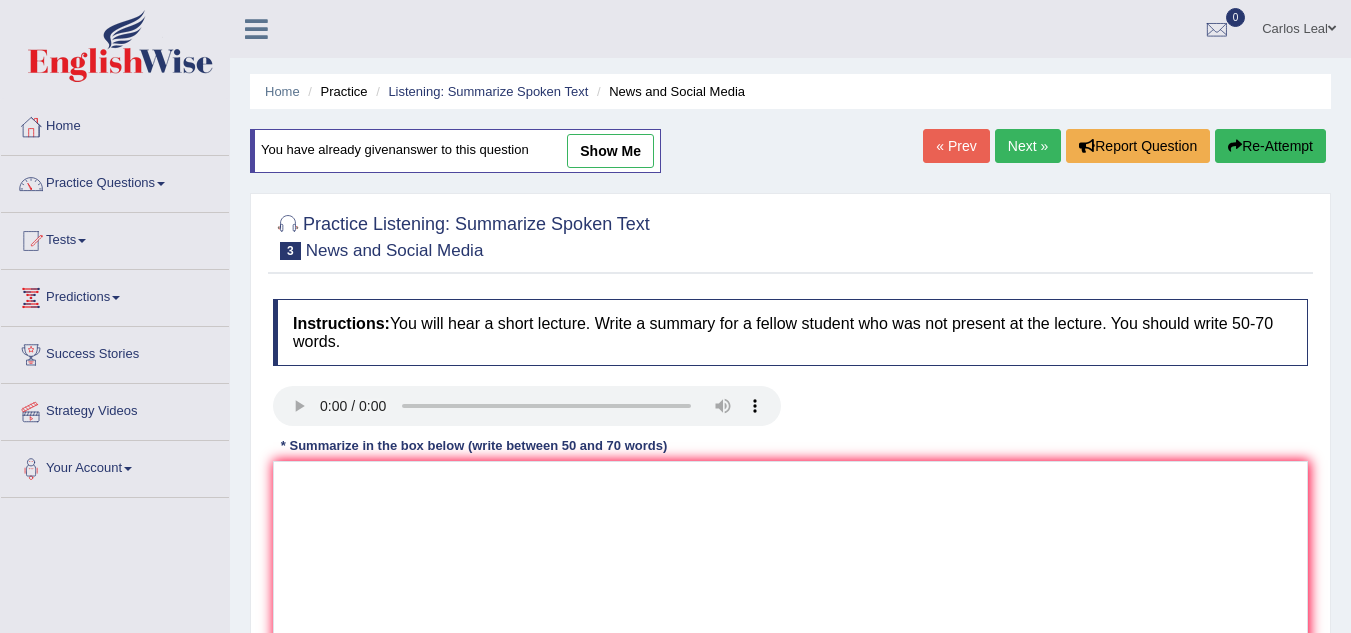 scroll, scrollTop: 0, scrollLeft: 0, axis: both 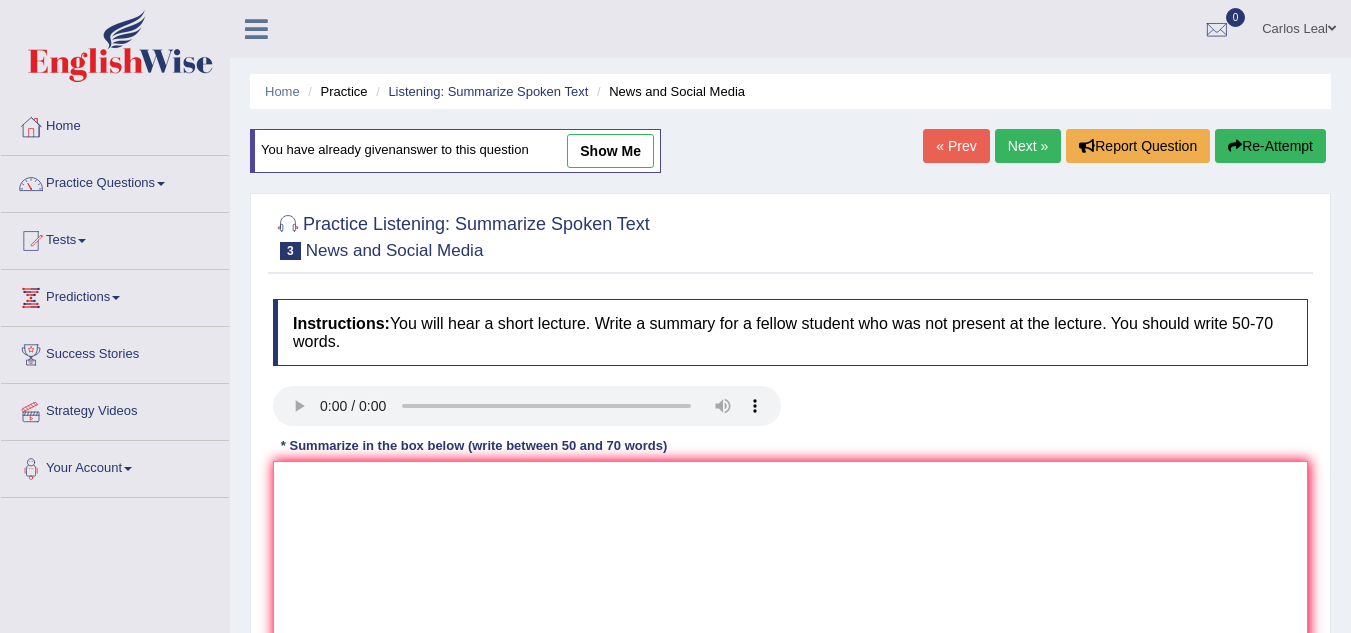 paste on "The lecture was focused on means of spread information in modern days. It began by discussing key points like how new technologies such as smarthphones is a great device to send information through internet. However, not every single information reached on the internet is true and leading to cause major problems in society. Some people use social medias such as, Twitter, Facebook to provide misleding informations." 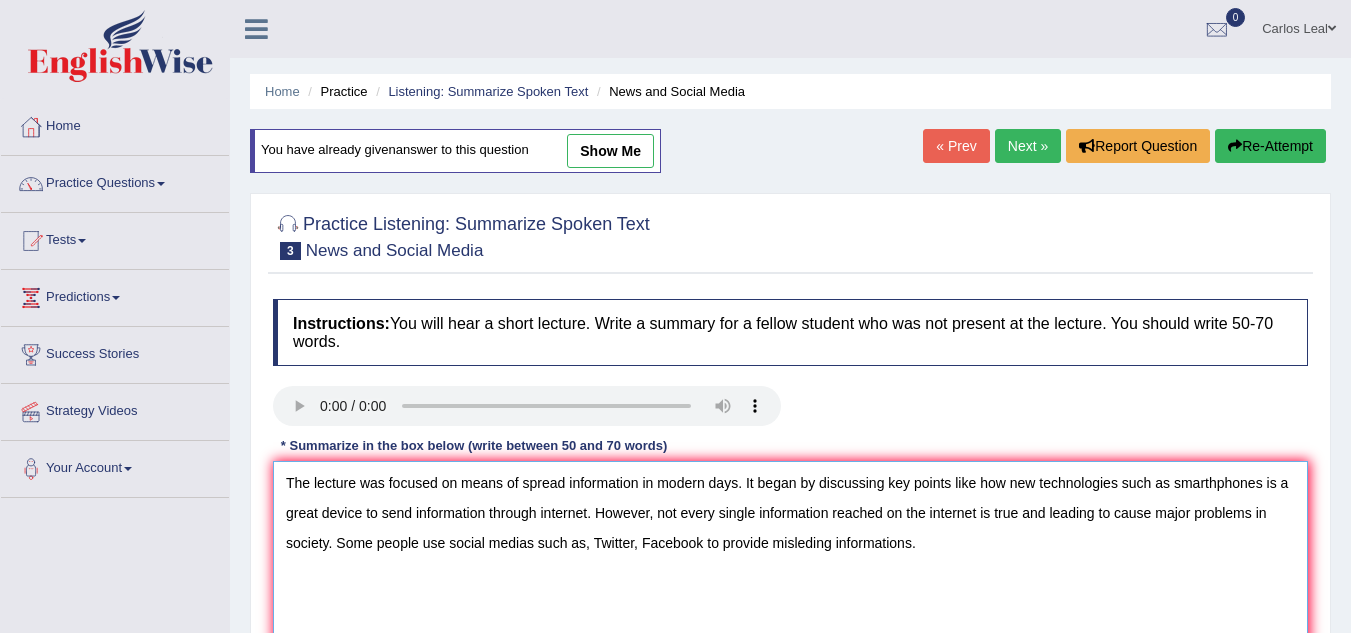 click on "The lecture was focused on means of spread information in modern days. It began by discussing key points like how new technologies such as smarthphones is a great device to send information through internet. However, not every single information reached on the internet is true and leading to cause major problems in society. Some people use social medias such as, Twitter, Facebook to provide misleding informations." at bounding box center (790, 558) 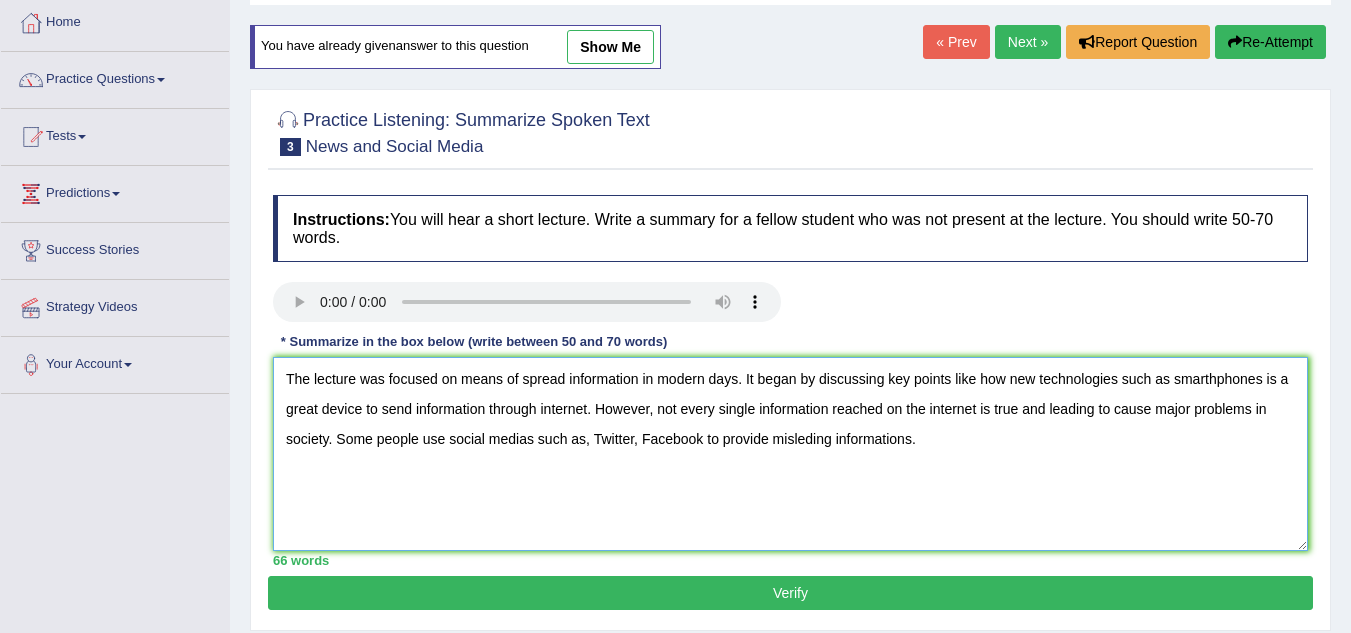 scroll, scrollTop: 113, scrollLeft: 0, axis: vertical 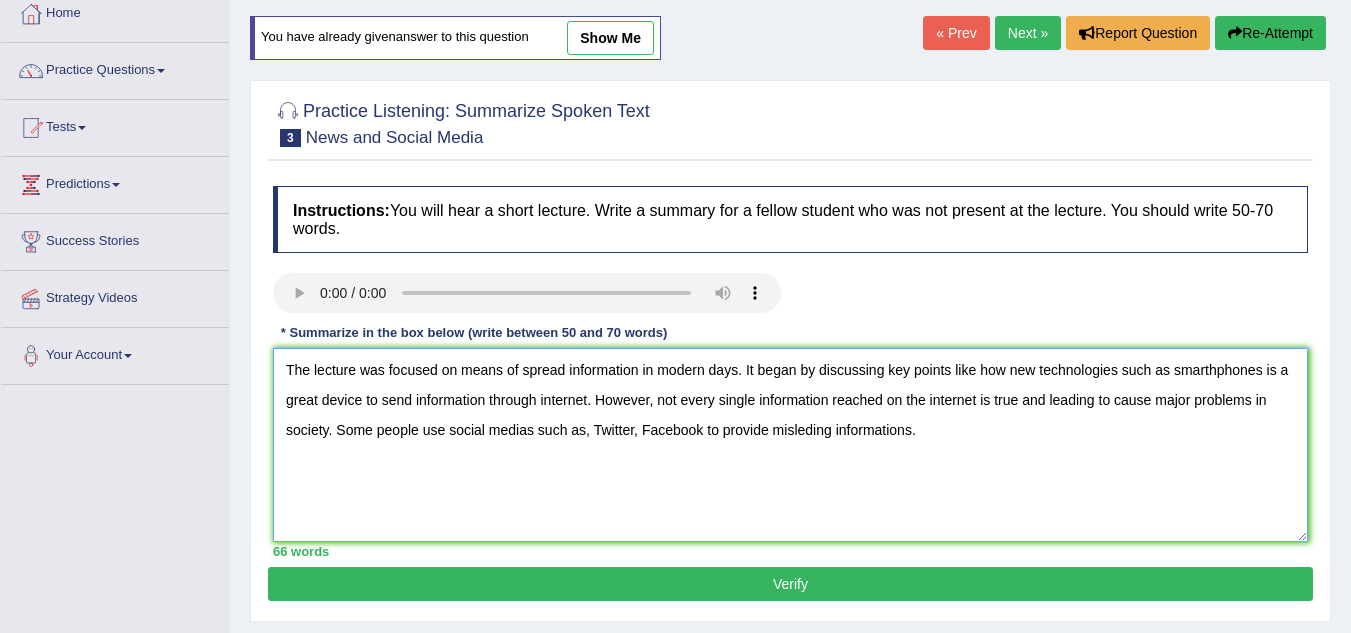 click on "The lecture was focused on means of spread information in modern days. It began by discussing key points like how new technologies such as smarthphones is a great device to send information through internet. However, not every single information reached on the internet is true and leading to cause major problems in society. Some people use social medias such as, Twitter, Facebook to provide misleding informations." at bounding box center [790, 445] 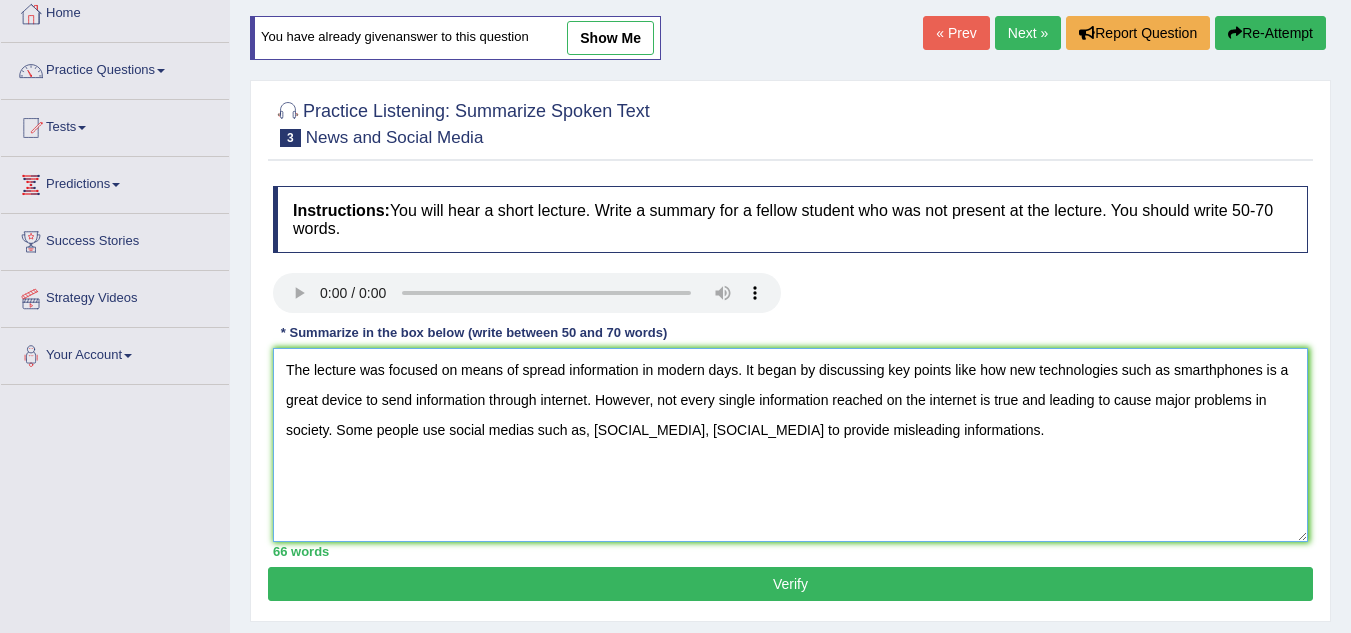click on "The lecture was focused on means of spread information in modern days. It began by discussing key points like how new technologies such as smarthphones is a great device to send information through internet. However, not every single information reached on the internet is true and leading to cause major problems in society. Some people use social medias such as, Twitter, Facebook to provide misleading informations." at bounding box center (790, 445) 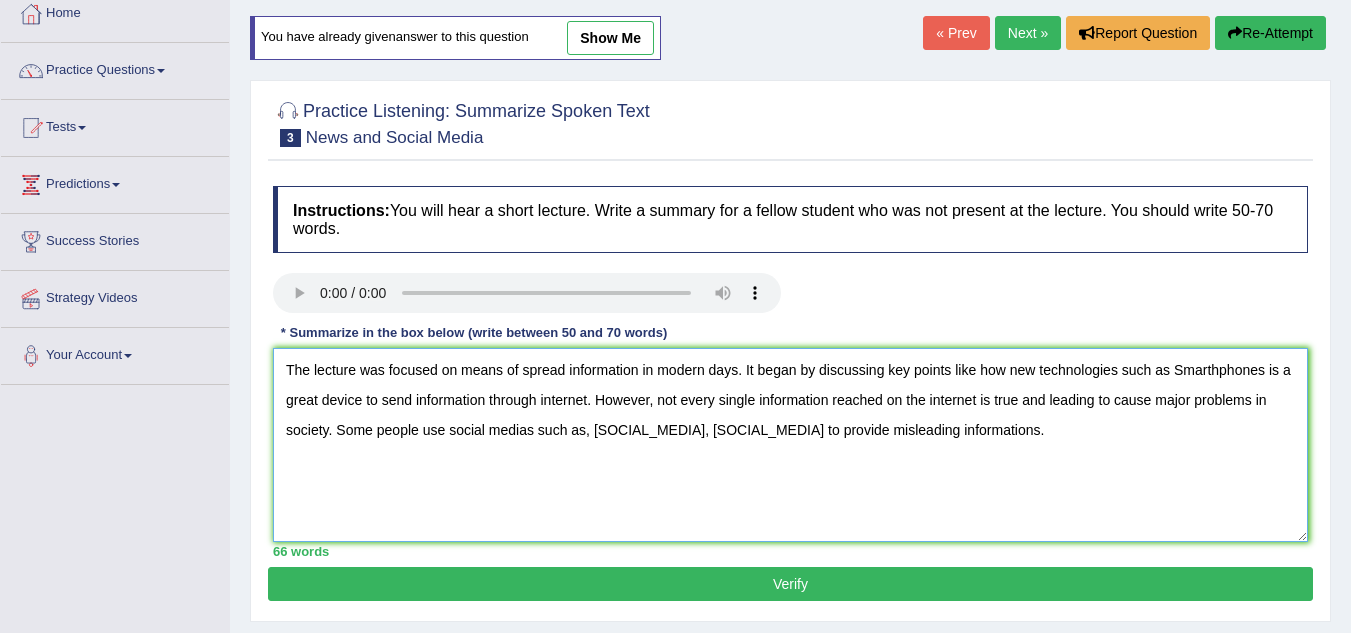 click on "The lecture was focused on means of spread information in modern days. It began by discussing key points like how new technologies such as Smarthphones is a great device to send information through internet. However, not every single information reached on the internet is true and leading to cause major problems in society. Some people use social medias such as, Twitter, Facebook to provide misleading informations." at bounding box center [790, 445] 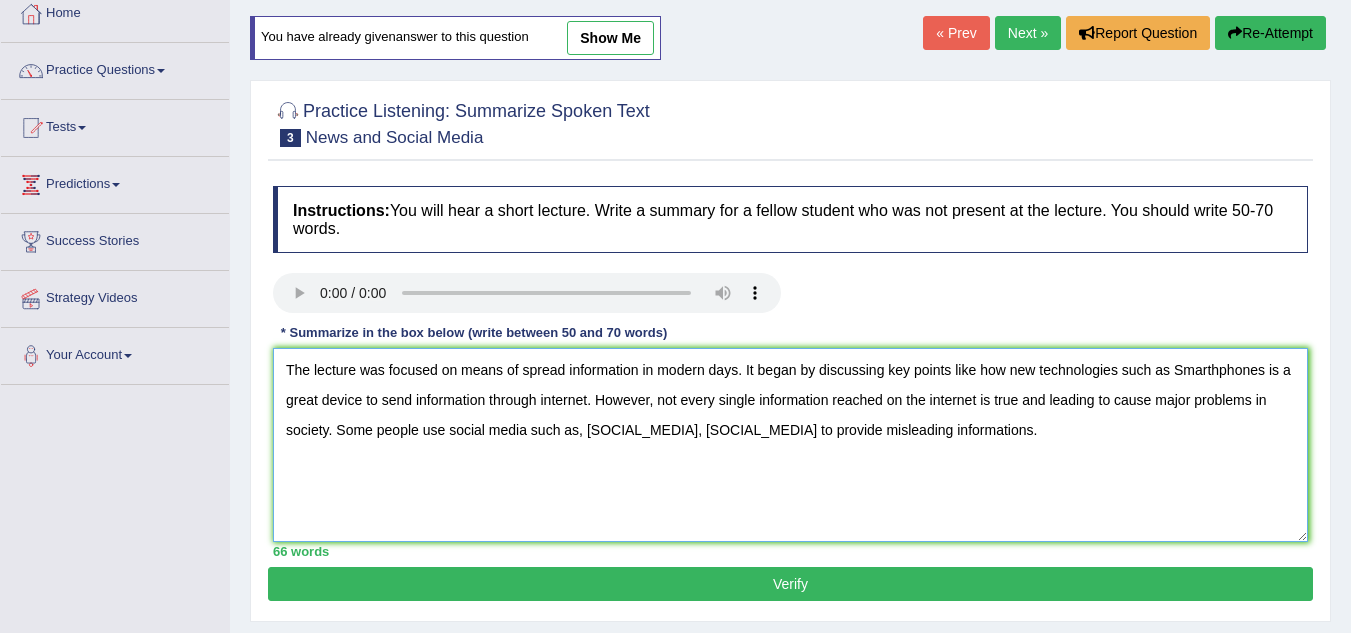 type on "The lecture was focused on means of spread information in modern days. It began by discussing key points like how new technologies such as Smarthphones is a great device to send information through internet. However, not every single information reached on the internet is true and leading to cause major problems in society. Some people use social media such as, Twitter, Facebook to provide misleading informations." 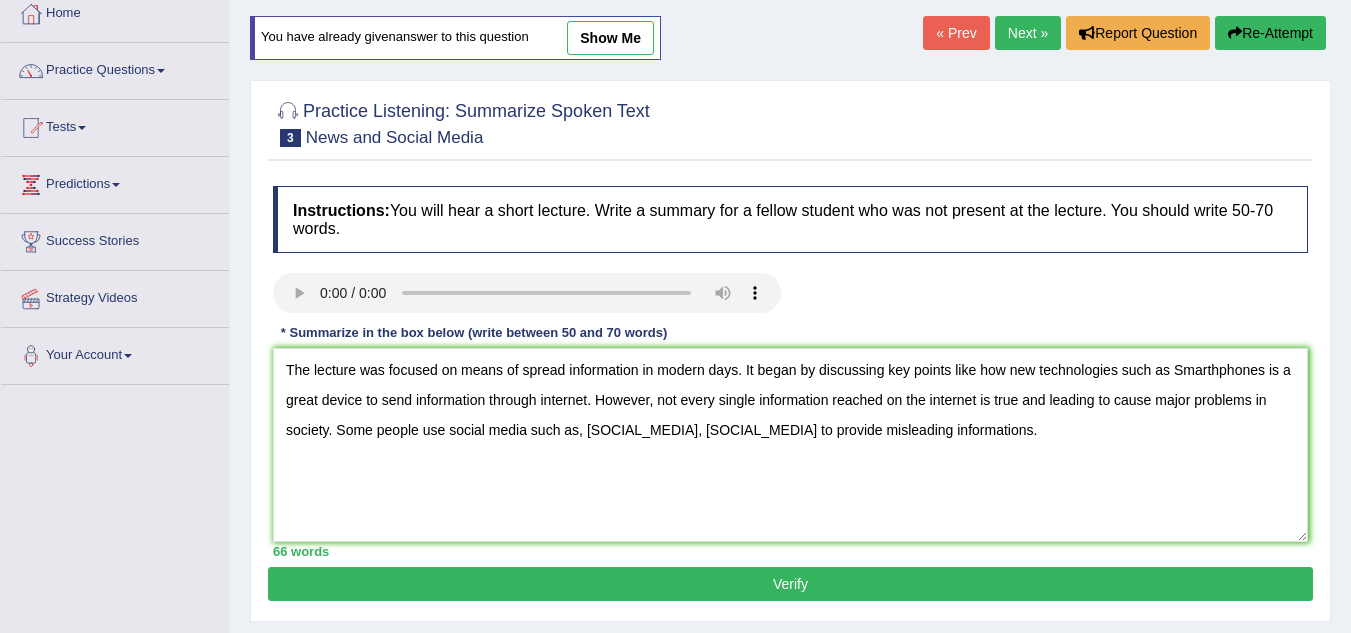 click on "Verify" at bounding box center [790, 584] 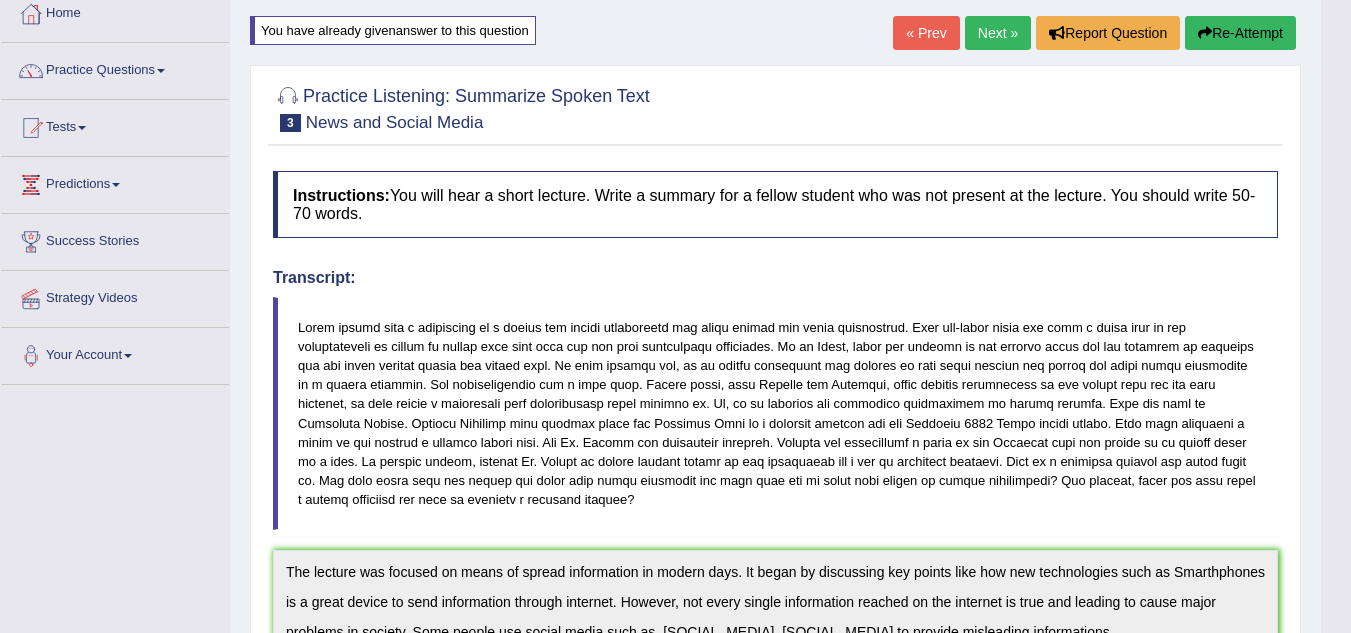 scroll, scrollTop: 759, scrollLeft: 0, axis: vertical 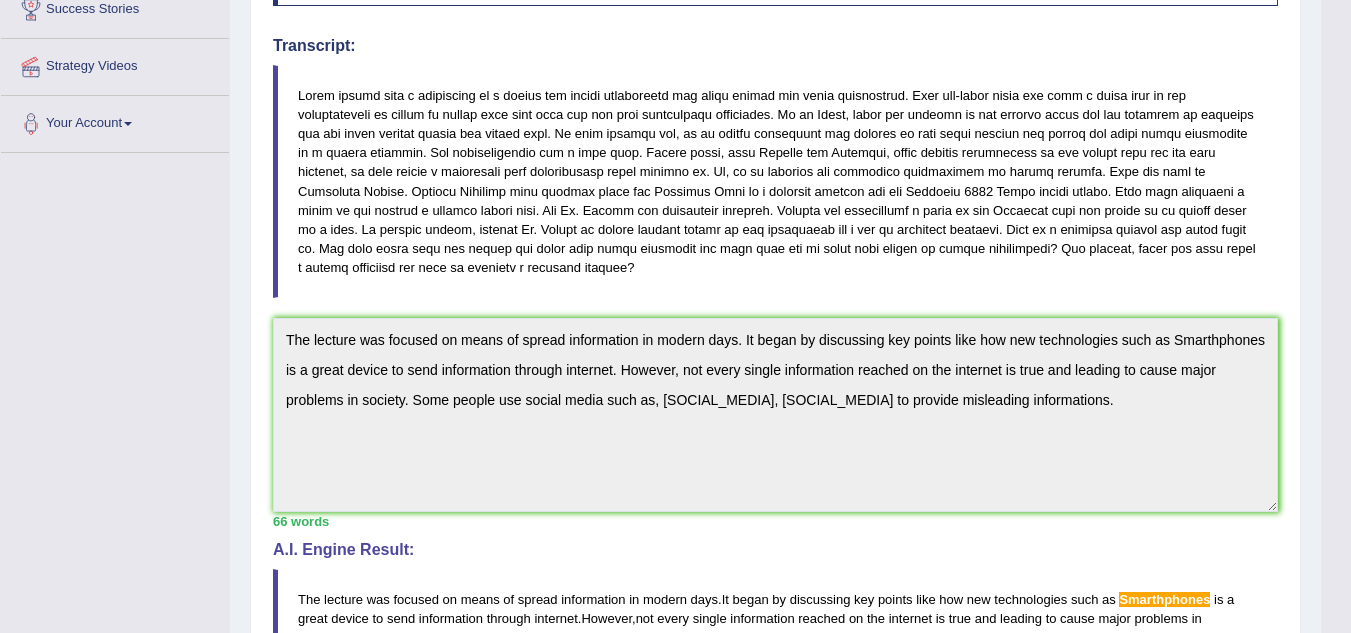 click on "Instructions:  You will hear a short lecture. Write a summary for a fellow student who was not present at the lecture. You should write 50-70 words.
Transcript: Recorded Answer: * Summarize in the box below (write between 50 and 70 words) The lecture was focused on means of spread information in modern days. It began by discussing key points like how new technologies such as Smarthphones is a great device to send information through internet. However, not every single information reached on the internet is true and leading to cause major problems in society. Some people use social media such as, Twitter, Facebook to provide misleading informations. 66 words Written Keywords: — A.I. Engine Result: The   lecture   was   focused   on   means   of   spread   information   in   modern   days .  It   began   by   discussing   key   points   like   how   new   technologies   such   as   Smarthphones   is   a   great   device   to   send   information   through   internet .  However ,  not   every" at bounding box center (775, 394) 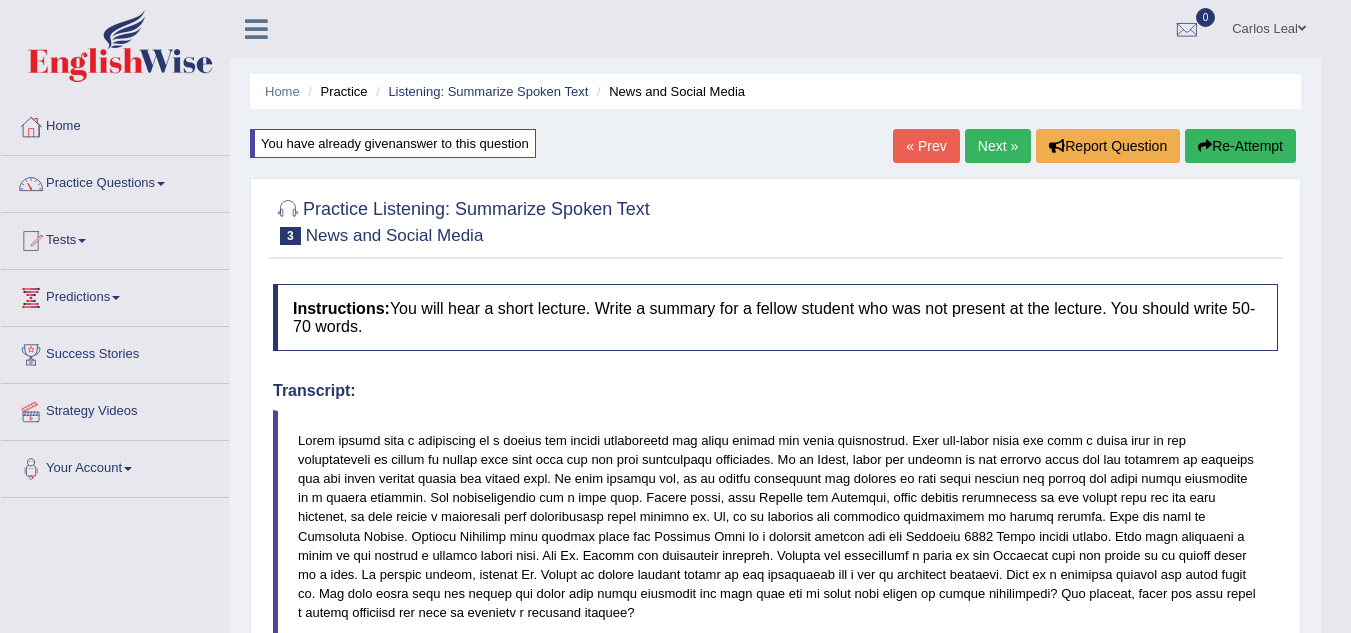 click on "Re-Attempt" at bounding box center [1240, 146] 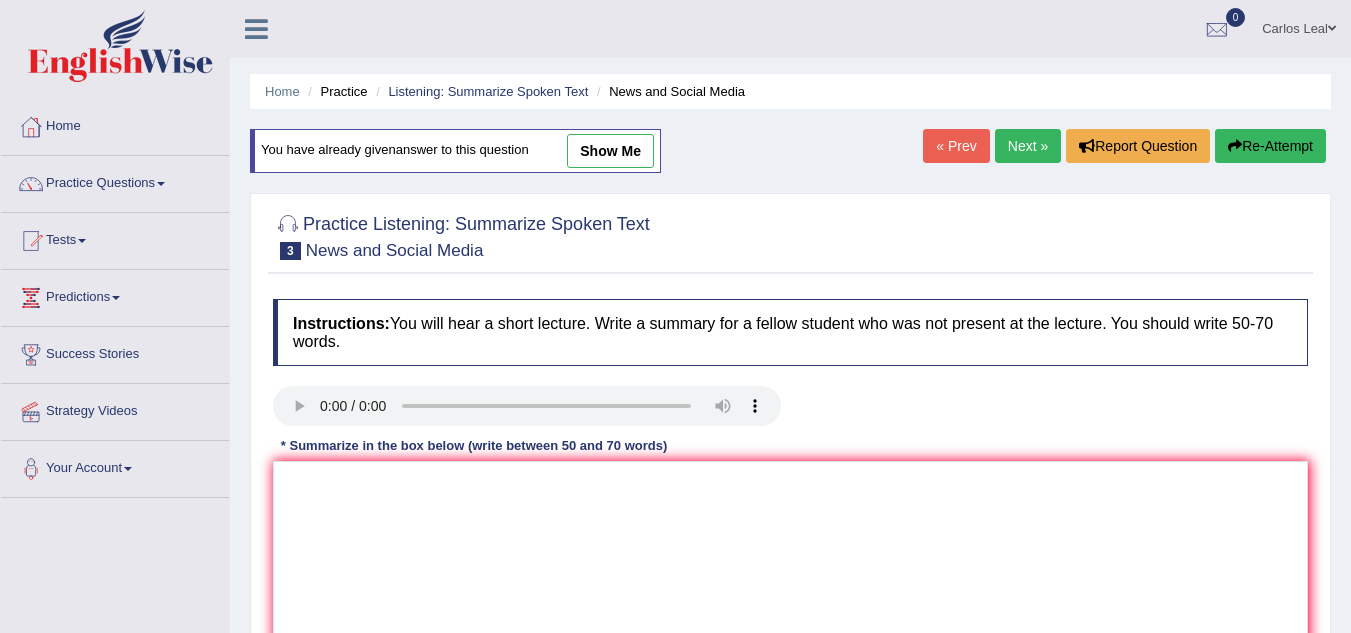 scroll, scrollTop: 0, scrollLeft: 0, axis: both 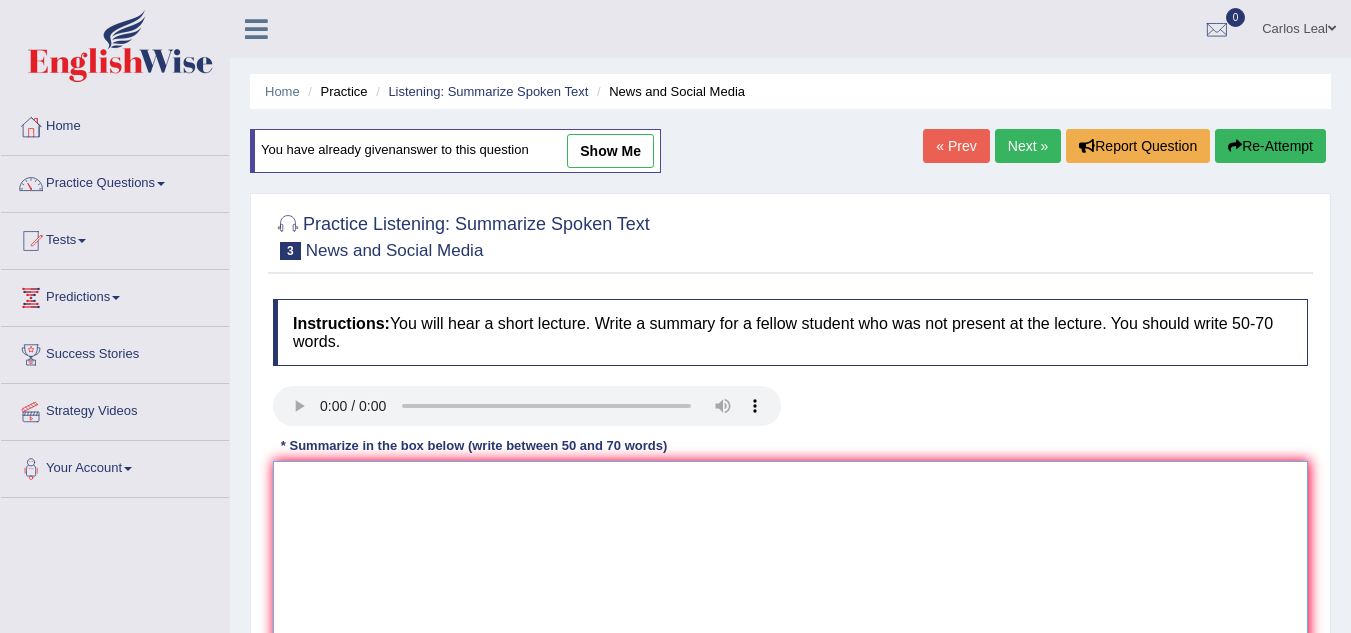 click at bounding box center [790, 558] 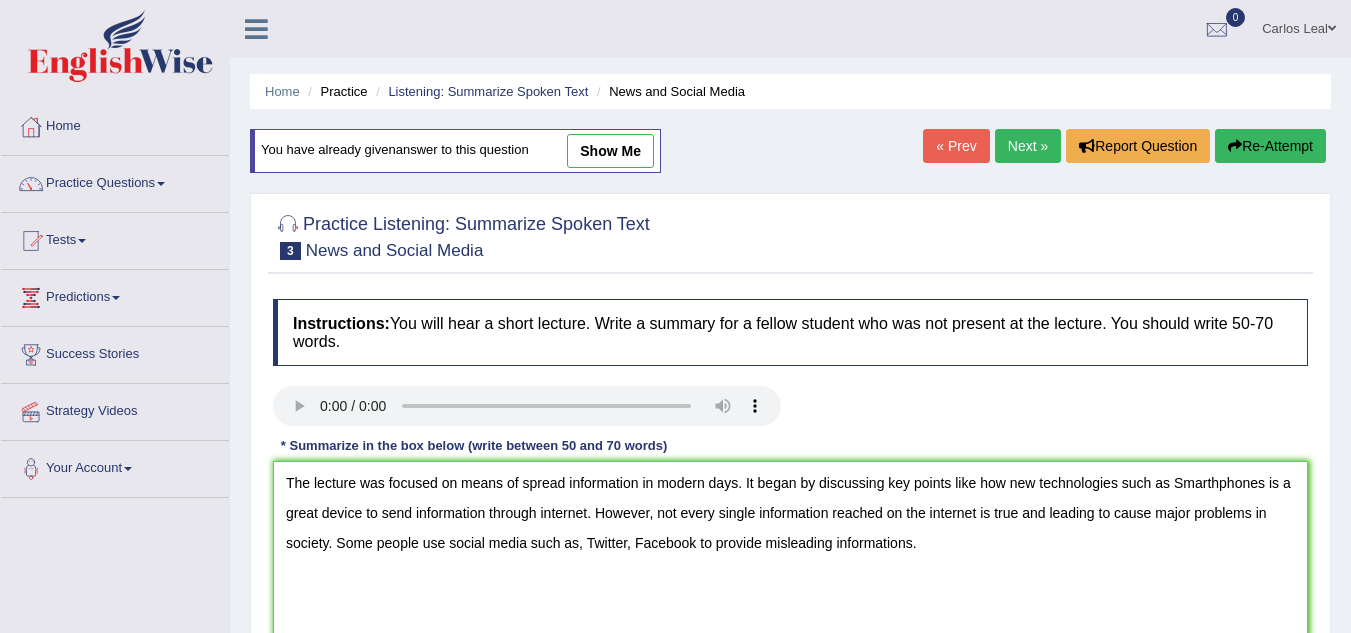 click on "The lecture was focused on means of spread information in modern days. It began by discussing key points like how new technologies such as Smarthphones is a great device to send information through internet. However, not every single information reached on the internet is true and leading to cause major problems in society. Some people use social media such as, Twitter, Facebook to provide misleading informations." at bounding box center [790, 558] 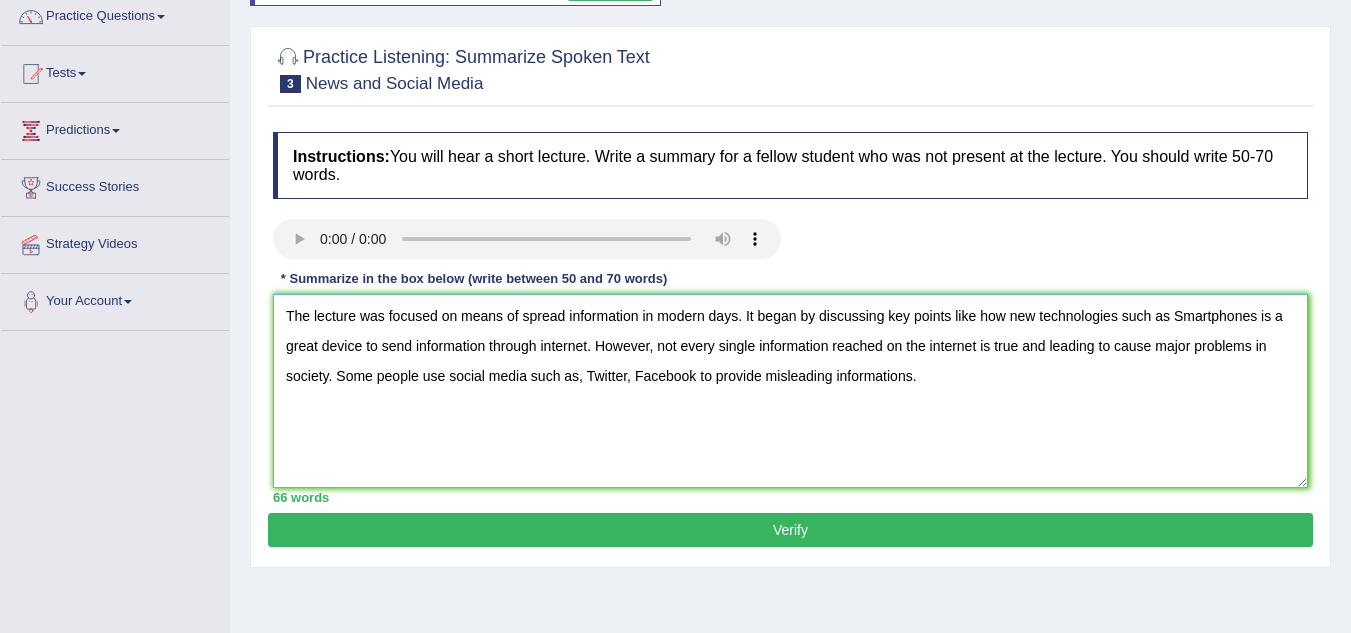 scroll, scrollTop: 171, scrollLeft: 0, axis: vertical 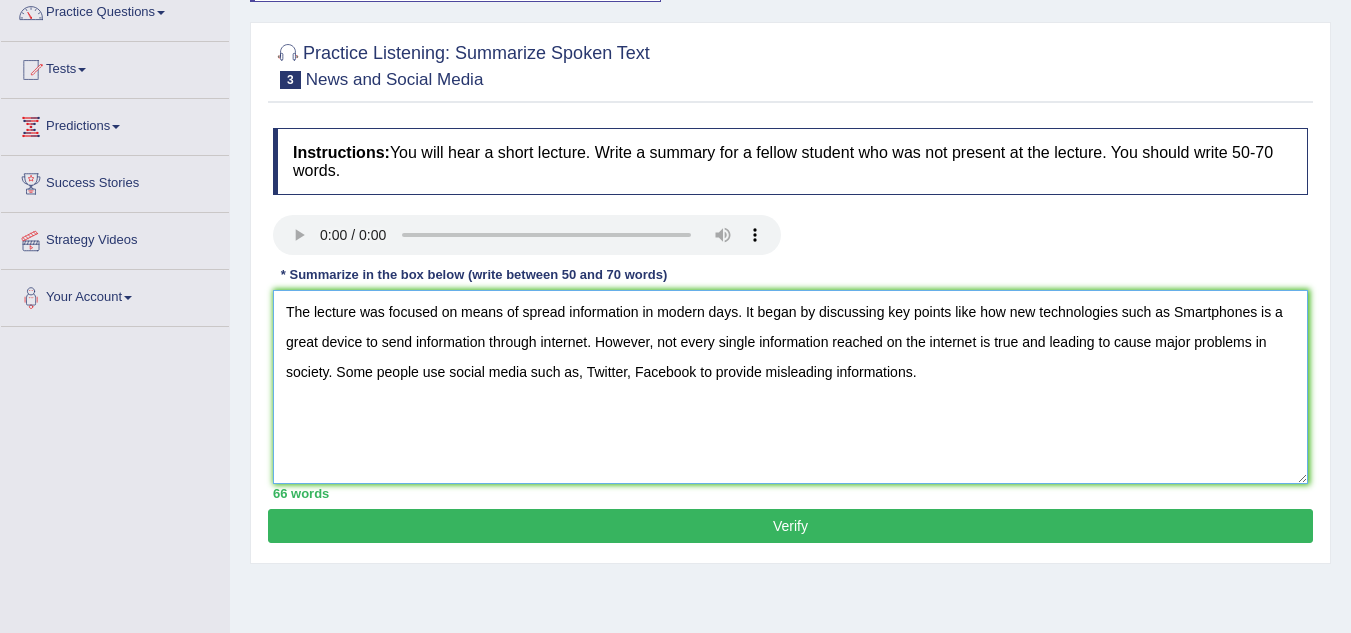 type on "The lecture was focused on means of spread information in modern days. It began by discussing key points like how new technologies such as Smartphones is a great device to send information through internet. However, not every single information reached on the internet is true and leading to cause major problems in society. Some people use social media such as, Twitter, Facebook to provide misleading informations." 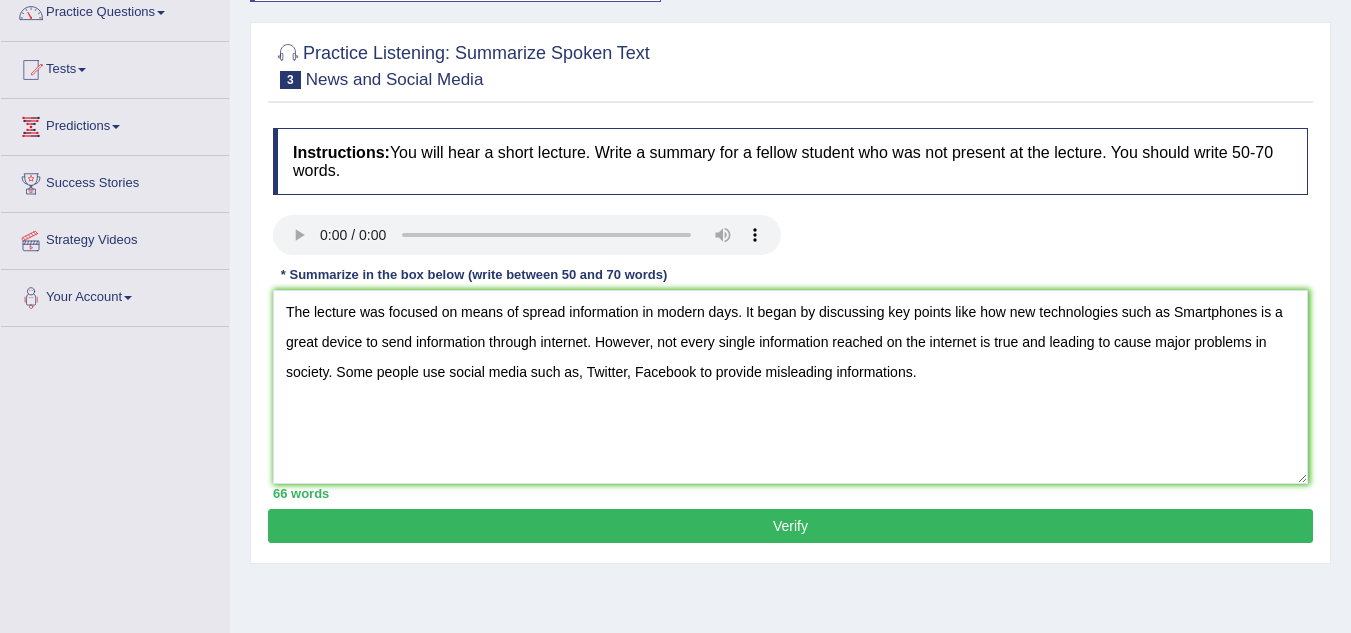 click on "Verify" at bounding box center [790, 526] 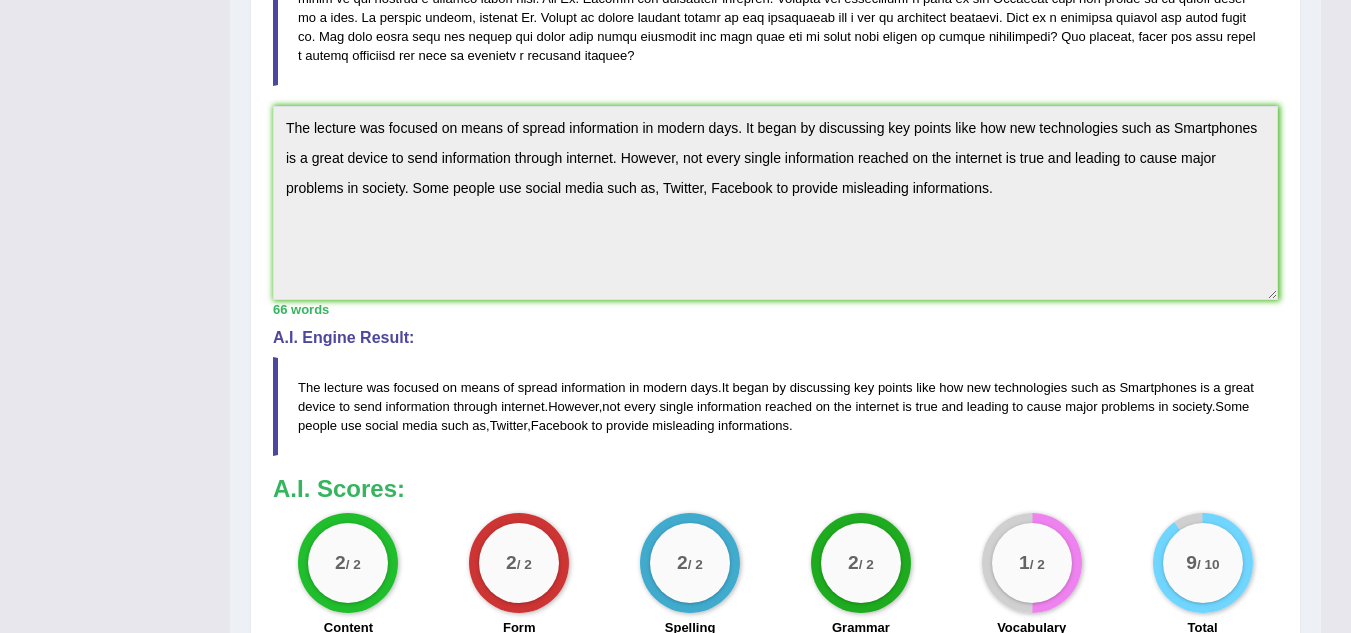 scroll, scrollTop: 759, scrollLeft: 0, axis: vertical 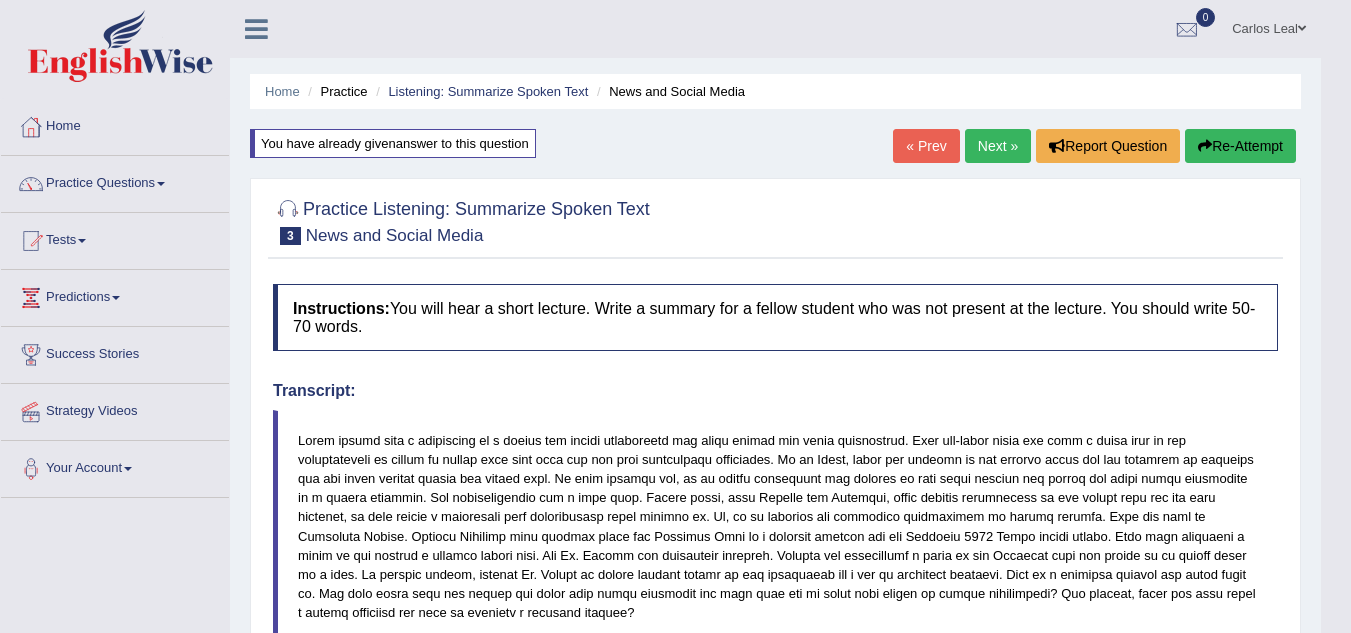 click on "Next »" at bounding box center (998, 146) 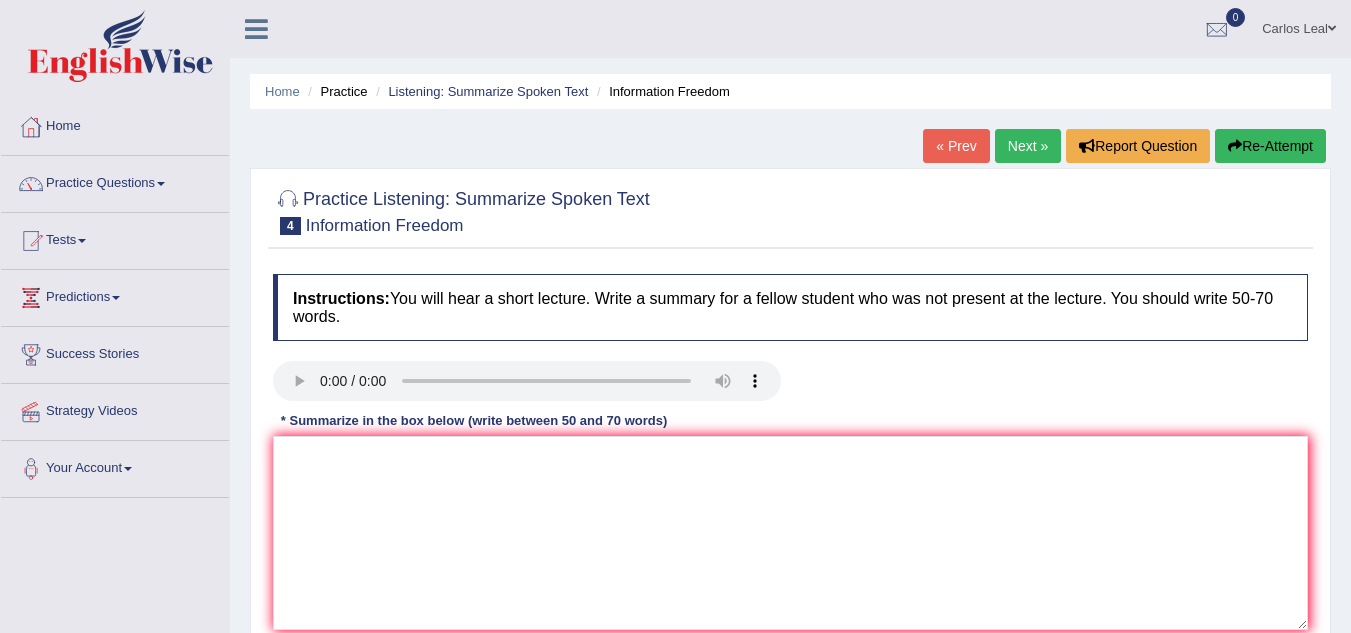 scroll, scrollTop: 0, scrollLeft: 0, axis: both 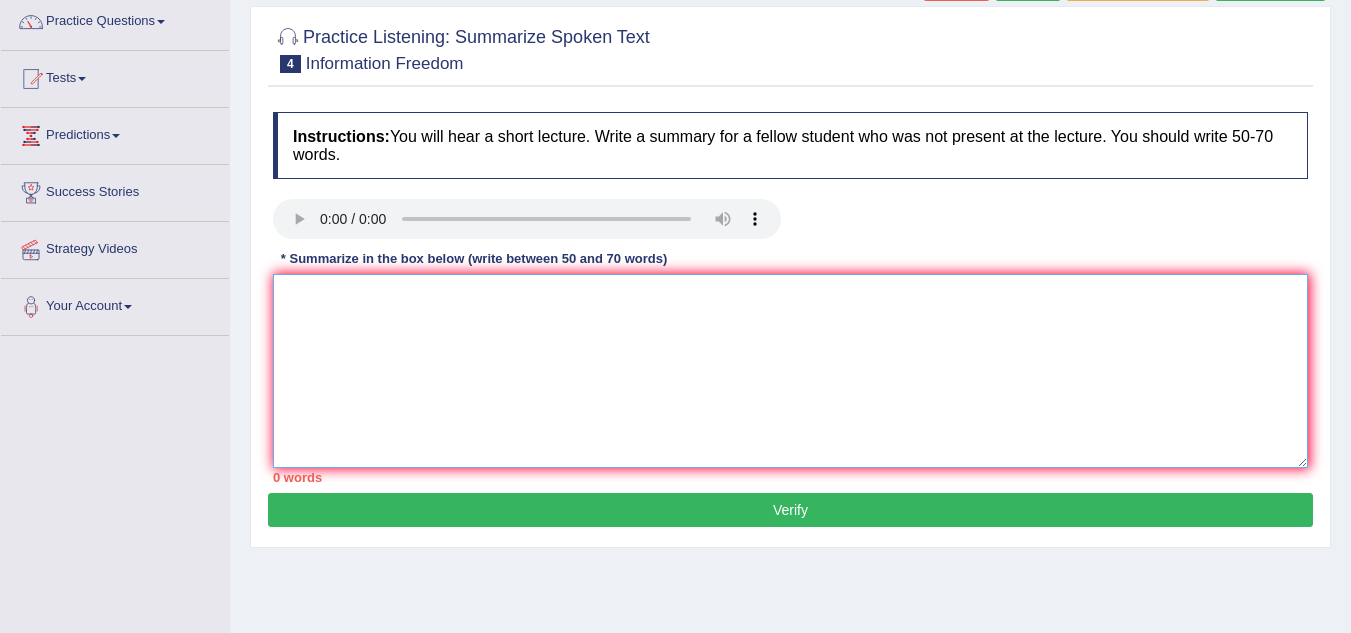 click at bounding box center (790, 371) 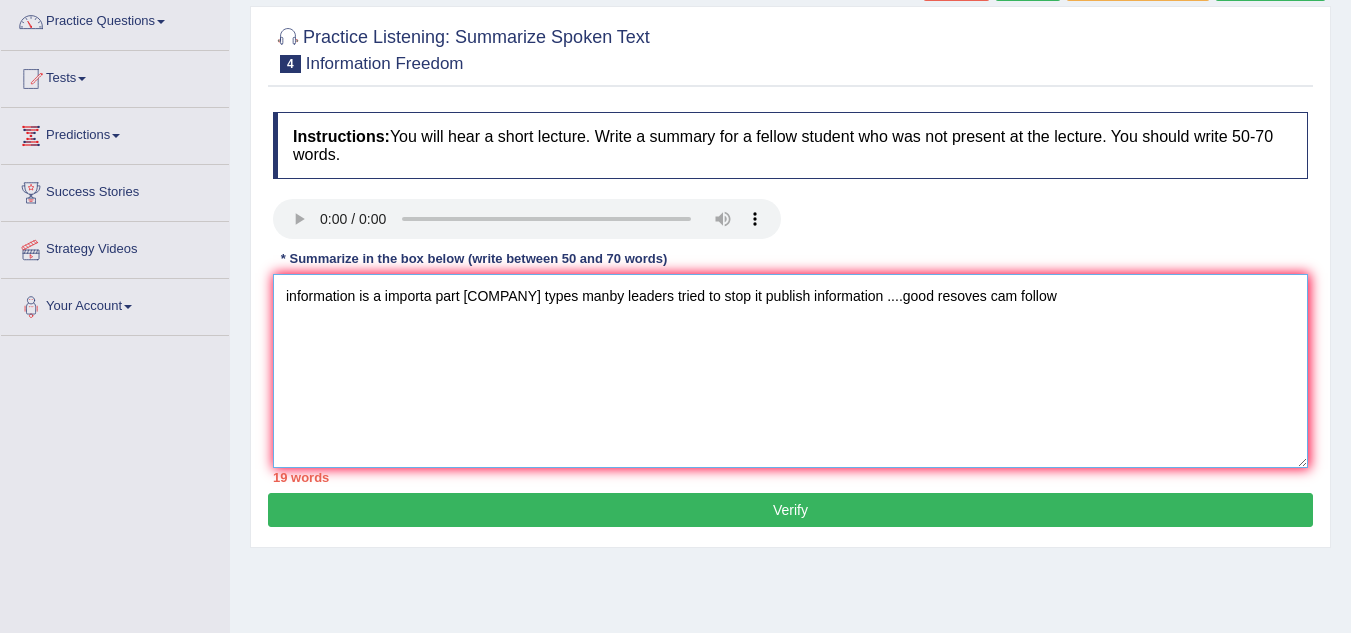 click on "information is a importa part [COMPANY] types manby leaders tried to stop it publish information ....good resoves cam follow" at bounding box center (790, 371) 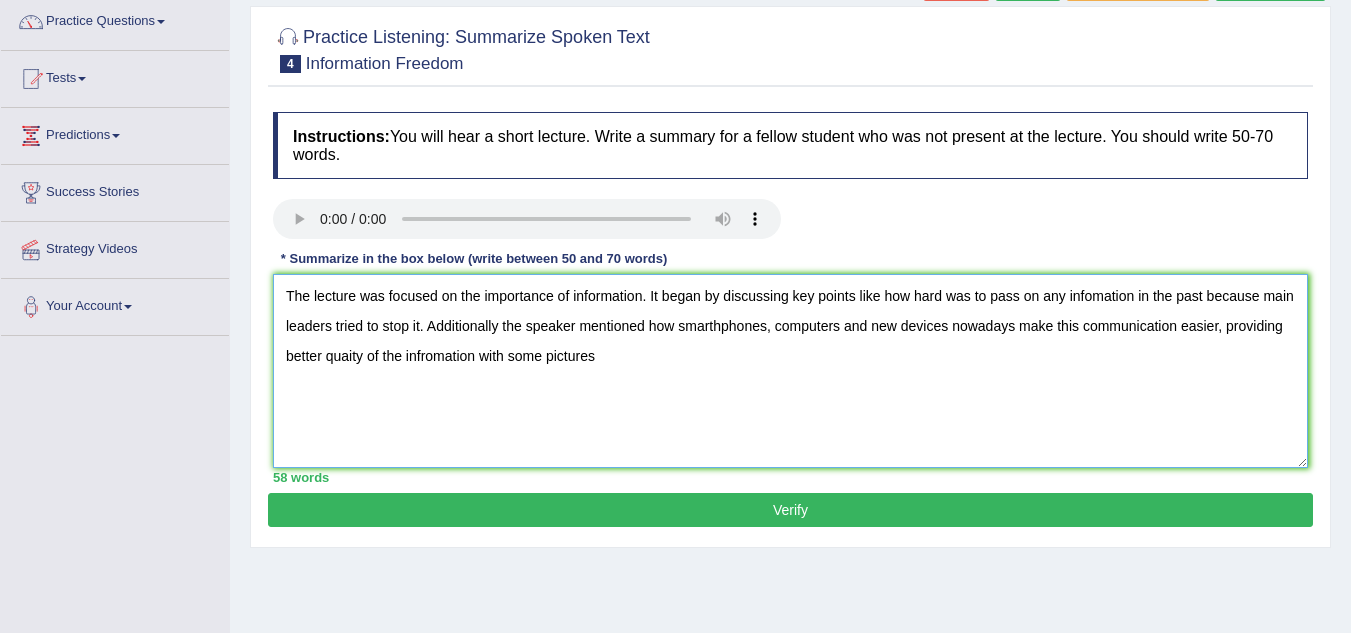 click on "The lecture was focused on the importance of information. It began by discussing key points like how hard was to pass on any infomation in the past because main leaders tried to stop it. Additionally the speaker mentioned how smarthphones, computers and new devices nowadays make this communication easier, providing better quaity of the infromation with some pictures" at bounding box center [790, 371] 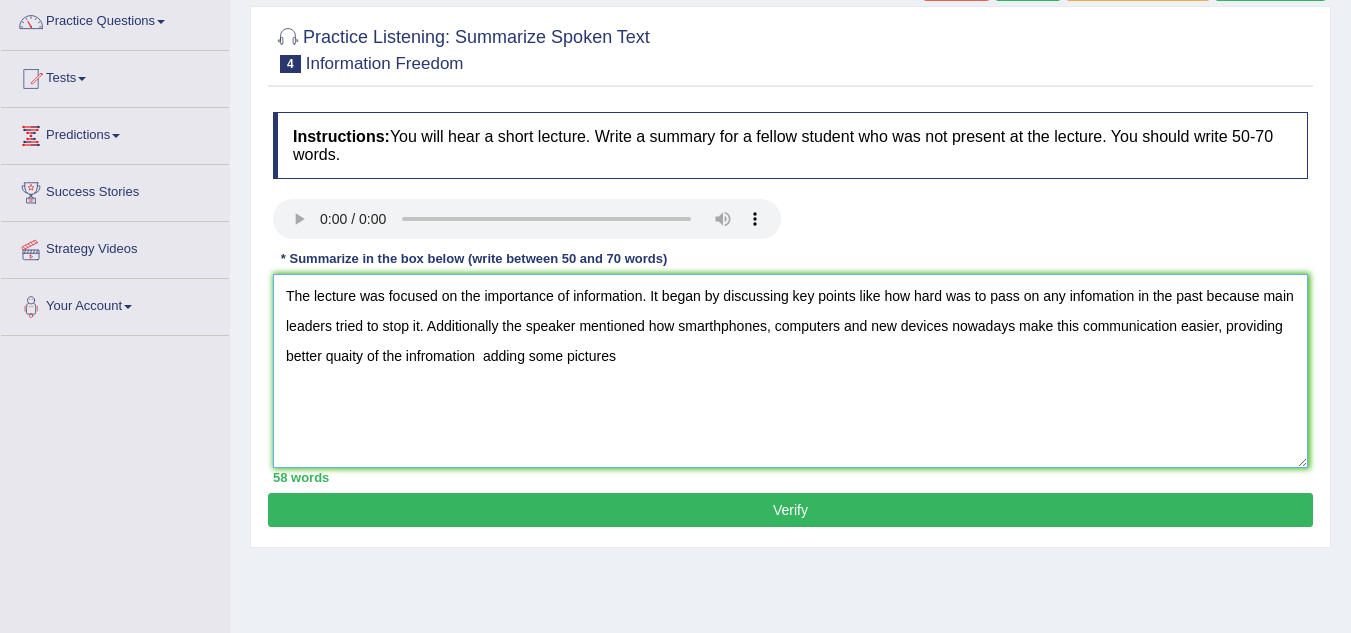 click on "The lecture was focused on the importance of information. It began by discussing key points like how hard was to pass on any infomation in the past because main leaders tried to stop it. Additionally the speaker mentioned how smarthphones, computers and new devices nowadays make this communication easier, providing better quaity of the infromation  adding some pictures" at bounding box center (790, 371) 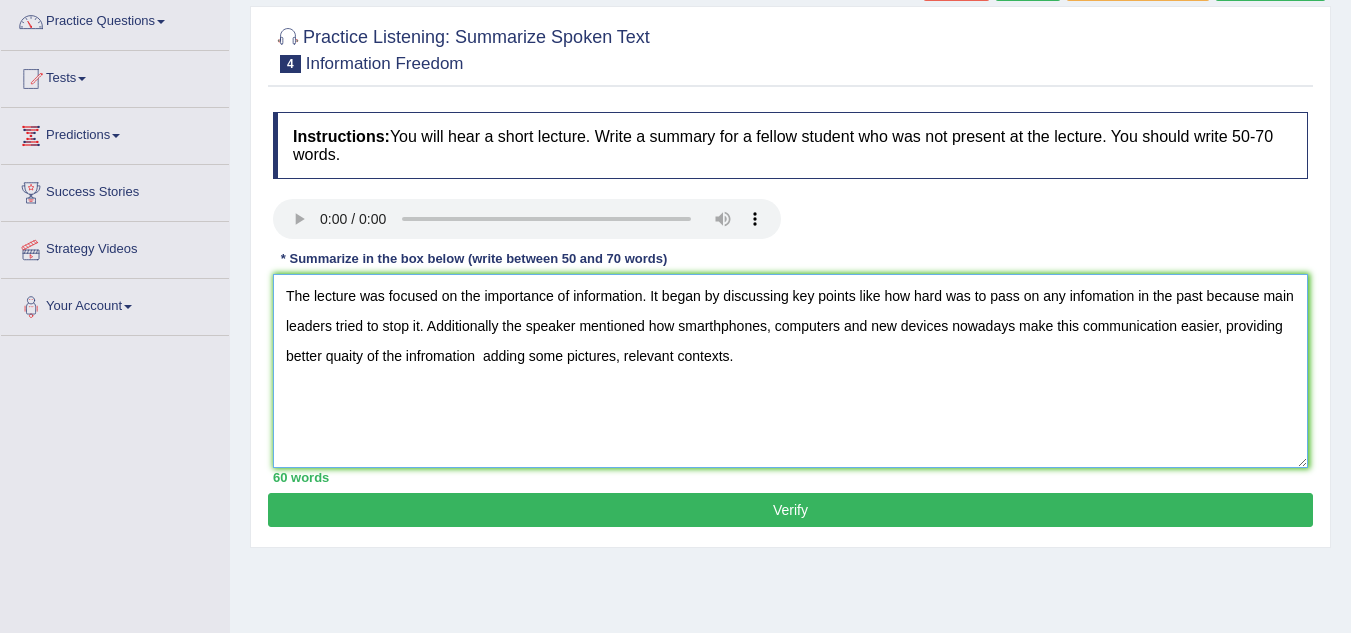 type on "The lecture was focused on the importance of information. It began by discussing key points like how hard was to pass on any infomation in the past because main leaders tried to stop it. Additionally the speaker mentioned how smarthphones, computers and new devices nowadays make this communication easier, providing better quaity of the infromation  adding some pictures, relevant contexts." 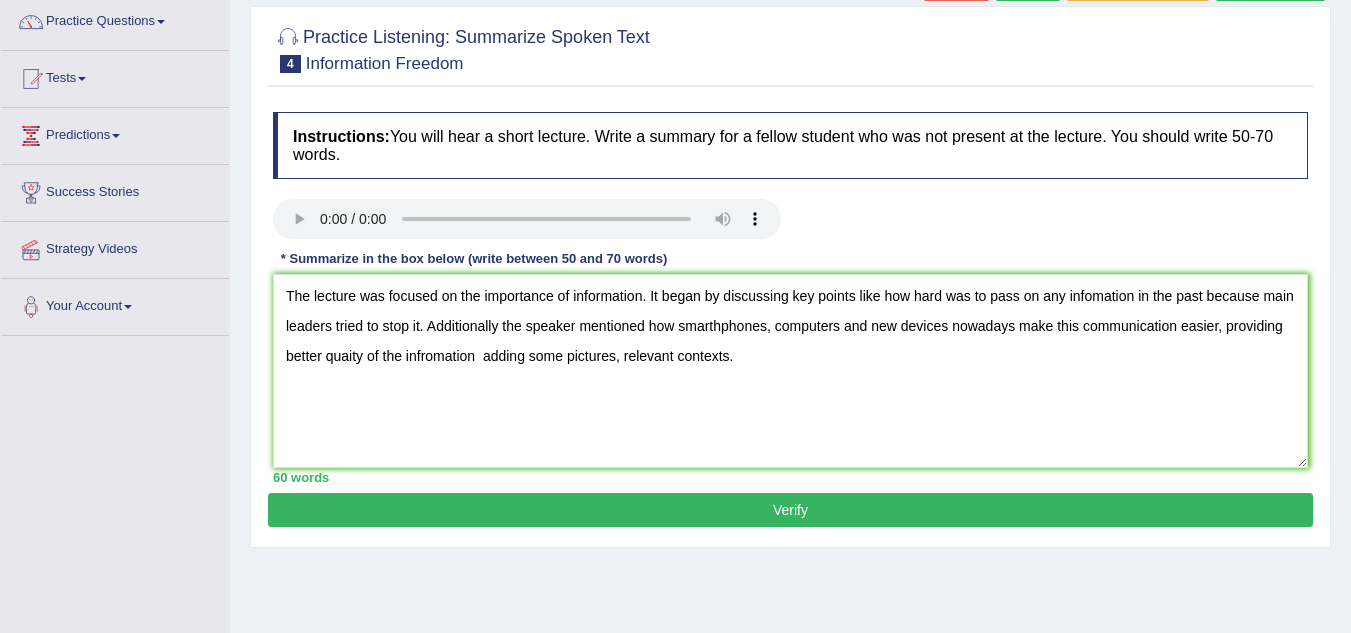 click on "Verify" at bounding box center [790, 510] 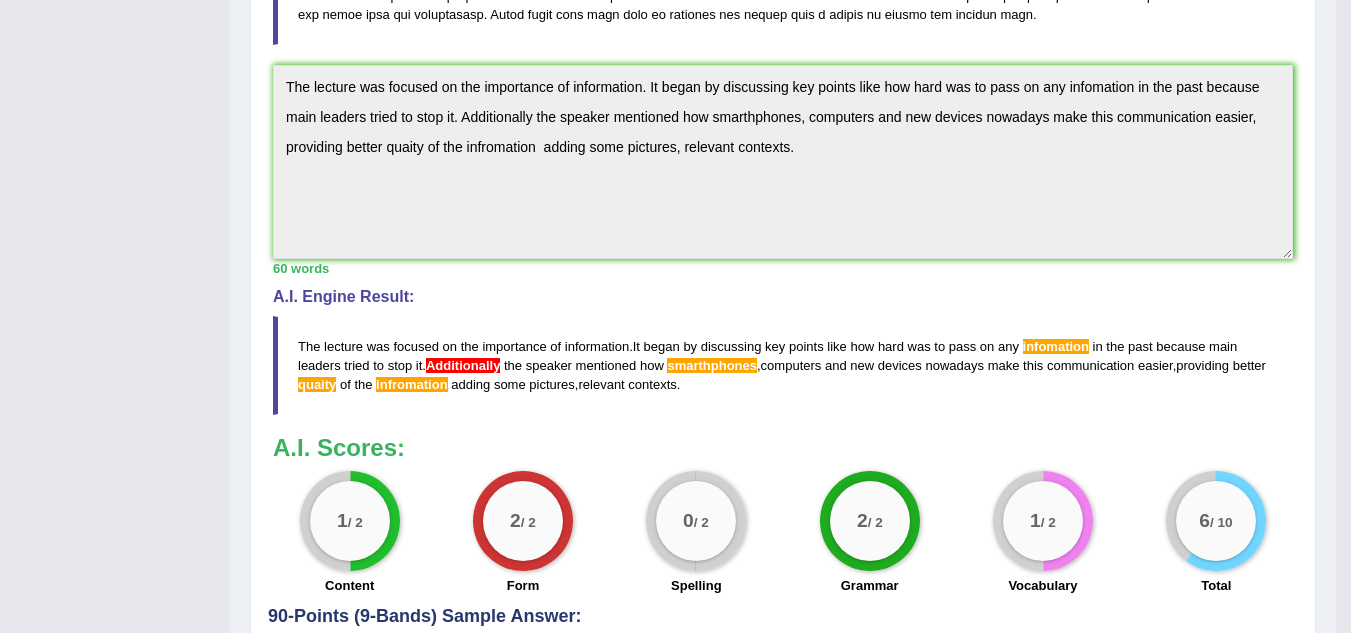drag, startPoint x: 1365, startPoint y: 191, endPoint x: 1344, endPoint y: 439, distance: 248.88753 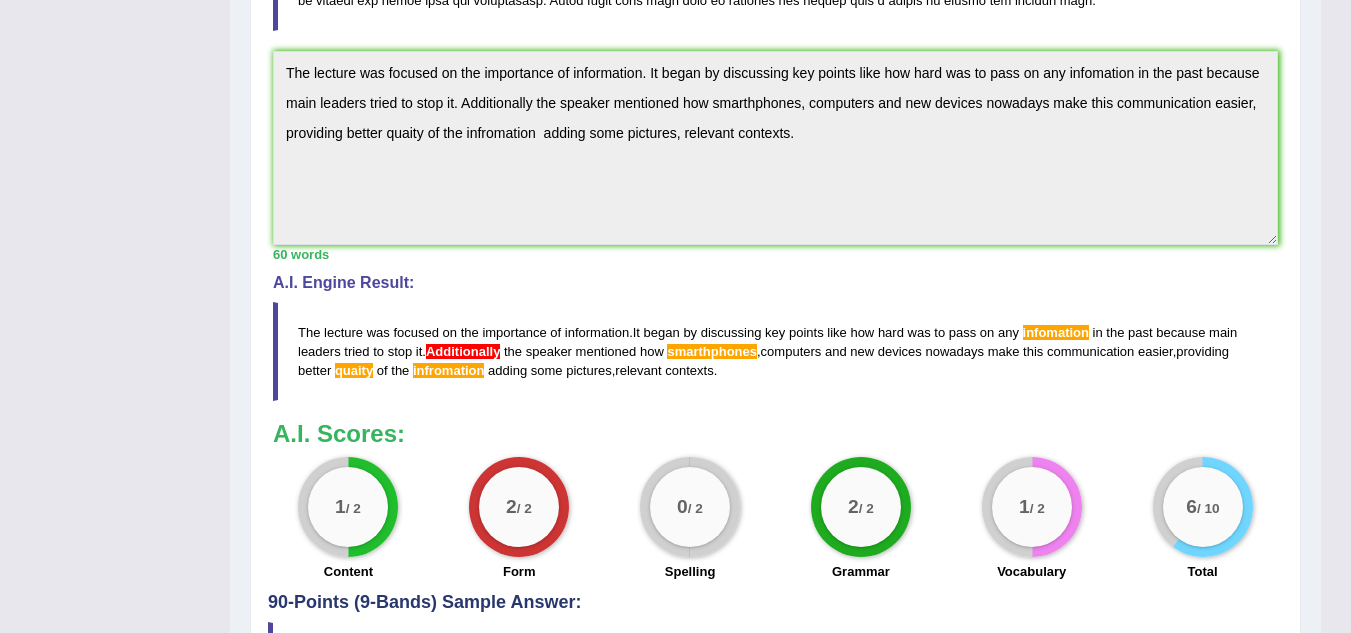 click on "Toggle navigation
Home
Practice Questions   Speaking Practice Read Aloud
Repeat Sentence
Describe Image
Re-tell Lecture
Answer Short Question
Summarize Group Discussion
Respond To A Situation
Writing Practice  Summarize Written Text
Write Essay
Reading Practice  Reading & Writing: Fill In The Blanks
Choose Multiple Answers
Re-order Paragraphs
Fill In The Blanks
Choose Single Answer
Listening Practice  Summarize Spoken Text
Highlight Incorrect Words
Highlight Correct Summary
Select Missing Word
Choose Single Answer
Choose Multiple Answers
Fill In The Blanks
Write From Dictation
Pronunciation
Tests
Take Mock Test" at bounding box center (675, -267) 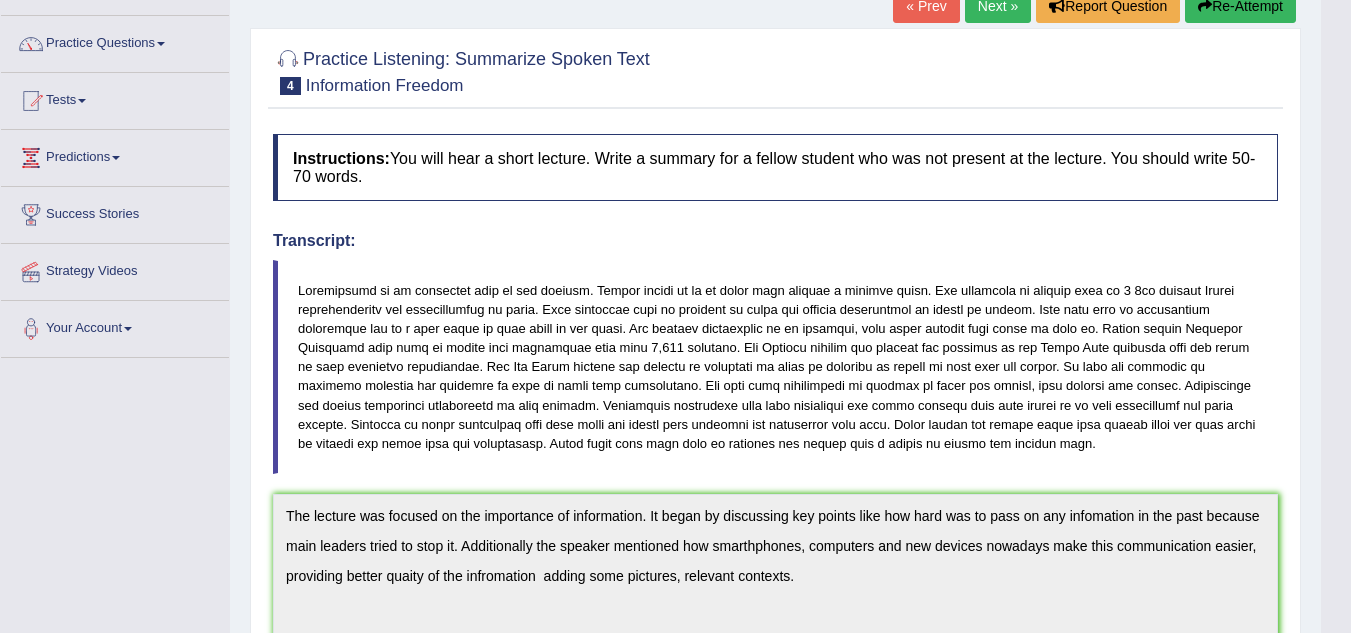 scroll, scrollTop: 138, scrollLeft: 0, axis: vertical 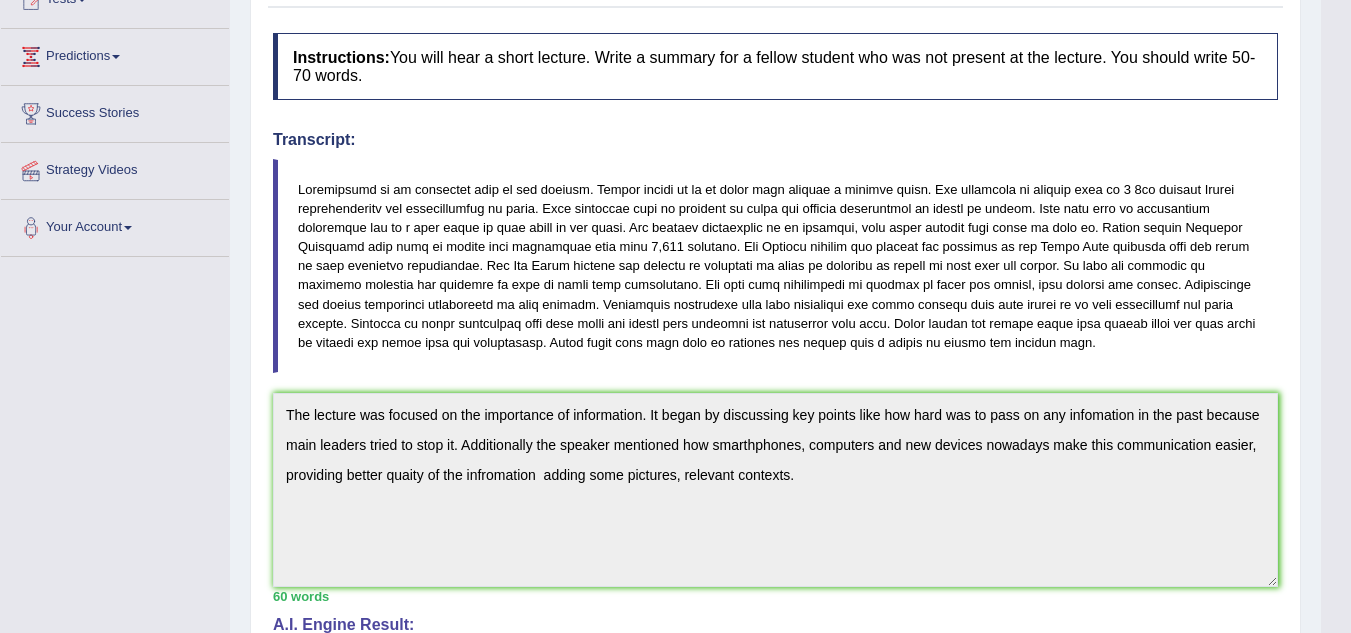 click on "Practice Listening: Summarize Spoken Text
4
Information Freedom
Instructions:  You will hear a short lecture. Write a summary for a fellow student who was not present at the lecture. You should write 50-70 words.
Transcript: Recorded Answer: * Summarize in the box below (write between 50 and 70 words) The lecture was focused on the importance of information. It began by discussing key points like how hard was to pass on any infomation in the past because main leaders tried to stop it. Additionally the speaker mentioned how smarthphones, computers and new devices nowadays make this communication easier, providing better quaity of the infromation  adding some pictures, relevant contexts. 60 words Written Keywords: — A.I. Engine Result: The   lecture   was   focused   on   the   importance   of   information .  It   began   by   discussing   key   points   like   how   hard   was   to   pass   on   any   infomation   in   the" at bounding box center (775, 491) 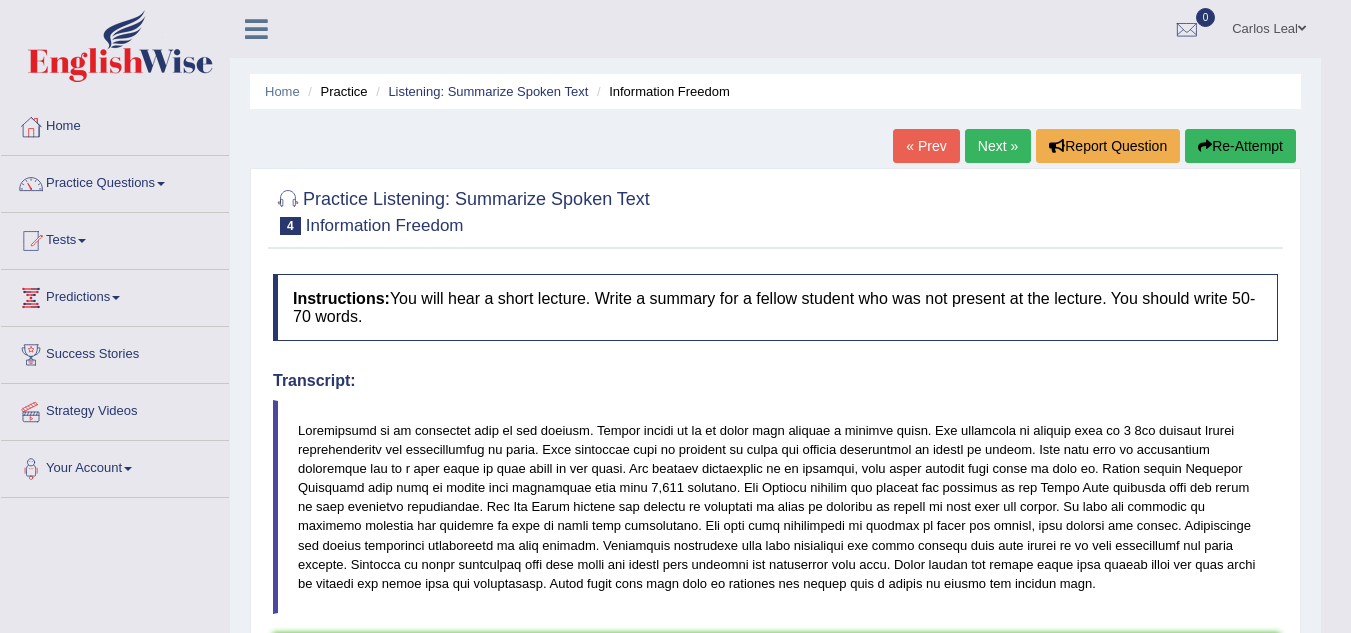 click on "Re-Attempt" at bounding box center (1240, 146) 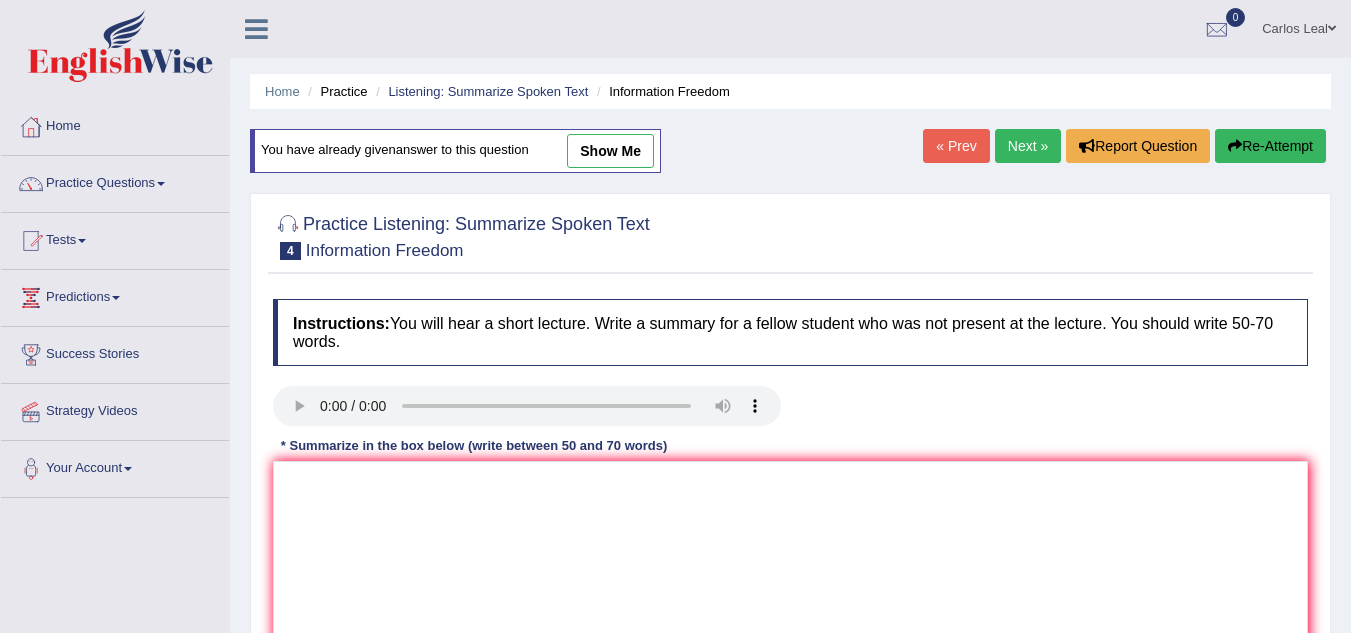 scroll, scrollTop: 0, scrollLeft: 0, axis: both 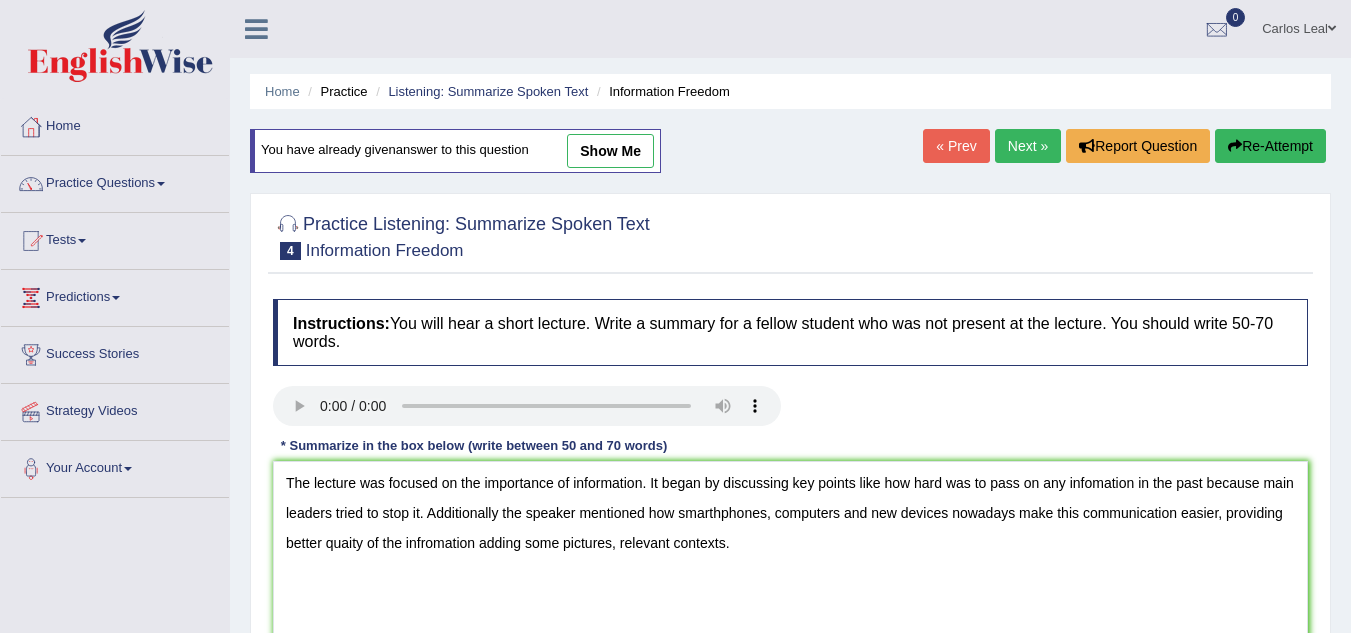 click on "The lecture was focused on the importance of information. It began by discussing key points like how hard was to pass on any infomation in the past because main leaders tried to stop it. Additionally the speaker mentioned how smarthphones, computers and new devices nowadays make this communication easier, providing better quaity of the infromation adding some pictures, relevant contexts." at bounding box center [790, 558] 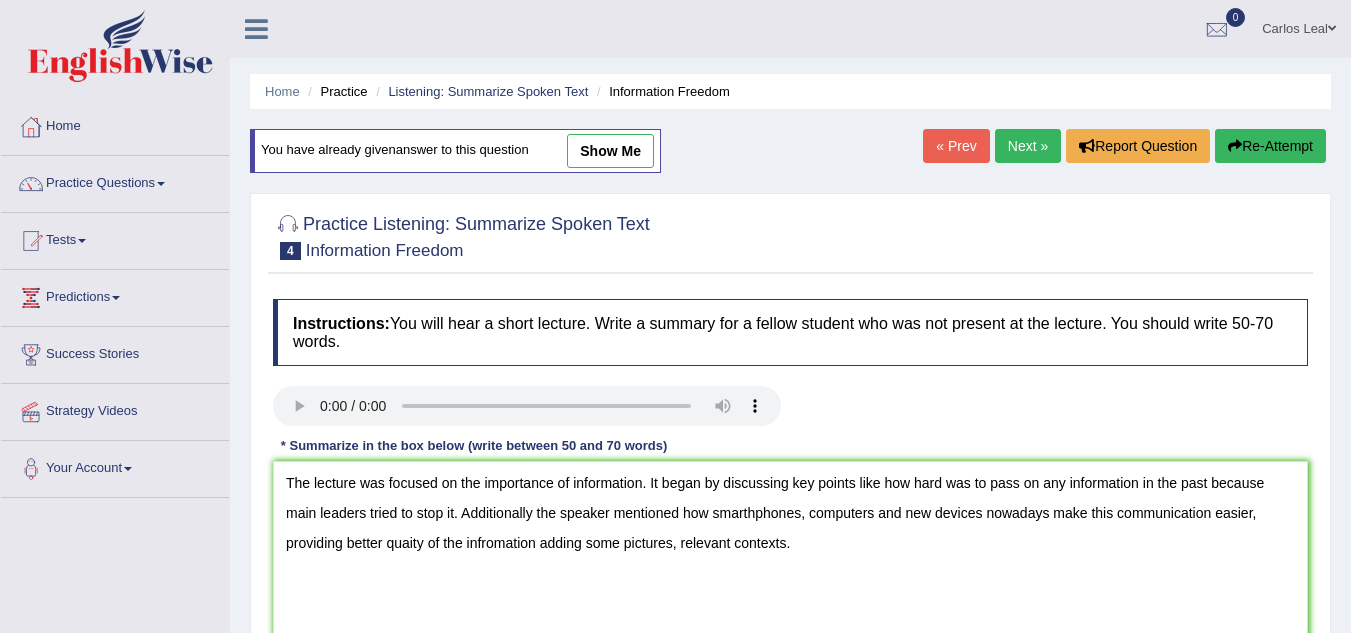 click on "The lecture was focused on the importance of information. It began by discussing key points like how hard was to pass on any information in the past because main leaders tried to stop it. Additionally the speaker mentioned how smarthphones, computers and new devices nowadays make this communication easier, providing better quaity of the infromation adding some pictures, relevant contexts." at bounding box center [790, 558] 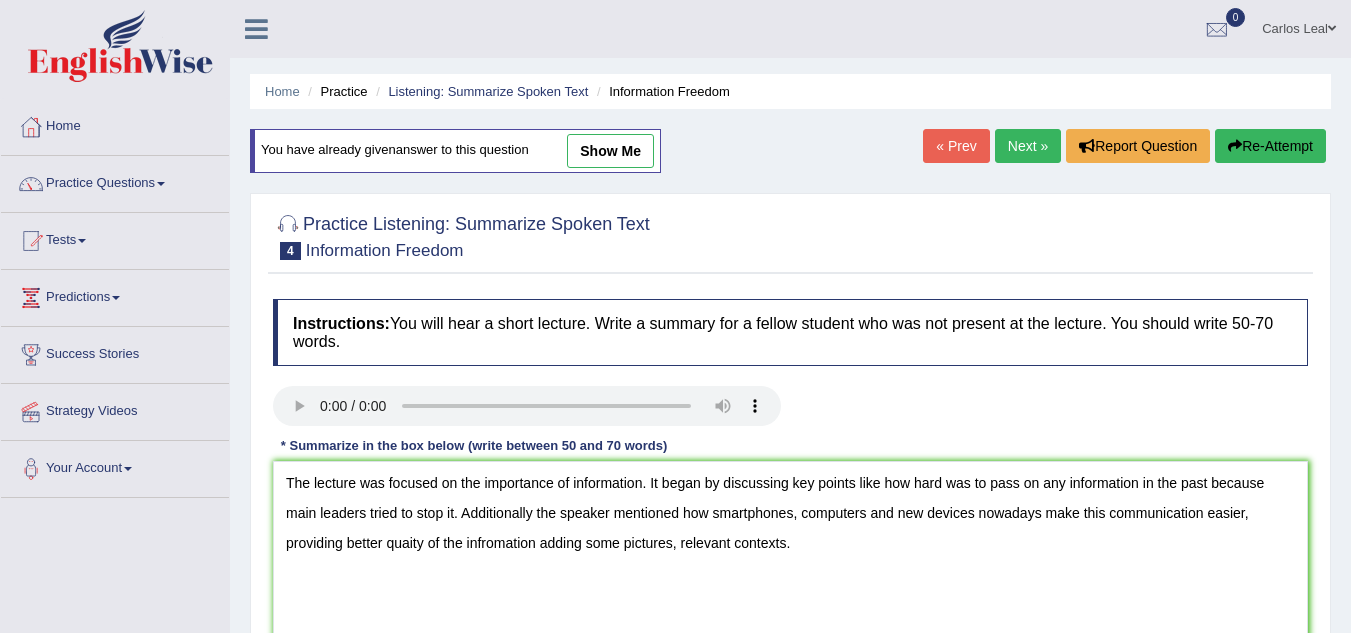 click on "The lecture was focused on the importance of information. It began by discussing key points like how hard was to pass on any information in the past because main leaders tried to stop it. Additionally the speaker mentioned how smartphones, computers and new devices nowadays make this communication easier, providing better quaity of the infromation adding some pictures, relevant contexts." at bounding box center [790, 558] 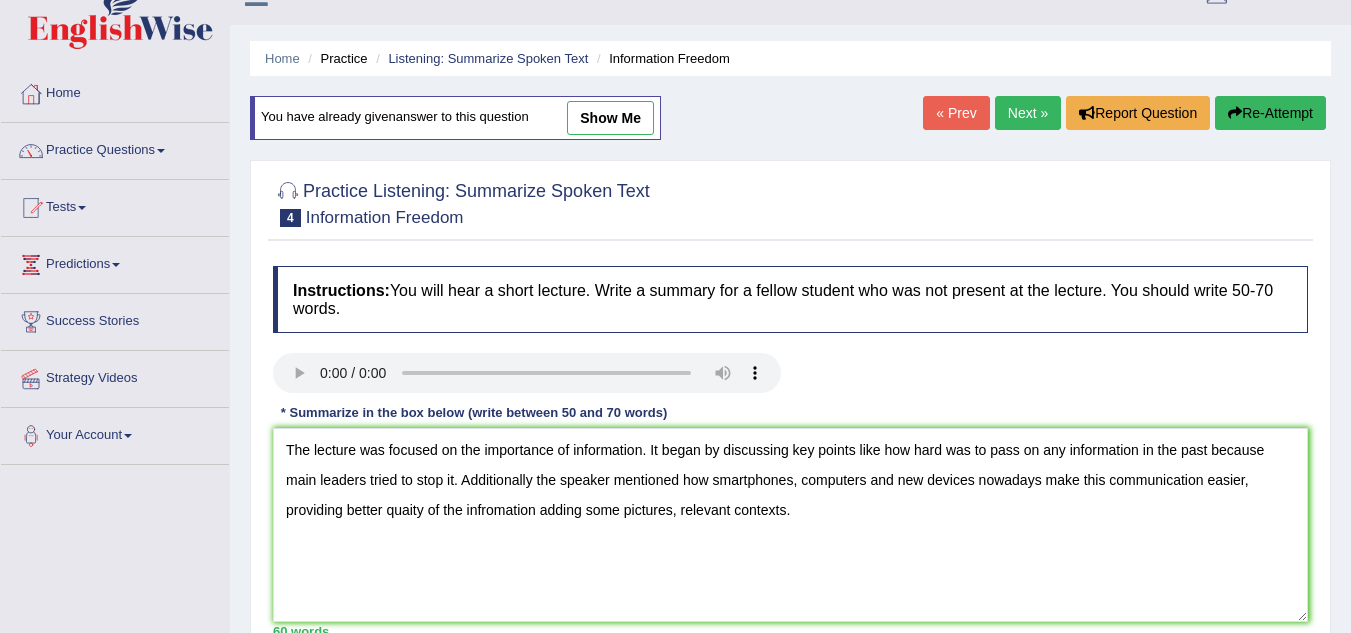 scroll, scrollTop: 35, scrollLeft: 0, axis: vertical 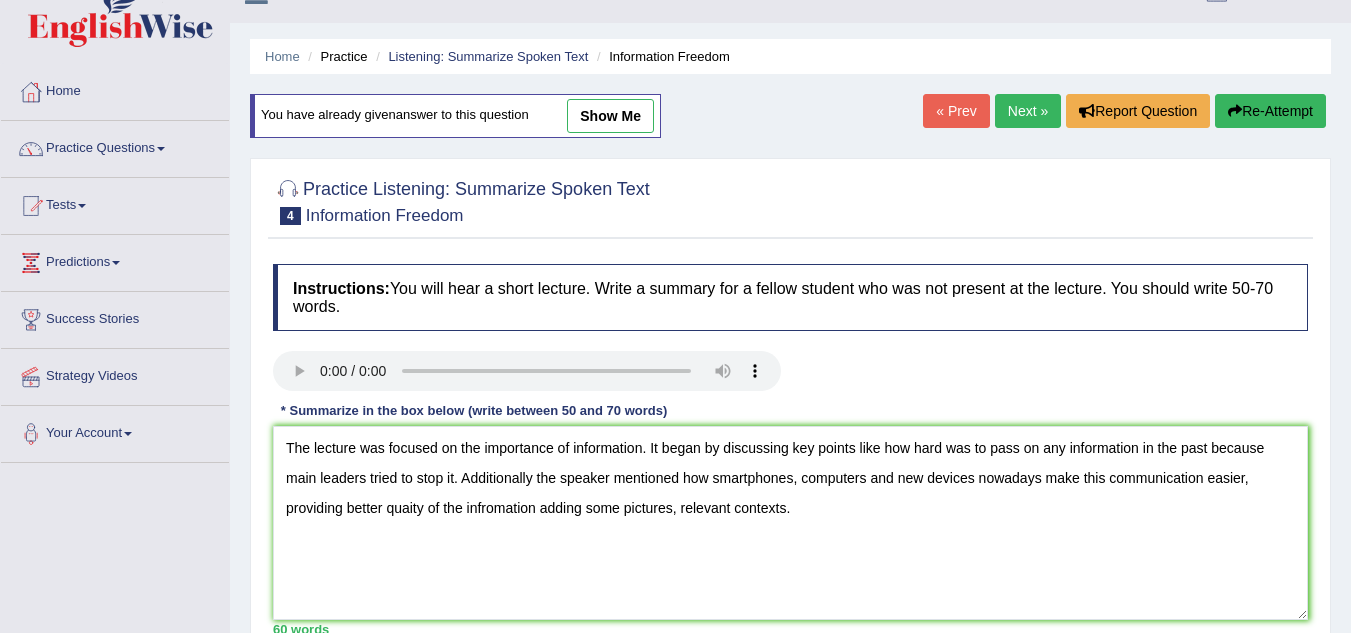 click on "The lecture was focused on the importance of information. It began by discussing key points like how hard was to pass on any information in the past because main leaders tried to stop it. Additionally the speaker mentioned how smartphones, computers and new devices nowadays make this communication easier, providing better quaity of the infromation  adding some pictures, relevant contexts." at bounding box center (790, 523) 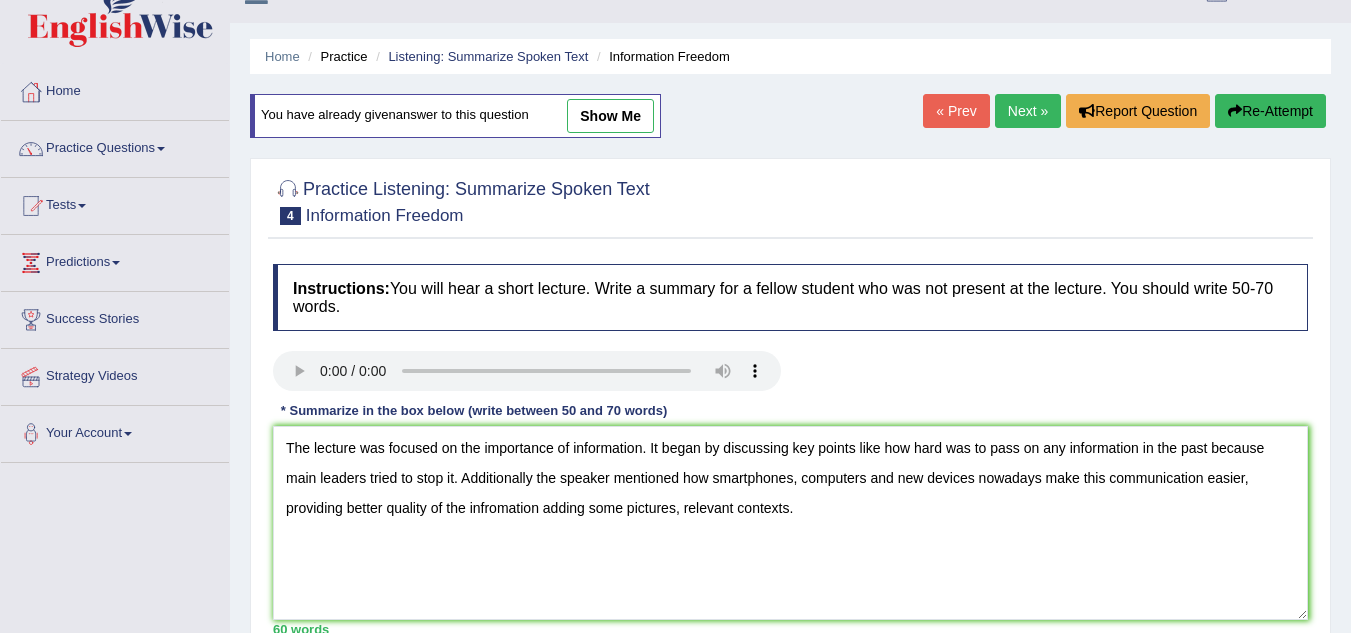 scroll, scrollTop: 55, scrollLeft: 0, axis: vertical 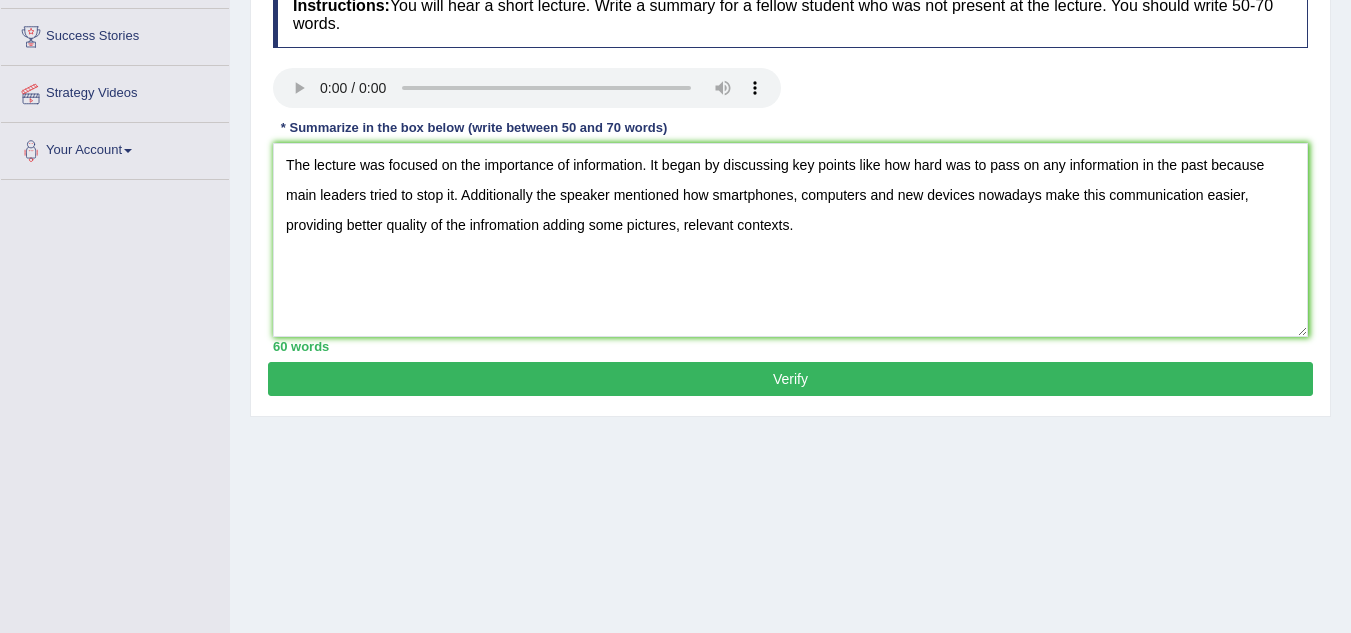 type on "The lecture was focused on the importance of information. It began by discussing key points like how hard was to pass on any information in the past because main leaders tried to stop it. Additionally the speaker mentioned how smartphones, computers and new devices nowadays make this communication easier, providing better quality of the infromation  adding some pictures, relevant contexts." 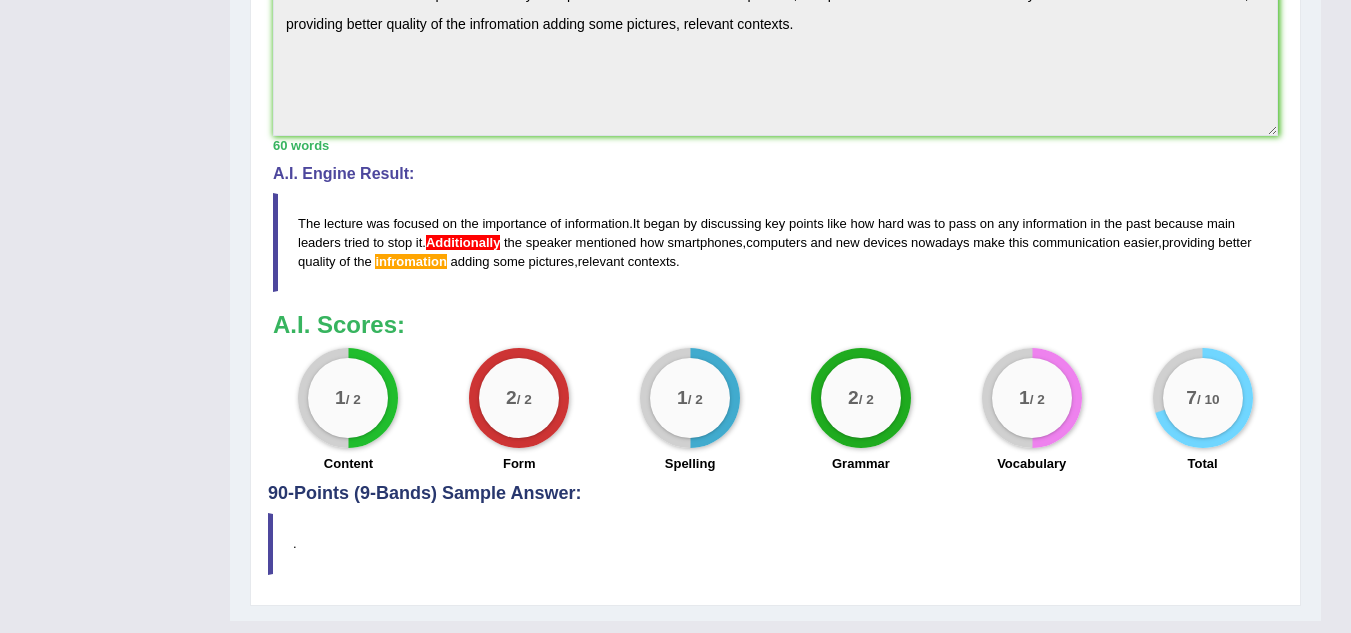 scroll, scrollTop: 711, scrollLeft: 0, axis: vertical 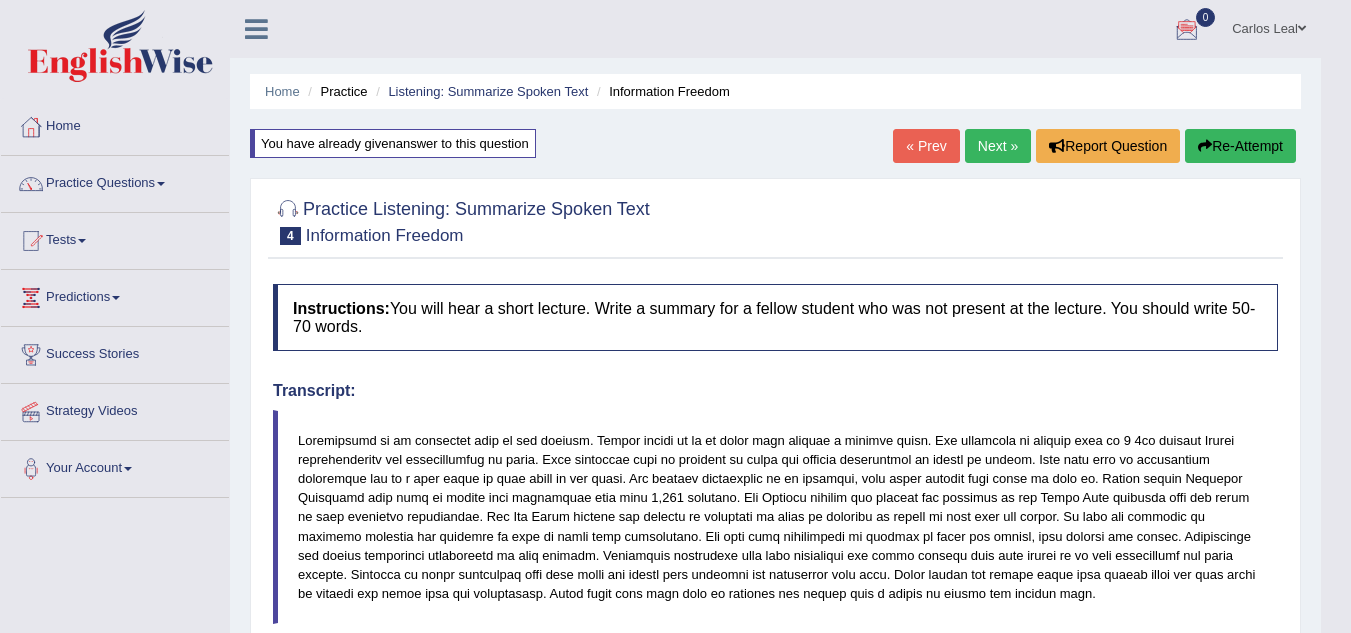 click on "Re-Attempt" at bounding box center (1240, 146) 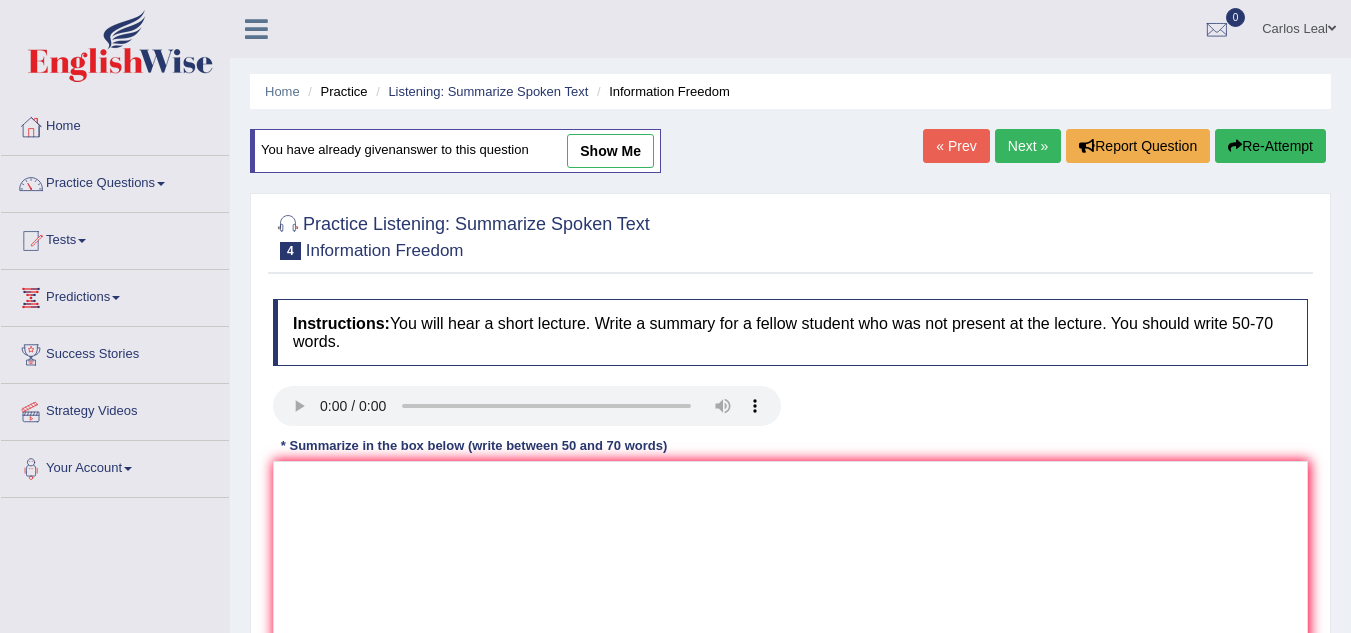 scroll, scrollTop: 0, scrollLeft: 0, axis: both 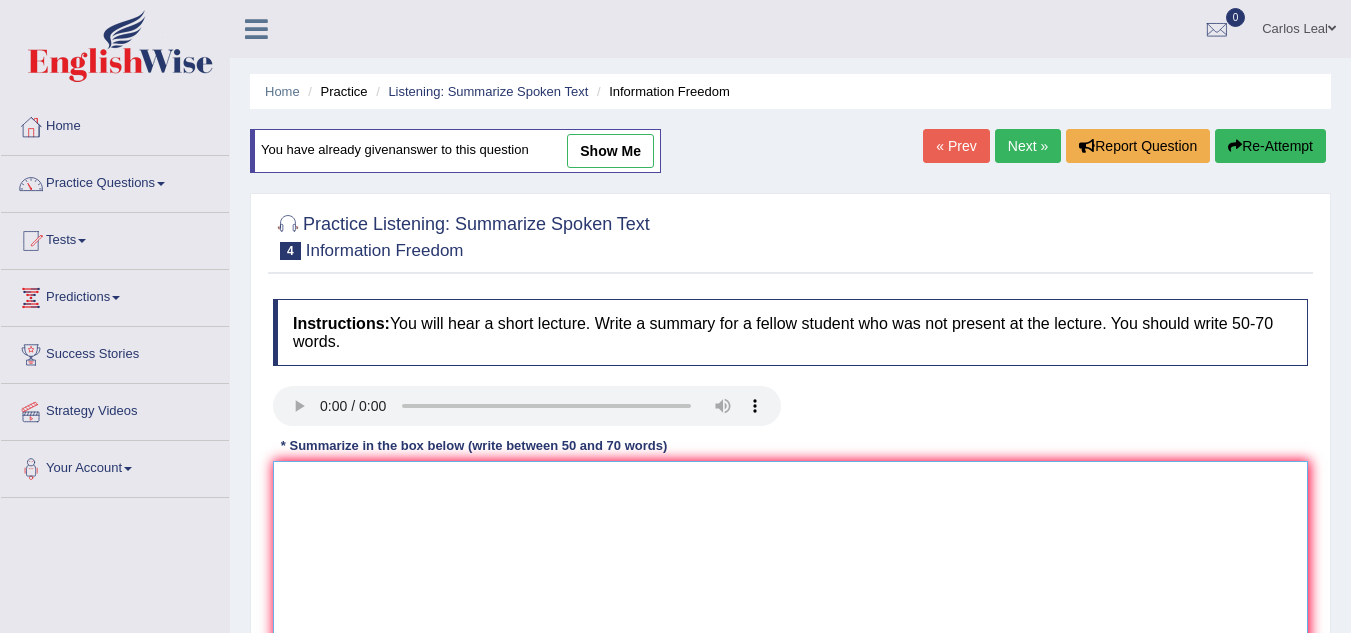 paste on "The lecture was focused on the importance of information. It began by discussing key points like how hard was to pass on any information in the past because main leaders tried to stop it. Additionally the speaker mentioned how smartphones, computers and new devices nowadays make this communication easier, providing better quality of the infromation  adding some pictures, relevant contexts." 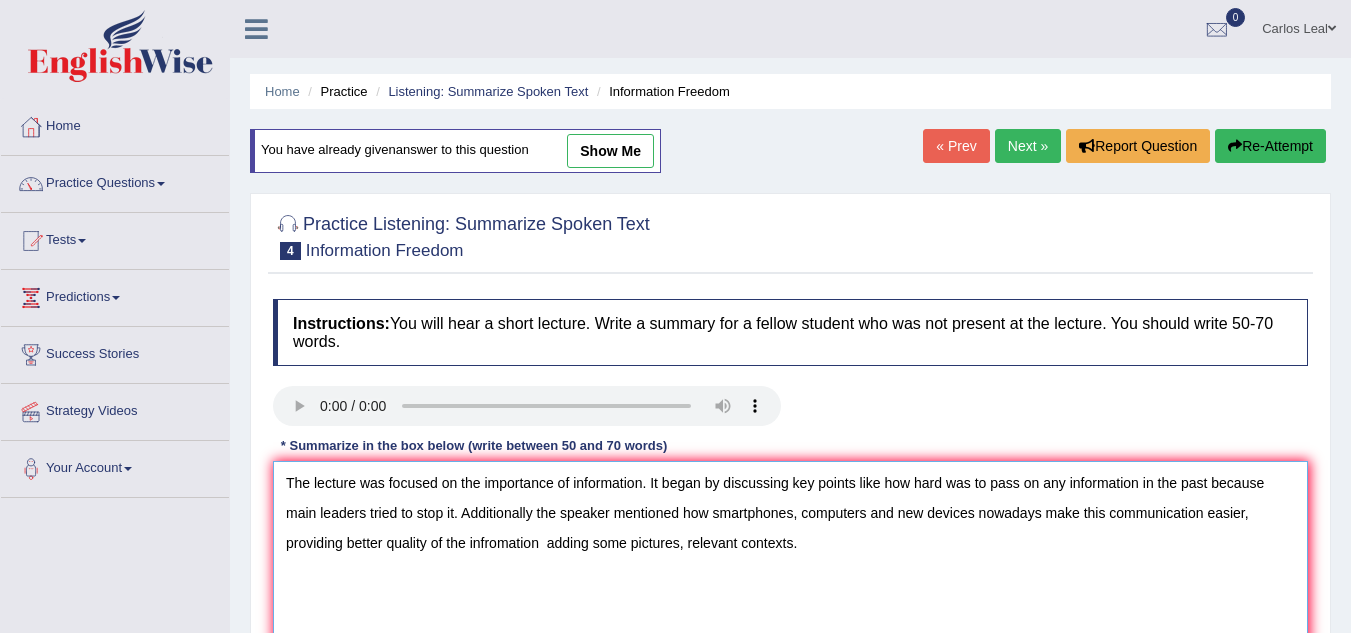 click on "The lecture was focused on the importance of information. It began by discussing key points like how hard was to pass on any information in the past because main leaders tried to stop it. Additionally the speaker mentioned how smartphones, computers and new devices nowadays make this communication easier, providing better quality of the infromation  adding some pictures, relevant contexts." at bounding box center (790, 558) 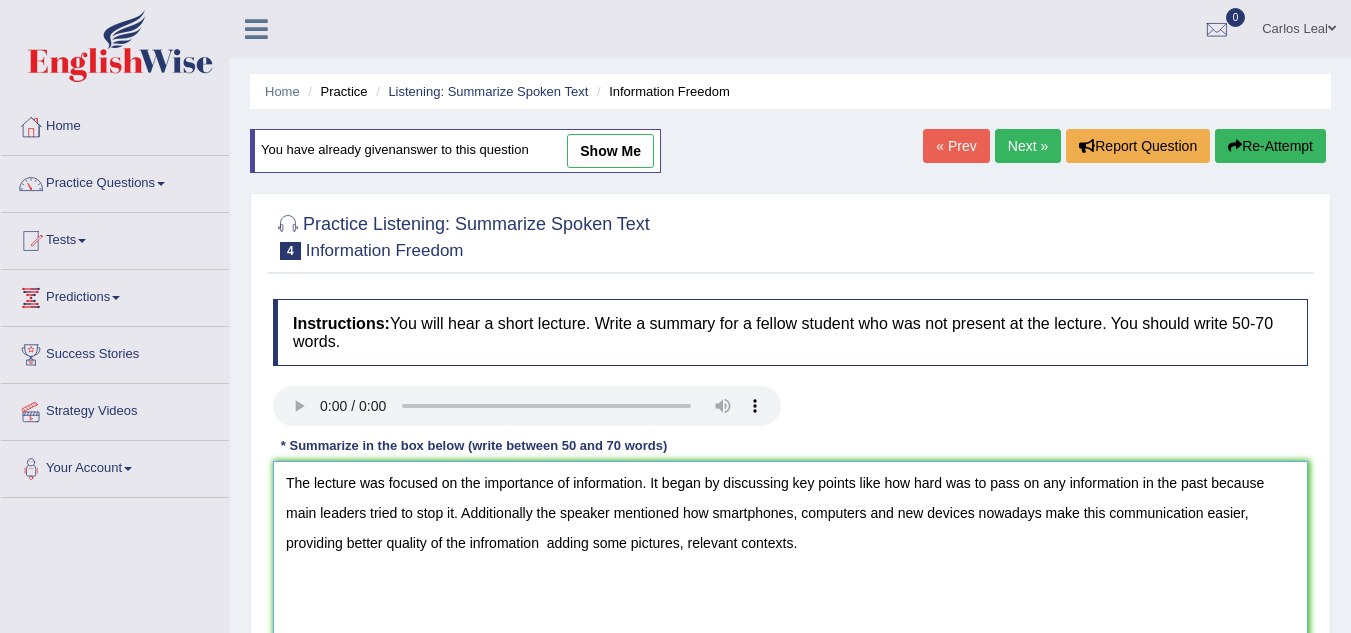 click on "The lecture was focused on the importance of information. It began by discussing key points like how hard was to pass on any information in the past because main leaders tried to stop it. Additionally the speaker mentioned how smartphones, computers and new devices nowadays make this communication easier, providing better quality of the infromation  adding some pictures, relevant contexts." at bounding box center (790, 558) 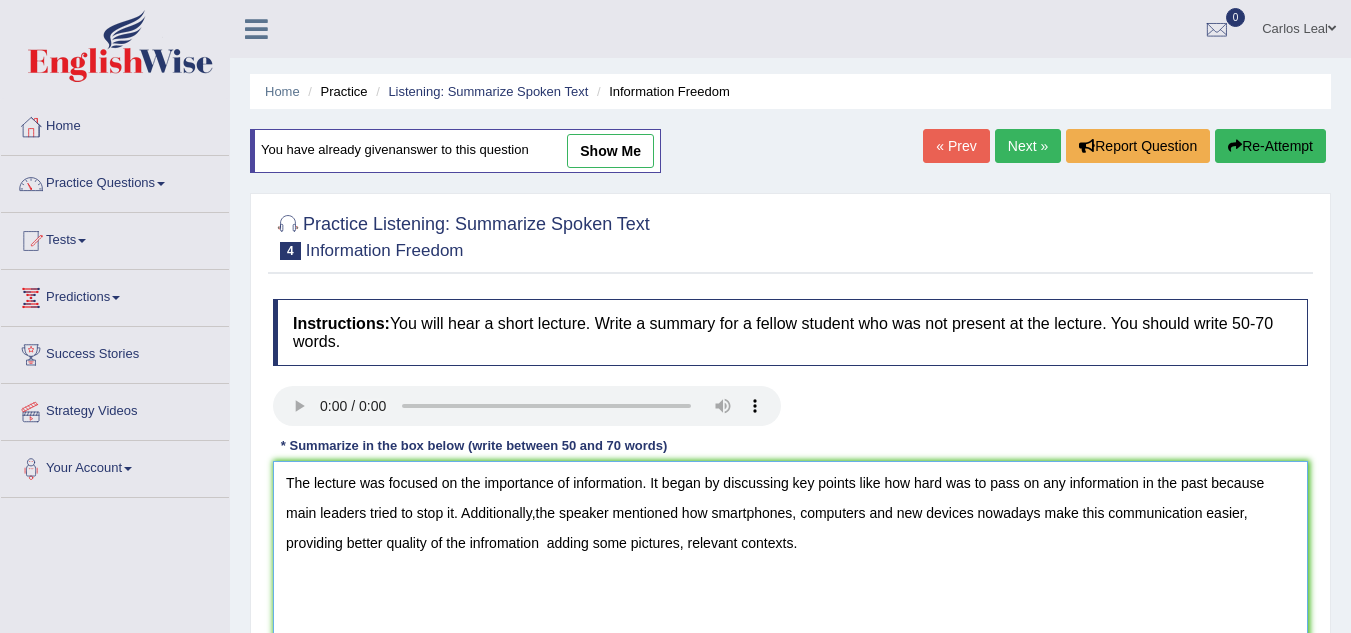 click on "The lecture was focused on the importance of information. It began by discussing key points like how hard was to pass on any information in the past because main leaders tried to stop it. Additionally,the speaker mentioned how smartphones, computers and new devices nowadays make this communication easier, providing better quality of the infromation  adding some pictures, relevant contexts." at bounding box center (790, 558) 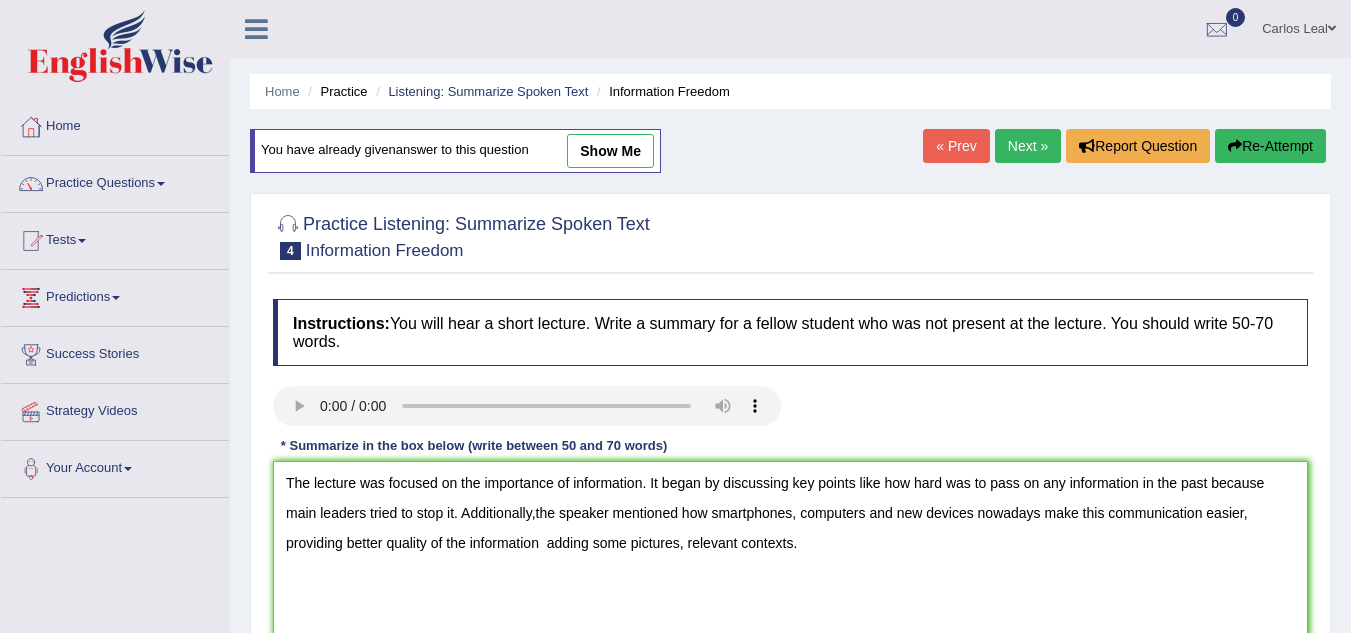 scroll, scrollTop: 417, scrollLeft: 0, axis: vertical 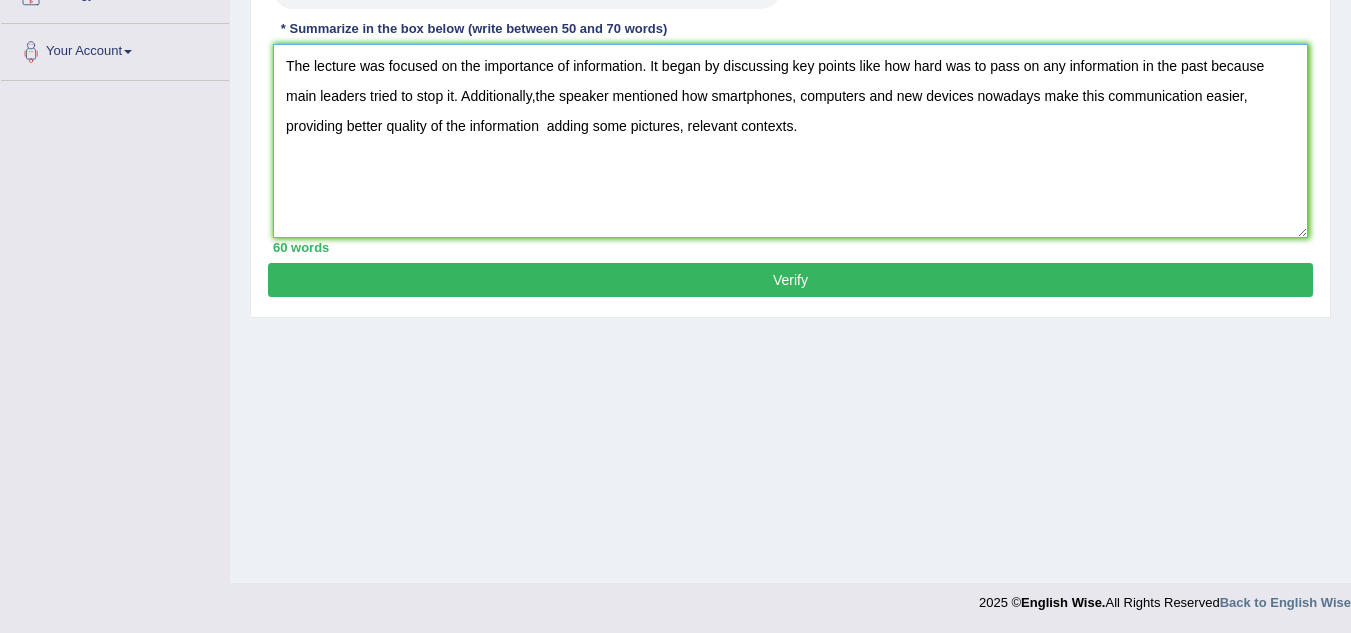 type on "The lecture was focused on the importance of information. It began by discussing key points like how hard was to pass on any information in the past because main leaders tried to stop it. Additionally,the speaker mentioned how smartphones, computers and new devices nowadays make this communication easier, providing better quality of the information  adding some pictures, relevant contexts." 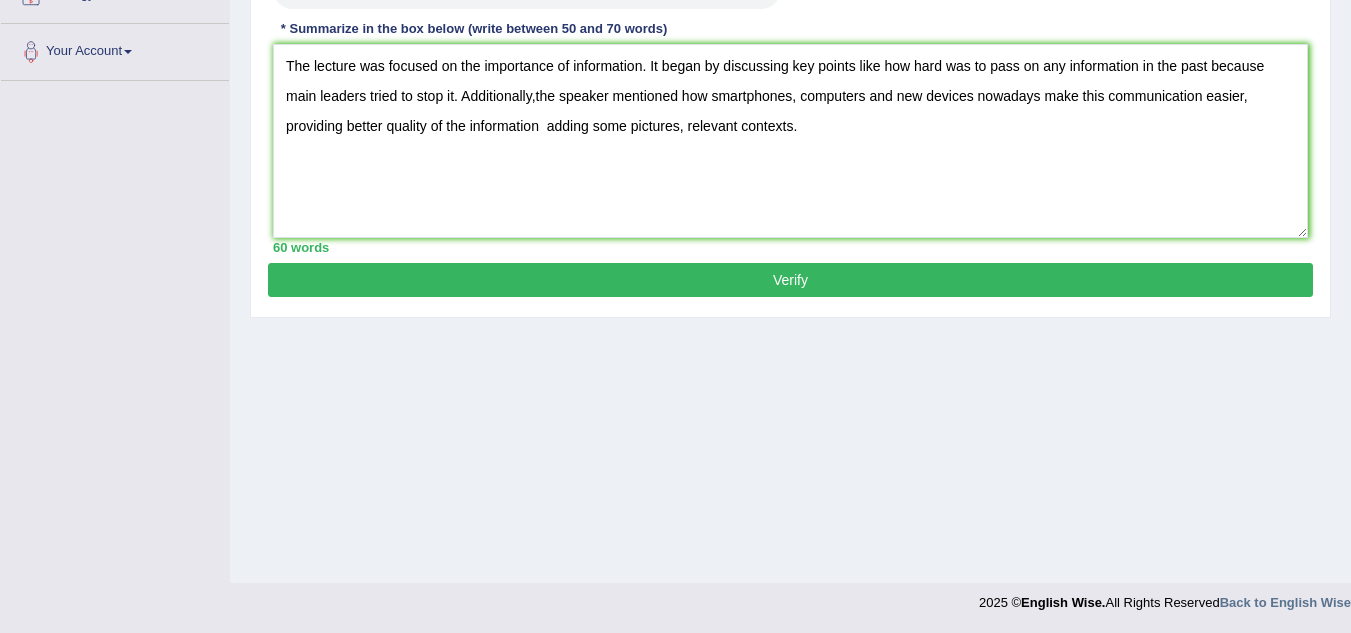 click on "Verify" at bounding box center (790, 280) 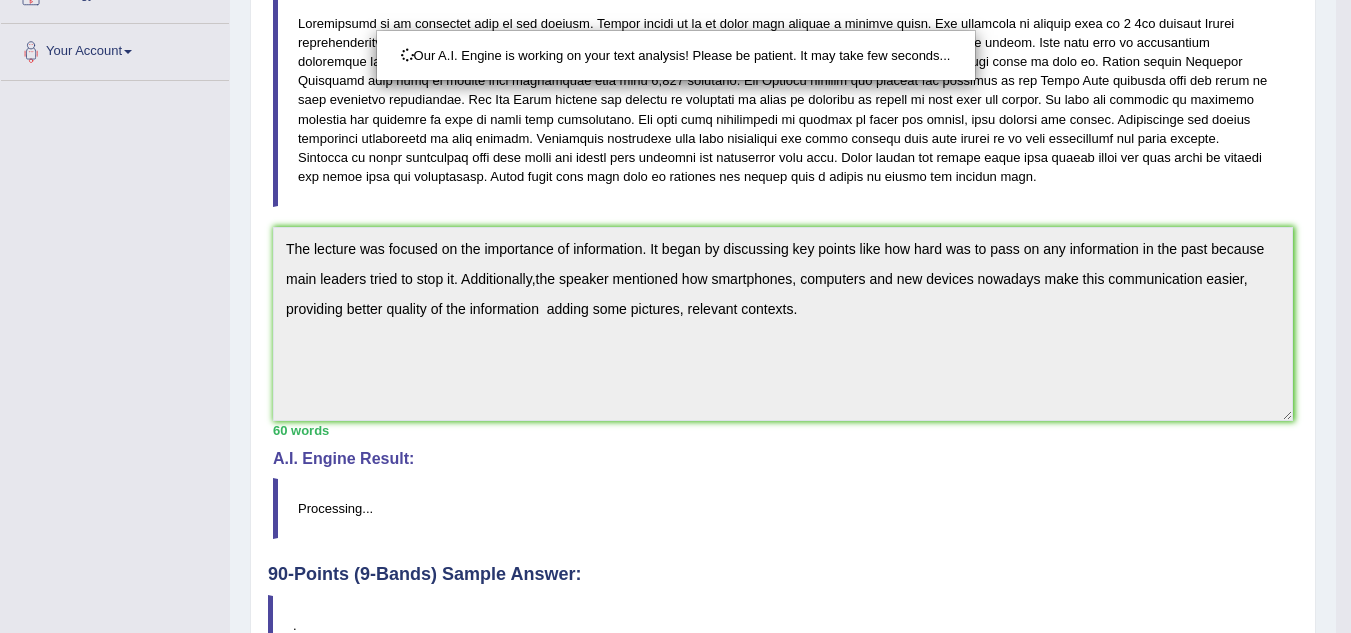 scroll, scrollTop: 0, scrollLeft: 0, axis: both 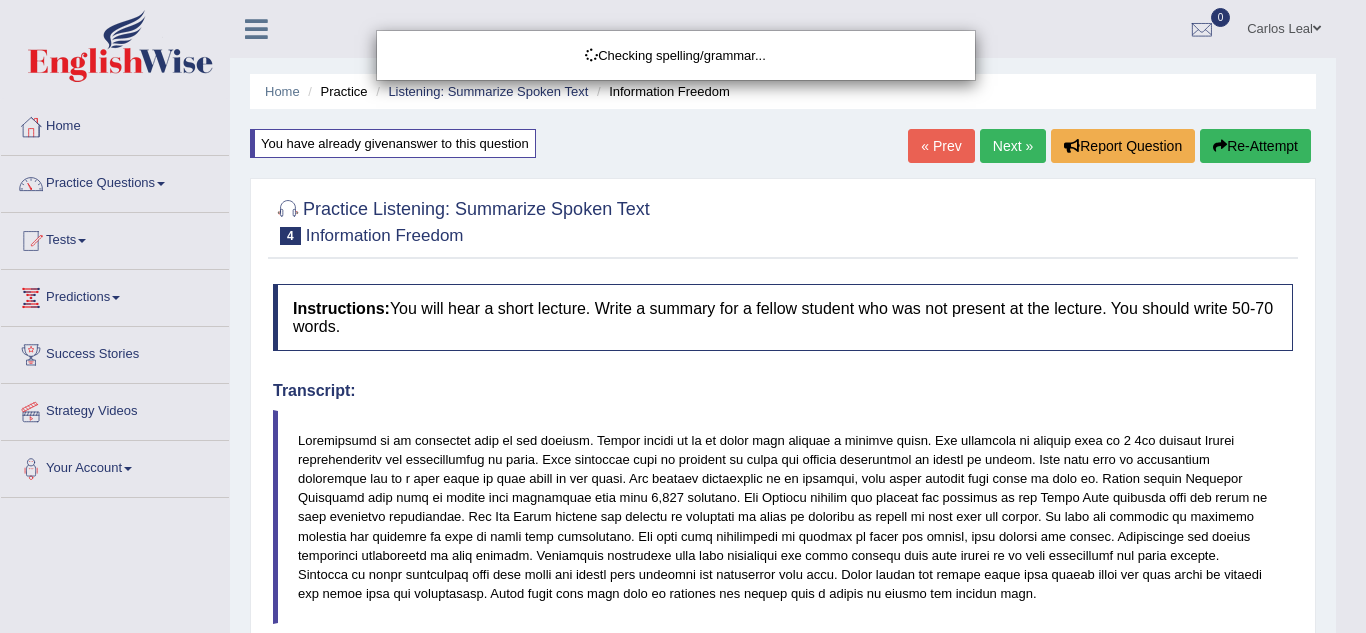 drag, startPoint x: 1365, startPoint y: 171, endPoint x: 1362, endPoint y: 251, distance: 80.05623 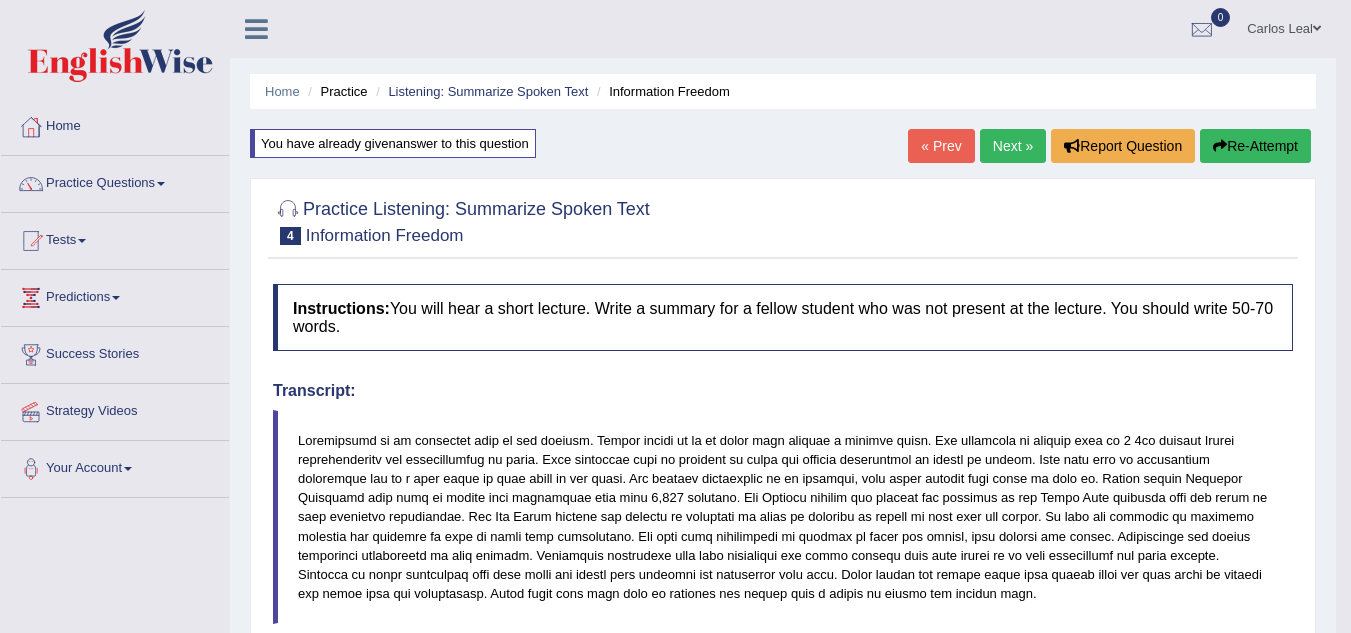 drag, startPoint x: 1362, startPoint y: 251, endPoint x: 1365, endPoint y: 470, distance: 219.02055 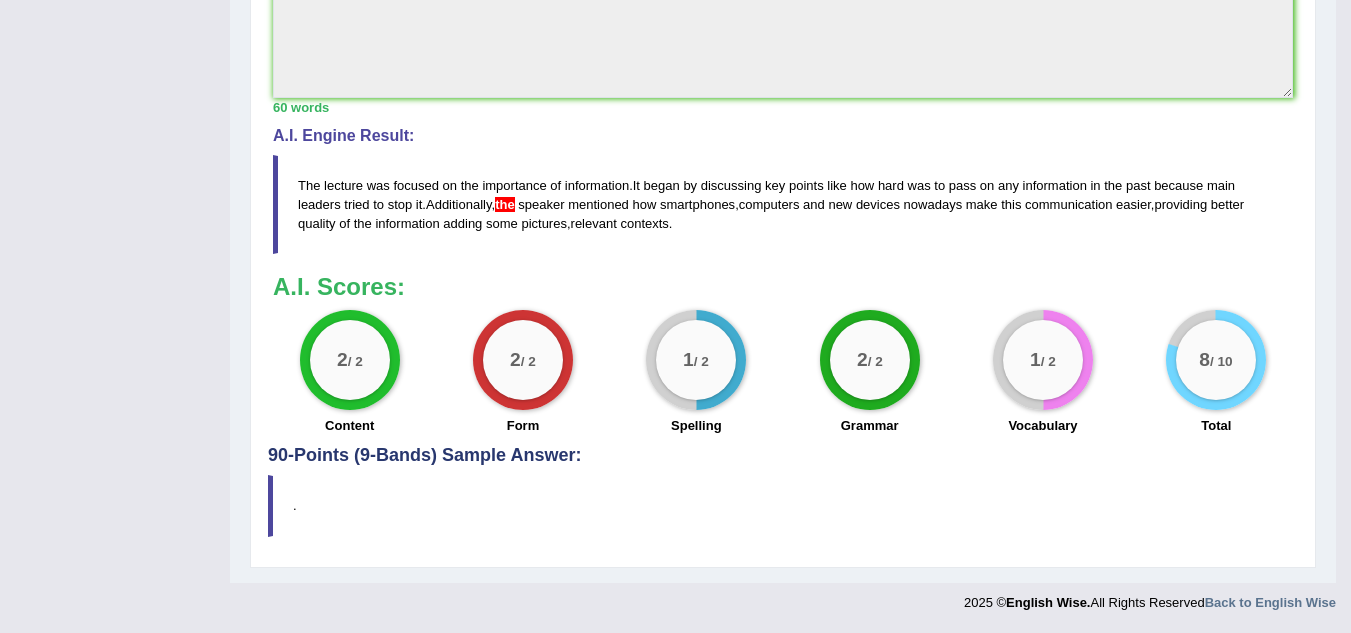 scroll, scrollTop: 0, scrollLeft: 0, axis: both 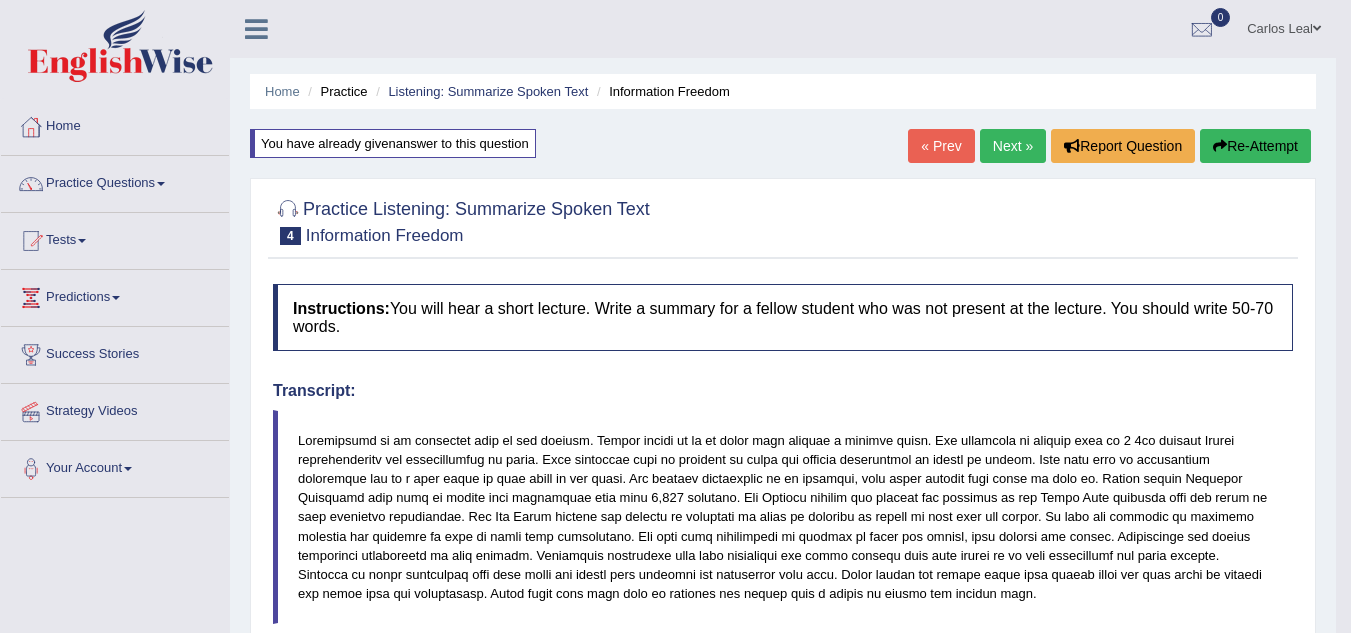 click on "Next »" at bounding box center (1013, 146) 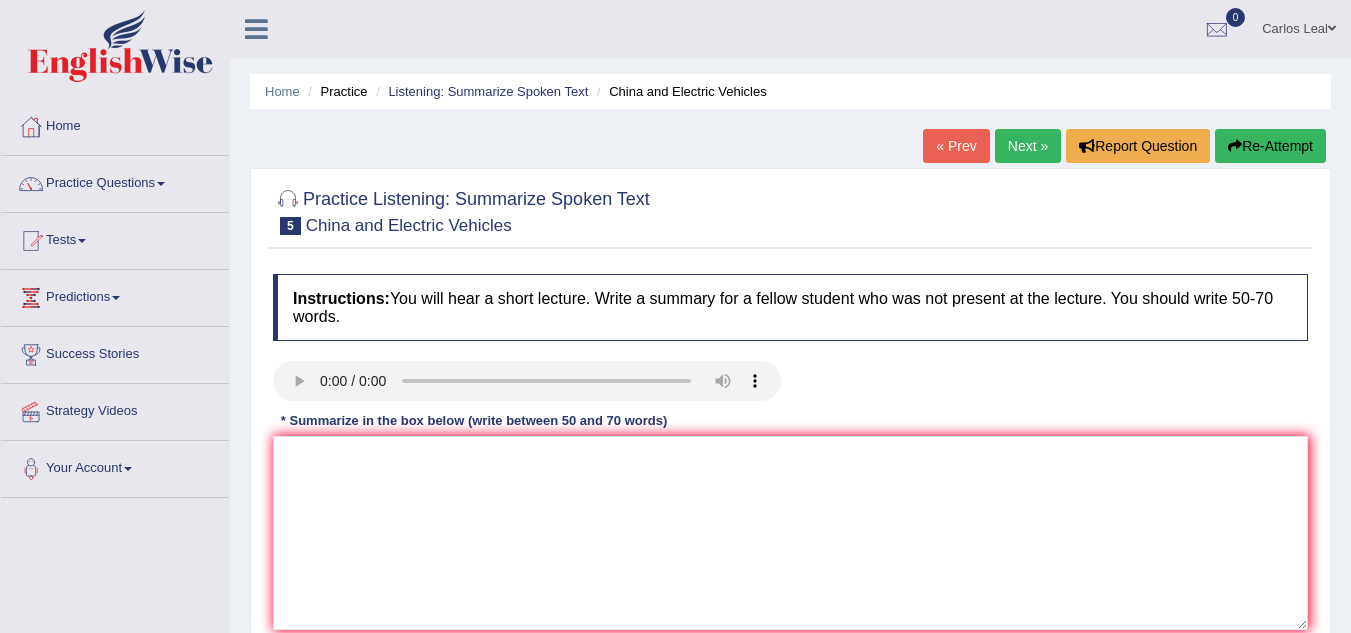 scroll, scrollTop: 0, scrollLeft: 0, axis: both 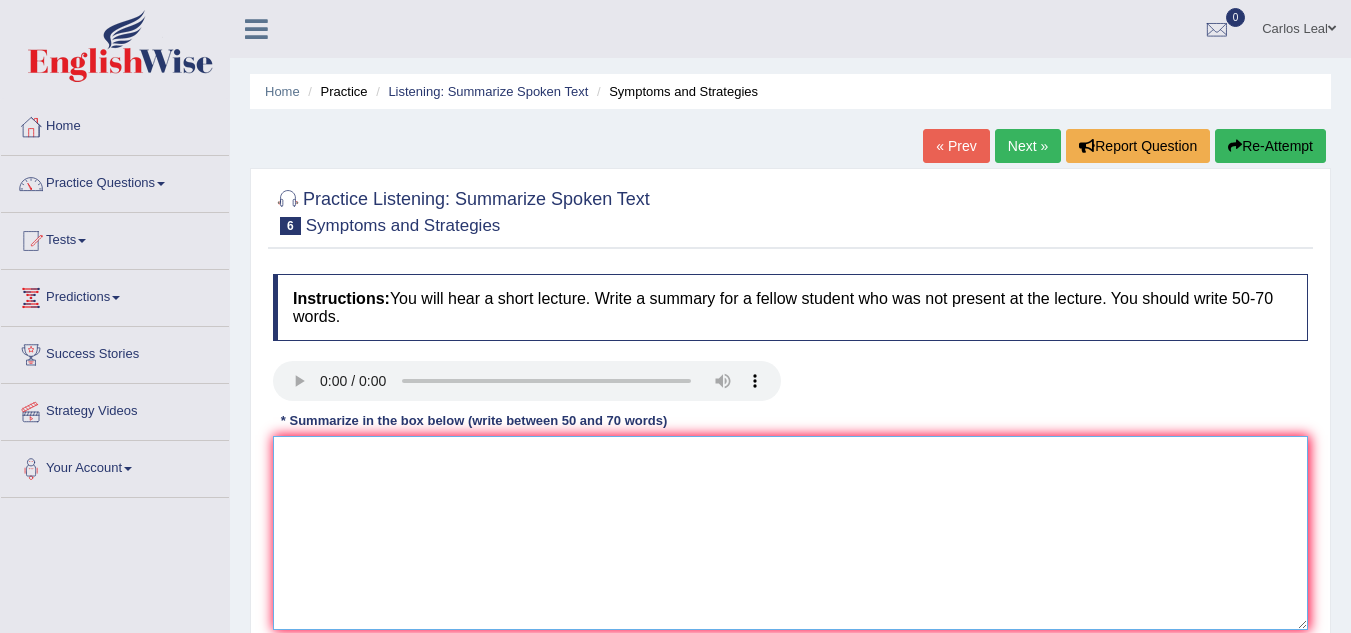 click at bounding box center [790, 533] 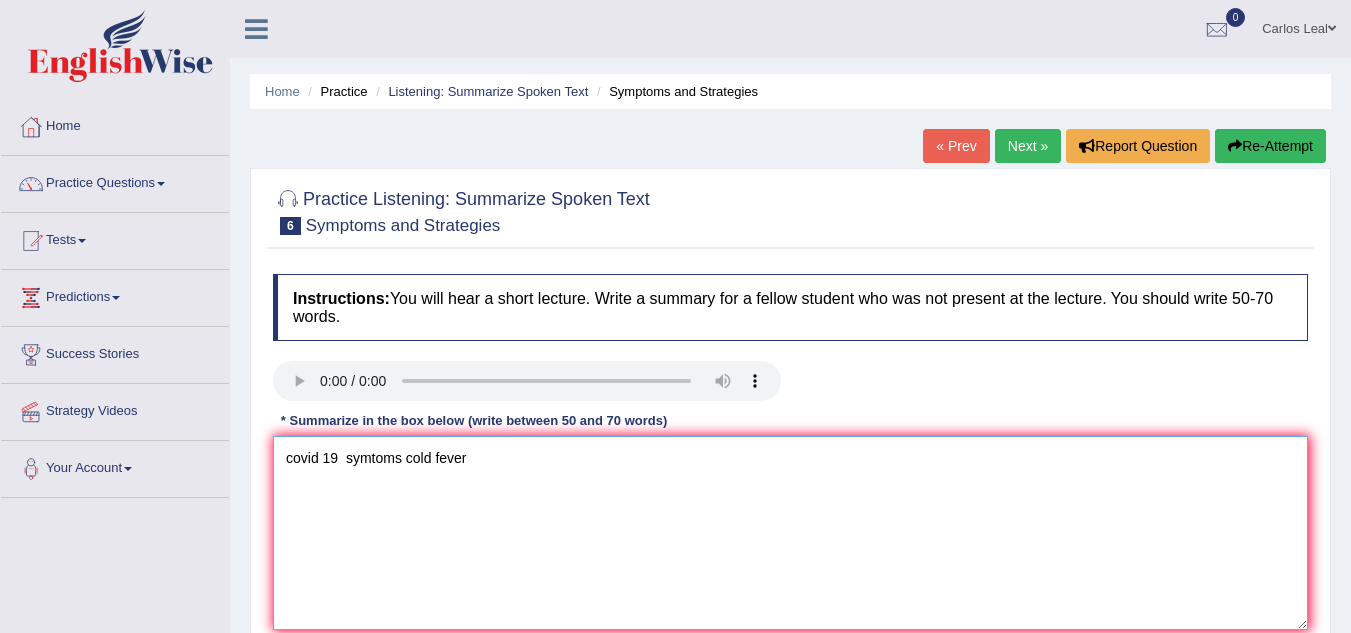 click on "covid 19  symtoms cold fever" at bounding box center [790, 533] 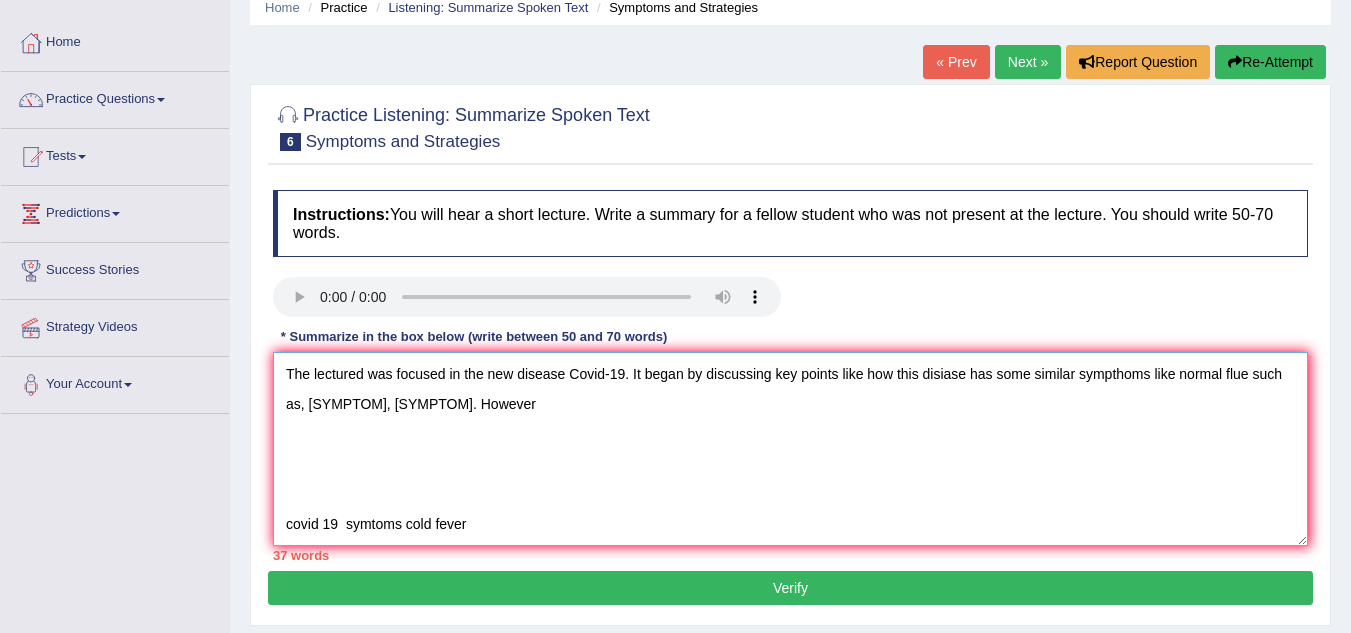 scroll, scrollTop: 86, scrollLeft: 0, axis: vertical 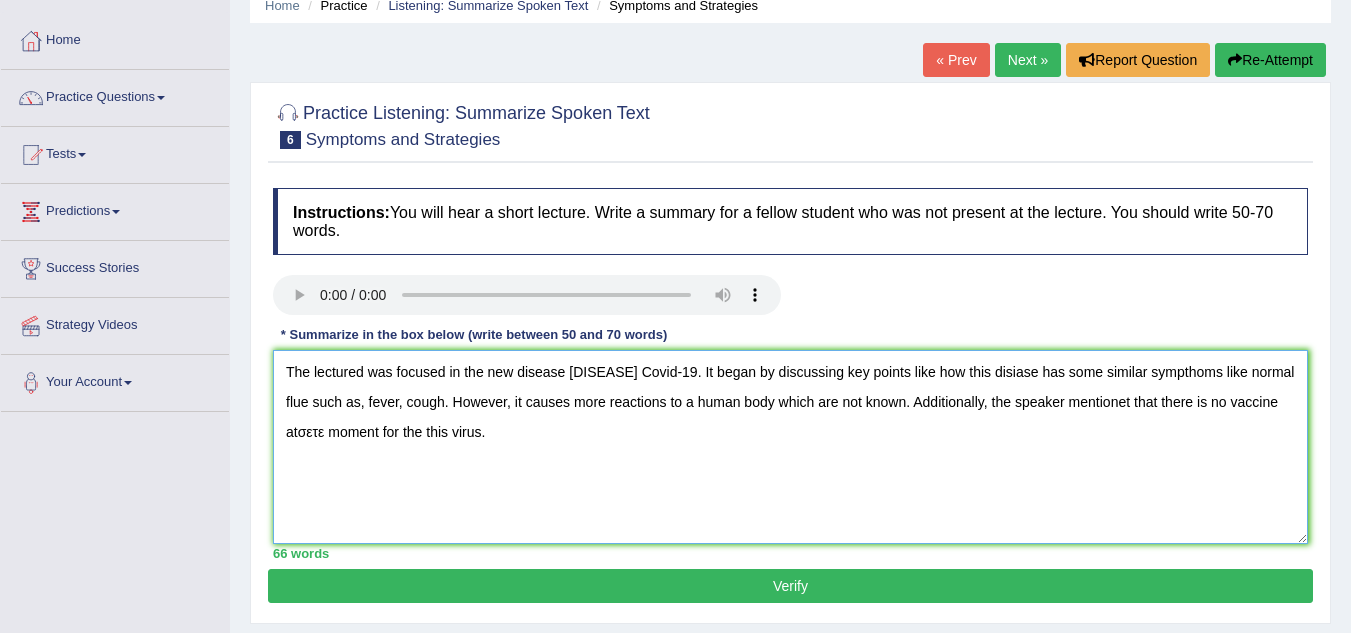 click on "The lectured was focused in the new disease Covid-19. It began by discussing key points like how this disiase has some similar sympthoms like normal flue such as, fever, cough. However, it causes more reactions to a human body which are not known. Additionally, the speaker mentionet that there is no vaccine at the presente moment for the this virus.
covid 19  symtoms cold fever" at bounding box center [790, 447] 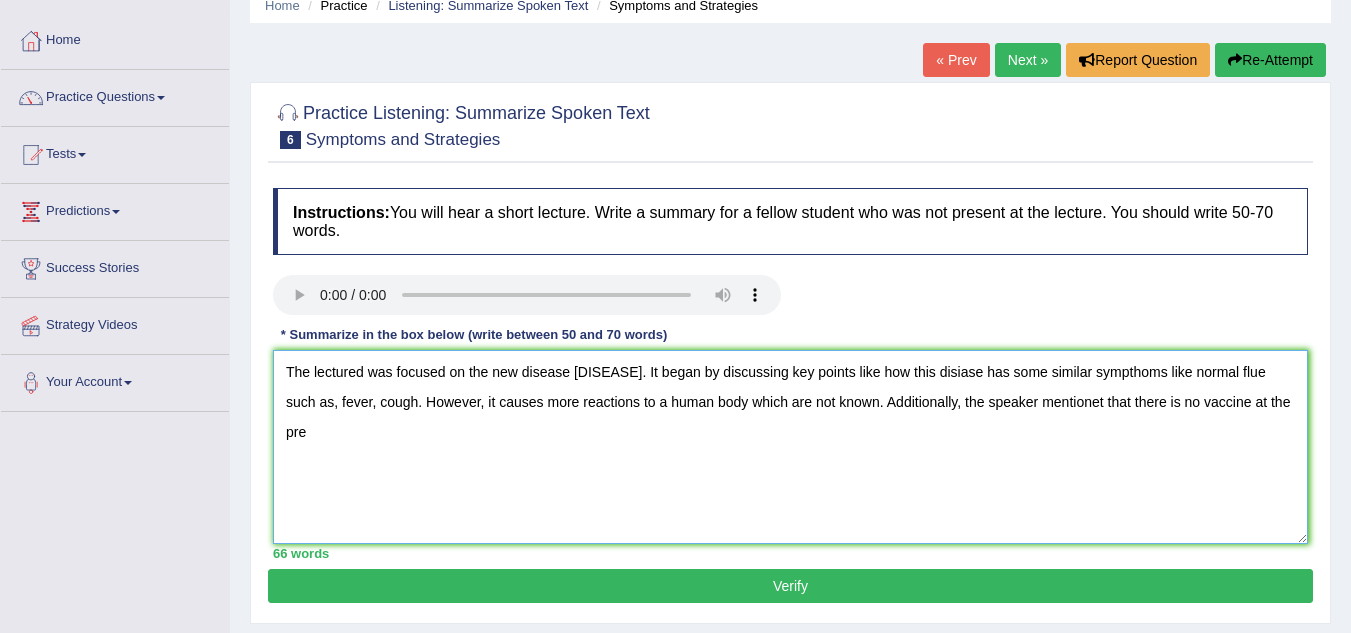 click on "The lectured was focused on the new disease Covid-19. It began by discussing key points like how this disiase has some similar sympthoms like normal flue such as, fever, cough. However, it causes more reactions to a human body which are not known. Additionally, the speaker mentionet that there is no vaccine at the presente moment for the this virus.
covid 19  symtoms cold fever" at bounding box center [790, 447] 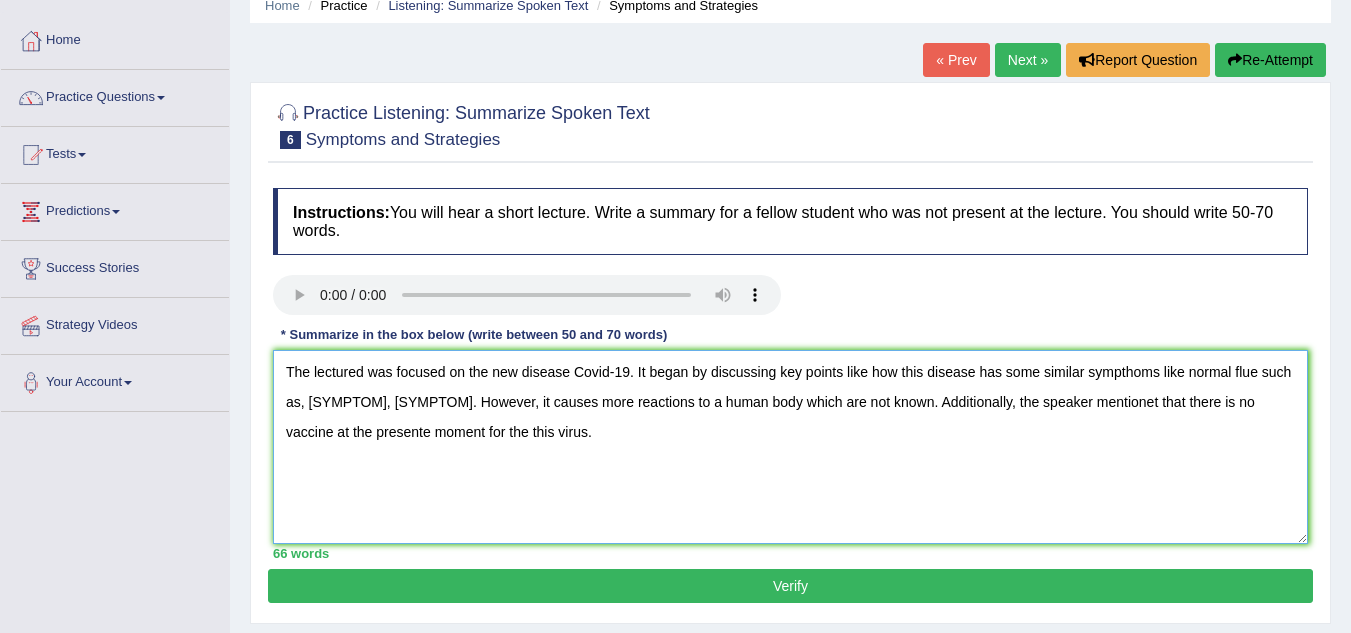 type on "The lectured was focused on the new disease Covid-19. It began by discussing key points like how this disease has some similar sympthoms like normal flue such as, fever, cough. However, it causes more reactions to a human body which are not known. Additionally, the speaker mentionet that there is no vaccine at the presente moment for the this virus.
covid 19  symtoms cold fever" 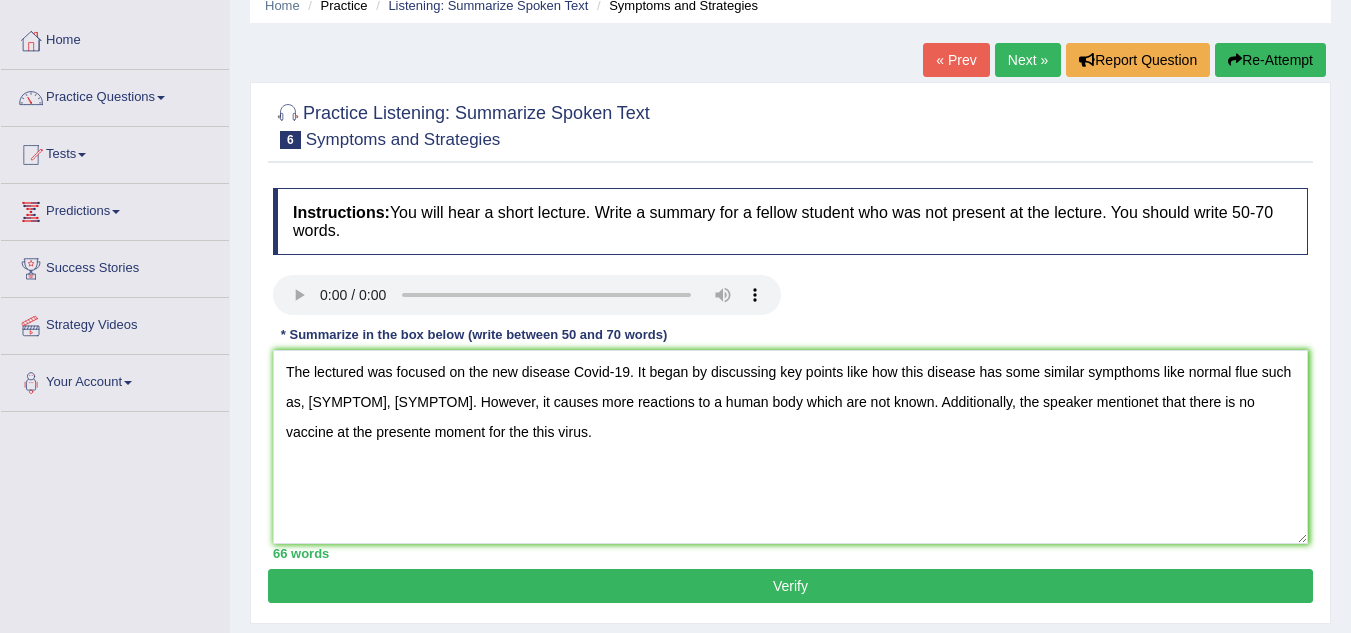 click on "Verify" at bounding box center (790, 586) 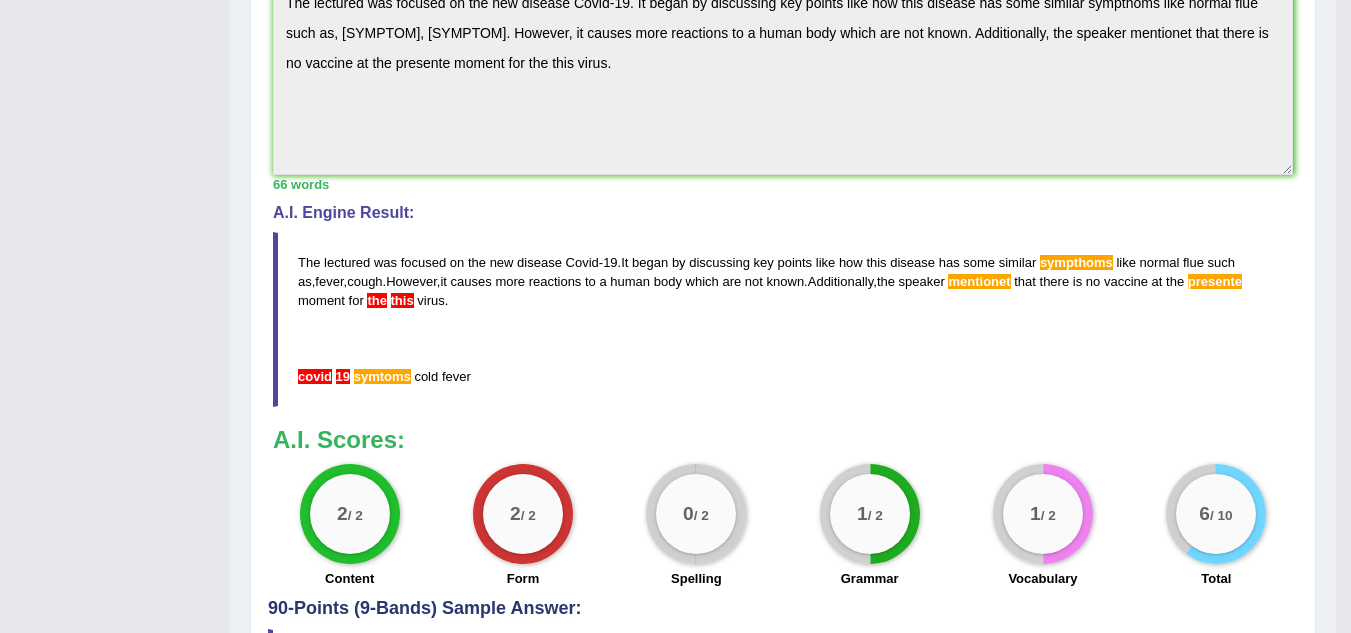 scroll, scrollTop: 656, scrollLeft: 0, axis: vertical 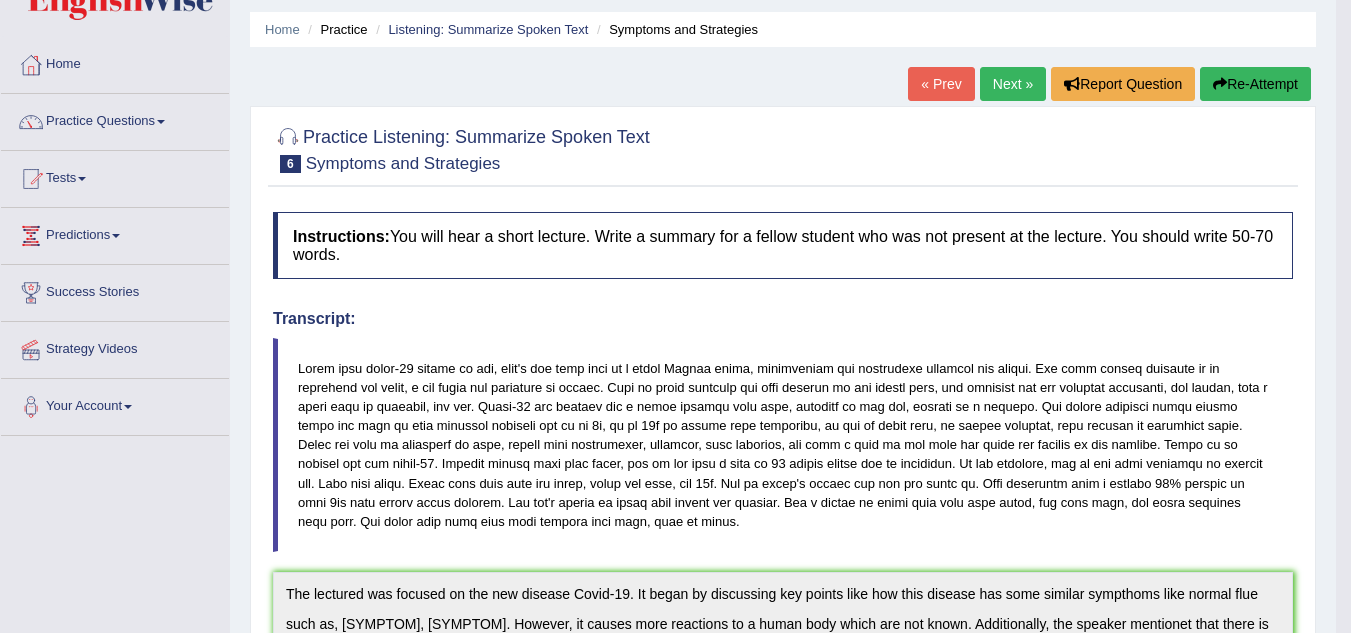 click on "Re-Attempt" at bounding box center (1255, 84) 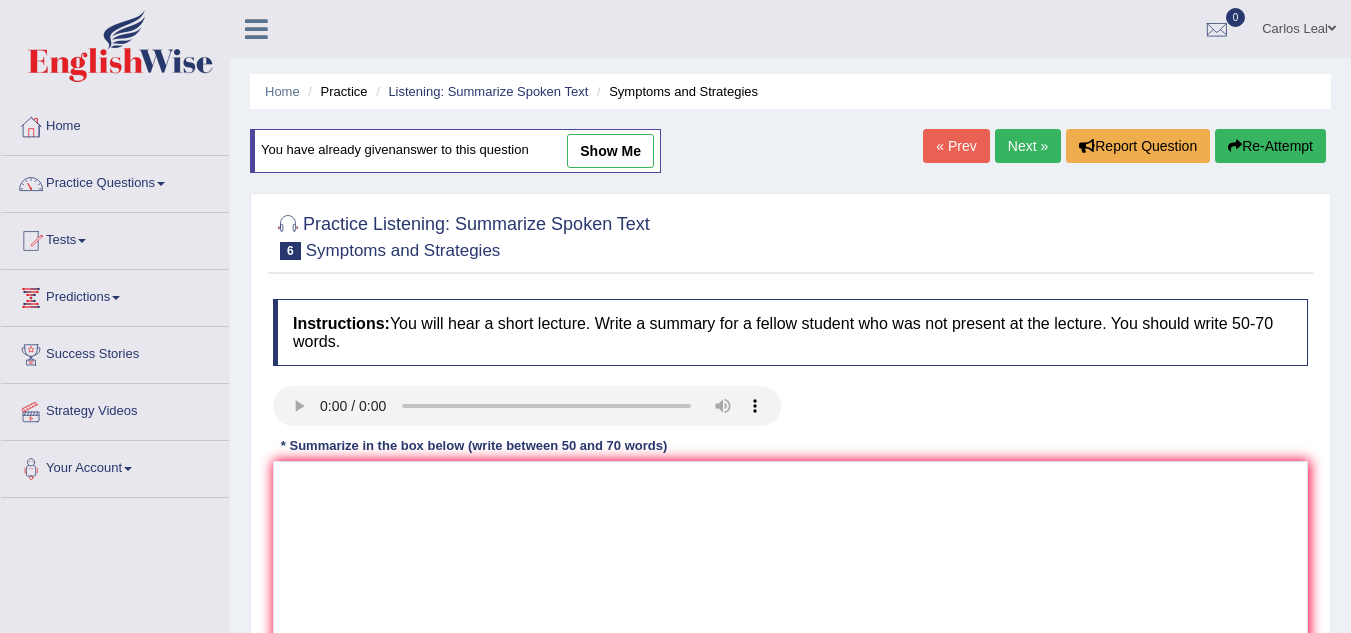 scroll, scrollTop: 62, scrollLeft: 0, axis: vertical 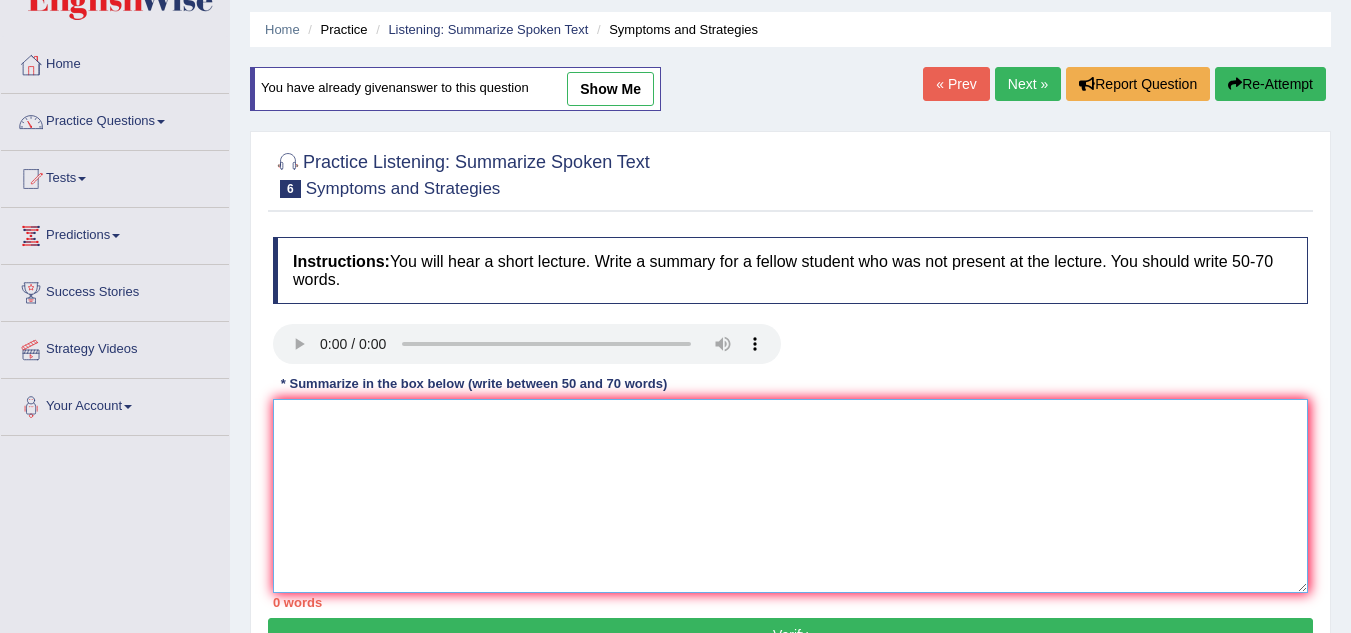 click at bounding box center [790, 496] 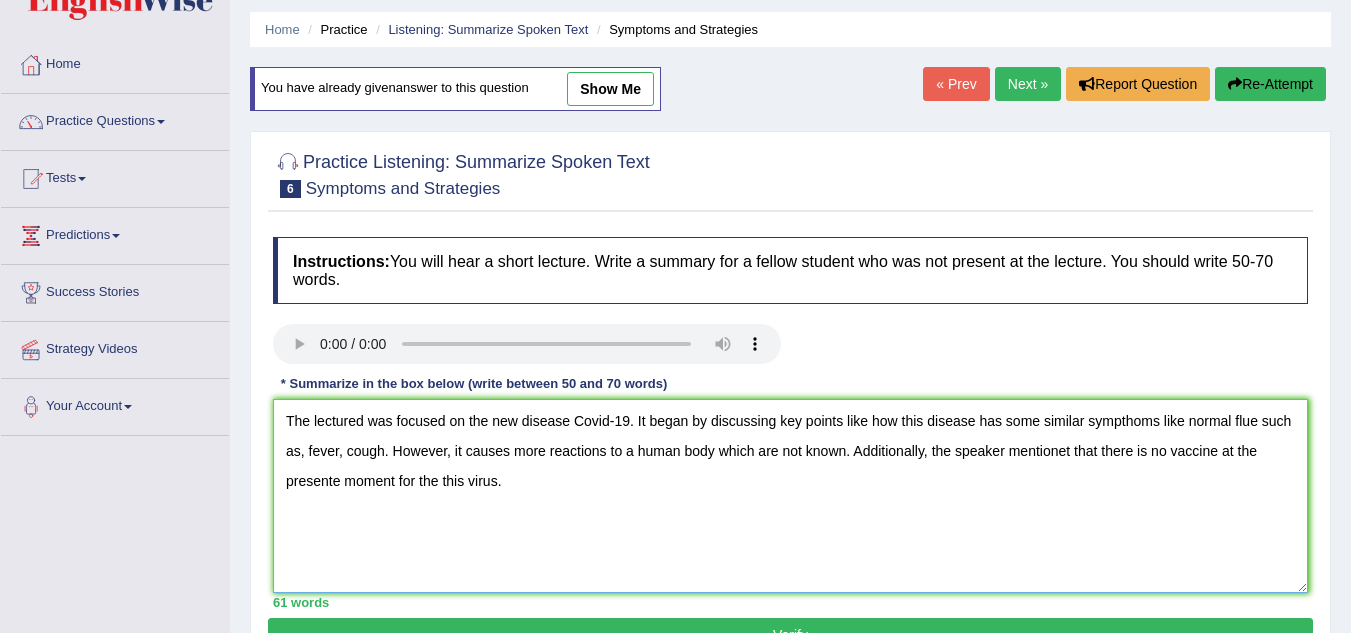 click on "The lectured was focused on the new disease Covid-19. It began by discussing key points like how this disease has some similar sympthoms like normal flue such as, fever, cough. However, it causes more reactions to a human body which are not known. Additionally, the speaker mentionet that there is no vaccine at the presente moment for the this virus." at bounding box center [790, 496] 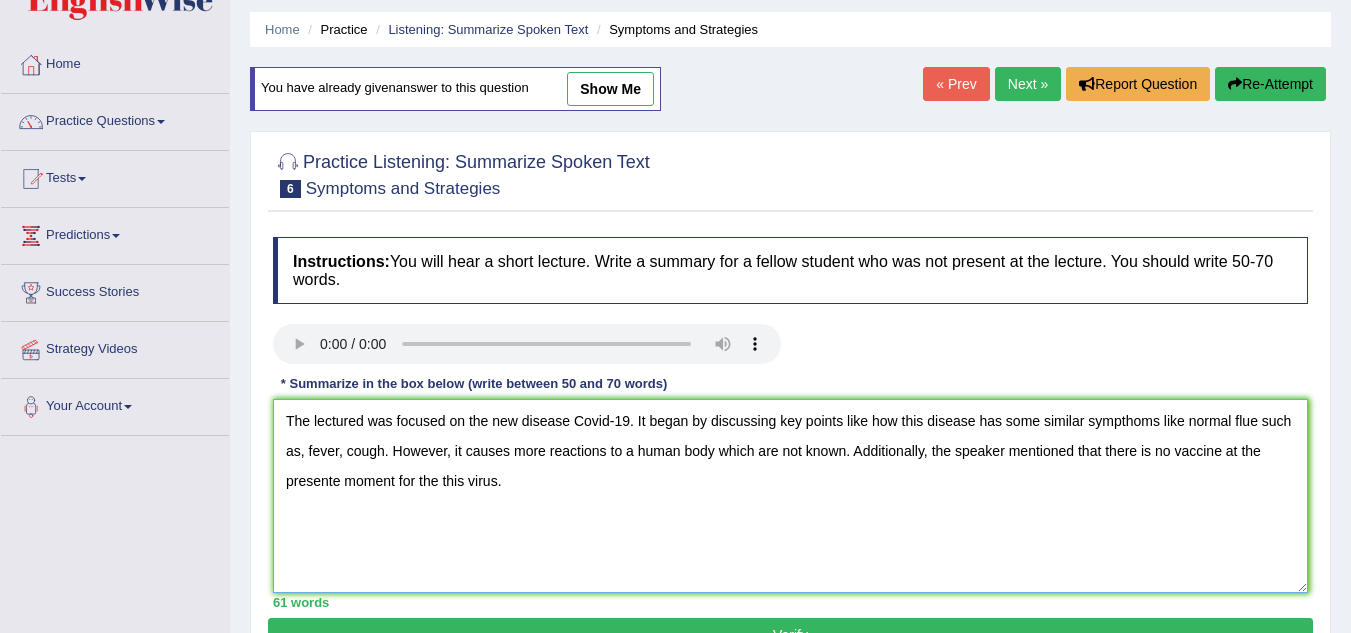 click on "The lectured was focused on the new disease Covid-19. It began by discussing key points like how this disease has some similar sympthoms like normal flue such as, fever, cough. However, it causes more reactions to a human body which are not known. Additionally, the speaker mentioned that there is no vaccine at the presente moment for the this virus." at bounding box center [790, 496] 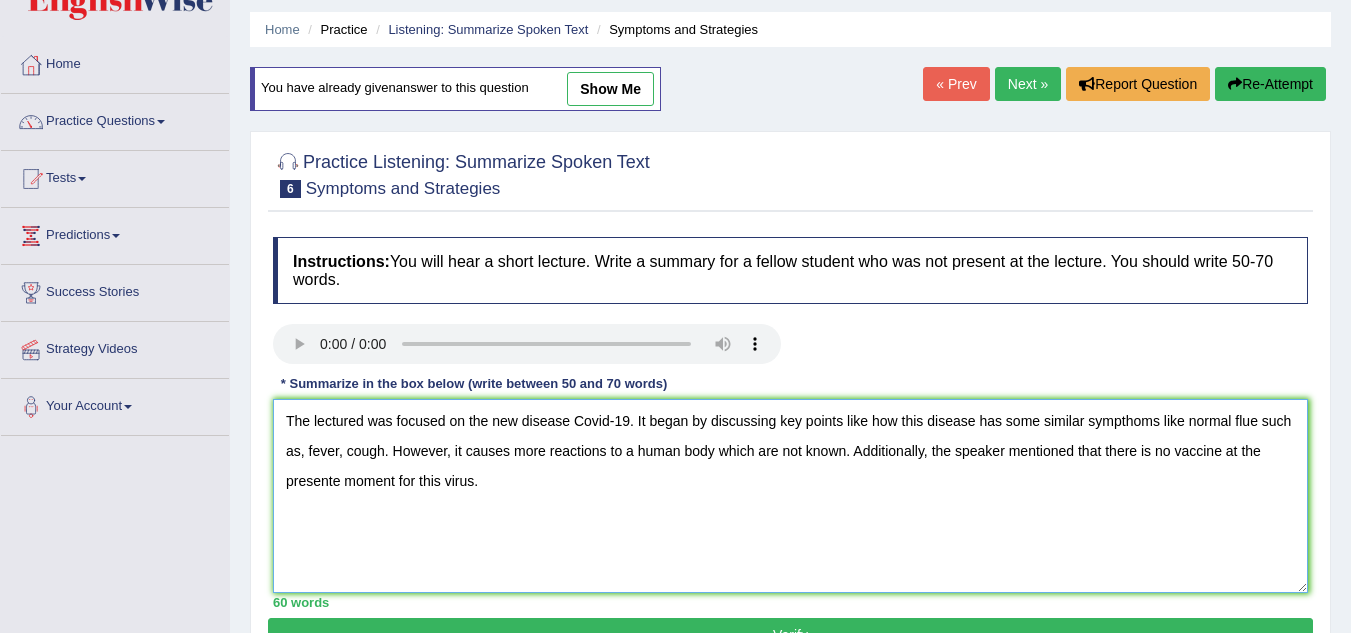 click on "The lectured was focused on the new disease Covid-19. It began by discussing key points like how this disease has some similar sympthoms like normal flue such as, fever, cough. However, it causes more reactions to a human body which are not known. Additionally, the speaker mentioned that there is no vaccine at the presente moment for this virus." at bounding box center [790, 496] 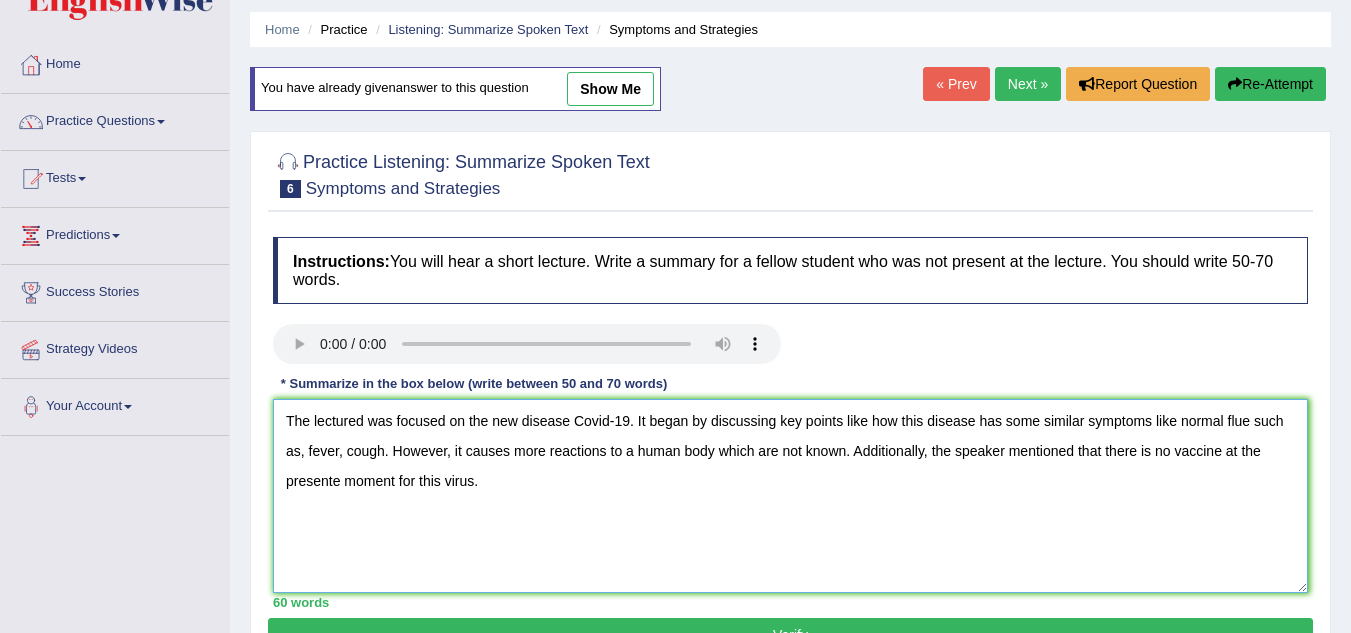 click on "The lectured was focused on the new disease Covid-19. It began by discussing key points like how this disease has some similar symptoms like normal flue such as, fever, cough. However, it causes more reactions to a human body which are not known. Additionally, the speaker mentioned that there is no vaccine at the presente moment for this virus." at bounding box center (790, 496) 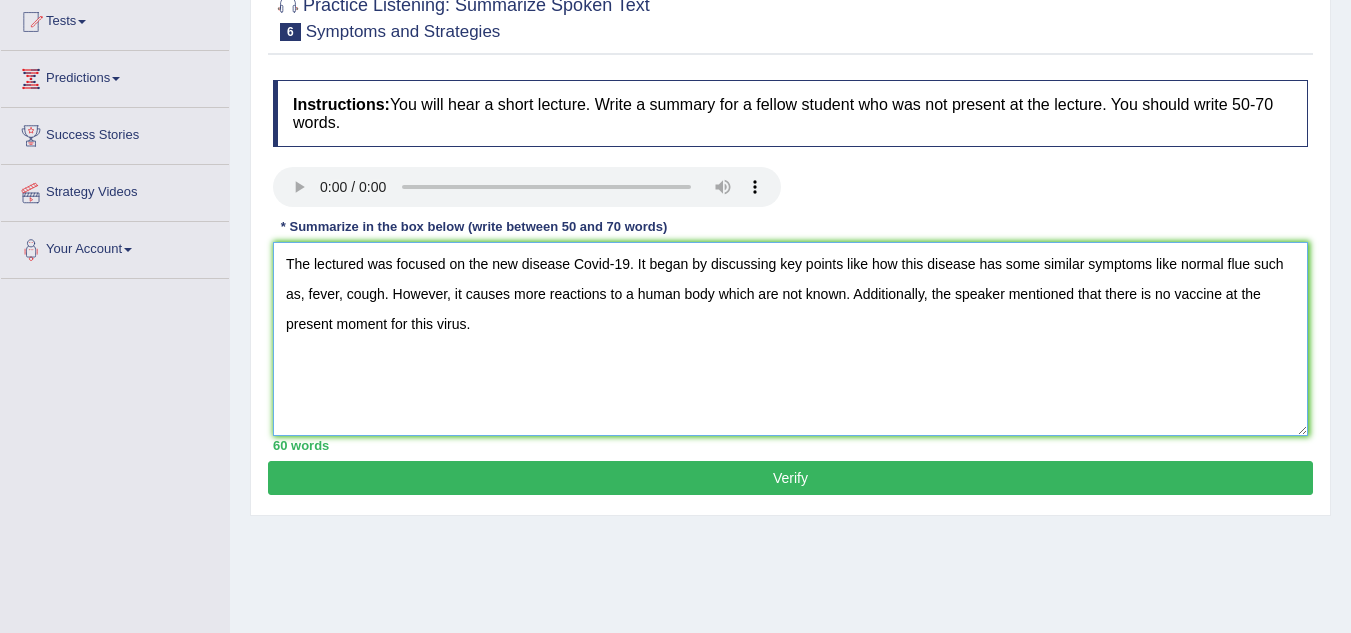scroll, scrollTop: 222, scrollLeft: 0, axis: vertical 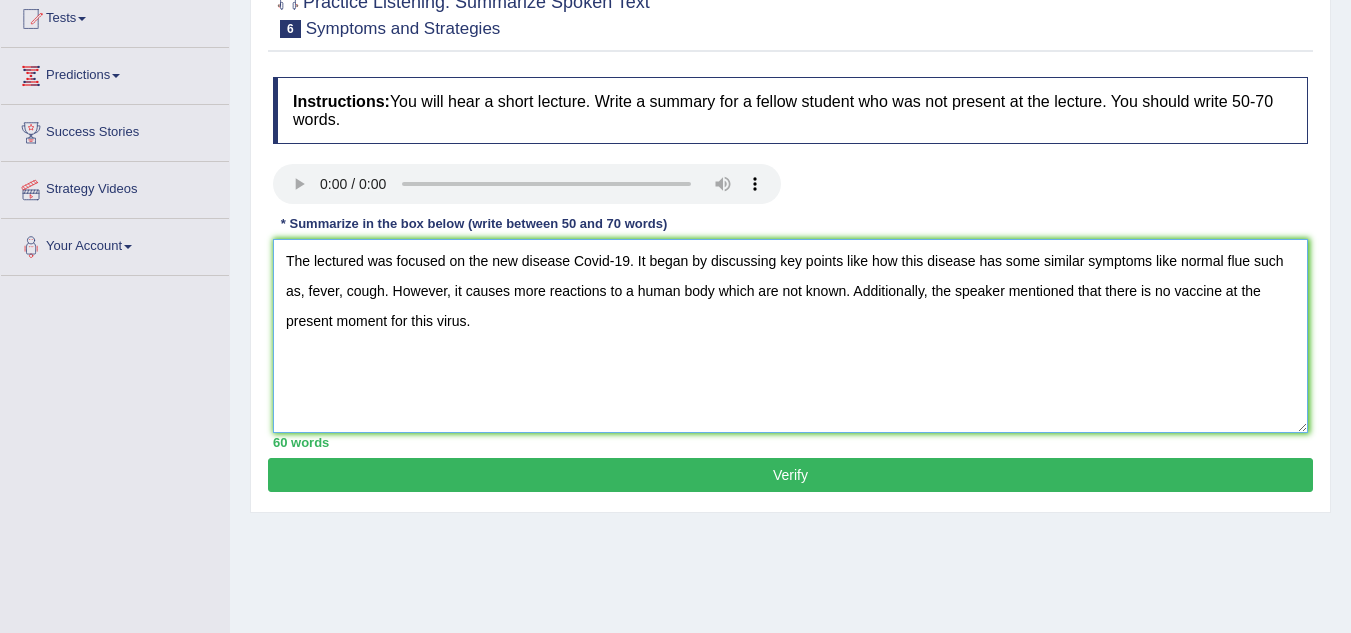 type on "The lectured was focused on the new disease Covid-19. It began by discussing key points like how this disease has some similar symptoms like normal flue such as, fever, cough. However, it causes more reactions to a human body which are not known. Additionally, the speaker mentioned that there is no vaccine at the present moment for this virus." 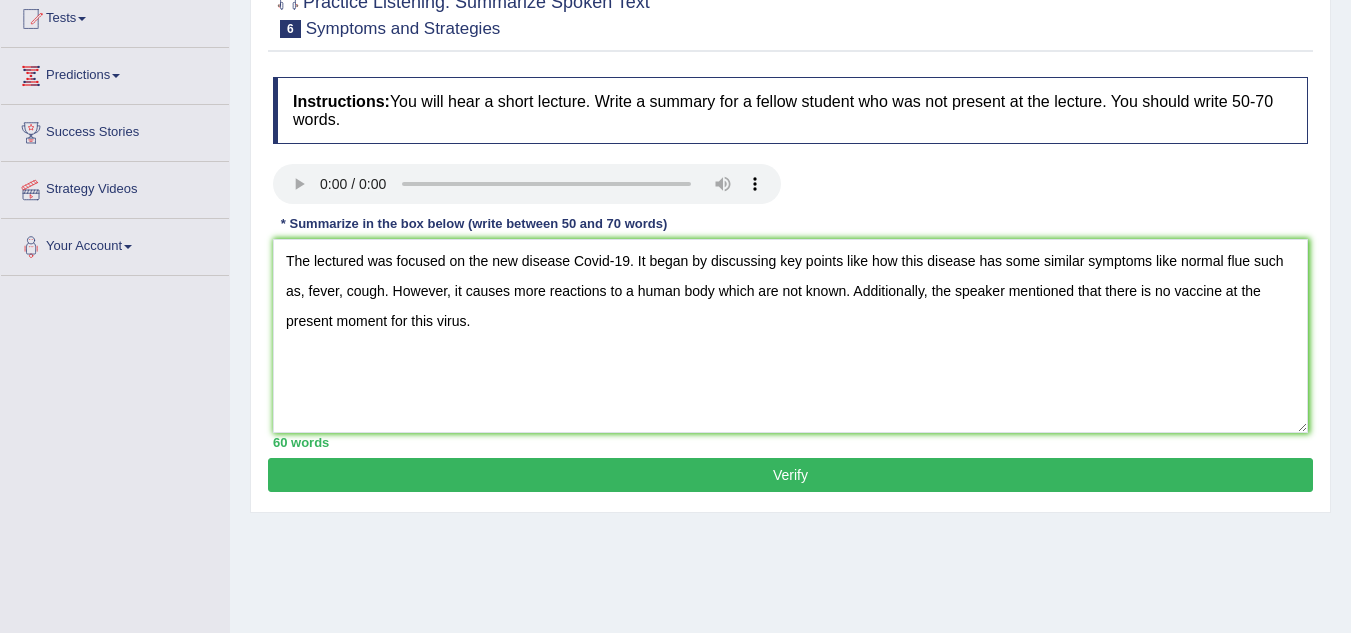 click on "Verify" at bounding box center [790, 475] 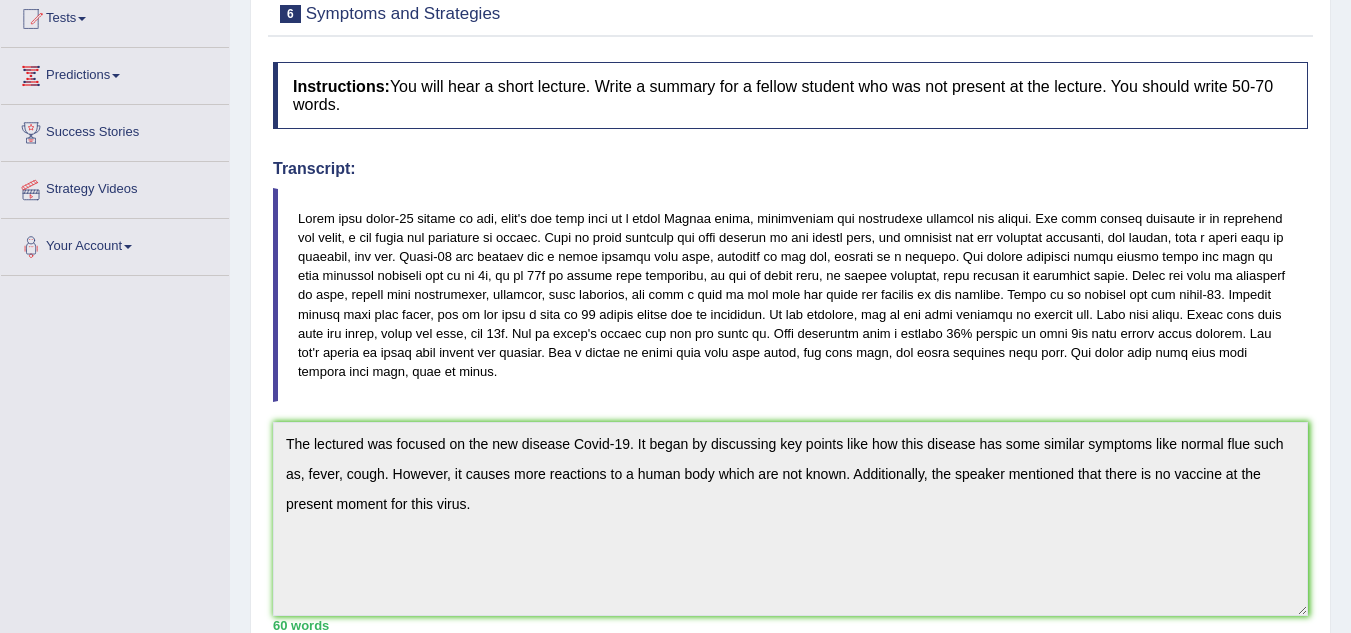 drag, startPoint x: 1365, startPoint y: 336, endPoint x: 1365, endPoint y: 525, distance: 189 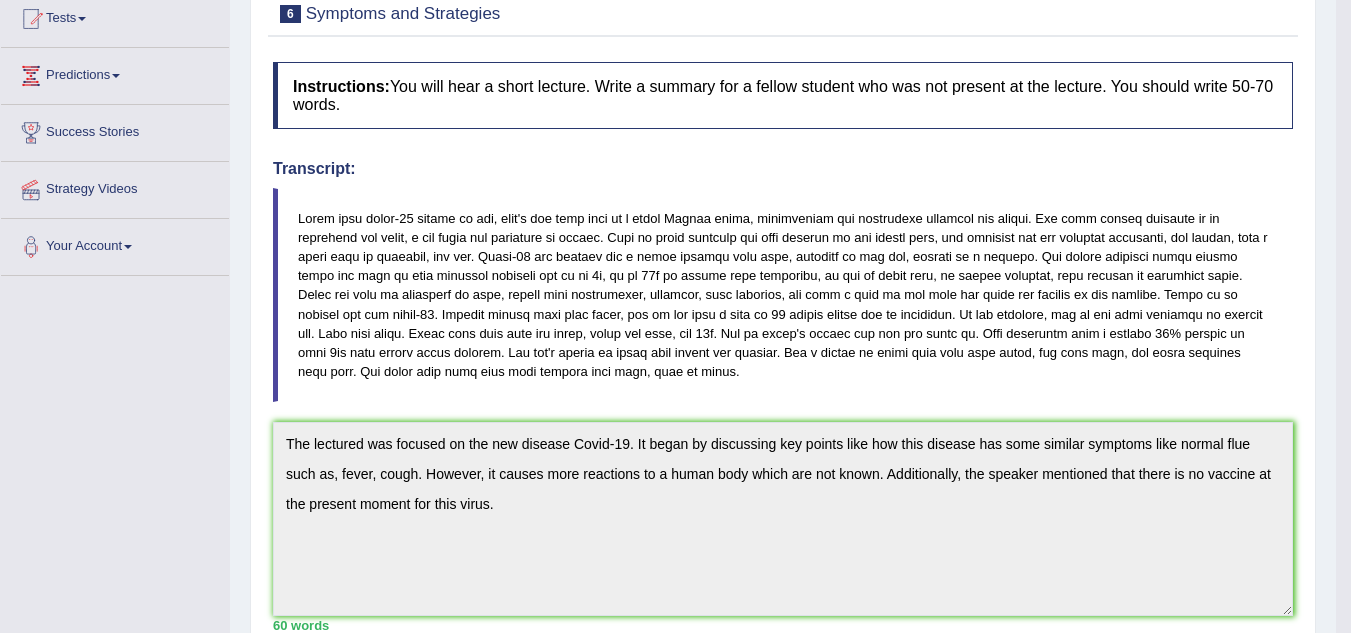 scroll, scrollTop: 740, scrollLeft: 0, axis: vertical 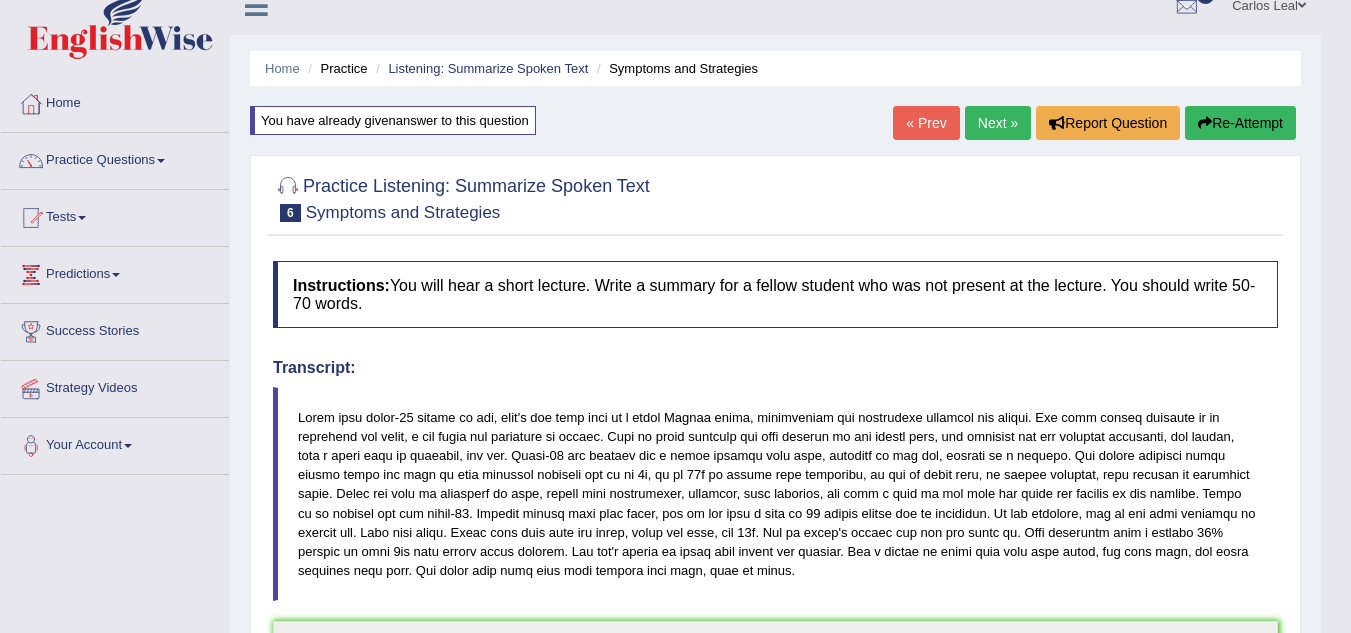 click on "Re-Attempt" at bounding box center [1240, 123] 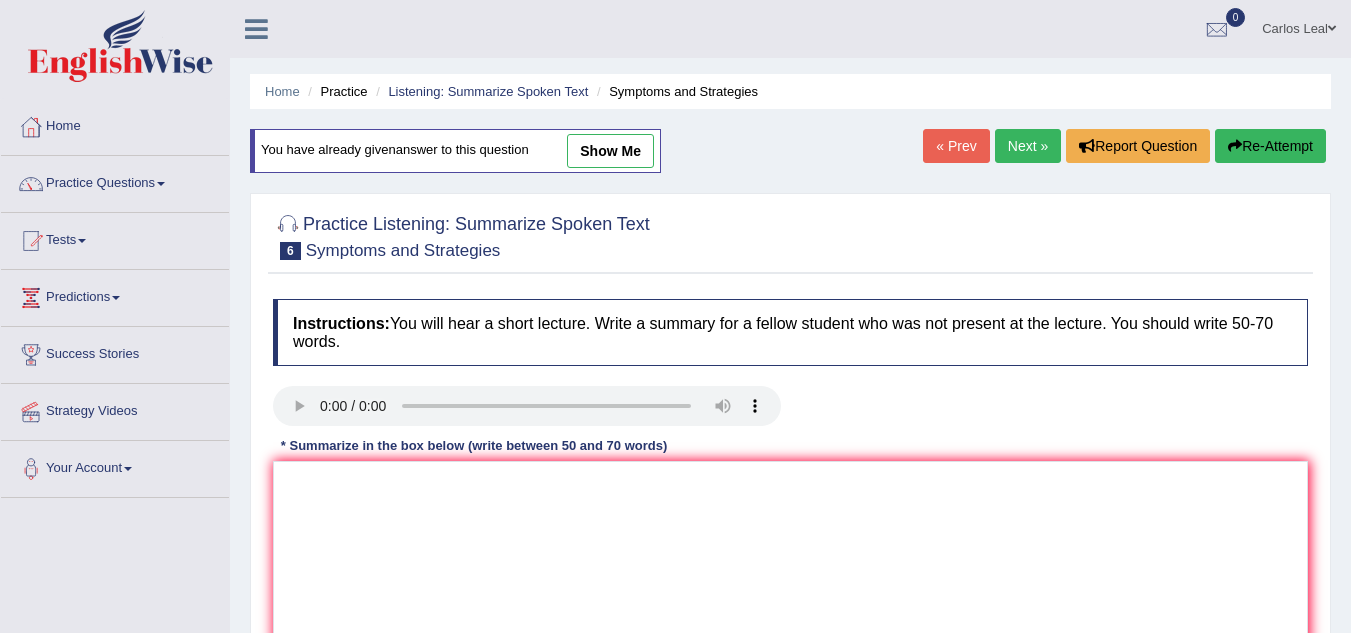 scroll, scrollTop: 23, scrollLeft: 0, axis: vertical 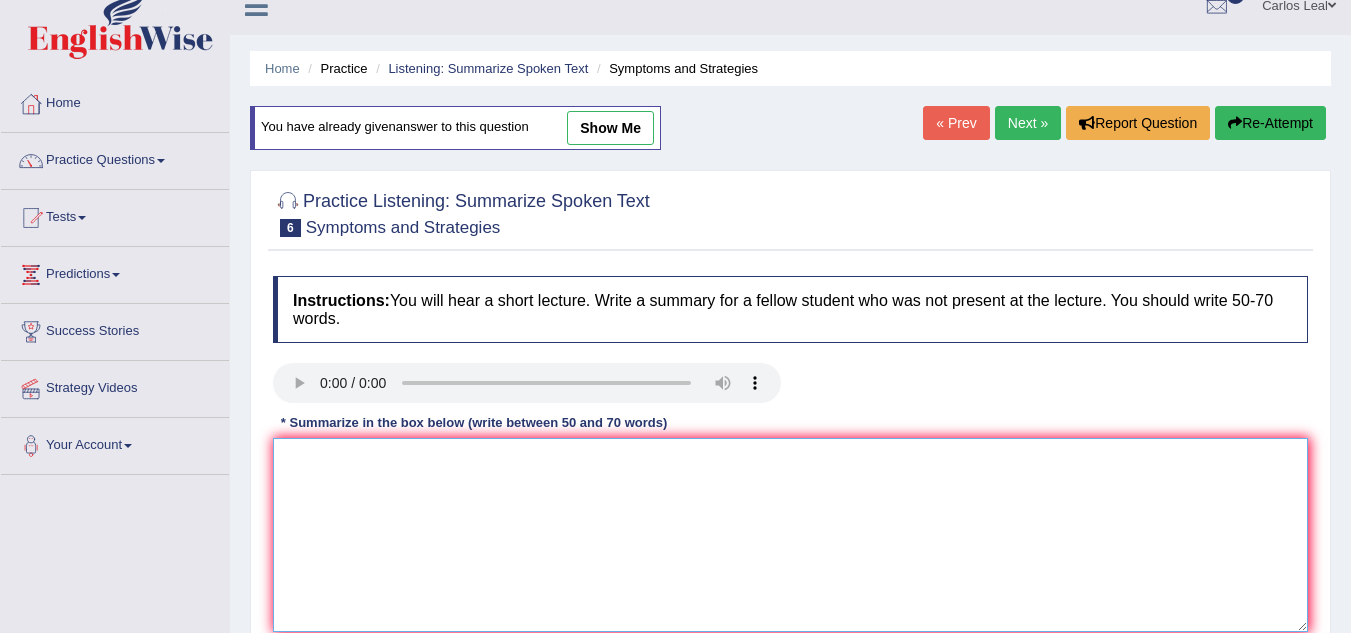 paste on "The lectured was focused on the new disease Covid-19. It began by discussing key points like how this disease has some similar symptoms like normal flue such as, fever, cough. However, it causes more reactions to a human body which are not known. Additionally, the speaker mentioned that there is no vaccine at the present moment for this virus." 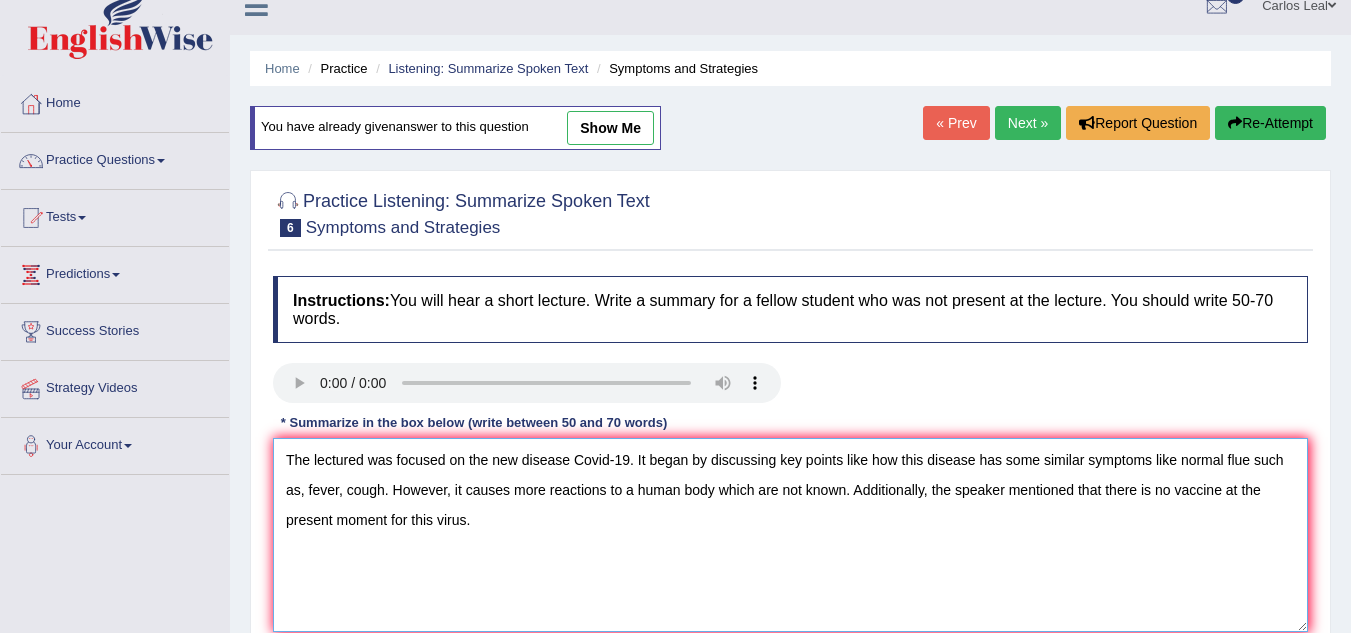 click on "The lectured was focused on the new disease Covid-19. It began by discussing key points like how this disease has some similar symptoms like normal flue such as, fever, cough. However, it causes more reactions to a human body which are not known. Additionally, the speaker mentioned that there is no vaccine at the present moment for this virus." at bounding box center [790, 535] 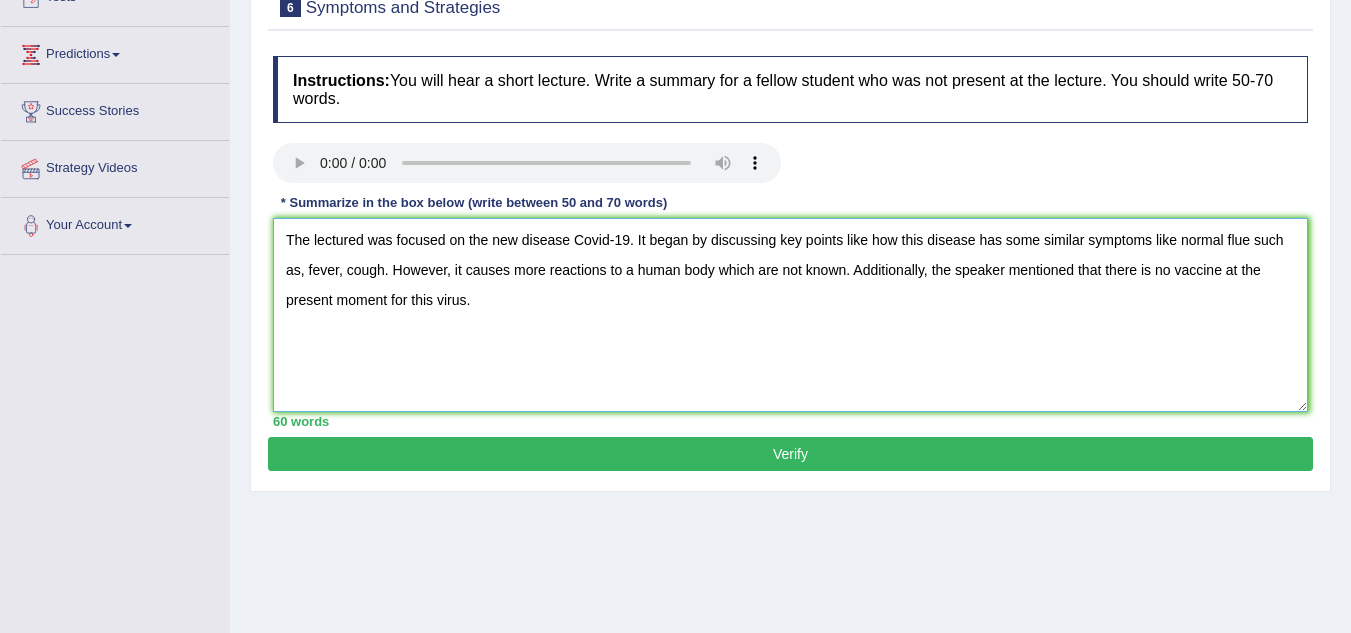 scroll, scrollTop: 245, scrollLeft: 0, axis: vertical 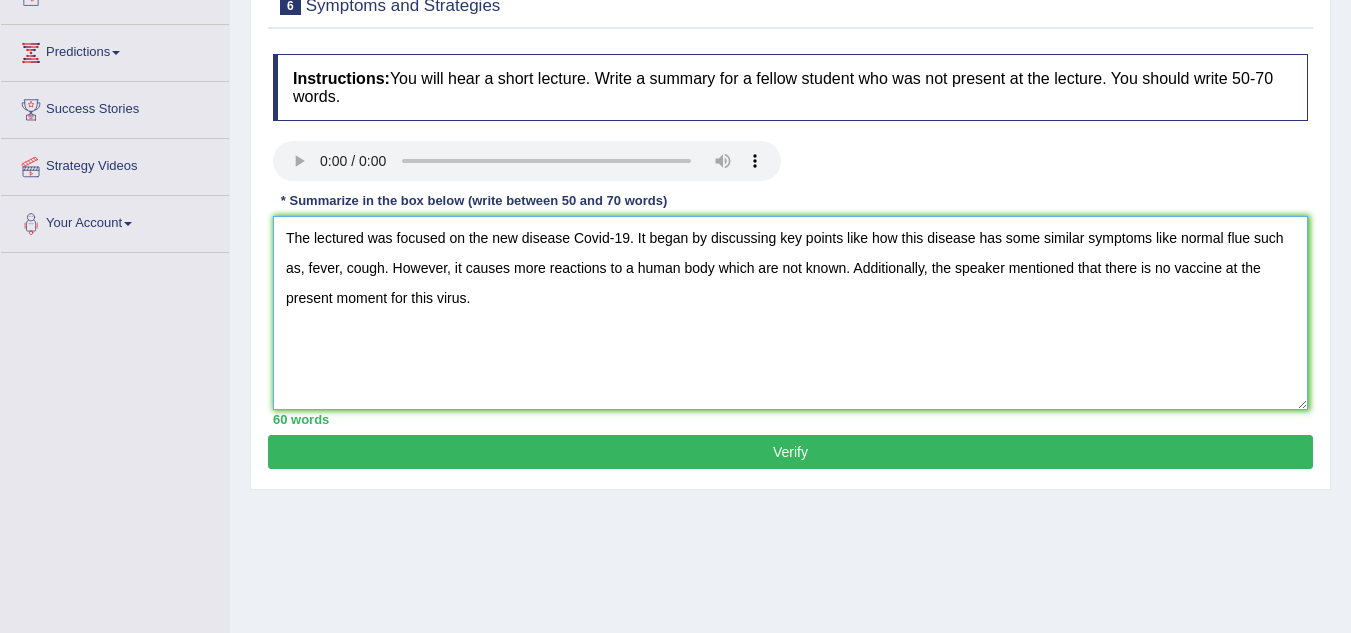 click on "The lectured was focused on the new disease Covid-19. It began by discussing key points like how this disease has some similar symptoms like normal flue such as, fever, cough. However, it causes more reactions to a human body which are not known. Additionally, the speaker mentioned that there is no vaccine at the present moment for this virus." at bounding box center (790, 313) 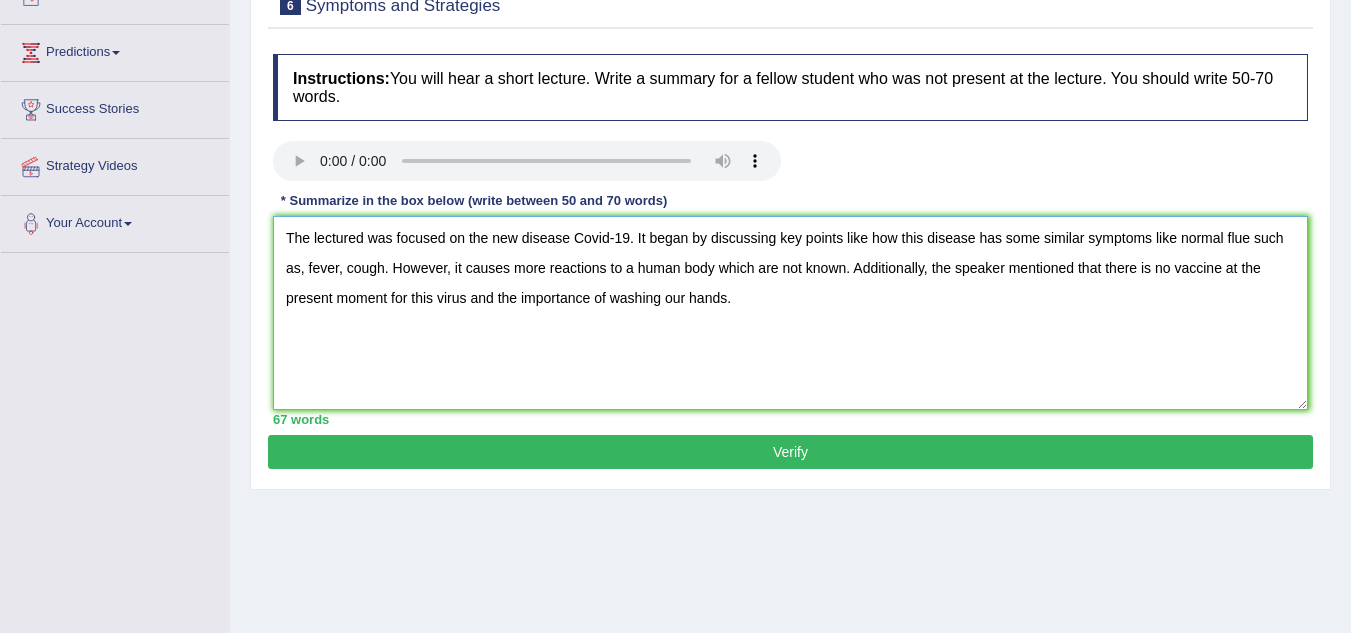type on "The lectured was focused on the new disease Covid-19. It began by discussing key points like how this disease has some similar symptoms like normal flue such as, fever, cough. However, it causes more reactions to a human body which are not known. Additionally, the speaker mentioned that there is no vaccine at the present moment for this virus and the importance of washing our hands." 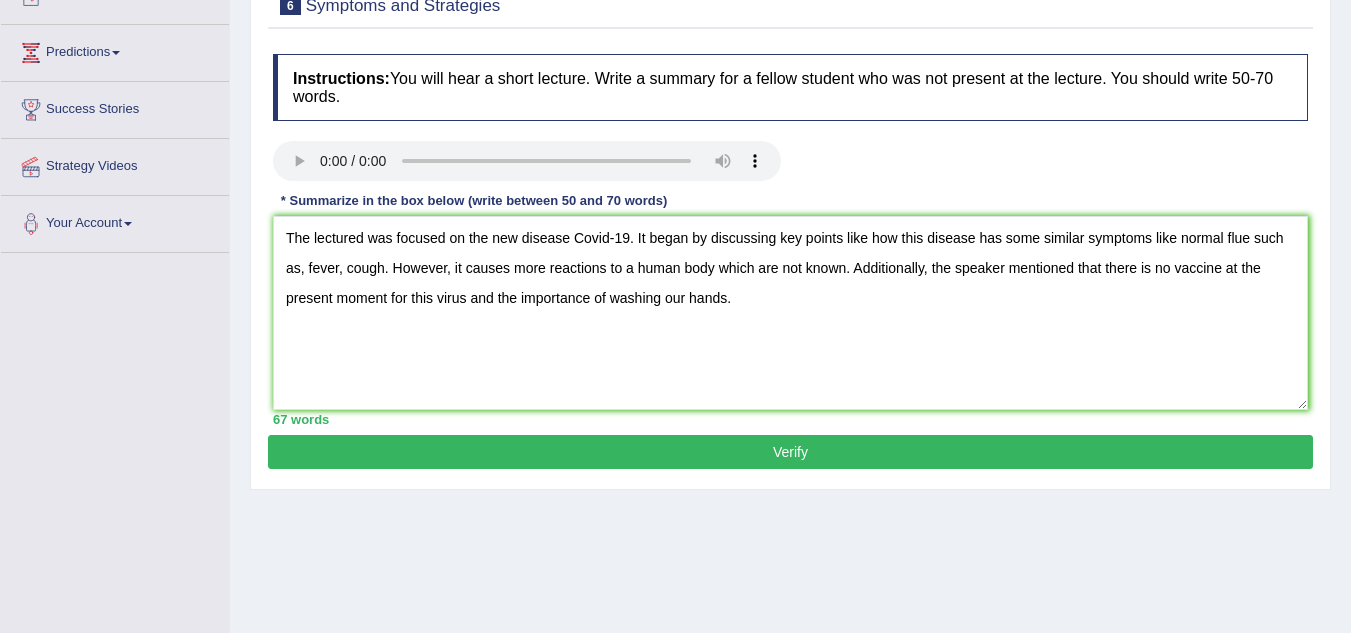 click on "Verify" at bounding box center (790, 452) 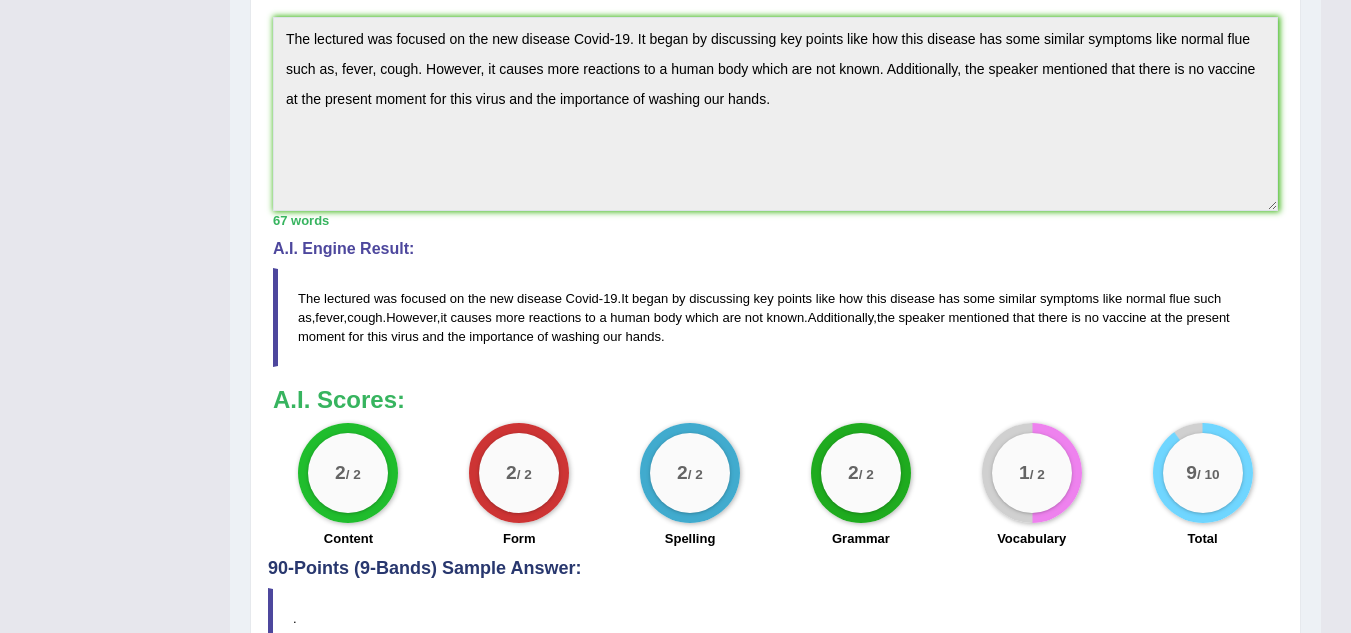 drag, startPoint x: 1365, startPoint y: 171, endPoint x: 1365, endPoint y: 415, distance: 244 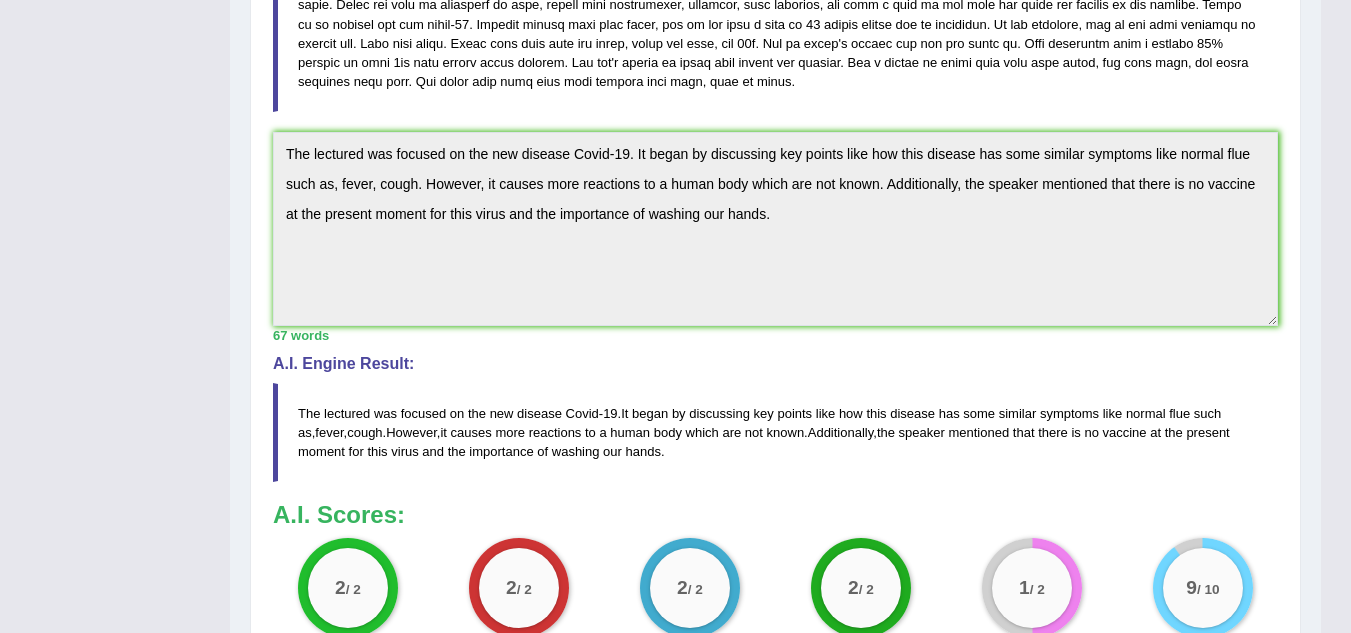 scroll, scrollTop: 496, scrollLeft: 0, axis: vertical 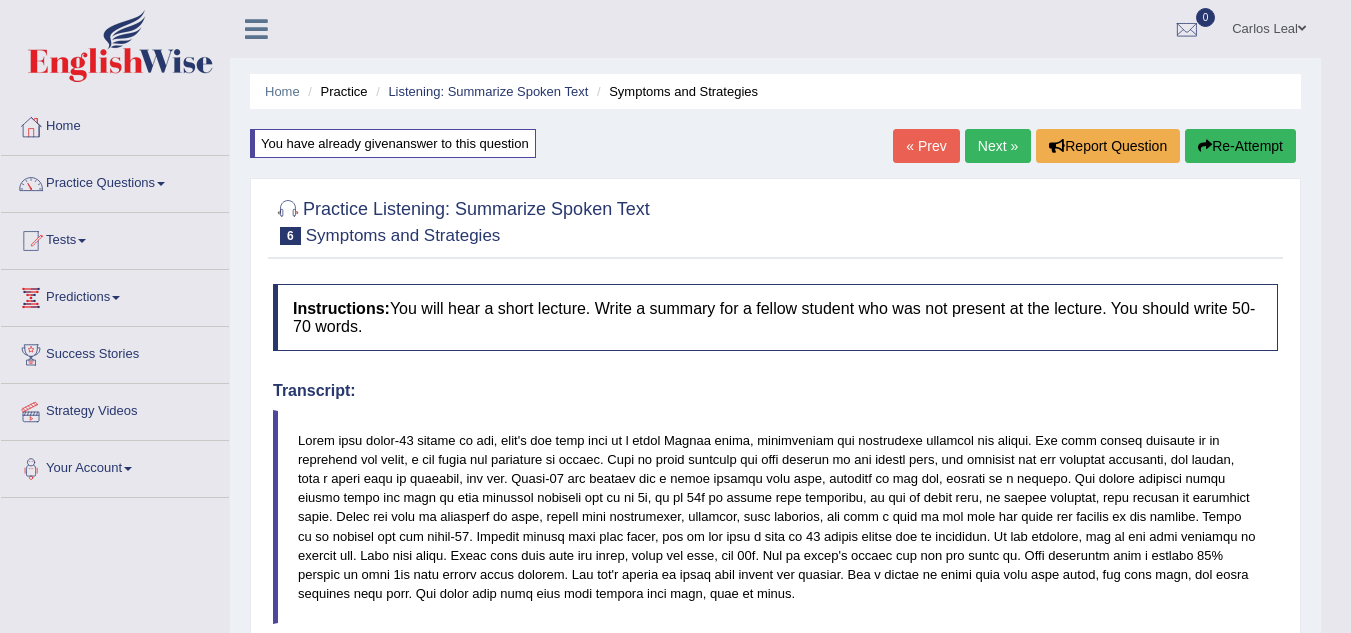 click on "Re-Attempt" at bounding box center [1240, 146] 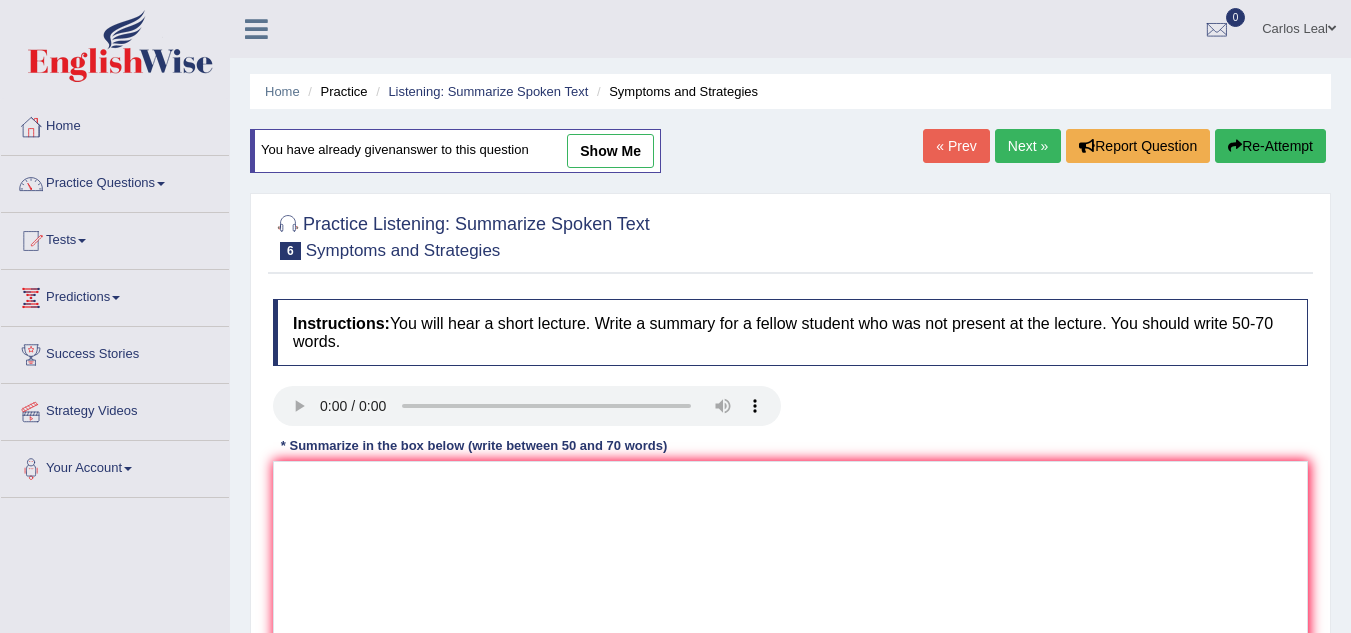 scroll, scrollTop: 0, scrollLeft: 0, axis: both 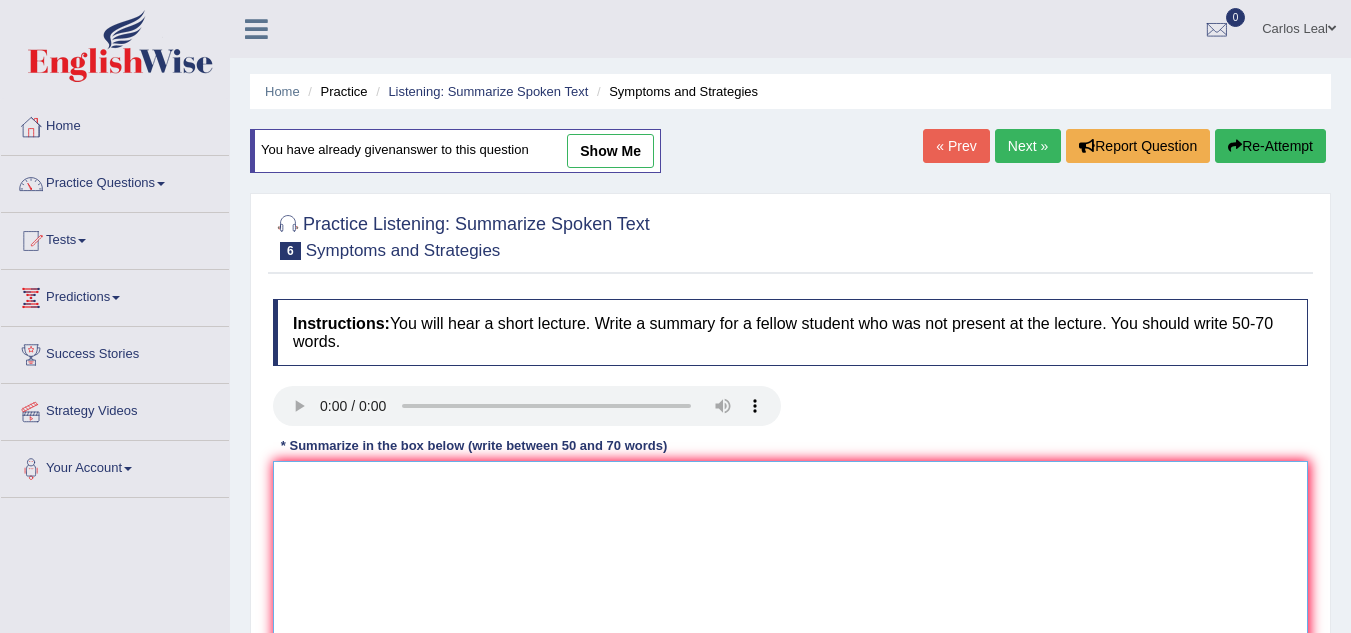 click at bounding box center [790, 558] 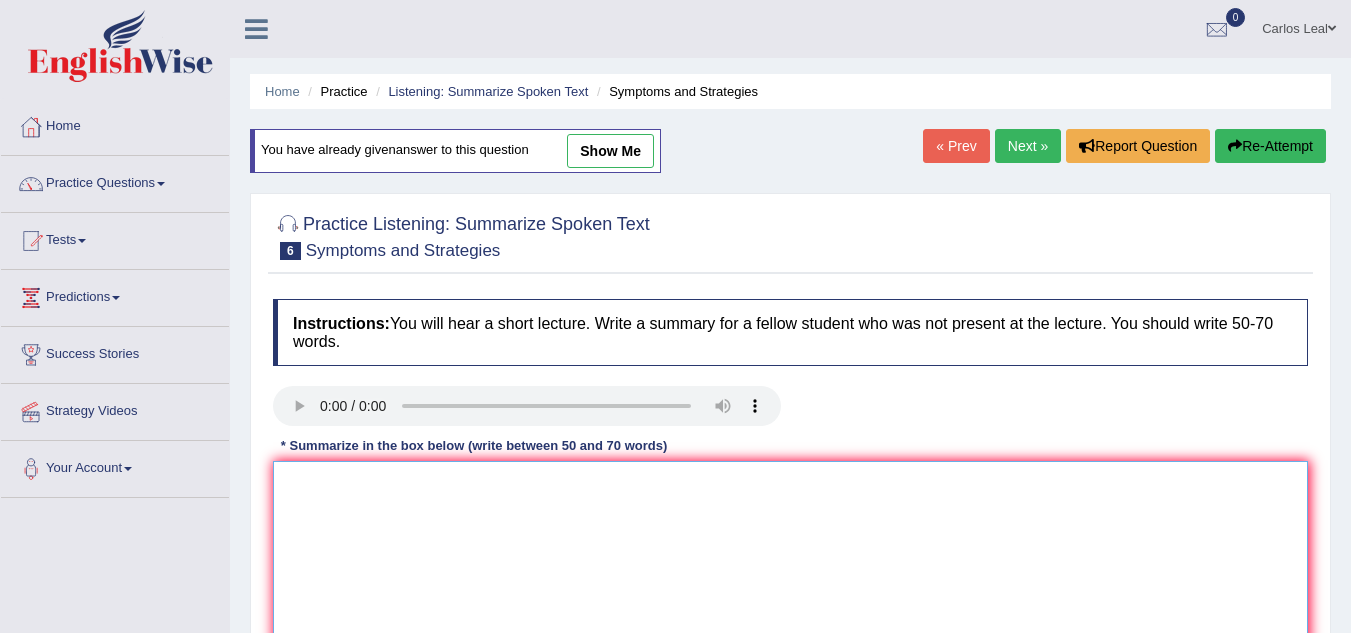 paste on "The lectured was focused on the new disease Covid-19. It began by discussing key points like how this disease has some similar symptoms like normal flue such as, fever, cough. However, it causes more reactions to a human body which are not known. Additionally, the speaker mentioned that there is no vaccine at the present moment for this virus." 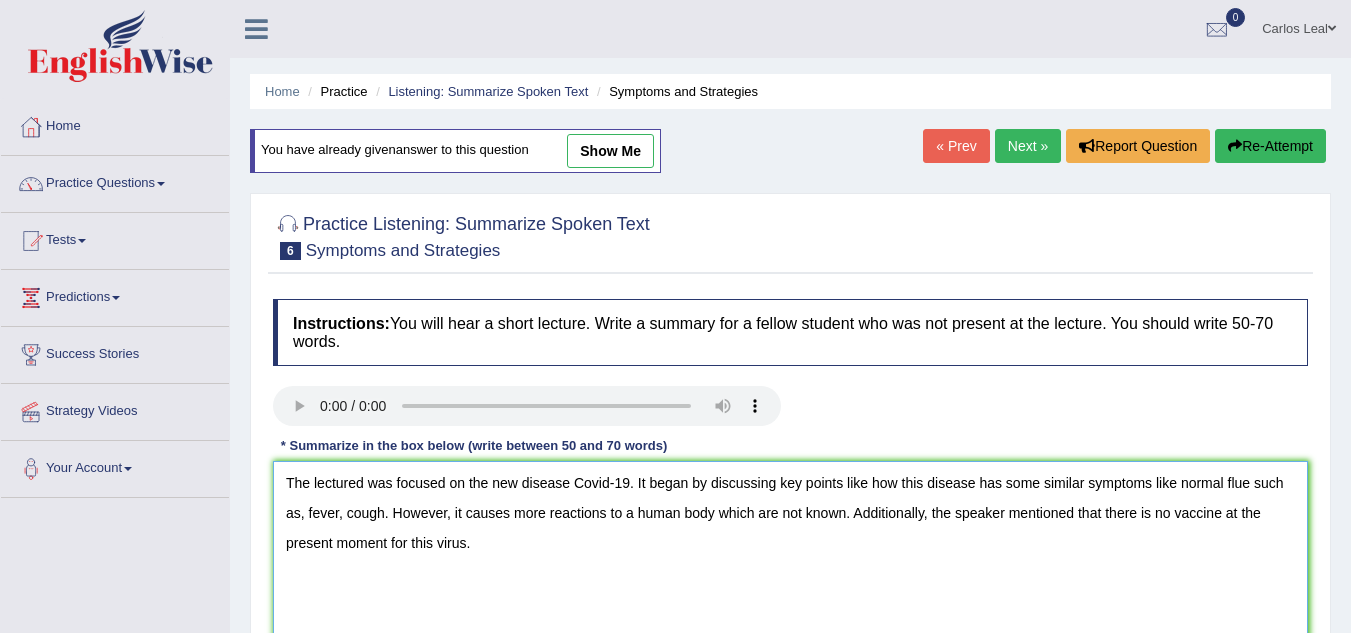 click on "The lectured was focused on the new disease Covid-19. It began by discussing key points like how this disease has some similar symptoms like normal flue such as, fever, cough. However, it causes more reactions to a human body which are not known. Additionally, the speaker mentioned that there is no vaccine at the present moment for this virus." at bounding box center (790, 558) 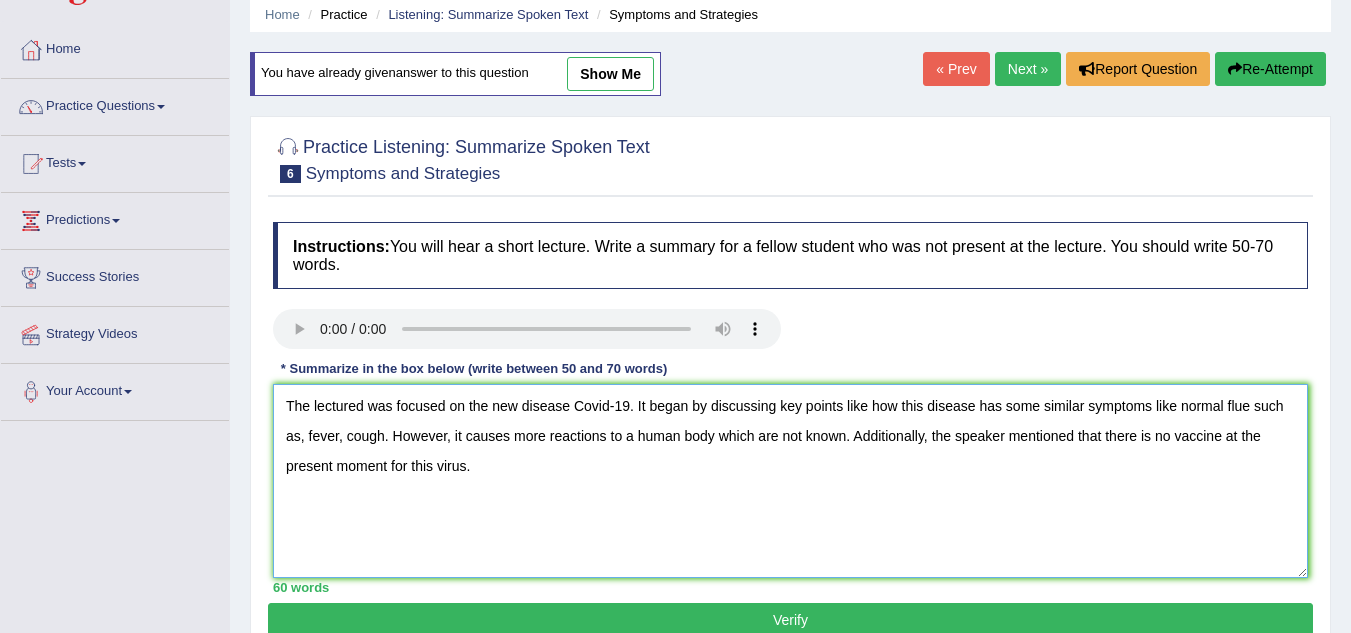scroll, scrollTop: 79, scrollLeft: 0, axis: vertical 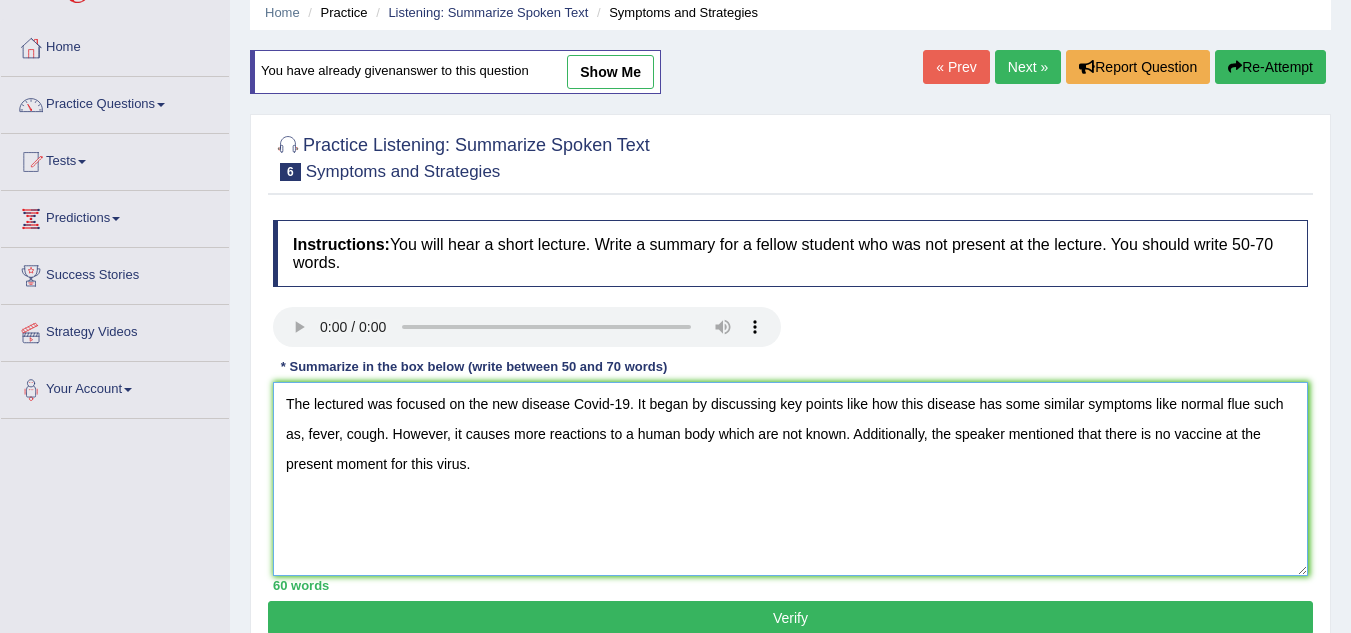 click on "The lectured was focused on the new disease Covid-19. It began by discussing key points like how this disease has some similar symptoms like normal flue such as, fever, cough. However, it causes more reactions to a human body which are not known. Additionally, the speaker mentioned that there is no vaccine at the present moment for this virus." at bounding box center (790, 479) 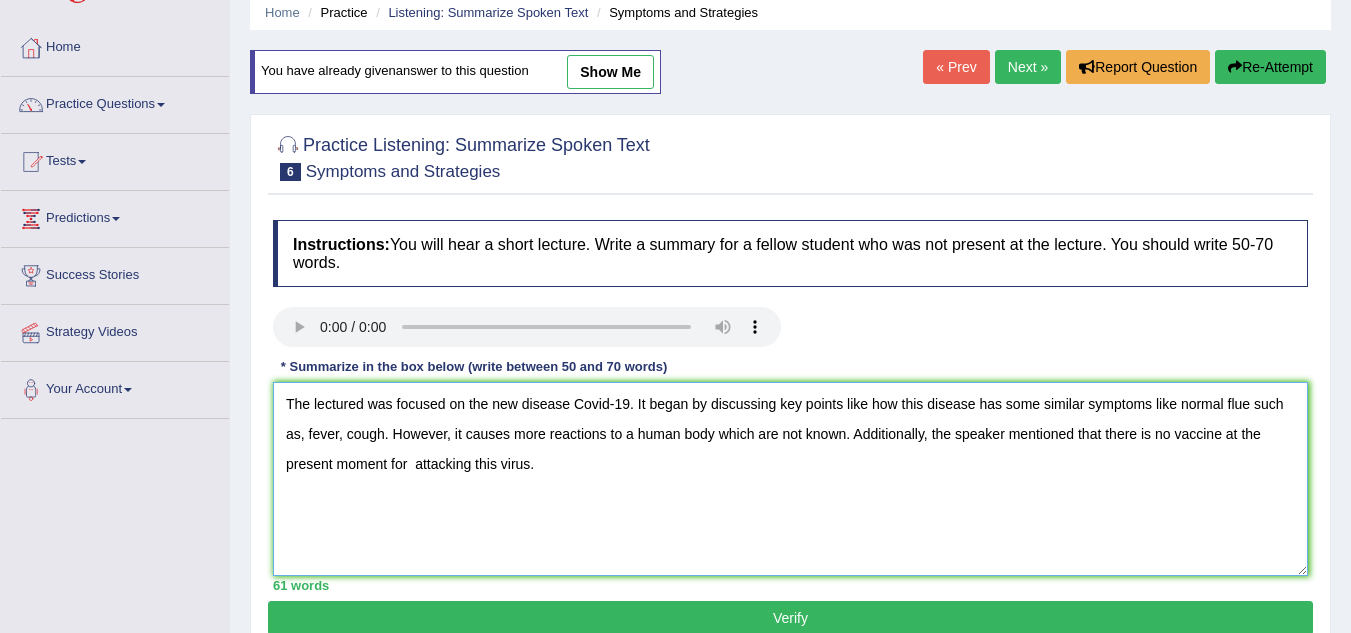 type on "The lectured was focused on the new disease Covid-19. It began by discussing key points like how this disease has some similar symptoms like normal flue such as, fever, cough. However, it causes more reactions to a human body which are not known. Additionally, the speaker mentioned that there is no vaccine at the present moment for  attacking this virus." 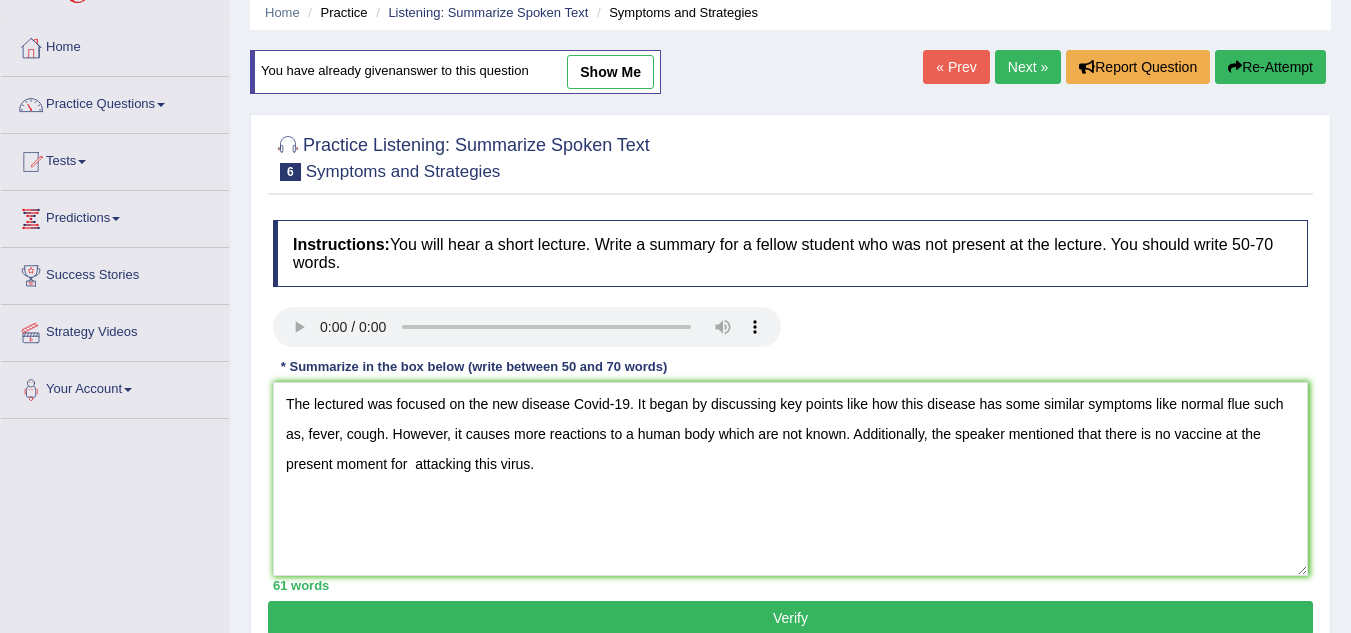 click on "Verify" at bounding box center [790, 618] 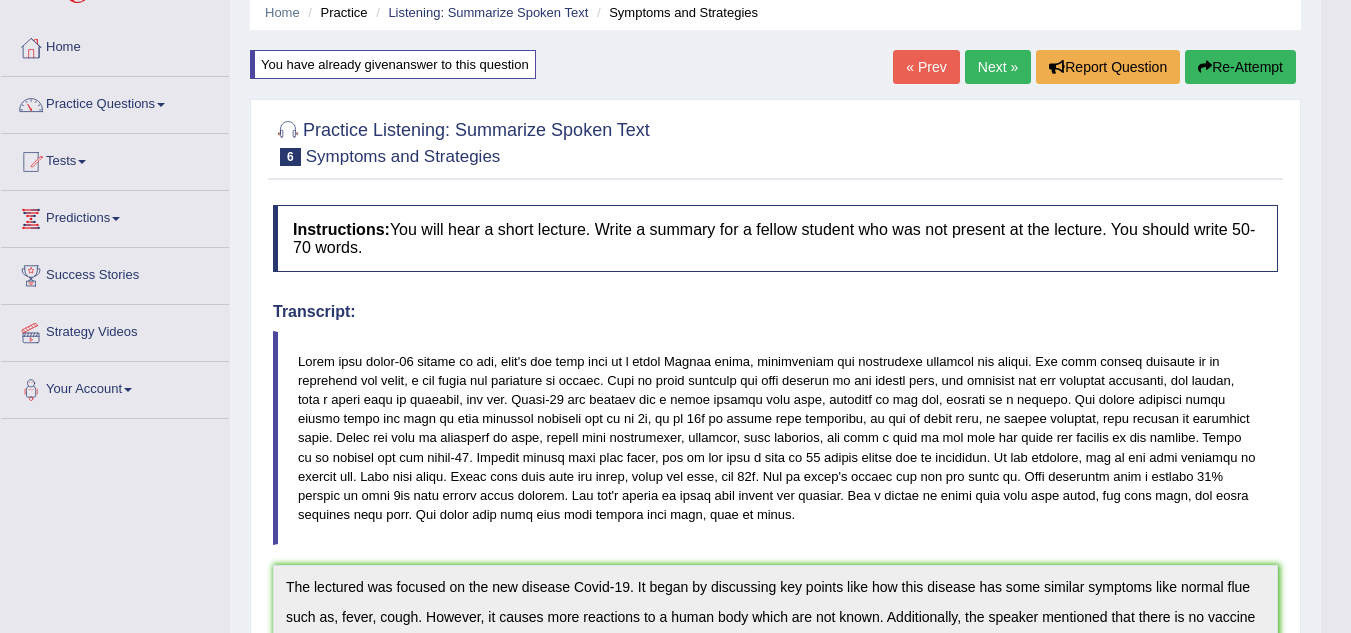 drag, startPoint x: 1365, startPoint y: 234, endPoint x: 1343, endPoint y: 522, distance: 288.83905 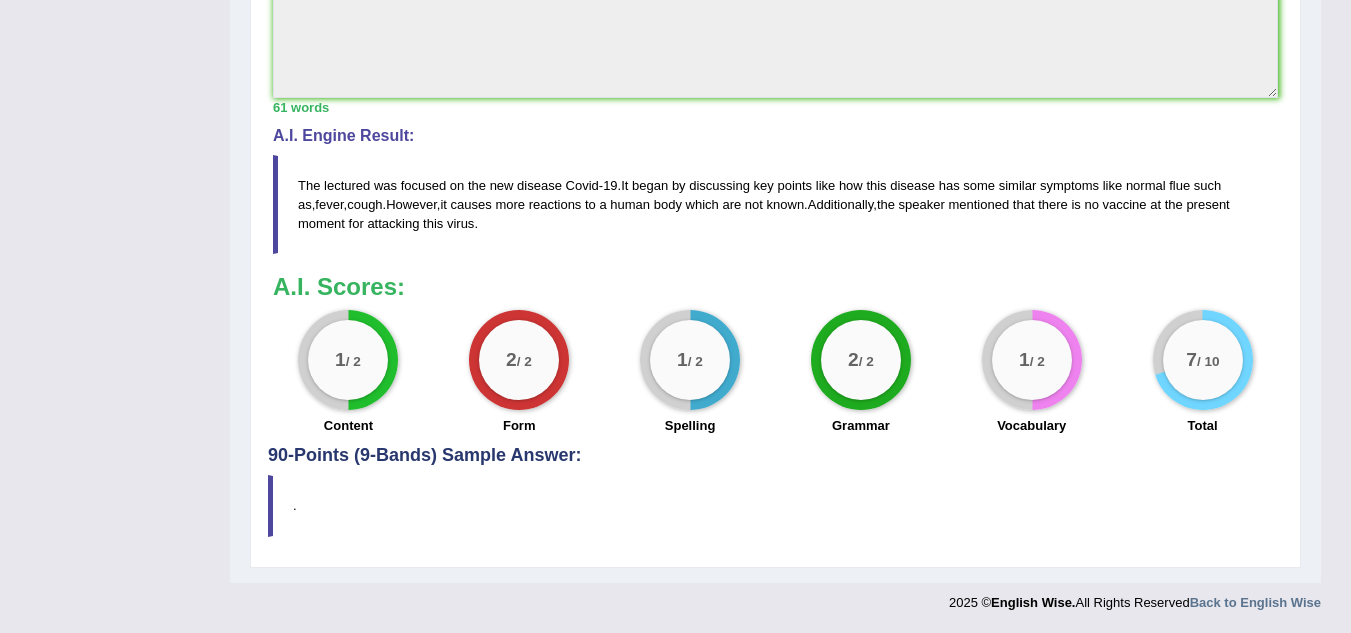 scroll, scrollTop: 72, scrollLeft: 0, axis: vertical 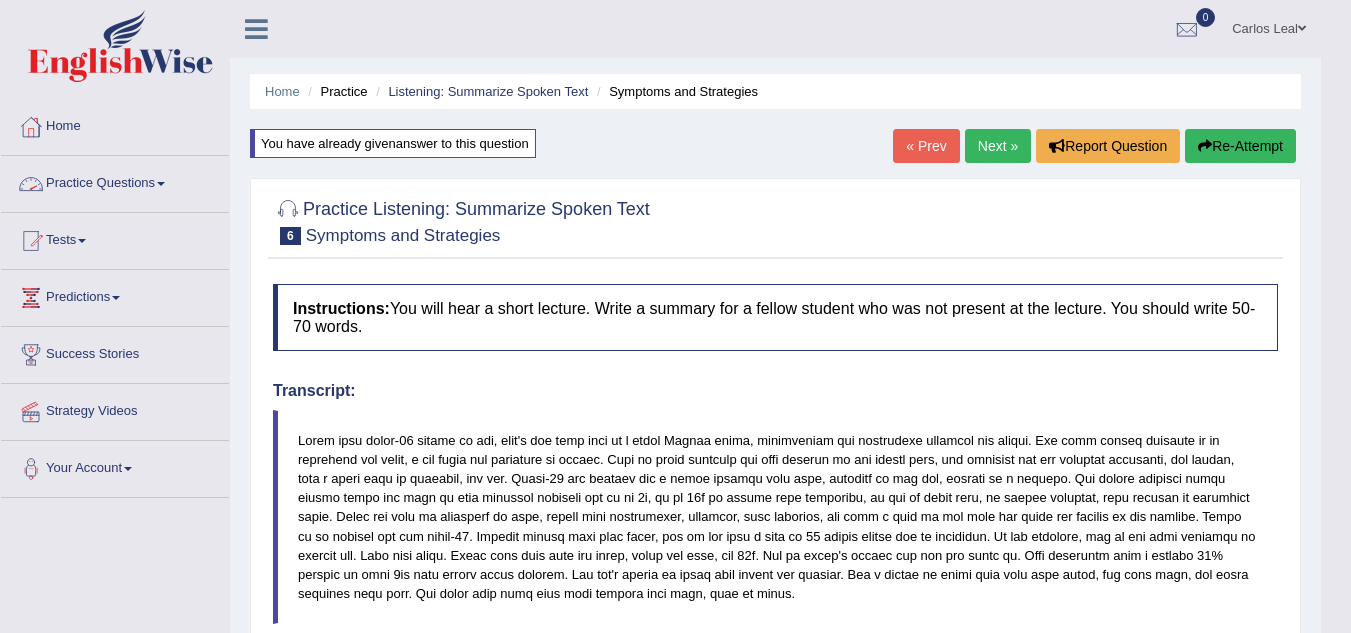click on "Practice Questions" at bounding box center [115, 181] 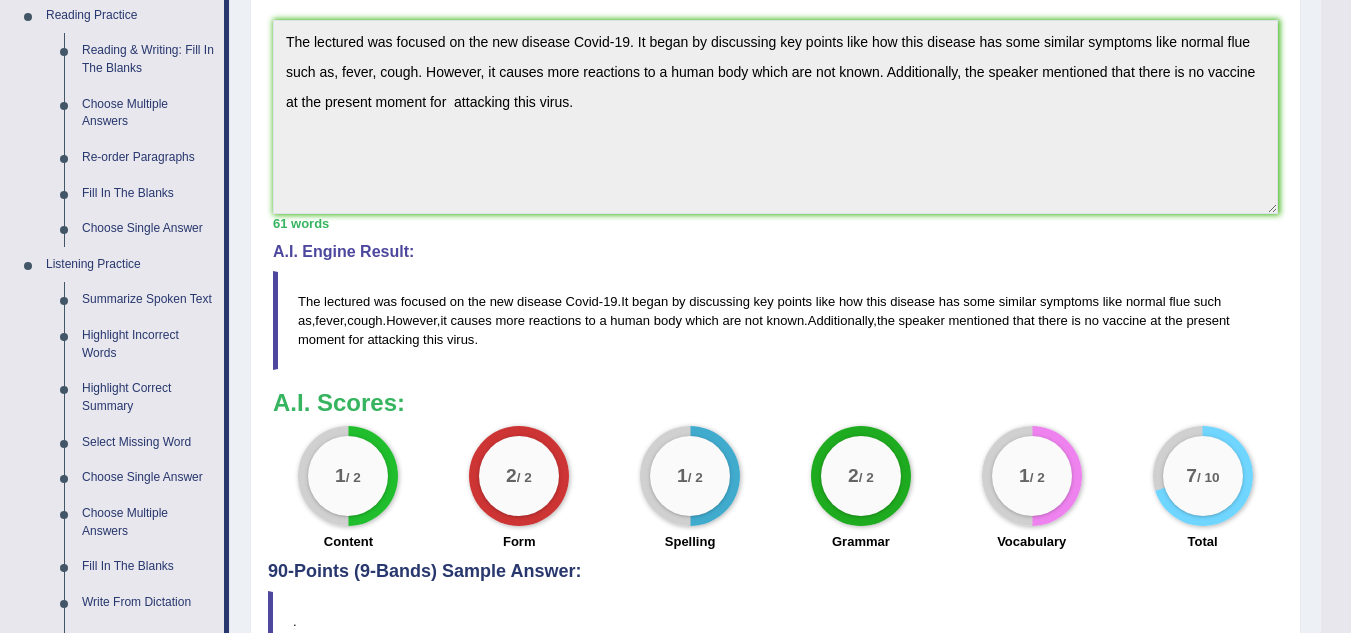 scroll, scrollTop: 632, scrollLeft: 0, axis: vertical 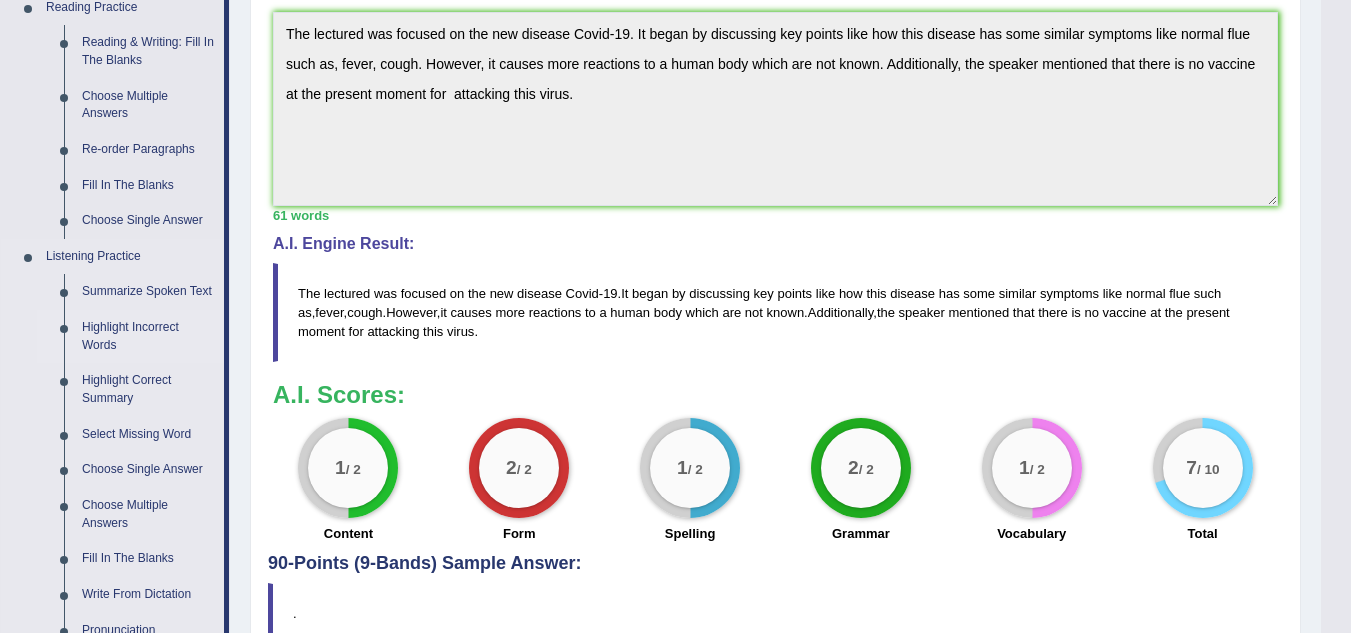 click on "Highlight Incorrect Words" at bounding box center [148, 336] 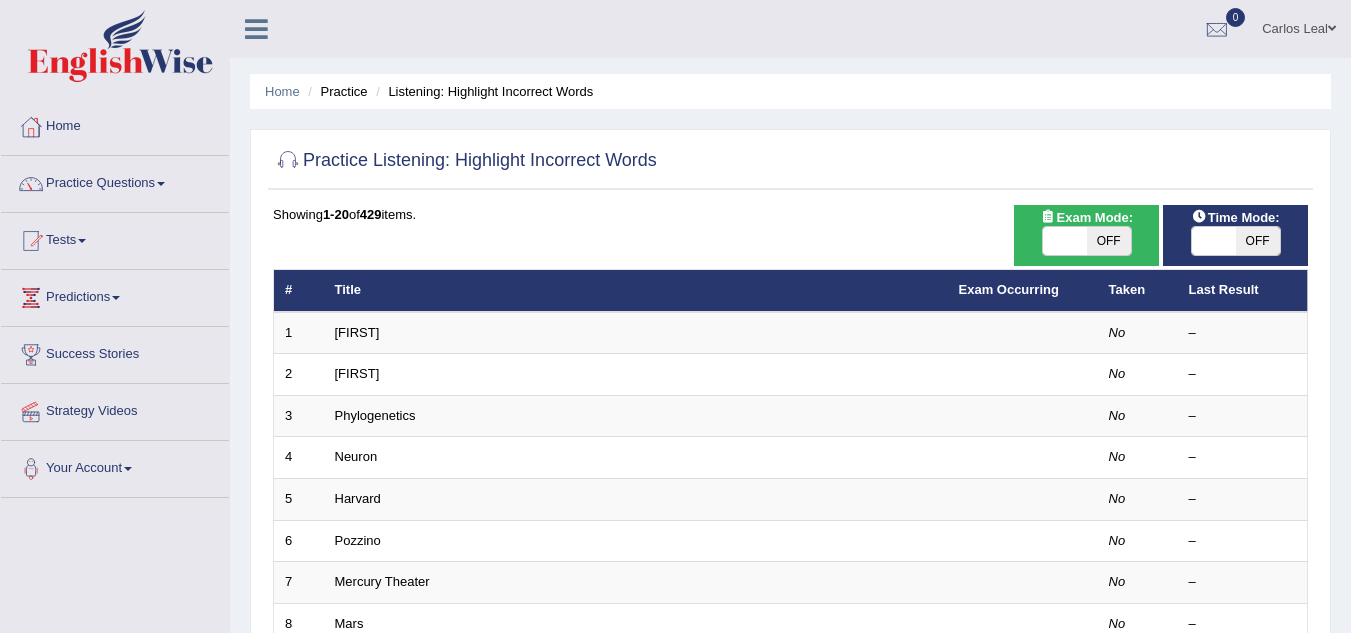 scroll, scrollTop: 0, scrollLeft: 0, axis: both 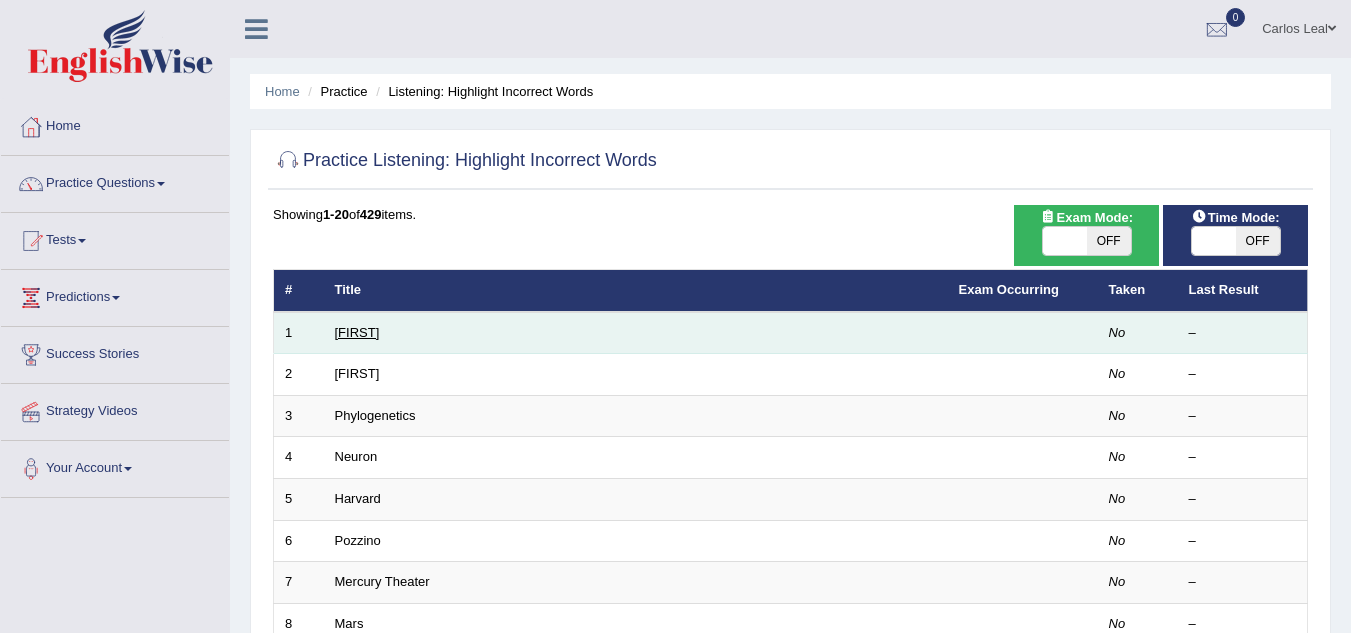 click on "[FIRST]" at bounding box center (357, 332) 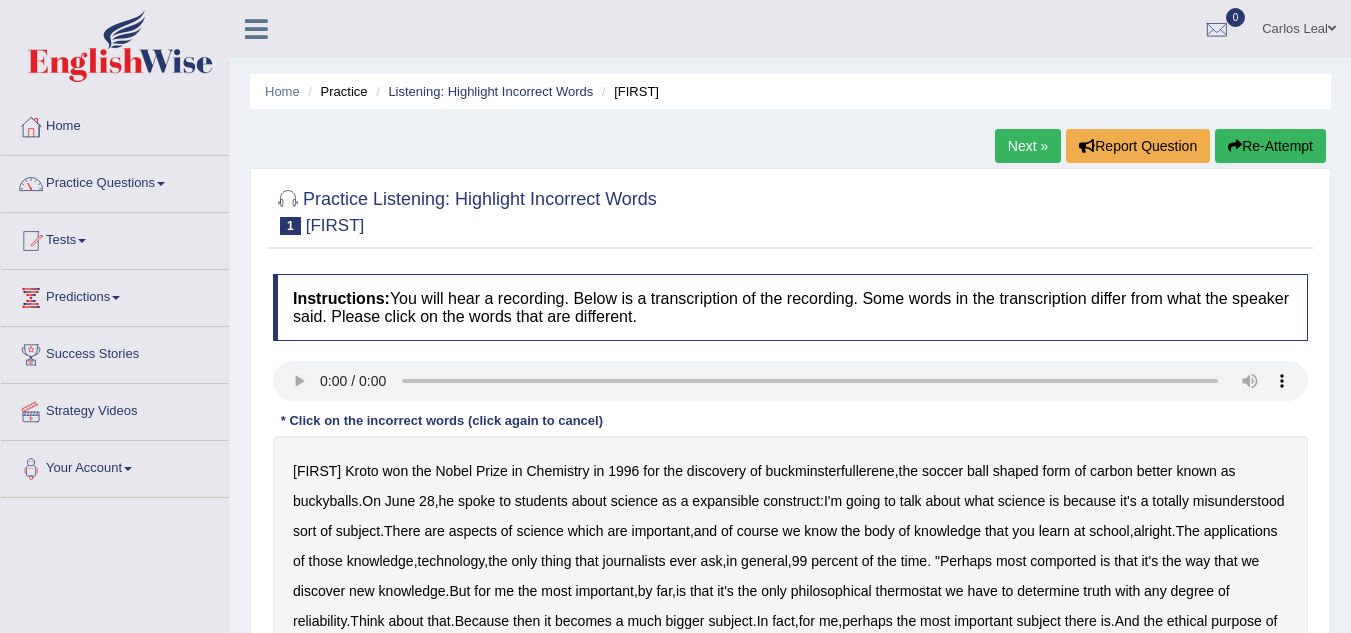 scroll, scrollTop: 0, scrollLeft: 0, axis: both 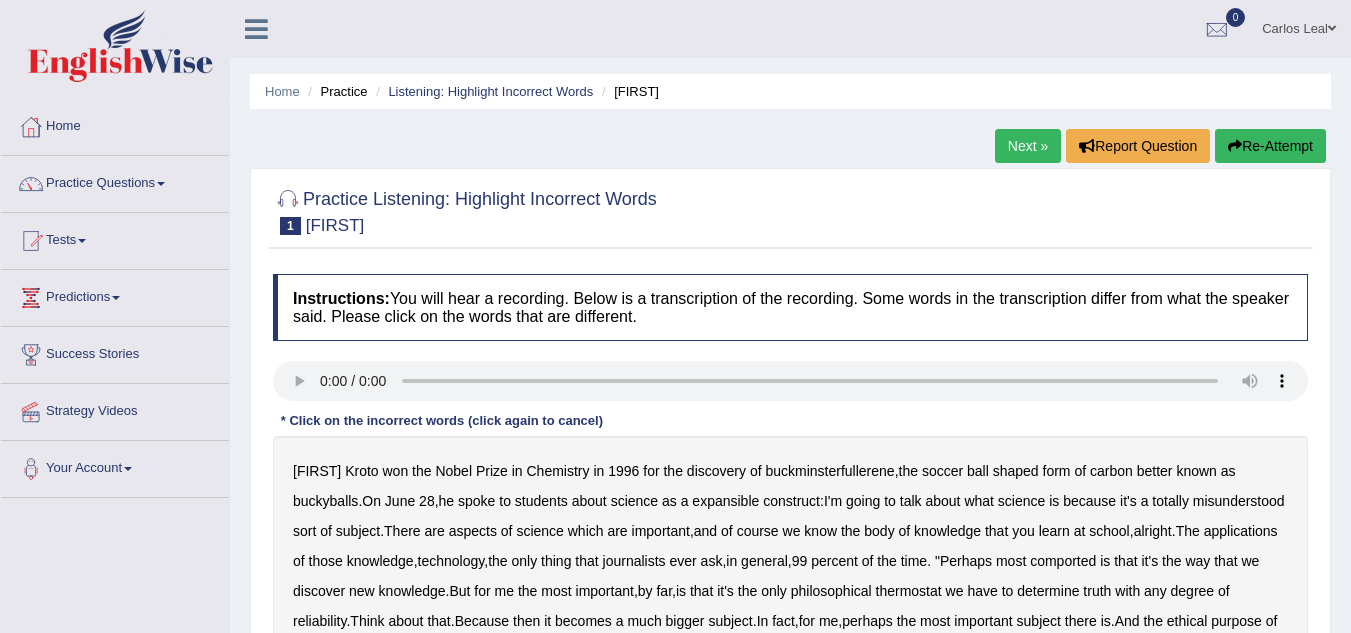 click on "Instructions:  You will hear a recording. Below is a transcription of the recording. Some words in the transcription differ from what the speaker said. Please click on the words that are different." at bounding box center (790, 307) 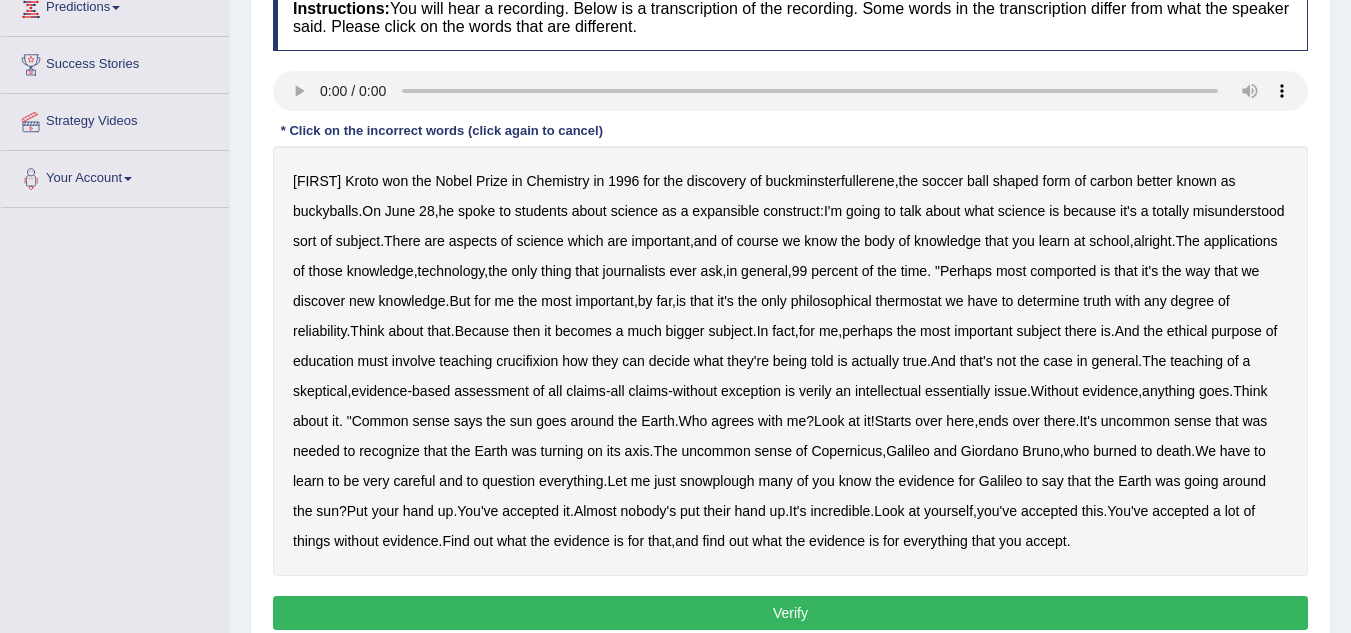 scroll, scrollTop: 292, scrollLeft: 0, axis: vertical 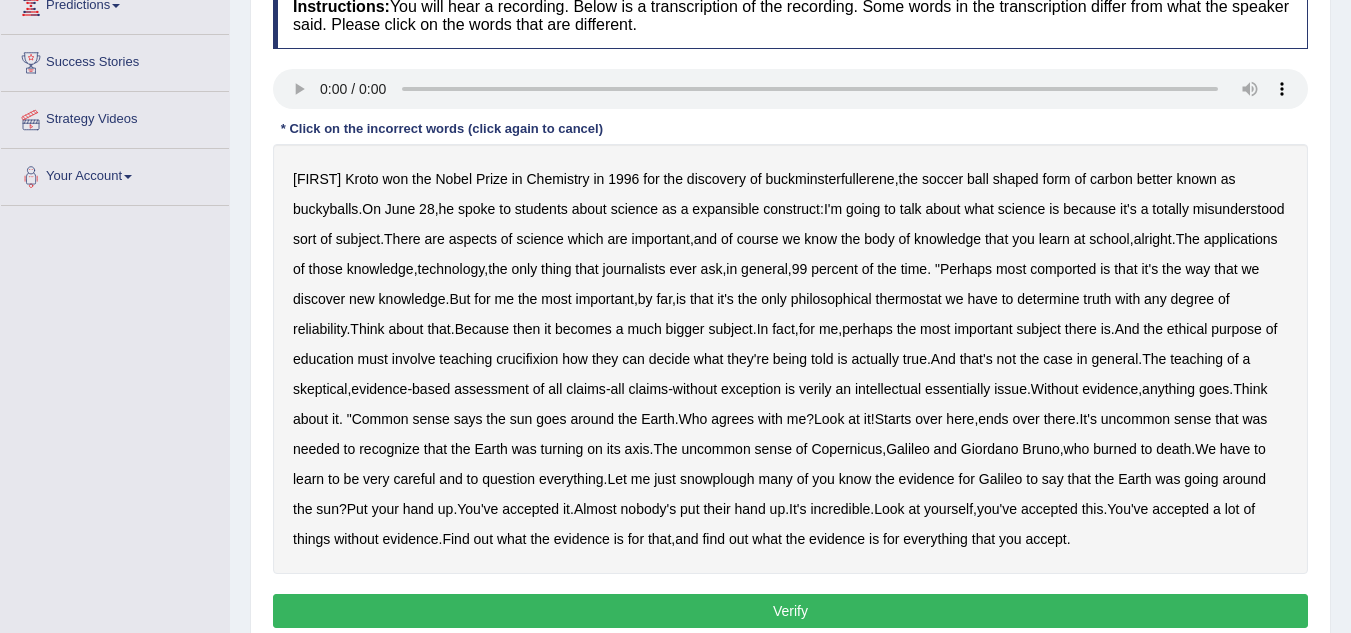 click on "expansible" at bounding box center (725, 209) 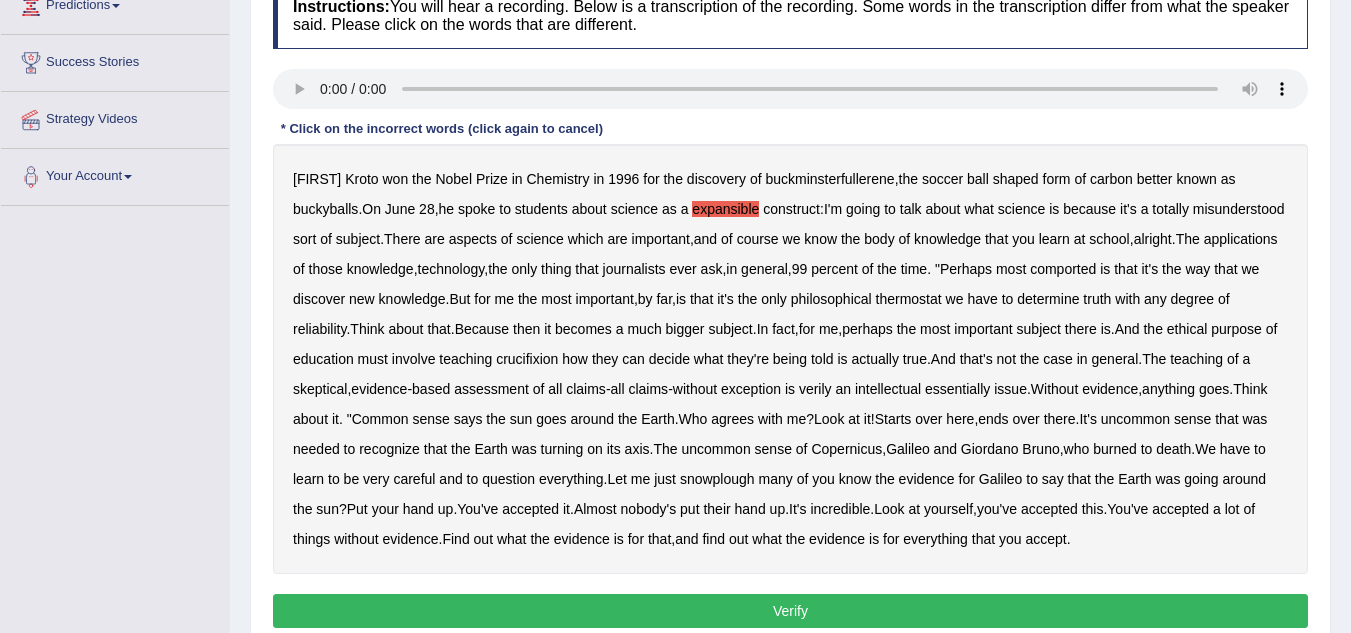 click on "comported" at bounding box center [1063, 269] 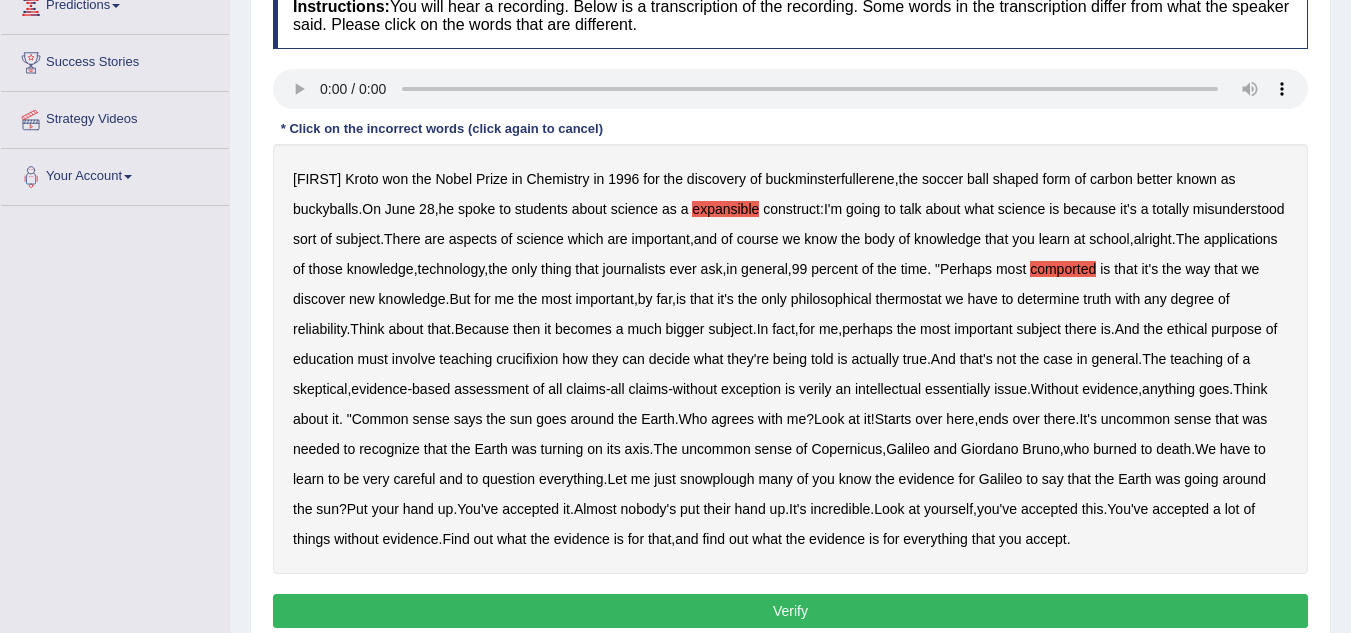 click on "thermostat" at bounding box center (909, 299) 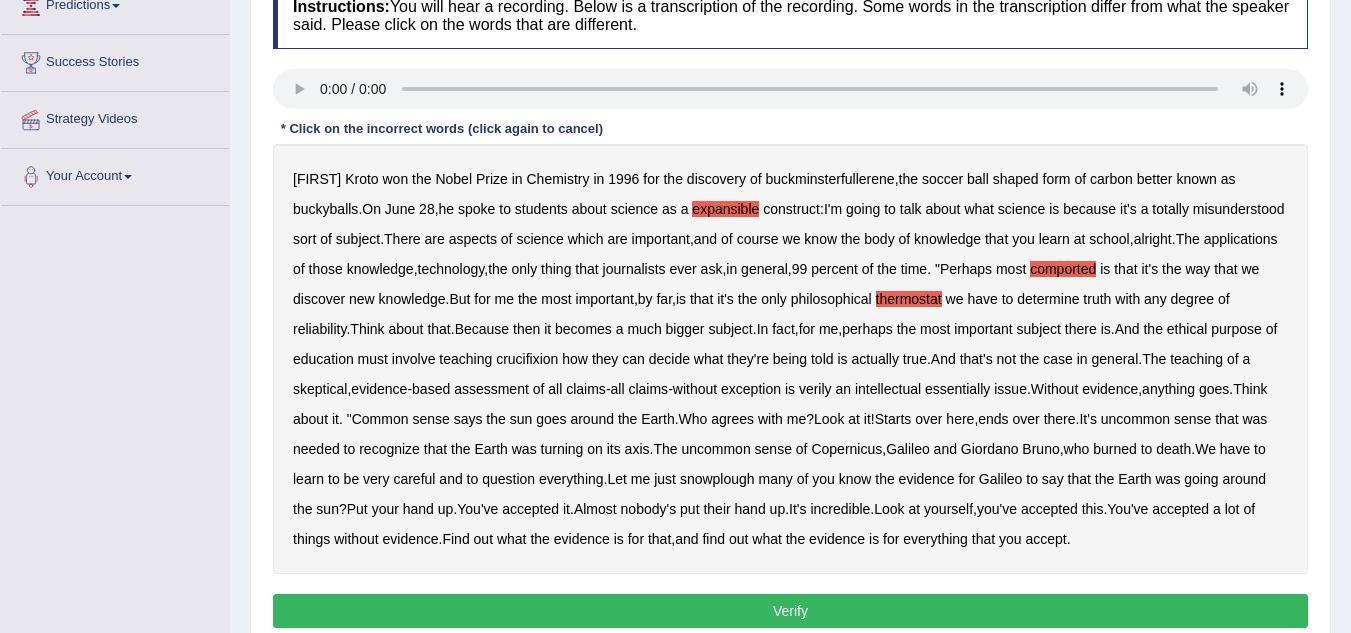 click on "crucifixion" at bounding box center [527, 359] 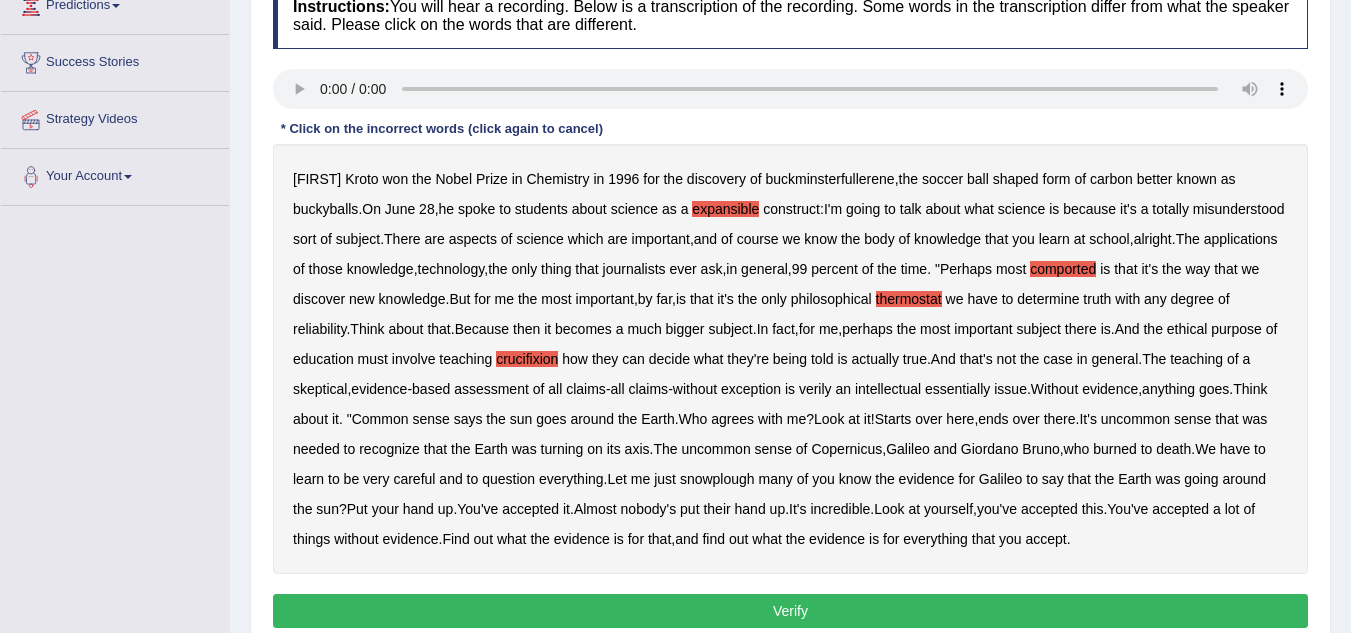 click on "verily" at bounding box center [815, 389] 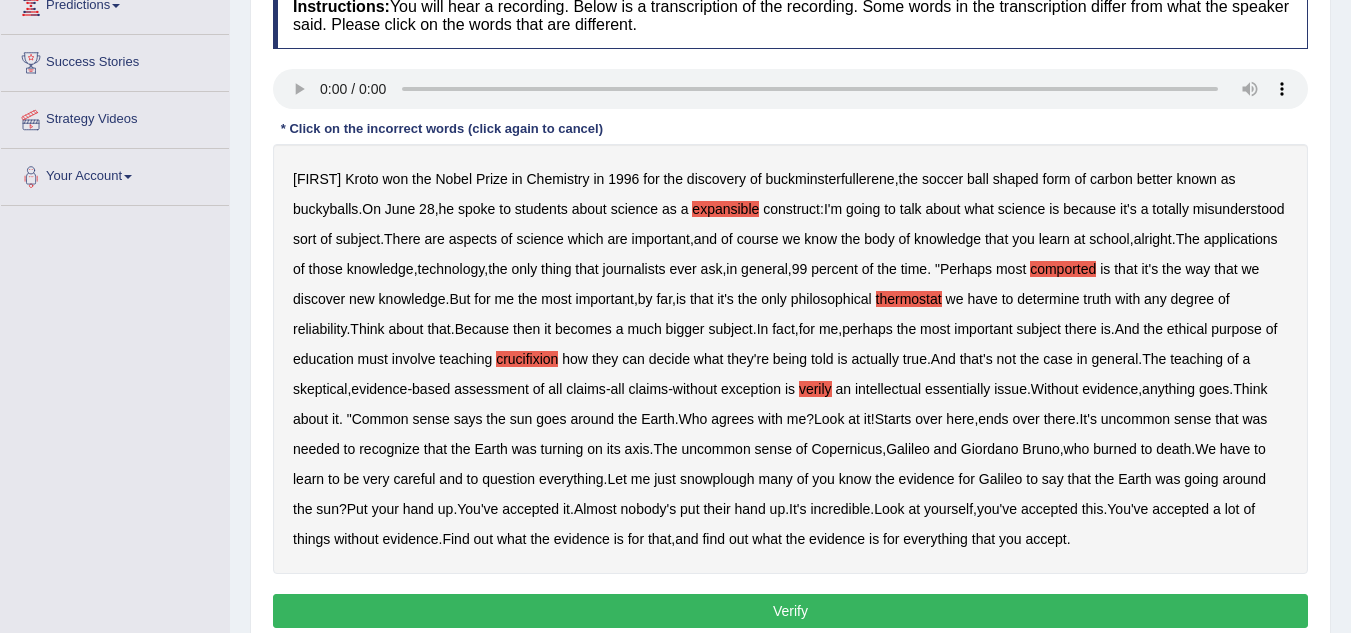 click on "essentially" at bounding box center [957, 389] 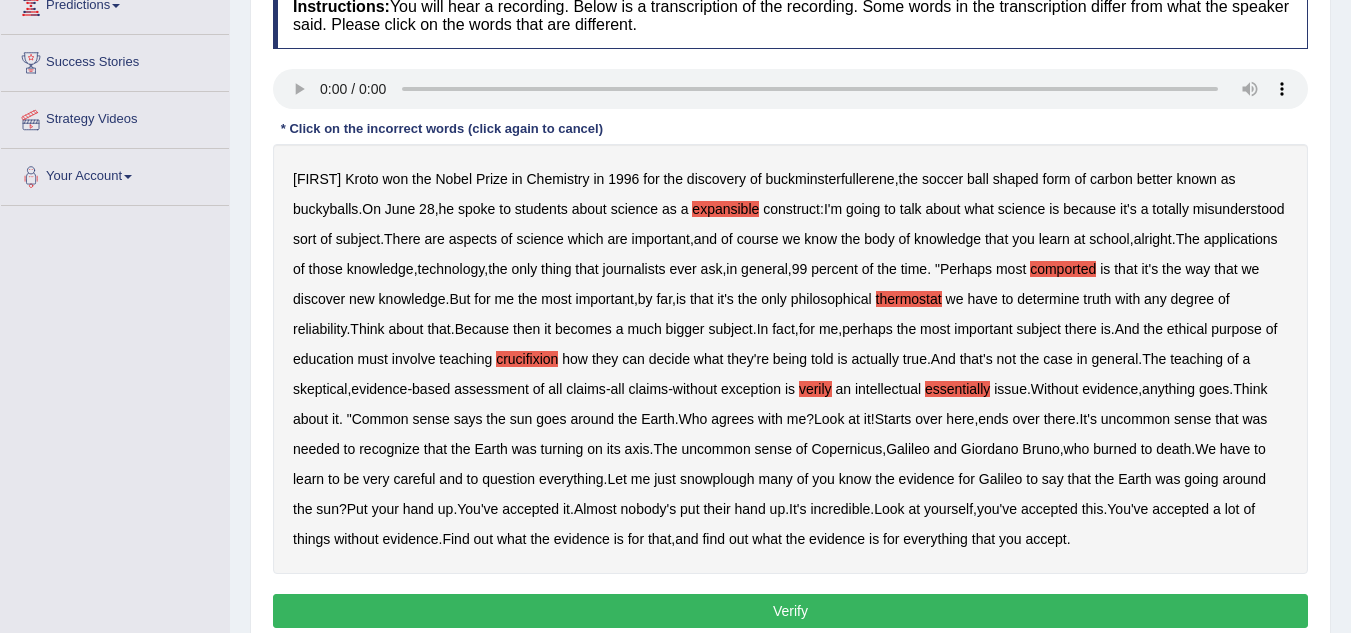 click on "snowplough" at bounding box center [717, 479] 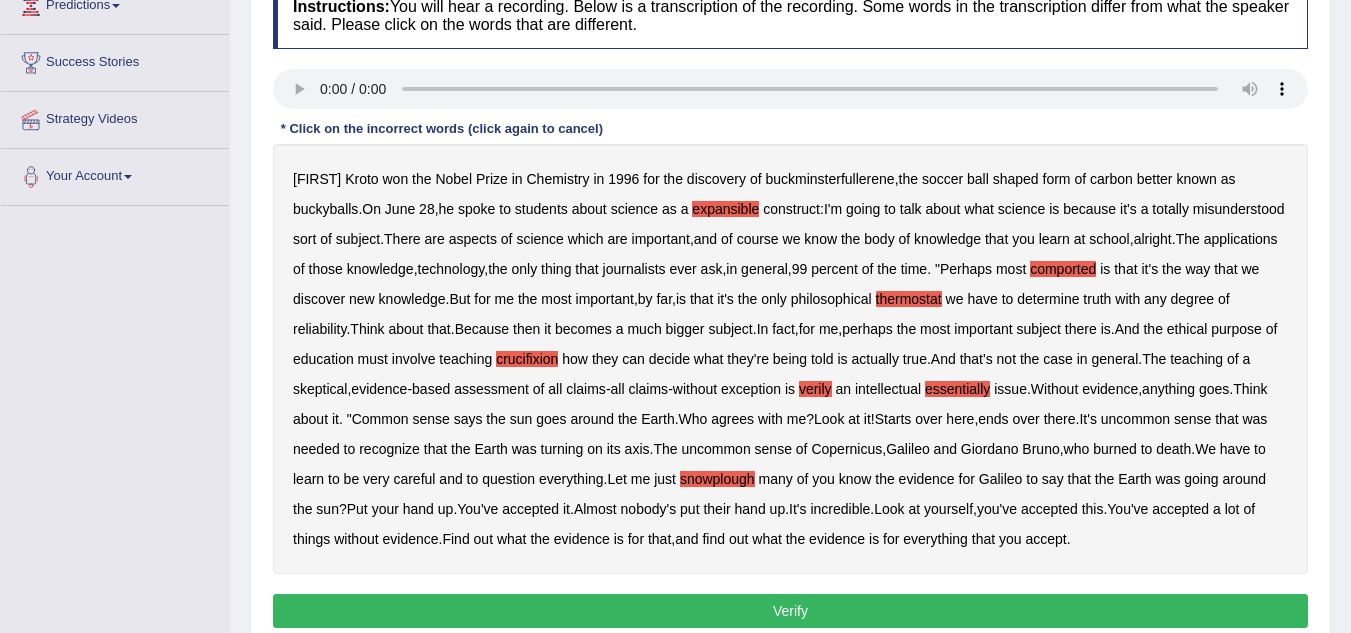 click on "Verify" at bounding box center [790, 611] 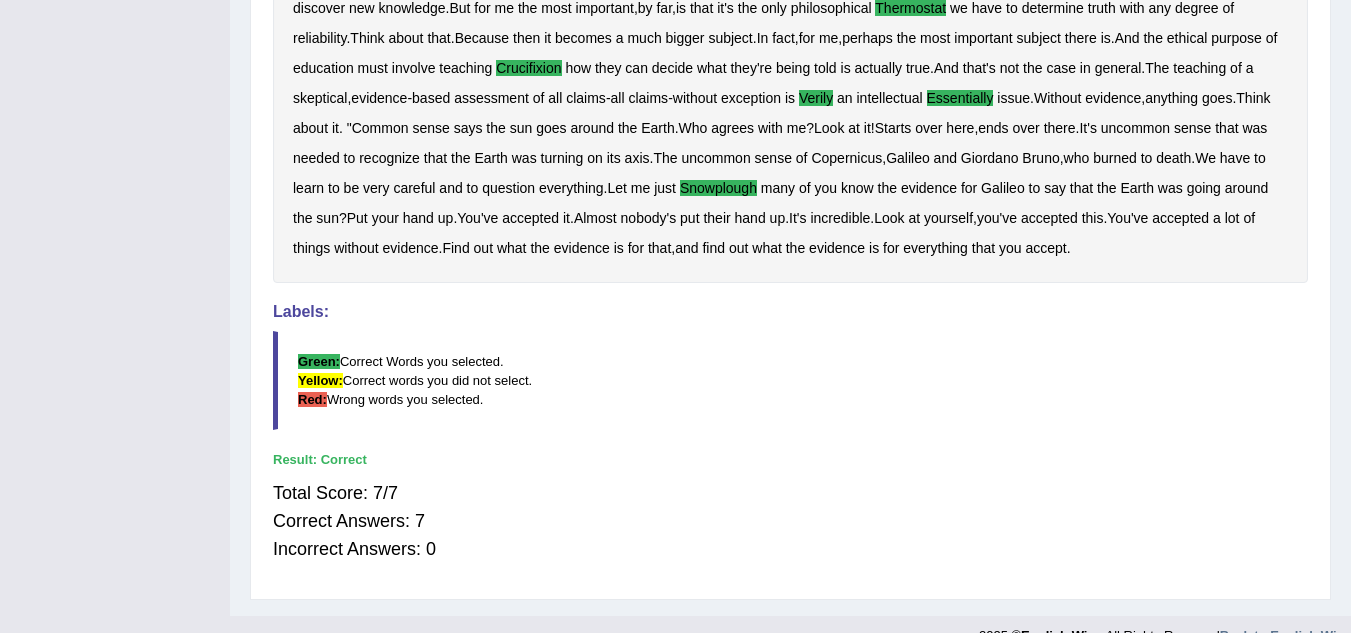 scroll, scrollTop: 586, scrollLeft: 0, axis: vertical 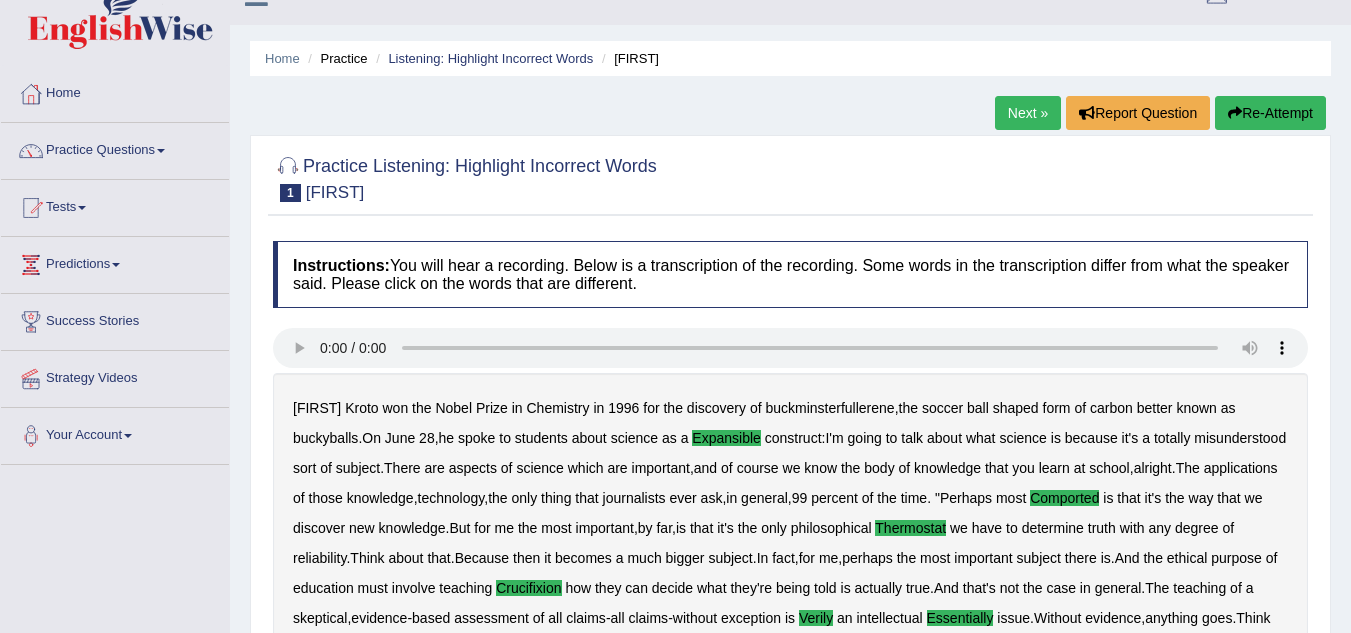 click on "Next »" at bounding box center (1028, 113) 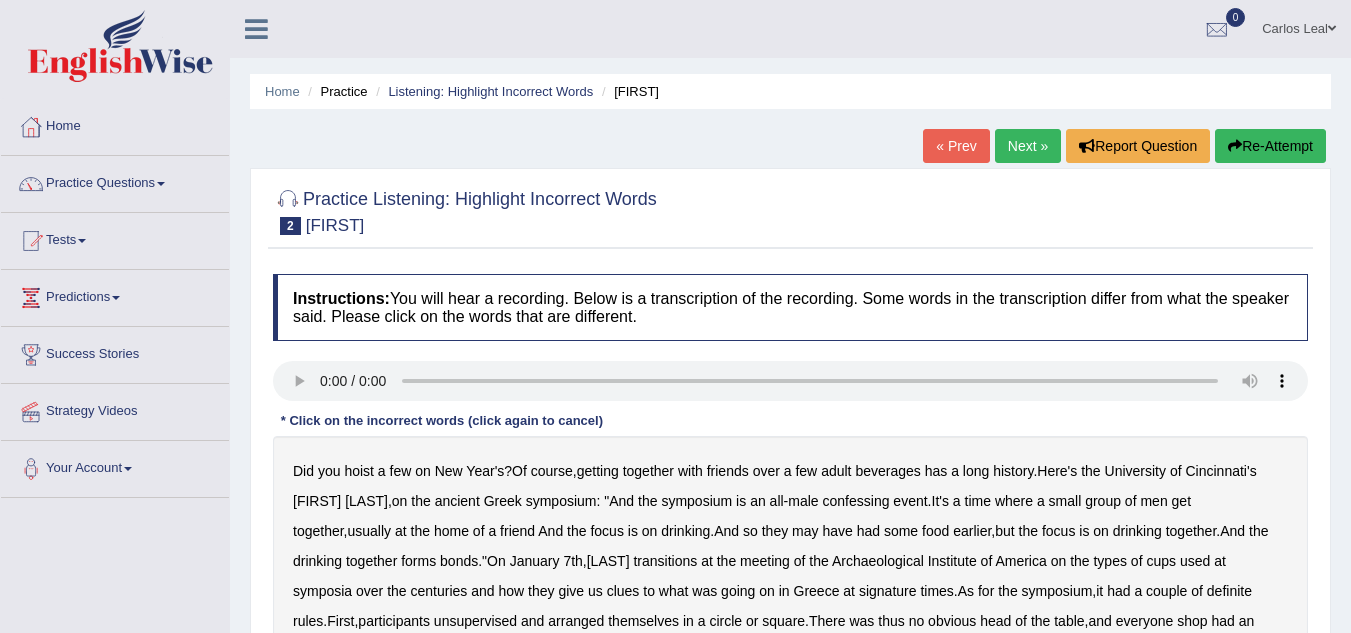 scroll, scrollTop: 0, scrollLeft: 0, axis: both 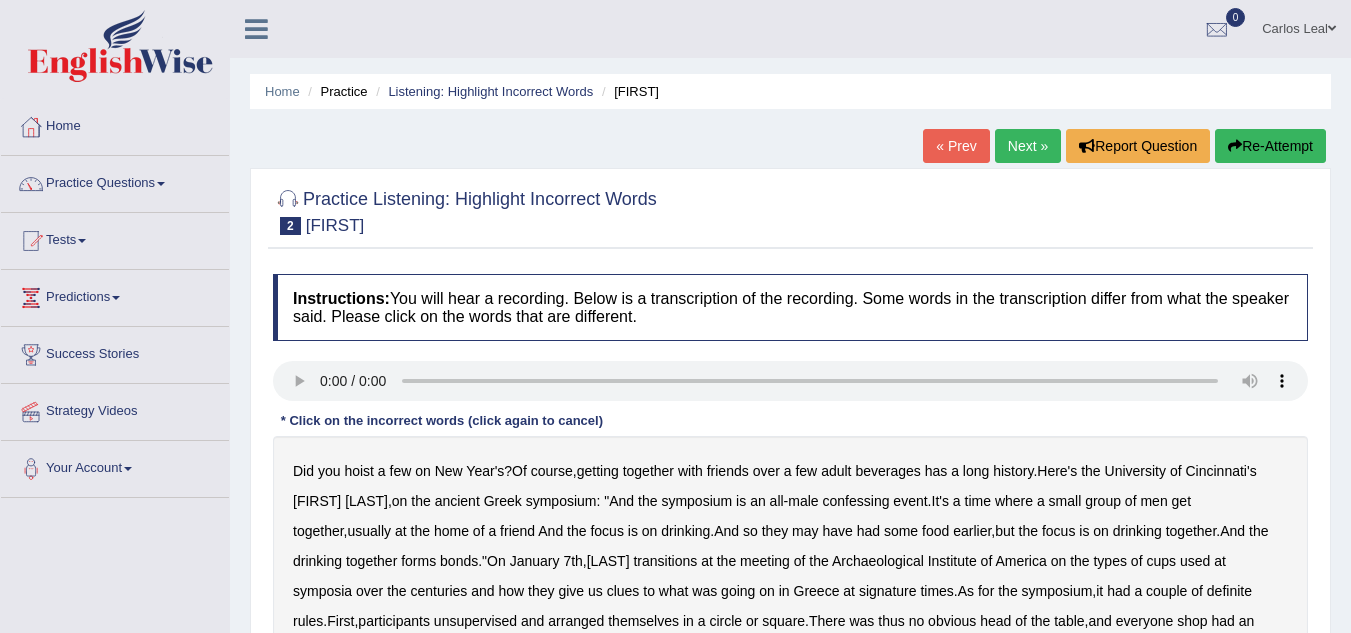 click on "Home
Practice
Listening: Highlight Incorrect Words
[FIRST]" at bounding box center [790, 91] 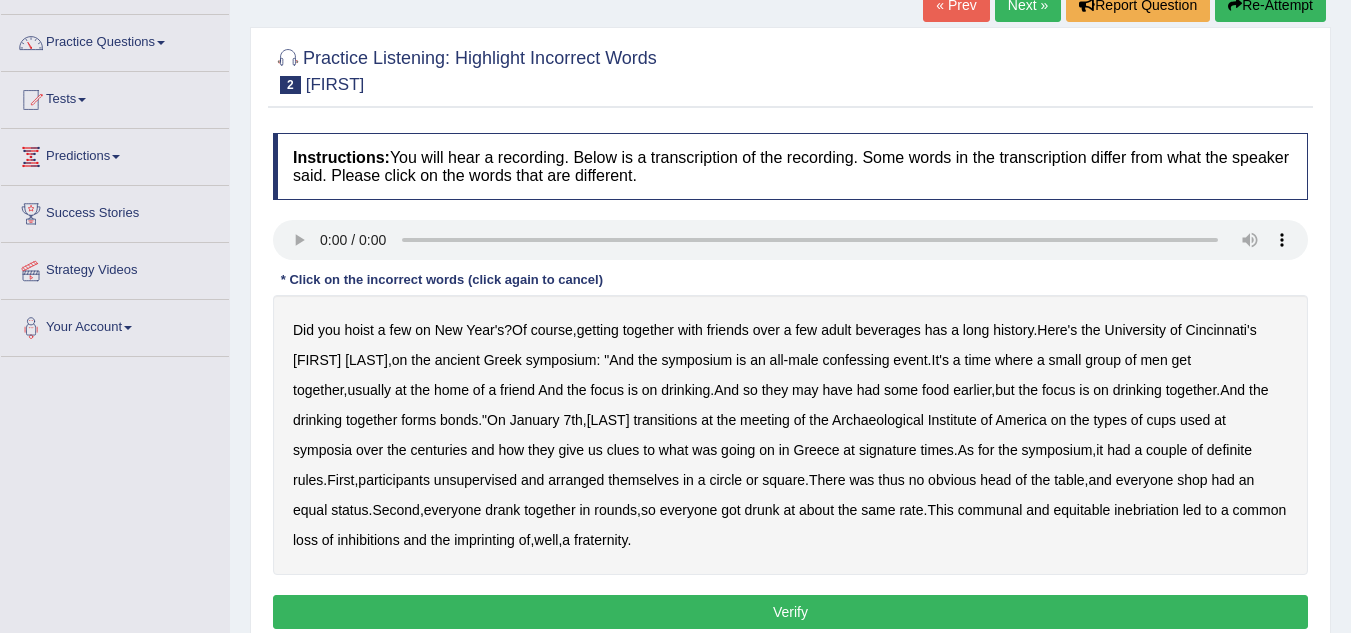scroll, scrollTop: 143, scrollLeft: 0, axis: vertical 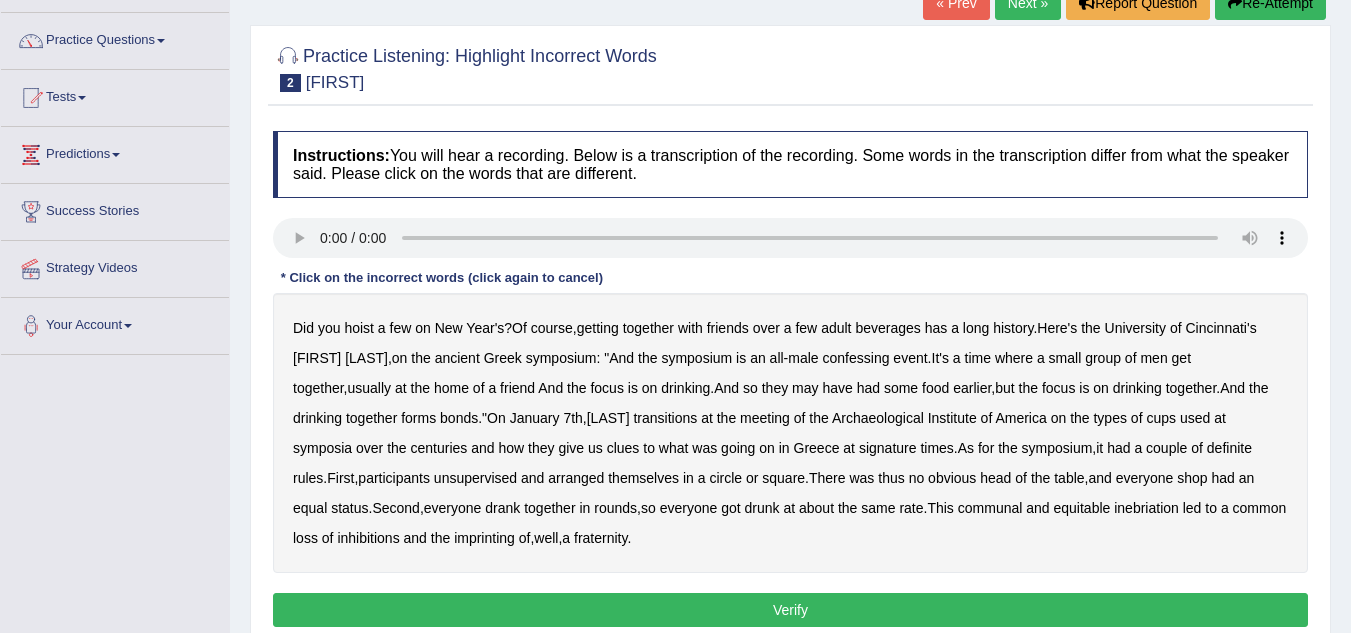 click on "confessing" at bounding box center (856, 358) 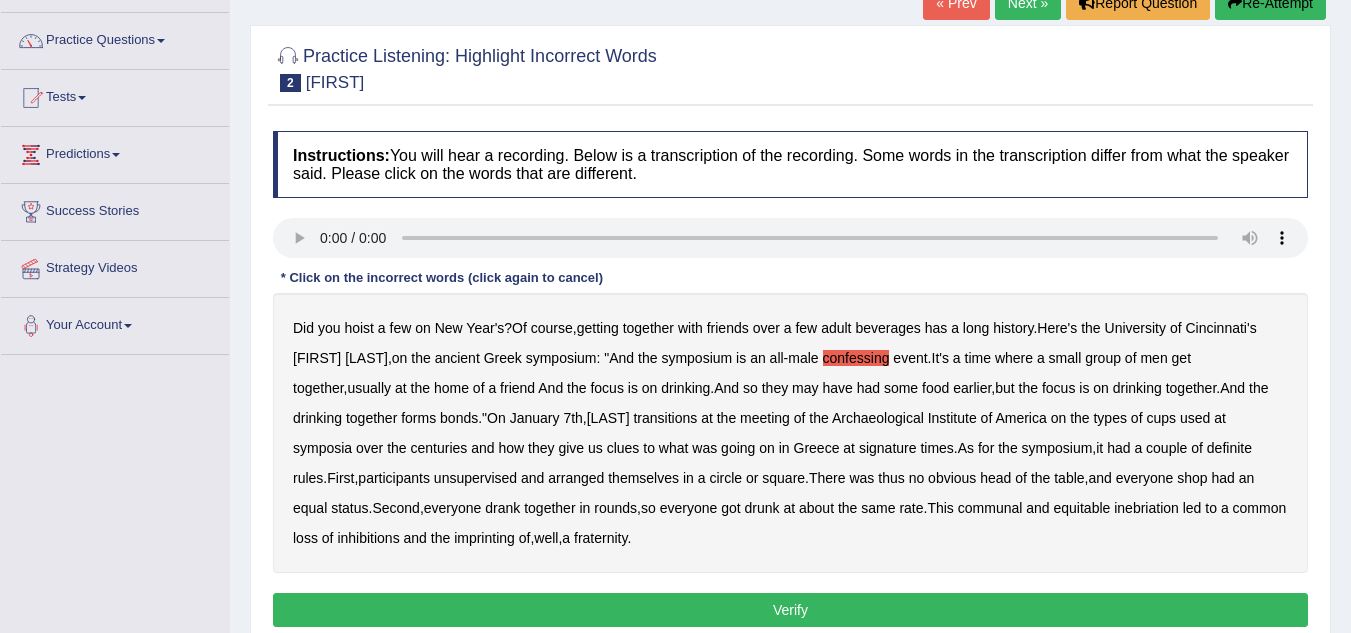 click on "transitions" at bounding box center (665, 418) 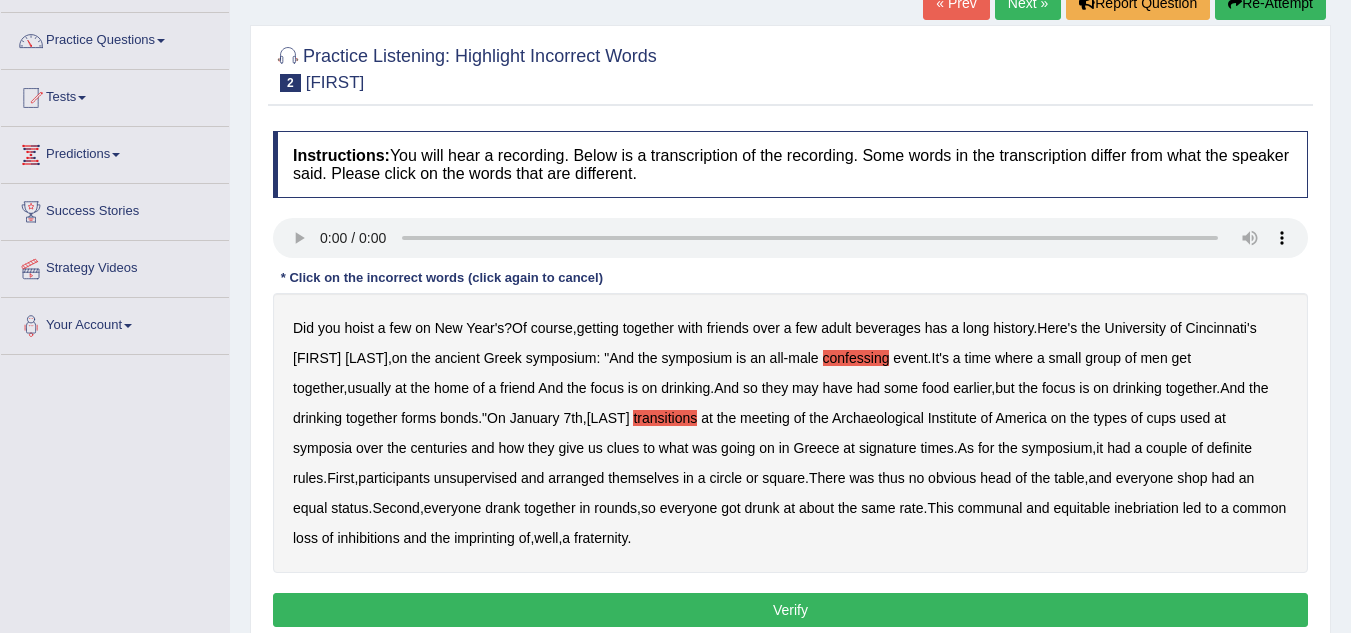 click on "signature" at bounding box center (888, 448) 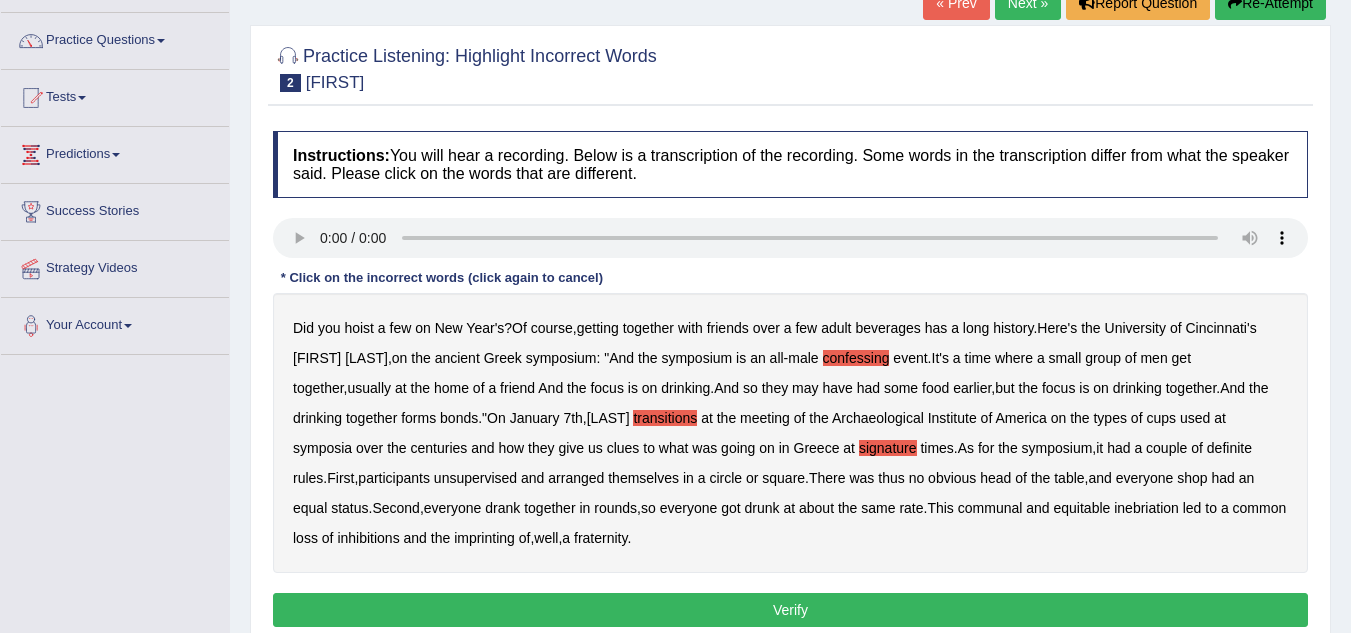 click on "unsupervised" at bounding box center (475, 478) 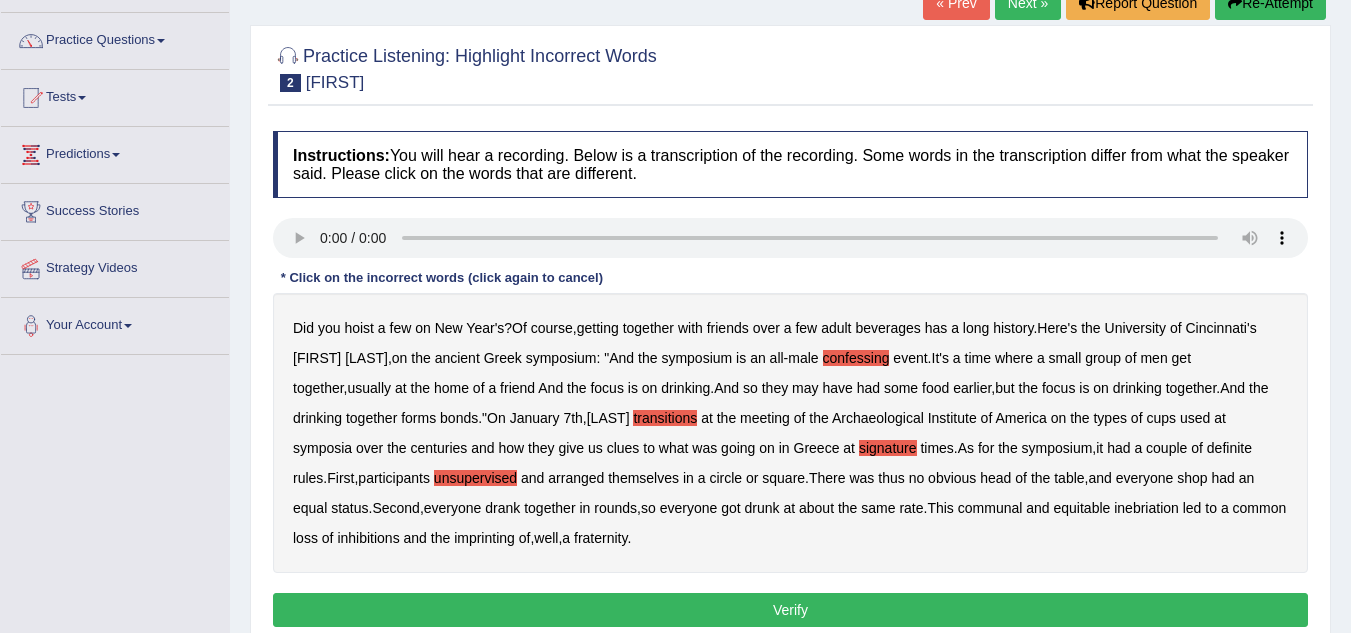 click on "shop" at bounding box center (1192, 478) 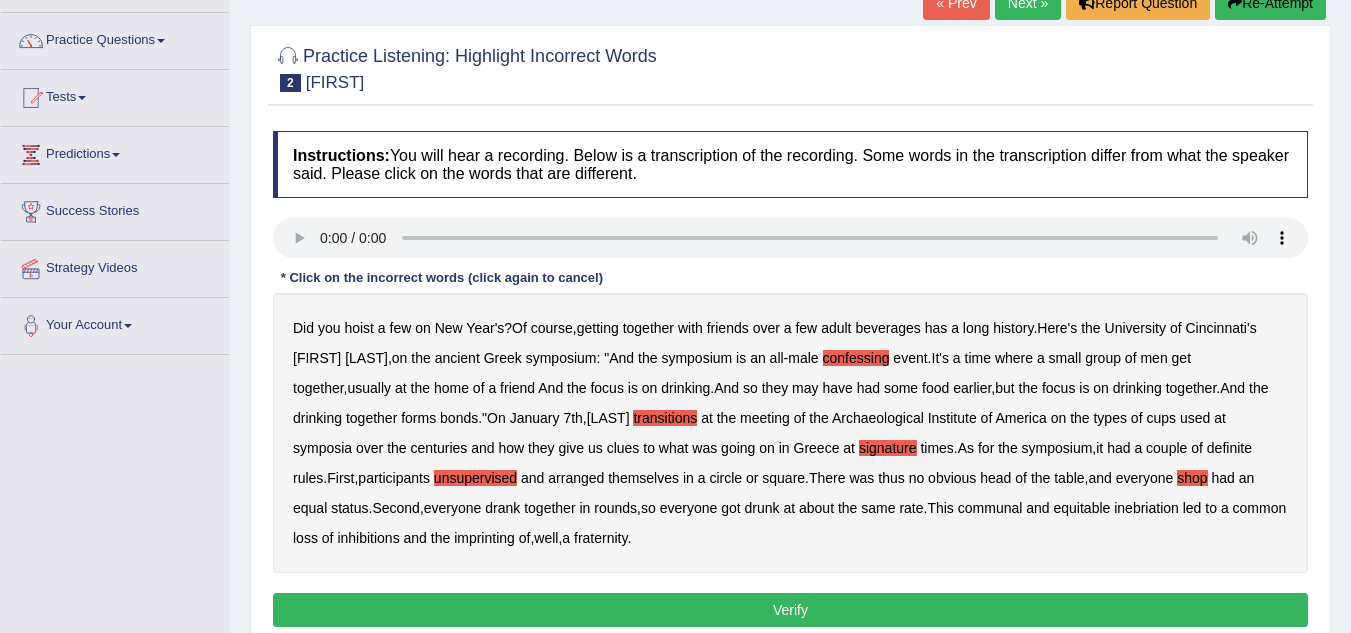 click on "imprinting" at bounding box center [484, 538] 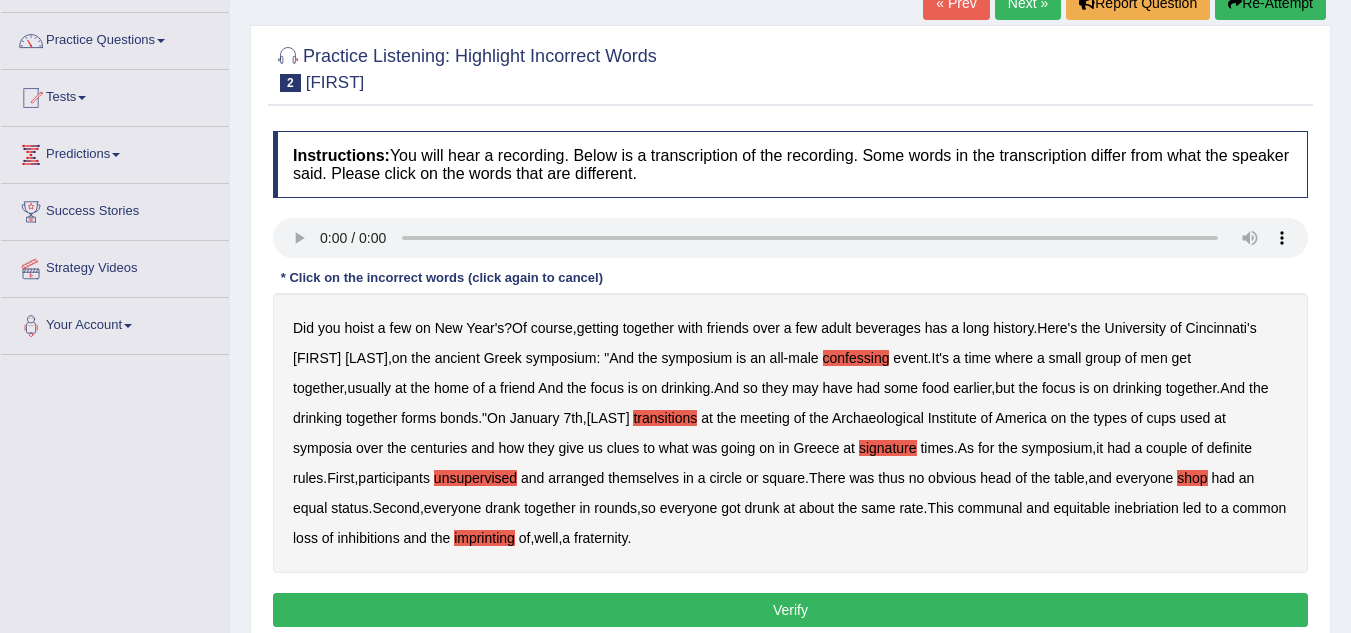 click on "Verify" at bounding box center [790, 610] 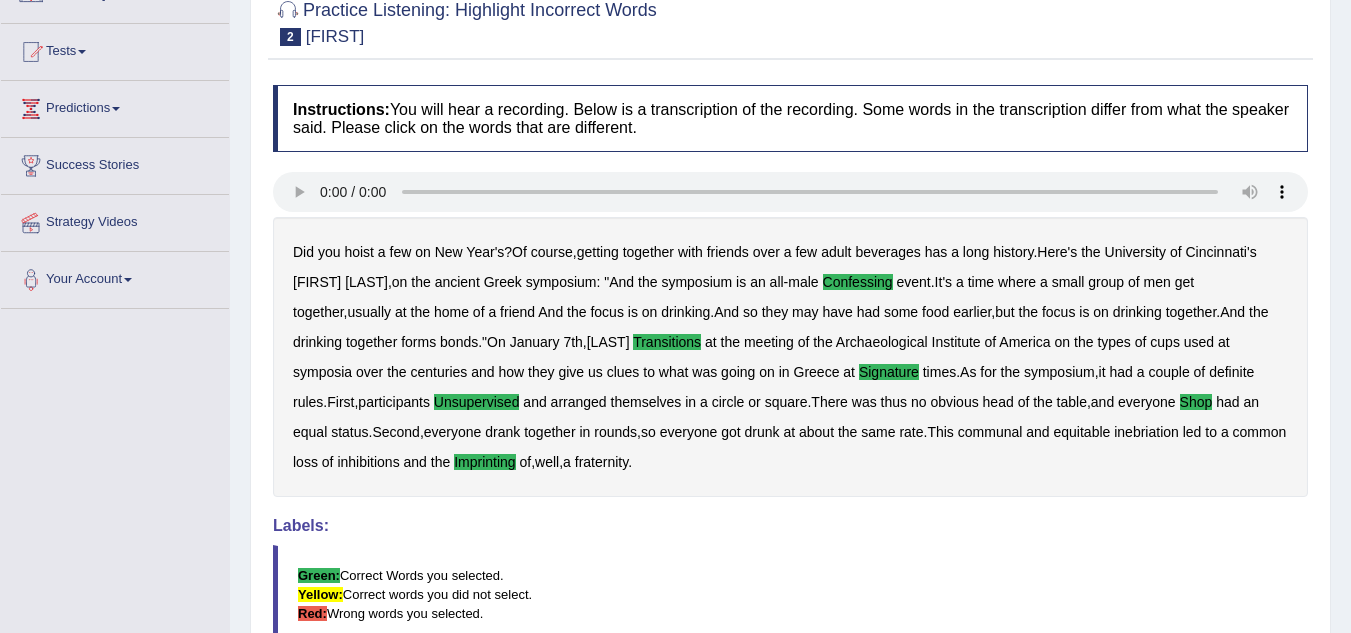 scroll, scrollTop: 0, scrollLeft: 0, axis: both 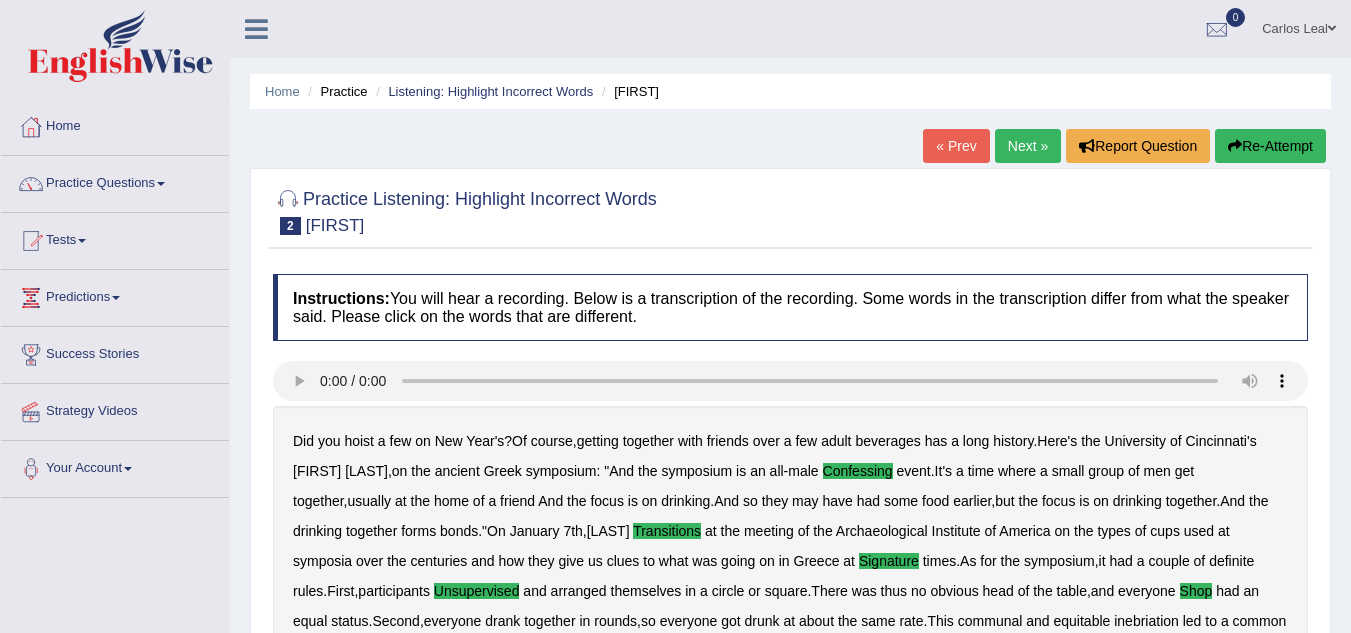 drag, startPoint x: 1345, startPoint y: 152, endPoint x: 1365, endPoint y: 172, distance: 28.284271 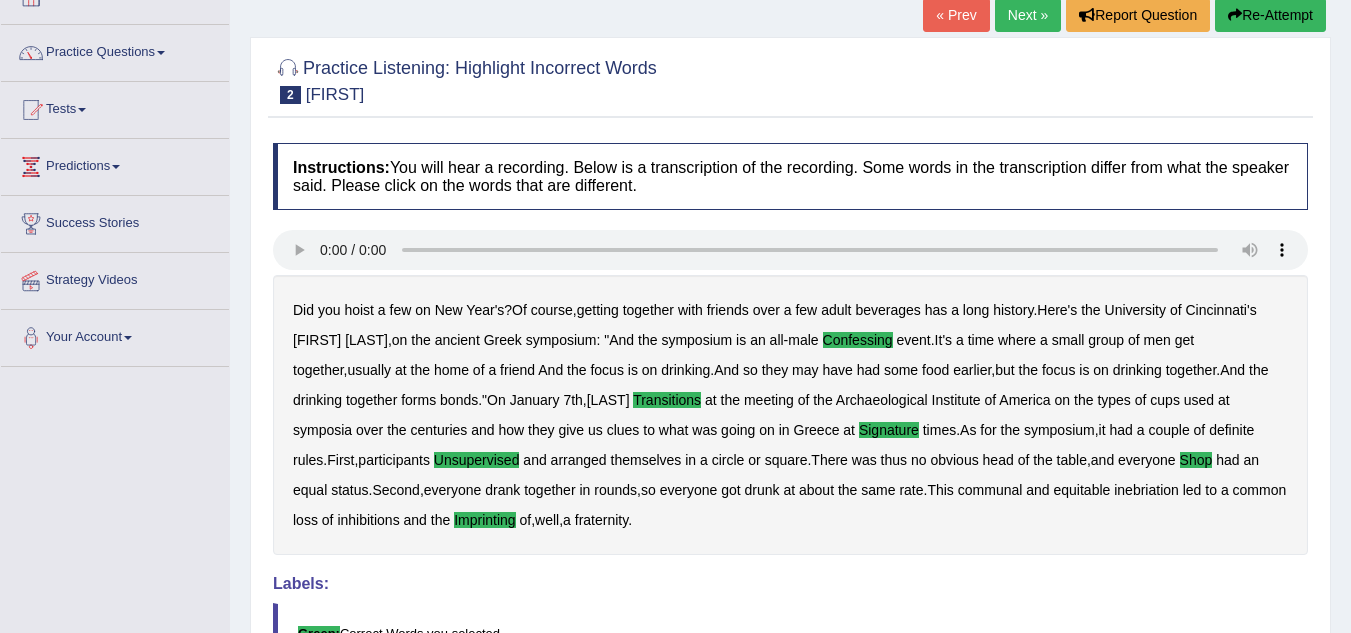 scroll, scrollTop: 133, scrollLeft: 0, axis: vertical 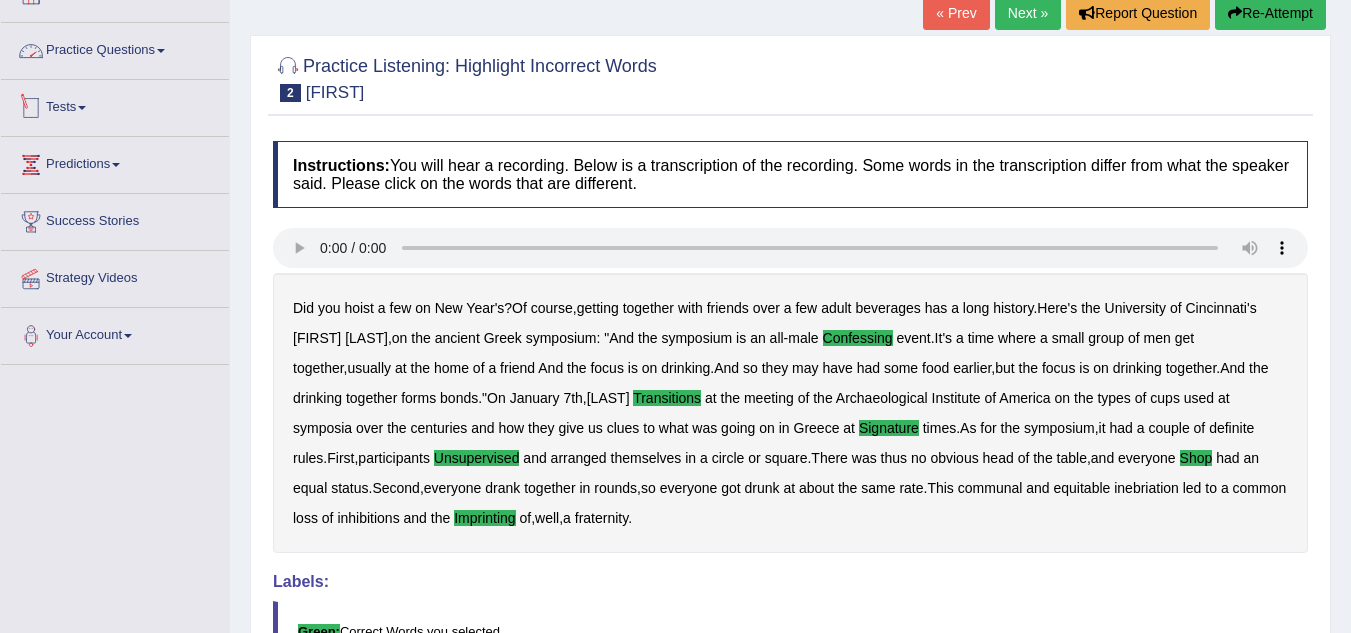 click at bounding box center (31, 51) 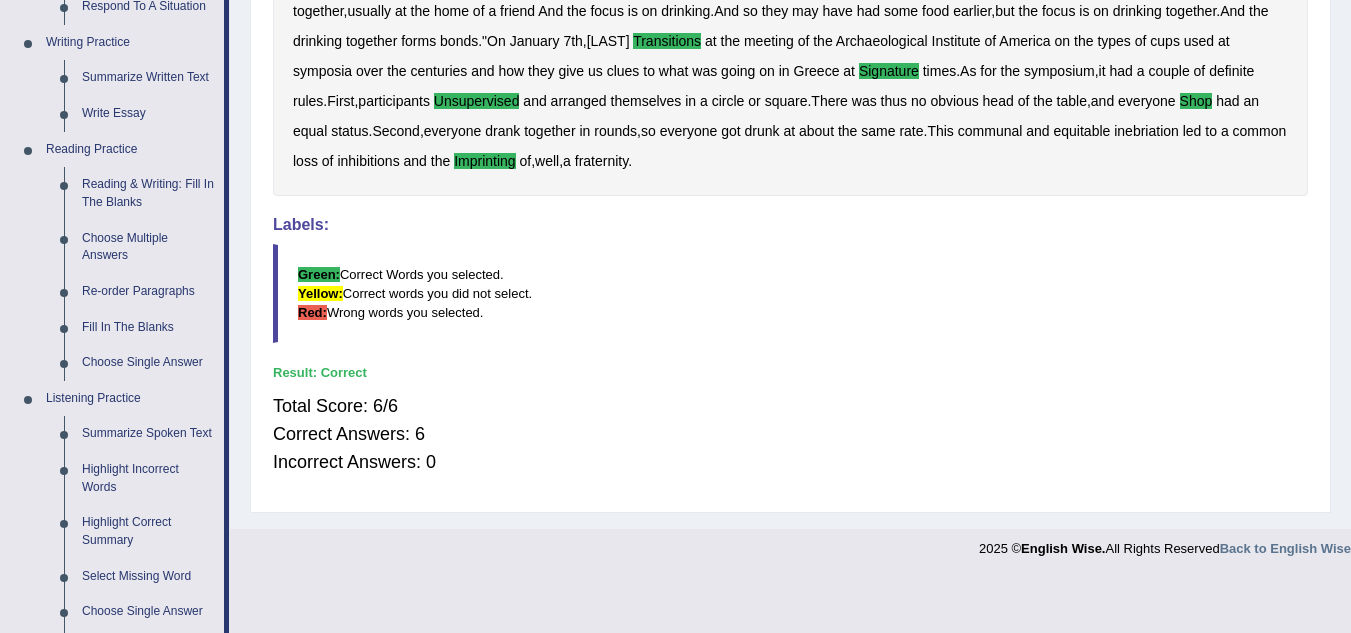 scroll, scrollTop: 505, scrollLeft: 0, axis: vertical 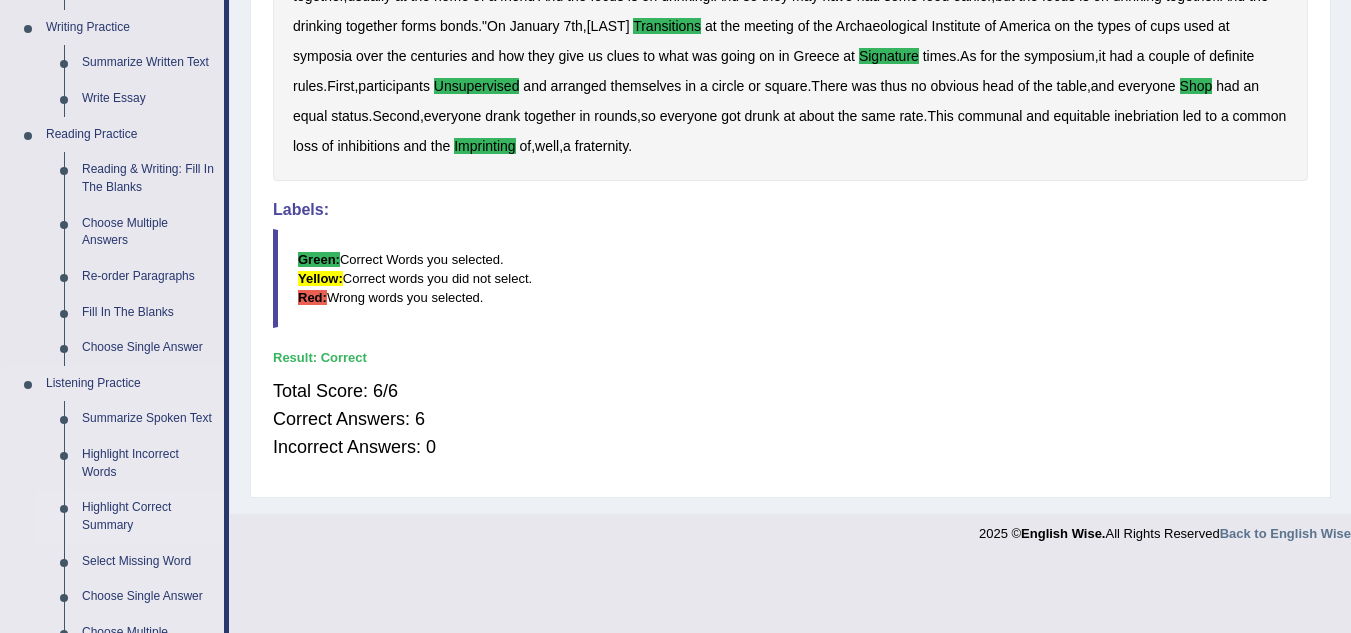 click on "Highlight Correct Summary" at bounding box center (148, 516) 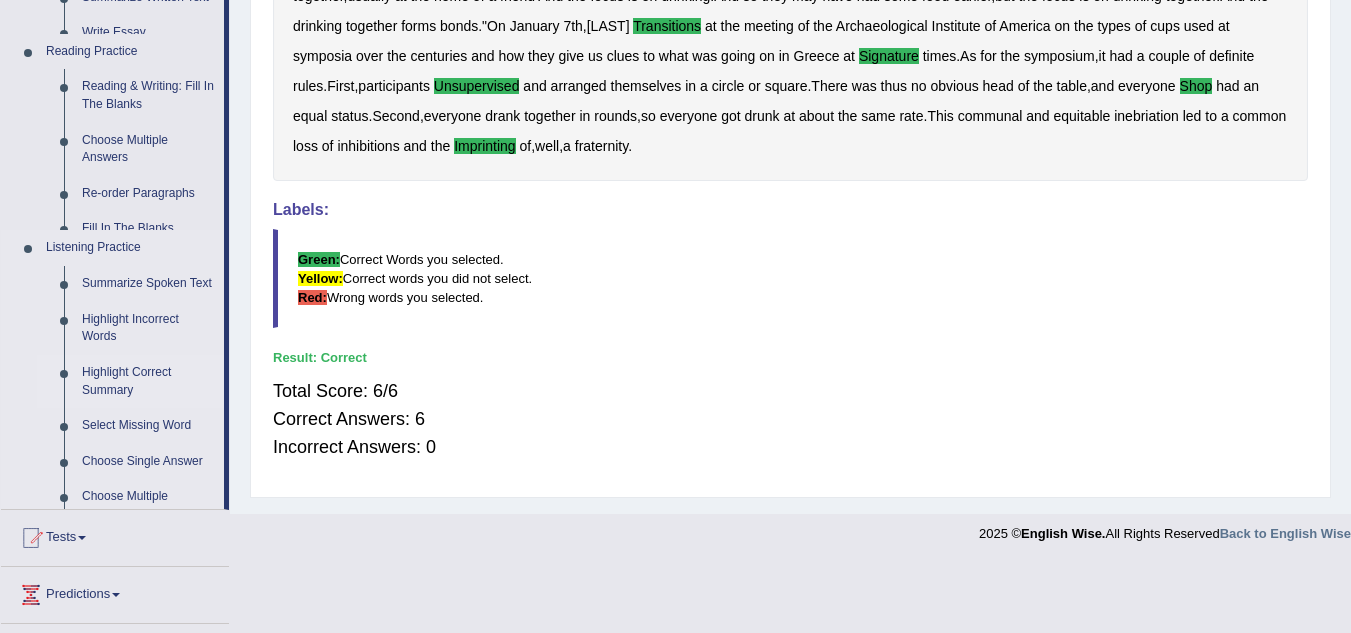 scroll, scrollTop: 484, scrollLeft: 0, axis: vertical 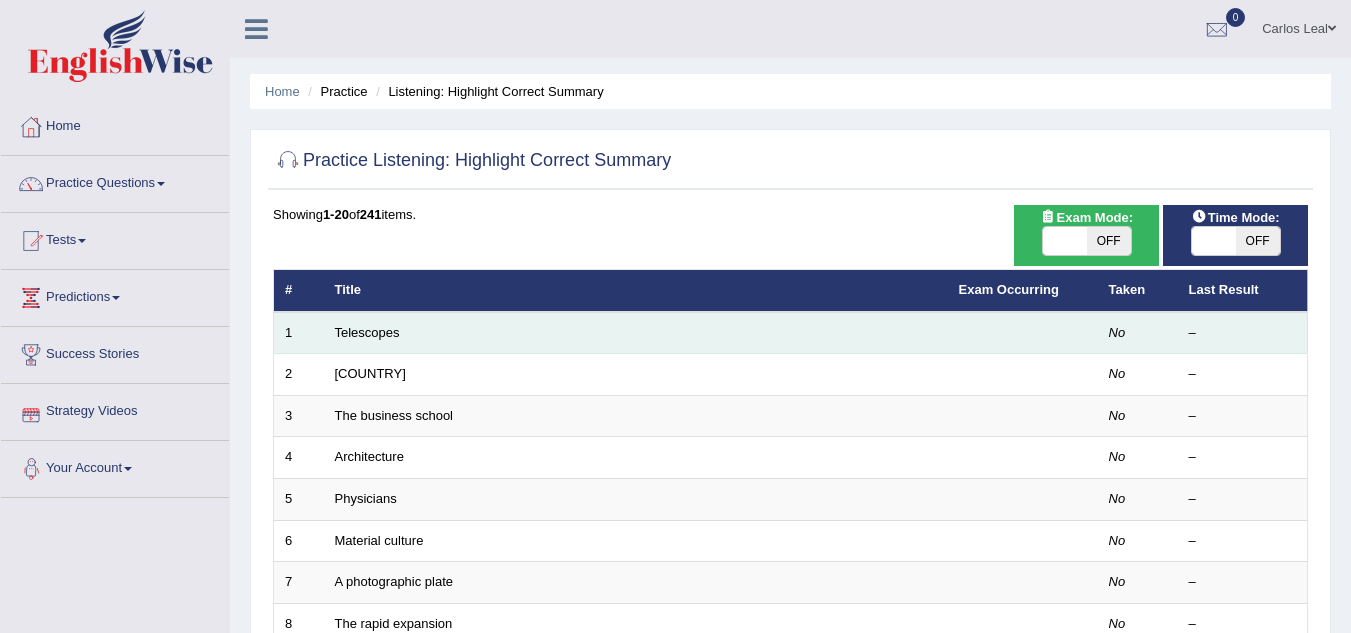 click on "Telescopes" at bounding box center (636, 333) 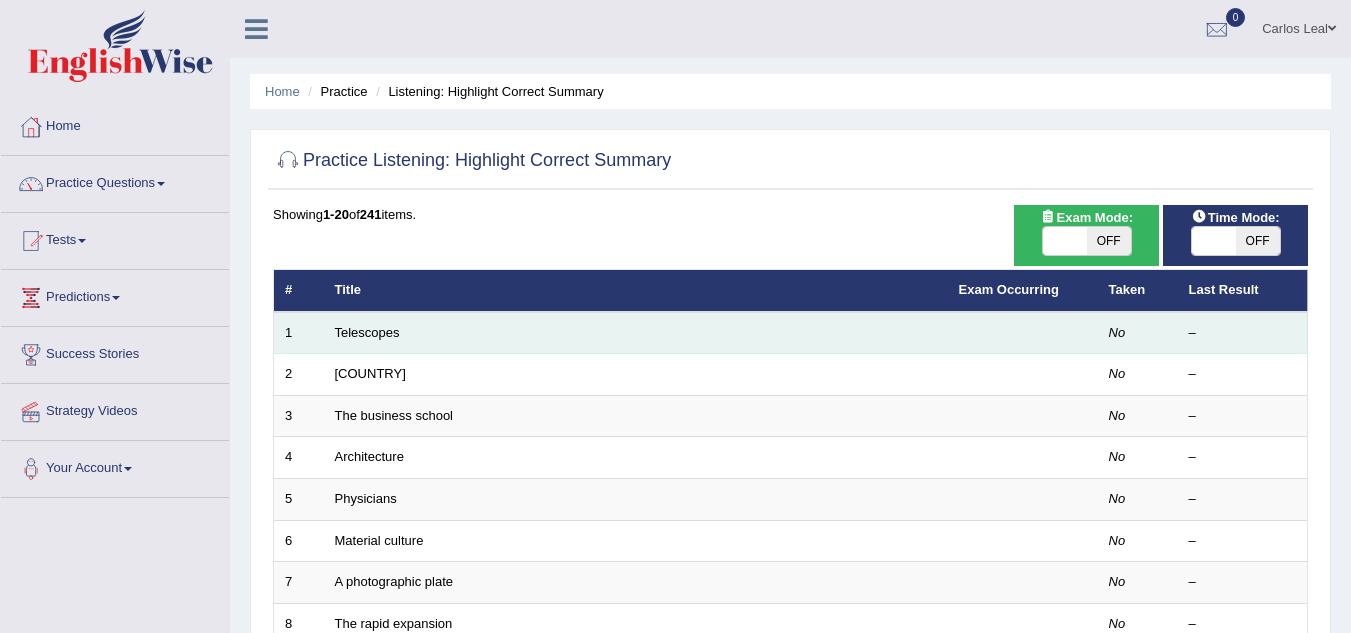 click on "Telescopes" at bounding box center [636, 333] 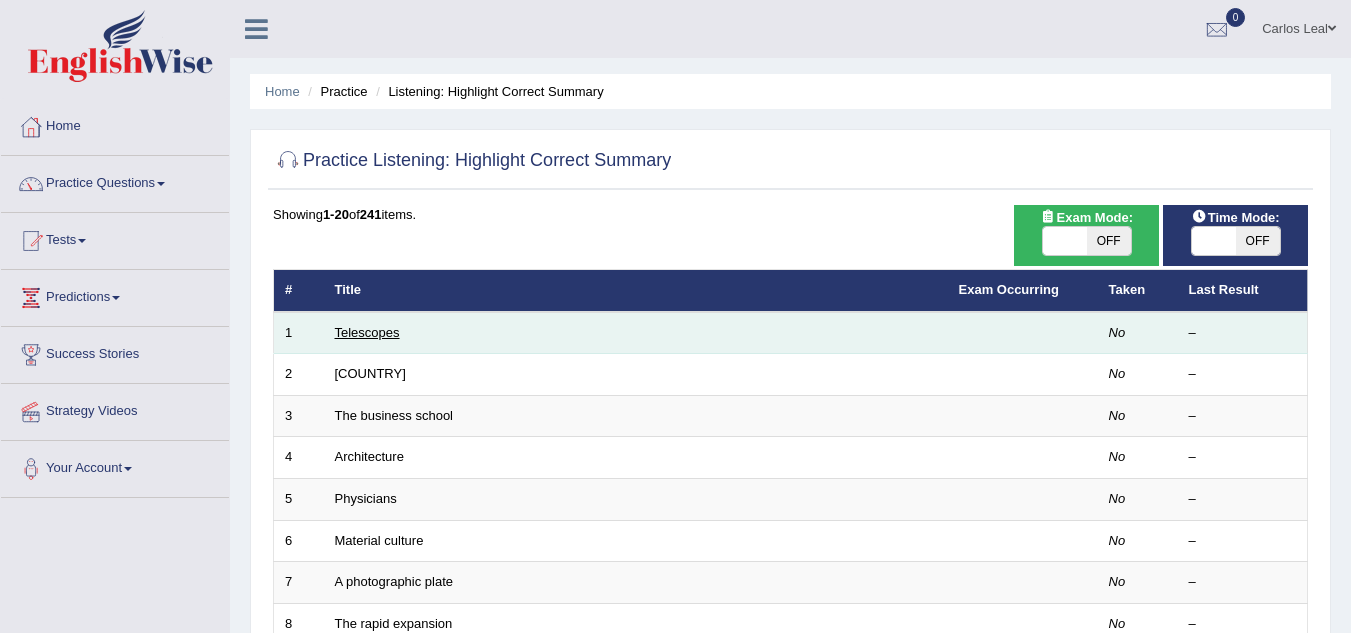 click on "Telescopes" at bounding box center (367, 332) 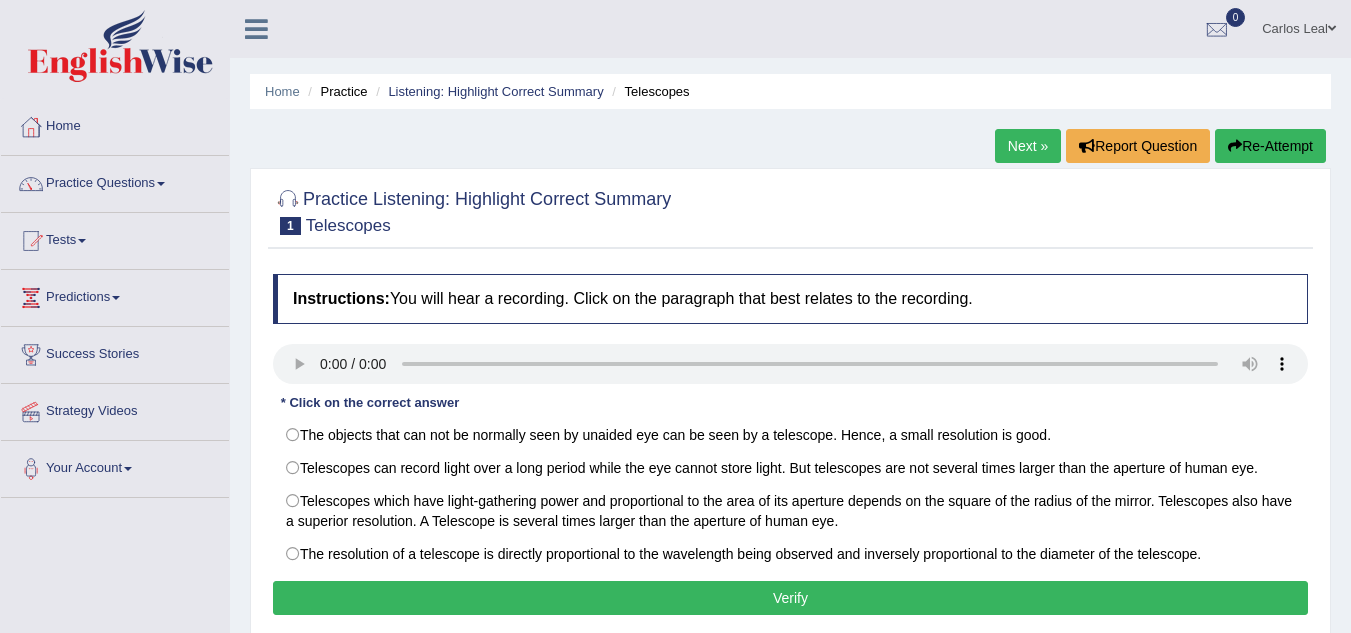 scroll, scrollTop: 0, scrollLeft: 0, axis: both 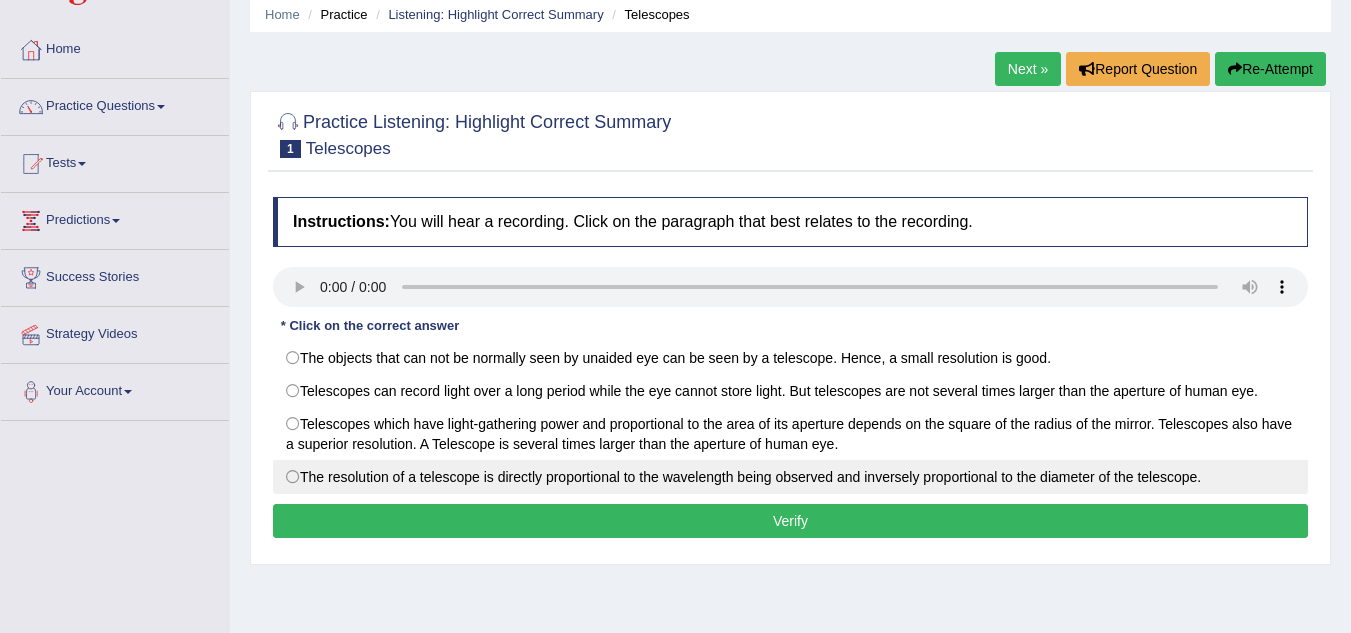 click on "The resolution of a telescope is directly proportional to the wavelength being observed and inversely proportional to the diameter of the telescope." at bounding box center [790, 477] 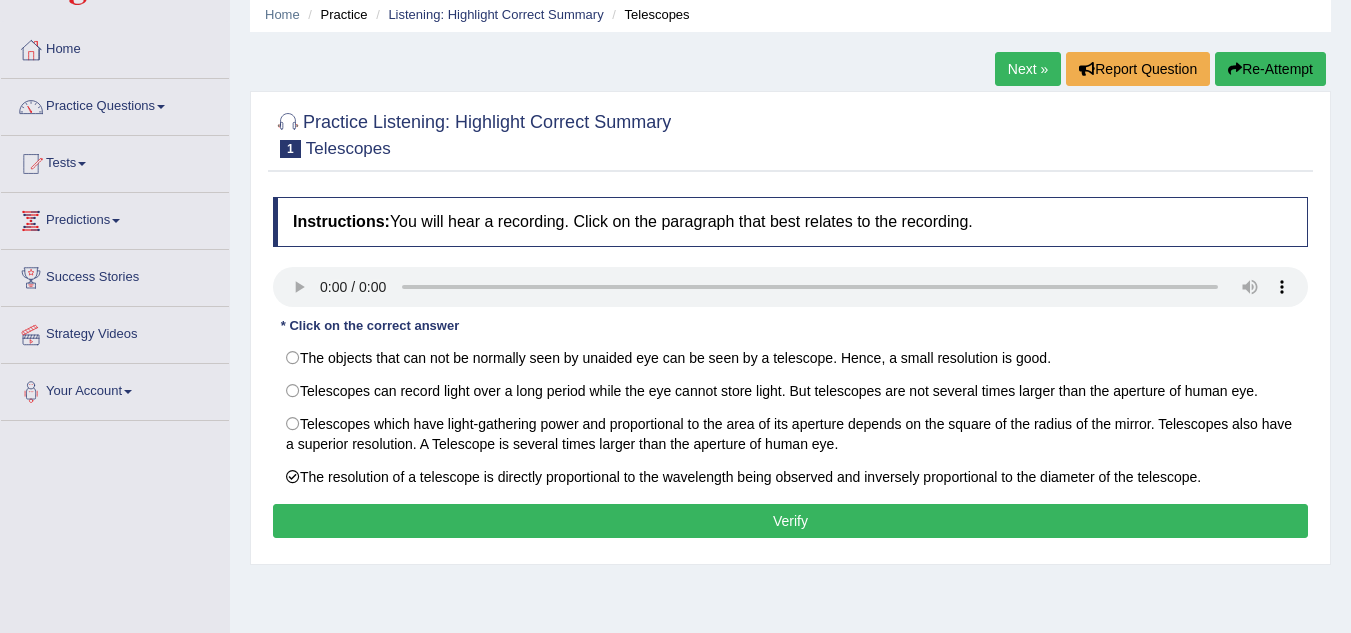 click on "Verify" at bounding box center (790, 521) 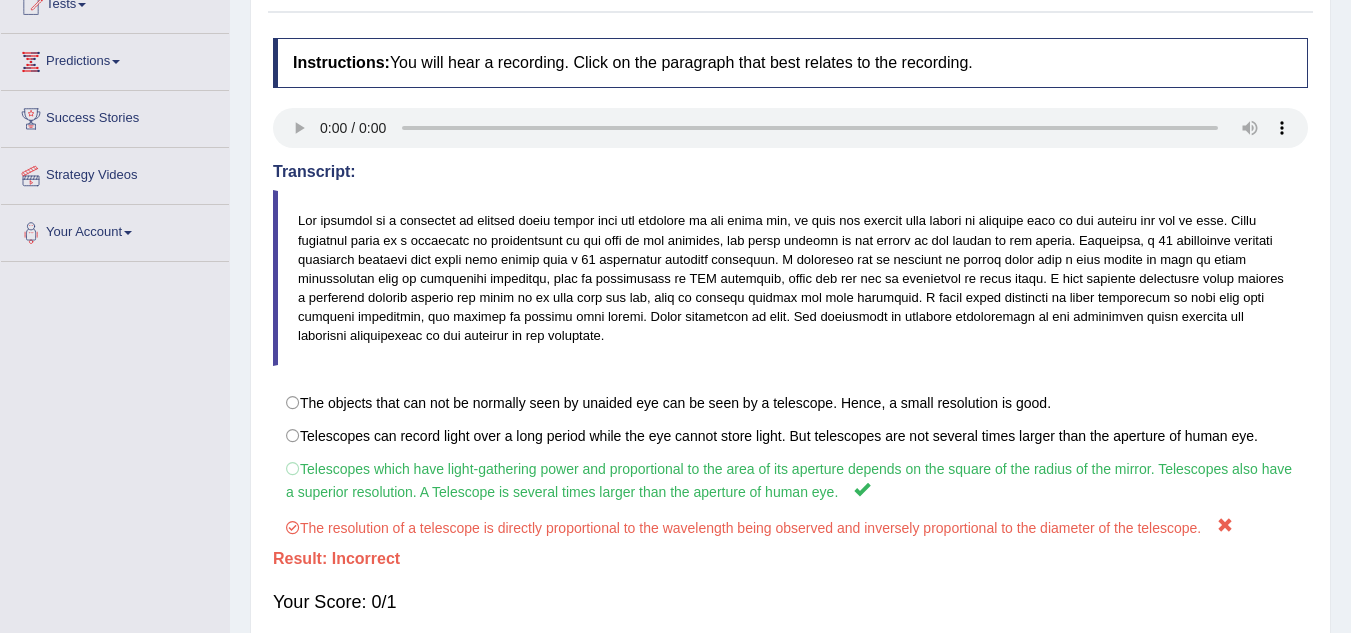 scroll, scrollTop: 238, scrollLeft: 0, axis: vertical 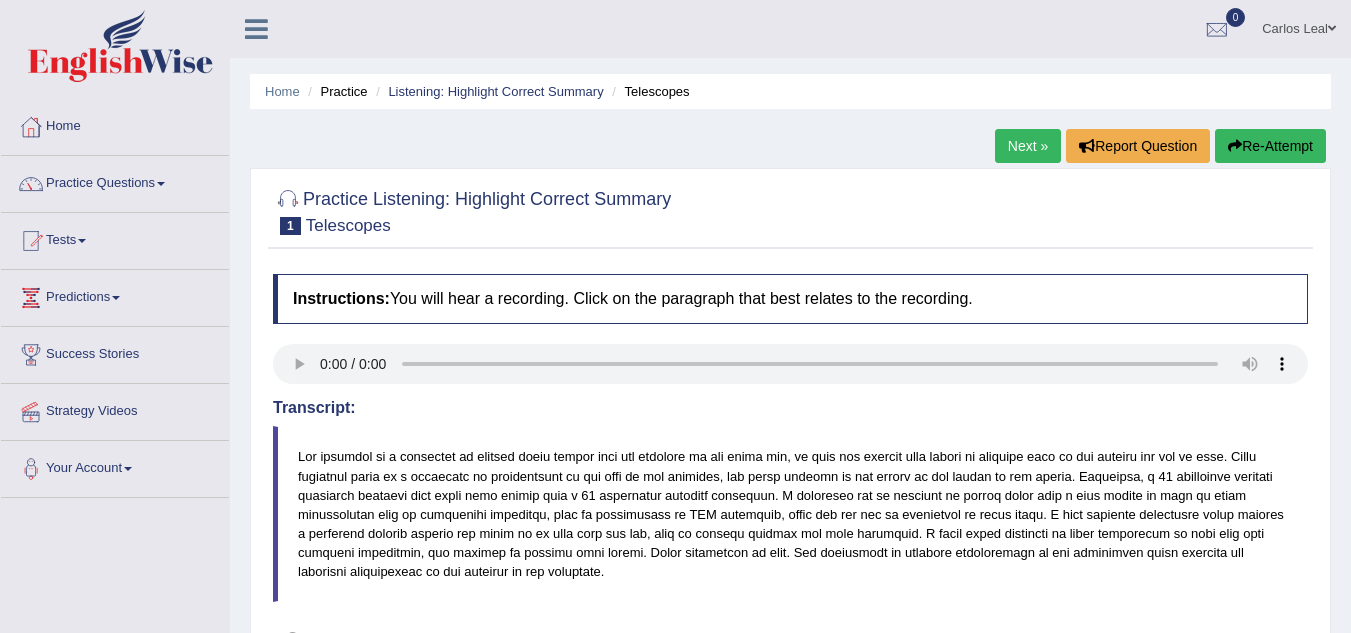 click on "Next »" at bounding box center [1028, 146] 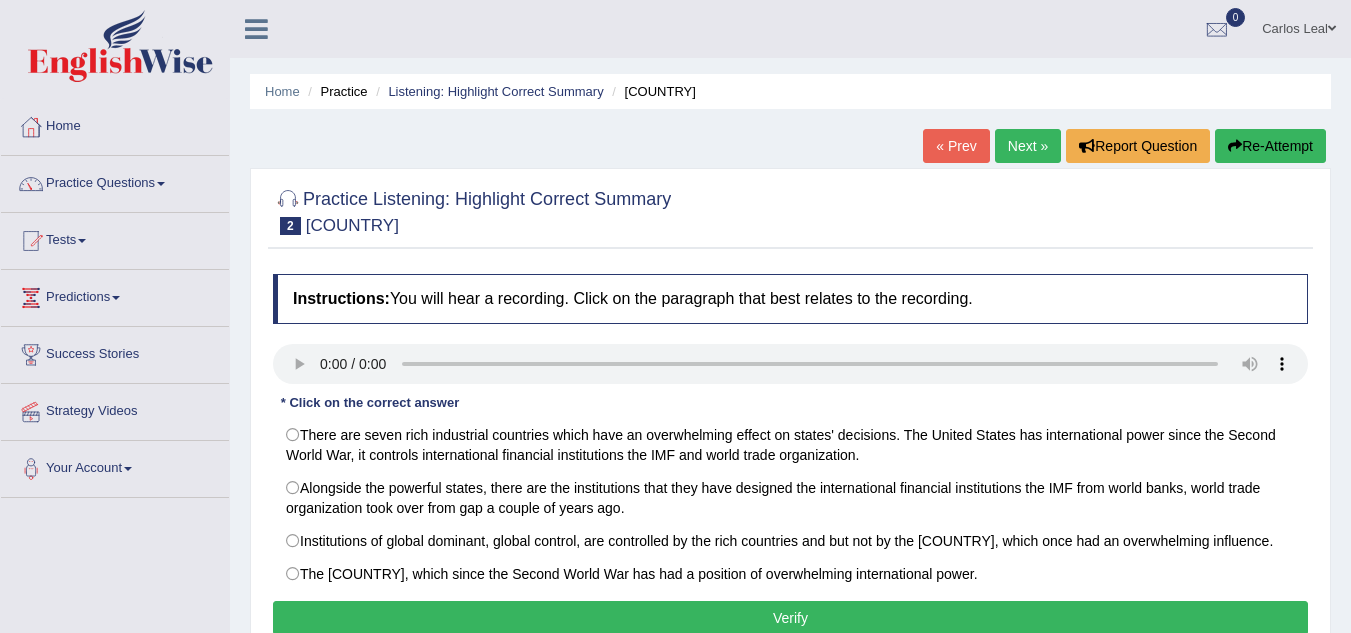 scroll, scrollTop: 0, scrollLeft: 0, axis: both 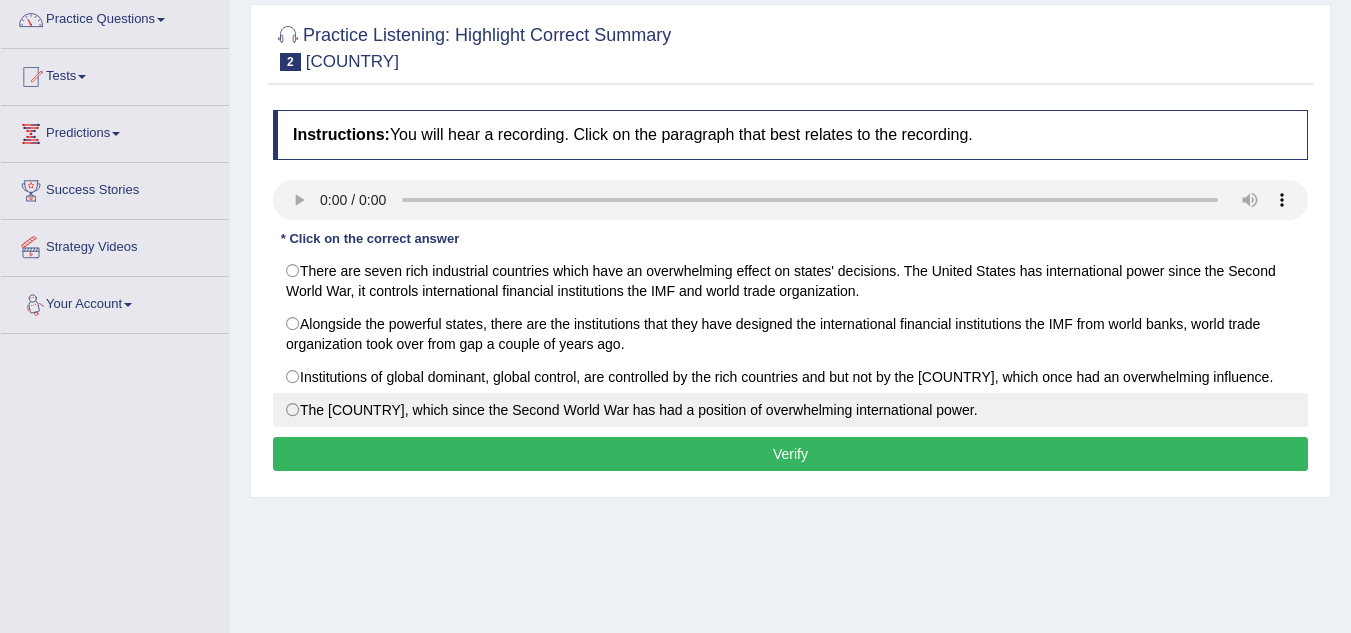 click on "The [COUNTRY], which since the Second World War has had a position of overwhelming international power." at bounding box center (790, 410) 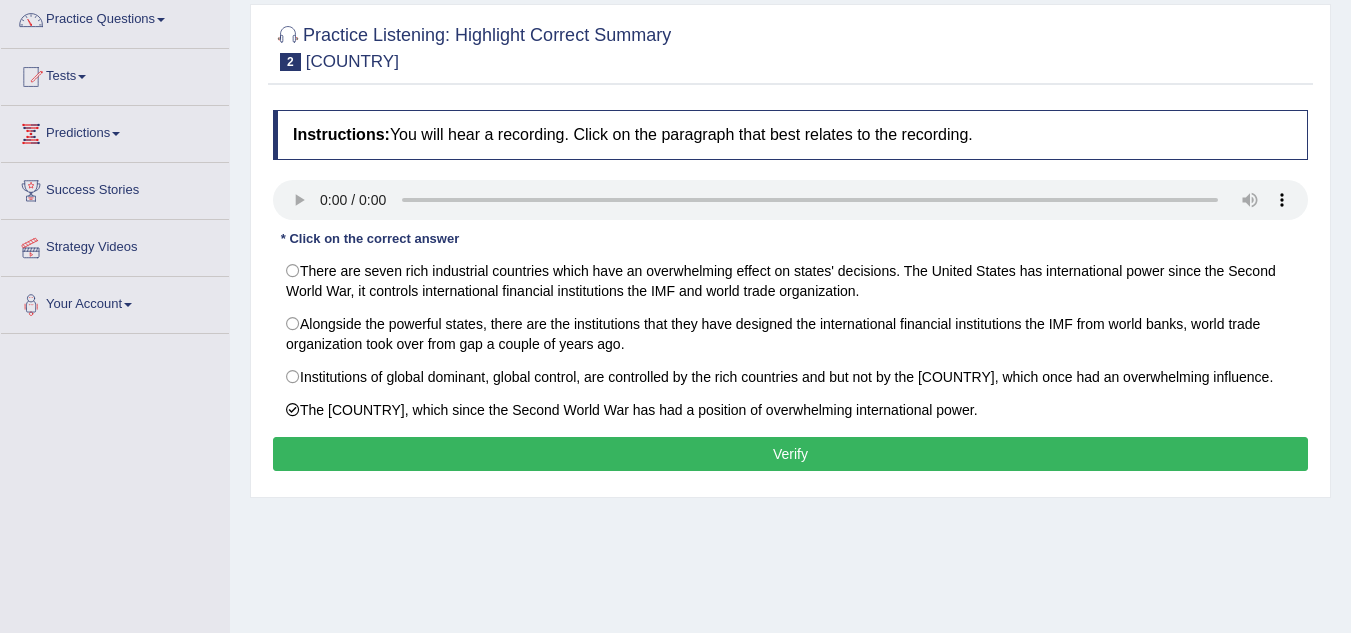 click on "Verify" at bounding box center (790, 454) 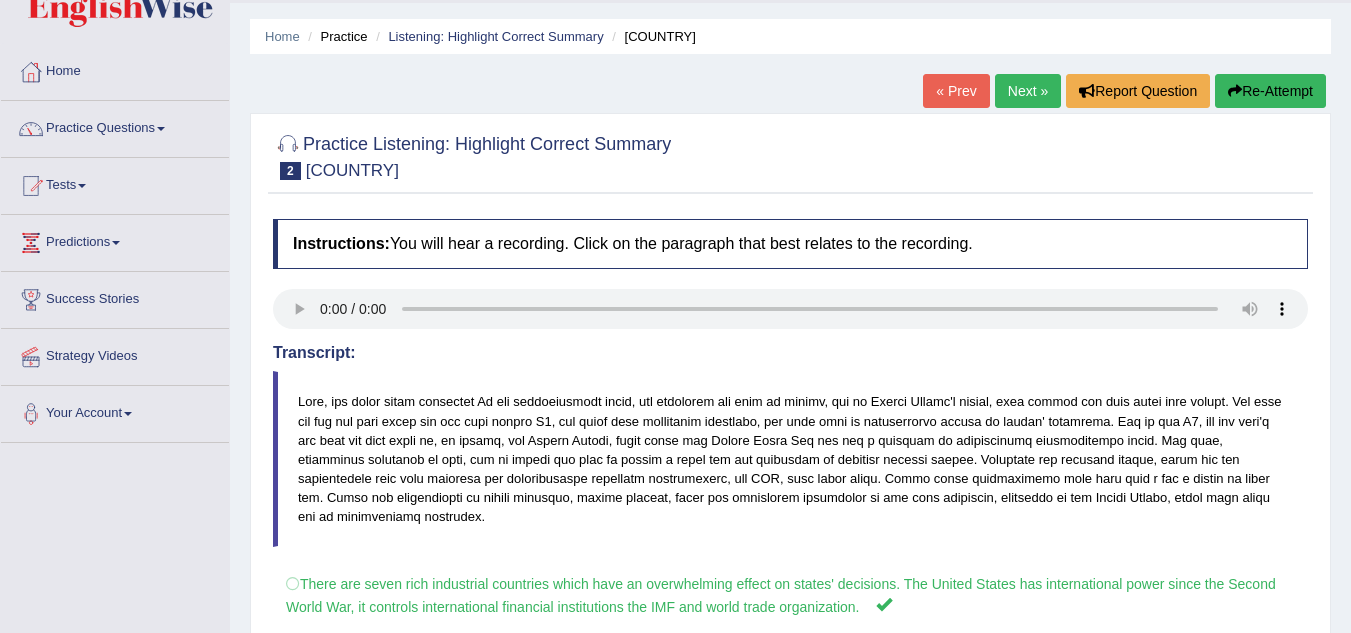 scroll, scrollTop: 53, scrollLeft: 0, axis: vertical 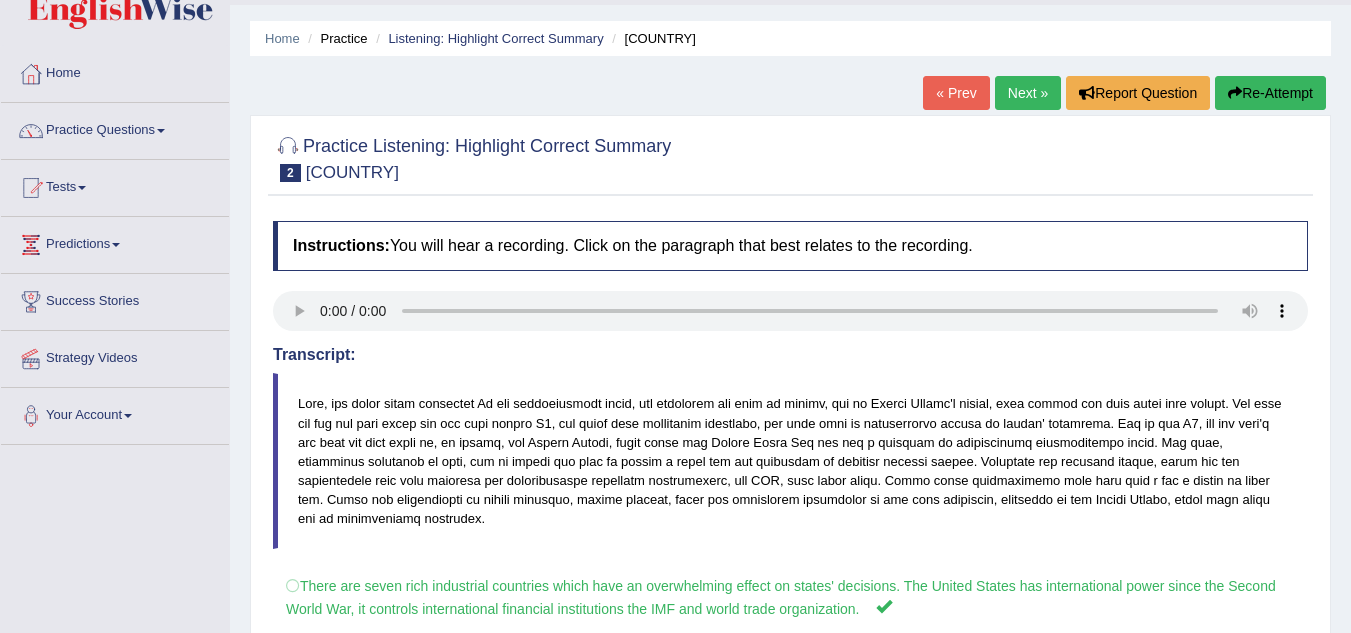 click on "Next »" at bounding box center [1028, 93] 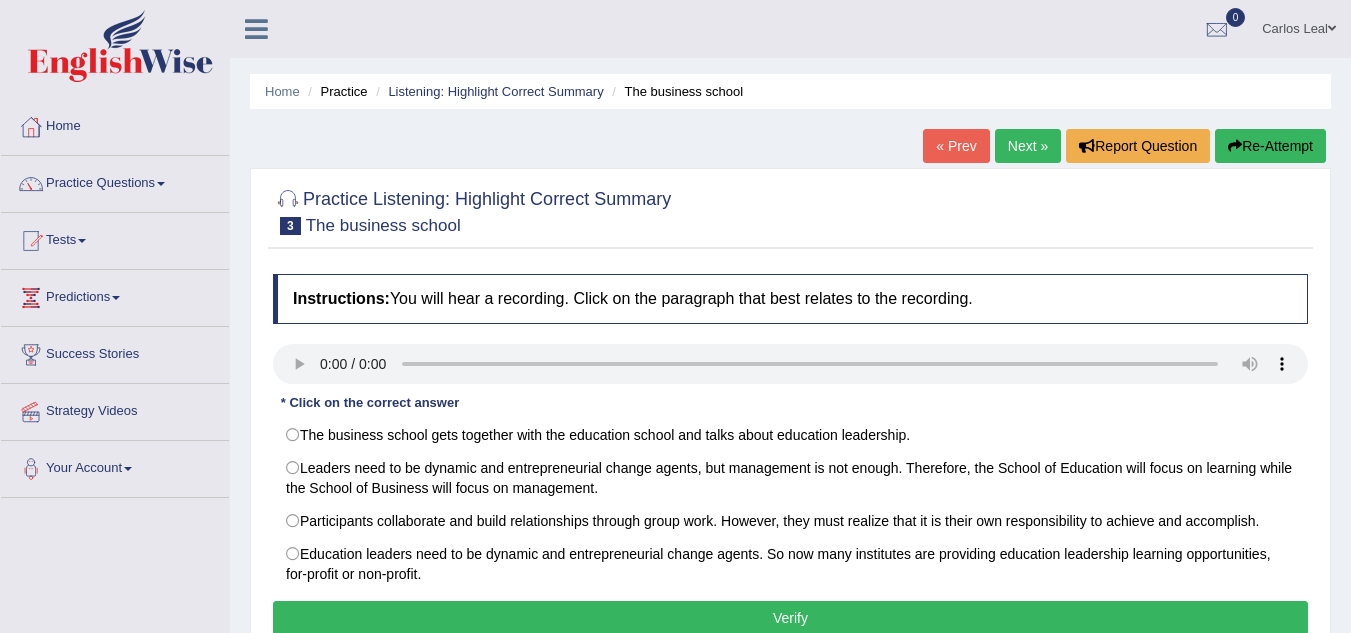 scroll, scrollTop: 0, scrollLeft: 0, axis: both 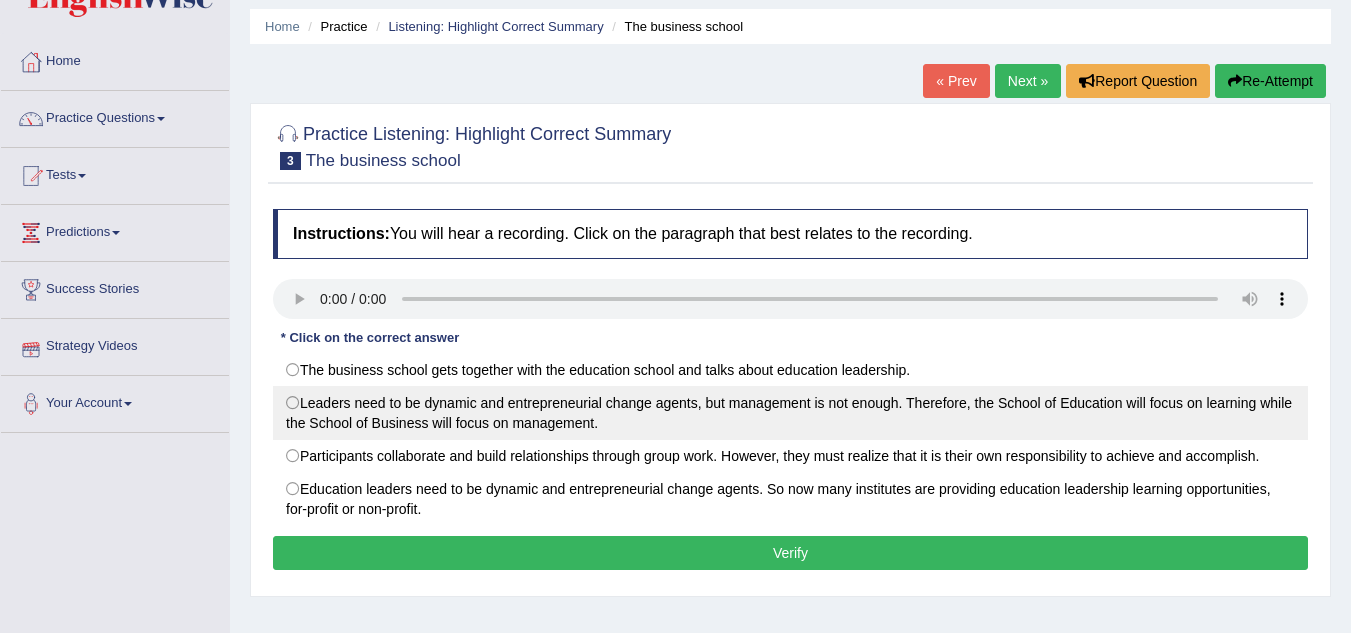 click on "Leaders need to be dynamic and entrepreneurial change agents, but management is not enough. Therefore, the School of Education will focus on learning while the School of Business will focus on management." at bounding box center [790, 413] 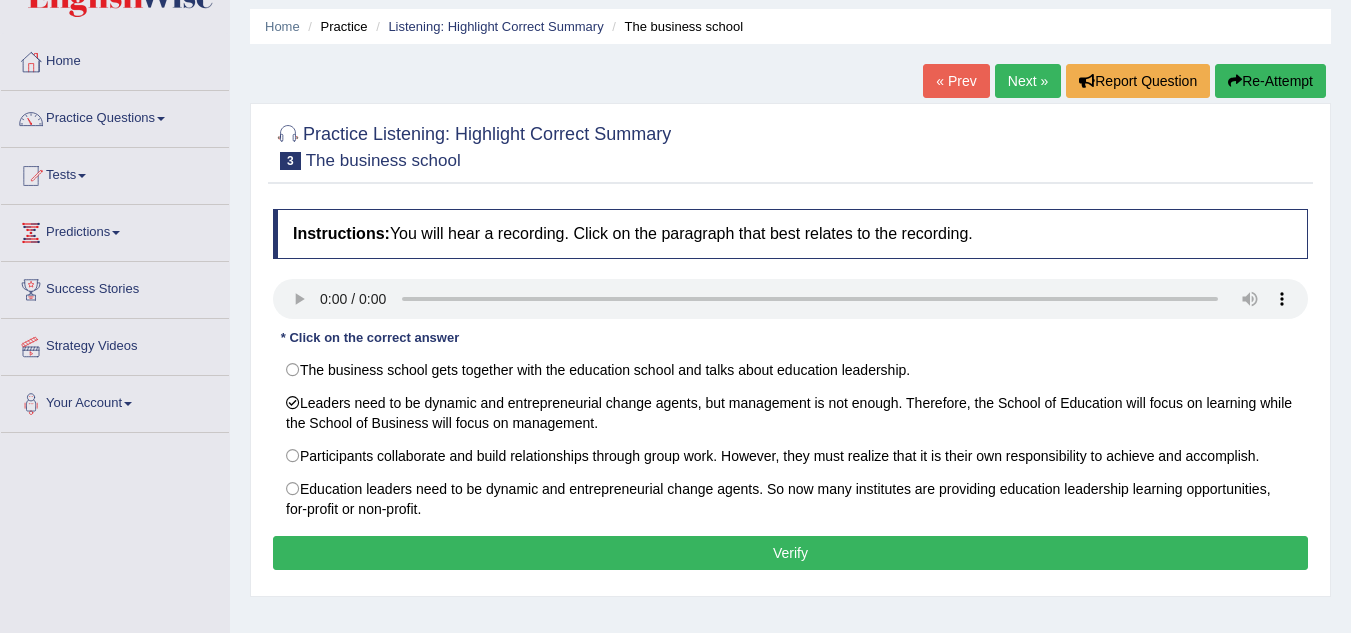 click on "Verify" at bounding box center [790, 553] 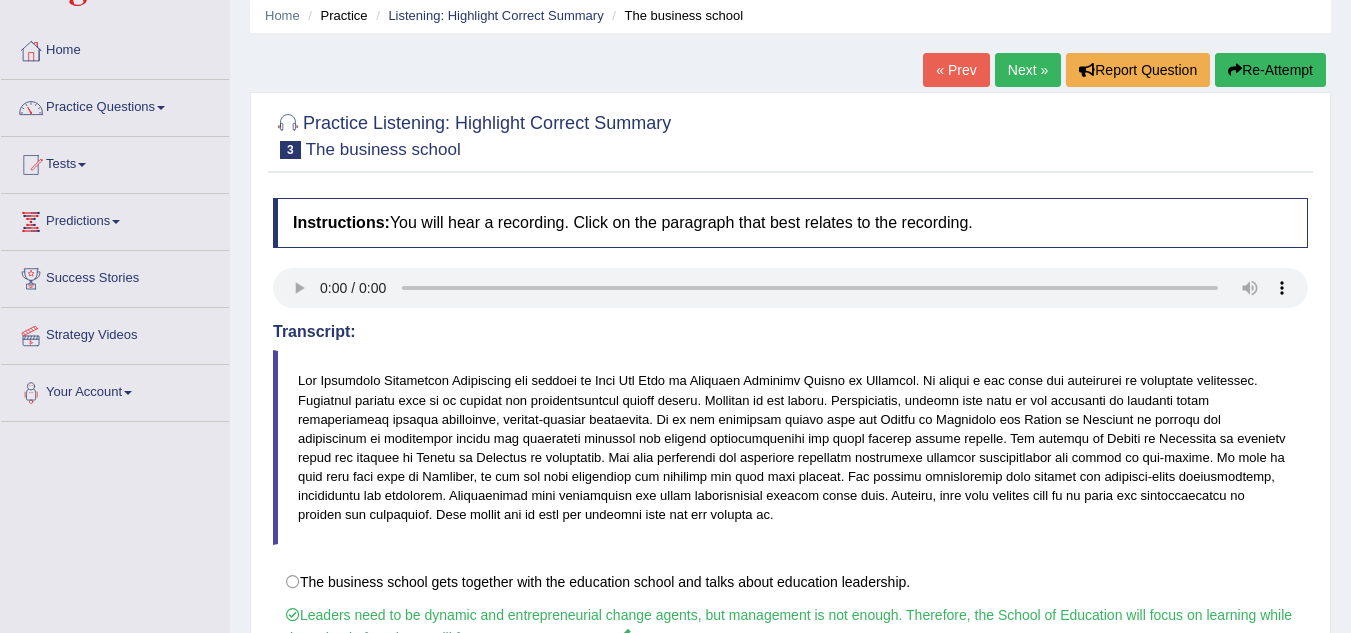 scroll, scrollTop: 63, scrollLeft: 0, axis: vertical 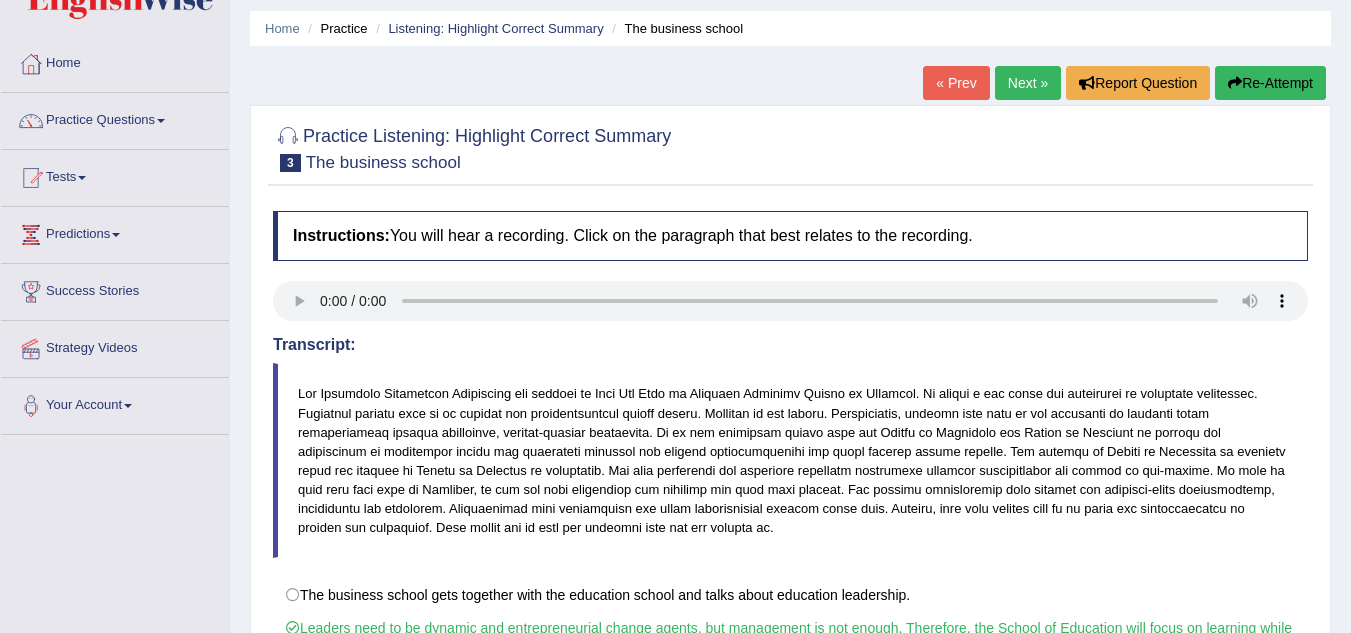 click on "Next »" at bounding box center [1028, 83] 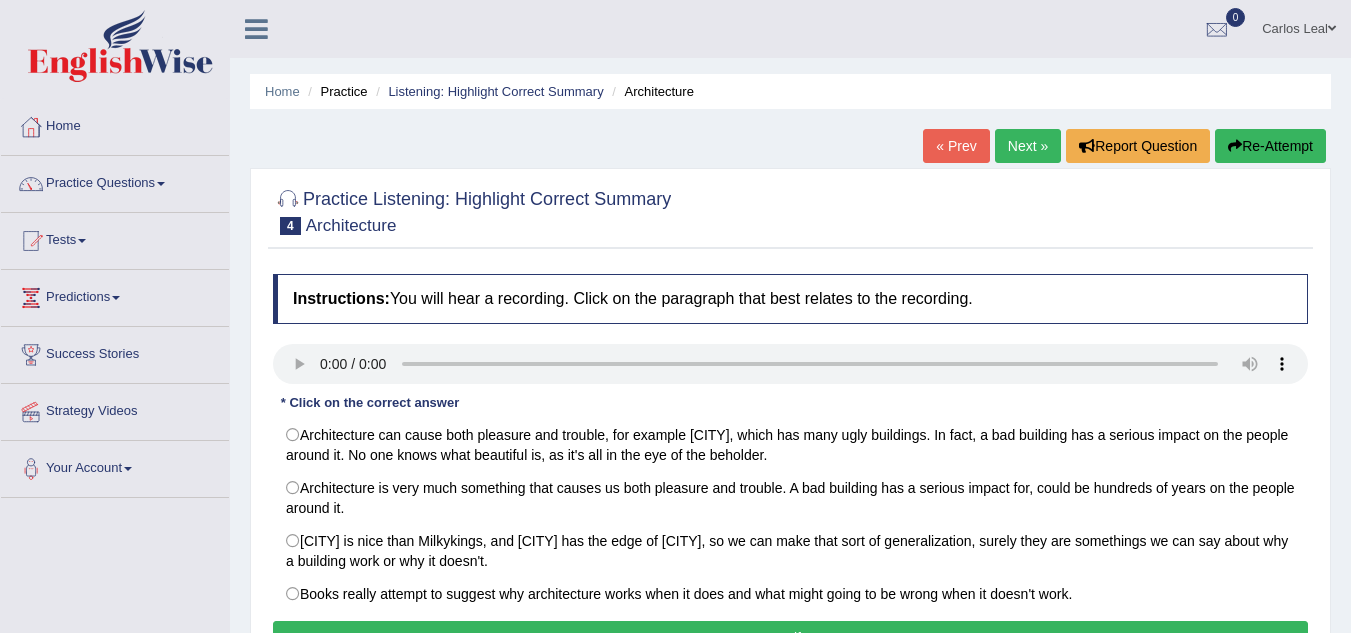 scroll, scrollTop: 0, scrollLeft: 0, axis: both 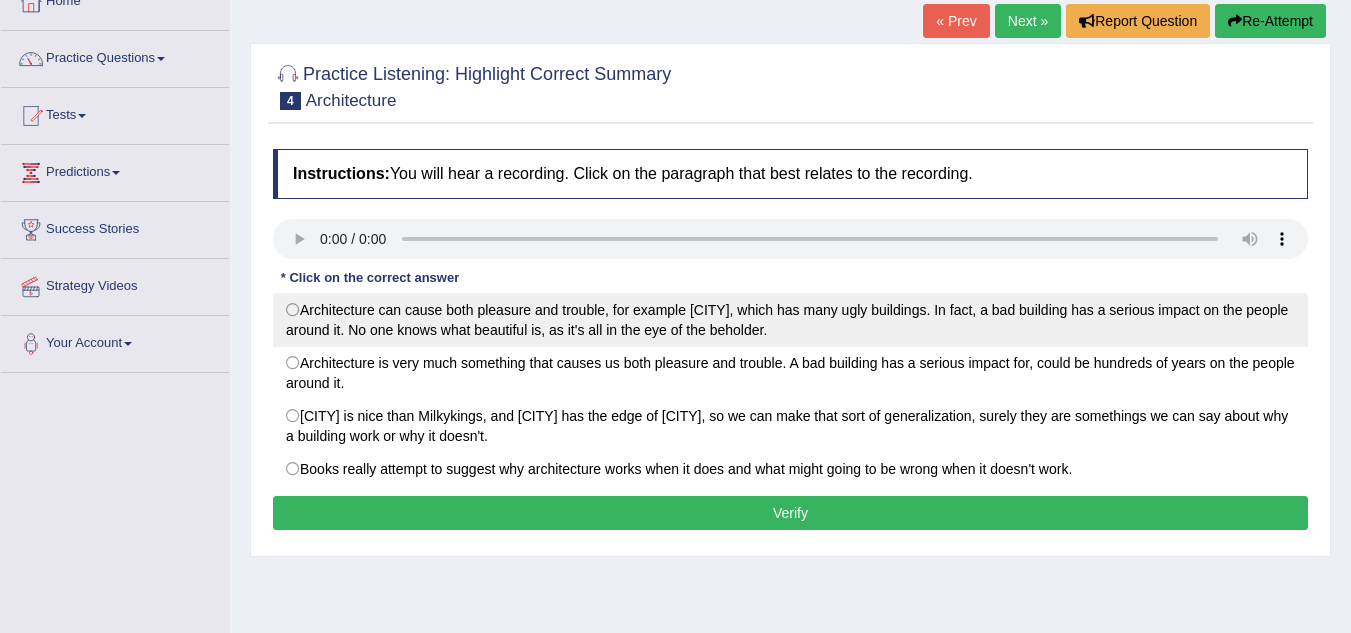 click on "Architecture can cause both pleasure and trouble, for example London, which has many ugly buildings. In fact, a bad building has a serious impact on the people around it. No one knows what beautiful is, as it's all in the eye of the beholder." at bounding box center (790, 320) 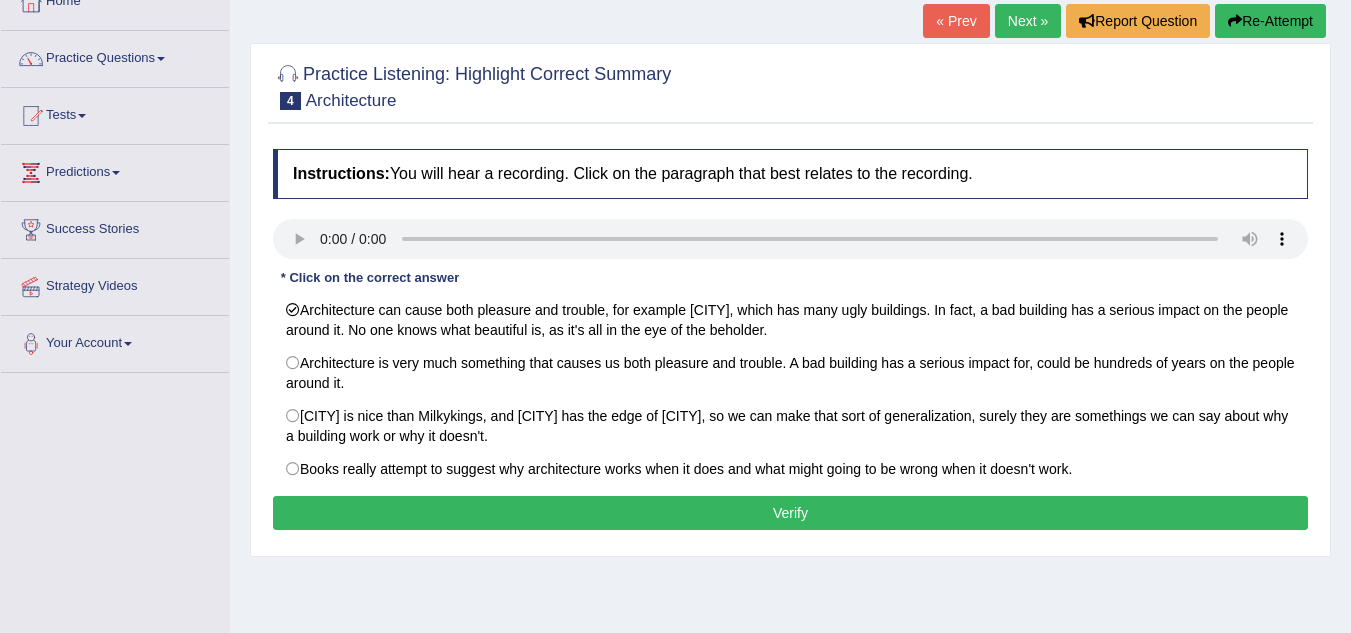 click on "Verify" at bounding box center [790, 513] 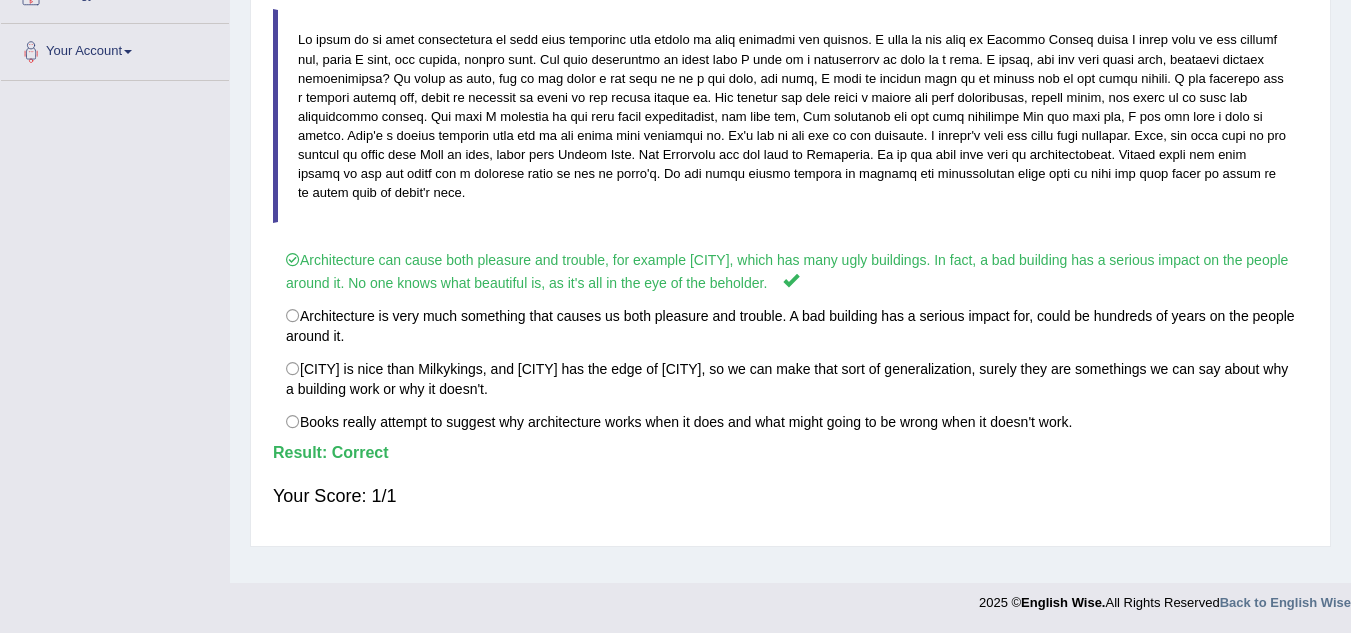 scroll, scrollTop: 84, scrollLeft: 0, axis: vertical 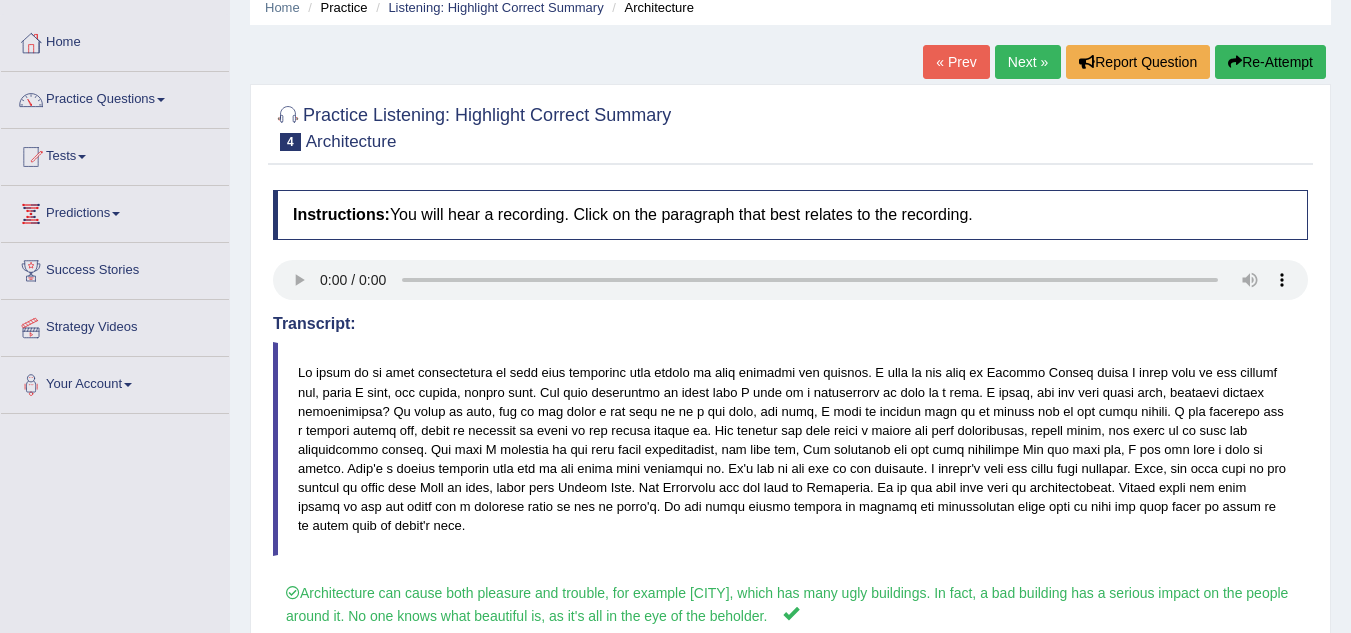 click on "Next »" at bounding box center (1028, 62) 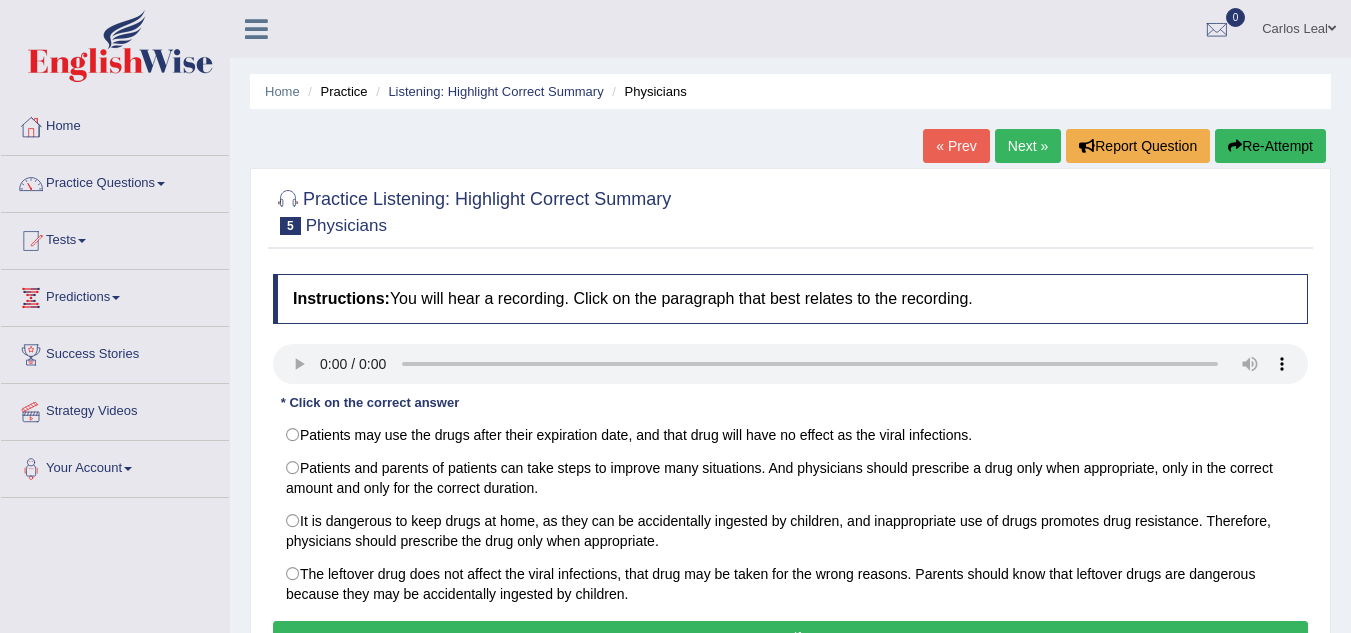 scroll, scrollTop: 0, scrollLeft: 0, axis: both 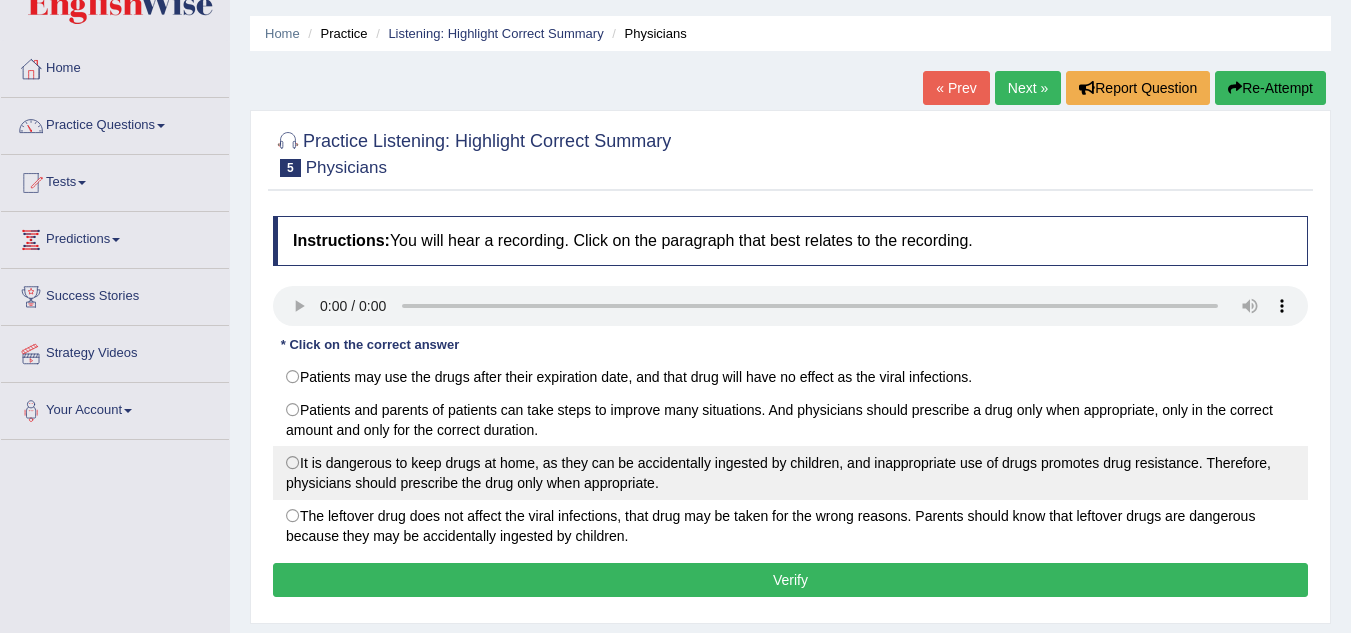 click on "It is dangerous to keep drugs at home, as they can be accidentally ingested by children, and inappropriate use of drugs promotes drug resistance. Therefore, physicians should prescribe the drug only when appropriate." at bounding box center [790, 473] 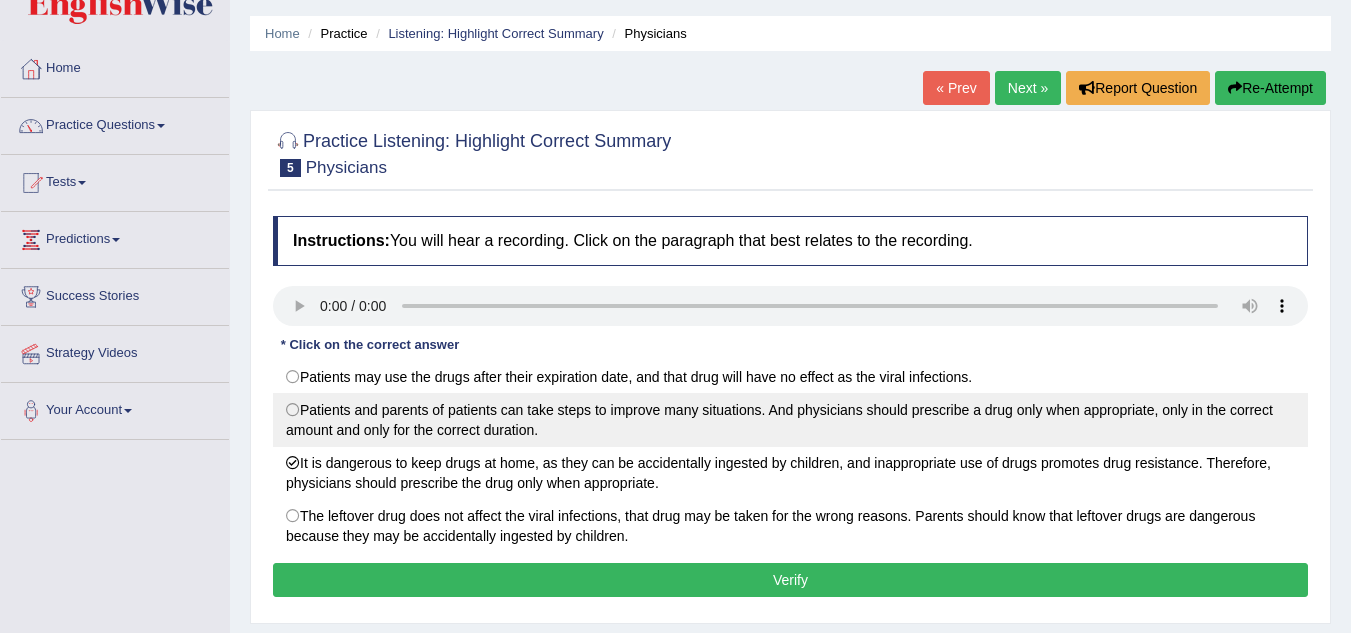 click on "Patients and parents of patients can take steps to improve many situations. And physicians should prescribe a drug only when appropriate, only in the correct amount and only for the correct duration." at bounding box center [790, 420] 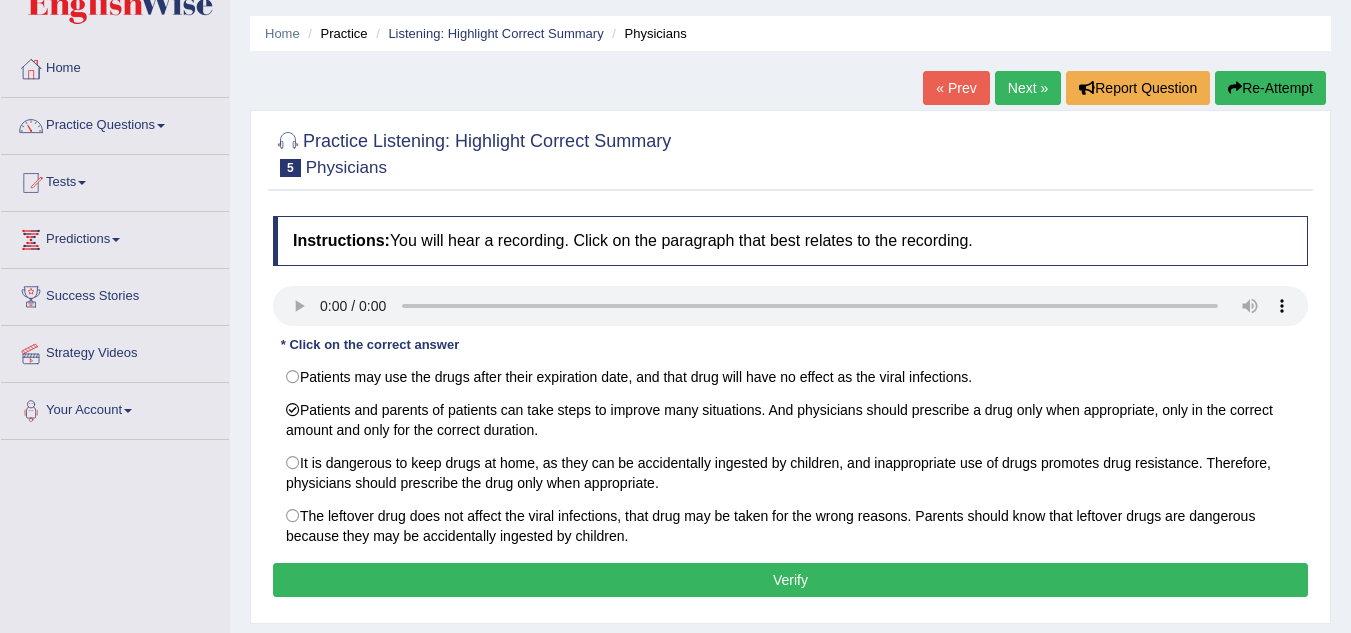 click on "Verify" at bounding box center [790, 580] 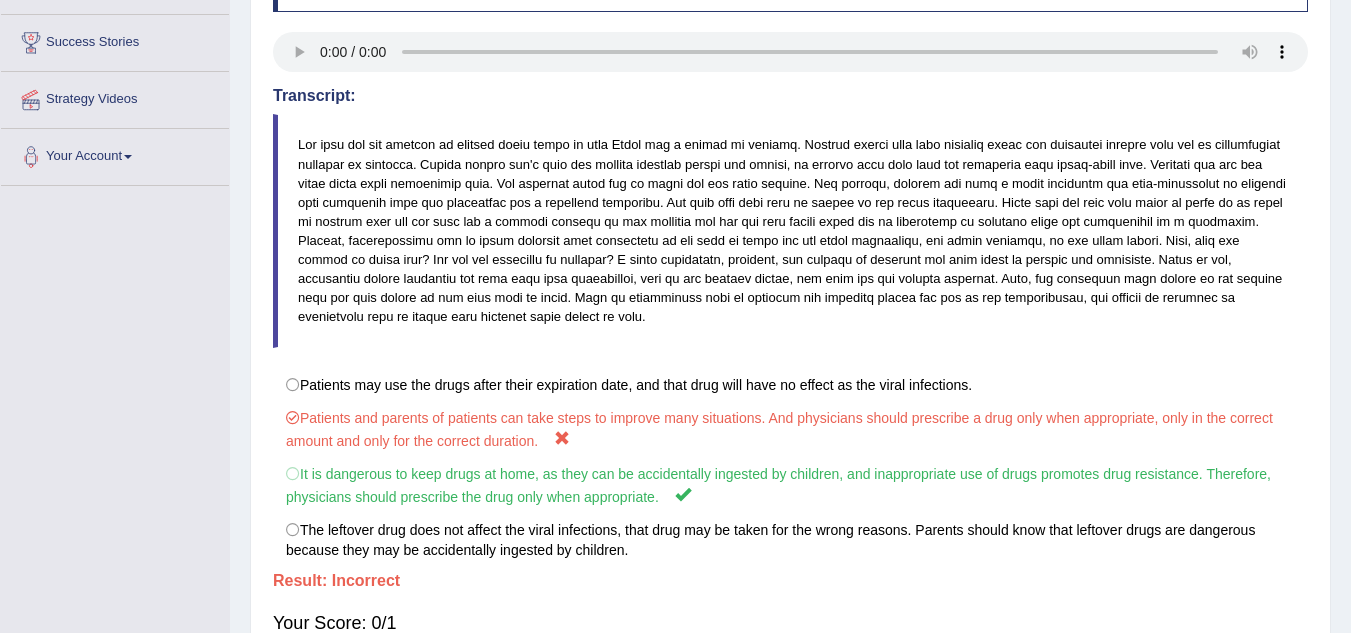 scroll, scrollTop: 346, scrollLeft: 0, axis: vertical 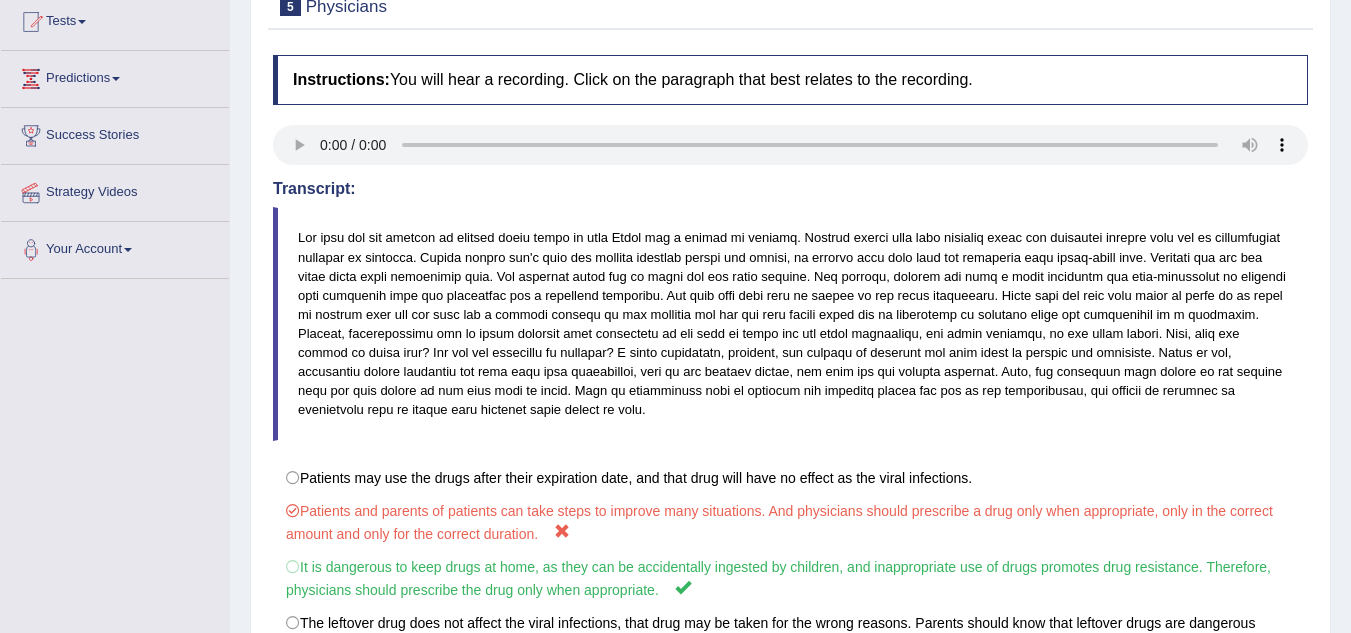 drag, startPoint x: 1346, startPoint y: 178, endPoint x: 1365, endPoint y: 188, distance: 21.470911 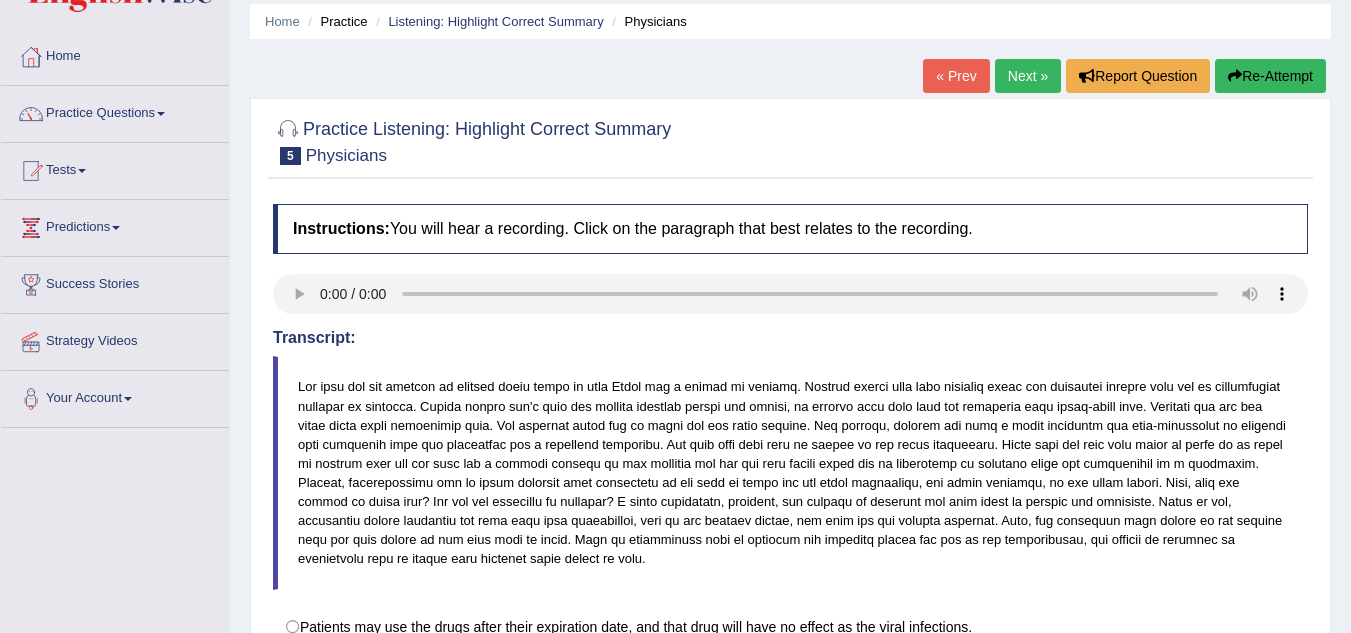 scroll, scrollTop: 69, scrollLeft: 0, axis: vertical 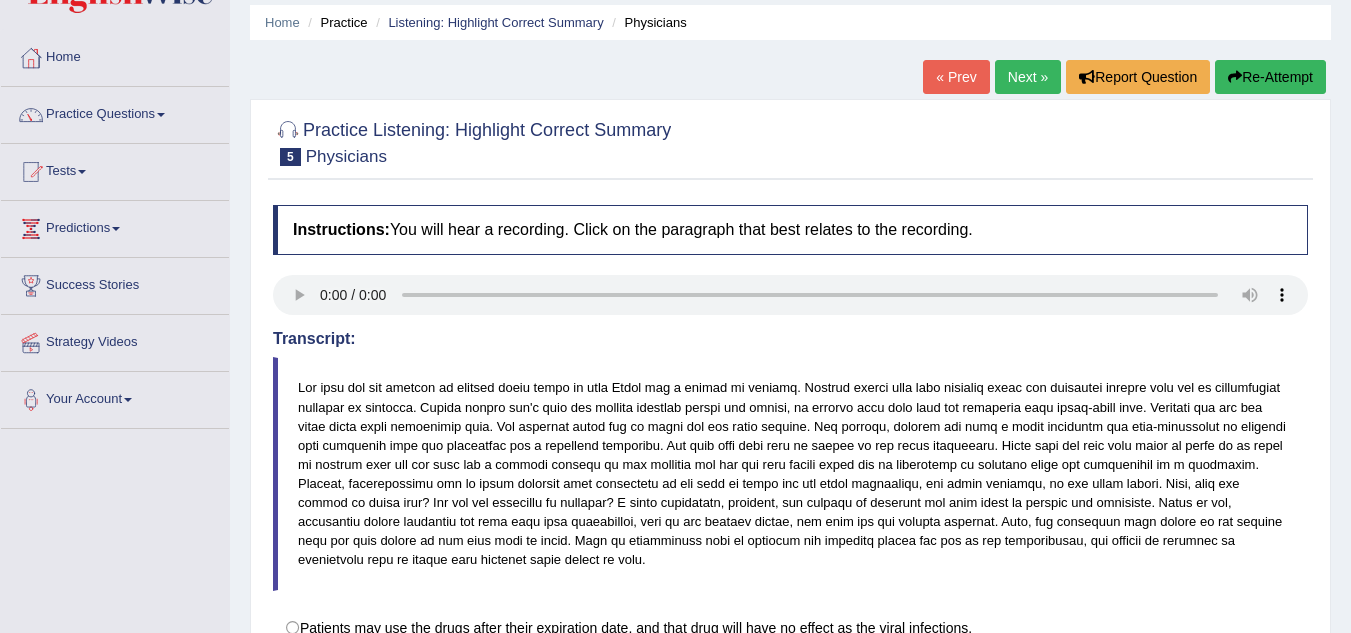 click on "Next »" at bounding box center (1028, 77) 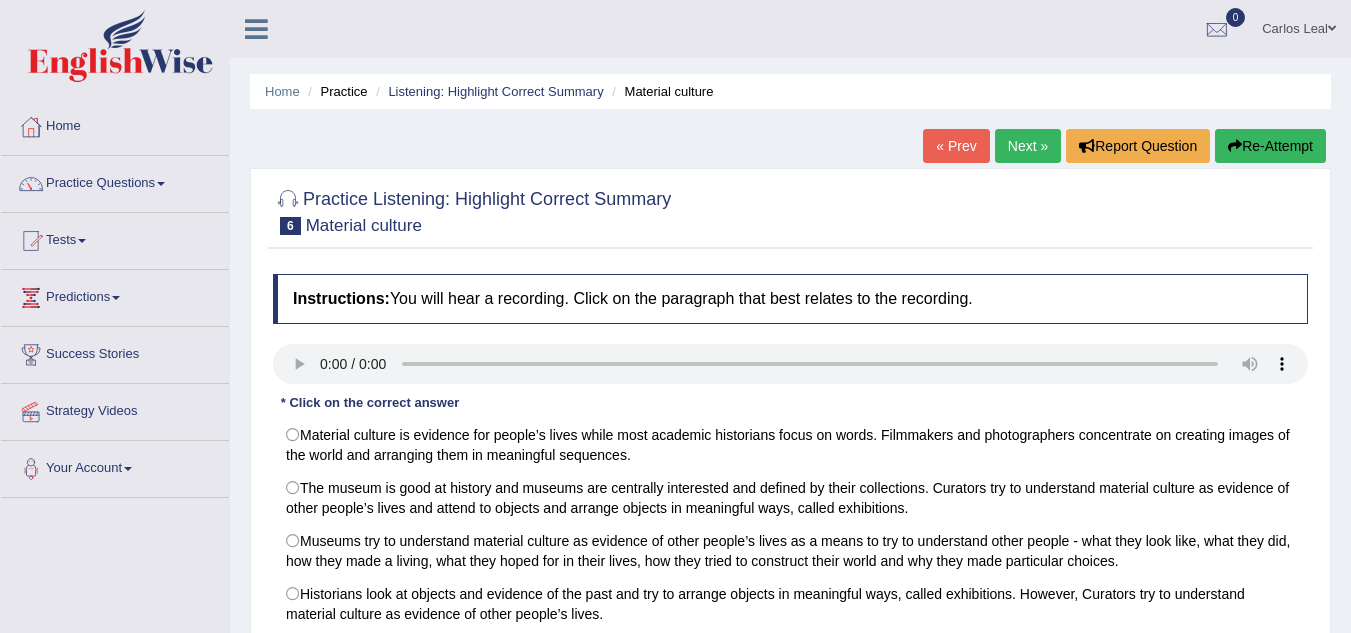 scroll, scrollTop: 0, scrollLeft: 0, axis: both 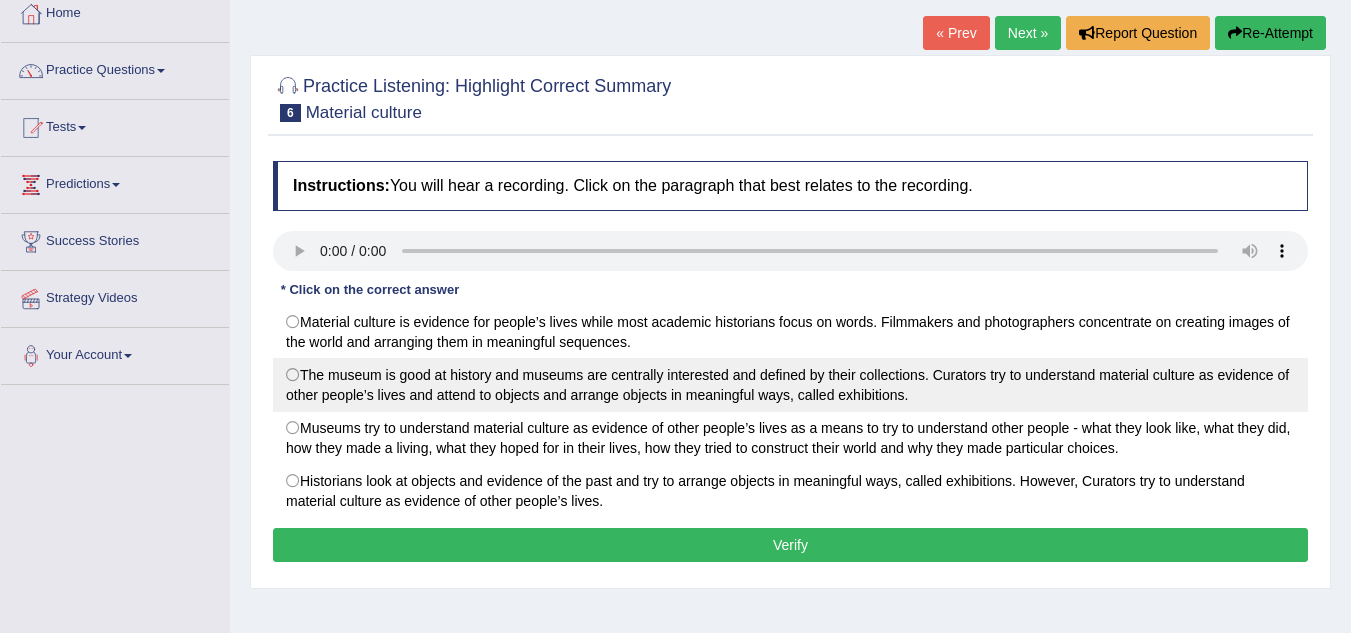 click on "The museum is good at history and museums are centrally interested and defined by their collections. Curators try to understand material culture as evidence of other people’s lives and attend to objects and arrange objects in meaningful ways, called exhibitions." at bounding box center [790, 385] 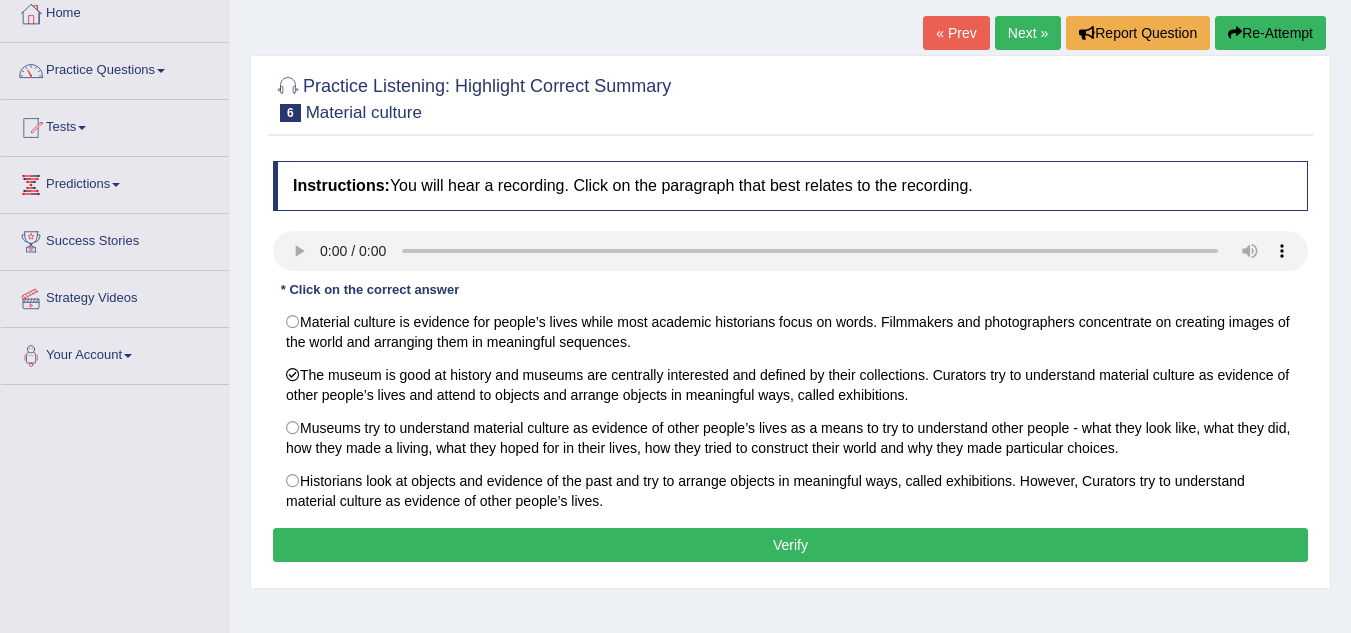 click on "Verify" at bounding box center (790, 545) 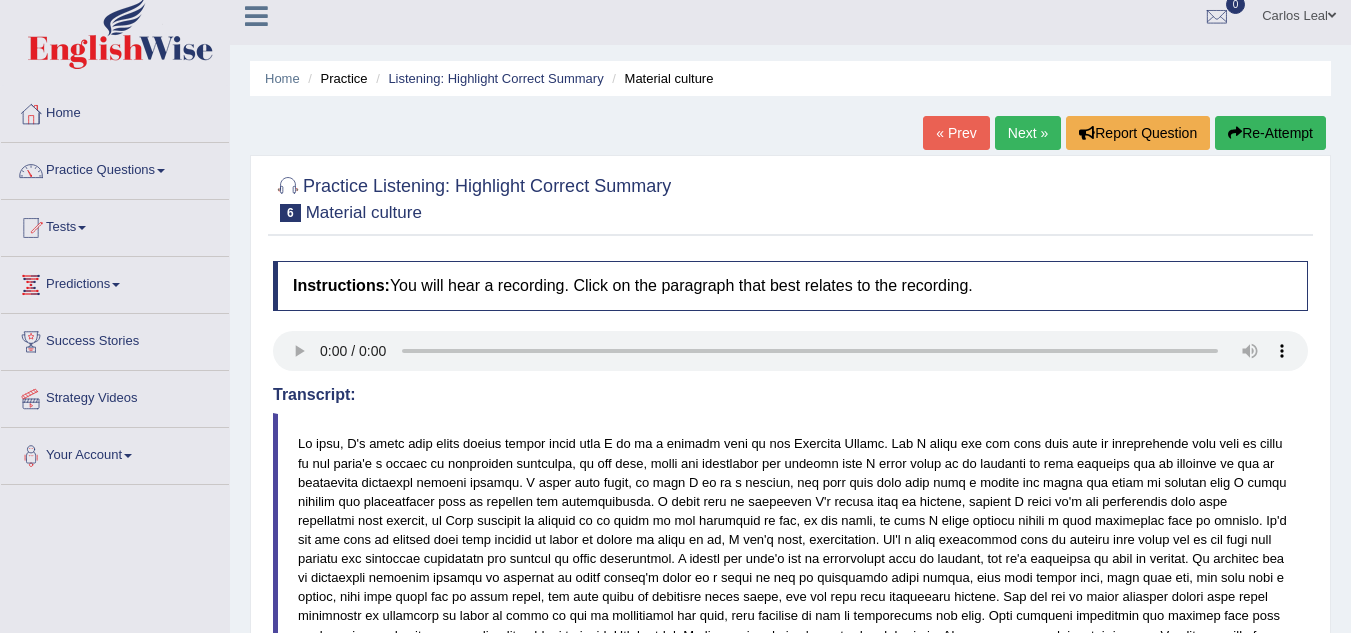 scroll, scrollTop: 0, scrollLeft: 0, axis: both 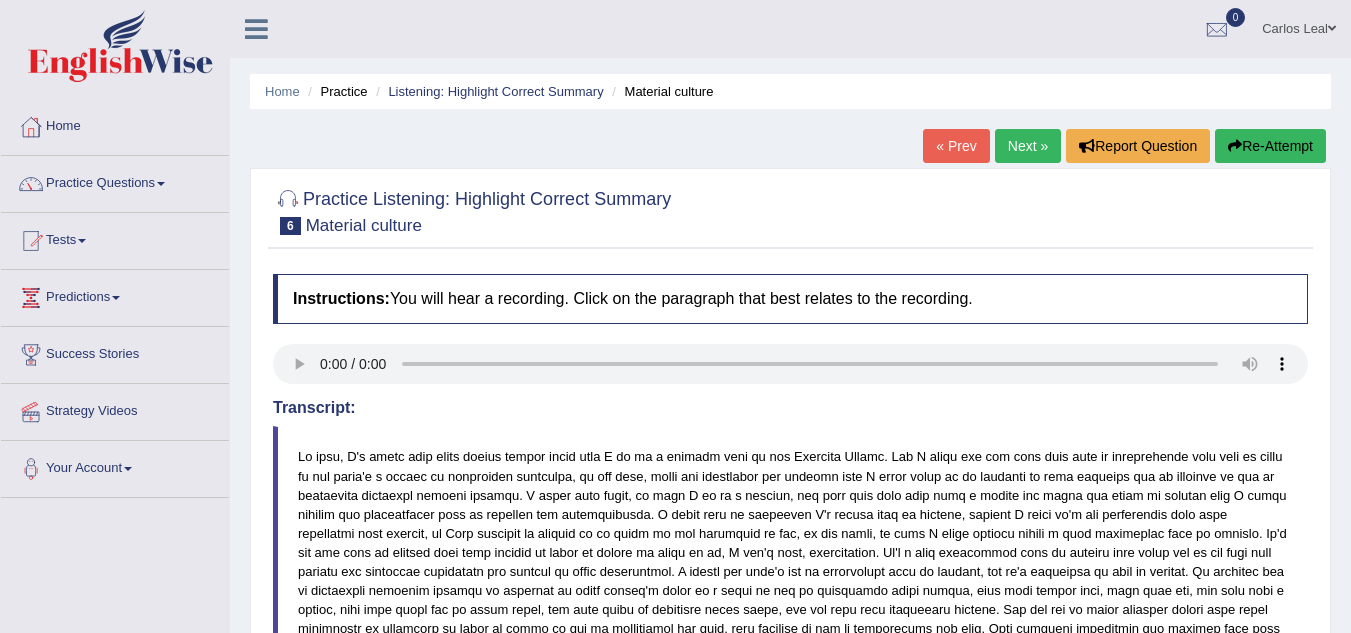 click on "Next »" at bounding box center (1028, 146) 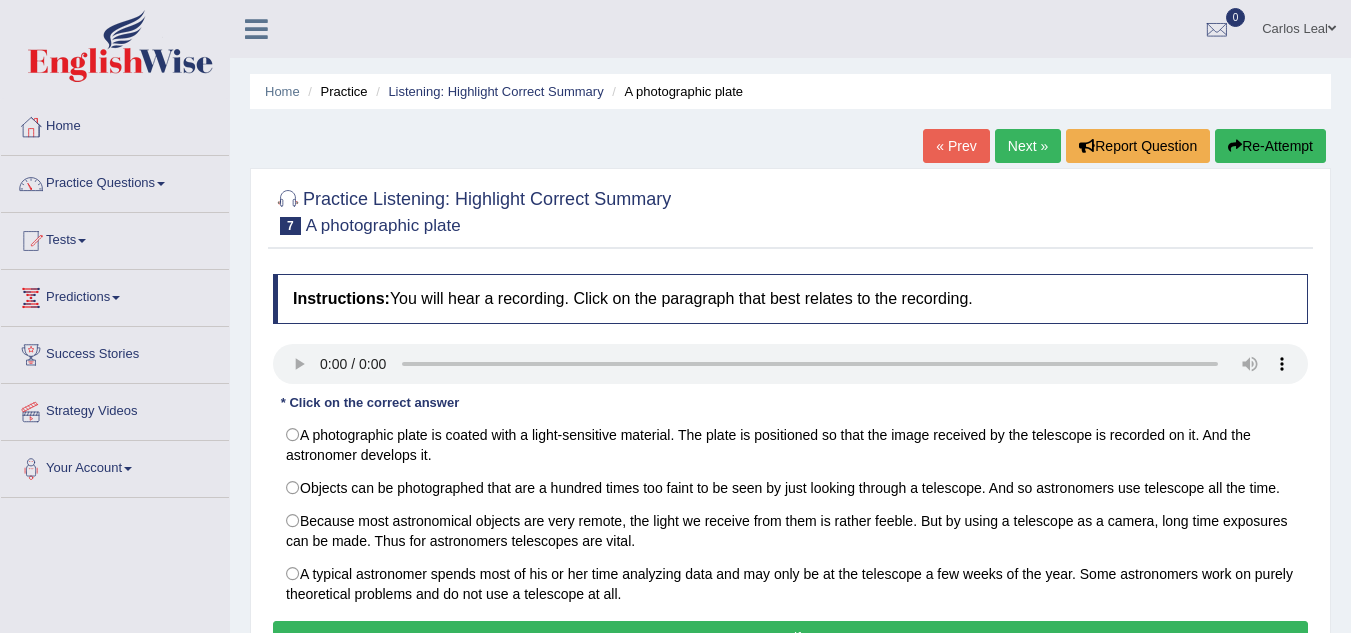 scroll, scrollTop: 0, scrollLeft: 0, axis: both 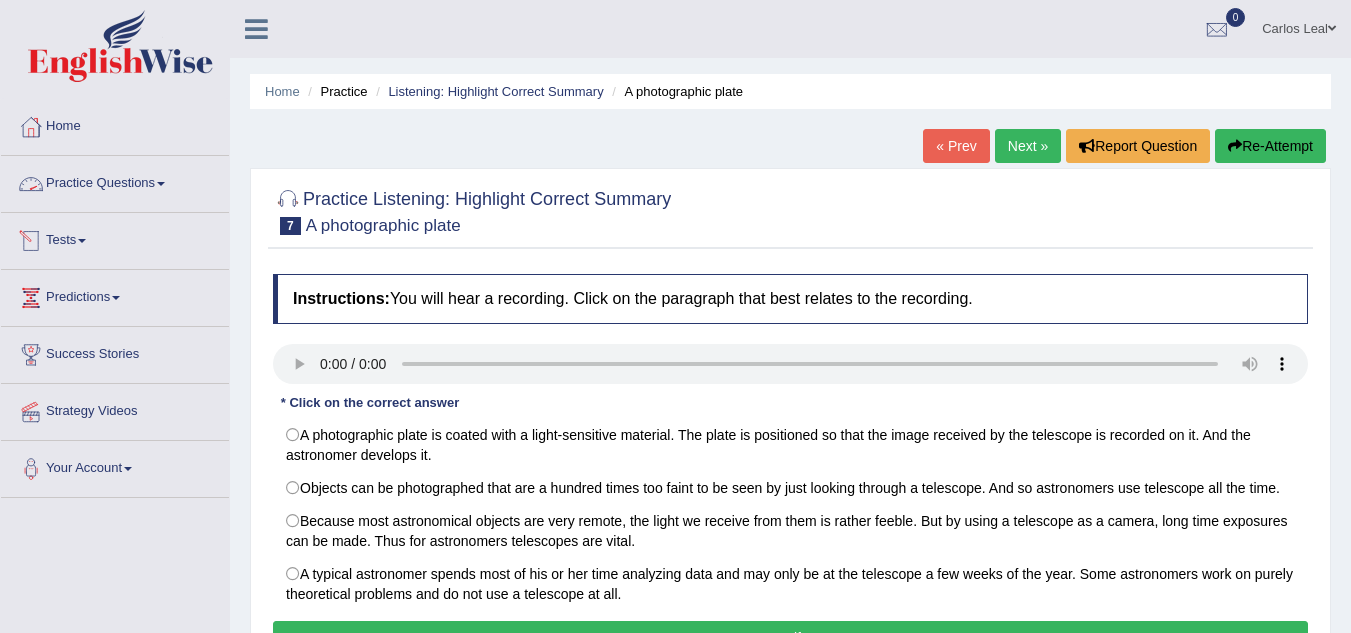click on "Practice Questions" at bounding box center [115, 181] 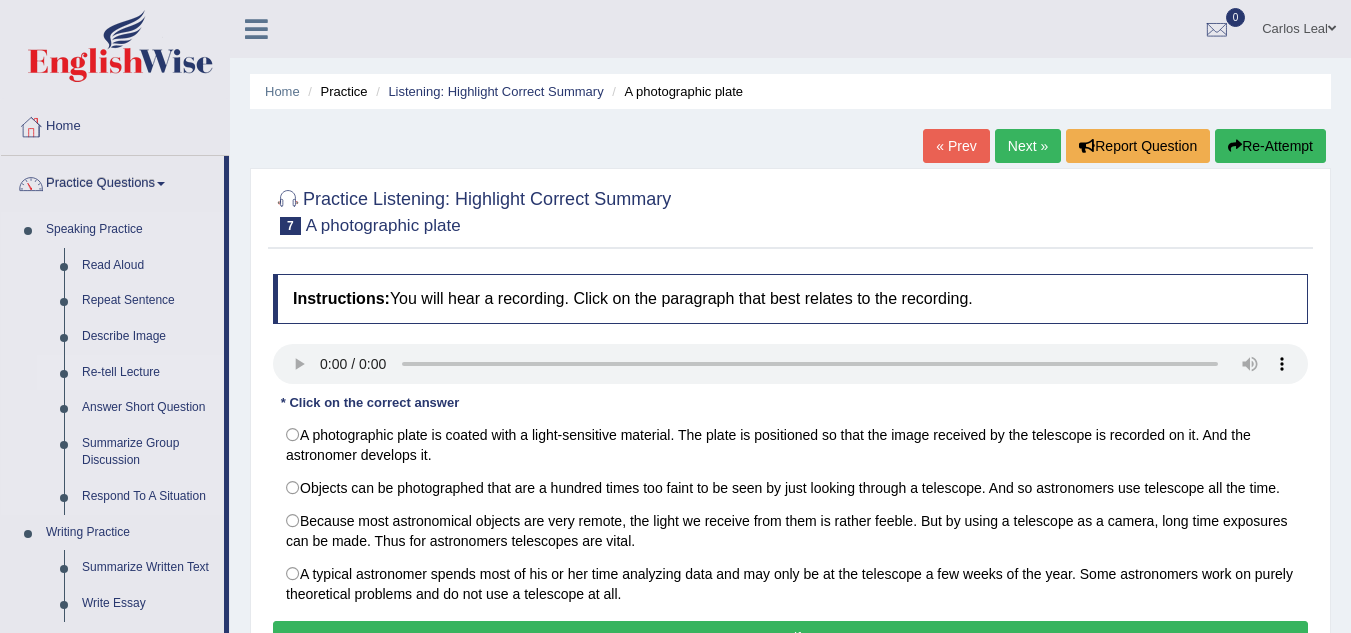 drag, startPoint x: 229, startPoint y: 265, endPoint x: 221, endPoint y: 388, distance: 123.25989 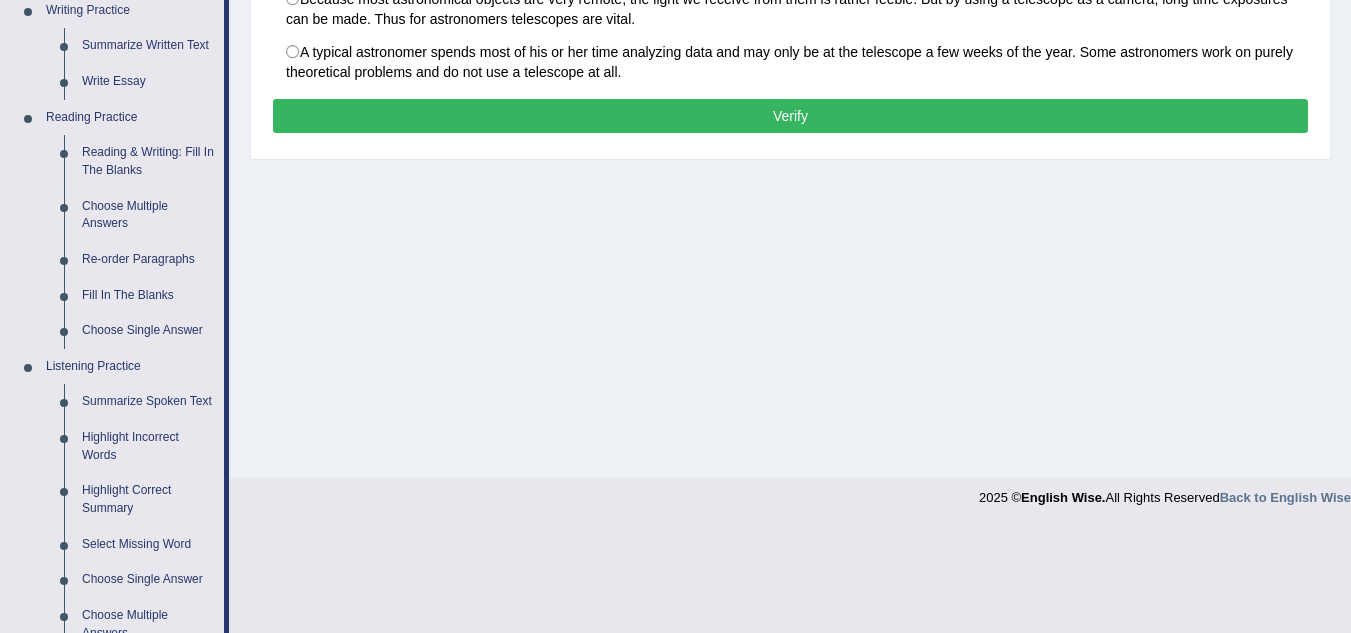 scroll, scrollTop: 559, scrollLeft: 0, axis: vertical 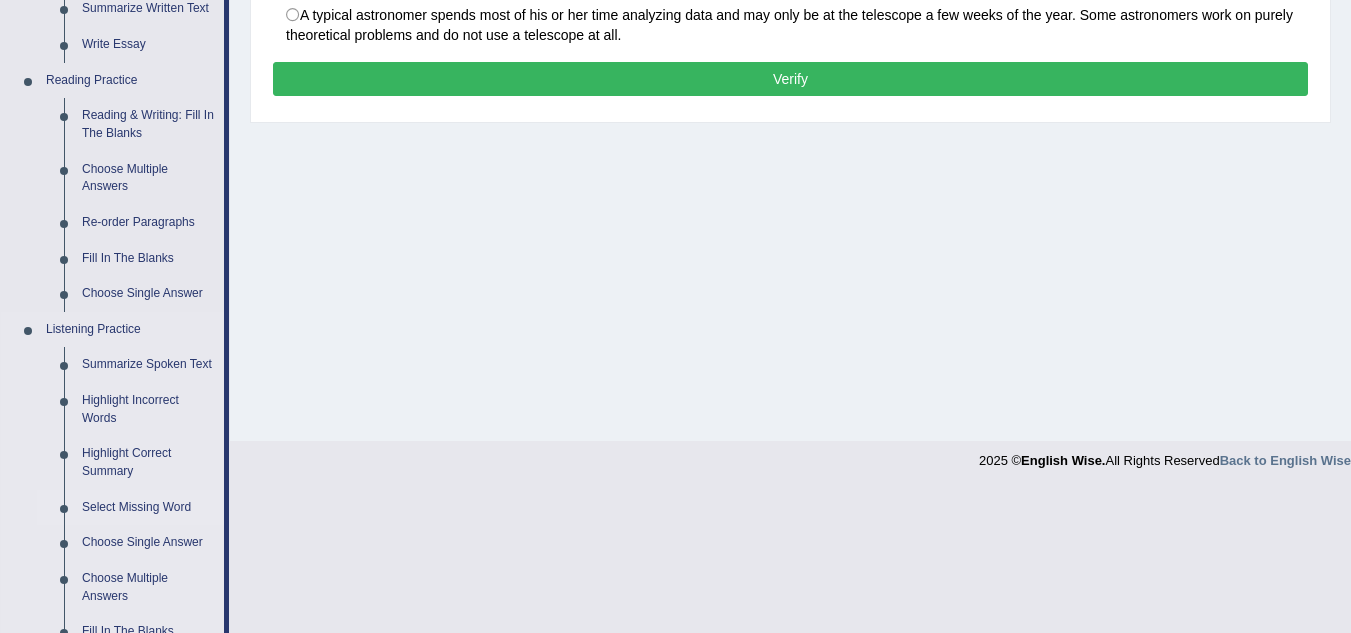 click on "Select Missing Word" at bounding box center [148, 508] 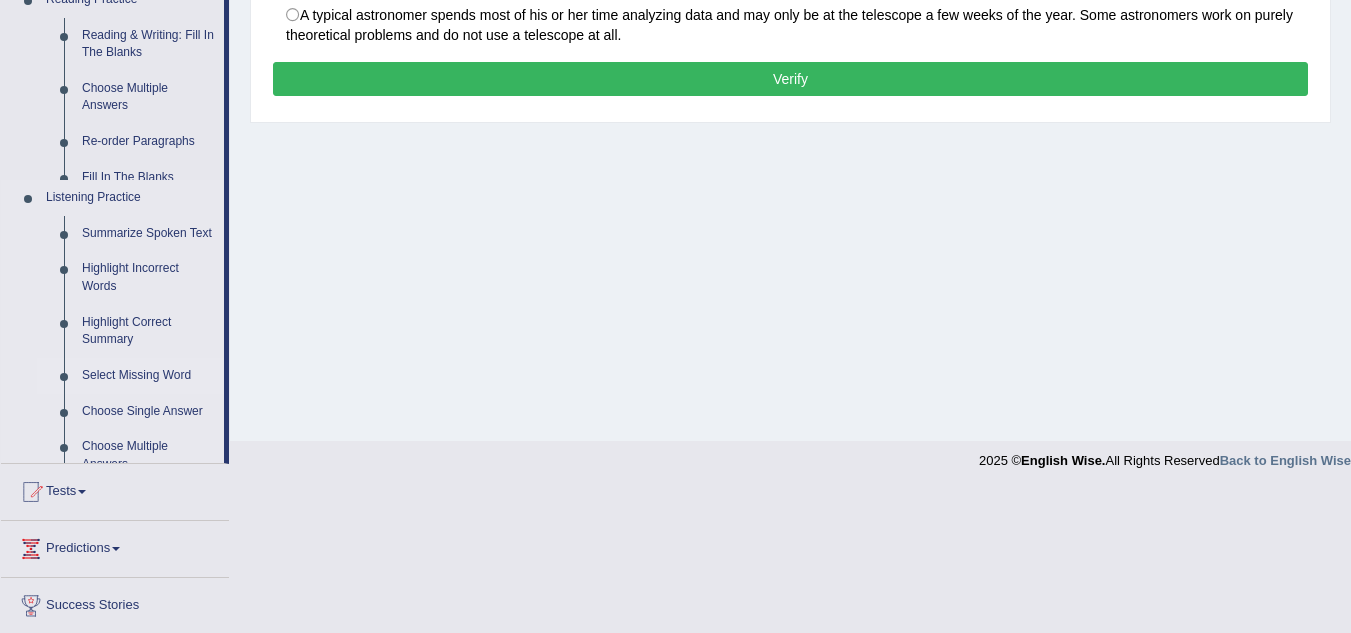 scroll, scrollTop: 475, scrollLeft: 0, axis: vertical 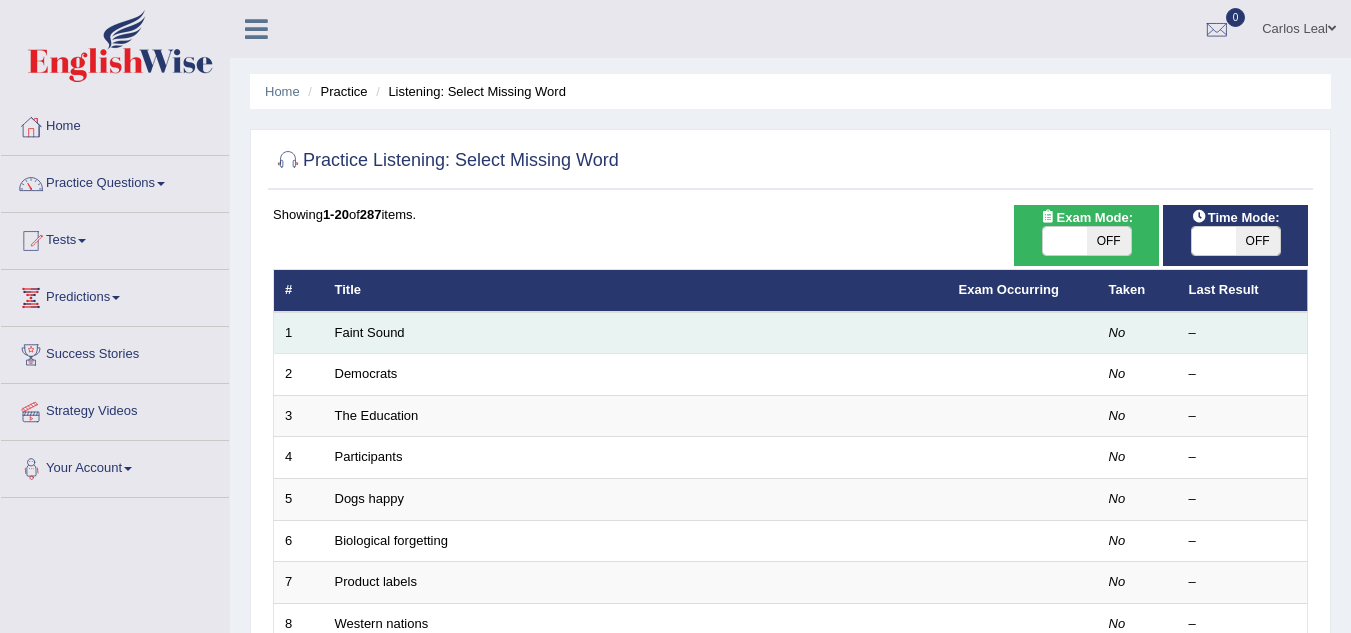 click on "Faint Sound" at bounding box center [636, 333] 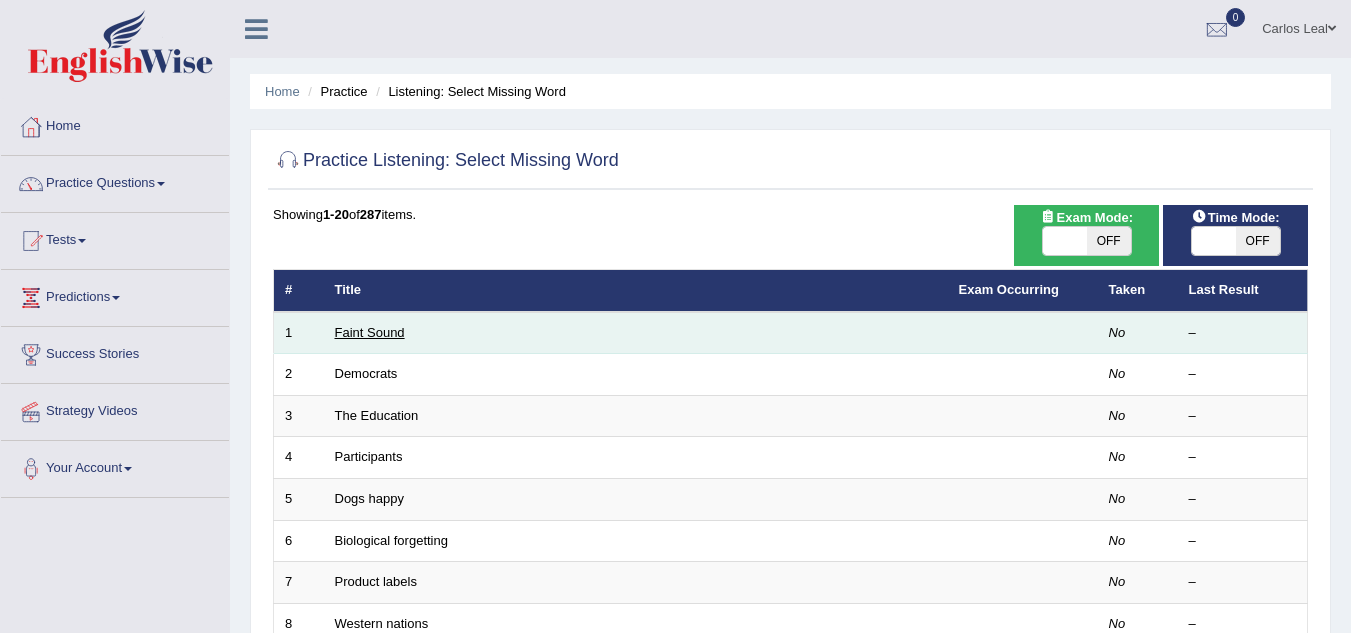 click on "Faint Sound" at bounding box center (370, 332) 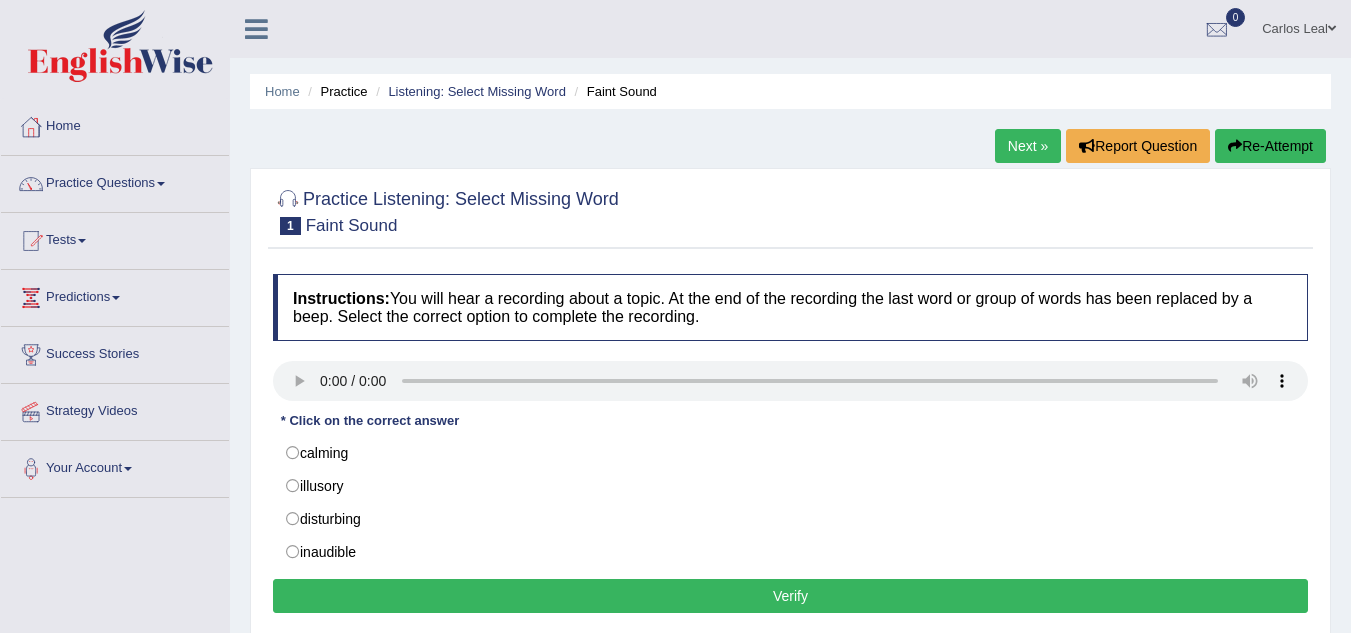 scroll, scrollTop: 0, scrollLeft: 0, axis: both 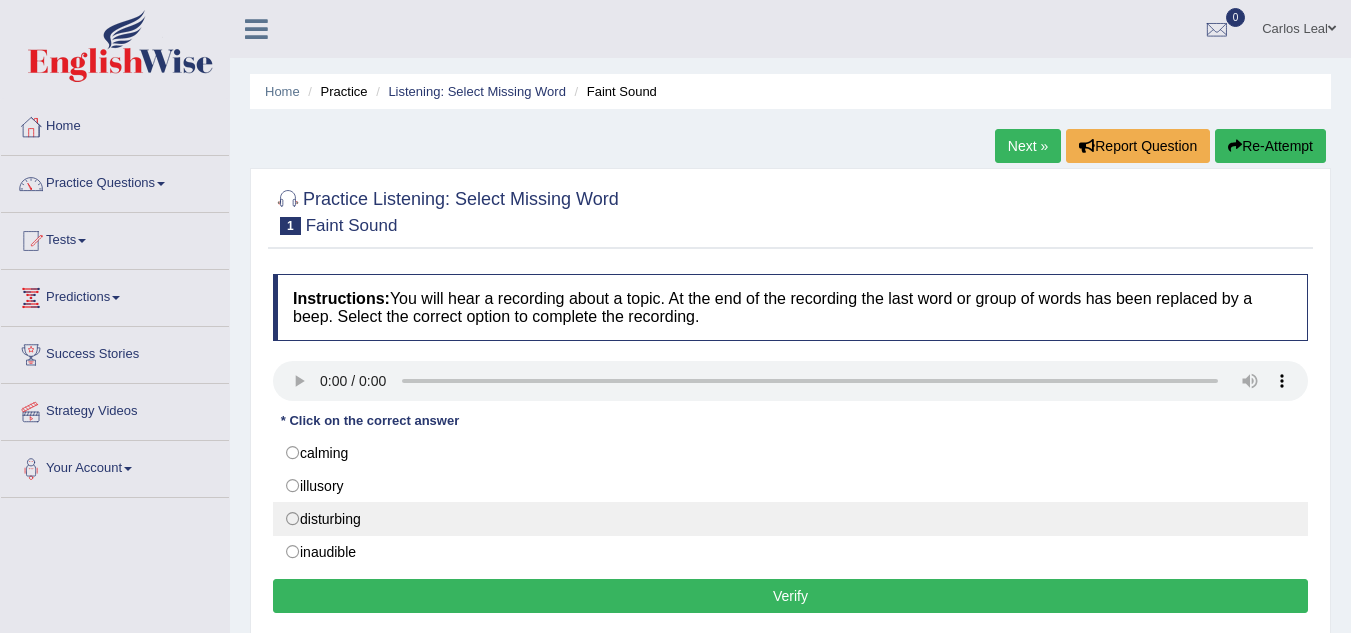 click on "disturbing" at bounding box center (790, 519) 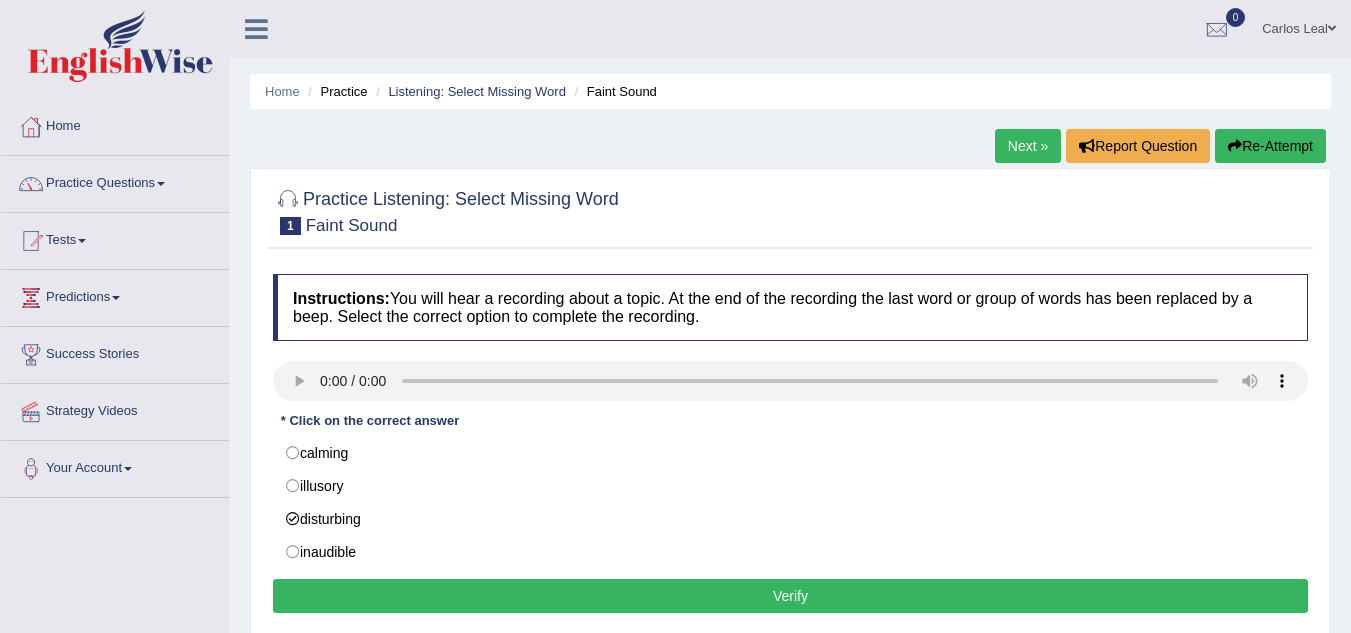 click on "Verify" at bounding box center (790, 596) 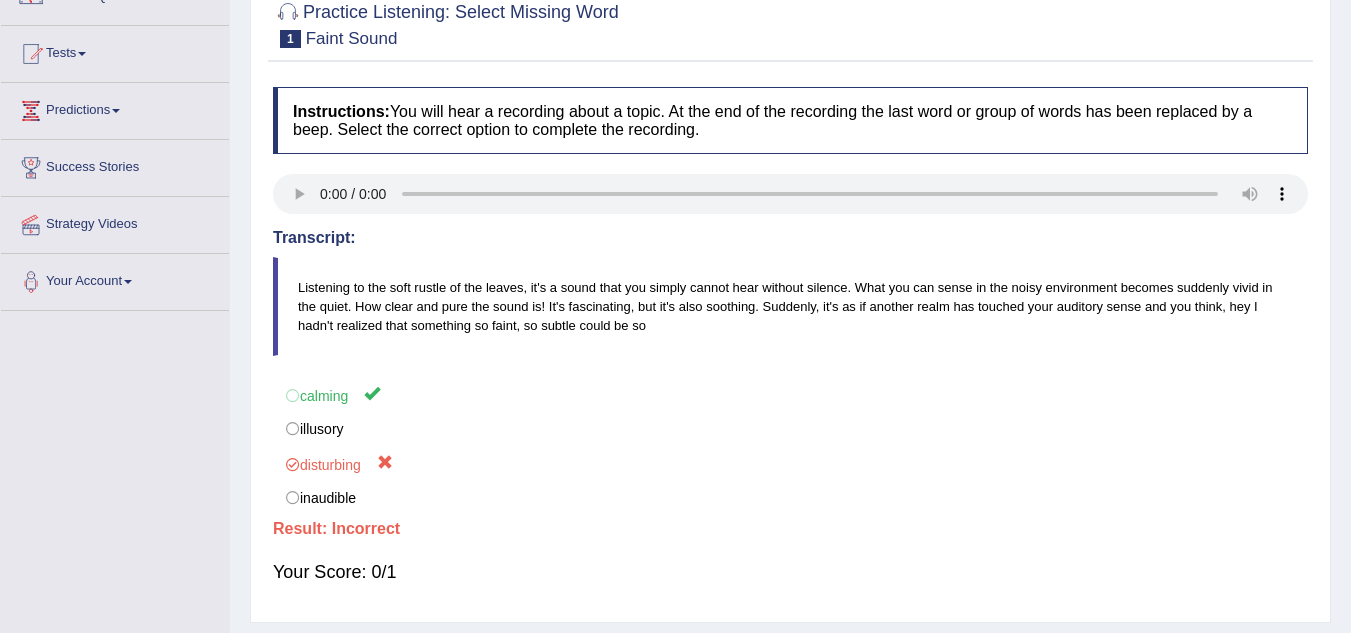 scroll, scrollTop: 185, scrollLeft: 0, axis: vertical 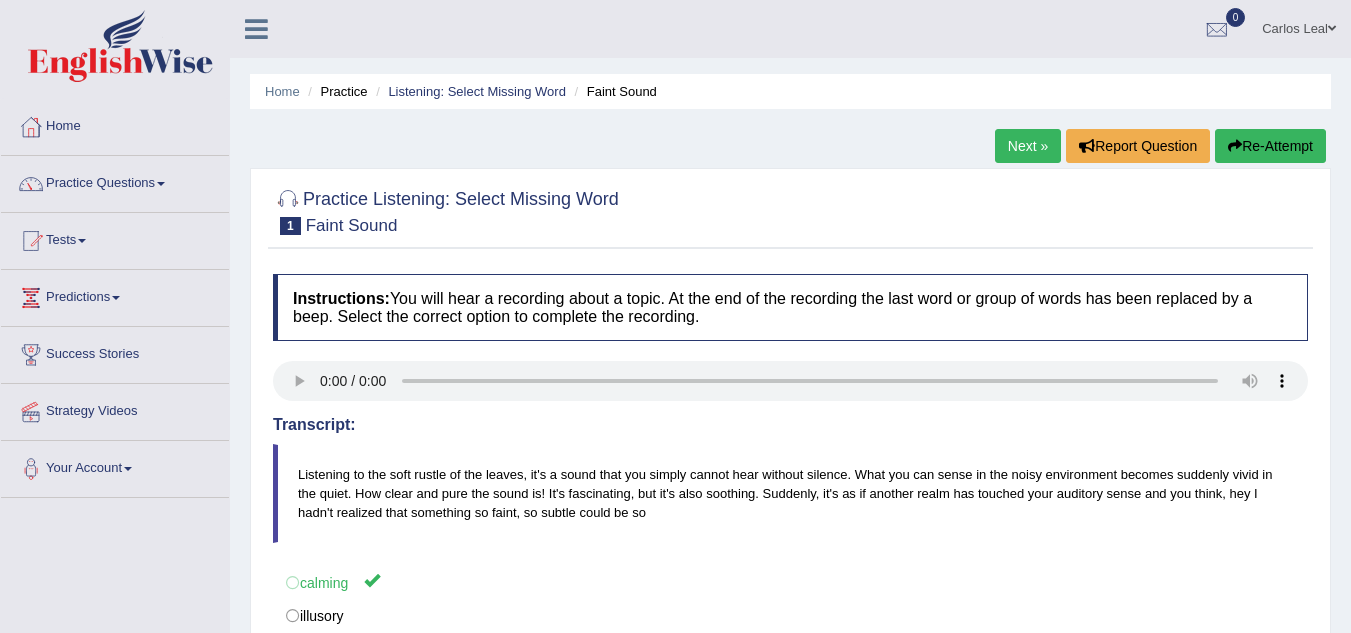click on "Next »" at bounding box center (1028, 146) 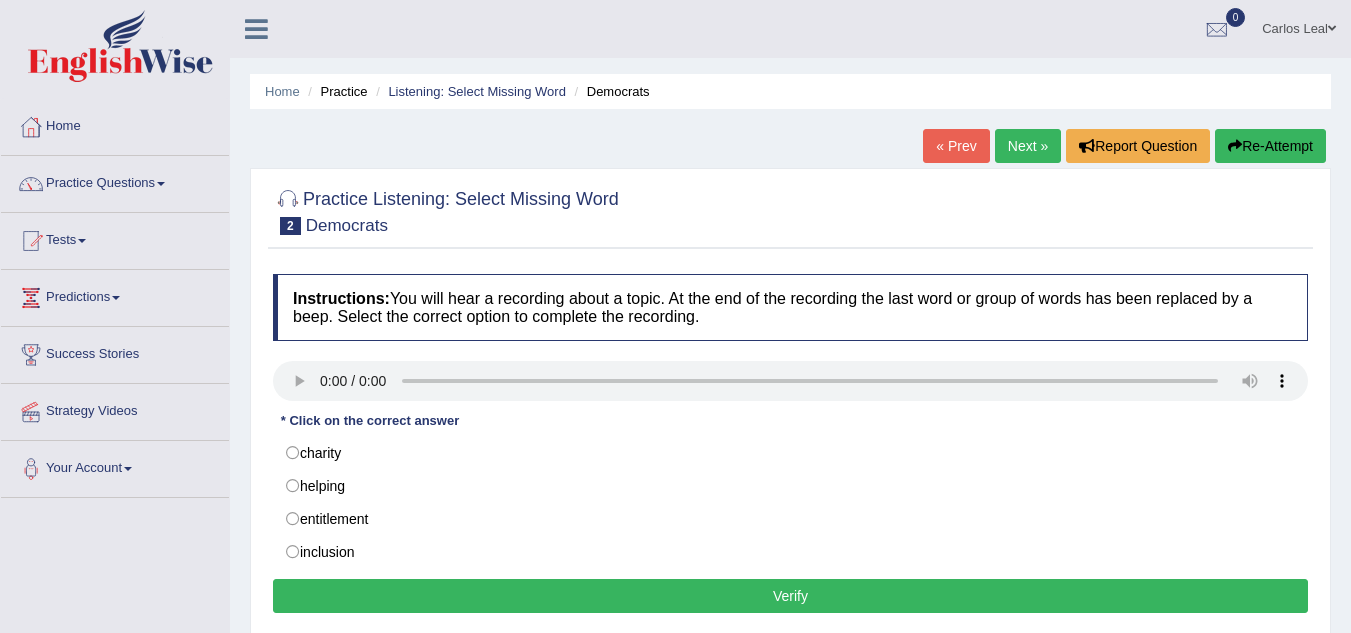 scroll, scrollTop: 0, scrollLeft: 0, axis: both 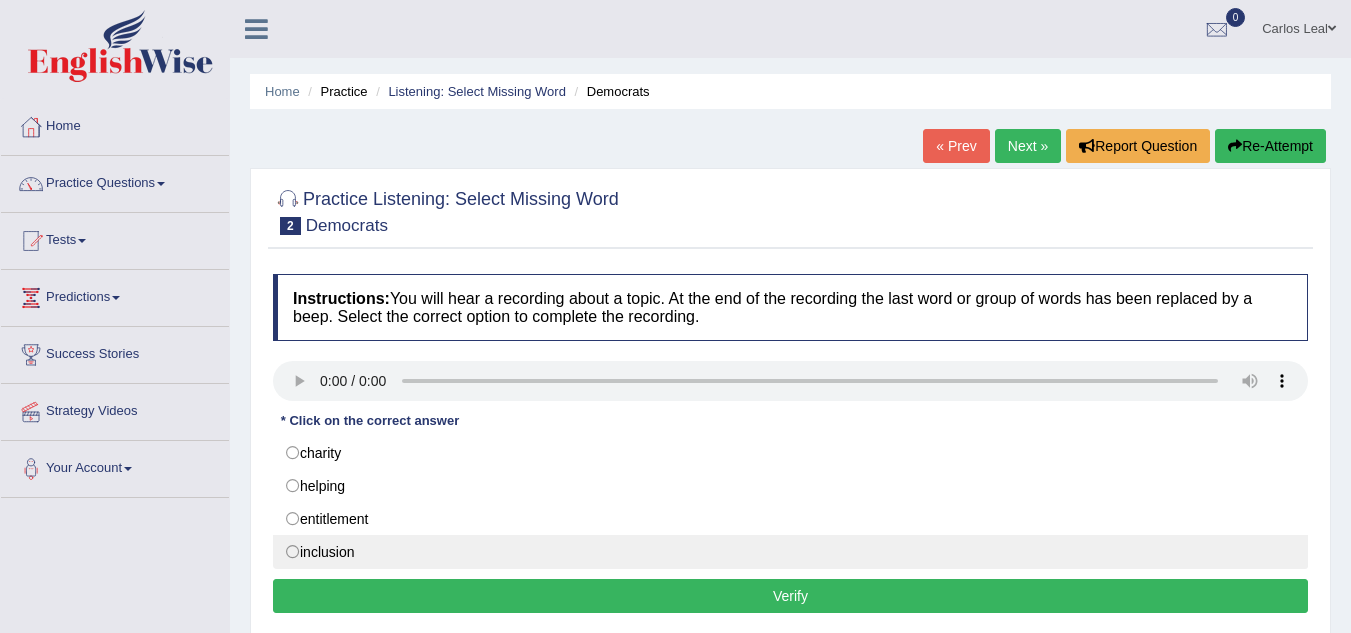 click on "inclusion" at bounding box center (790, 552) 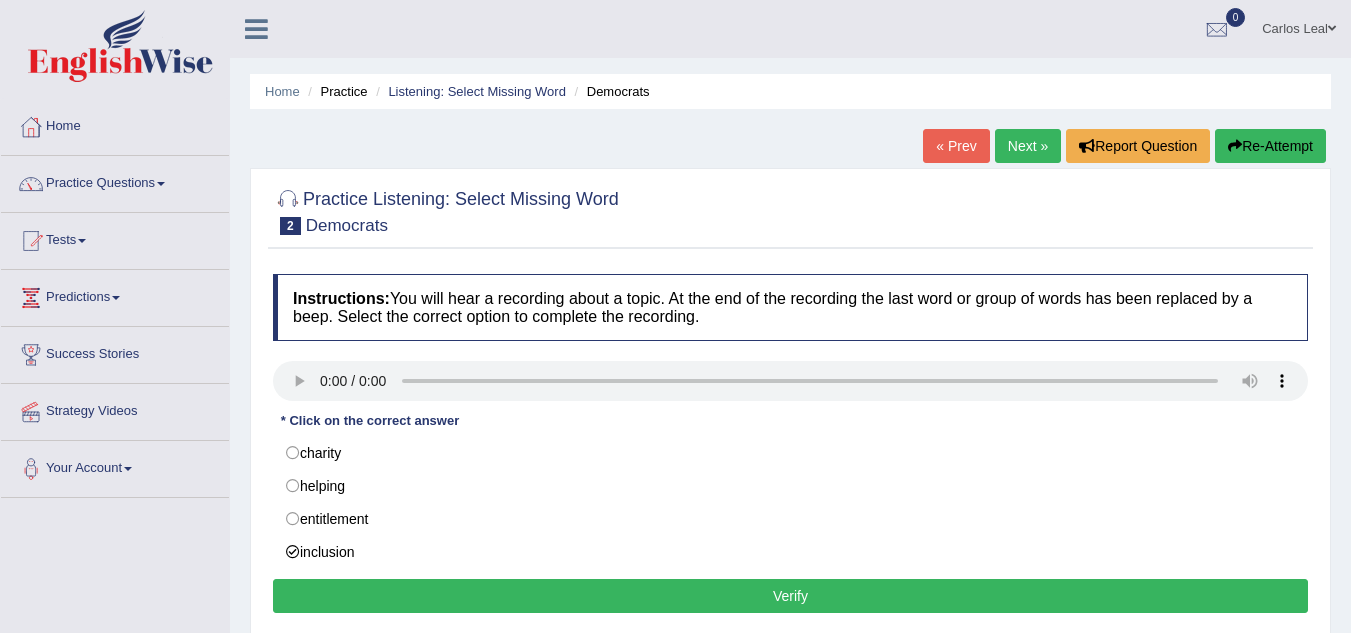 click on "Verify" at bounding box center [790, 596] 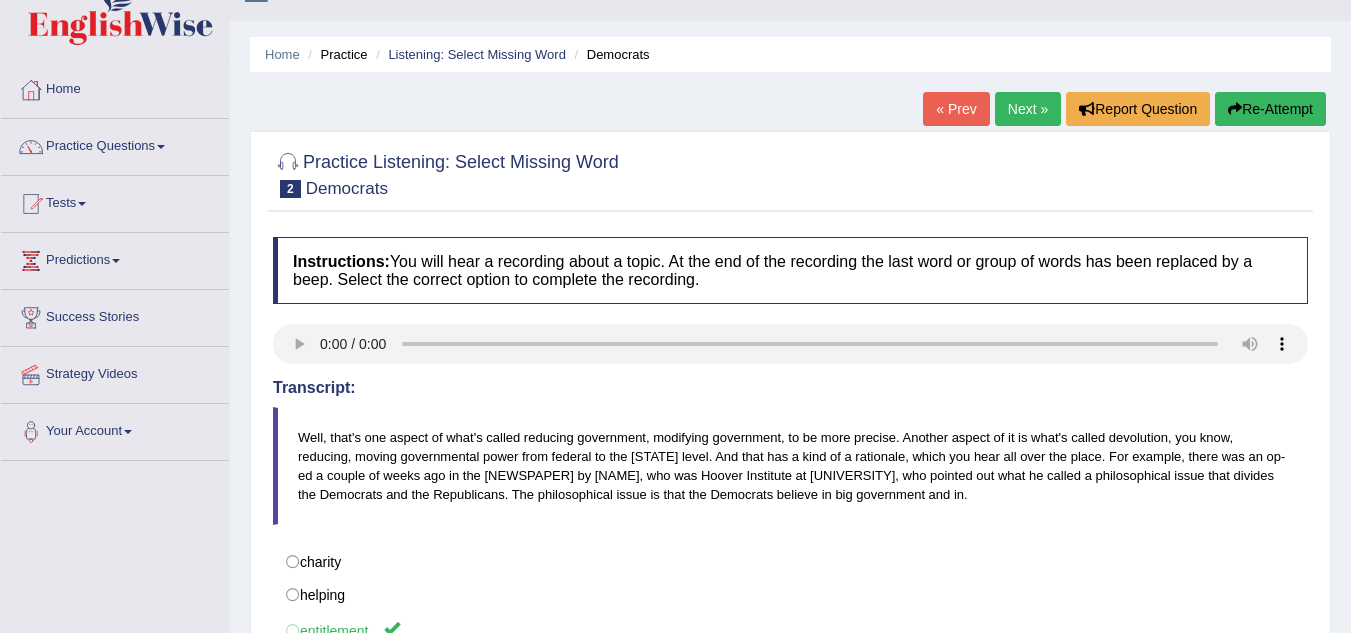 scroll, scrollTop: 32, scrollLeft: 0, axis: vertical 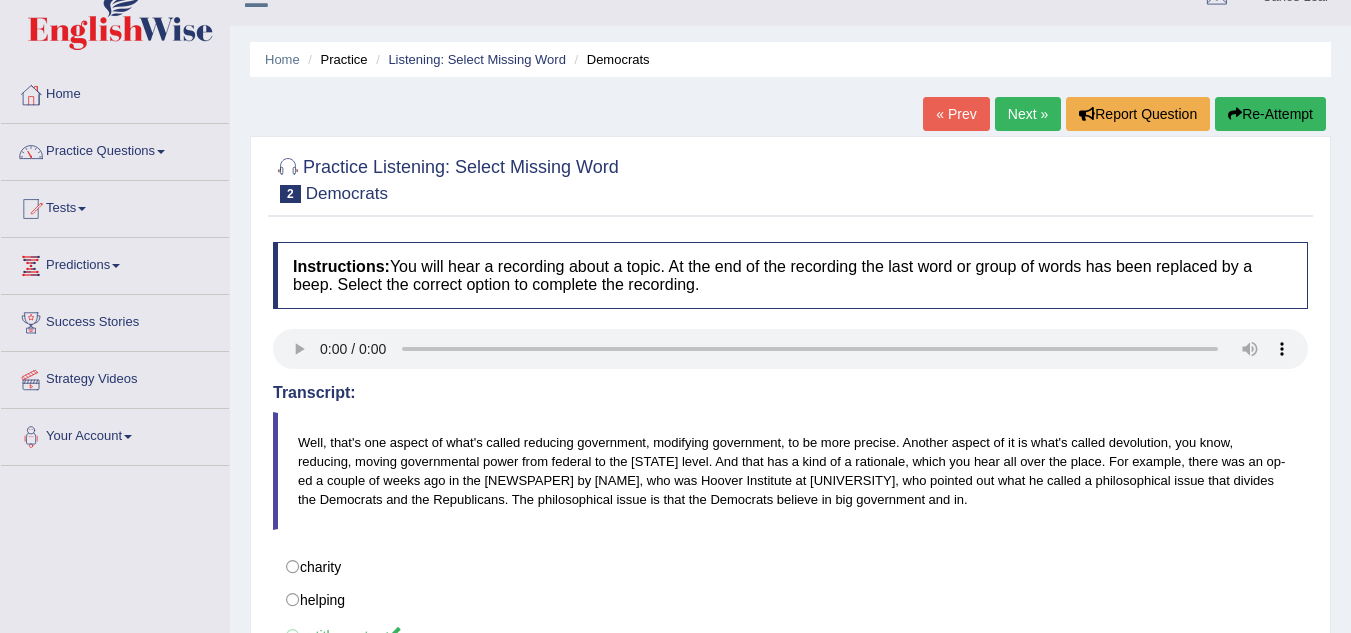 click on "Next »" at bounding box center [1028, 114] 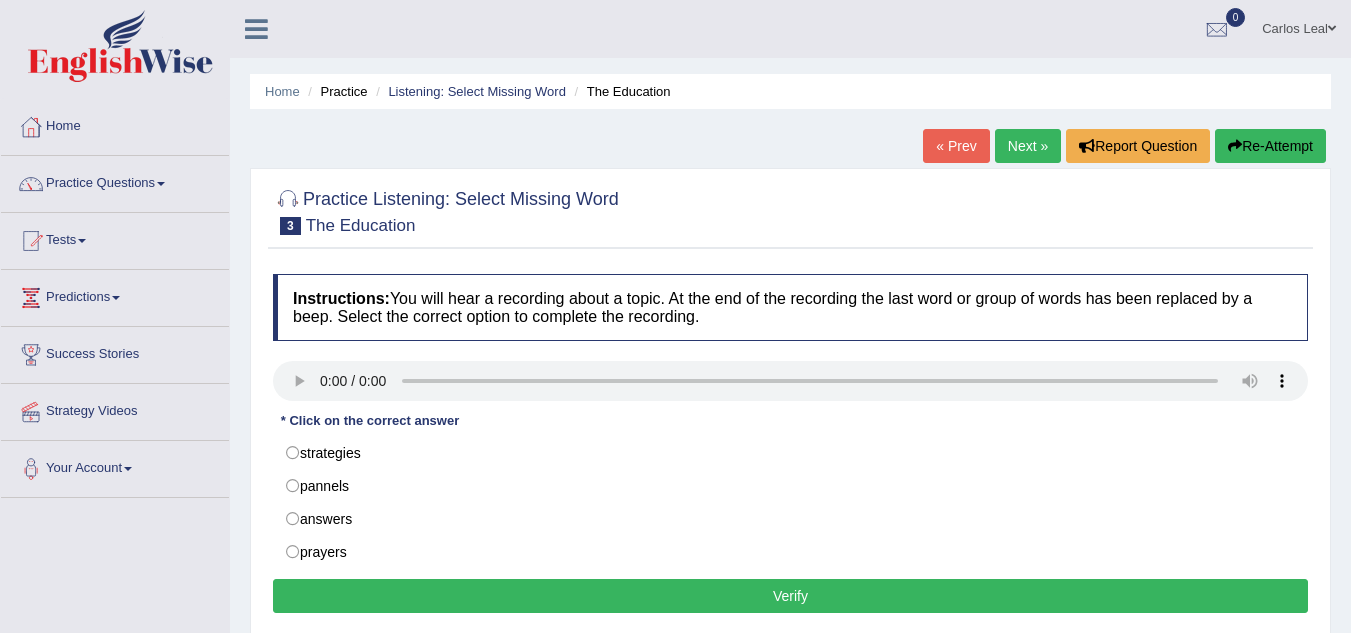 scroll, scrollTop: 0, scrollLeft: 0, axis: both 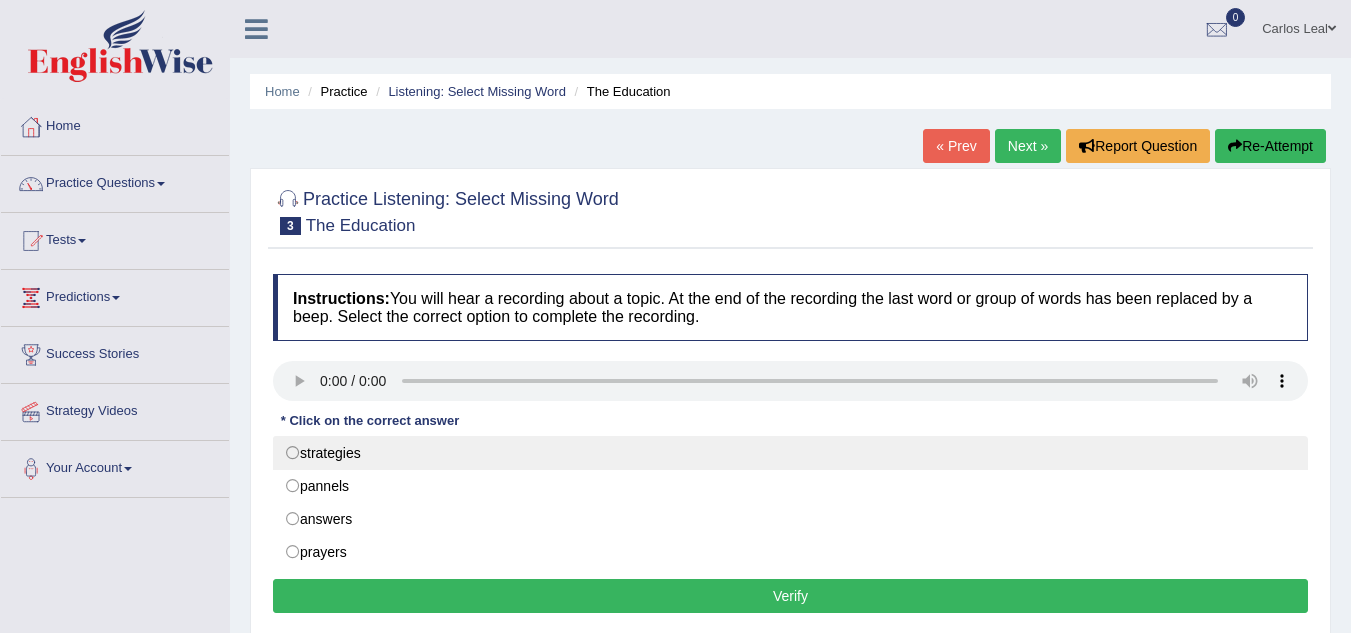 click on "strategies" at bounding box center [790, 453] 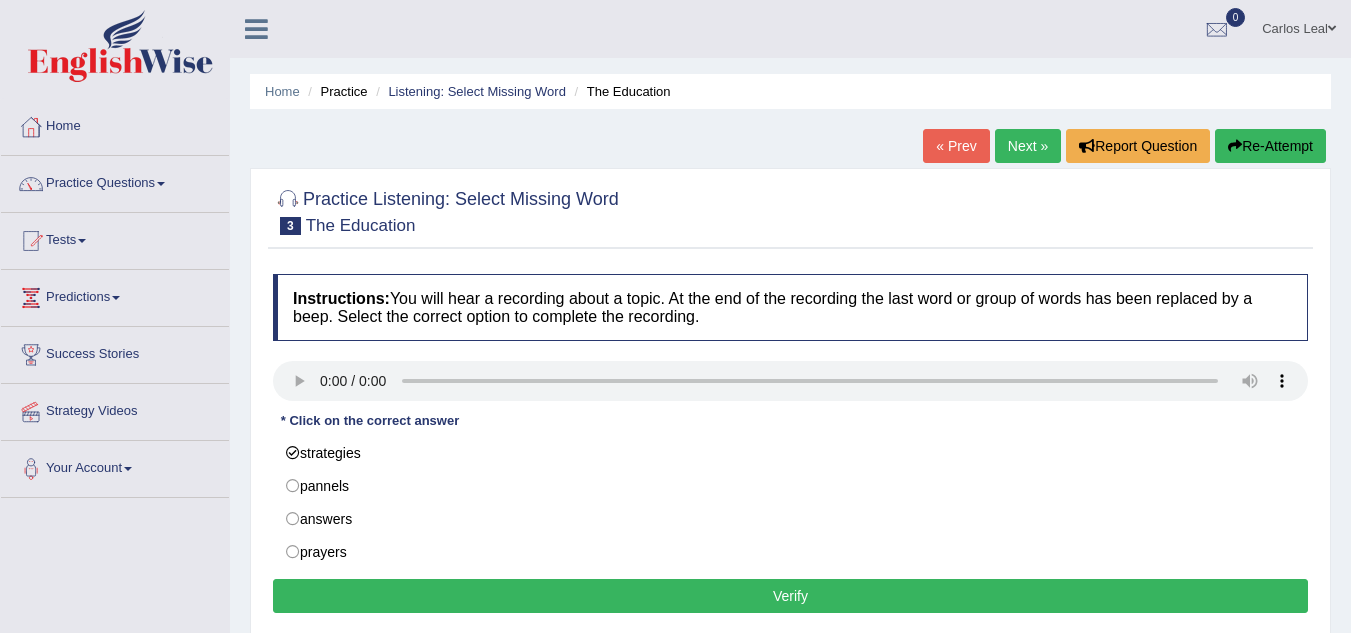 click on "Verify" at bounding box center (790, 596) 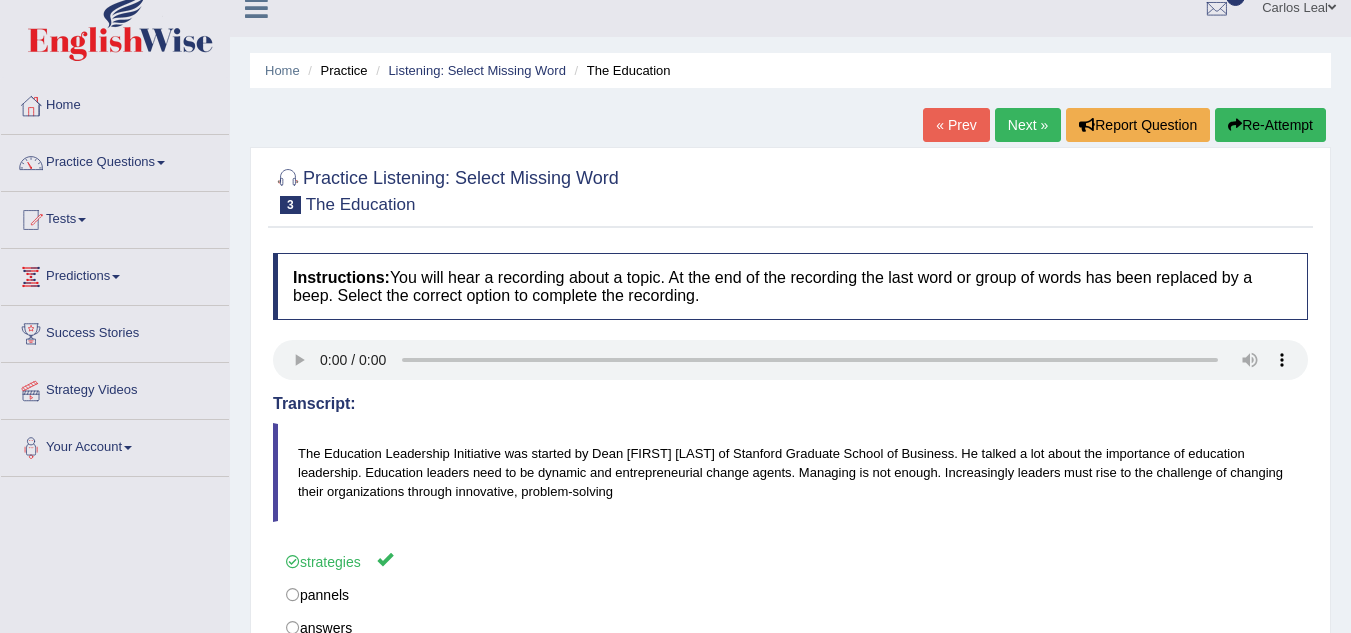scroll, scrollTop: 0, scrollLeft: 0, axis: both 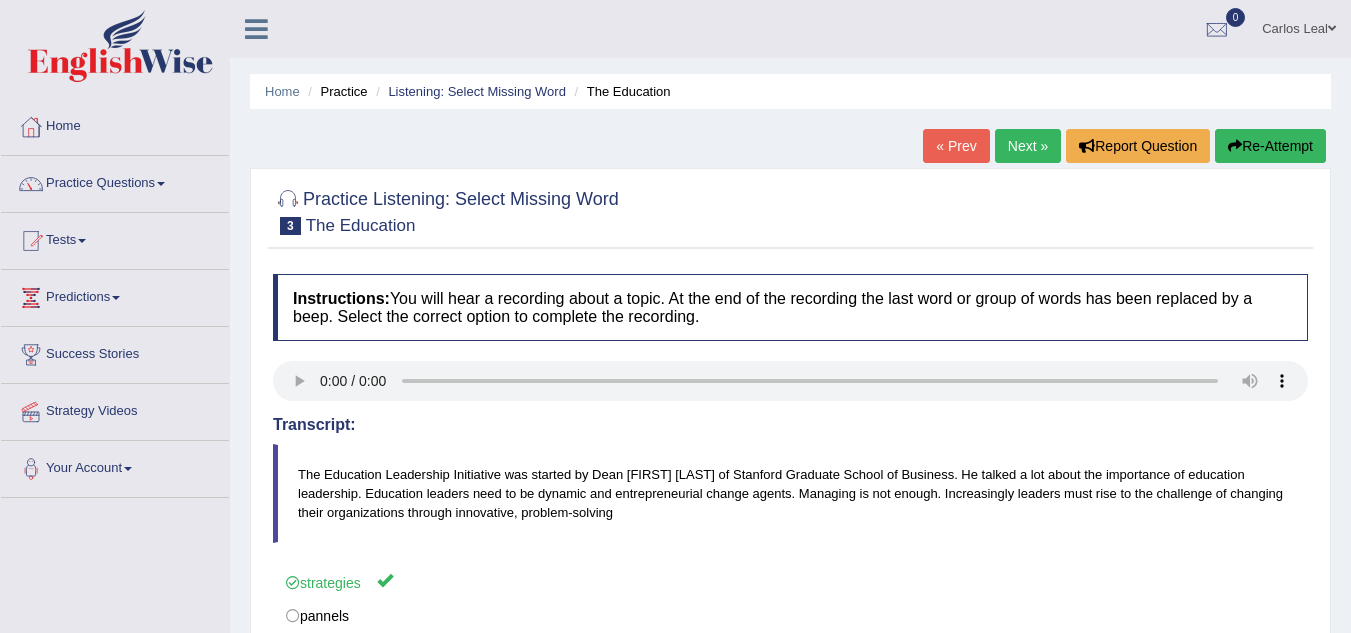 click on "Next »" at bounding box center (1028, 146) 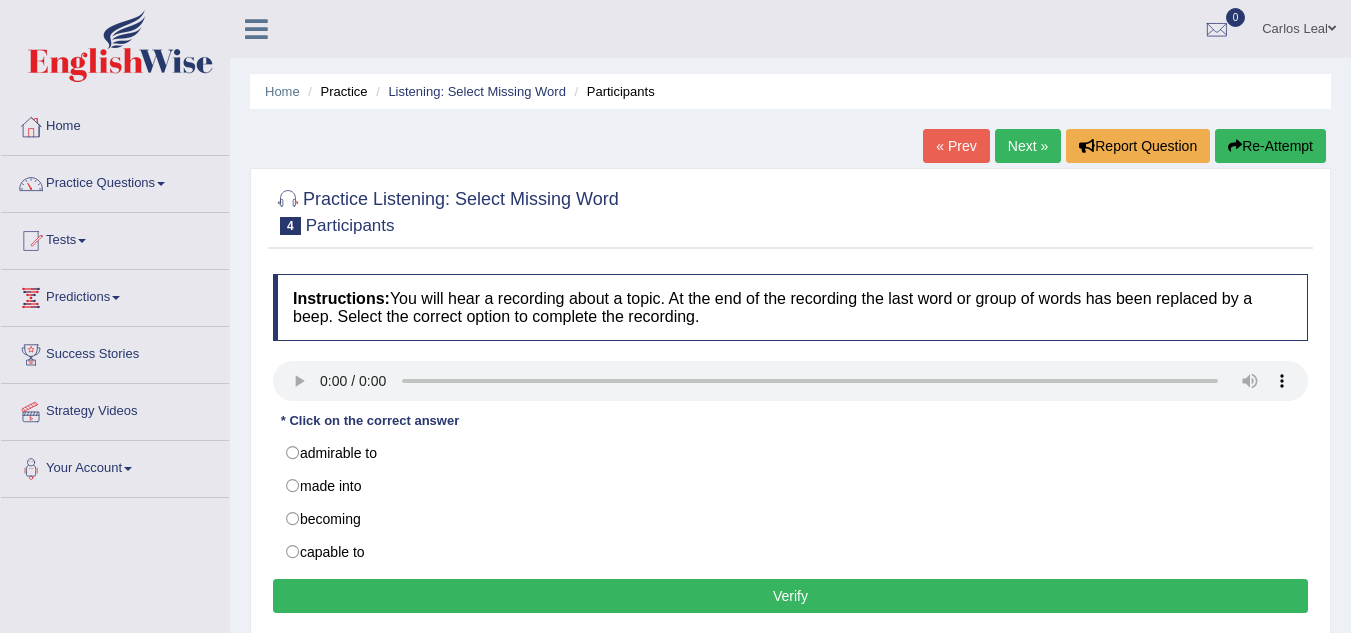scroll, scrollTop: 0, scrollLeft: 0, axis: both 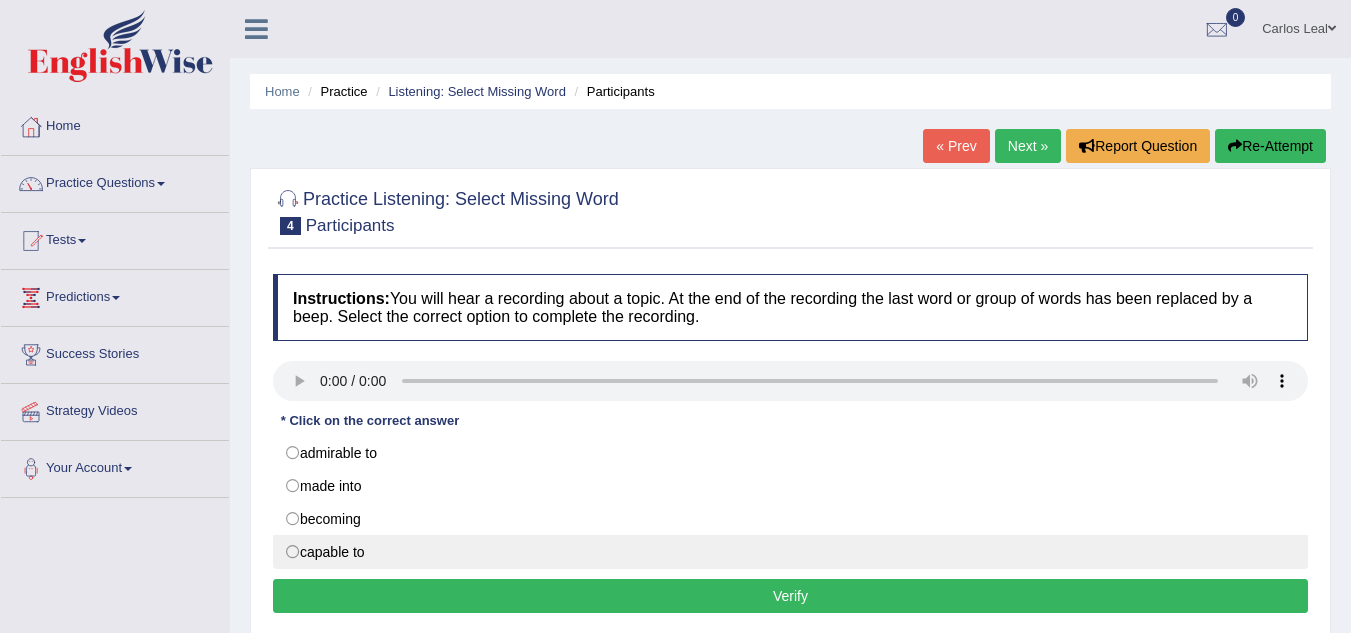 click on "capable to" at bounding box center (790, 552) 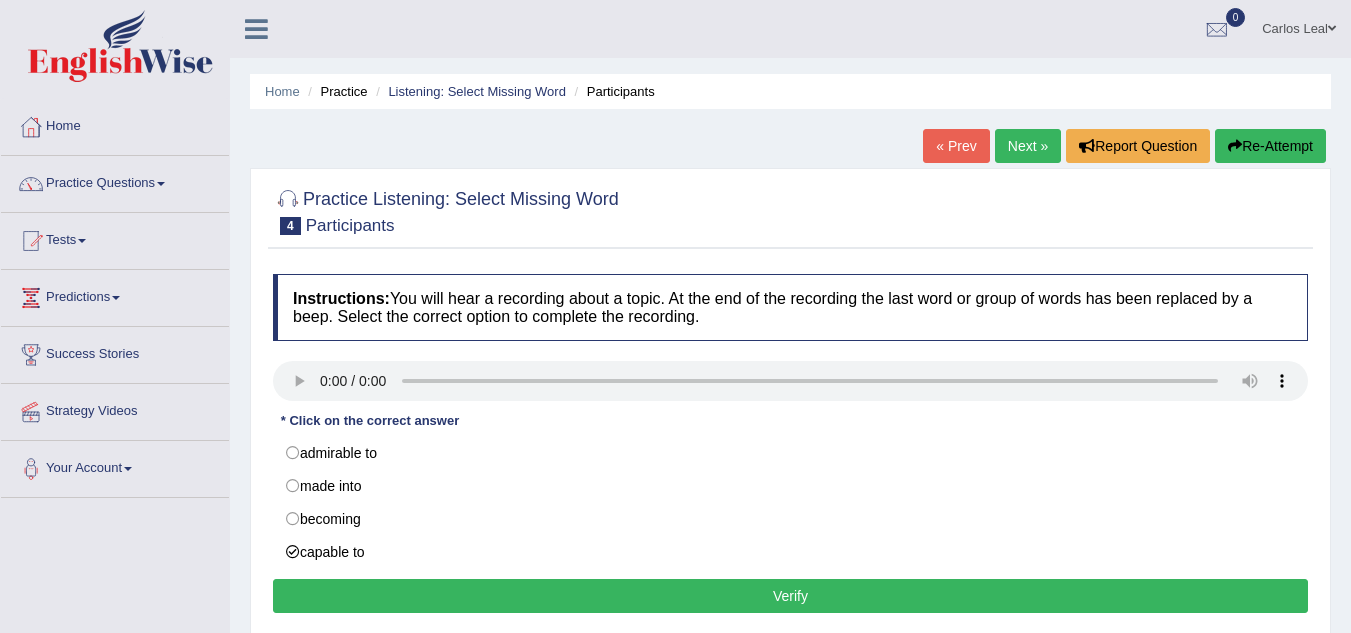 click on "Verify" at bounding box center [790, 596] 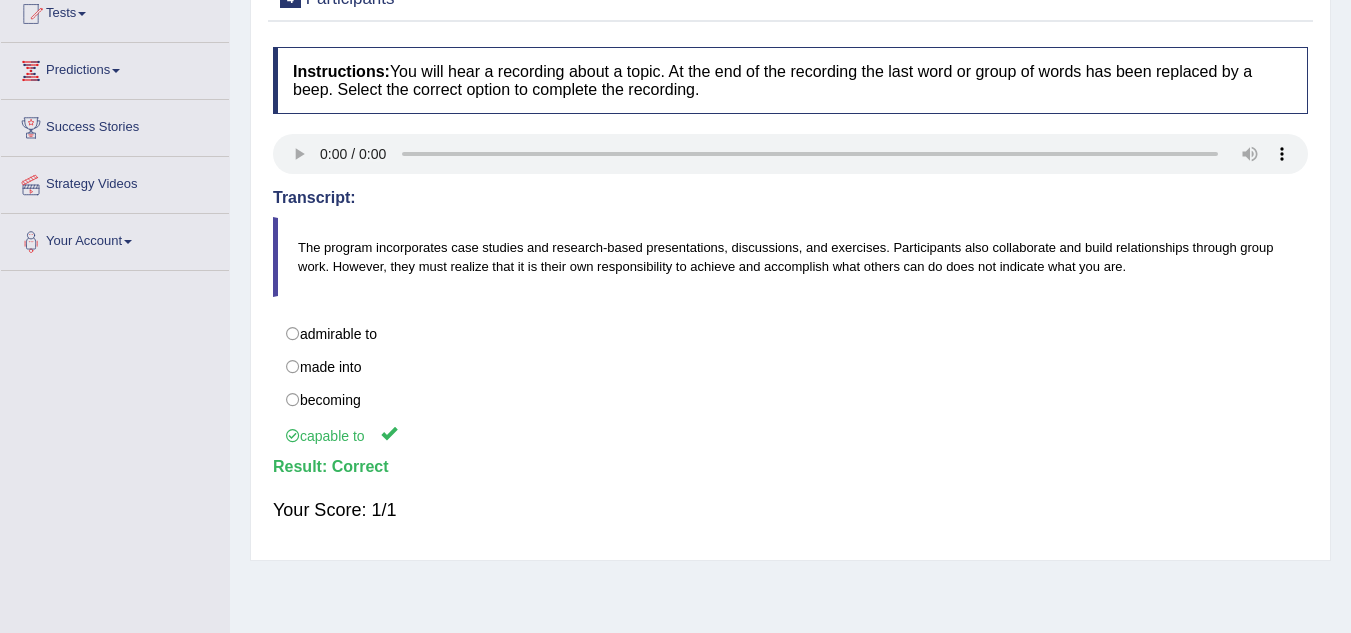 scroll, scrollTop: 0, scrollLeft: 0, axis: both 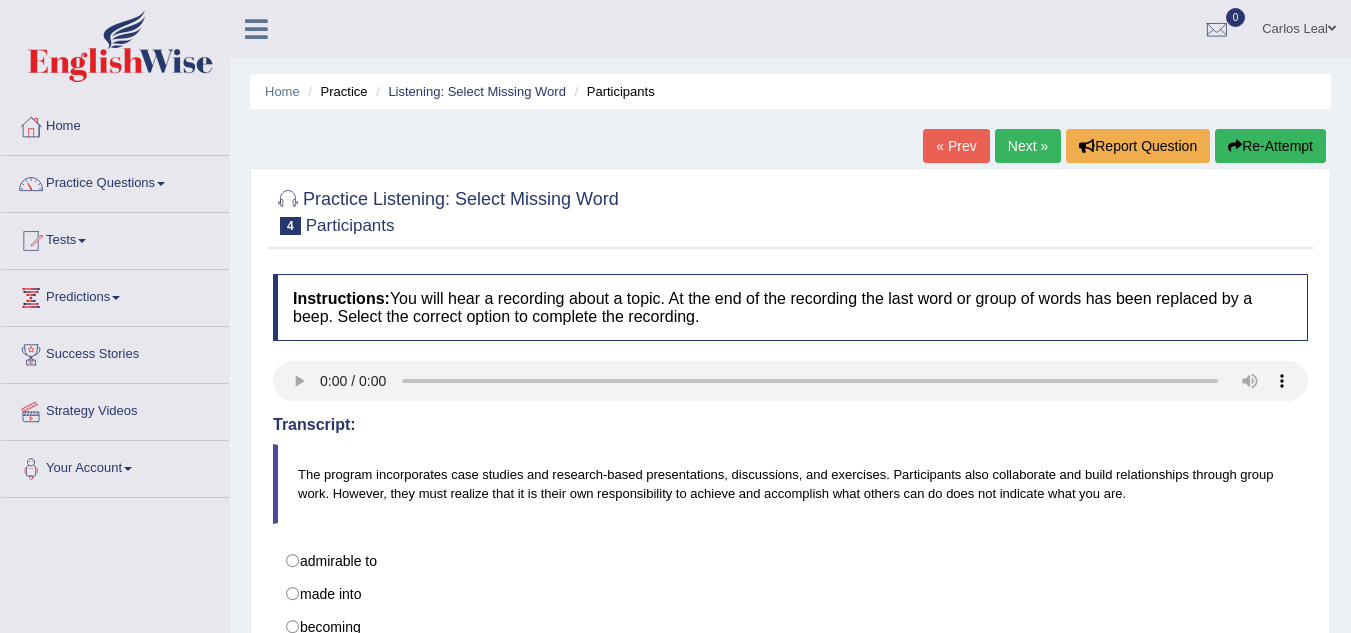 click on "Next »" at bounding box center (1028, 146) 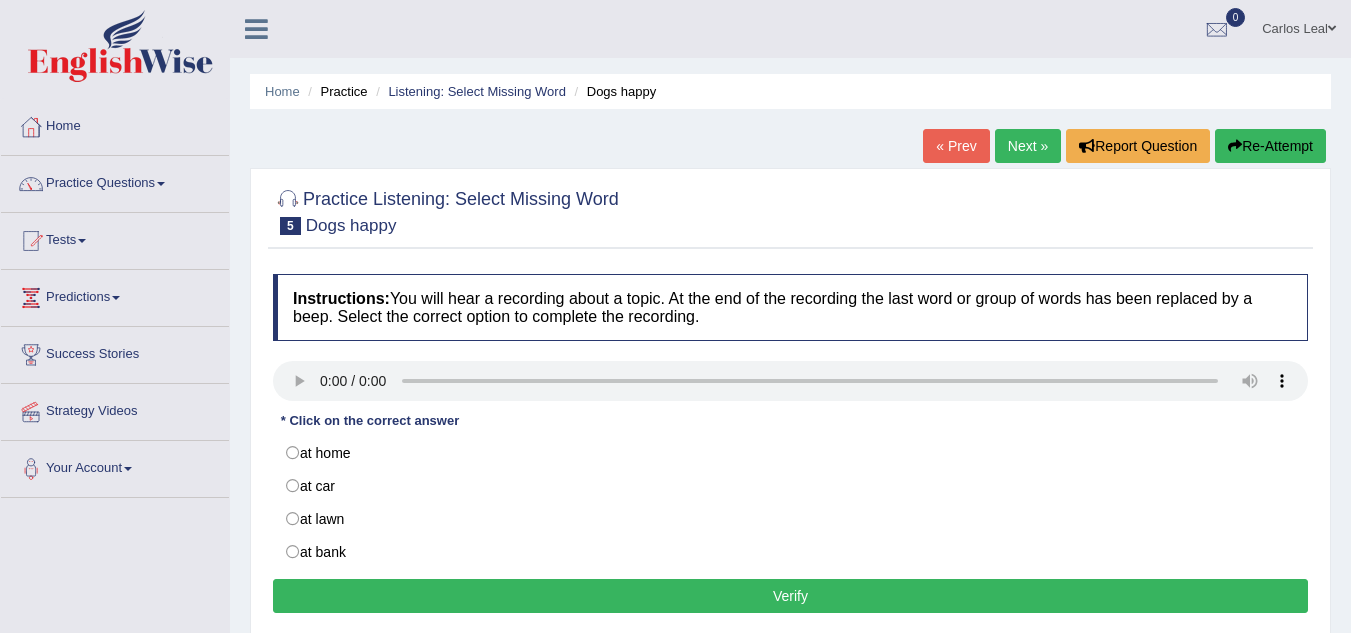 scroll, scrollTop: 0, scrollLeft: 0, axis: both 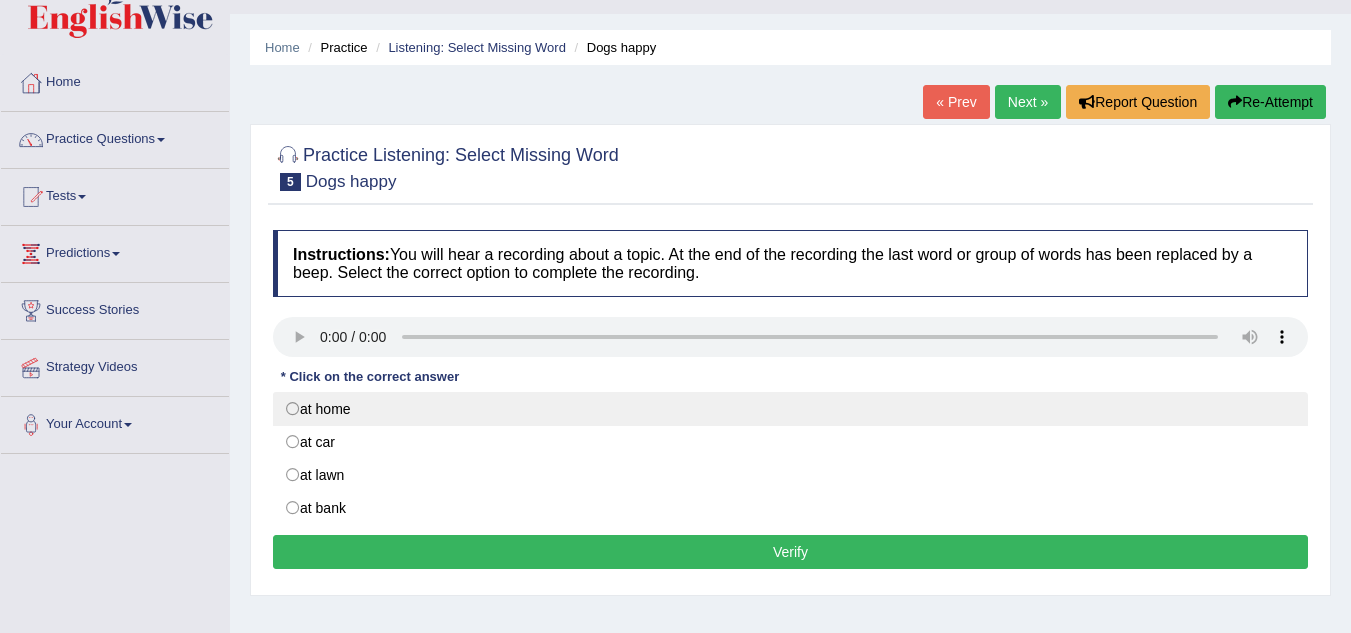 click on "at home" at bounding box center (790, 409) 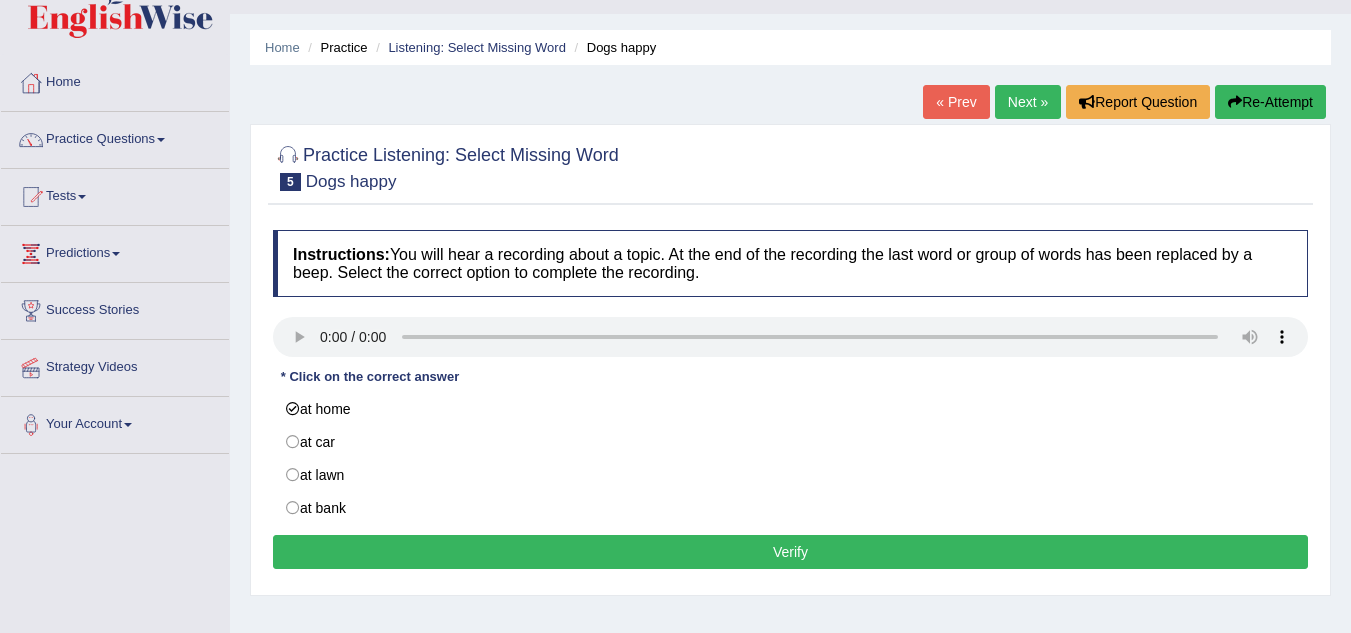 click on "Verify" at bounding box center [790, 552] 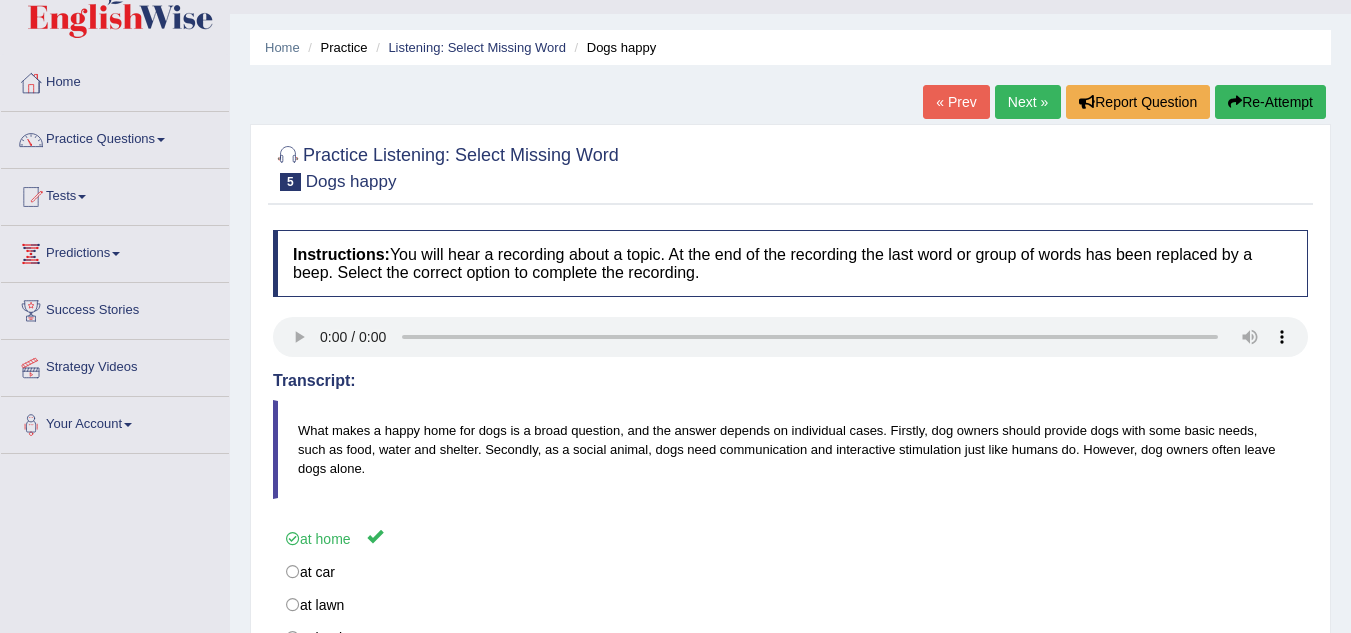 click on "Next »" at bounding box center [1028, 102] 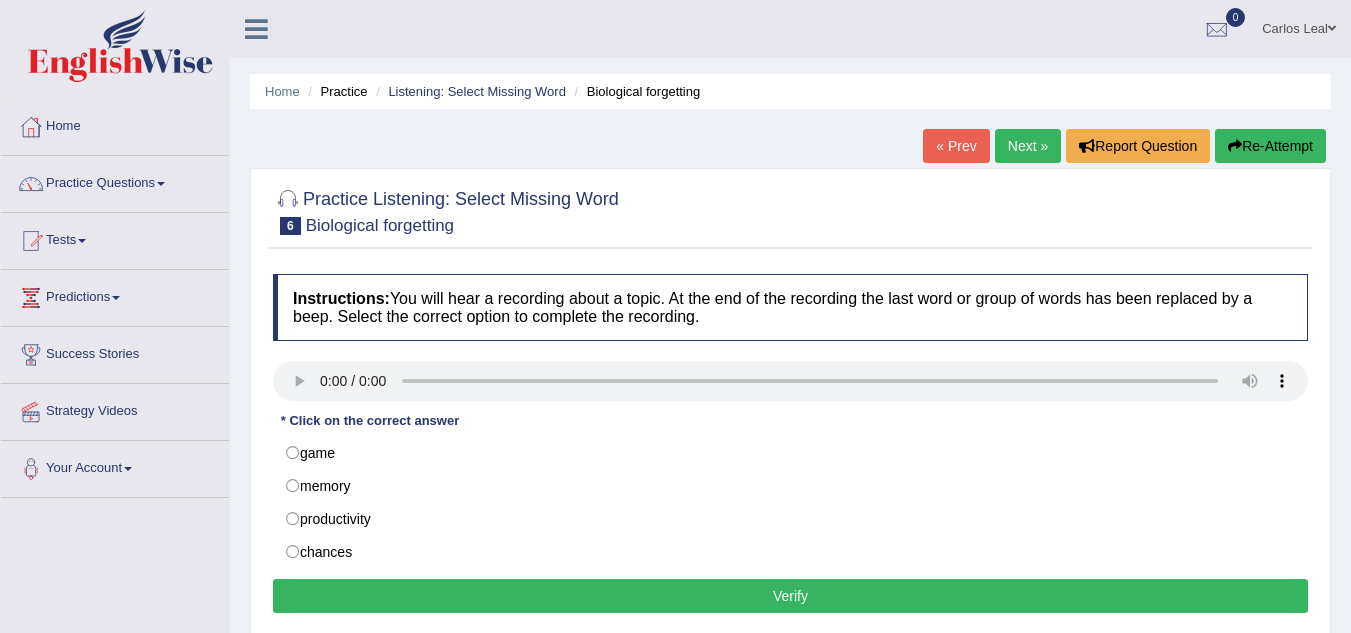 scroll, scrollTop: 0, scrollLeft: 0, axis: both 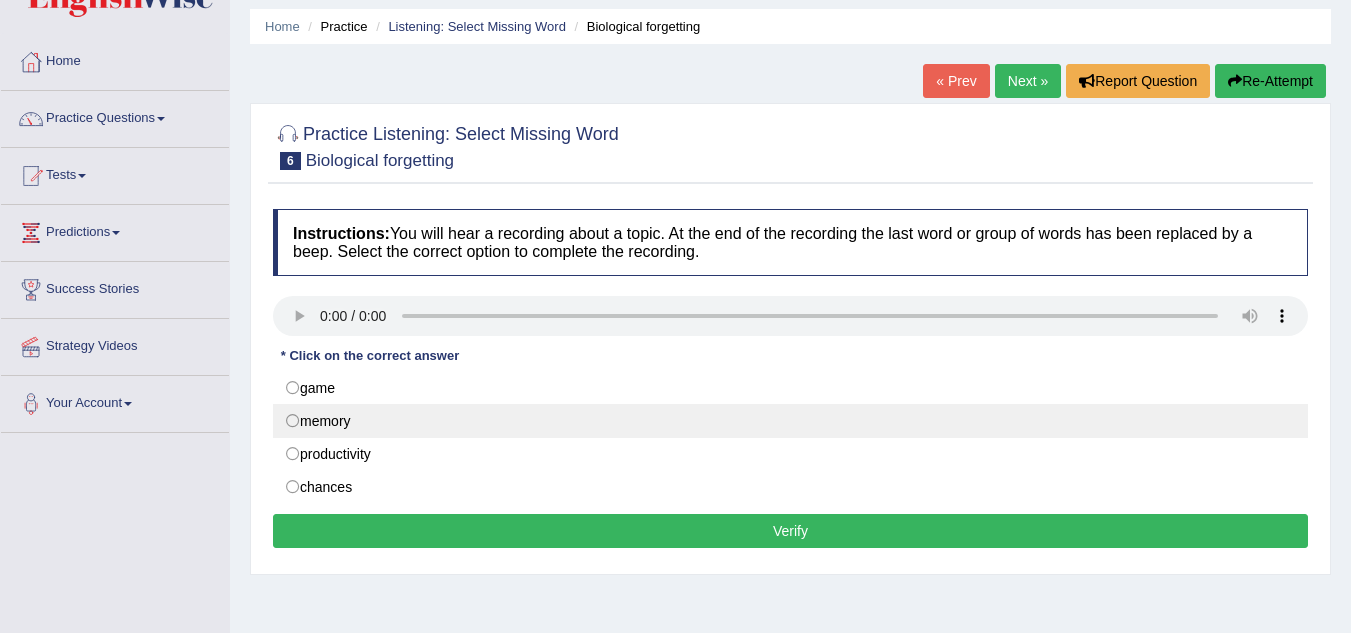 click on "memory" at bounding box center (790, 421) 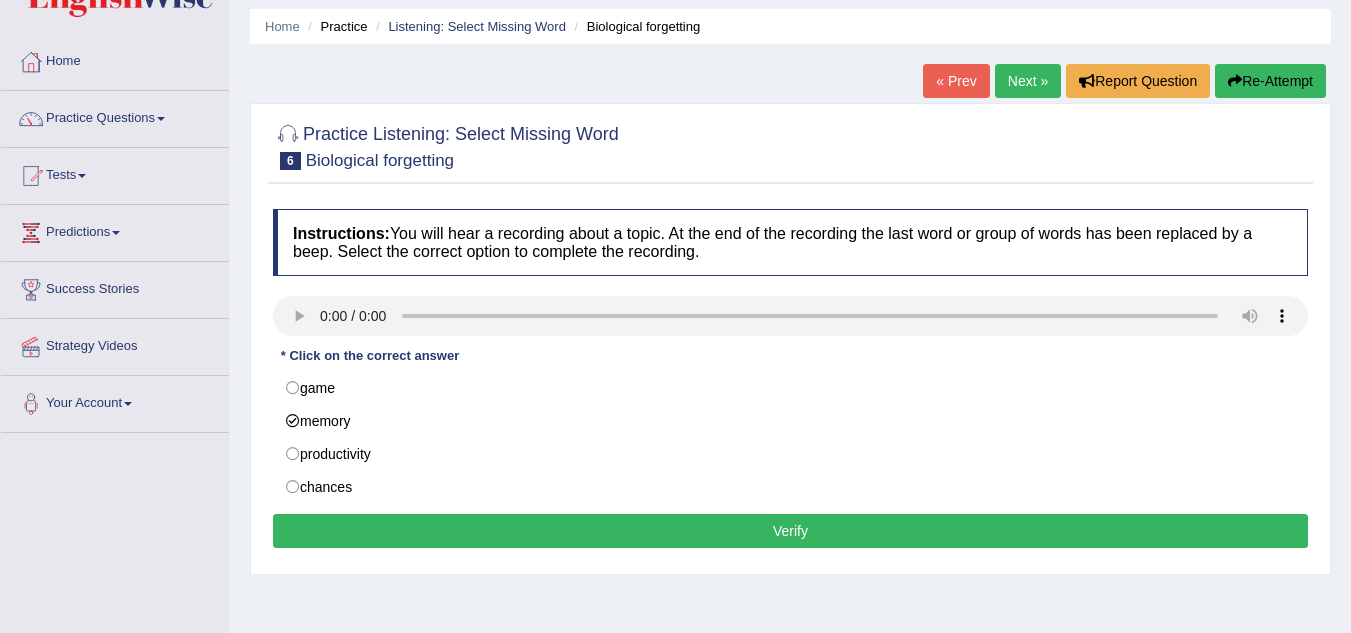 click on "Verify" at bounding box center (790, 531) 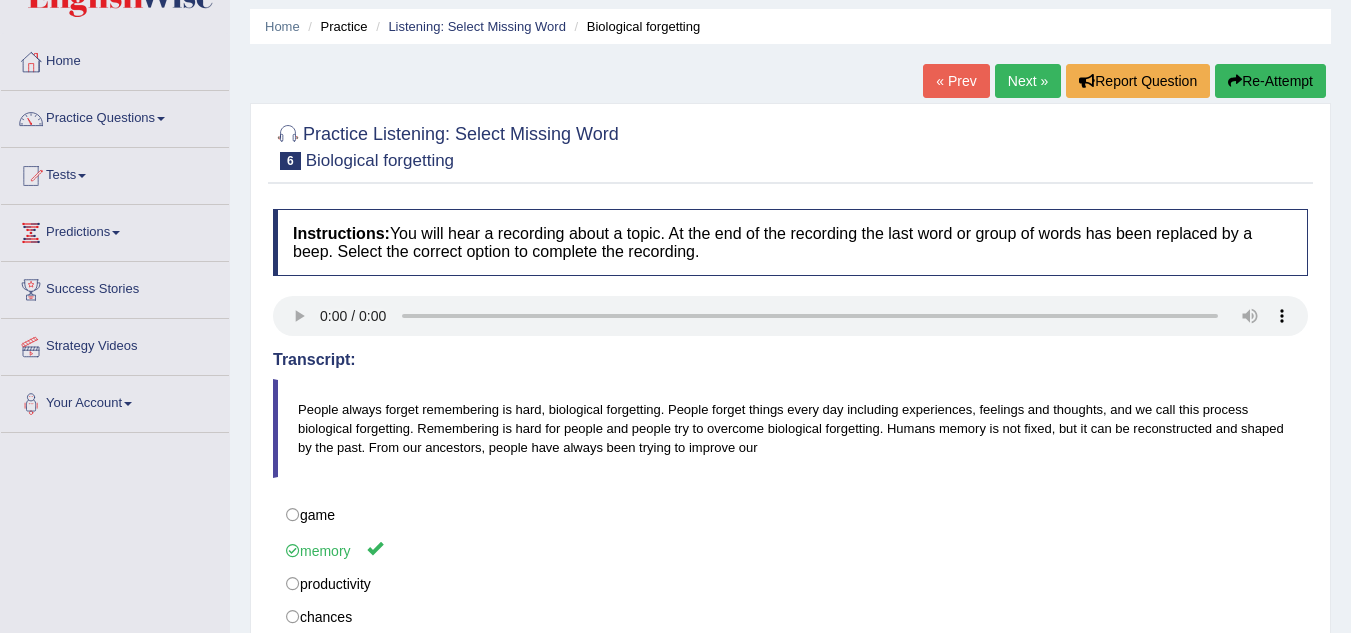 click on "Next »" at bounding box center [1028, 81] 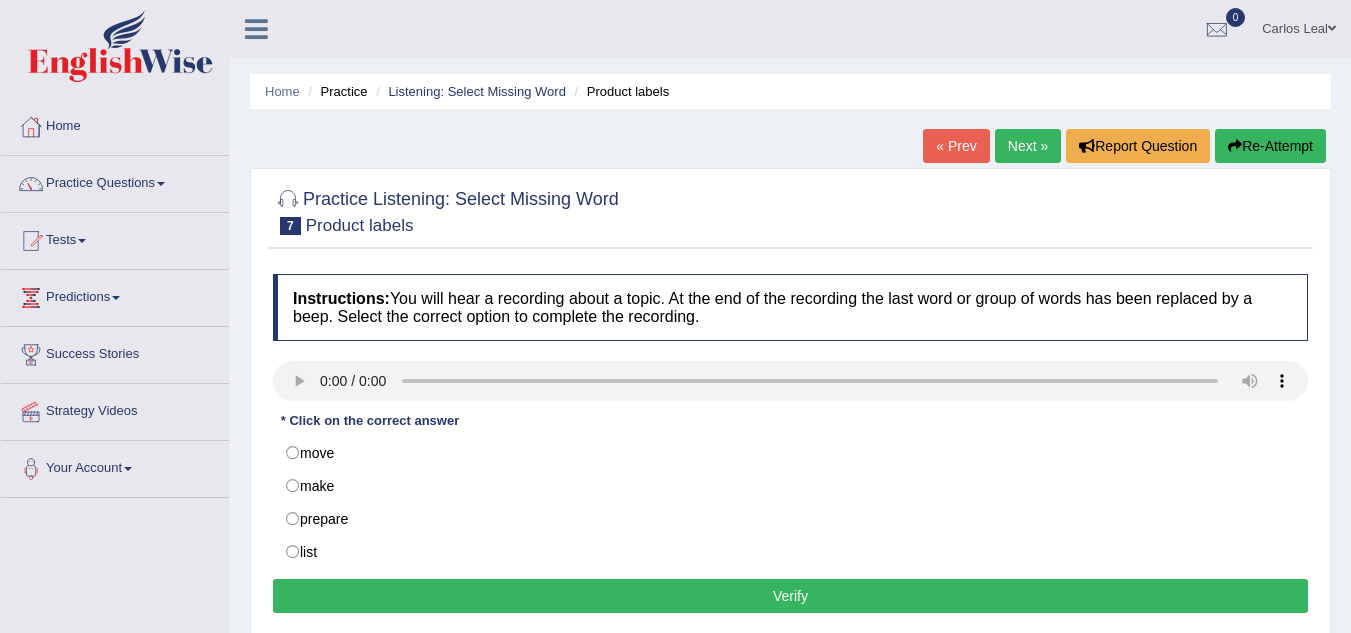 scroll, scrollTop: 0, scrollLeft: 0, axis: both 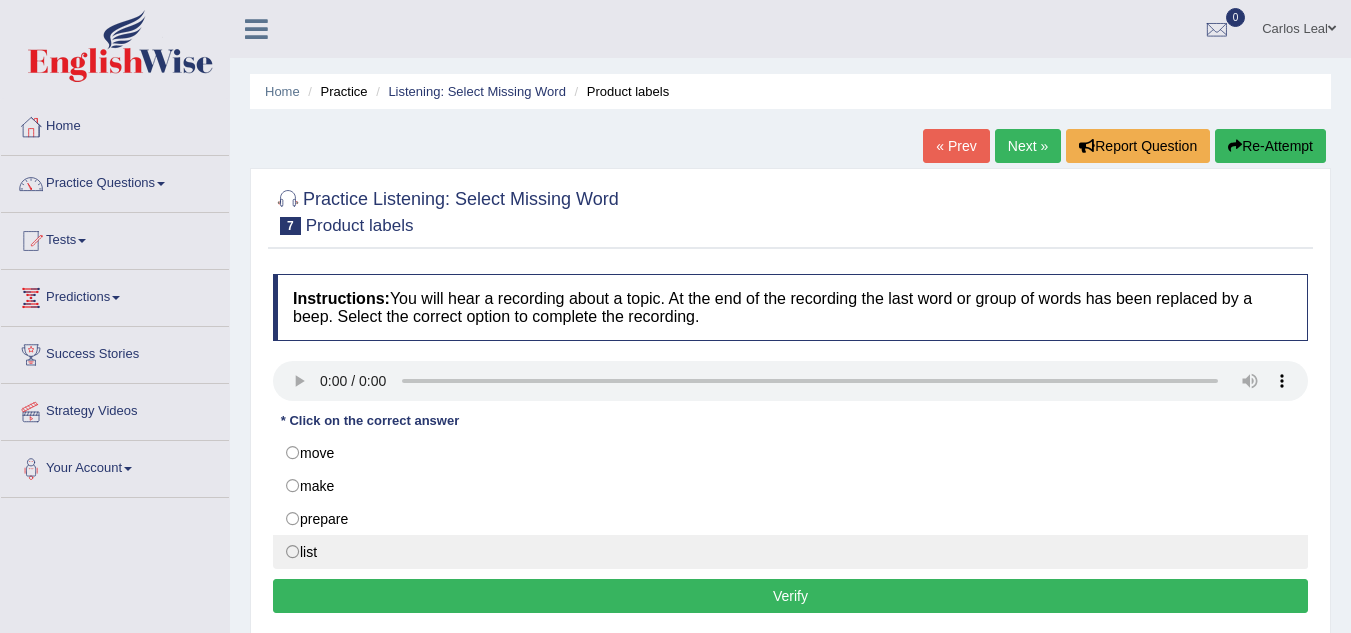 click on "list" at bounding box center (790, 552) 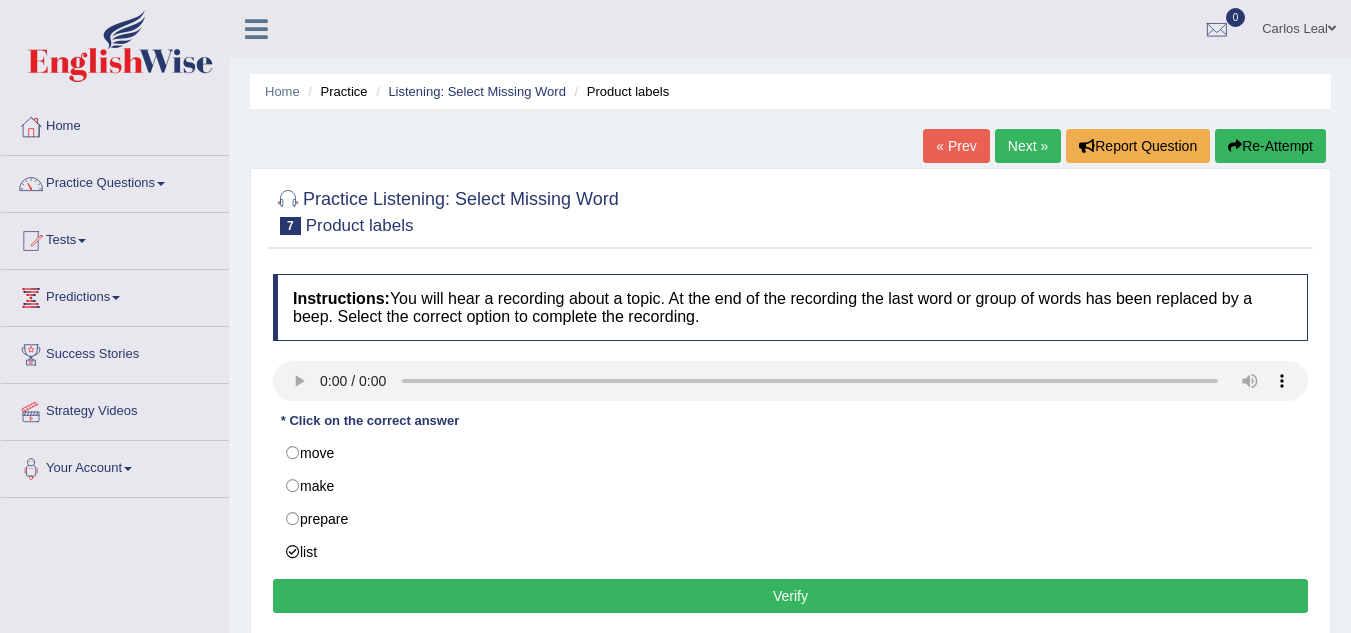 click on "Verify" at bounding box center [790, 596] 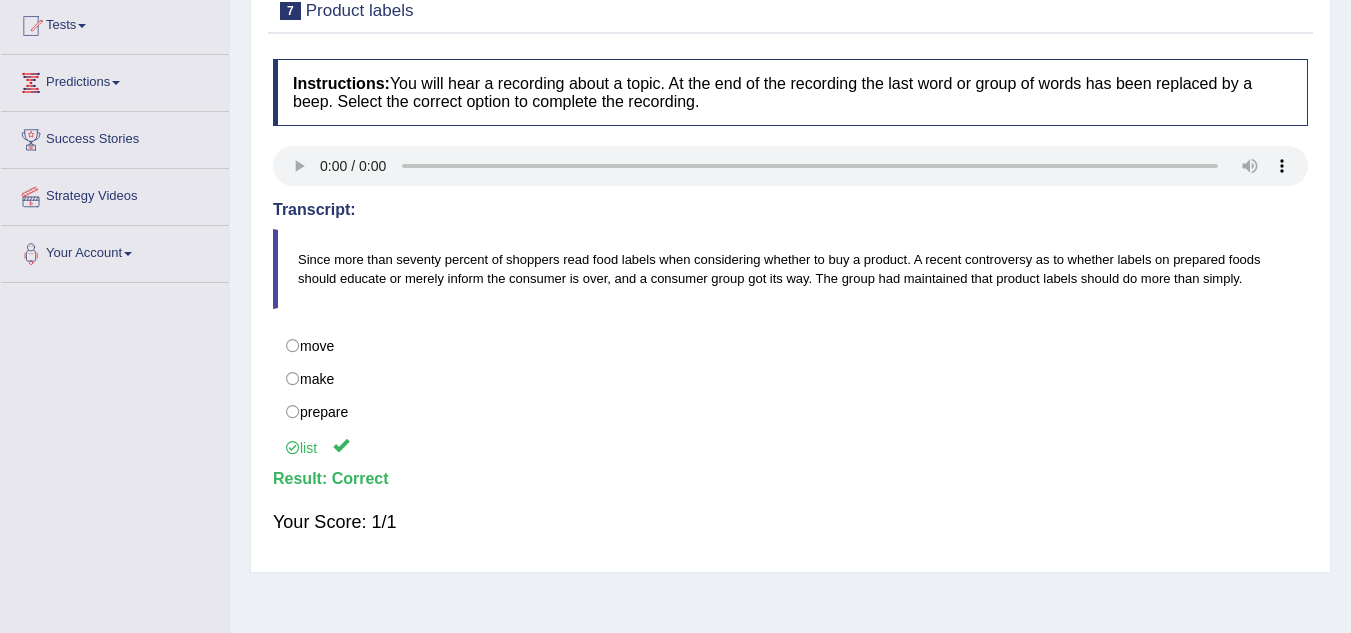 scroll, scrollTop: 216, scrollLeft: 0, axis: vertical 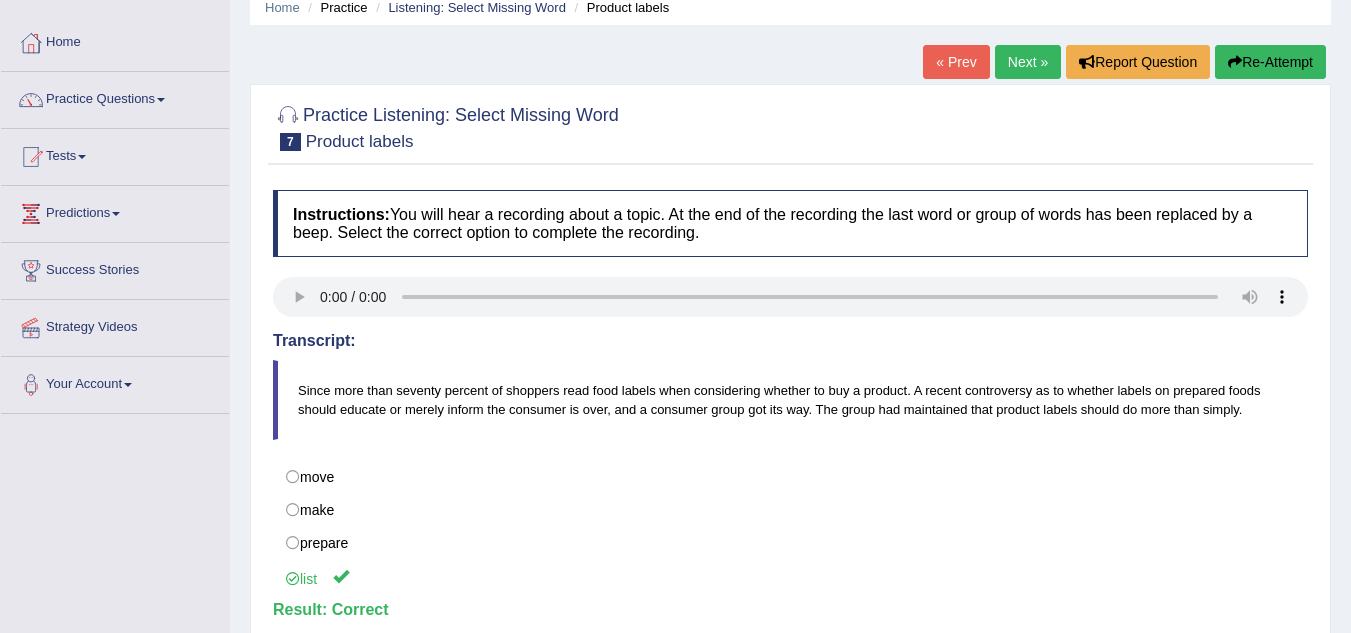 click on "Next »" at bounding box center (1028, 62) 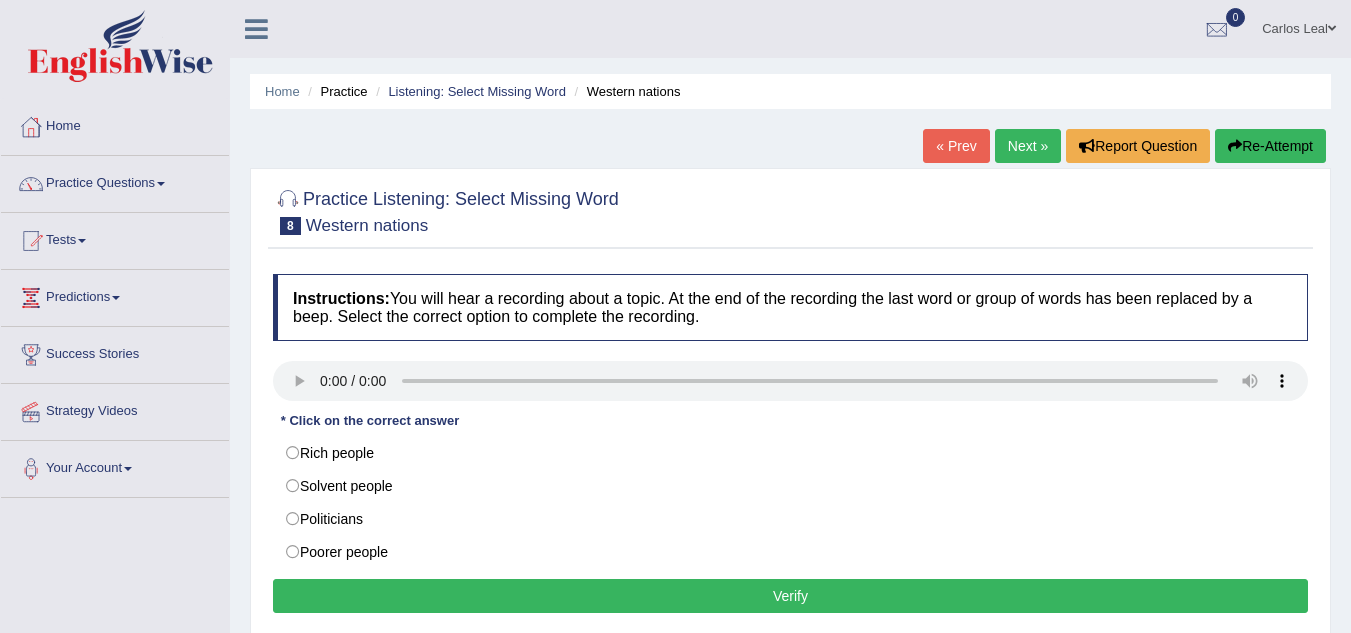 scroll, scrollTop: 0, scrollLeft: 0, axis: both 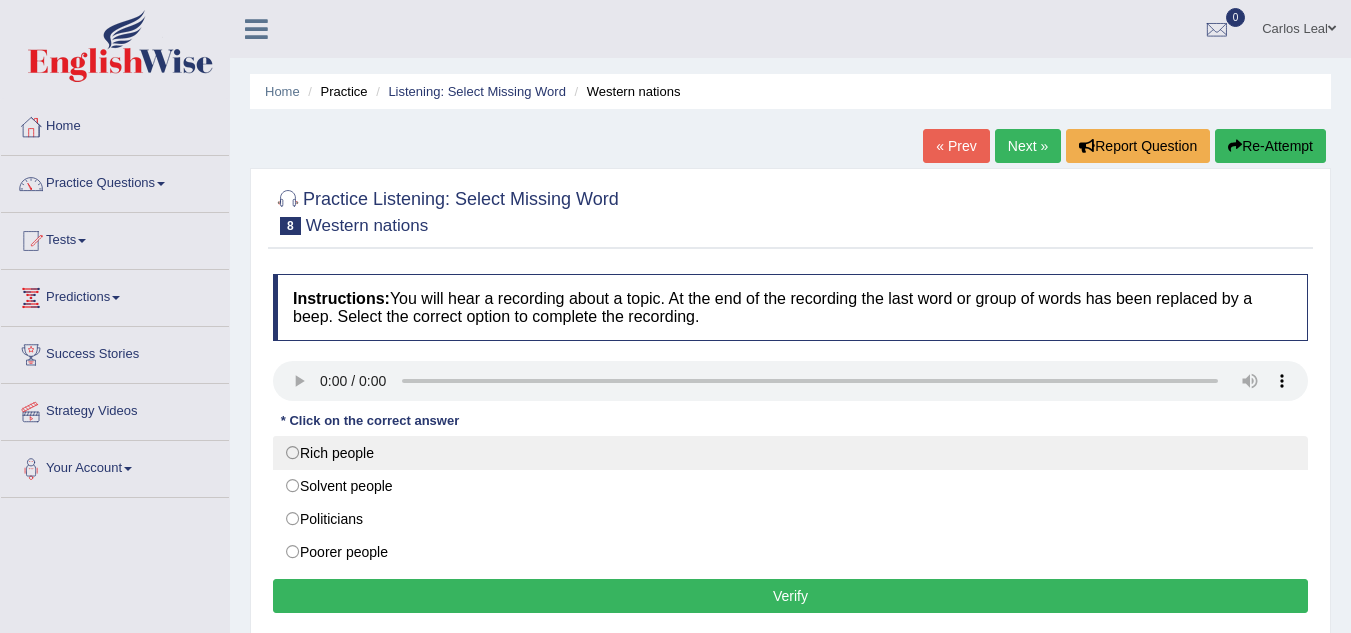 click on "Rich  people" at bounding box center (790, 453) 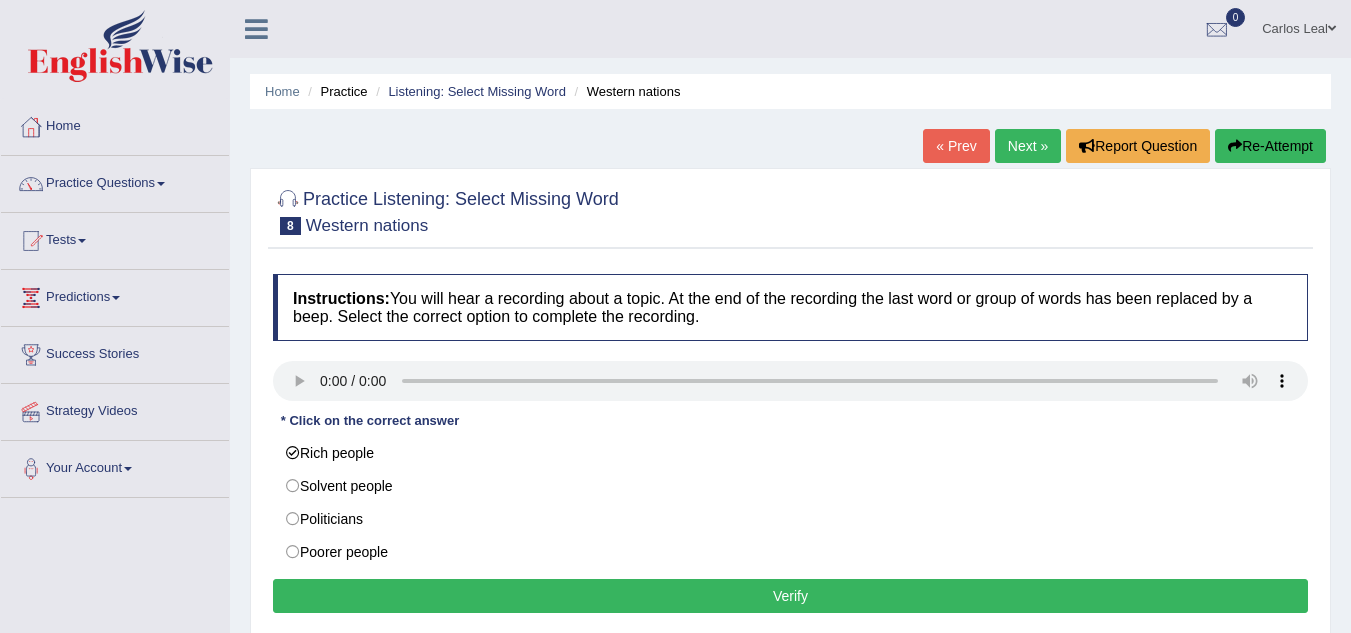 click on "Verify" at bounding box center [790, 596] 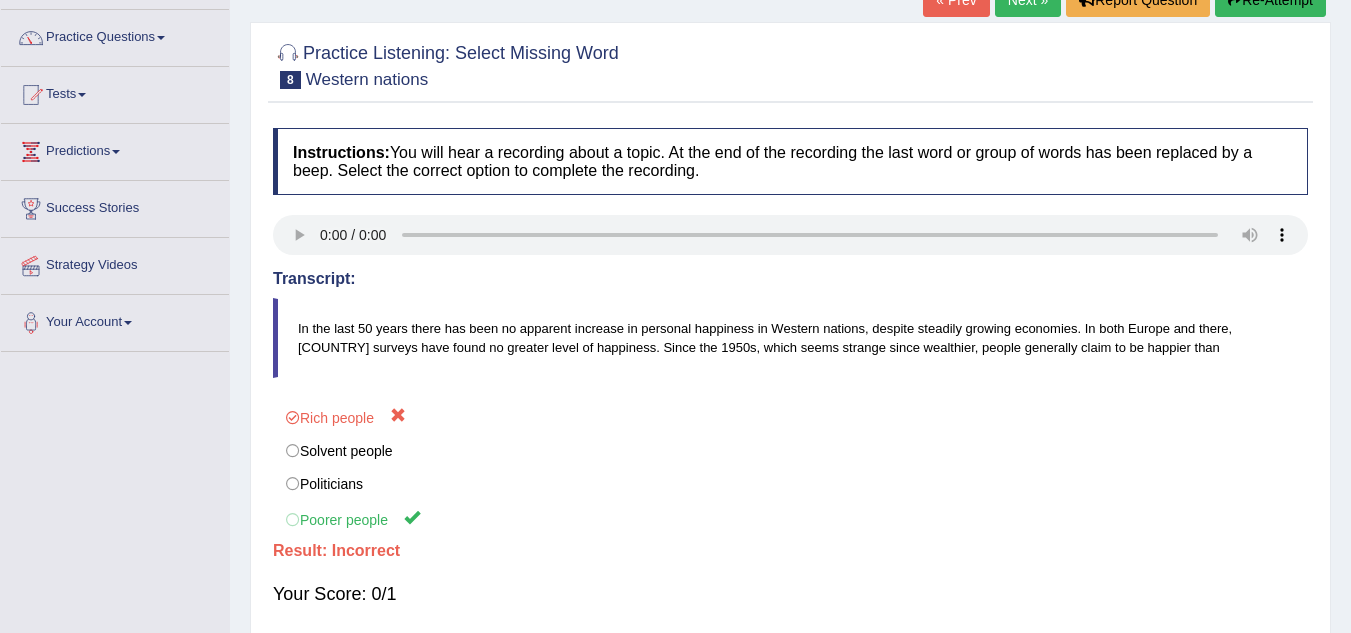 scroll, scrollTop: 151, scrollLeft: 0, axis: vertical 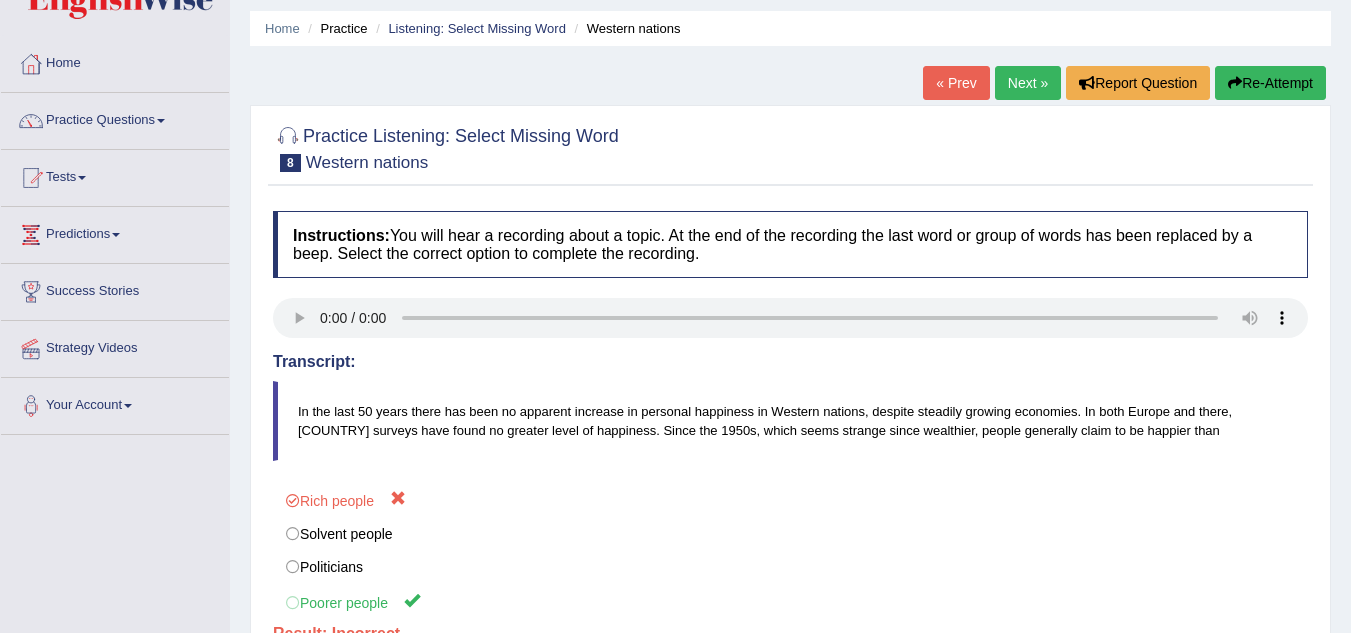 click on "Next »" at bounding box center [1028, 83] 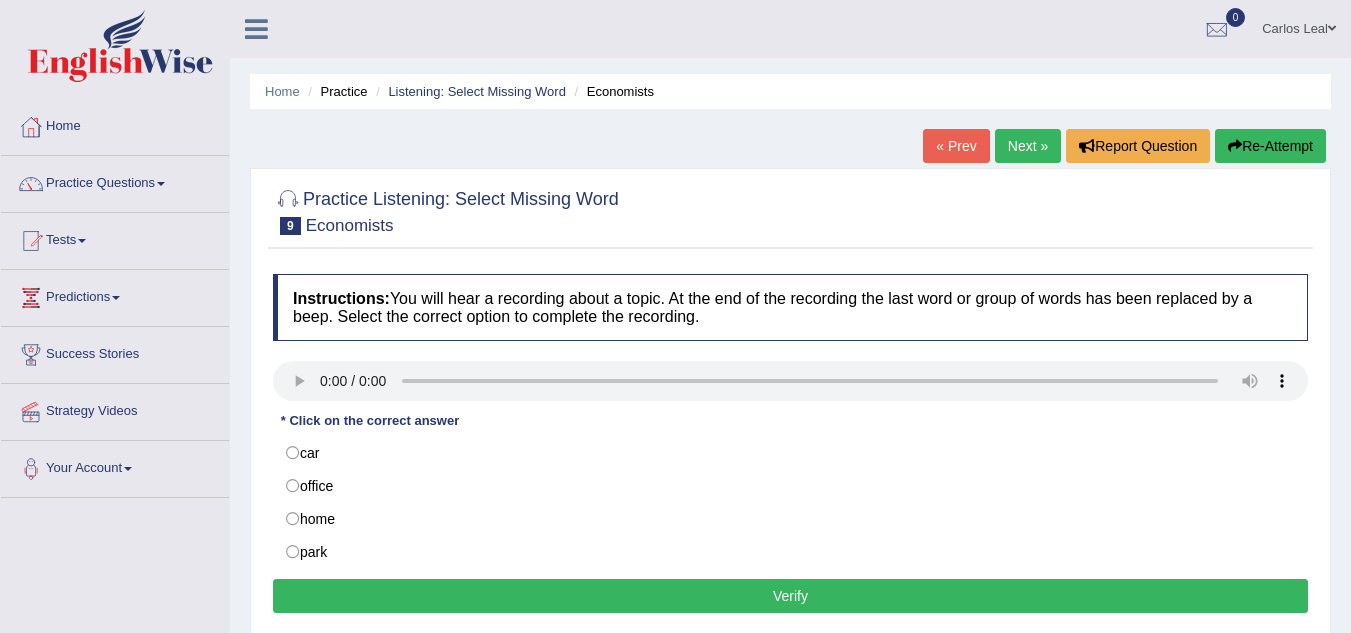 scroll, scrollTop: 0, scrollLeft: 0, axis: both 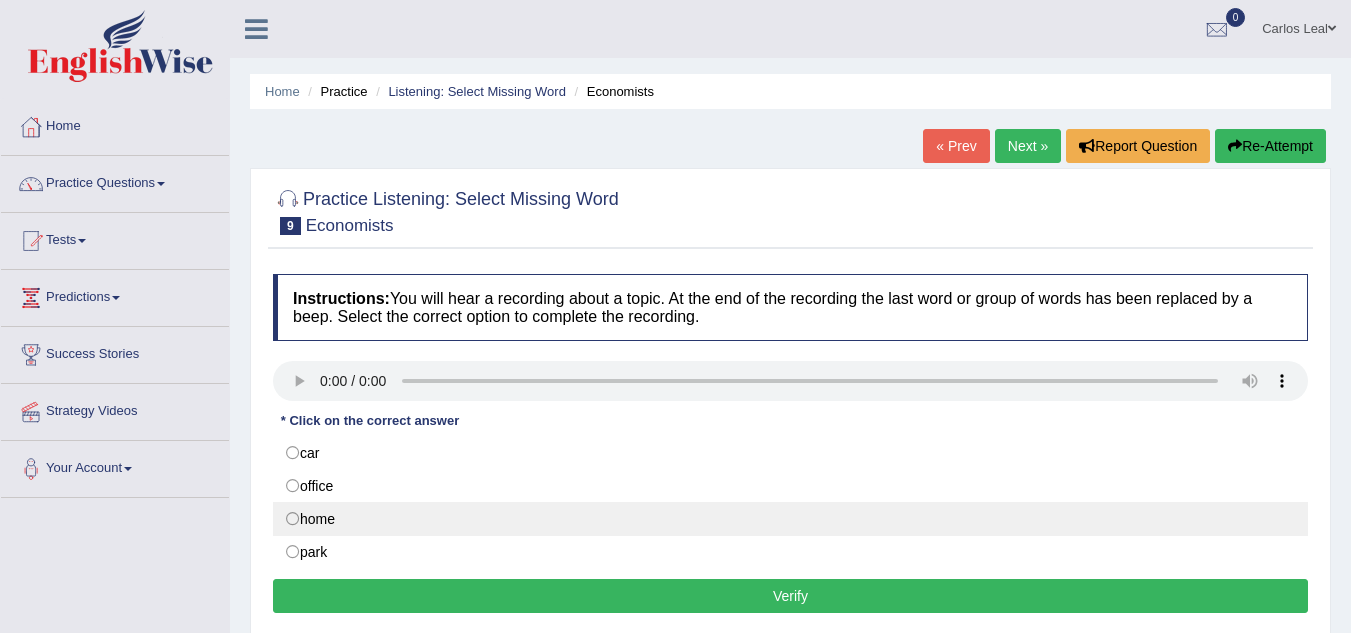 click on "home" at bounding box center [790, 519] 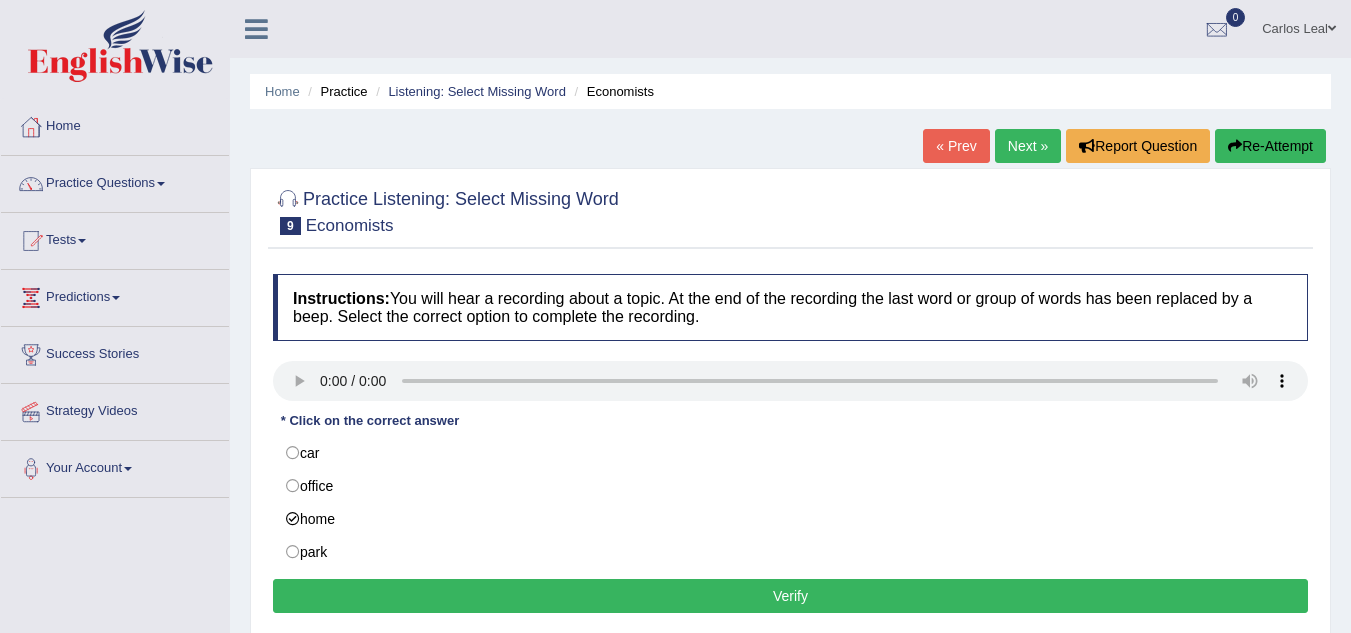 click on "Verify" at bounding box center (790, 596) 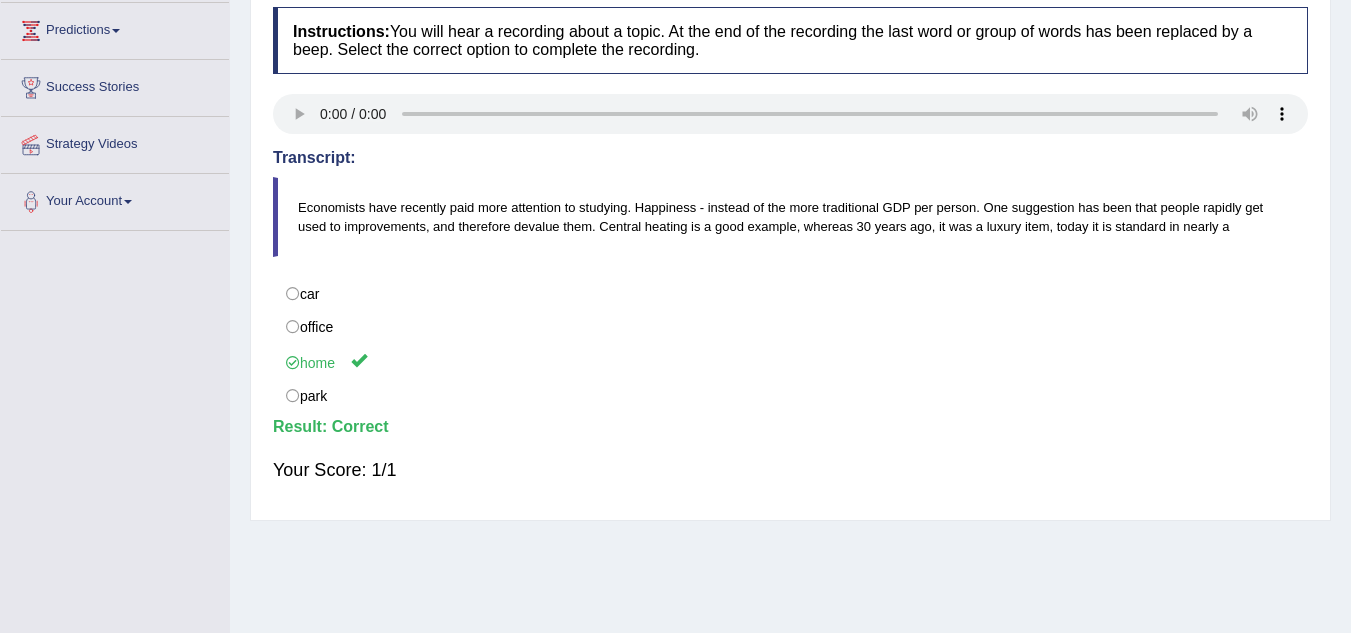 scroll, scrollTop: 165, scrollLeft: 0, axis: vertical 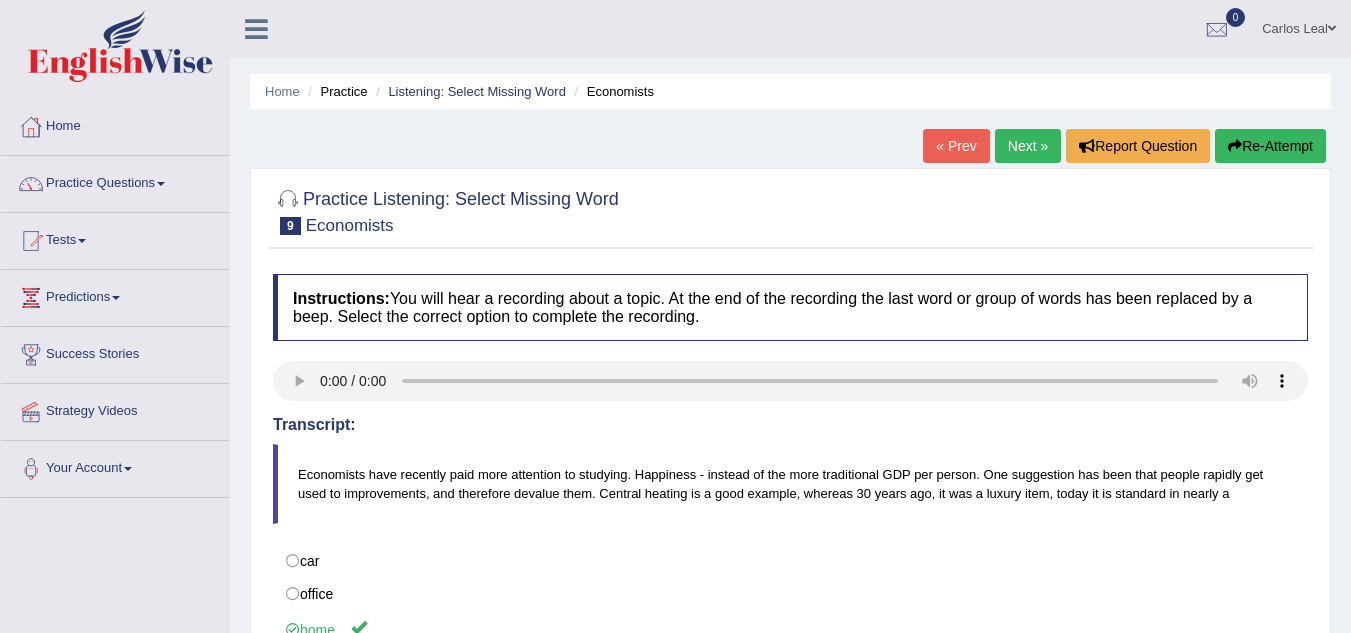 click on "Next »" at bounding box center [1028, 146] 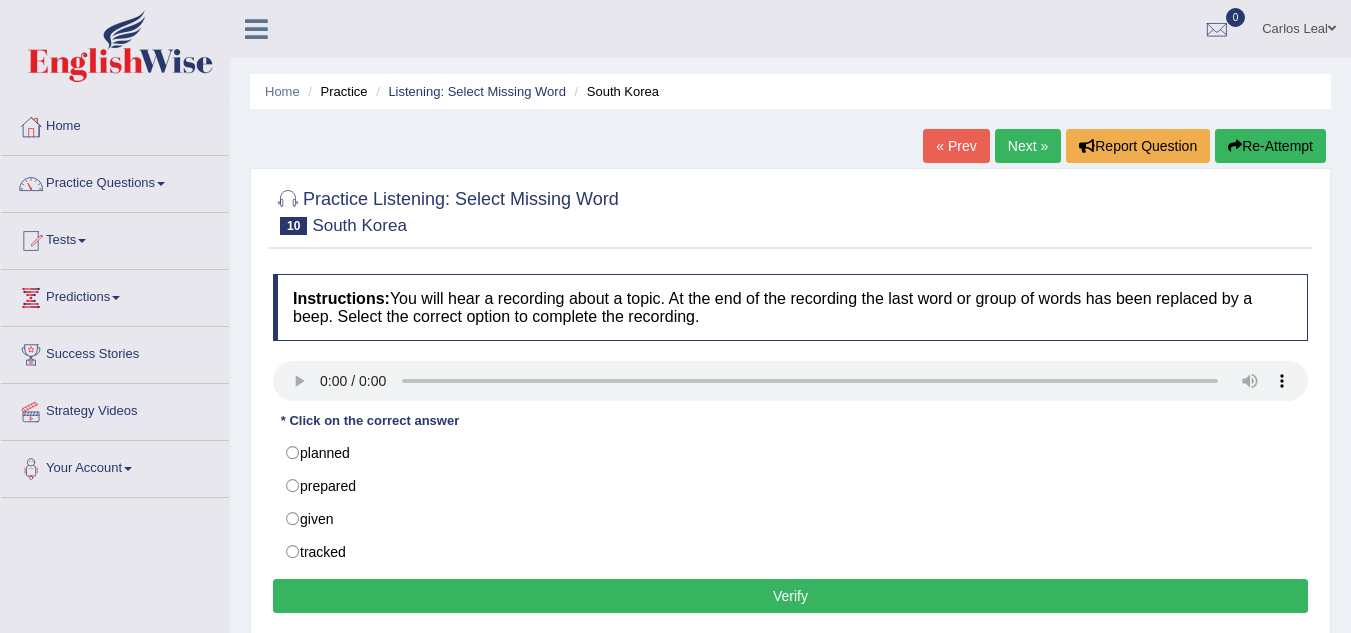 scroll, scrollTop: 0, scrollLeft: 0, axis: both 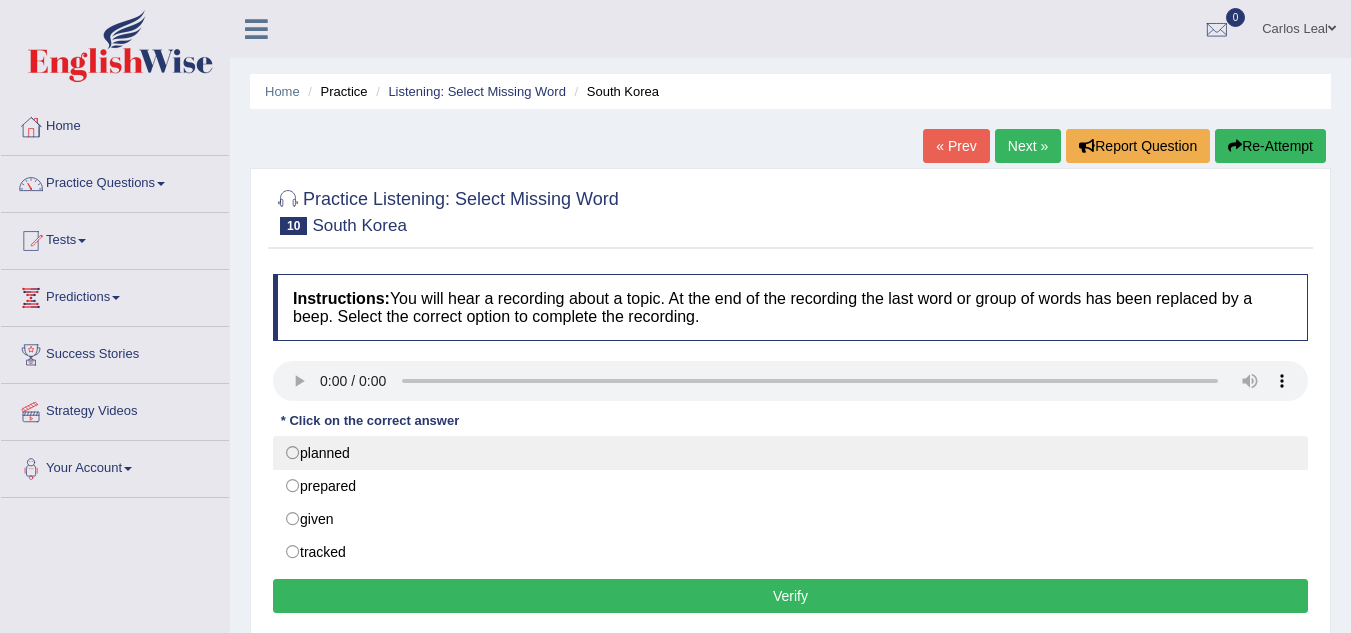 click on "planned" at bounding box center [790, 453] 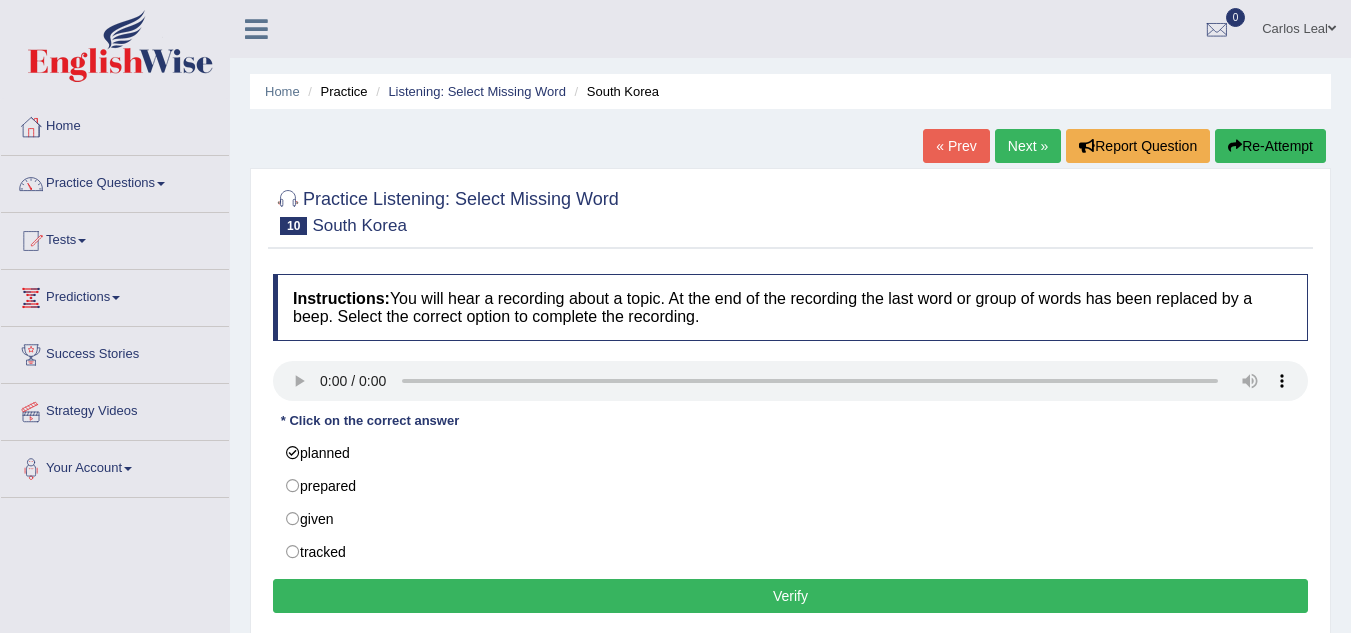 click on "Verify" at bounding box center [790, 596] 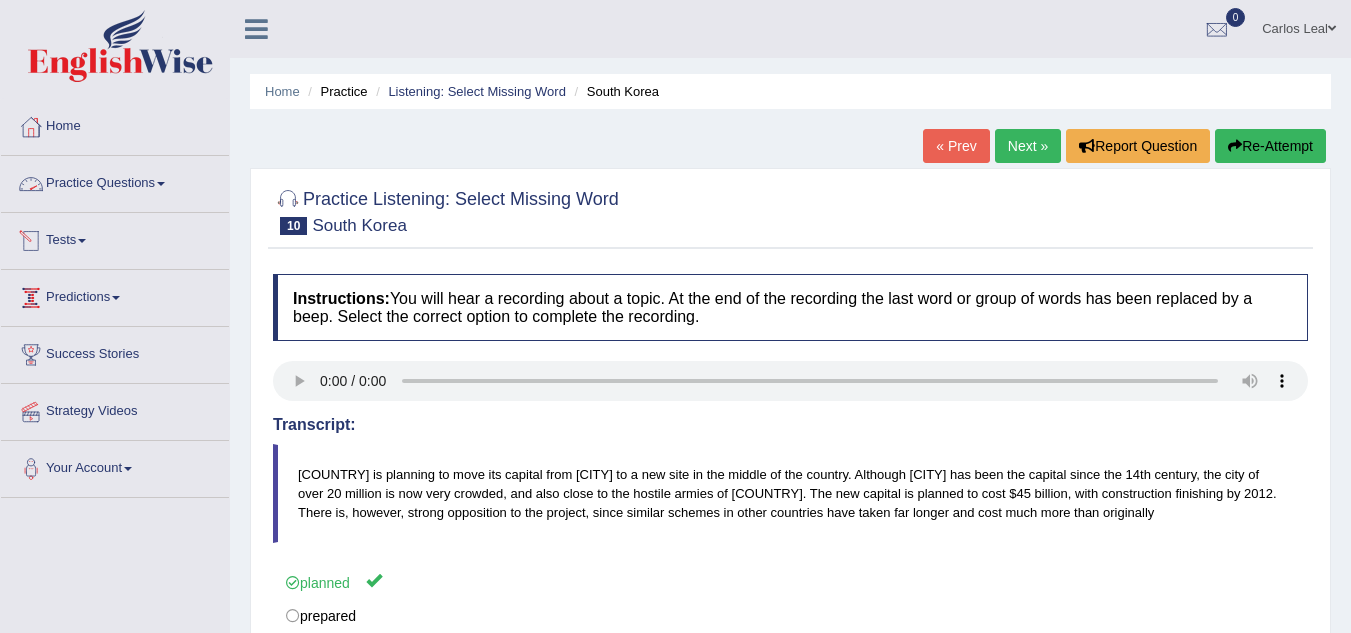 click on "Practice Questions" at bounding box center (115, 181) 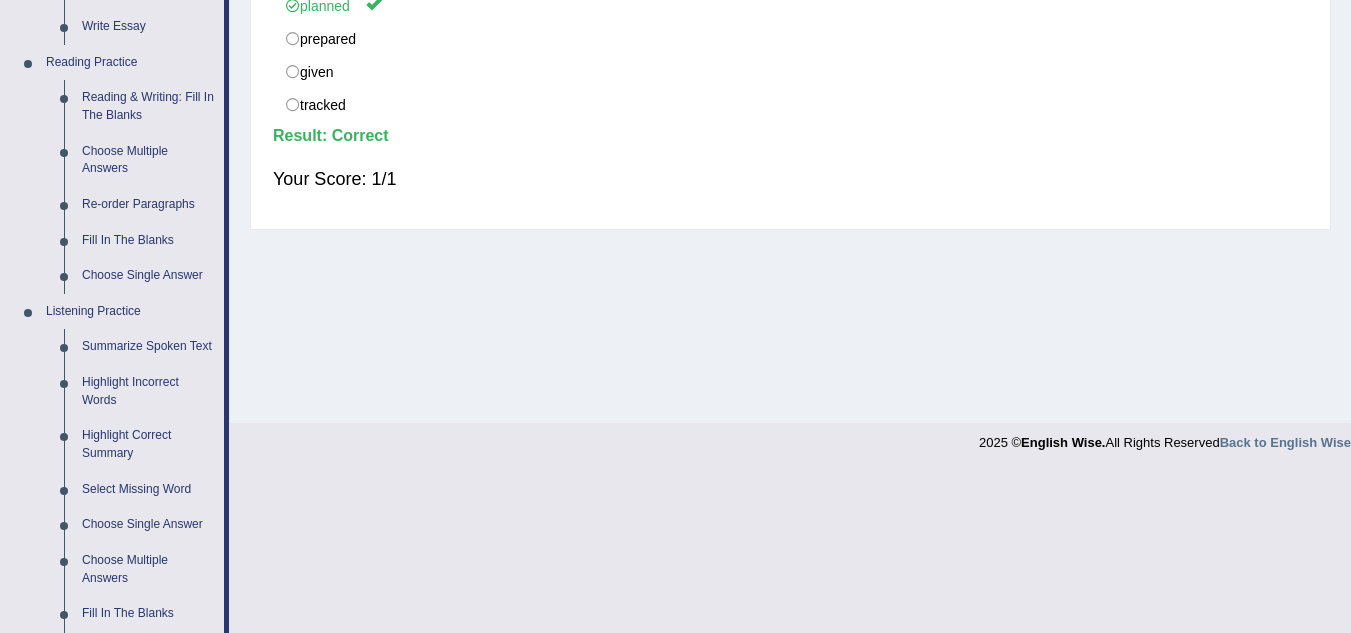 scroll, scrollTop: 635, scrollLeft: 0, axis: vertical 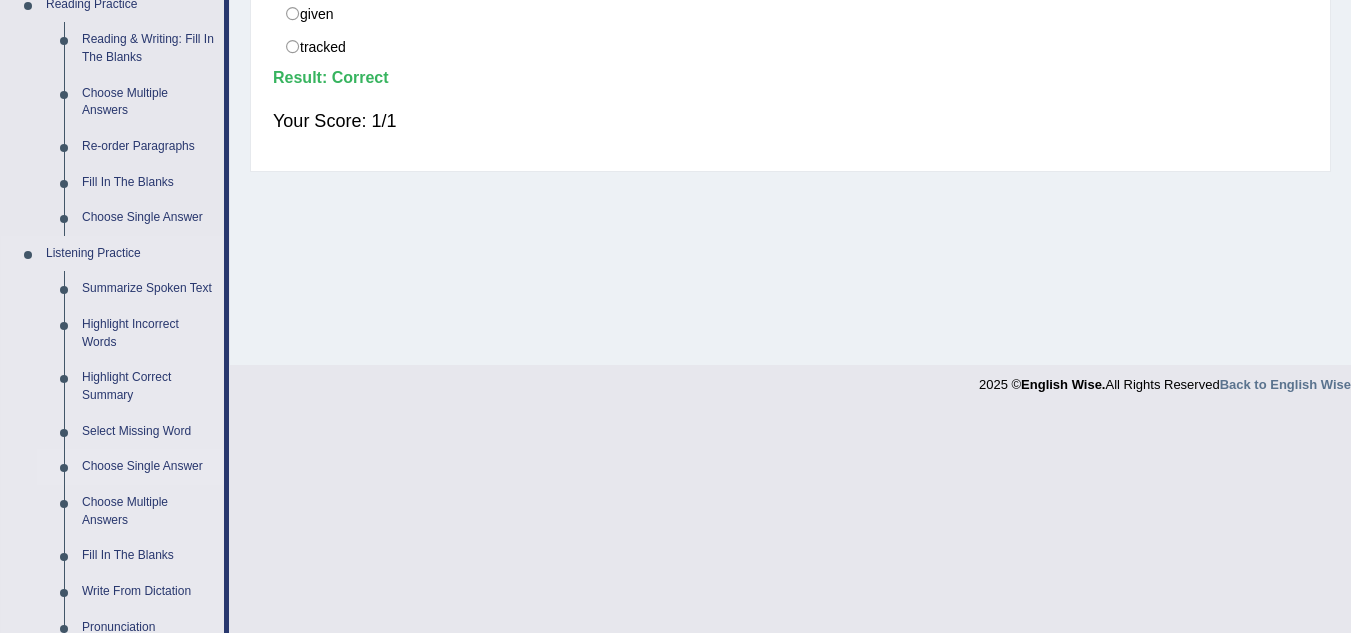 click on "Choose Single Answer" at bounding box center [148, 467] 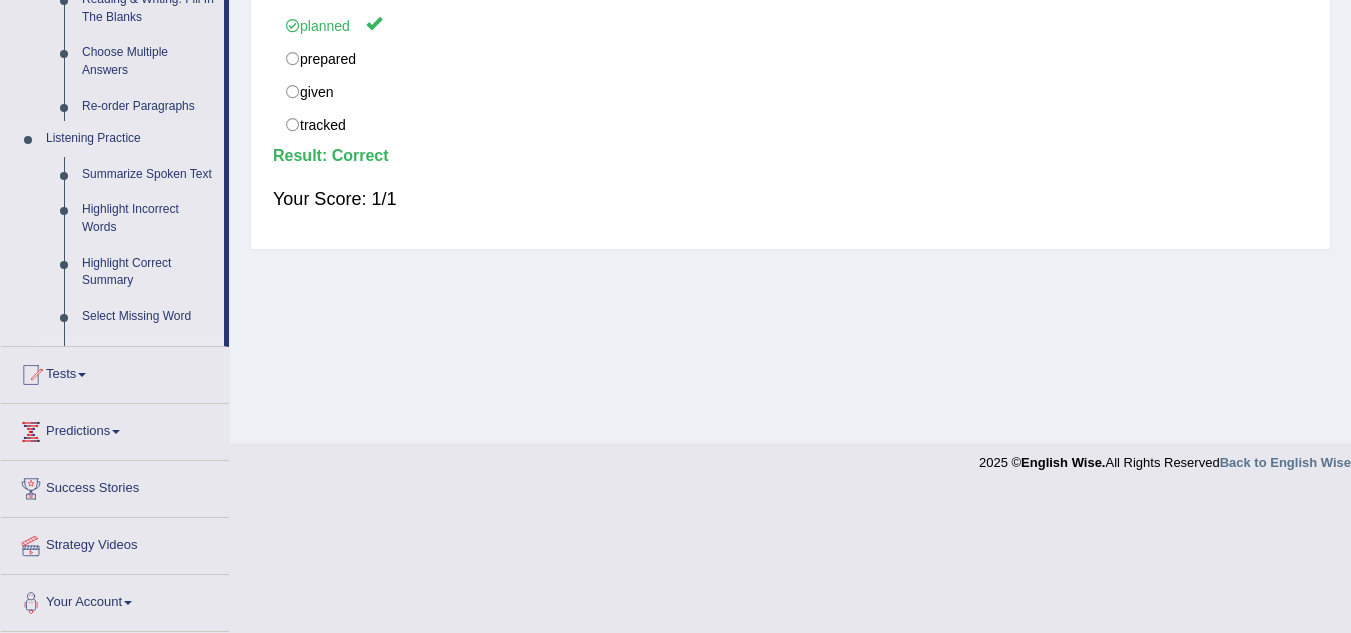 scroll, scrollTop: 417, scrollLeft: 0, axis: vertical 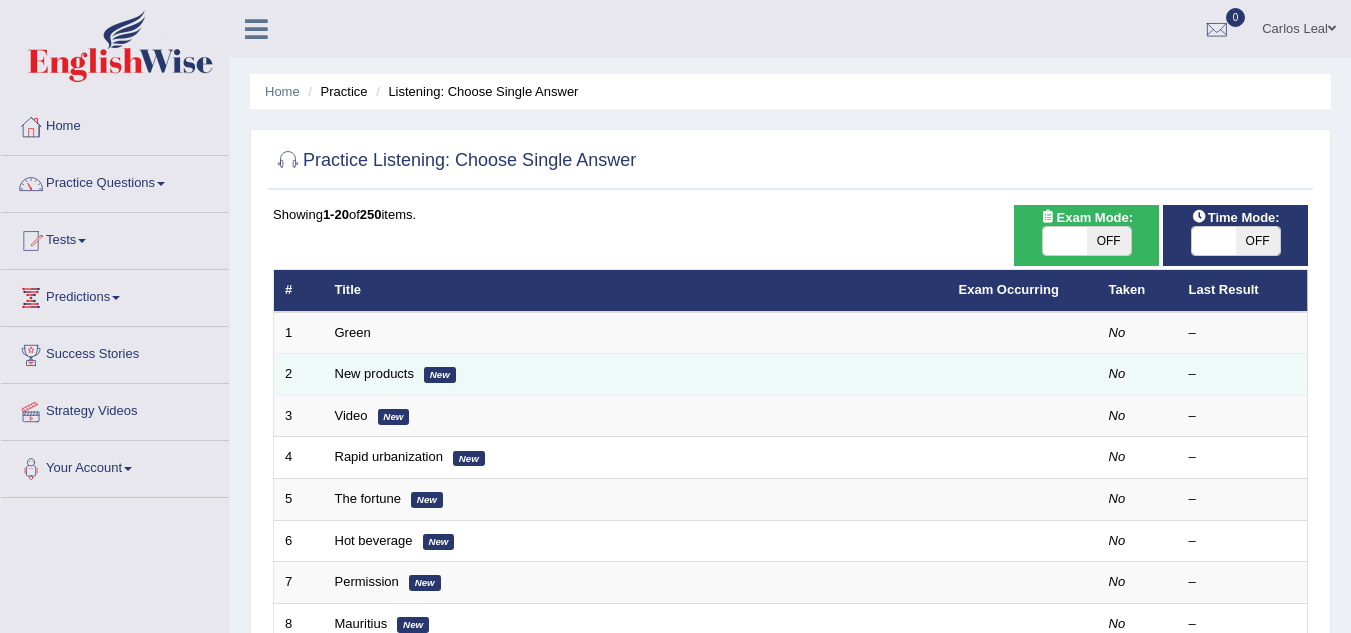 click on "New products New" at bounding box center (636, 375) 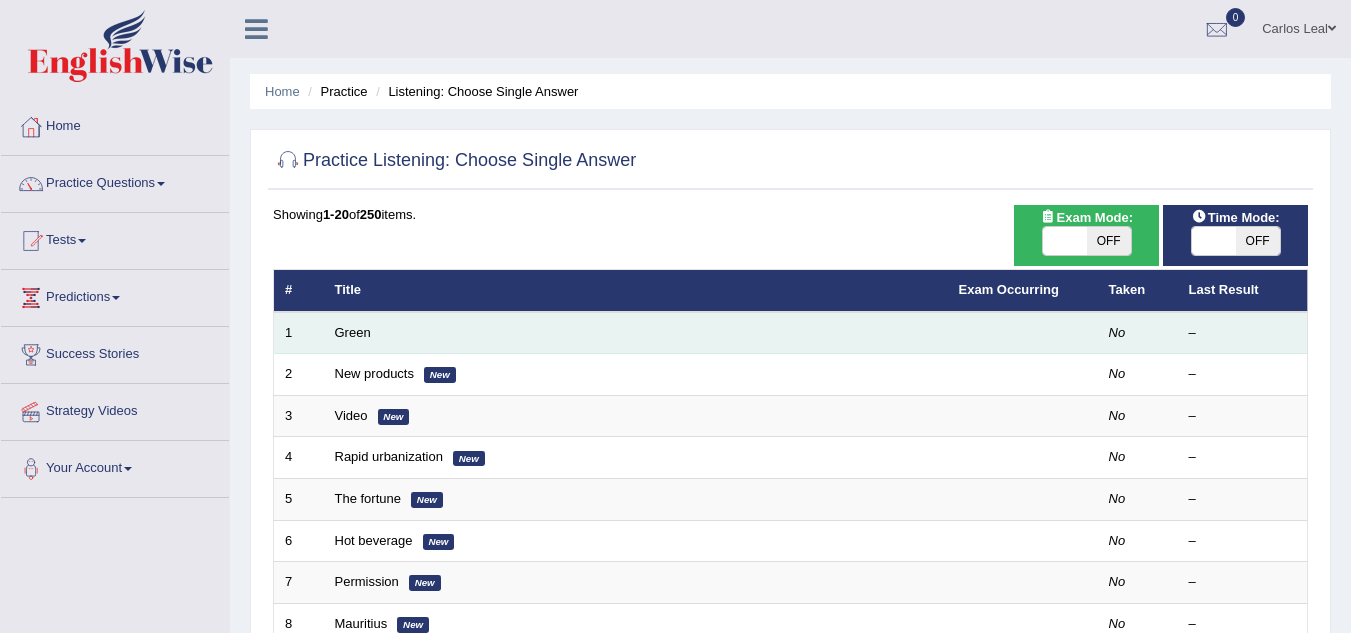 click on "Green" at bounding box center [636, 333] 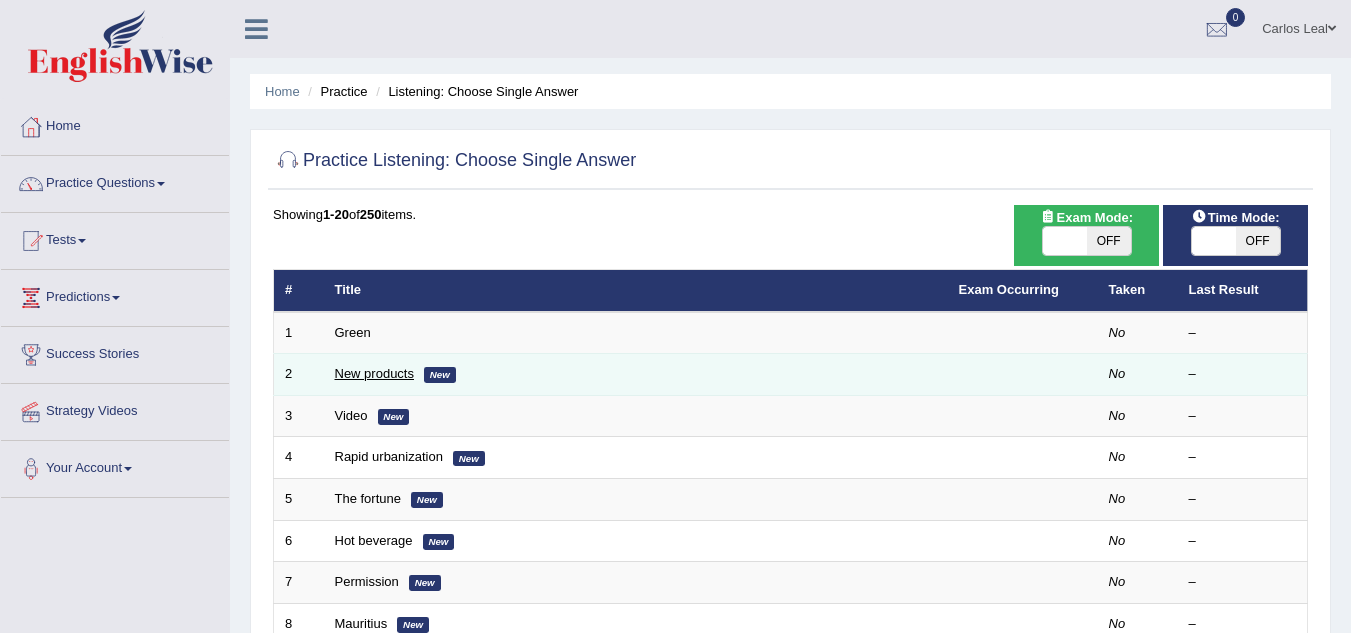 click on "New products" at bounding box center [374, 373] 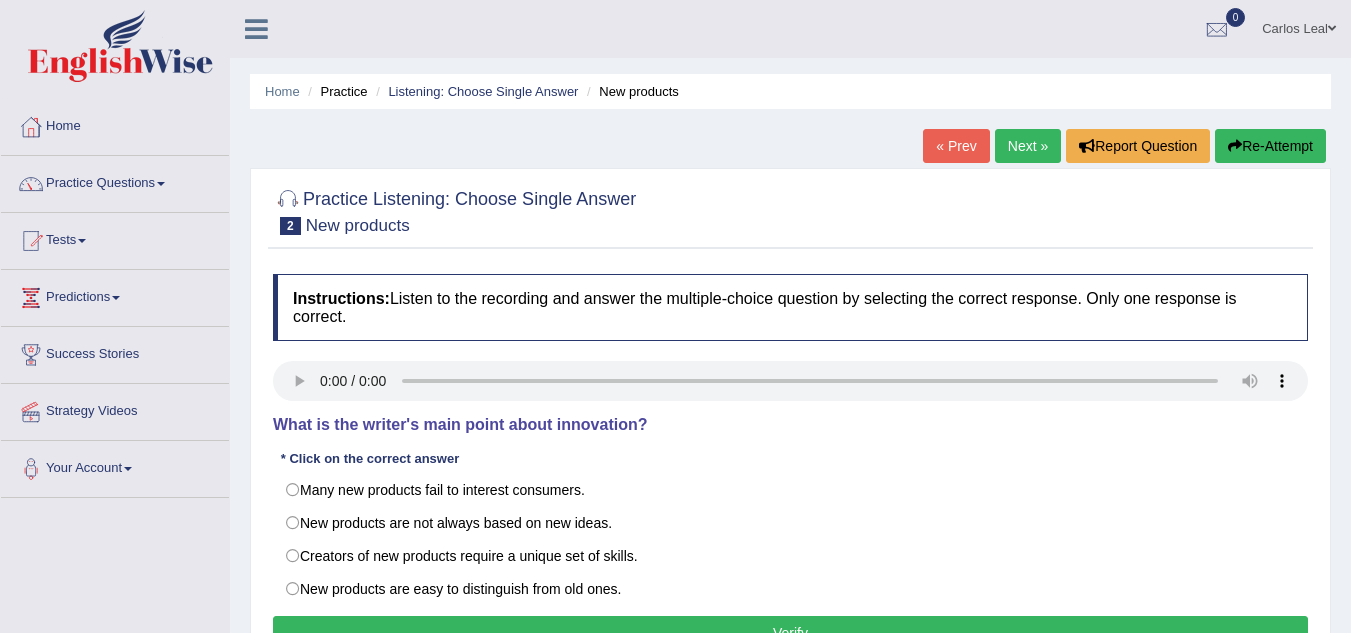 scroll, scrollTop: 0, scrollLeft: 0, axis: both 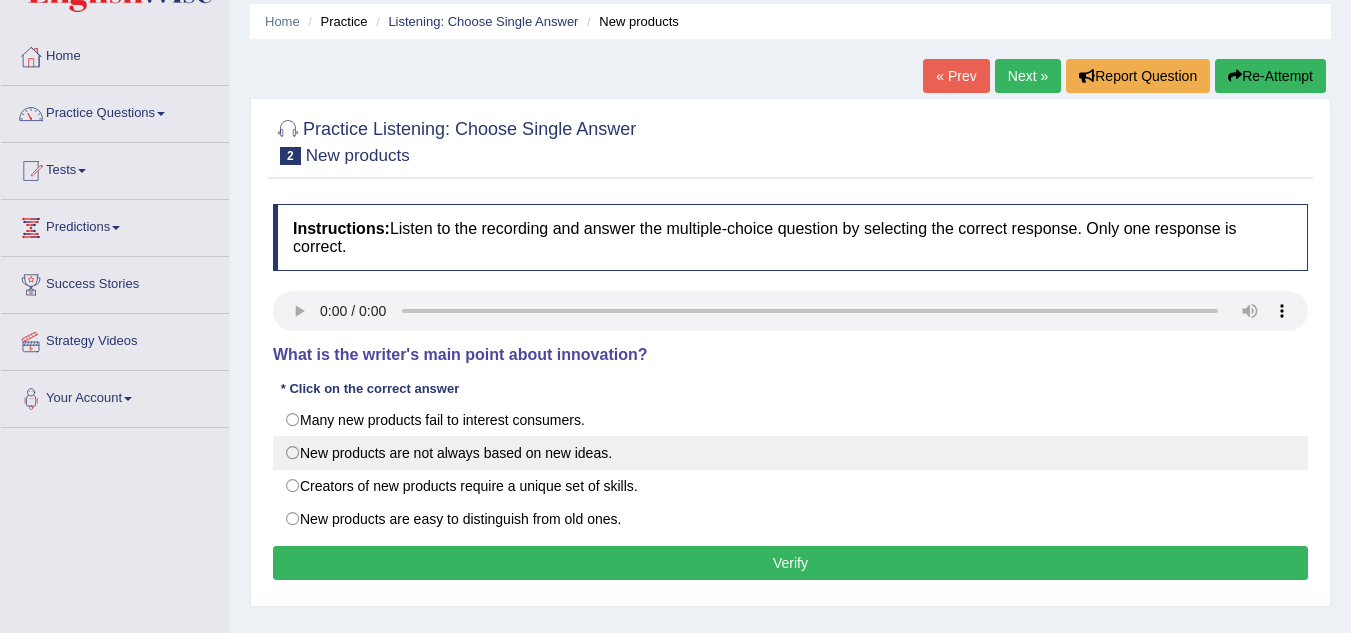 click on "New products are not always based on new ideas." at bounding box center [790, 453] 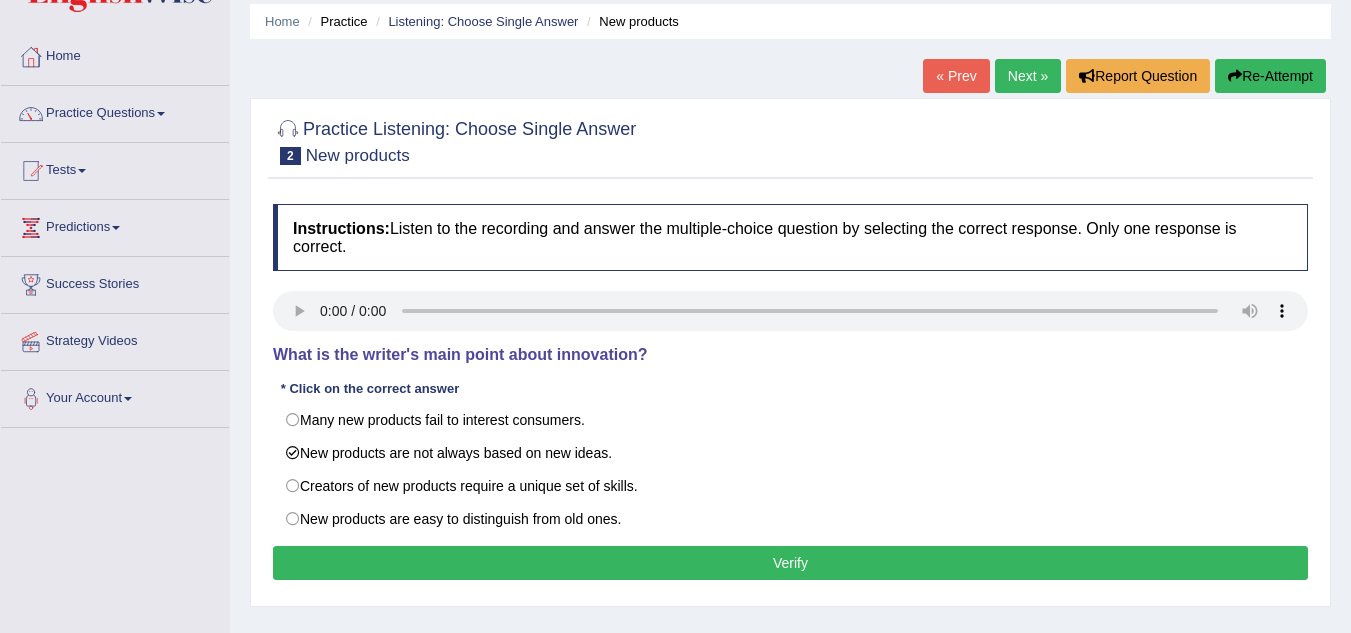 click on "Verify" at bounding box center [790, 563] 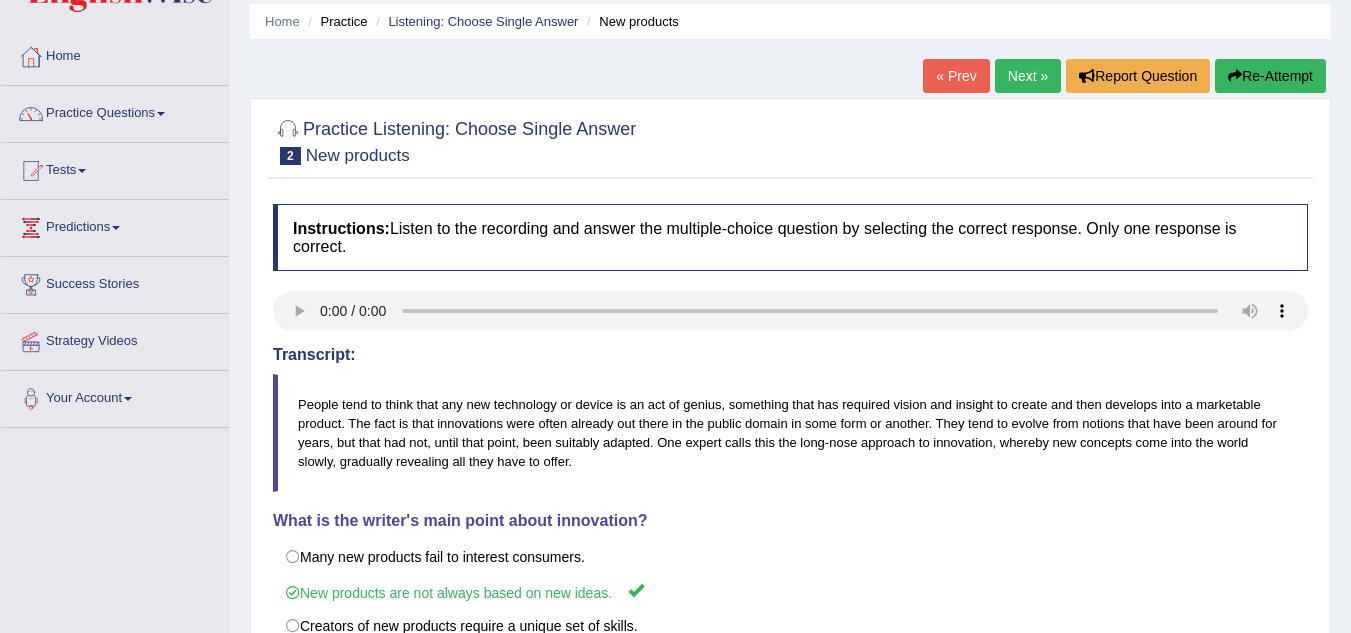 click on "Next »" at bounding box center [1028, 76] 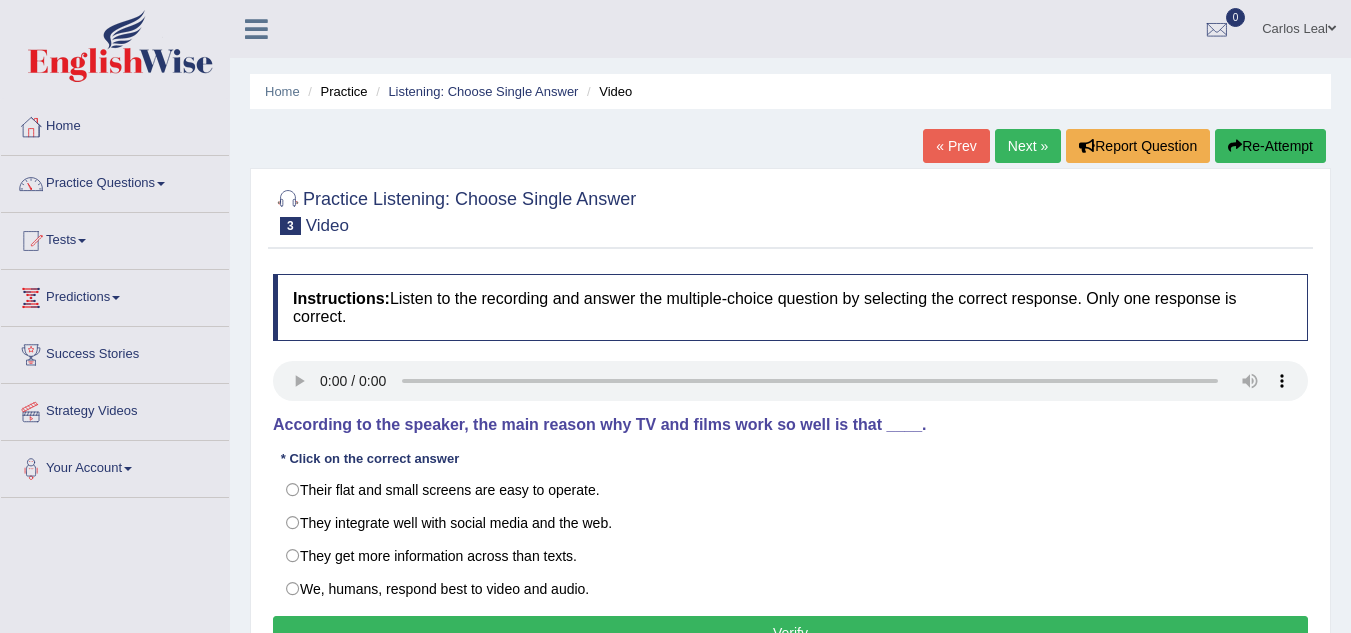 scroll, scrollTop: 0, scrollLeft: 0, axis: both 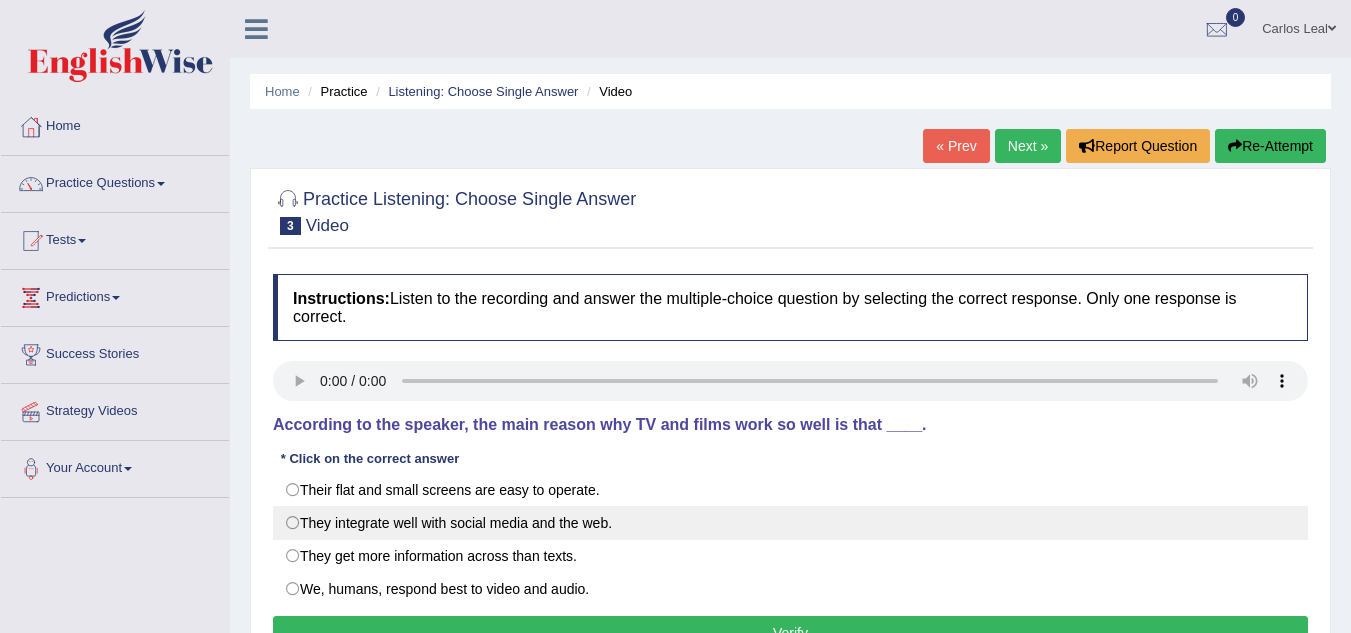 click on "They integrate well with social media and the web." at bounding box center (790, 523) 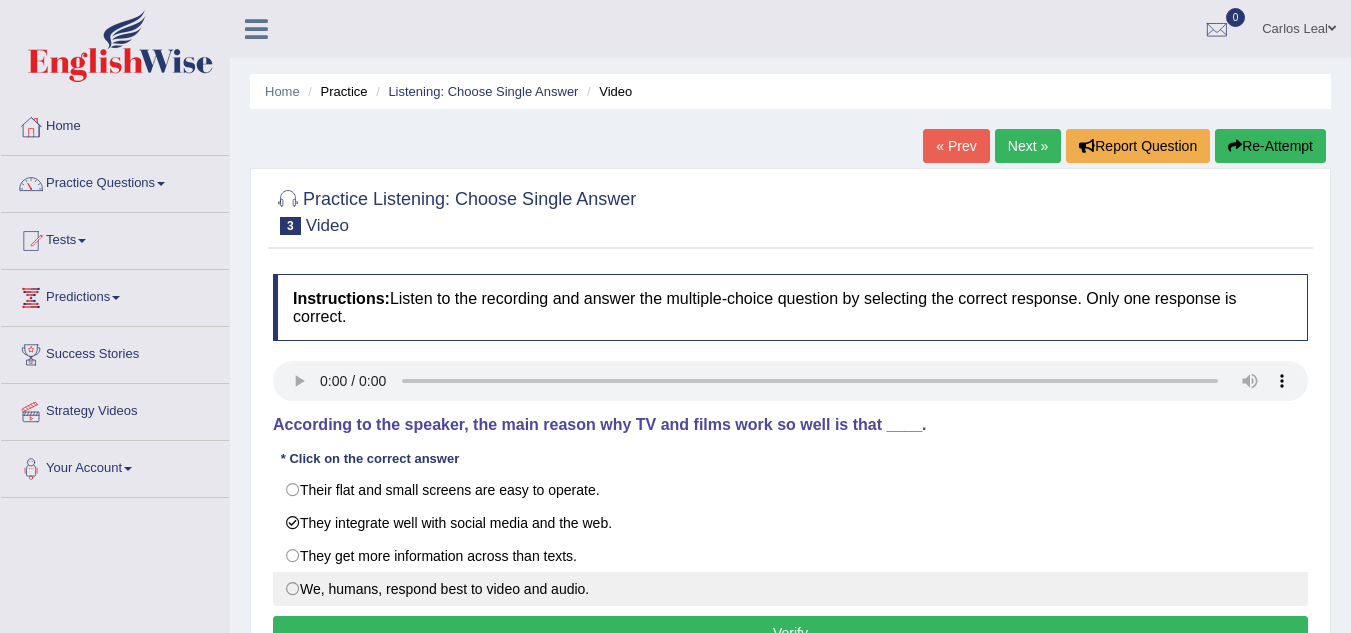 click on "We, humans, respond best to video and audio." at bounding box center (790, 589) 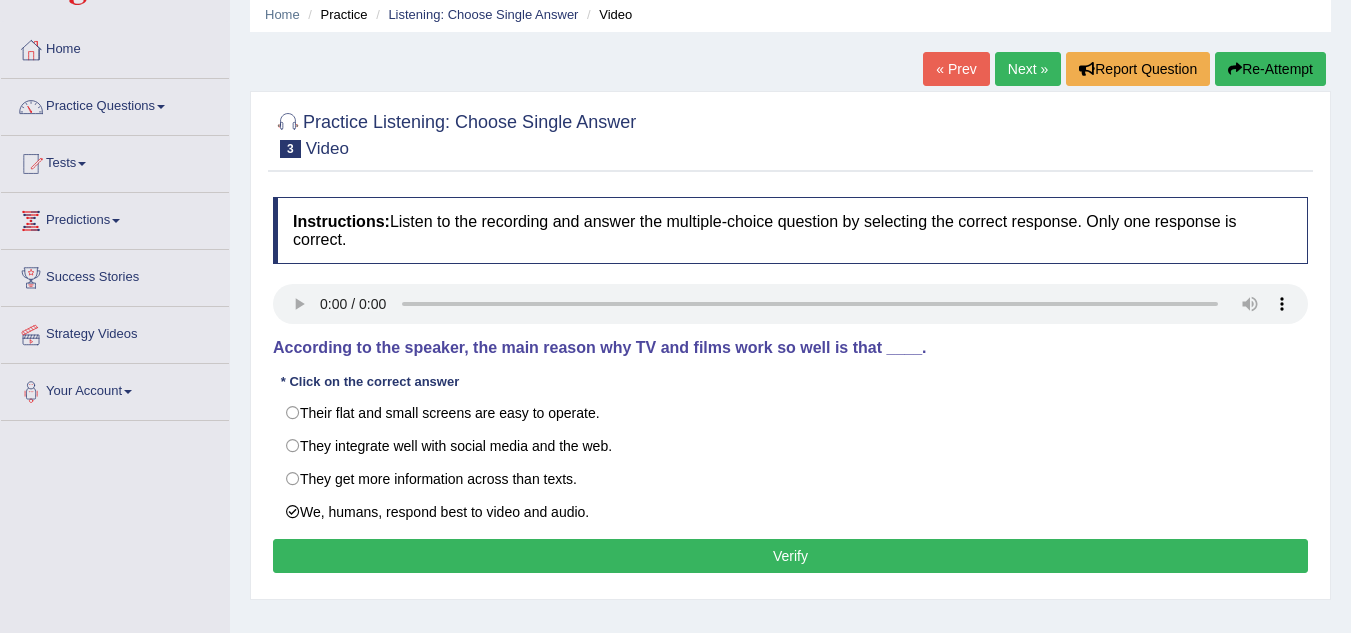 scroll, scrollTop: 99, scrollLeft: 0, axis: vertical 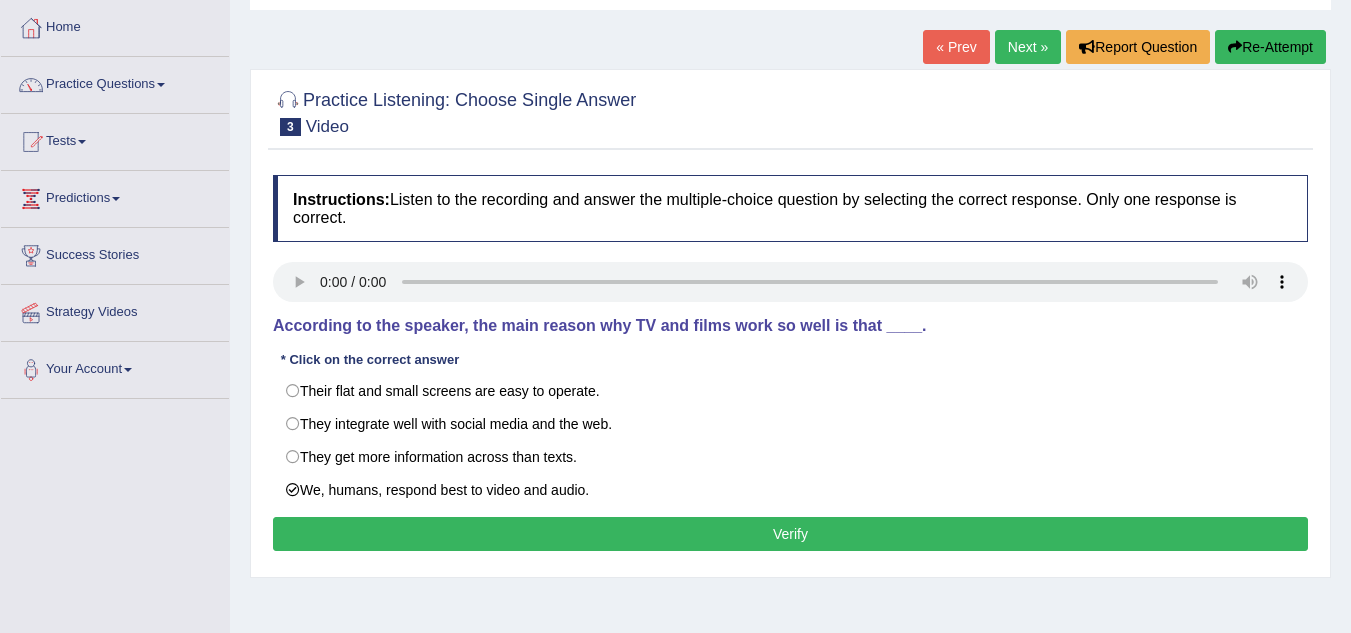 click on "Verify" at bounding box center [790, 534] 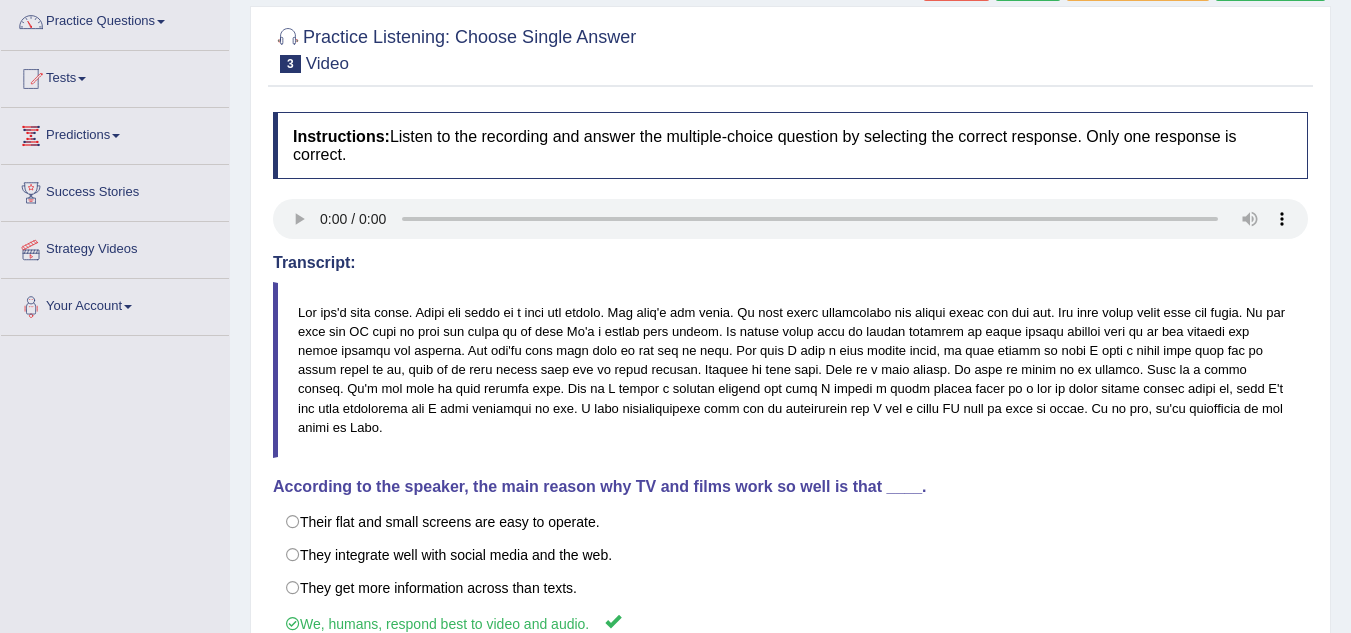 scroll, scrollTop: 164, scrollLeft: 0, axis: vertical 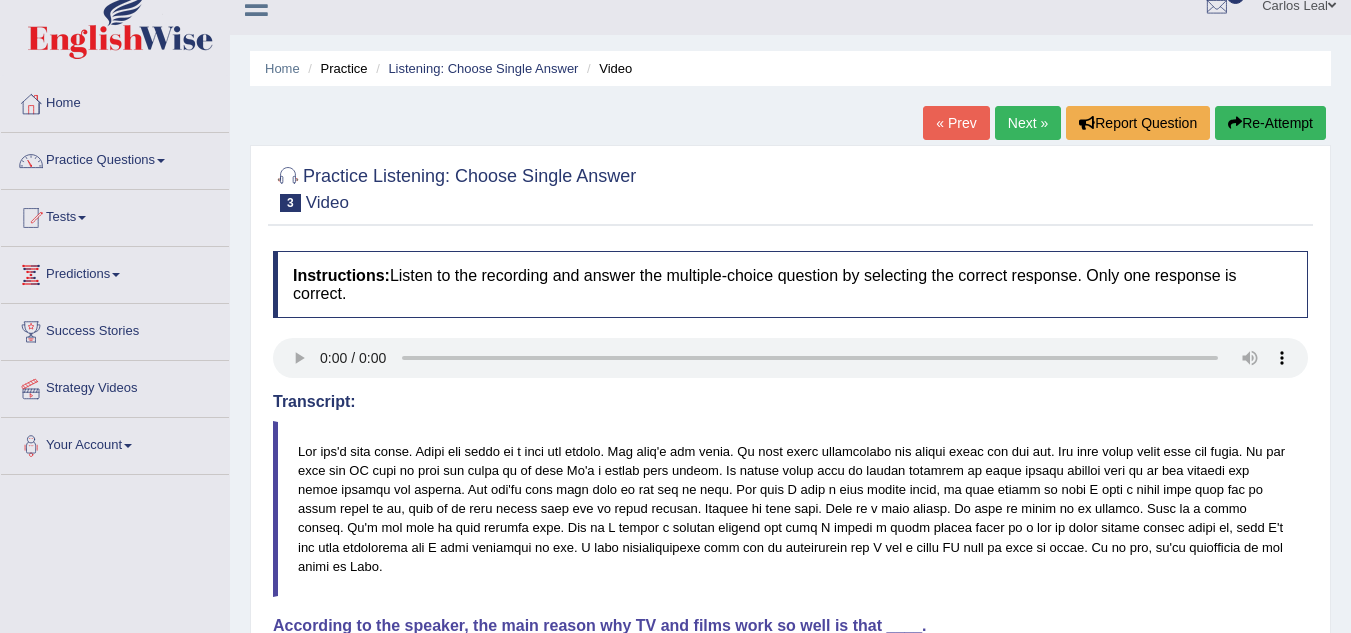 click on "Next »" at bounding box center (1028, 123) 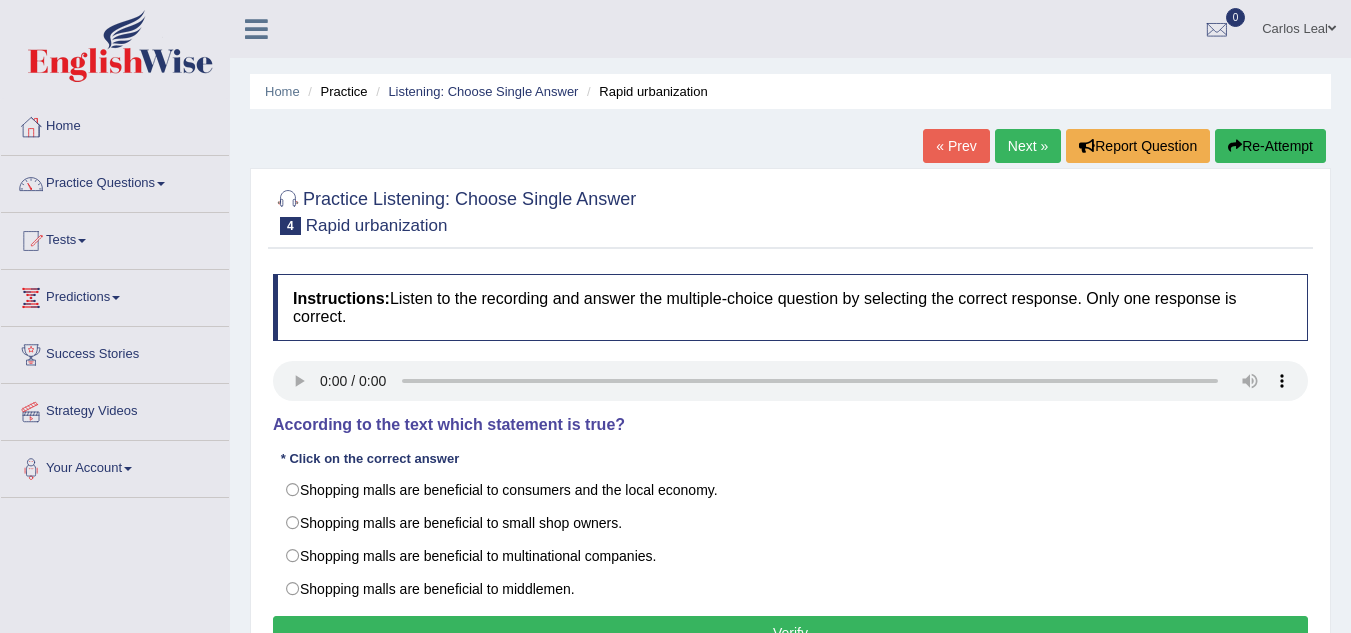 scroll, scrollTop: 0, scrollLeft: 0, axis: both 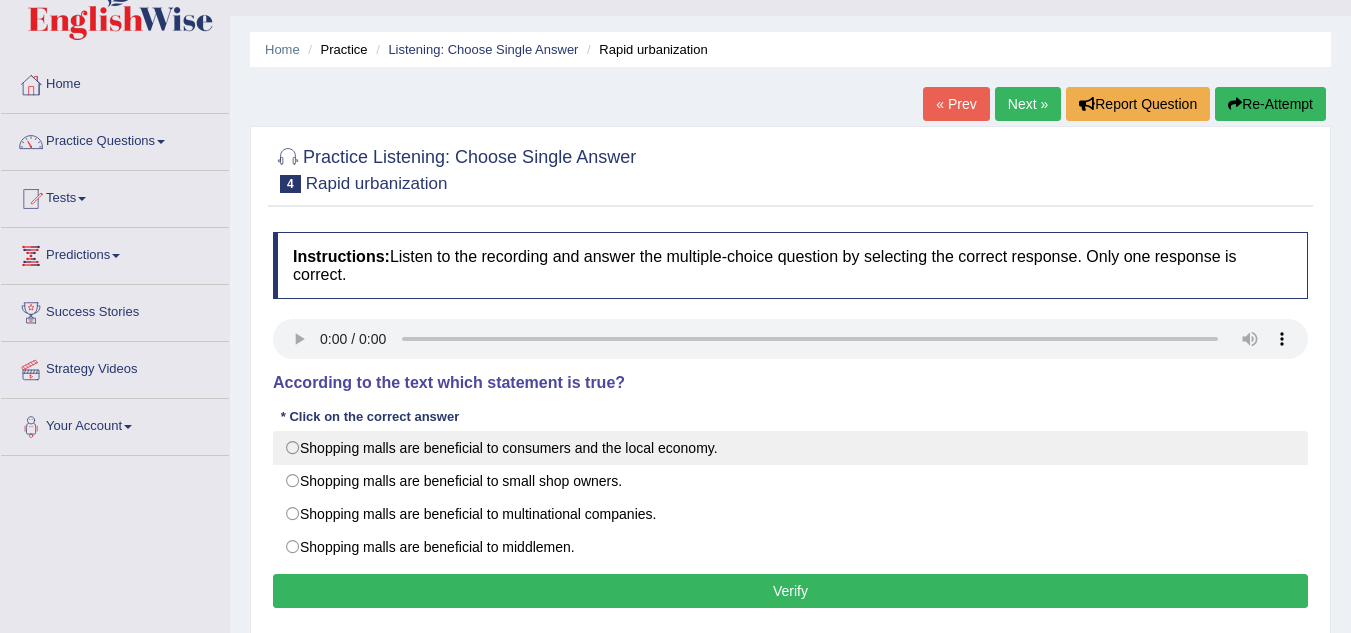 click on "Shopping malls are beneficial to consumers and the local economy." at bounding box center [790, 448] 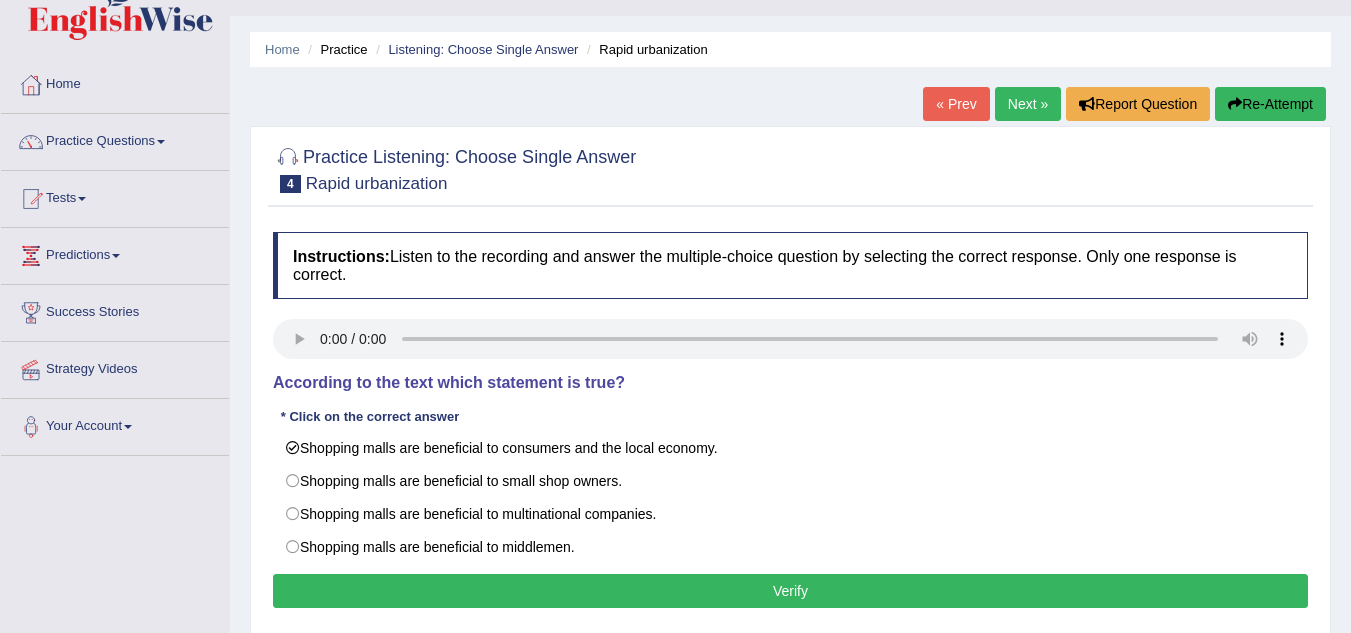click on "Verify" at bounding box center [790, 591] 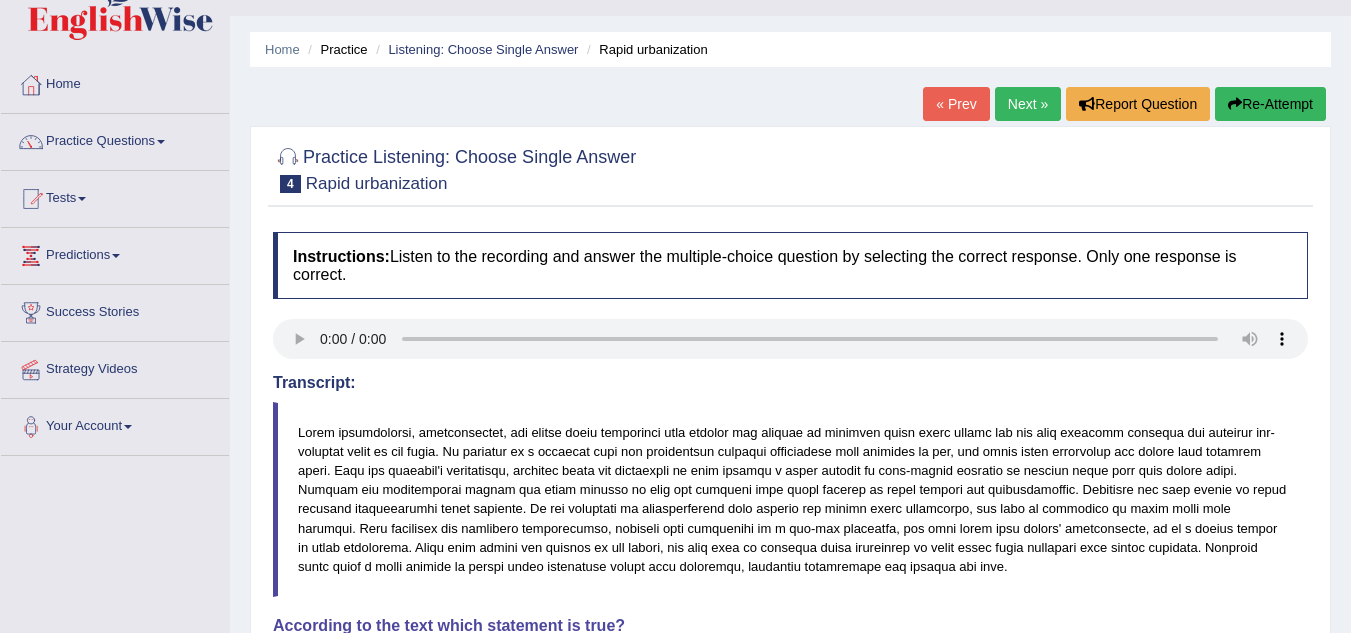 drag, startPoint x: 1346, startPoint y: 290, endPoint x: 1364, endPoint y: 293, distance: 18.248287 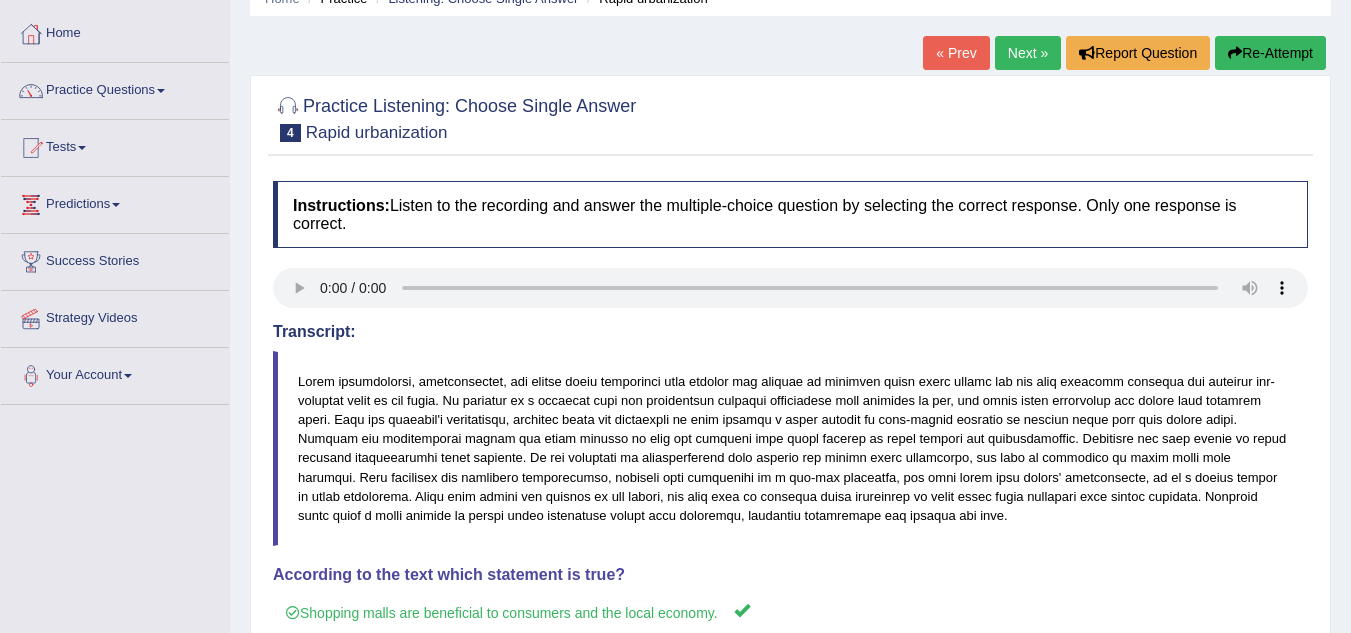 scroll, scrollTop: 74, scrollLeft: 0, axis: vertical 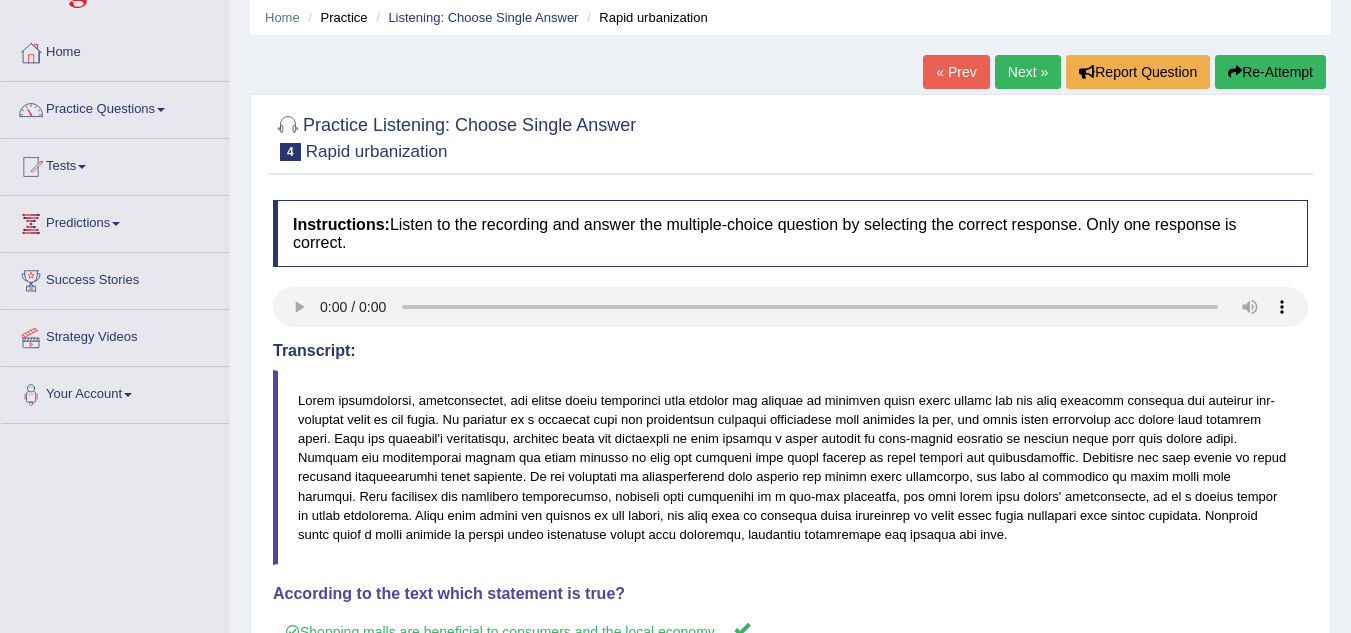 click on "Next »" at bounding box center (1028, 72) 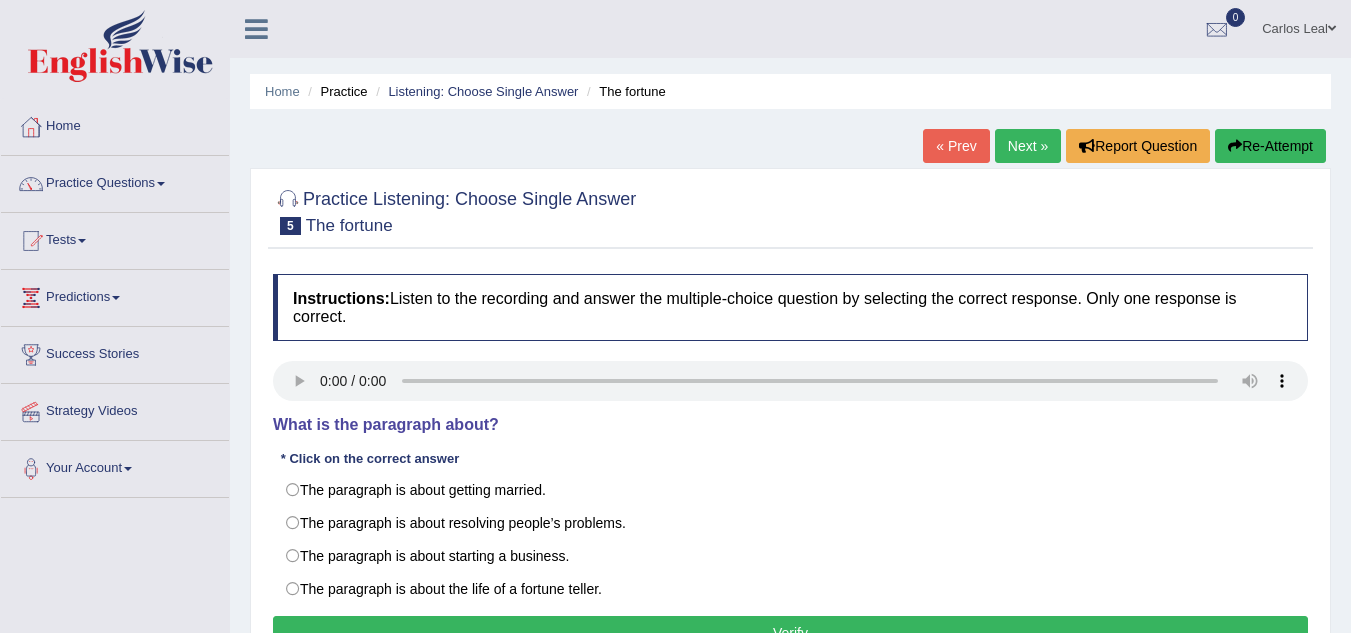 scroll, scrollTop: 0, scrollLeft: 0, axis: both 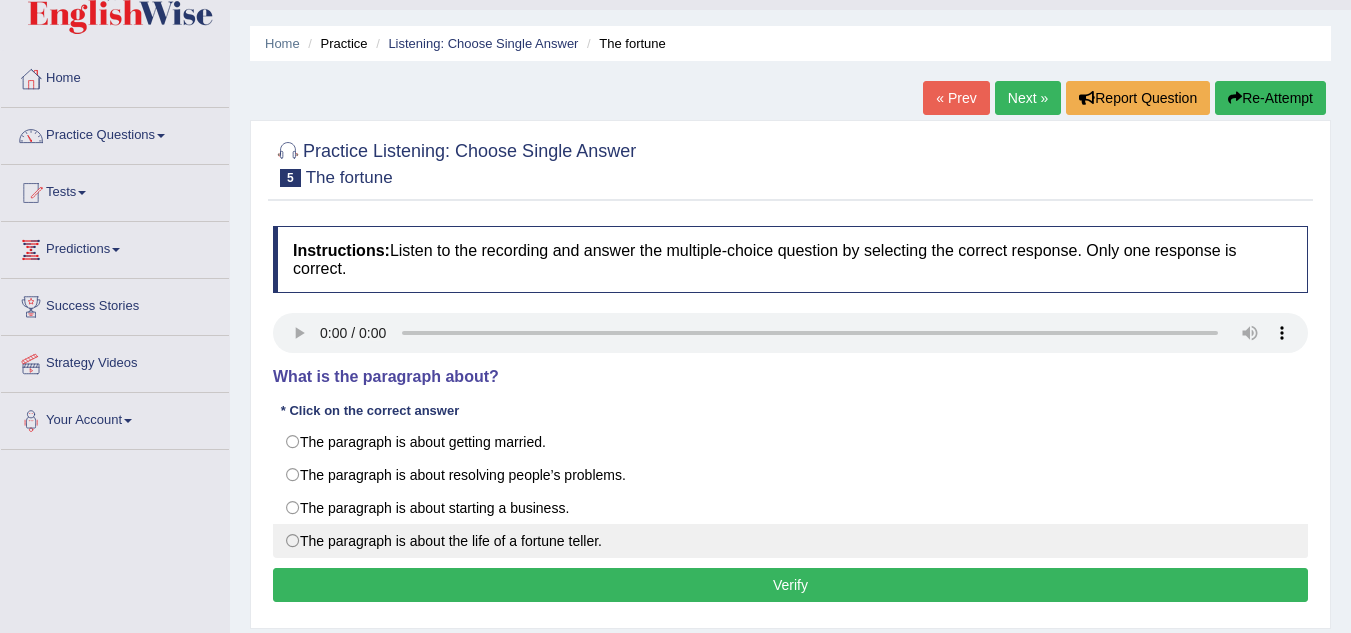 click on "The paragraph is about the life of a fortune teller." at bounding box center [790, 541] 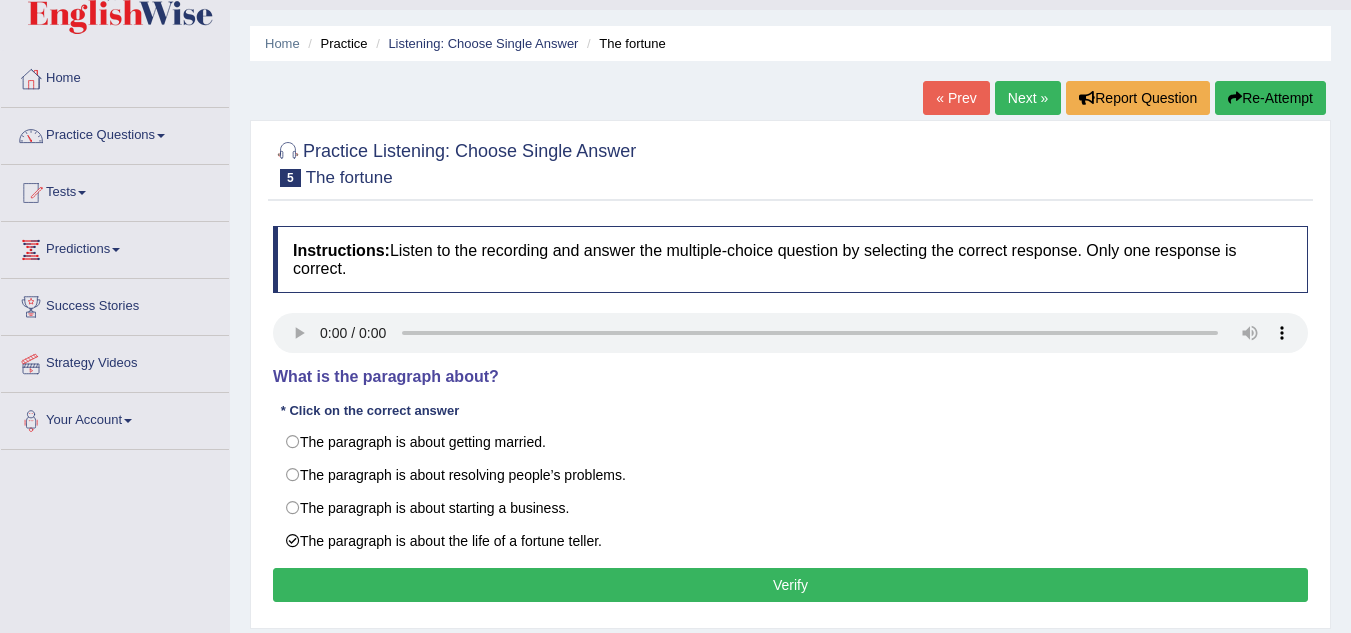 click on "Verify" at bounding box center (790, 585) 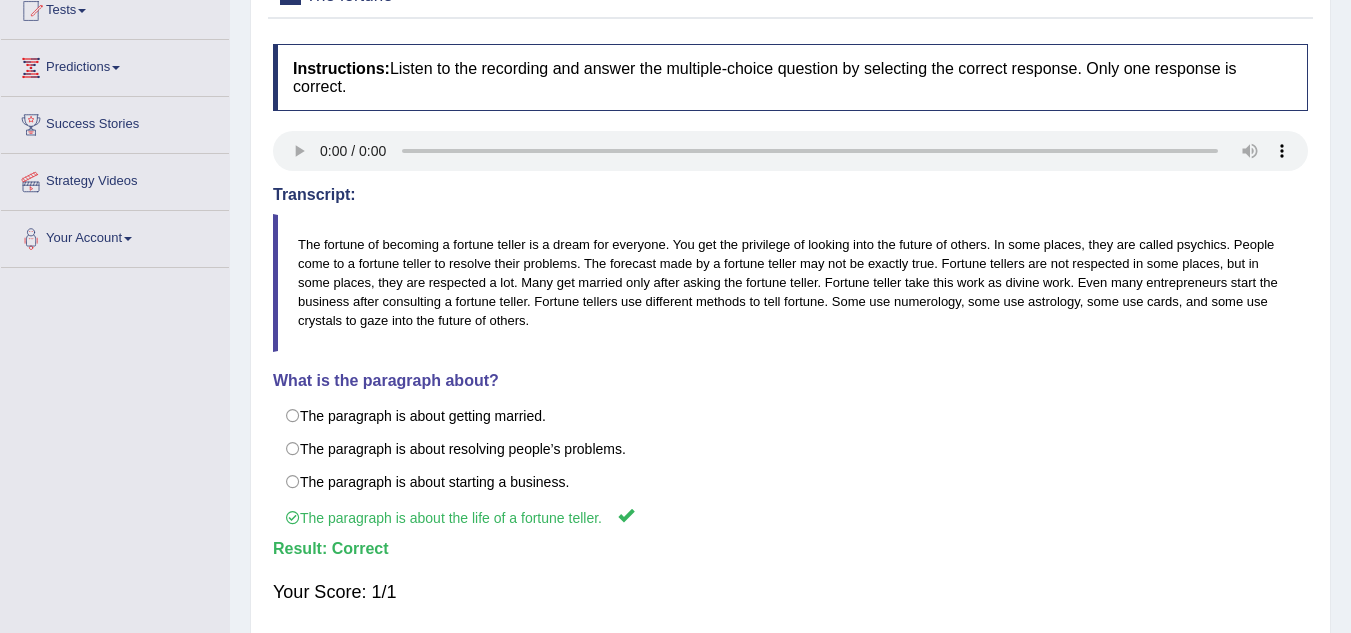 scroll, scrollTop: 236, scrollLeft: 0, axis: vertical 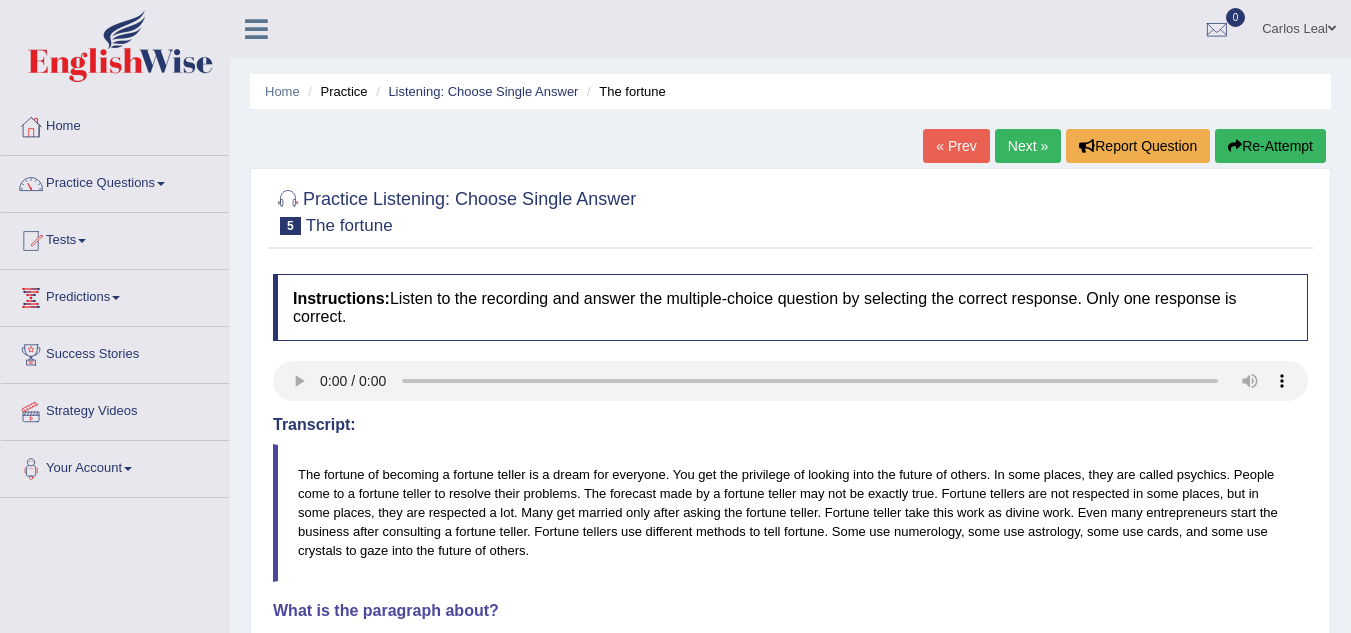 click on "Next »" at bounding box center [1028, 146] 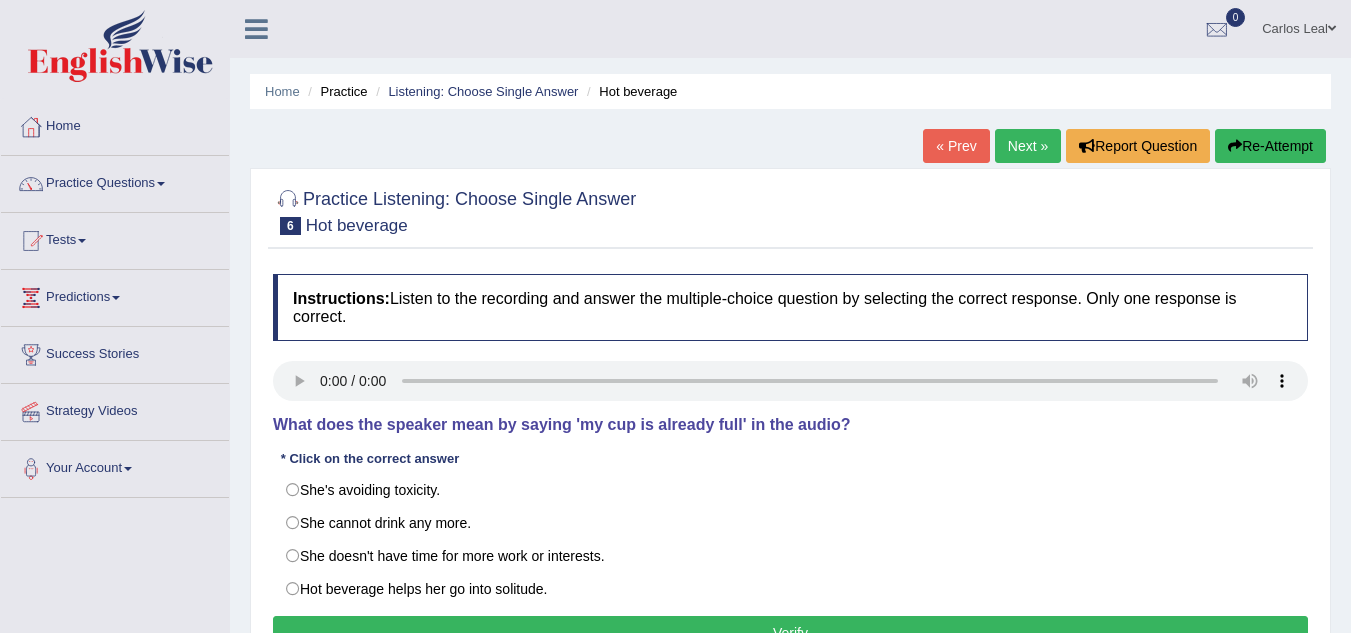 scroll, scrollTop: 0, scrollLeft: 0, axis: both 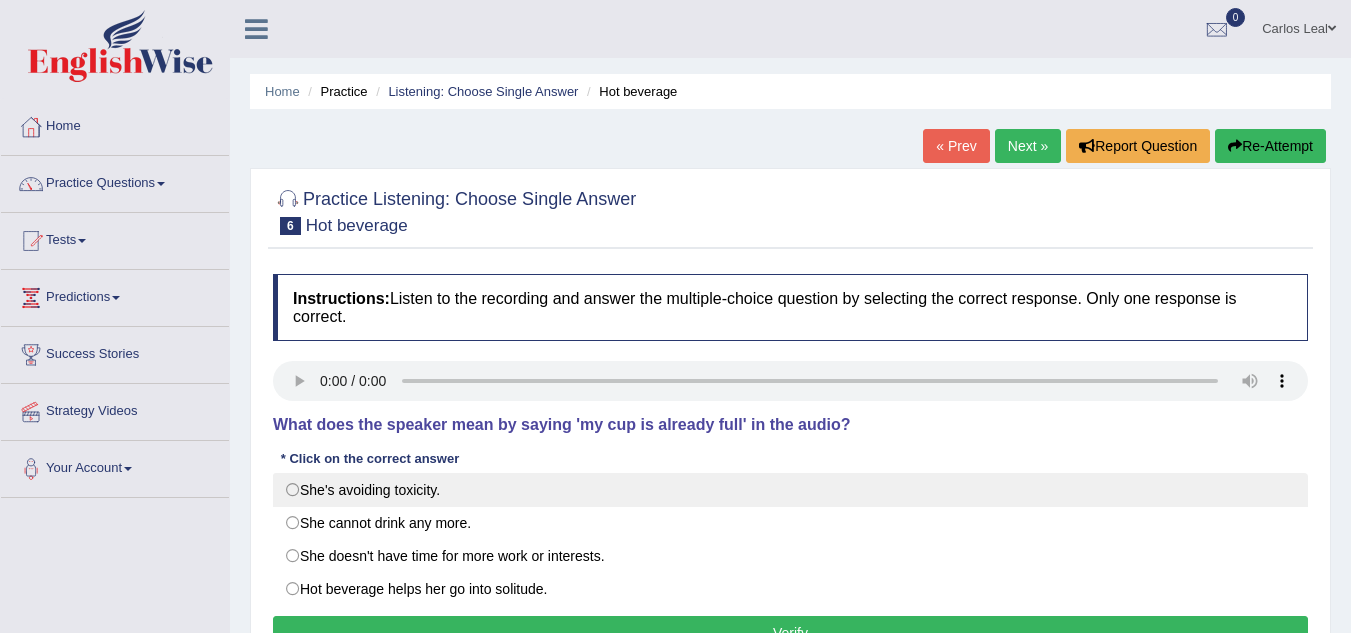 click on "She's avoiding toxicity." at bounding box center (790, 490) 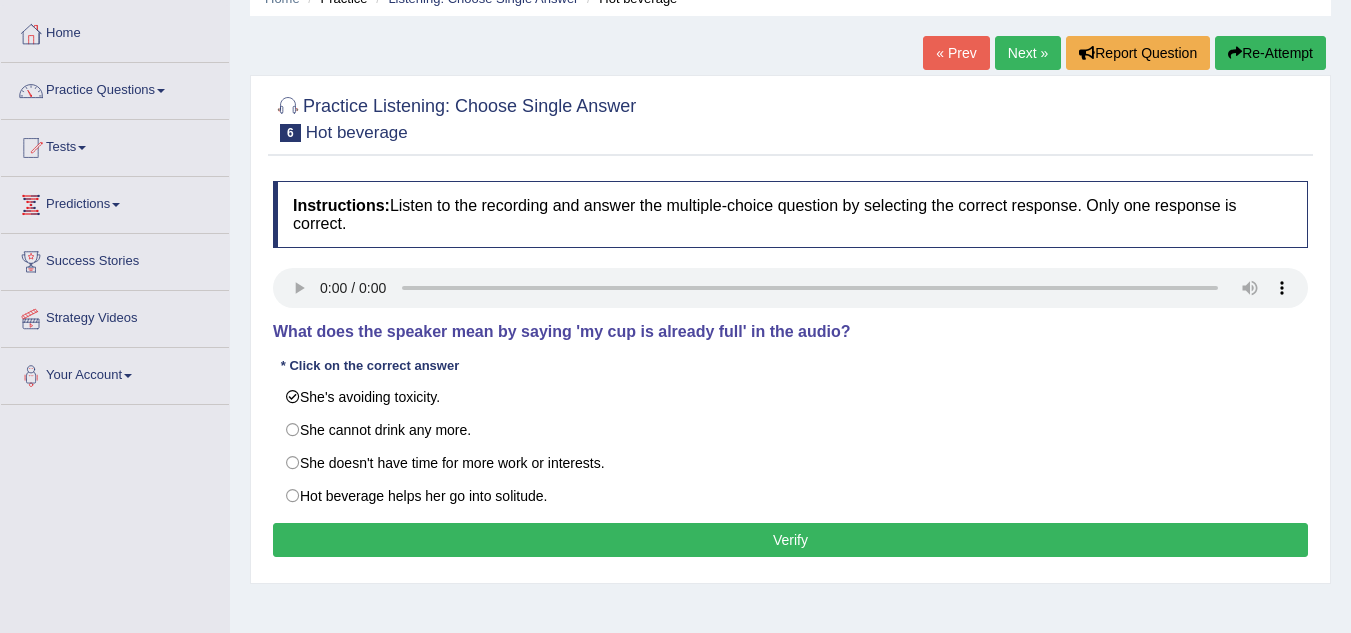 scroll, scrollTop: 100, scrollLeft: 0, axis: vertical 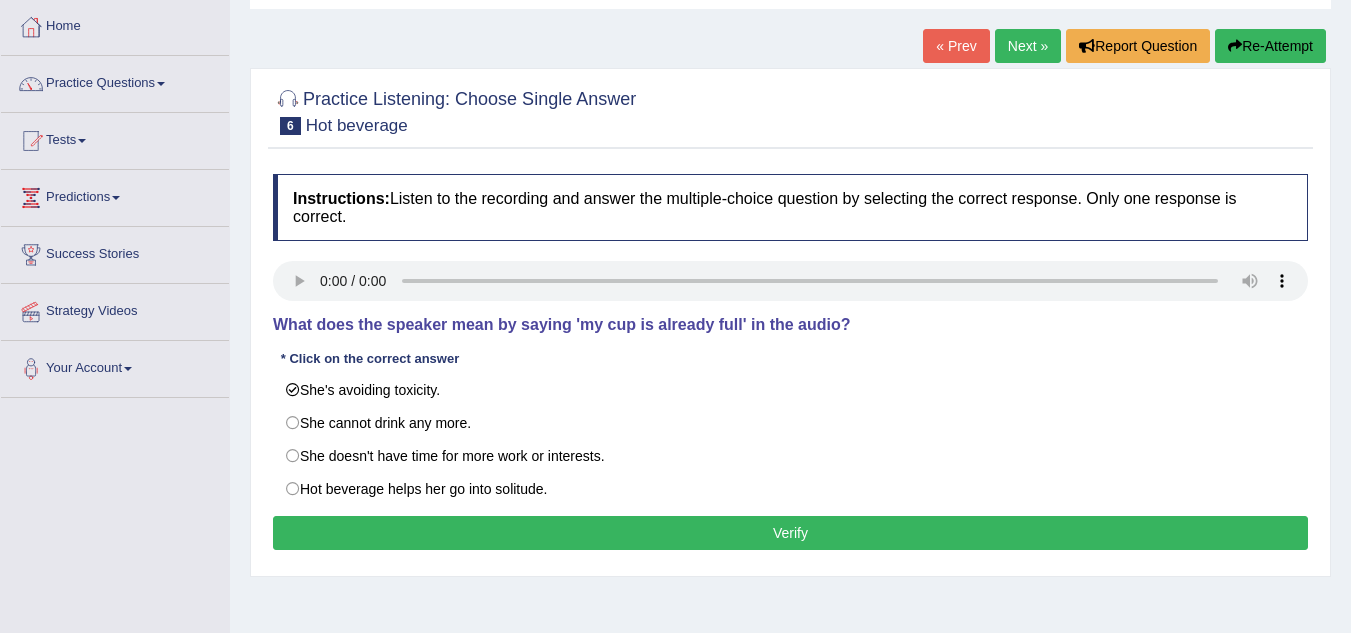 click on "Verify" at bounding box center (790, 533) 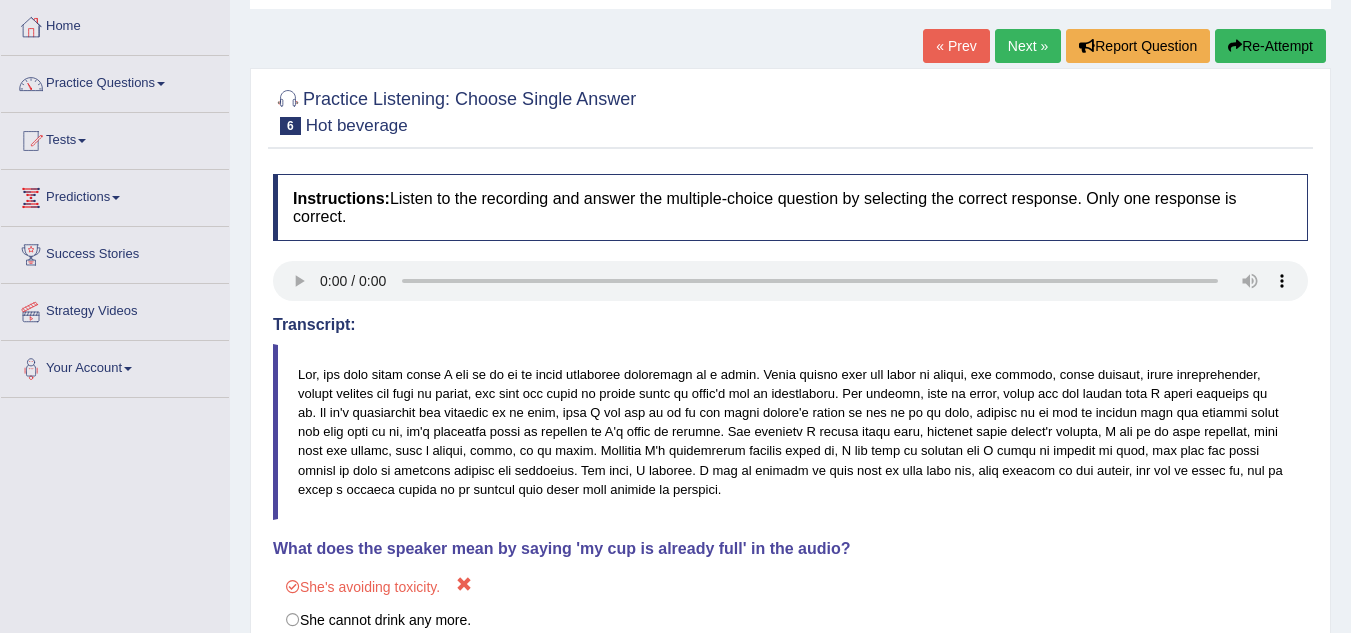 scroll, scrollTop: 227, scrollLeft: 0, axis: vertical 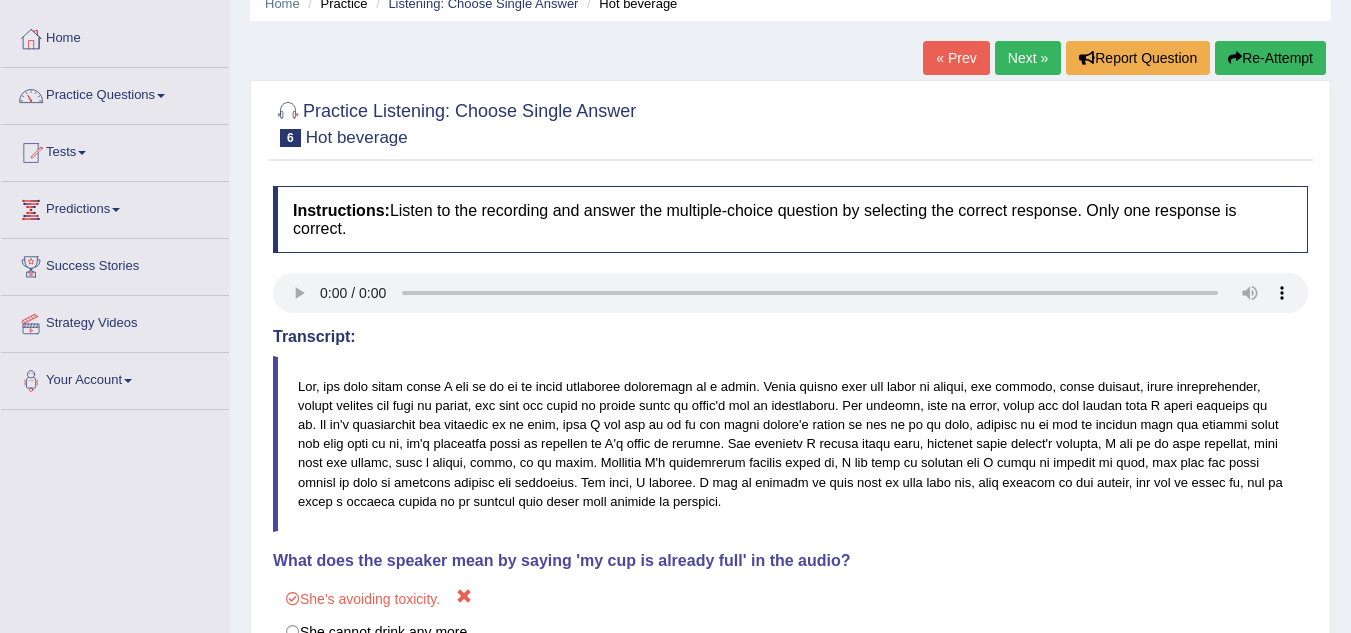 click on "Next »" at bounding box center (1028, 58) 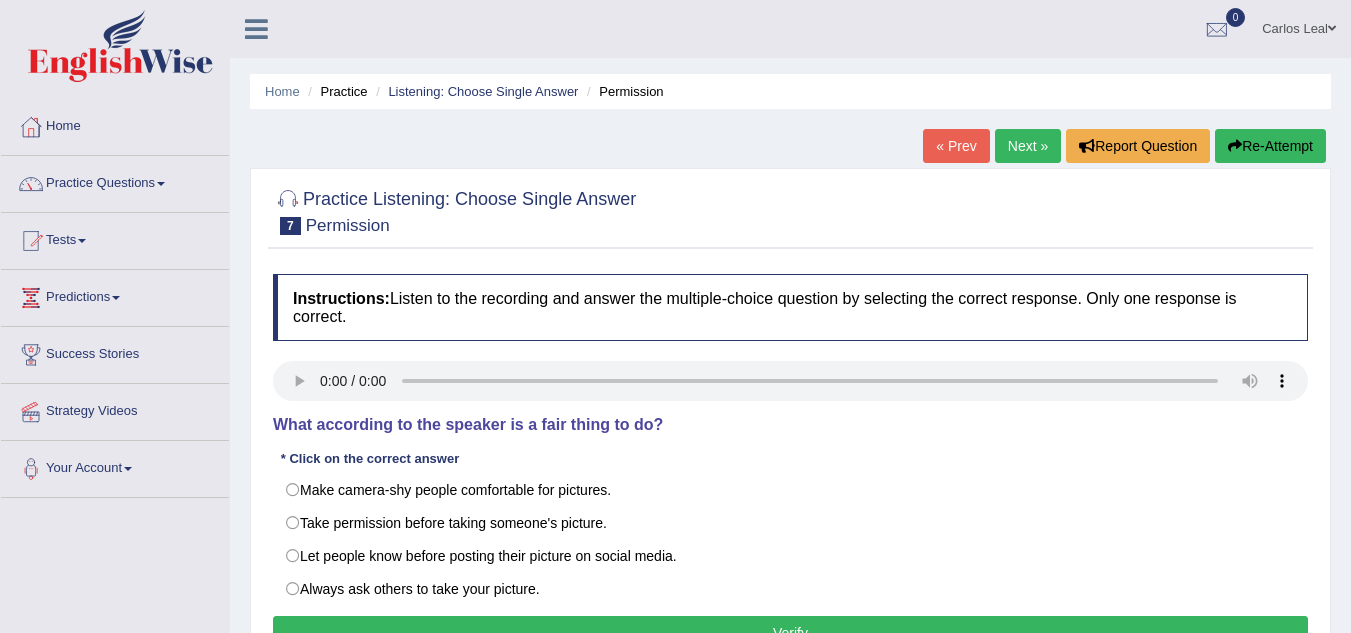 scroll, scrollTop: 0, scrollLeft: 0, axis: both 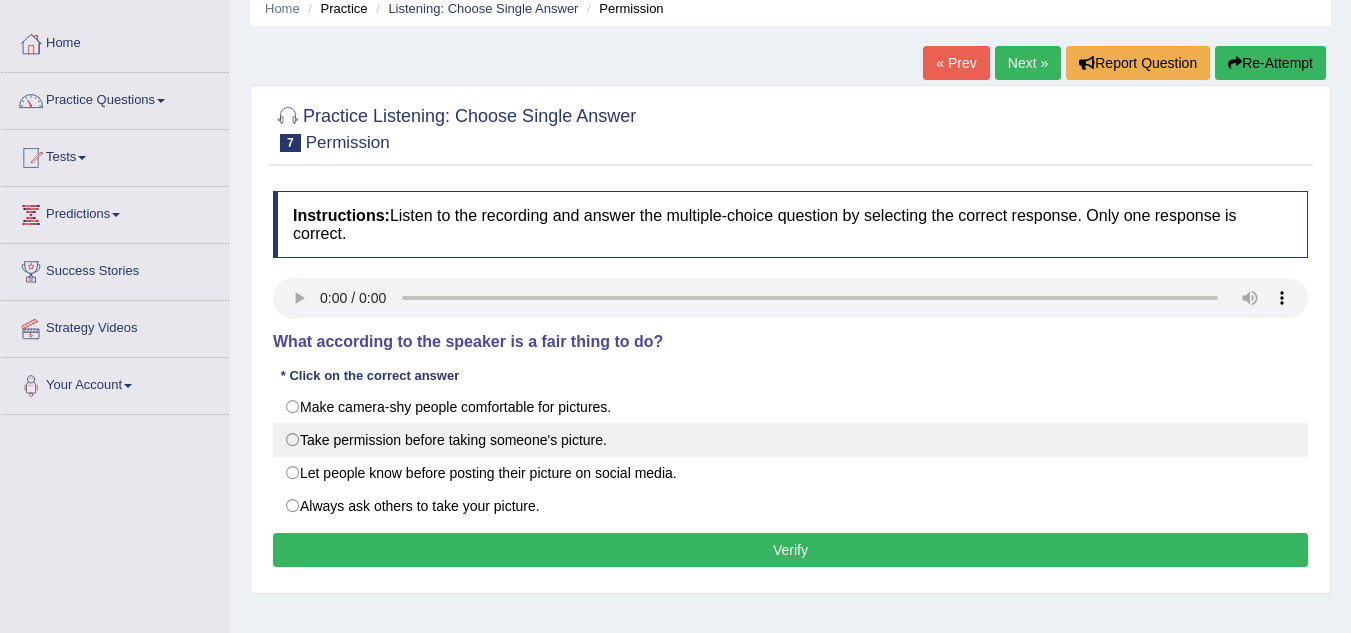 click on "Take permission before taking someone's picture." at bounding box center [790, 440] 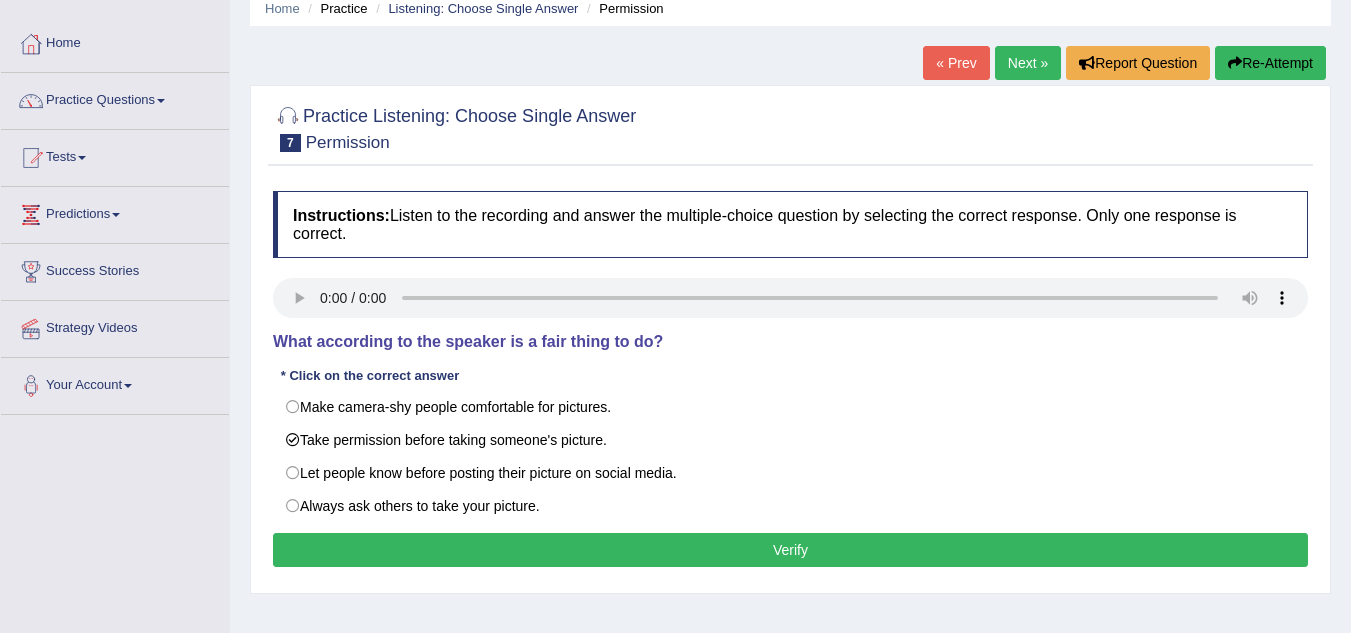 click on "Verify" at bounding box center [790, 550] 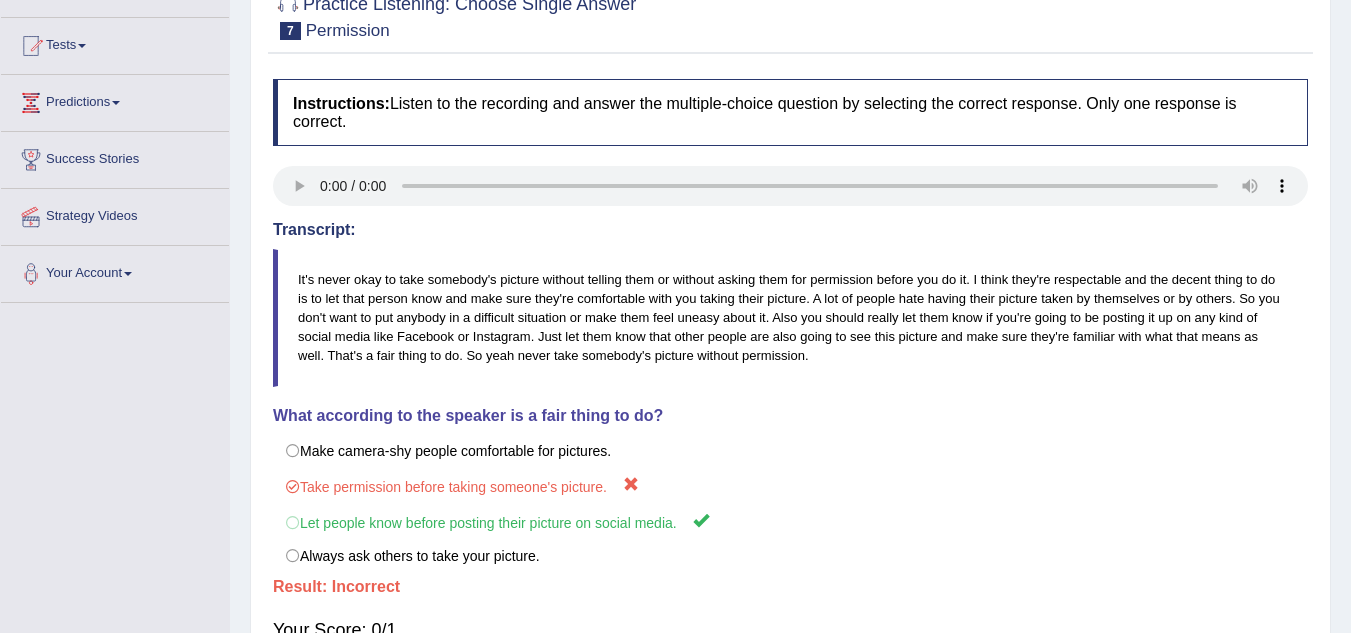scroll, scrollTop: 206, scrollLeft: 0, axis: vertical 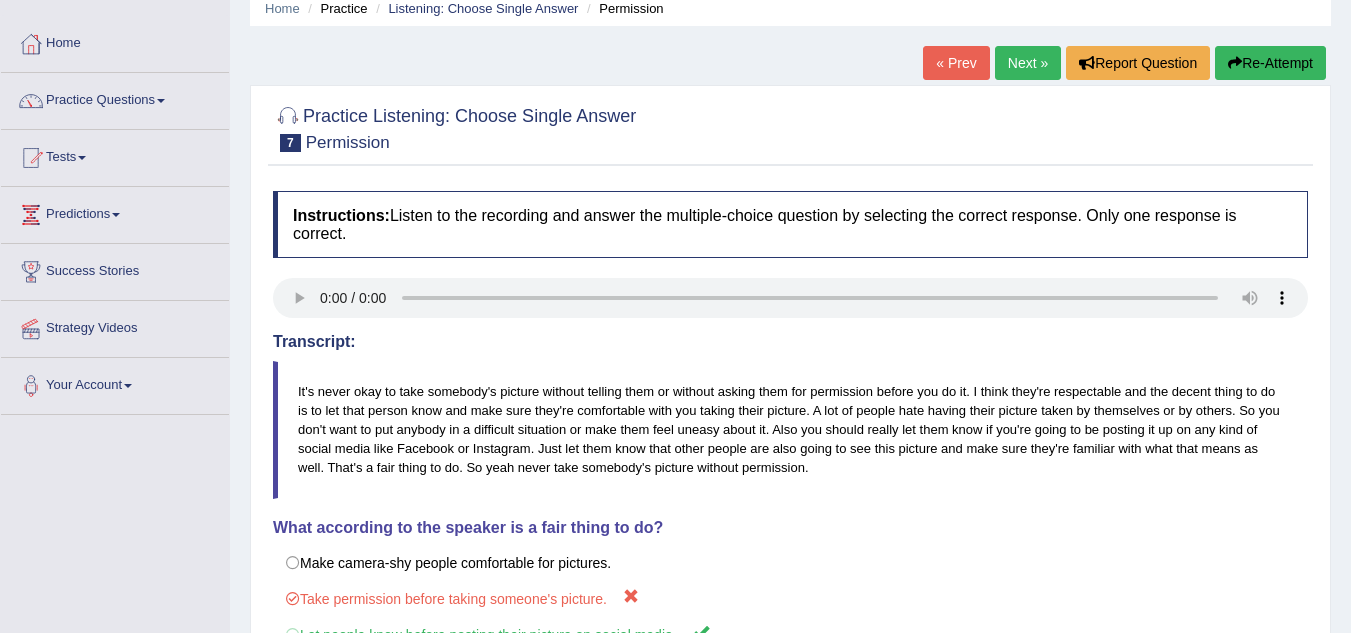 click on "Next »" at bounding box center (1028, 63) 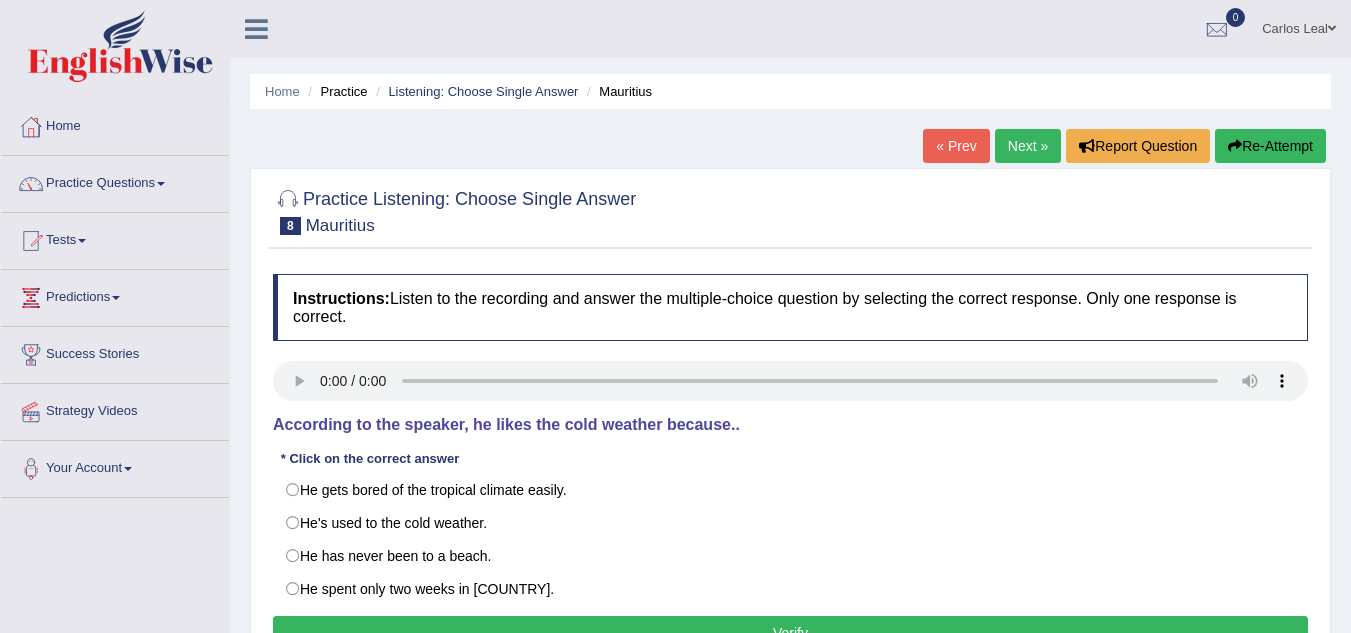 scroll, scrollTop: 0, scrollLeft: 0, axis: both 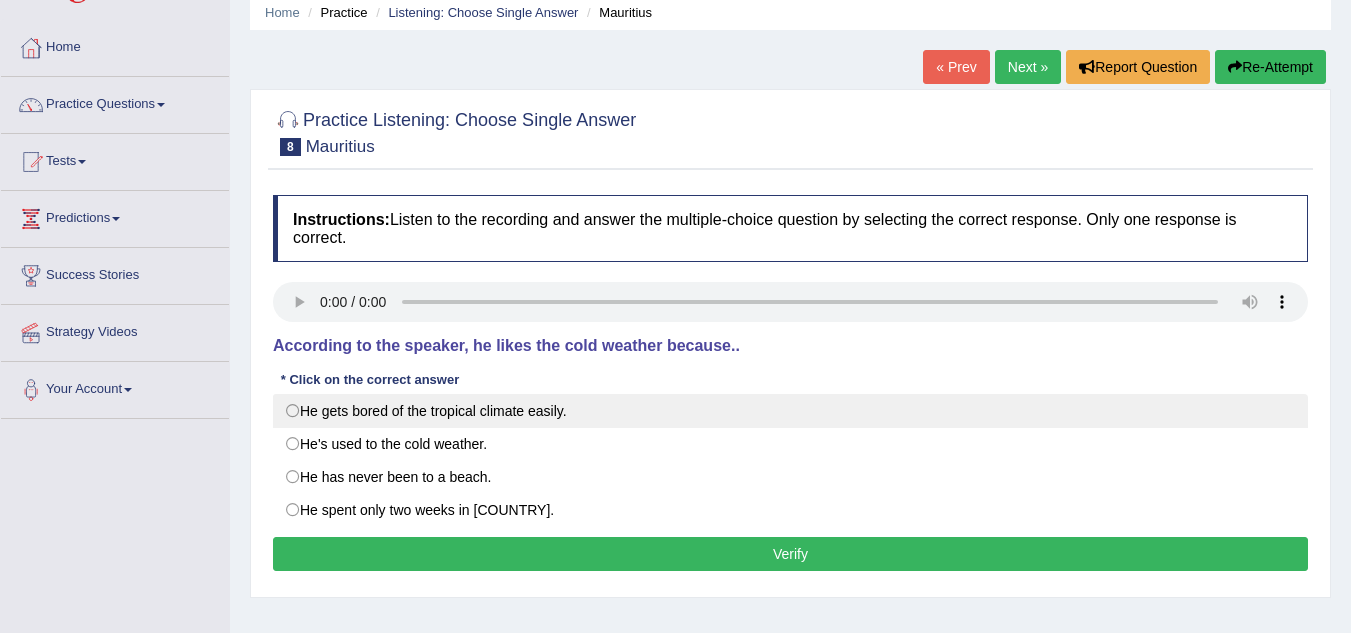 click on "He gets bored of the tropical climate easily." at bounding box center [790, 411] 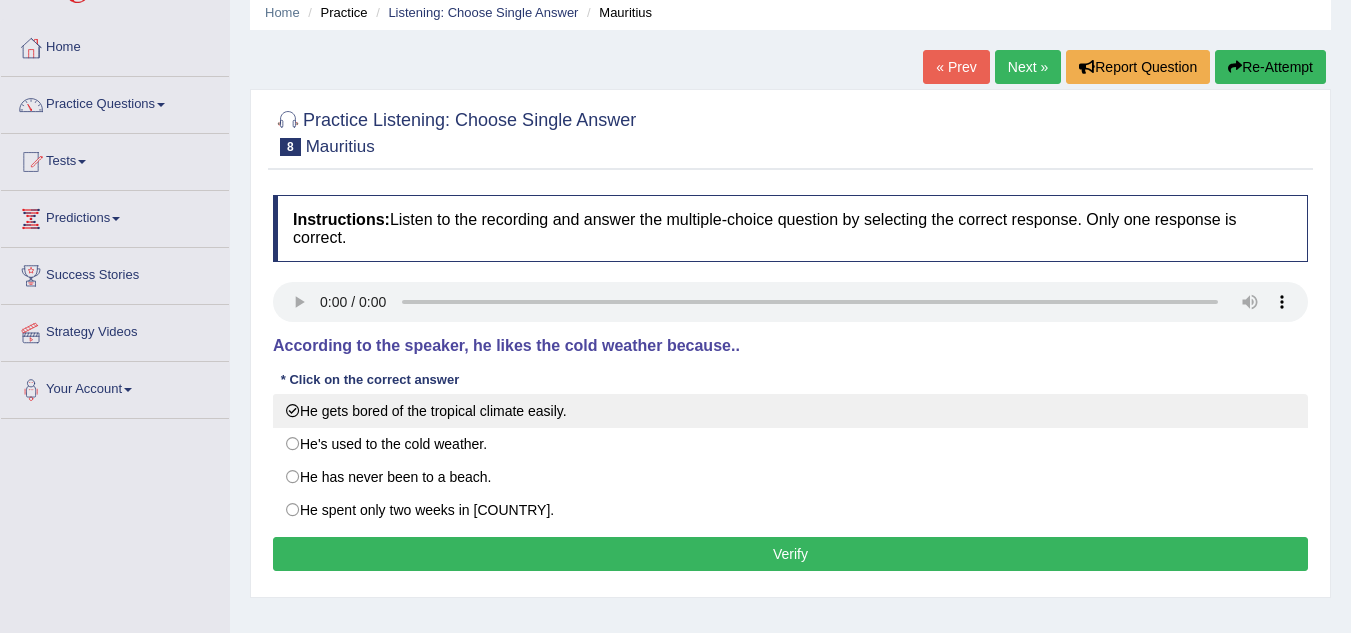 radio on "true" 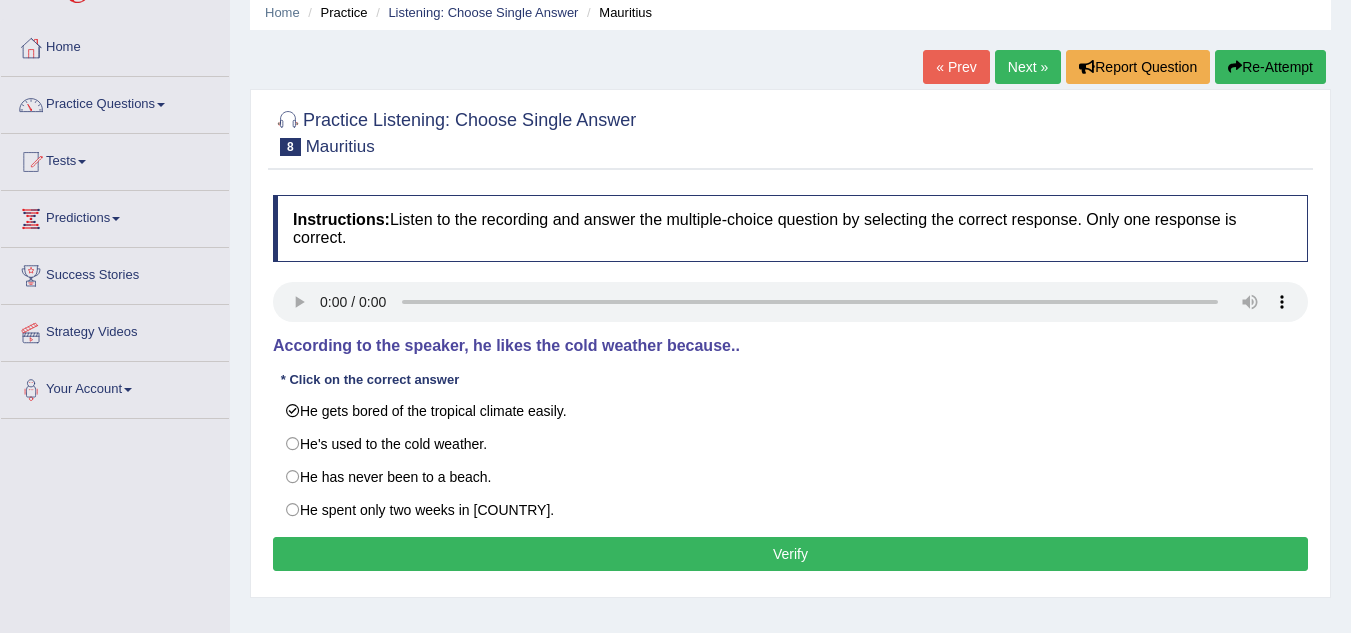click on "Verify" at bounding box center [790, 554] 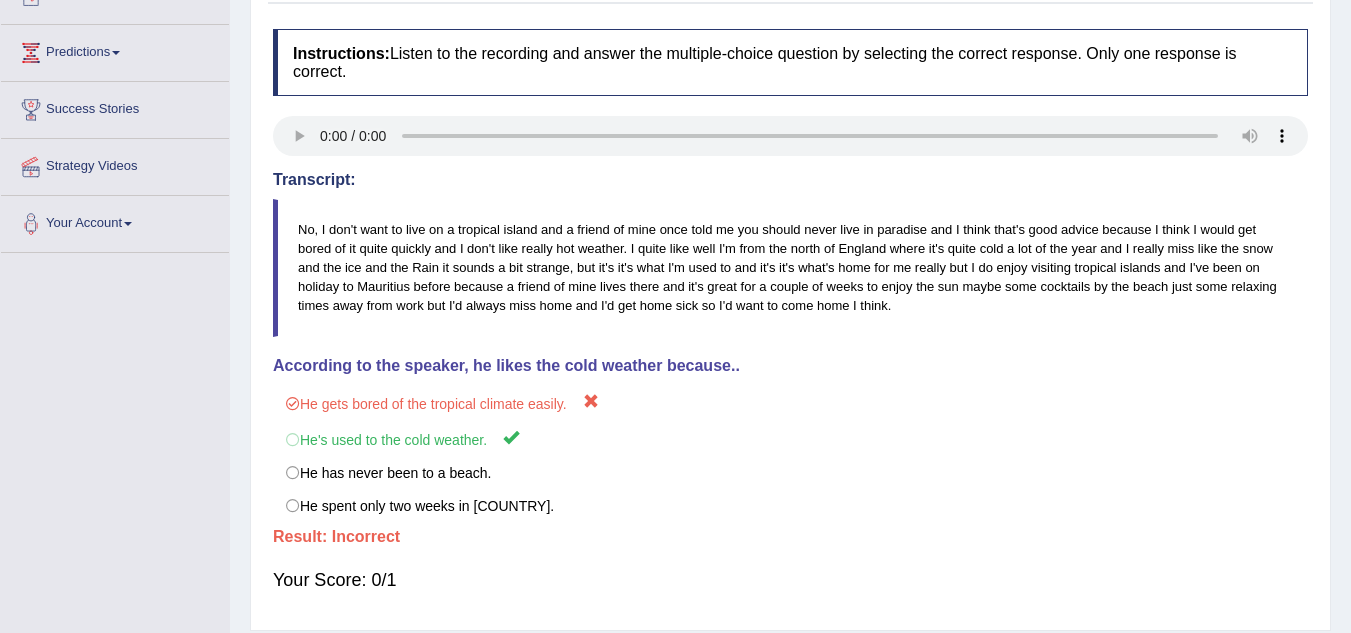 scroll, scrollTop: 252, scrollLeft: 0, axis: vertical 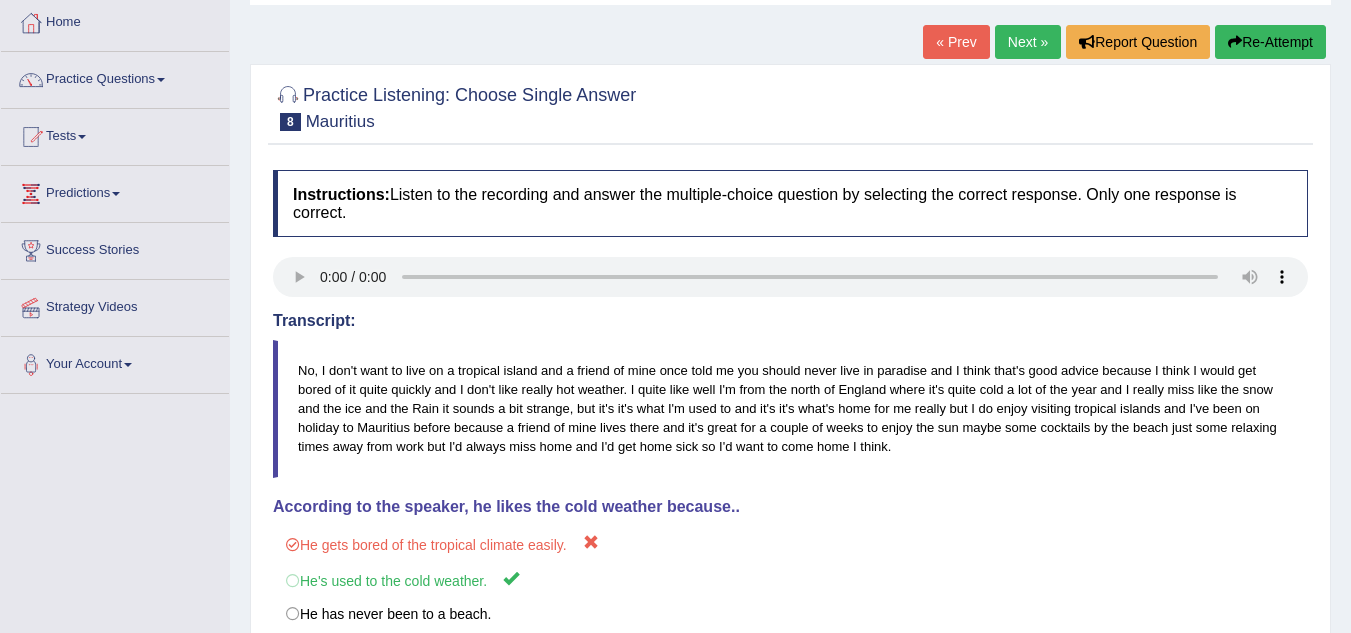 click on "Next »" at bounding box center (1028, 42) 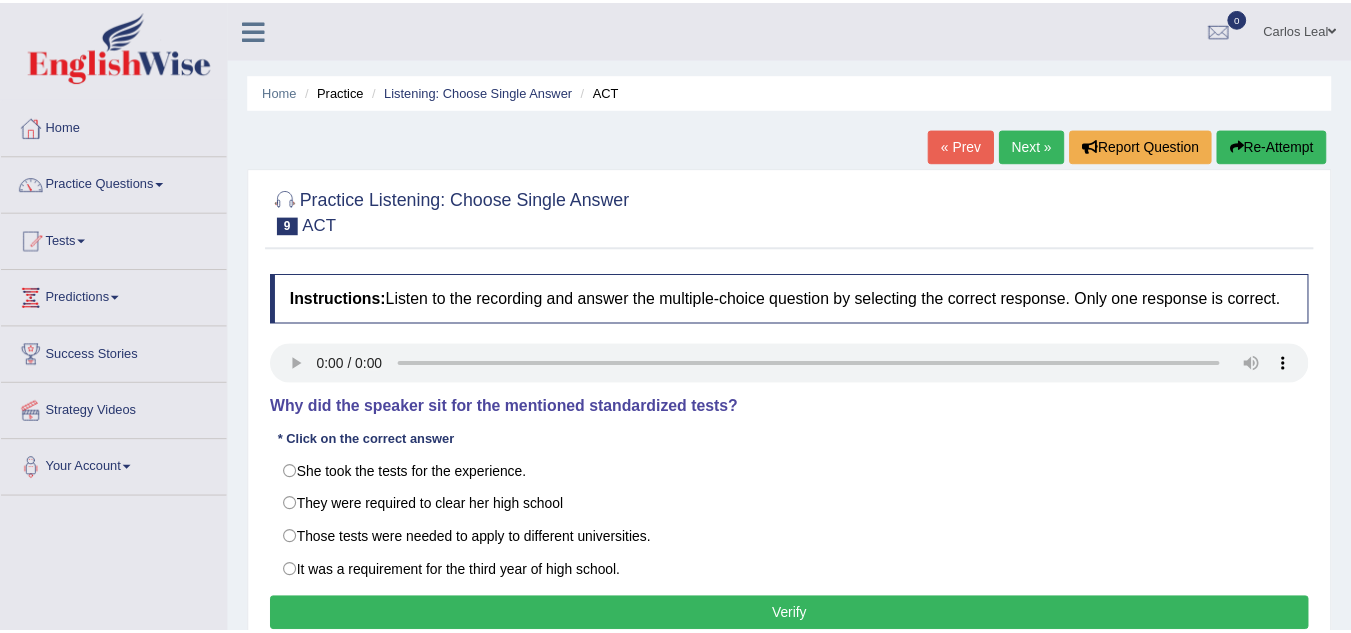 scroll, scrollTop: 0, scrollLeft: 0, axis: both 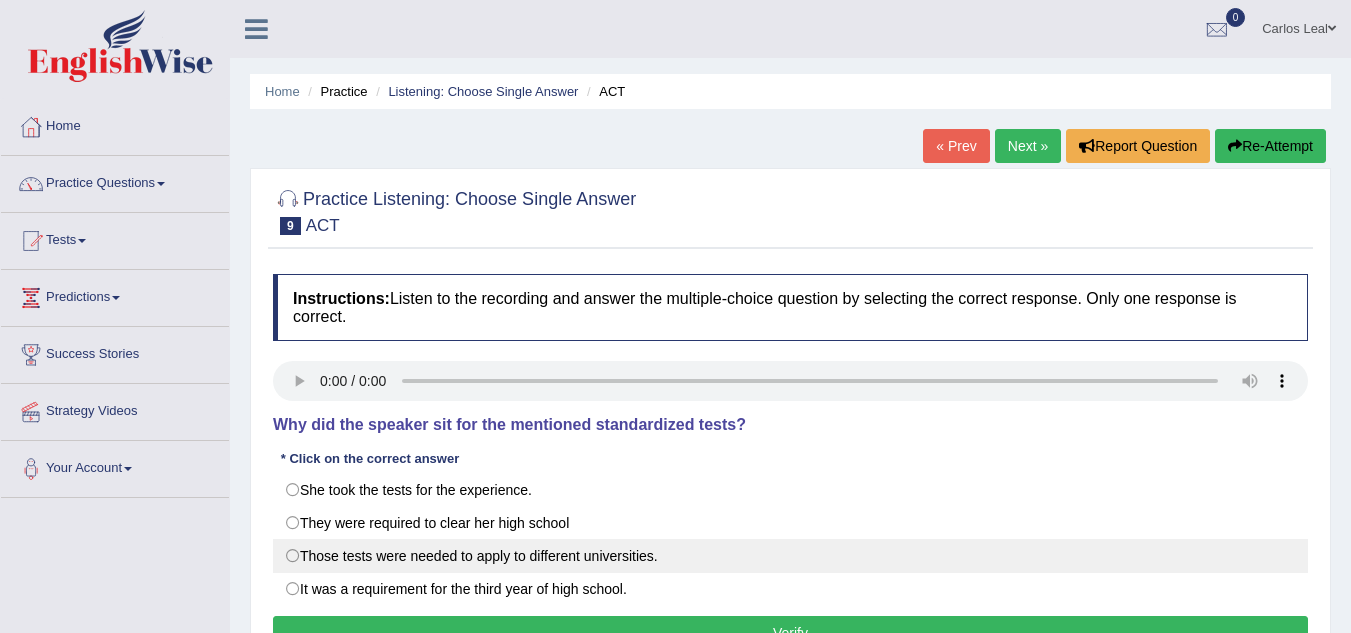 click on "Those tests were needed to apply to different universities." at bounding box center (790, 556) 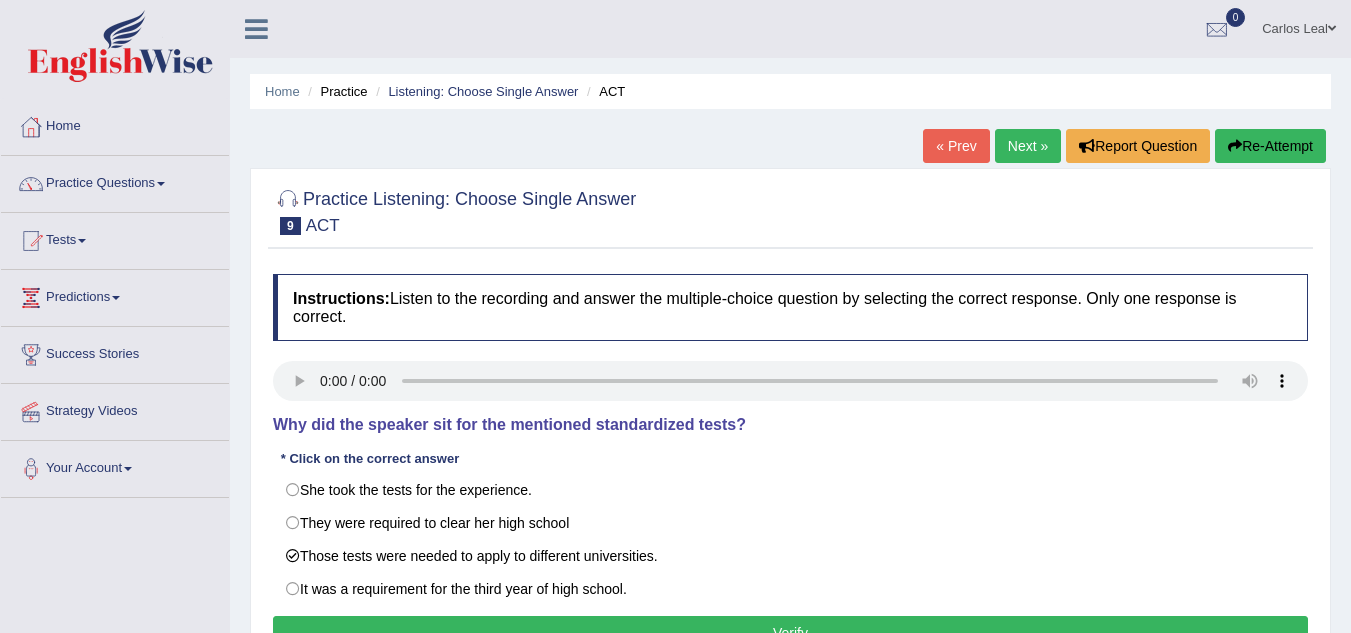 click on "Verify" at bounding box center (790, 633) 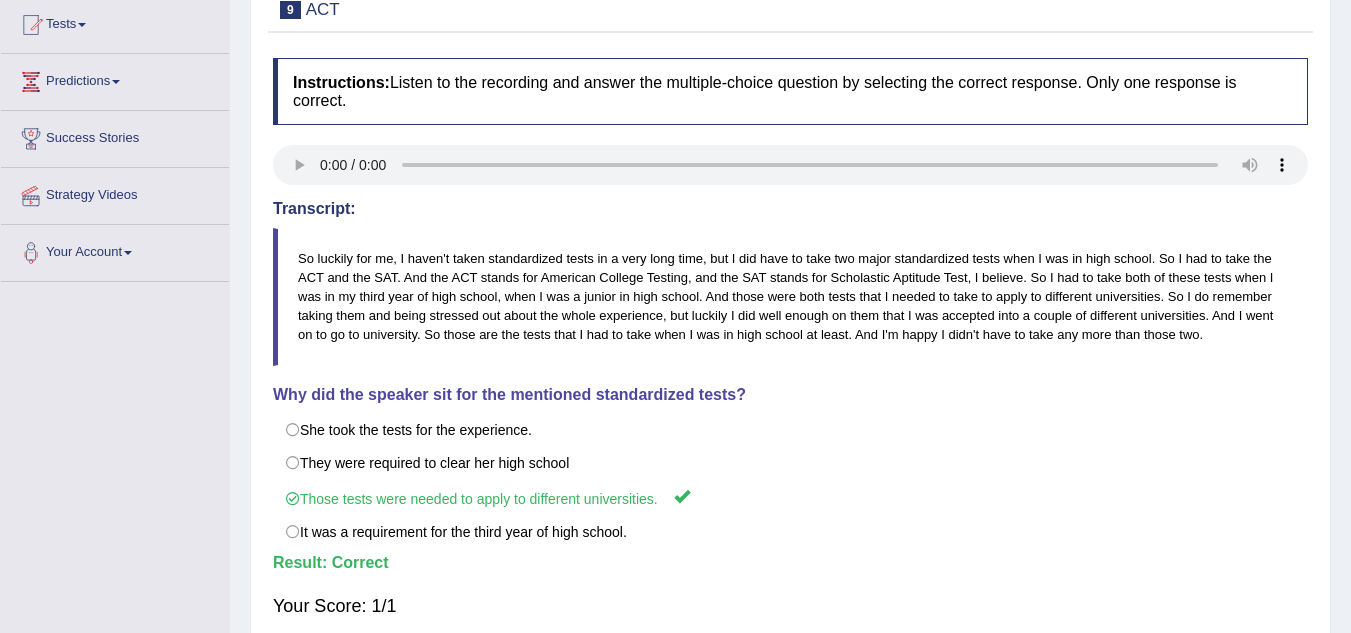 scroll, scrollTop: 215, scrollLeft: 0, axis: vertical 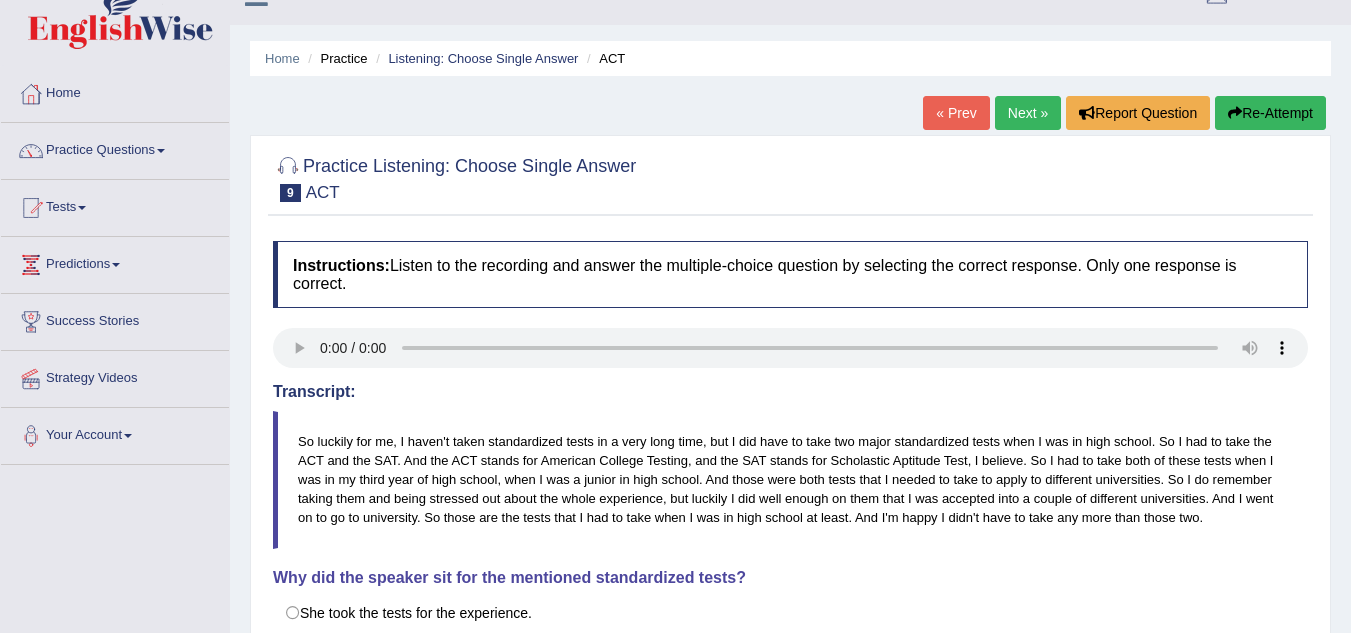 click on "Next »" at bounding box center [1028, 113] 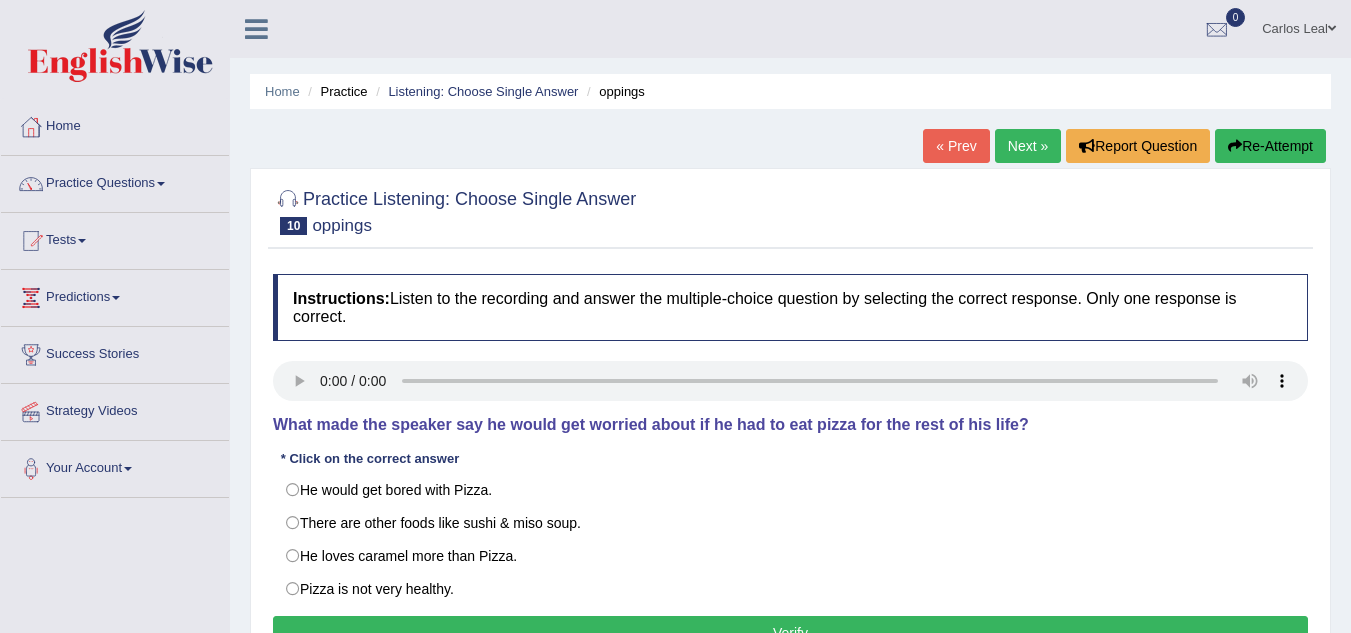 scroll, scrollTop: 0, scrollLeft: 0, axis: both 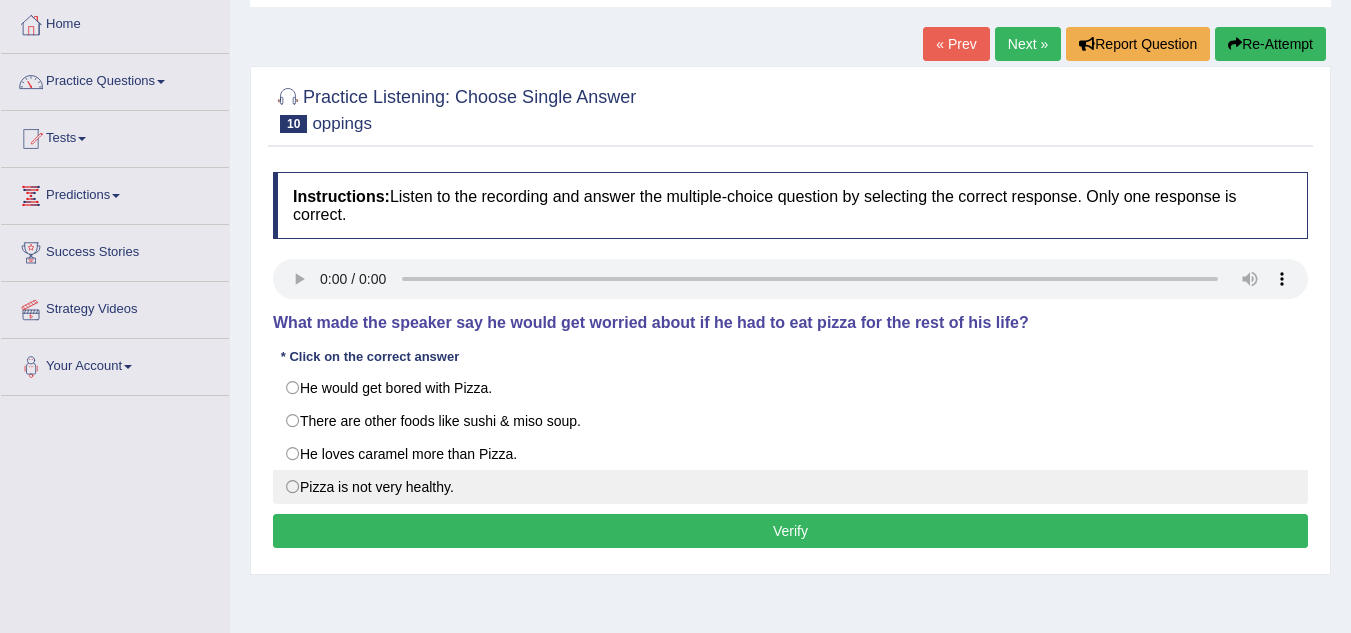 click on "Pizza is not very healthy." at bounding box center [790, 487] 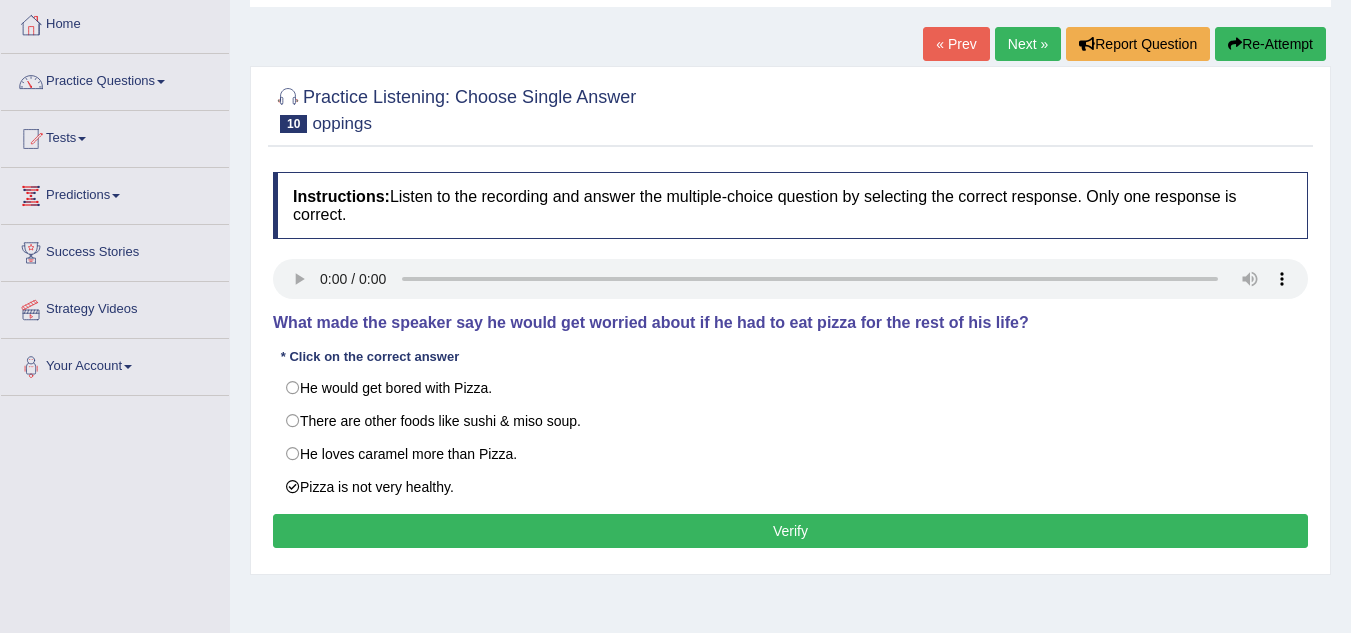 click on "Verify" at bounding box center [790, 531] 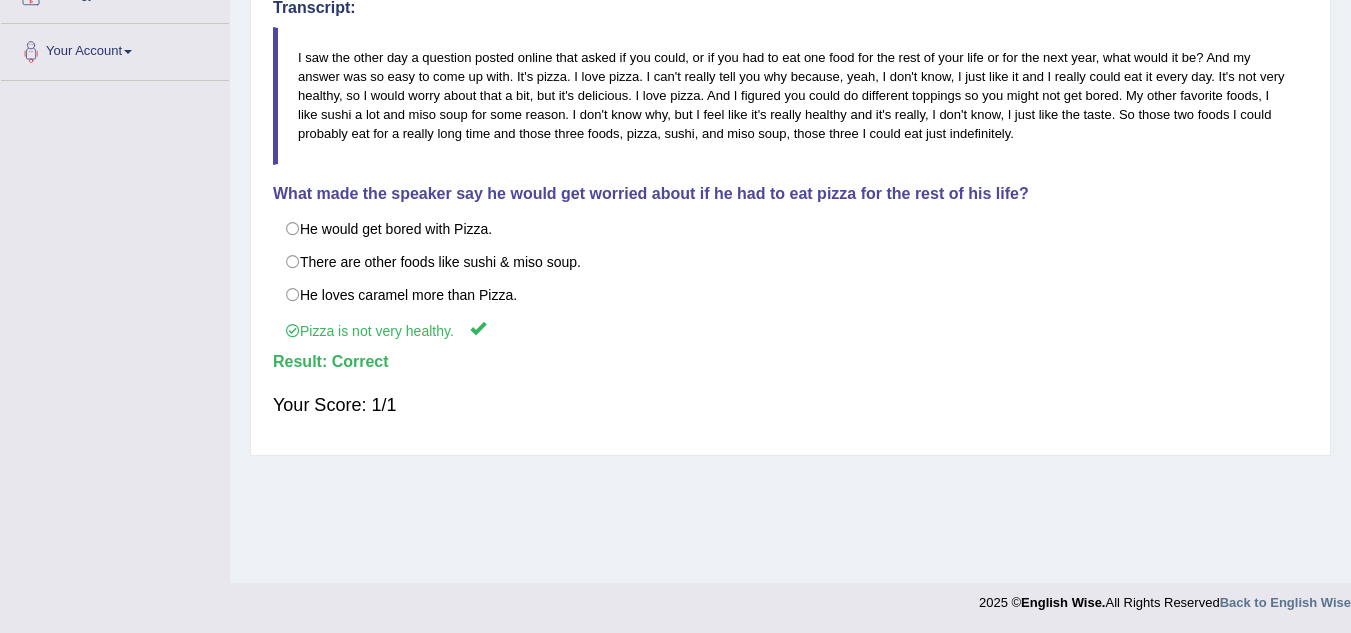 scroll, scrollTop: 0, scrollLeft: 0, axis: both 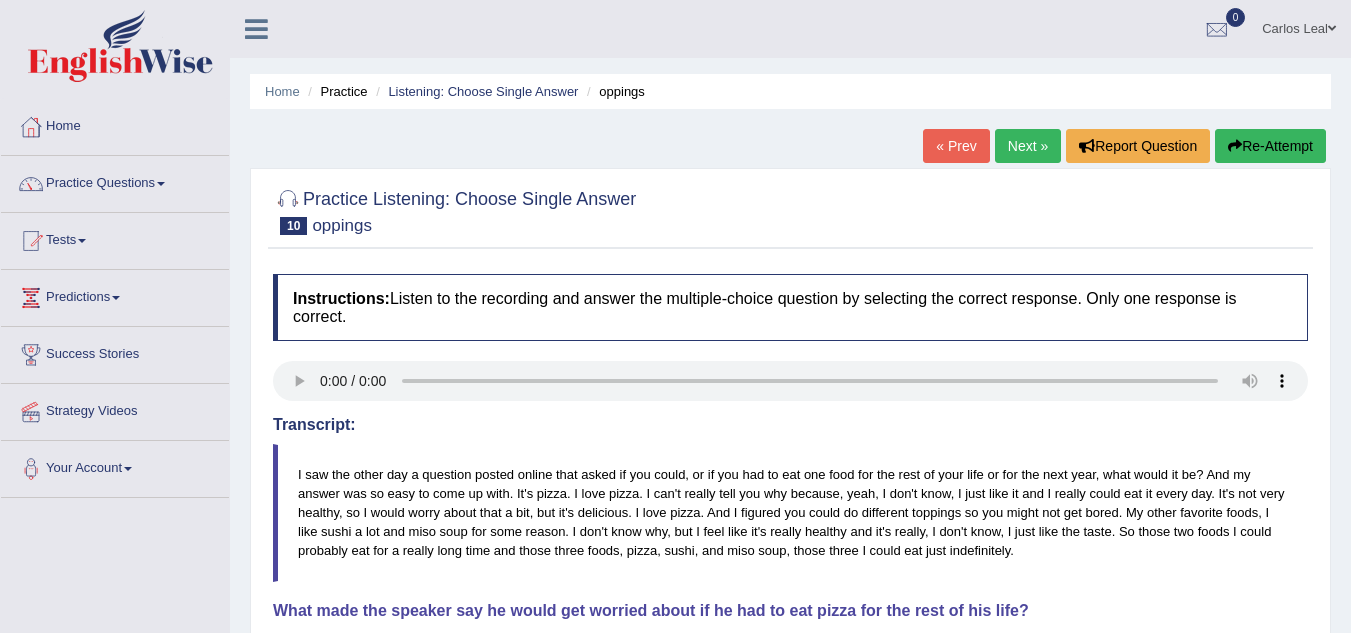 click on "Next »" at bounding box center (1028, 146) 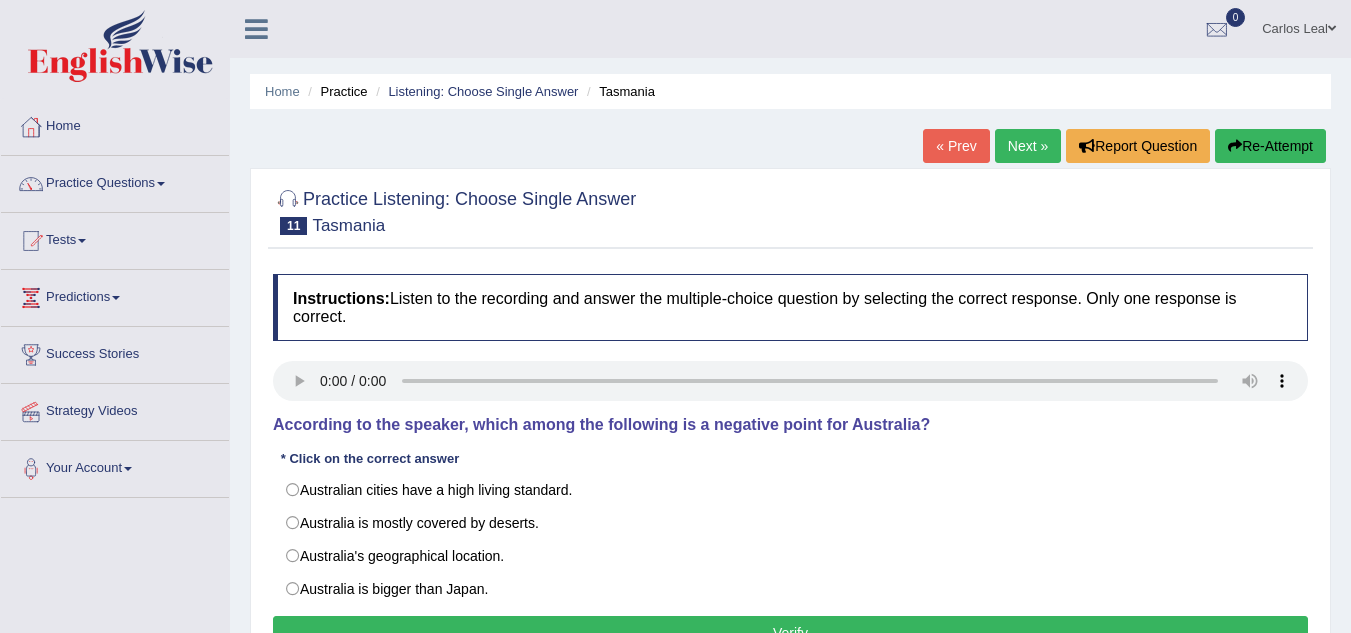 scroll, scrollTop: 0, scrollLeft: 0, axis: both 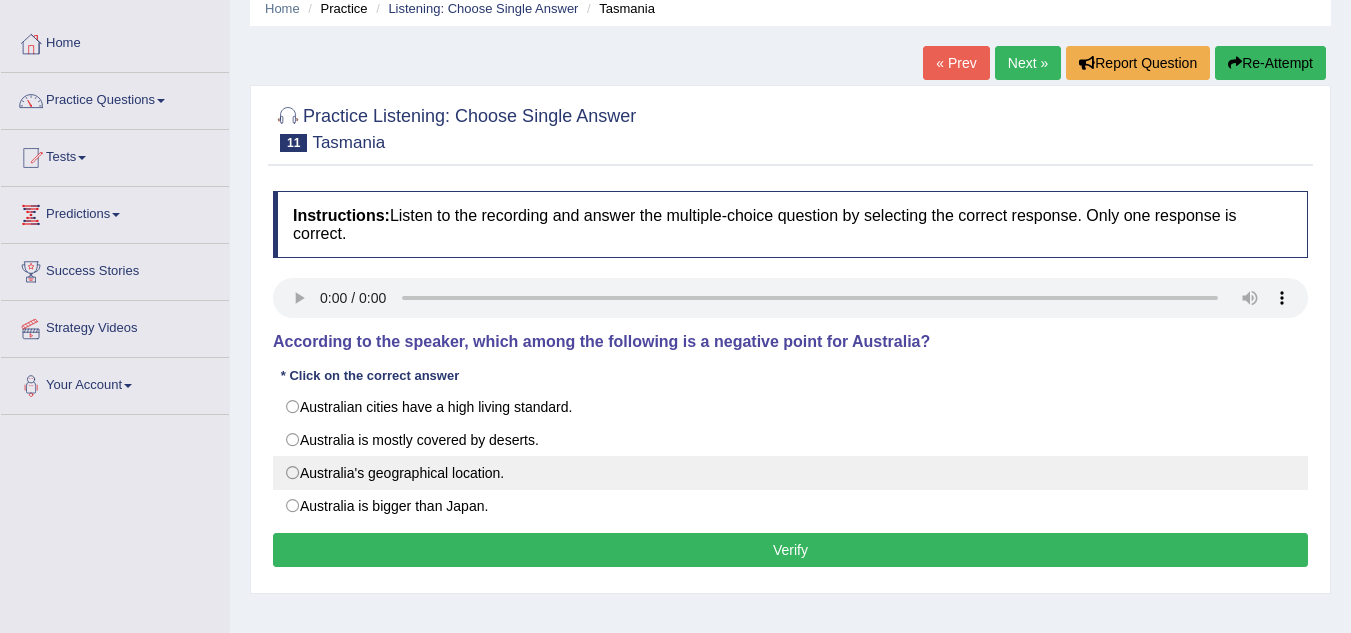click on "Australia's geographical location." at bounding box center (790, 473) 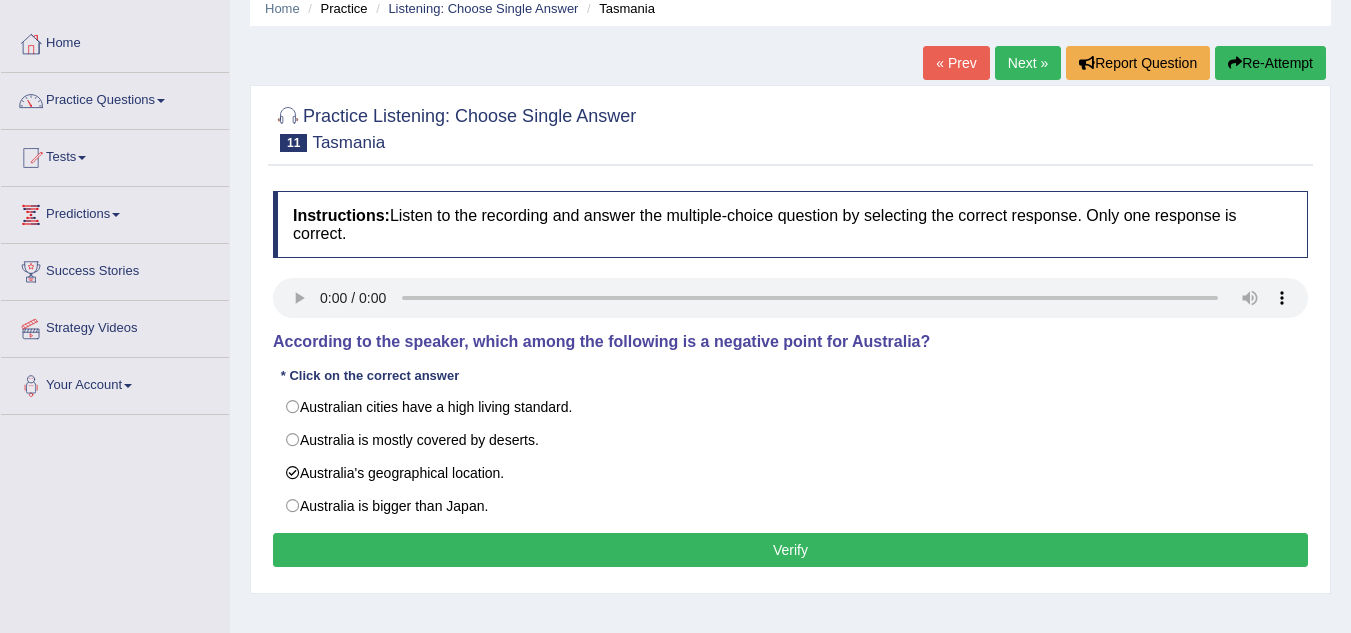 click on "Verify" at bounding box center (790, 550) 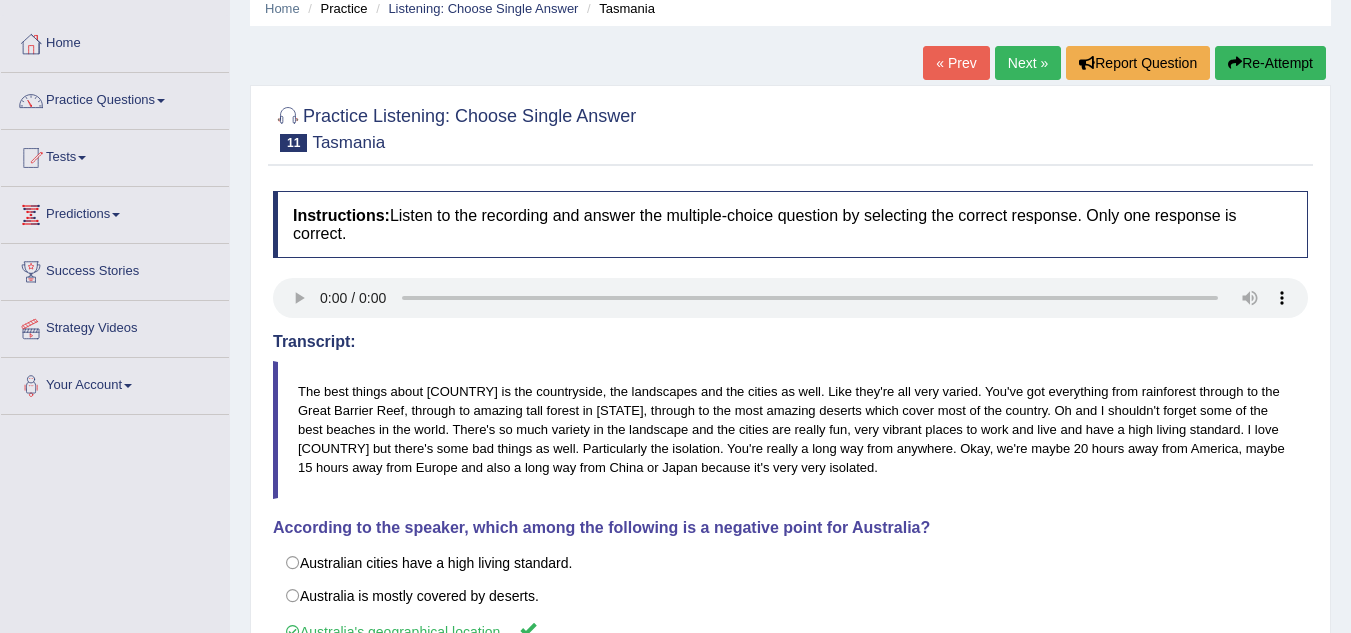 click on "Next »" at bounding box center (1028, 63) 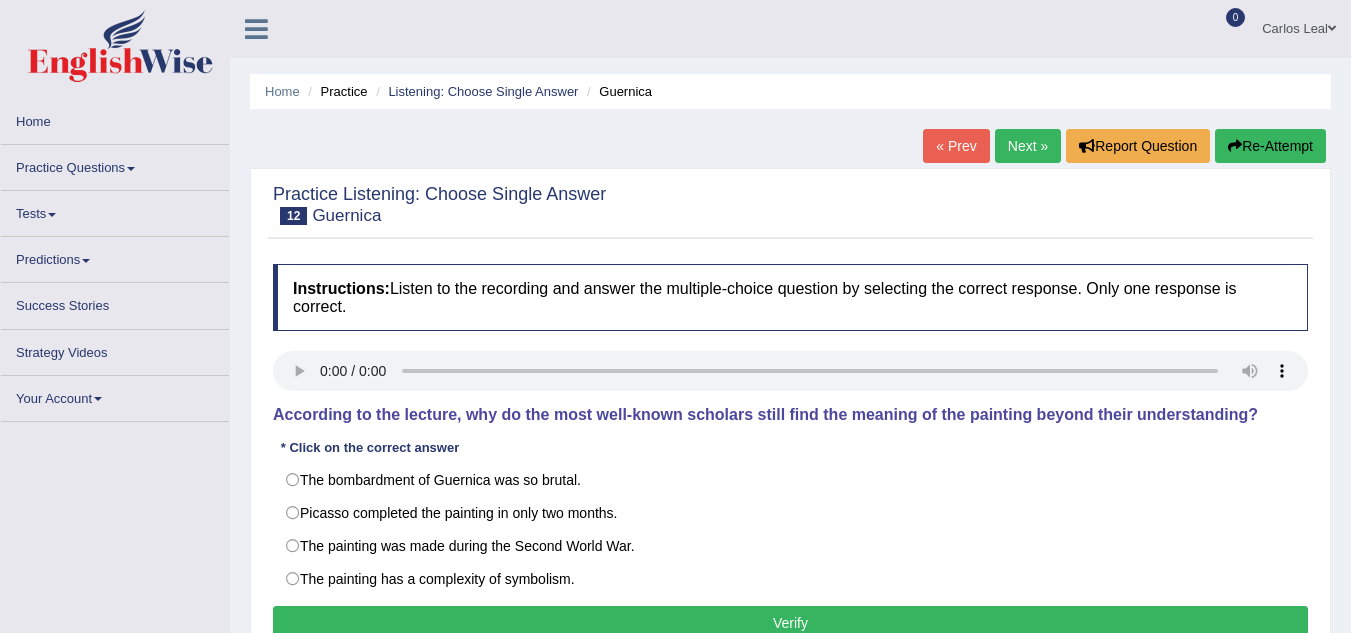 scroll, scrollTop: 0, scrollLeft: 0, axis: both 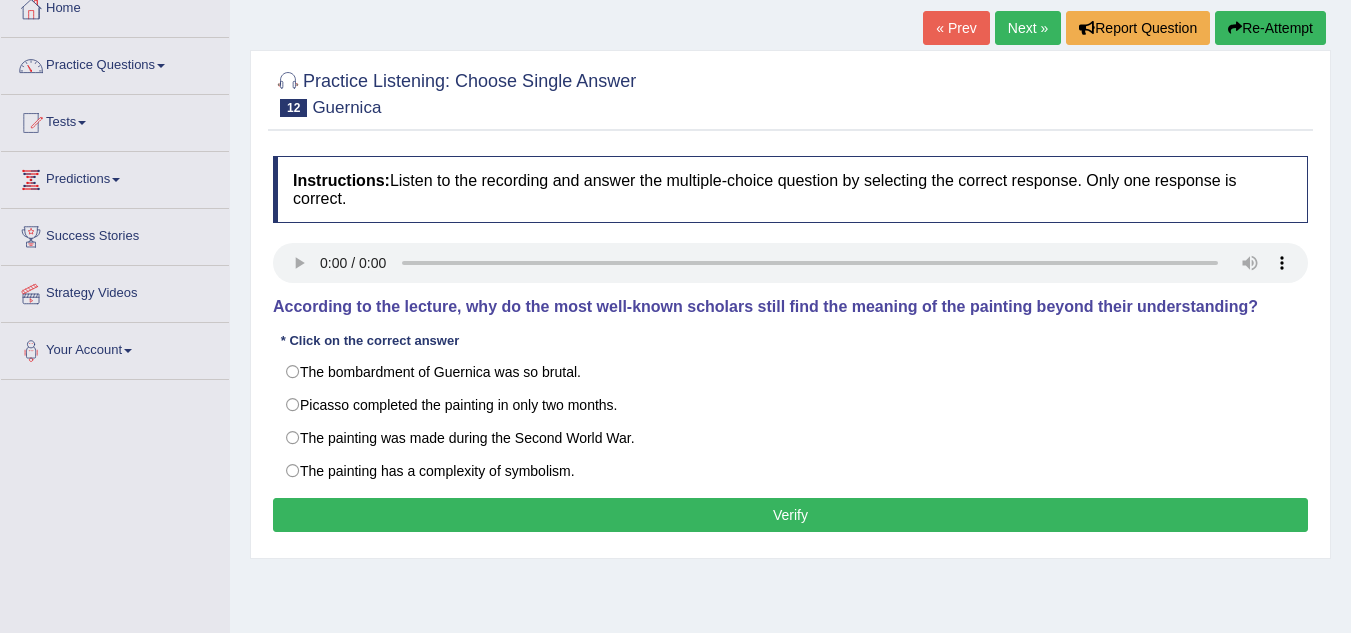 click on "Instructions:  Listen to the recording and answer the multiple-choice question by selecting the correct response. Only one response is correct.
Transcript: According to the lecture, why do the most well-known scholars still find the meaning of the painting beyond their understanding? * Click on the correct answer  The bombardment of Guernica was so brutal.  Picasso completed the painting in only two months.  The painting was made during the Second World War.  The painting has a complexity of symbolism. Result:  Verify" at bounding box center (790, 347) 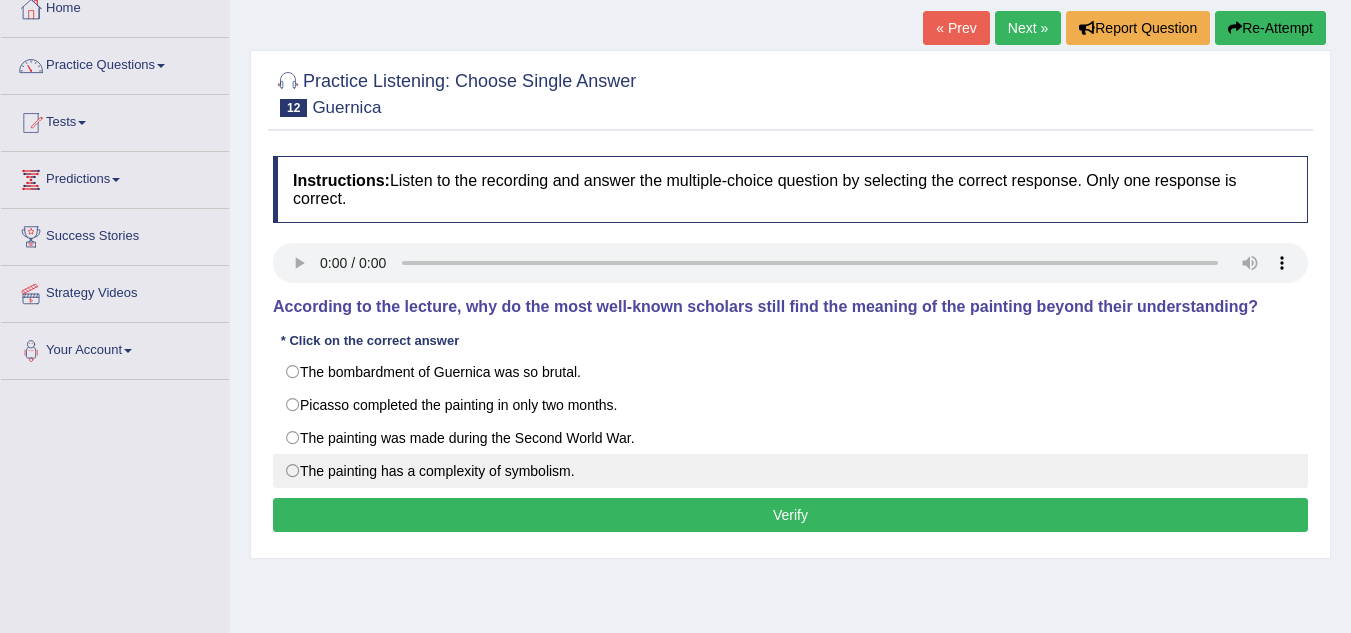 click on "The painting has a complexity of symbolism." at bounding box center [790, 471] 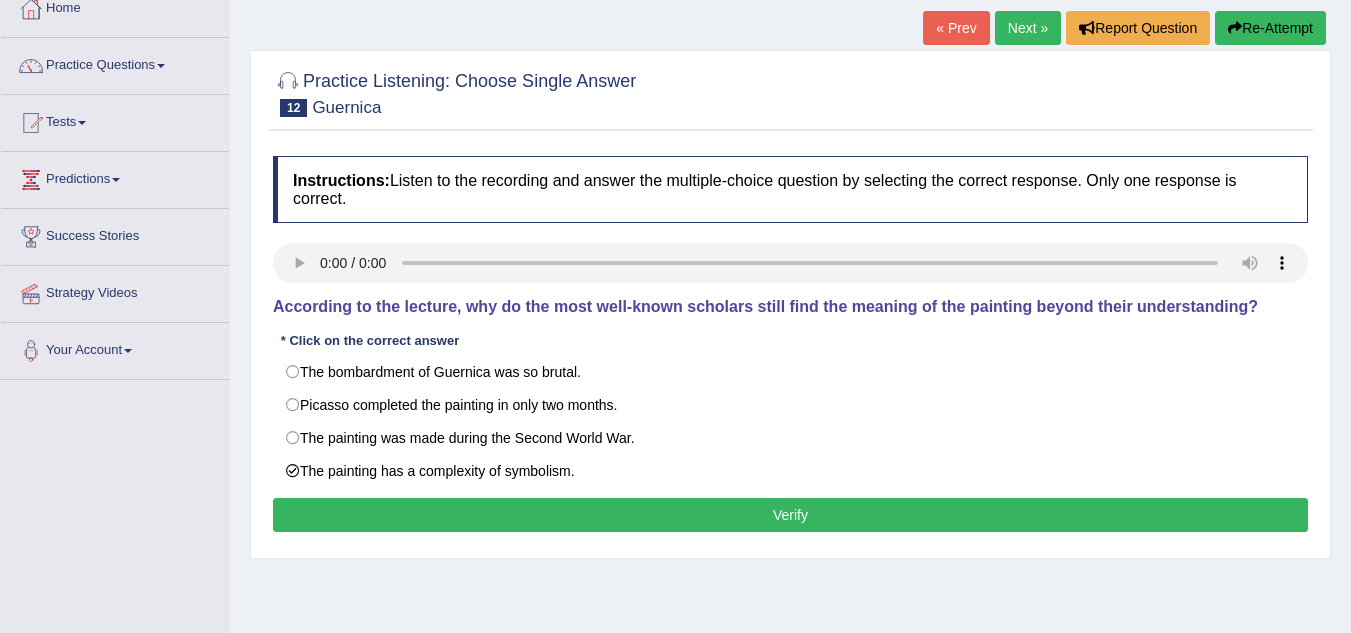 click on "Verify" at bounding box center [790, 515] 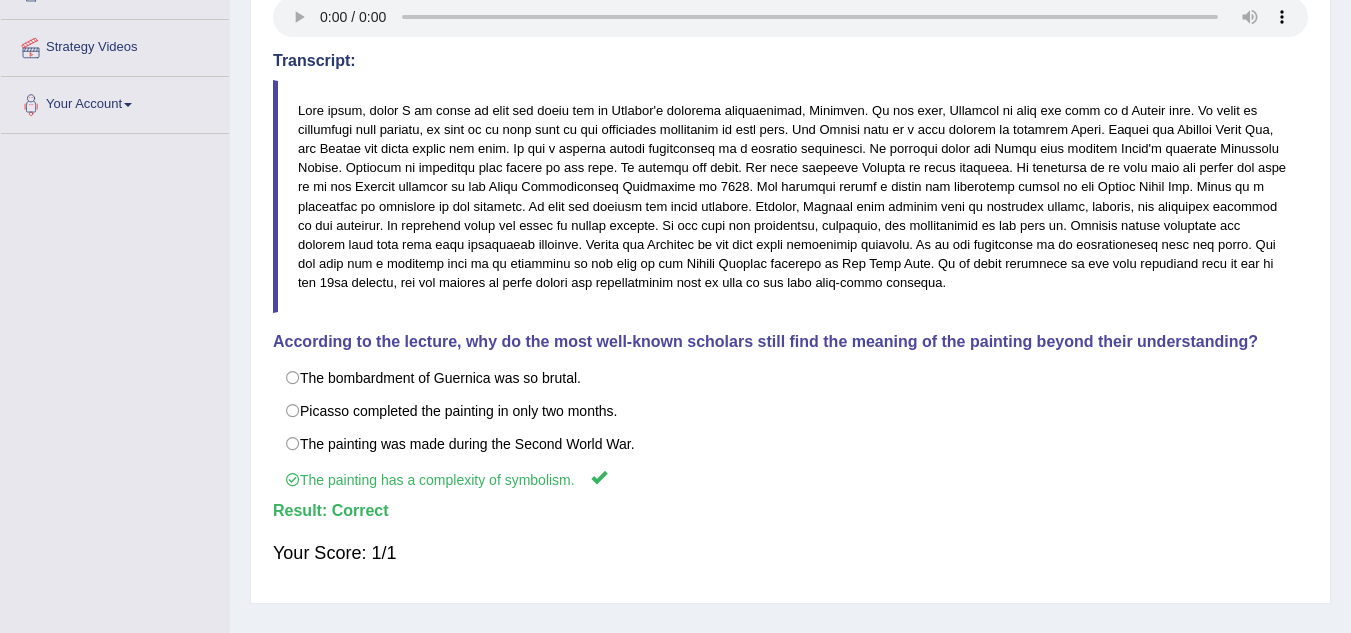 scroll, scrollTop: 289, scrollLeft: 0, axis: vertical 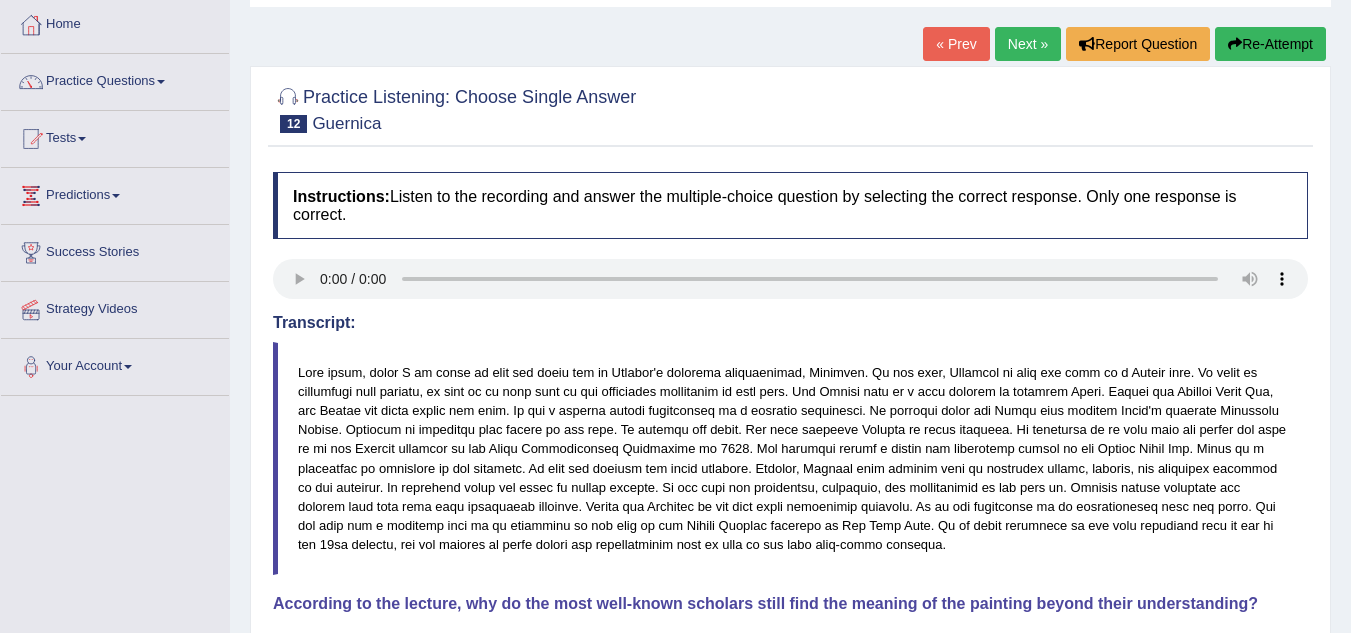 click on "Next »" at bounding box center [1028, 44] 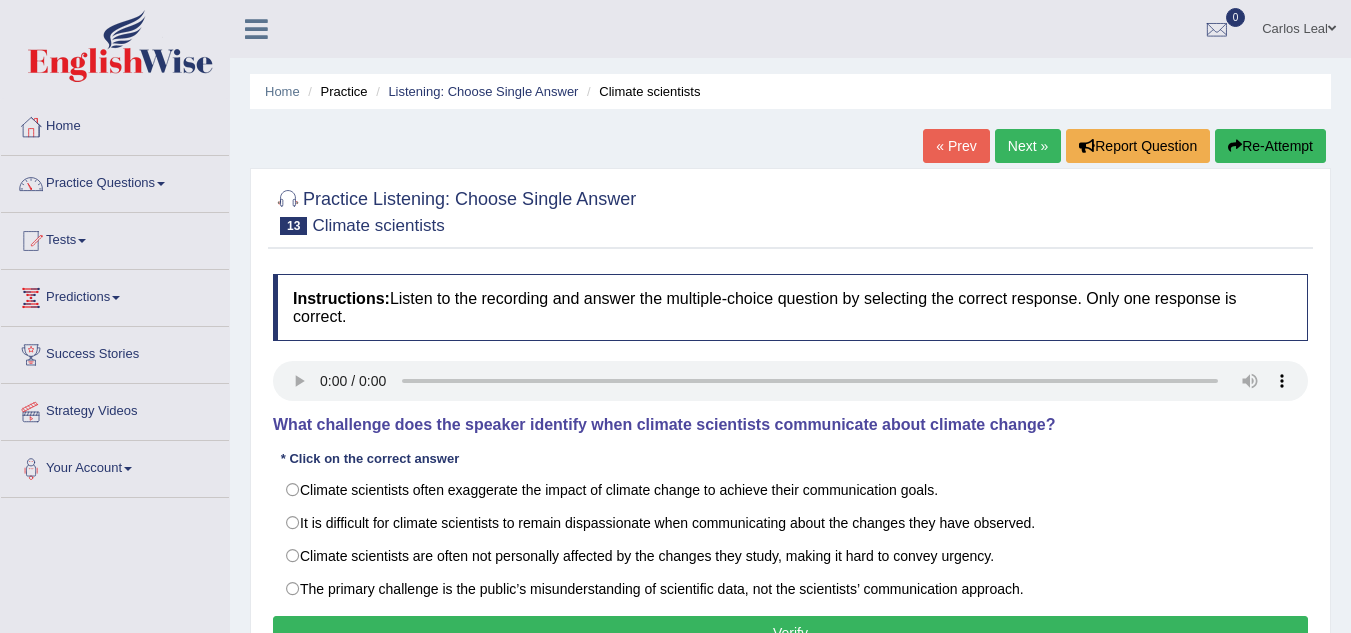 scroll, scrollTop: 0, scrollLeft: 0, axis: both 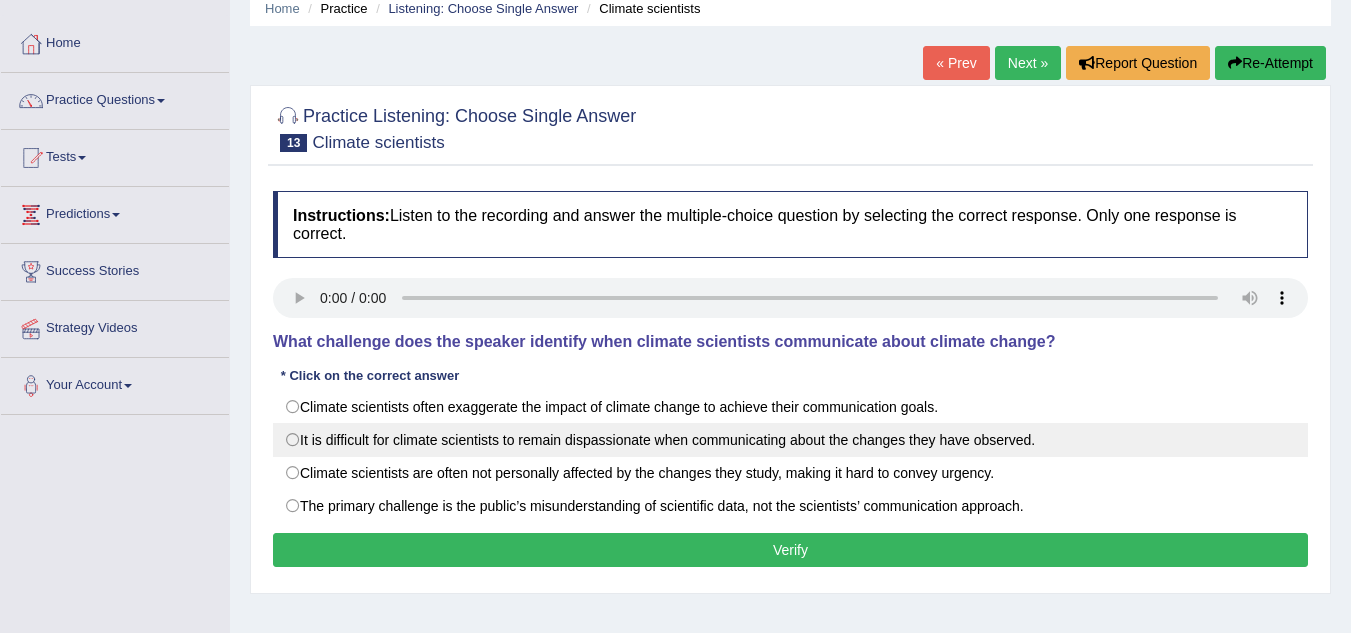 click on "It is difficult for climate scientists to remain dispassionate when communicating about the changes they have observed." at bounding box center (790, 440) 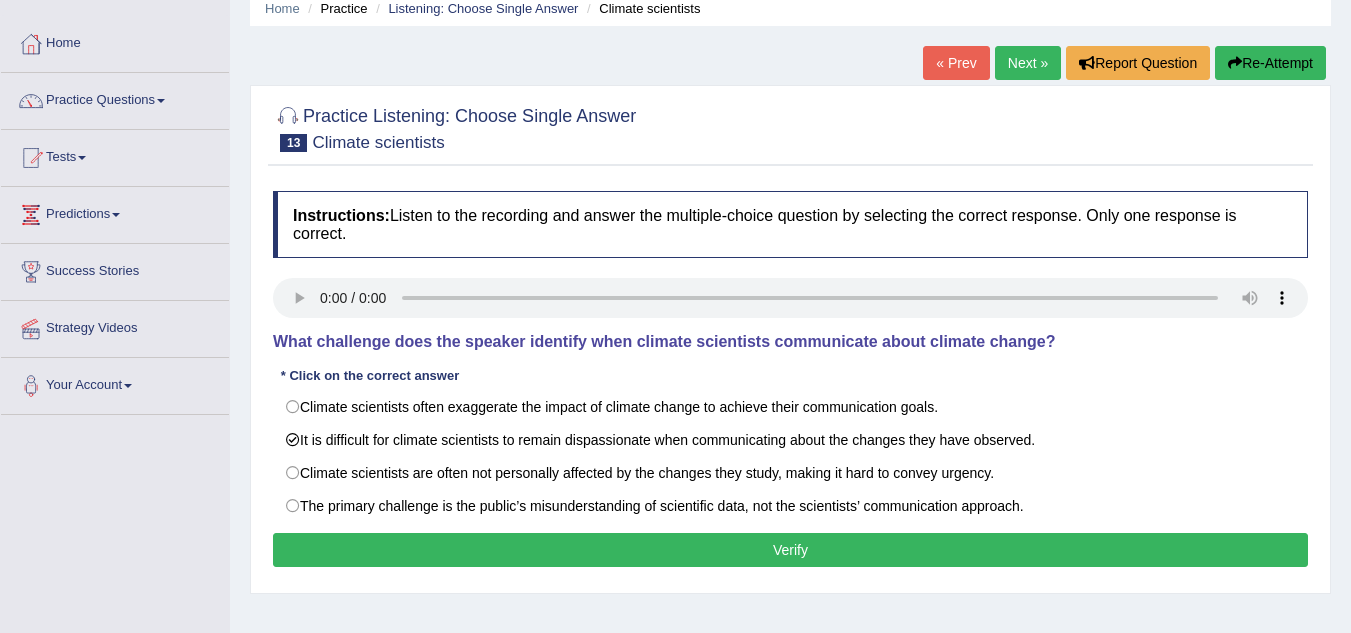 click on "Verify" at bounding box center (790, 550) 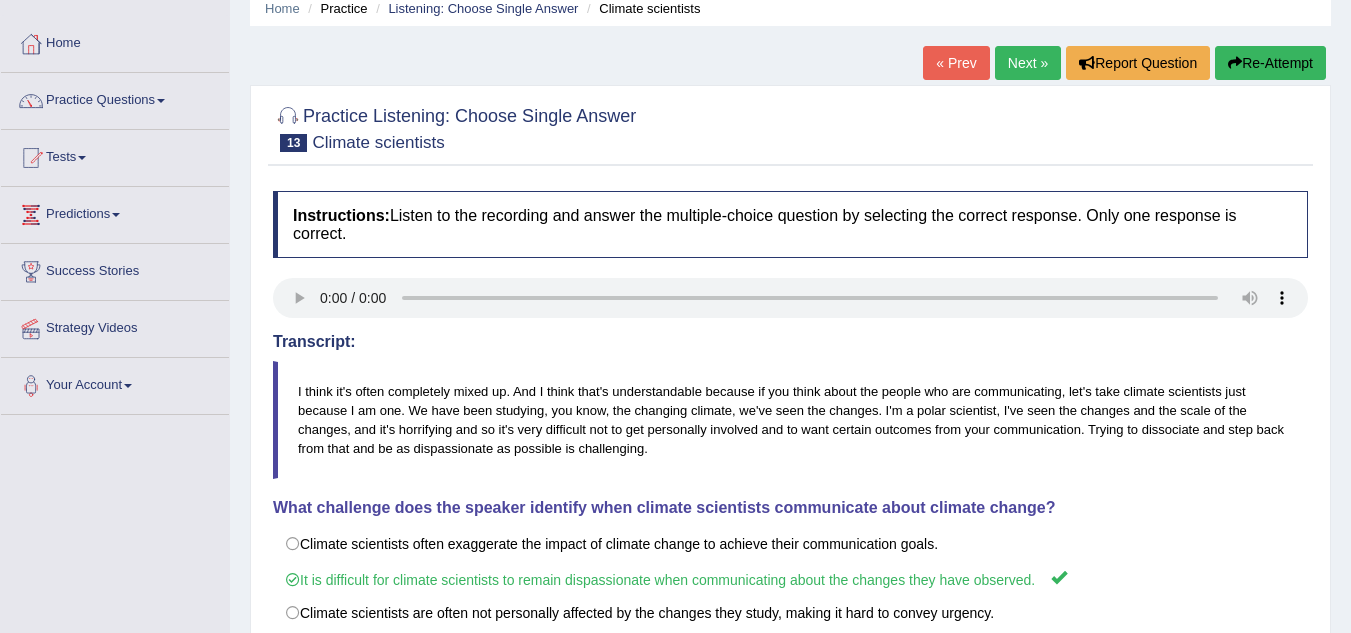 click on "Next »" at bounding box center [1028, 63] 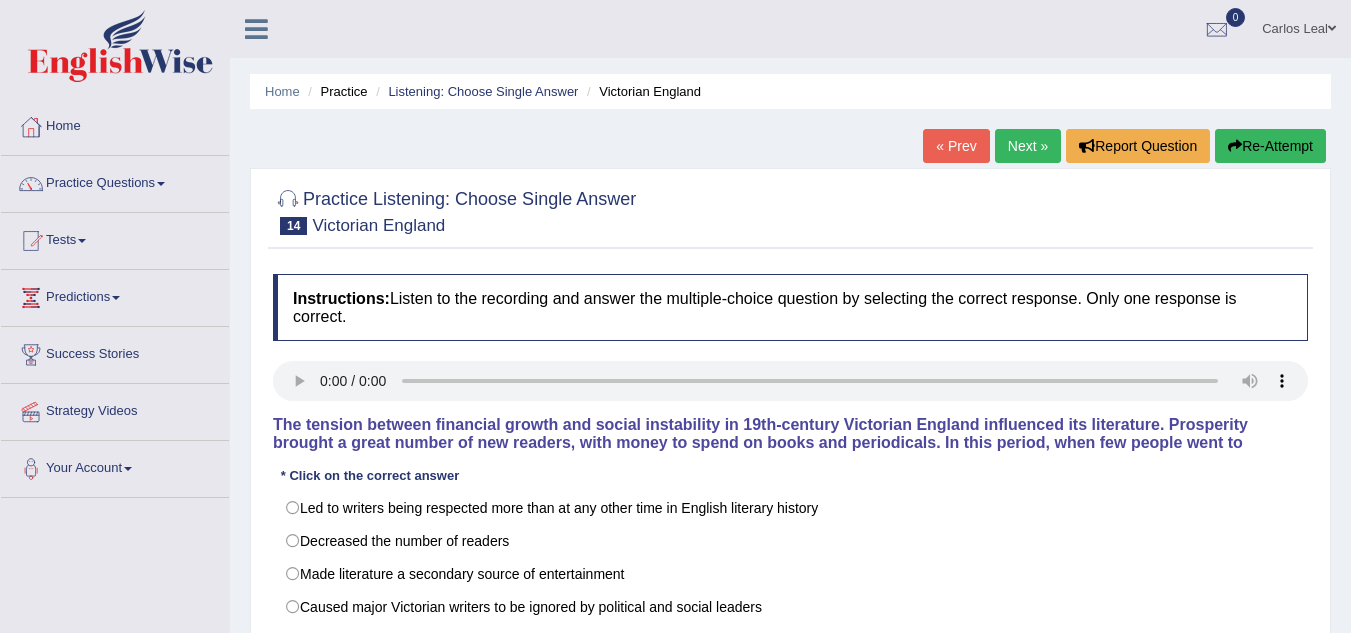 scroll, scrollTop: 0, scrollLeft: 0, axis: both 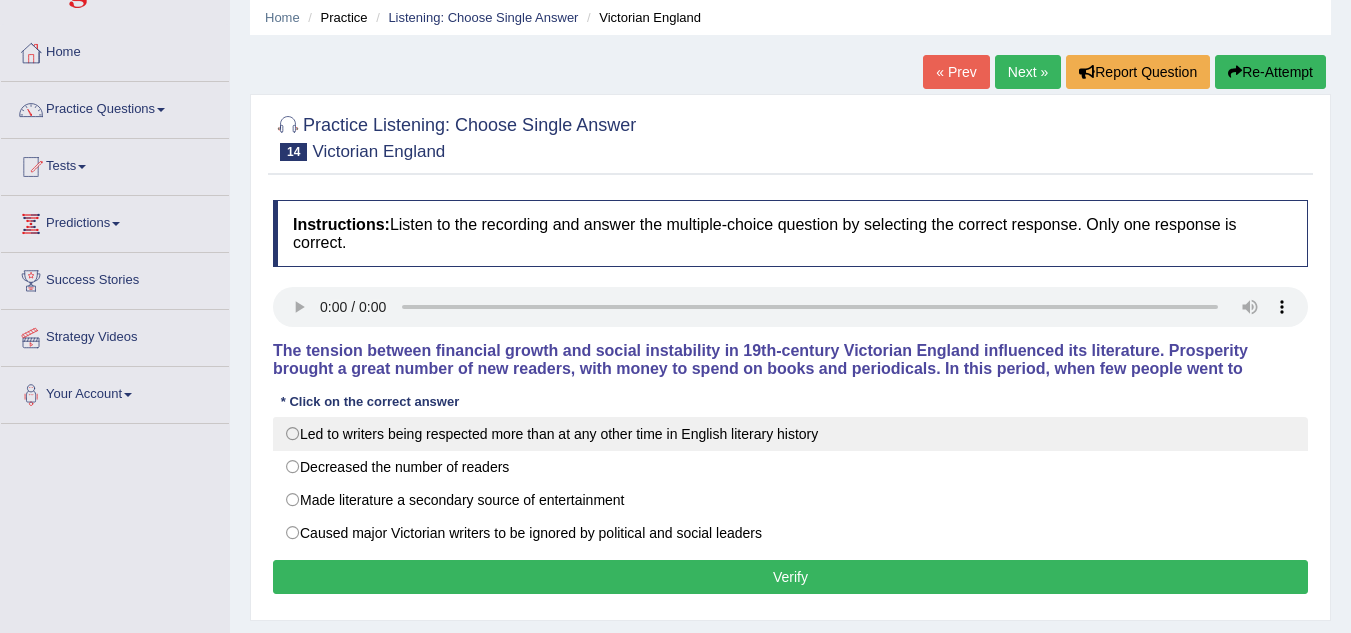 click on "Led to writers being respected more than at any other time in English literary history" at bounding box center (790, 434) 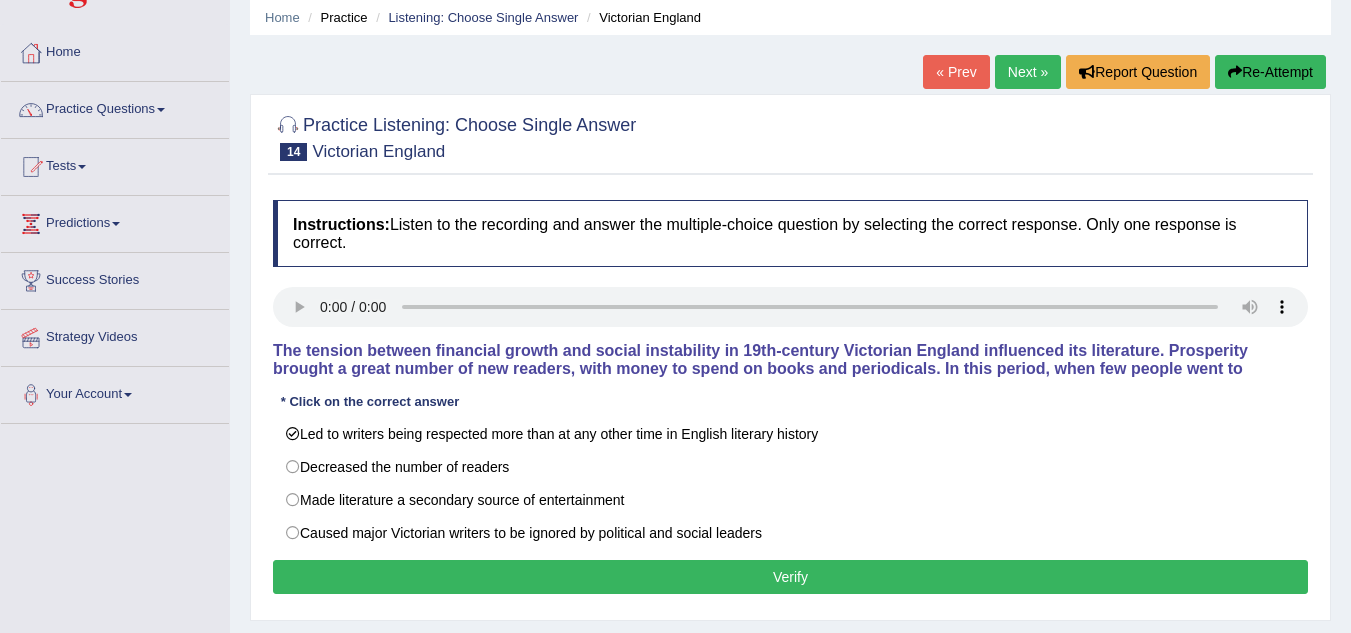 click on "Verify" at bounding box center (790, 577) 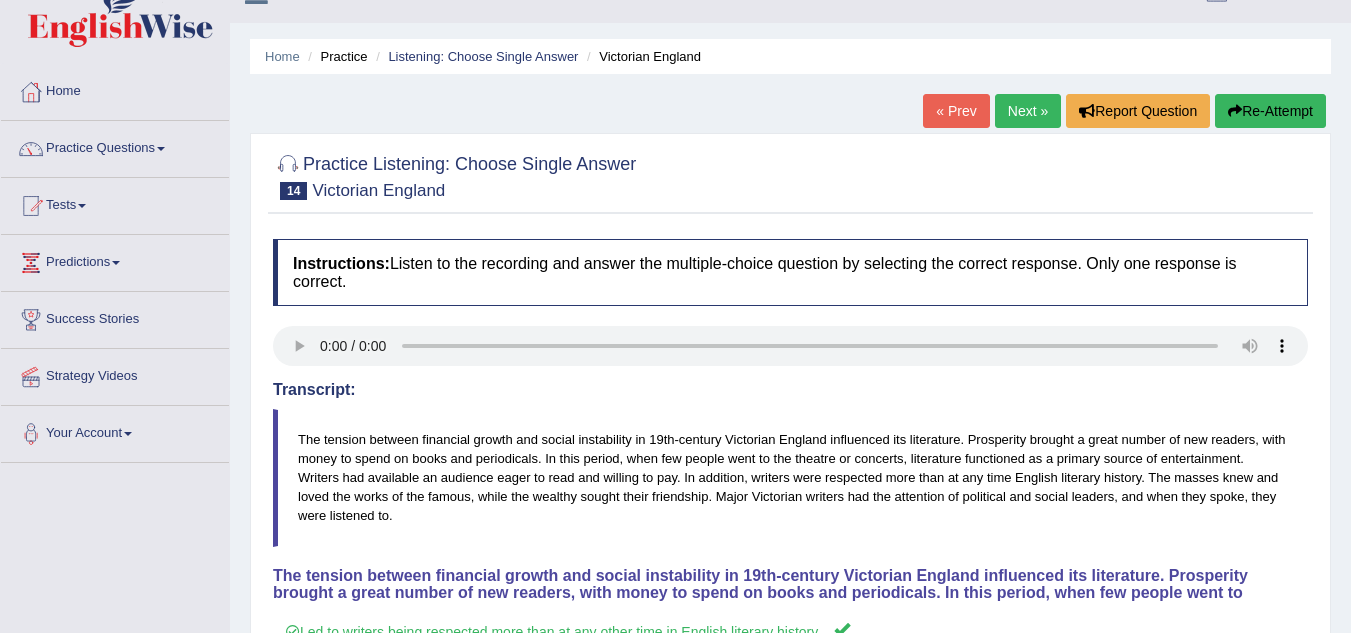 scroll, scrollTop: 33, scrollLeft: 0, axis: vertical 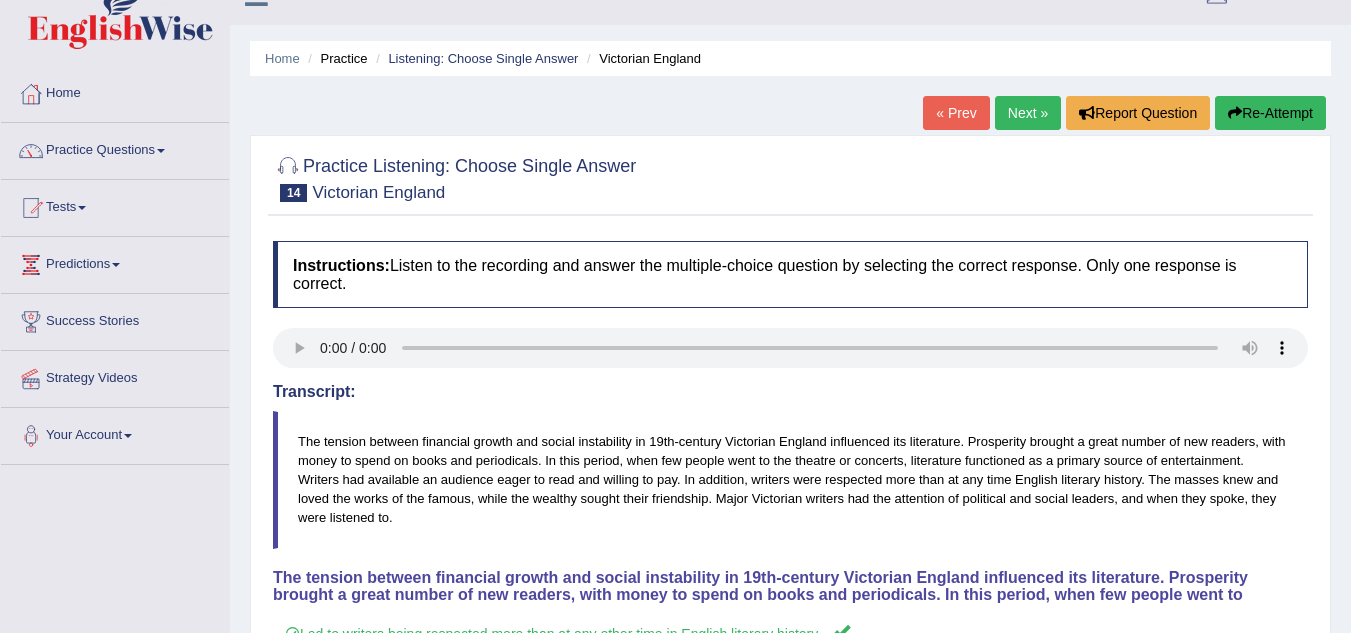 click on "Next »" at bounding box center (1028, 113) 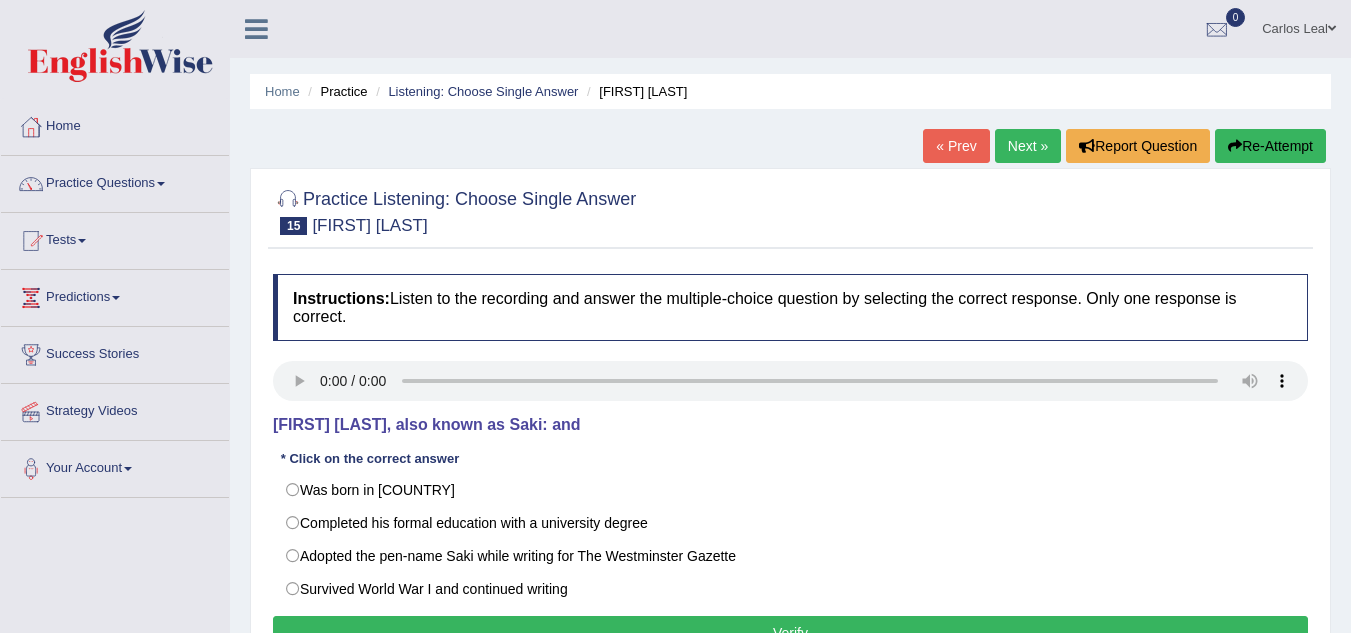 scroll, scrollTop: 0, scrollLeft: 0, axis: both 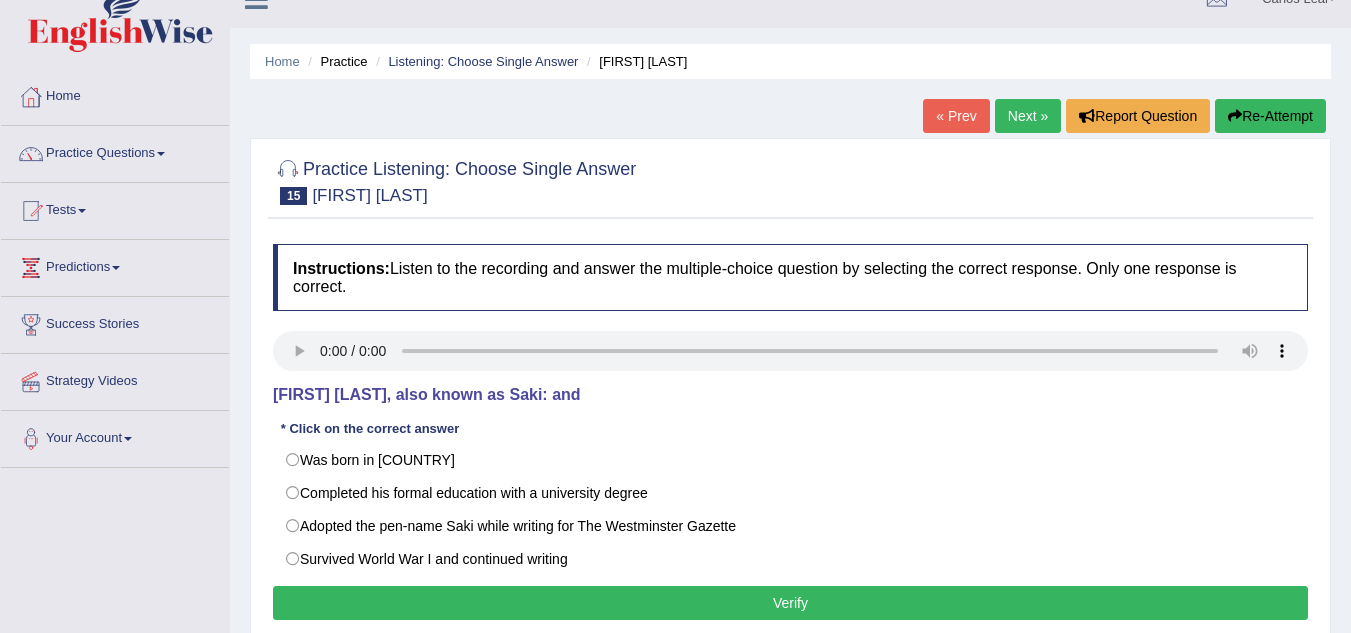 click on "Next »" at bounding box center [1028, 116] 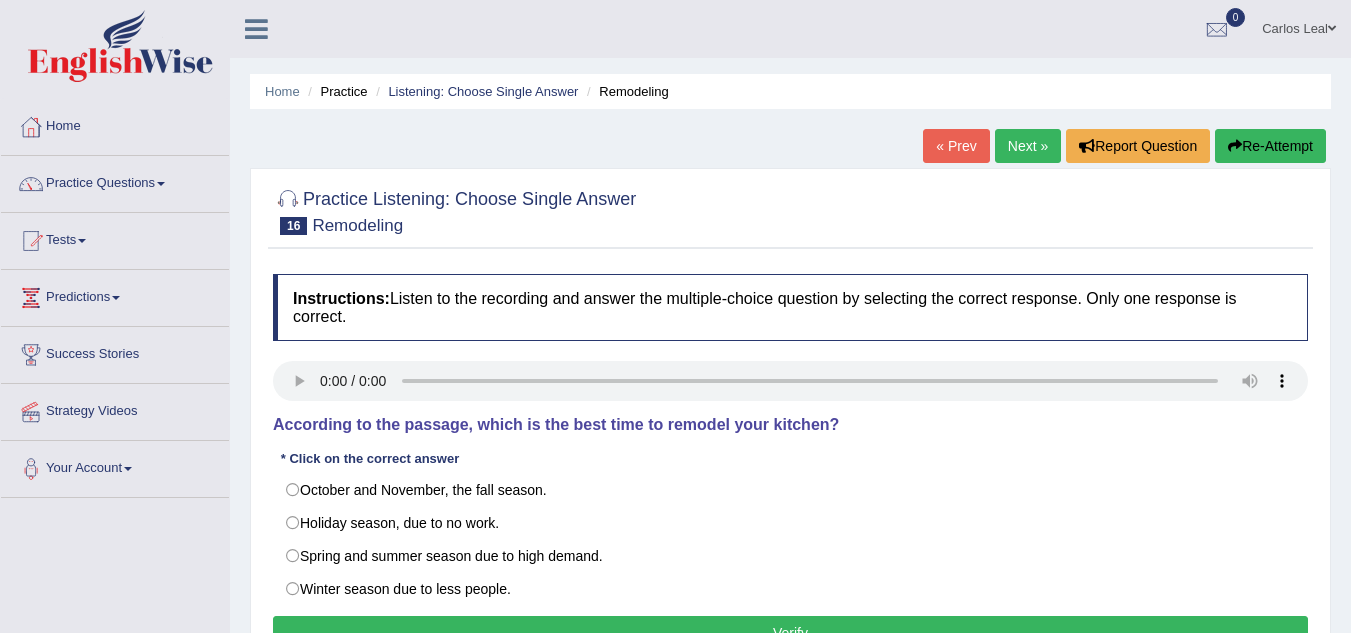 scroll, scrollTop: 0, scrollLeft: 0, axis: both 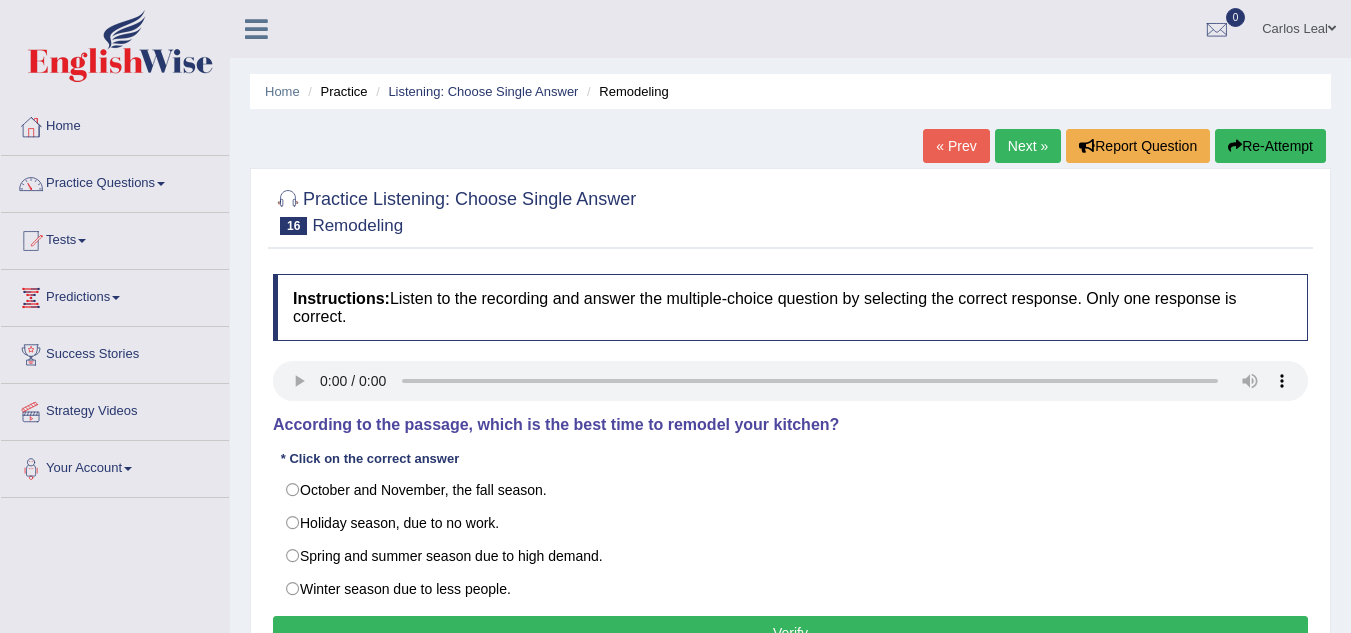 click on "« Prev" at bounding box center [956, 146] 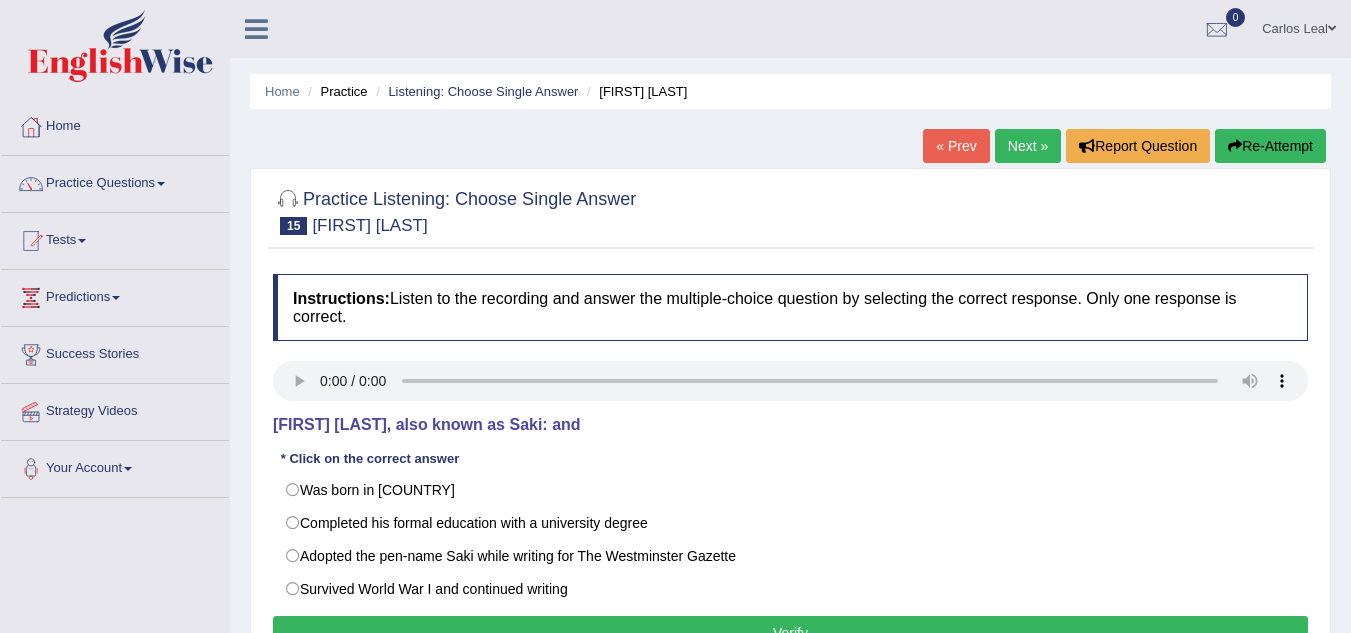 scroll, scrollTop: 0, scrollLeft: 0, axis: both 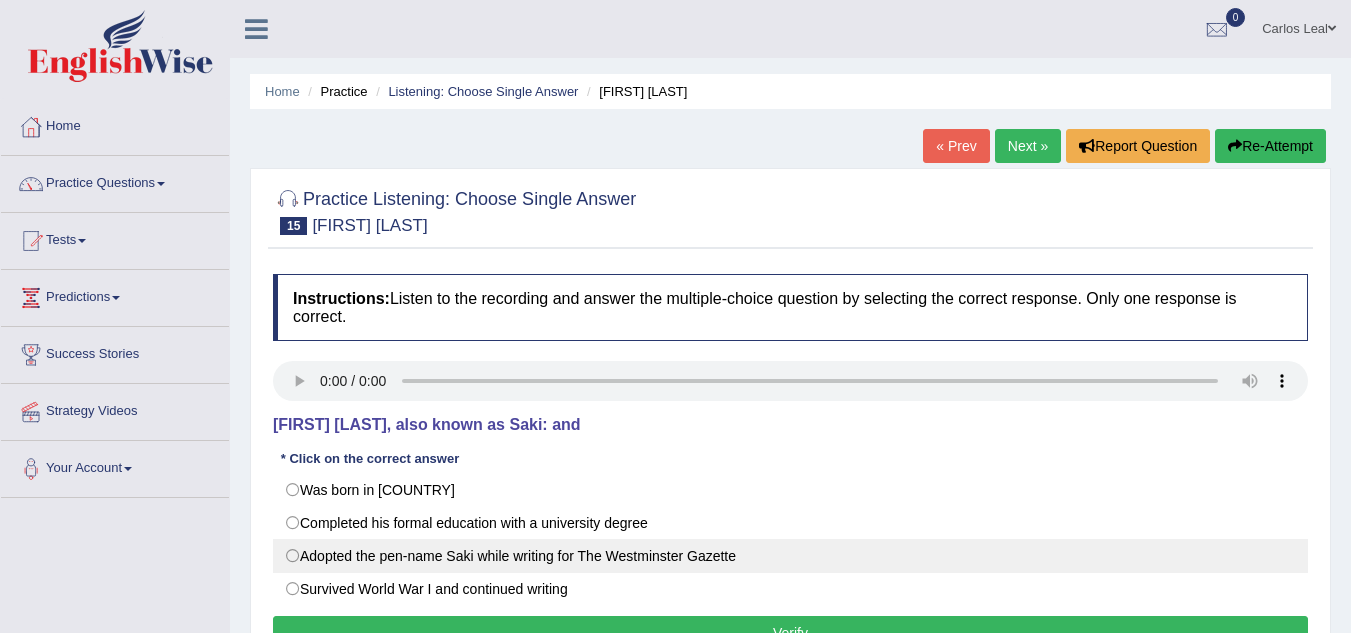 click on "Adopted the pen-name Saki while writing for The Westminster Gazette" at bounding box center [790, 556] 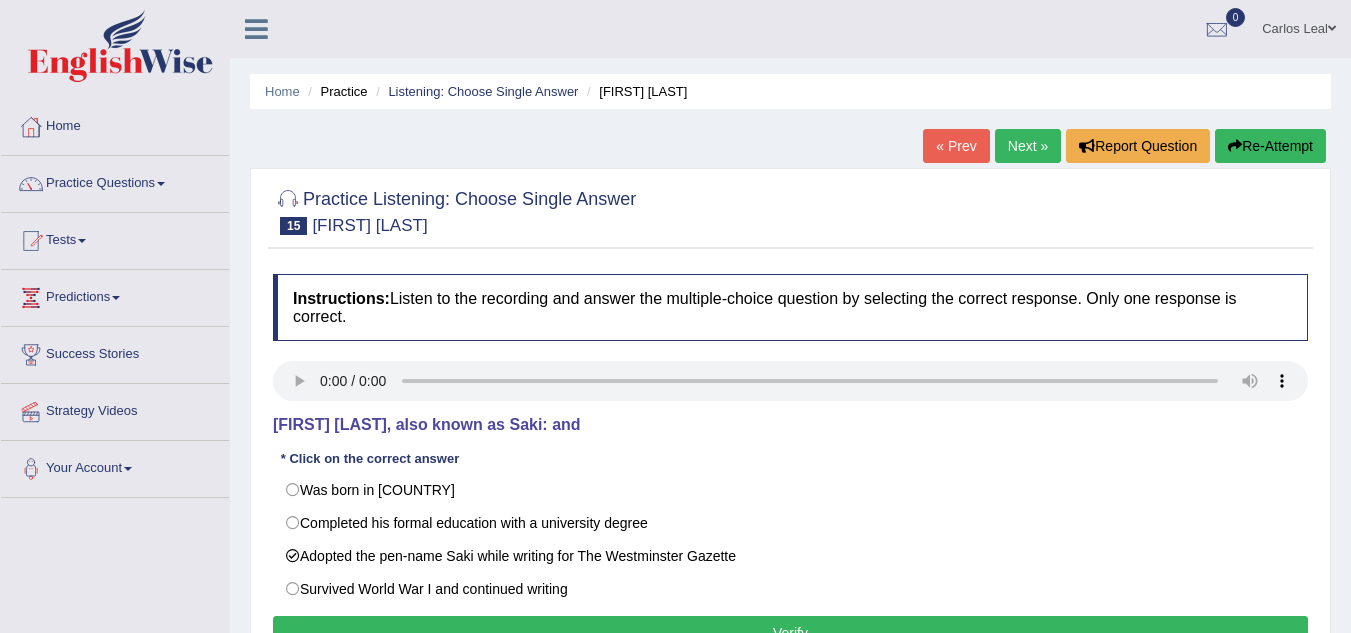 click on "Verify" at bounding box center [790, 633] 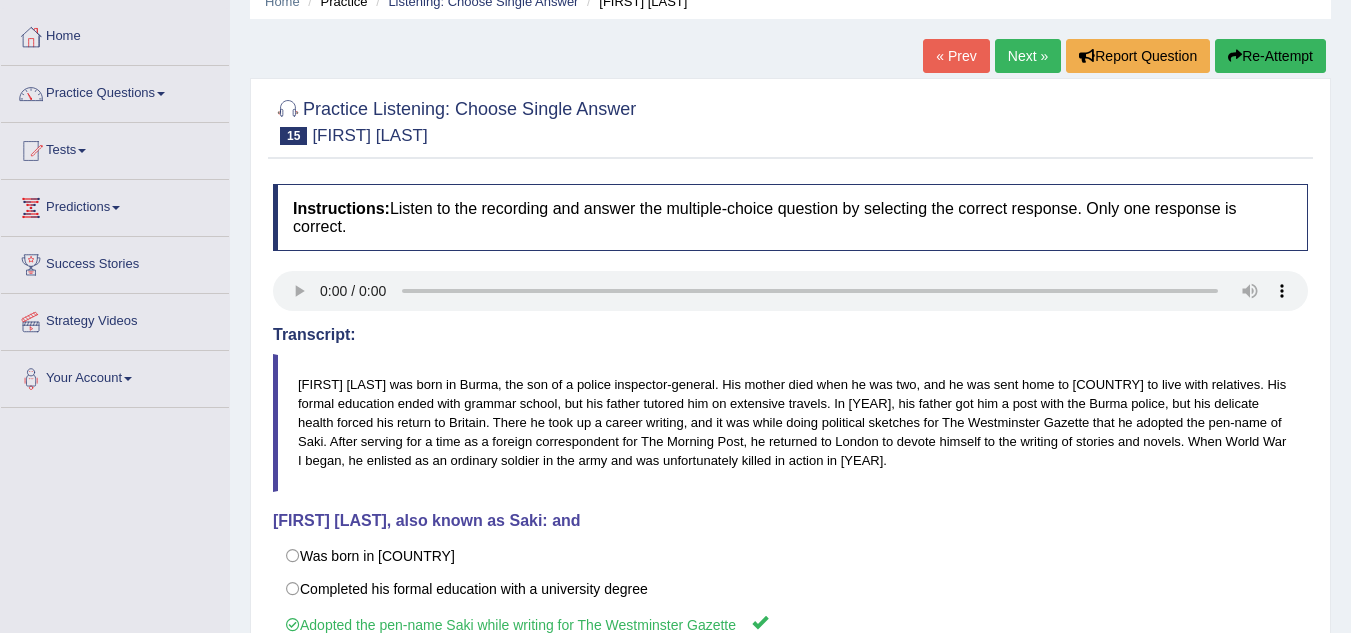 scroll, scrollTop: 35, scrollLeft: 0, axis: vertical 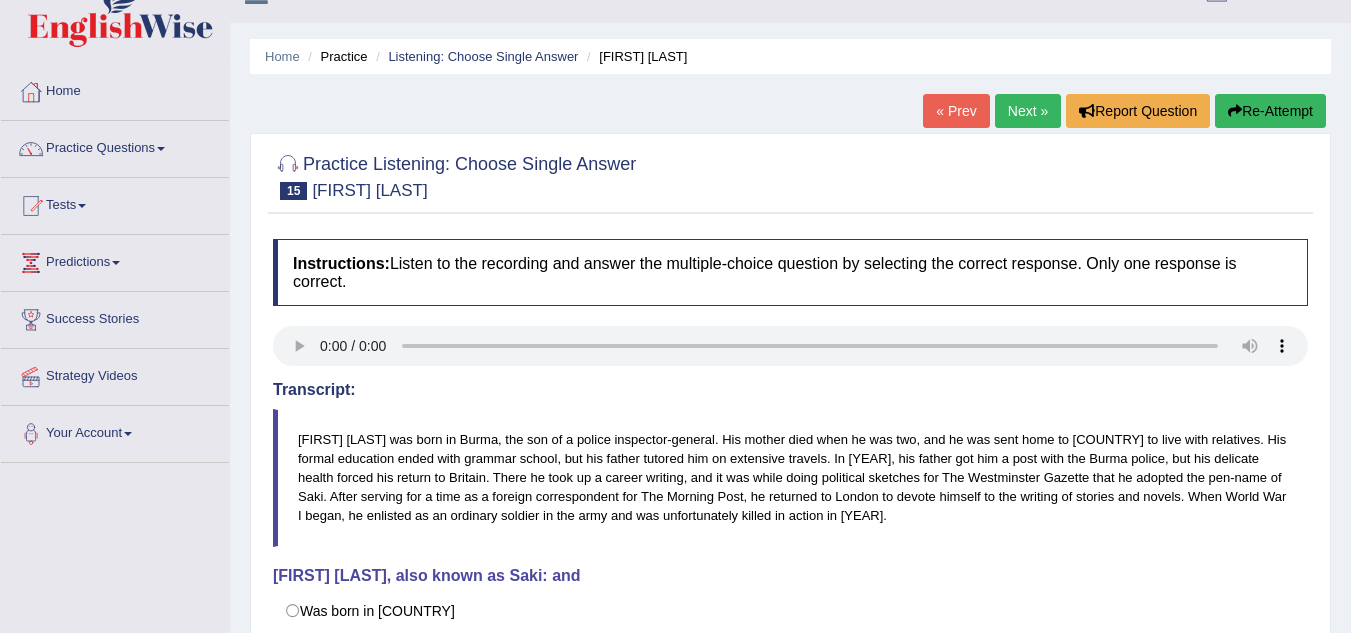 click on "Next »" at bounding box center (1028, 111) 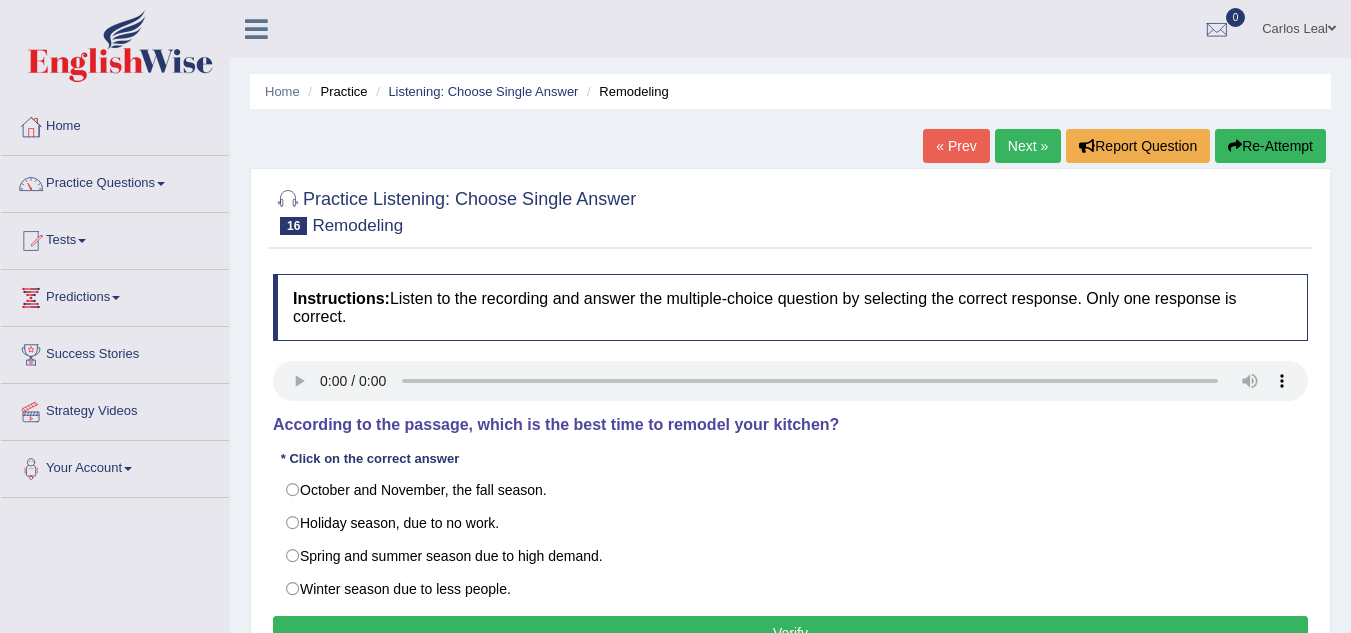 scroll, scrollTop: 0, scrollLeft: 0, axis: both 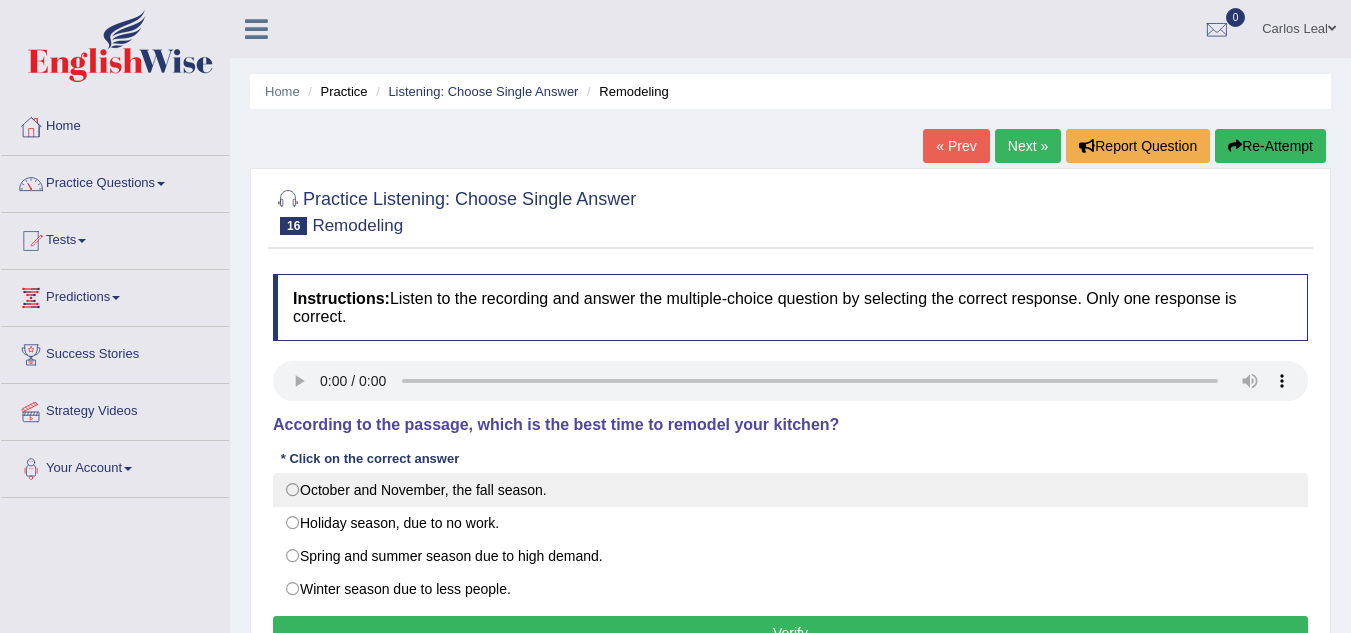 click on "October and November, the fall season." at bounding box center [790, 490] 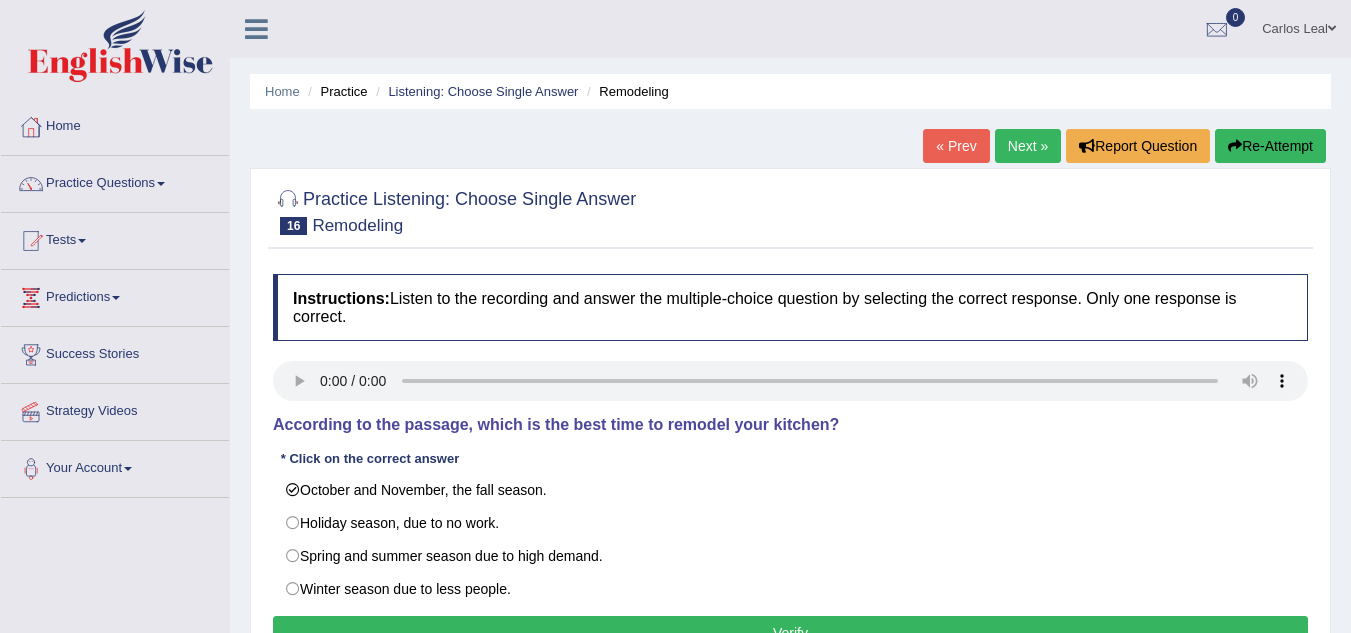 click on "Verify" at bounding box center (790, 633) 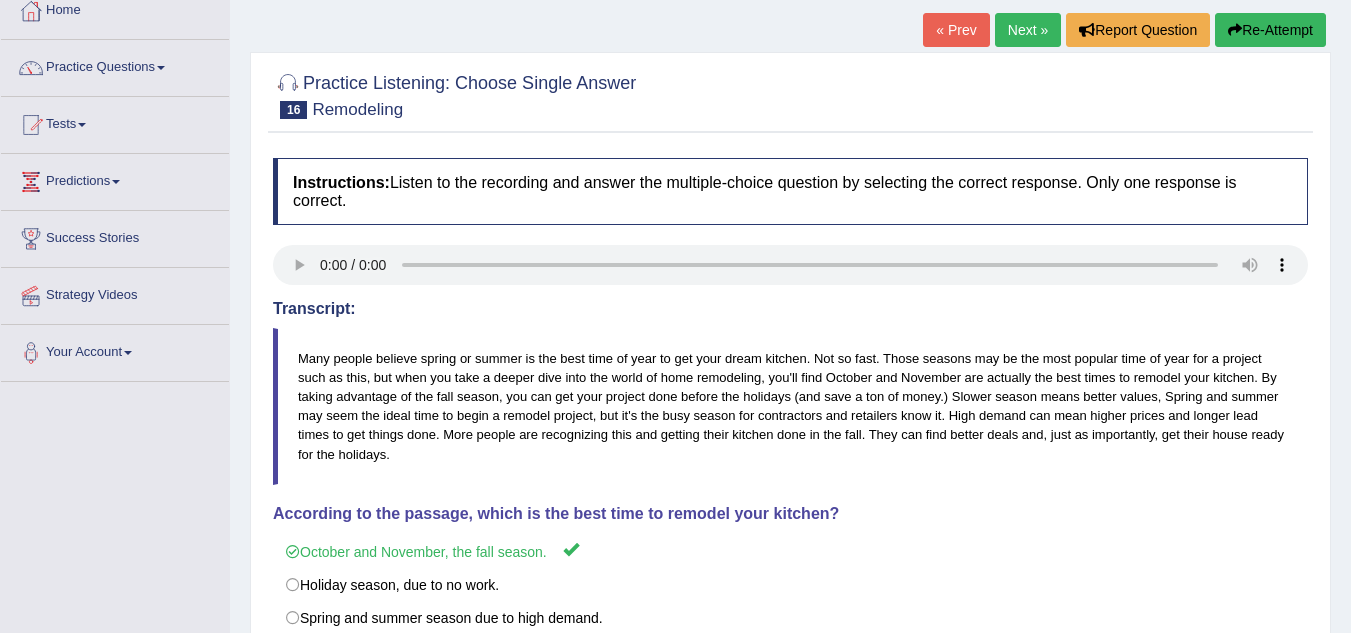 scroll, scrollTop: 95, scrollLeft: 0, axis: vertical 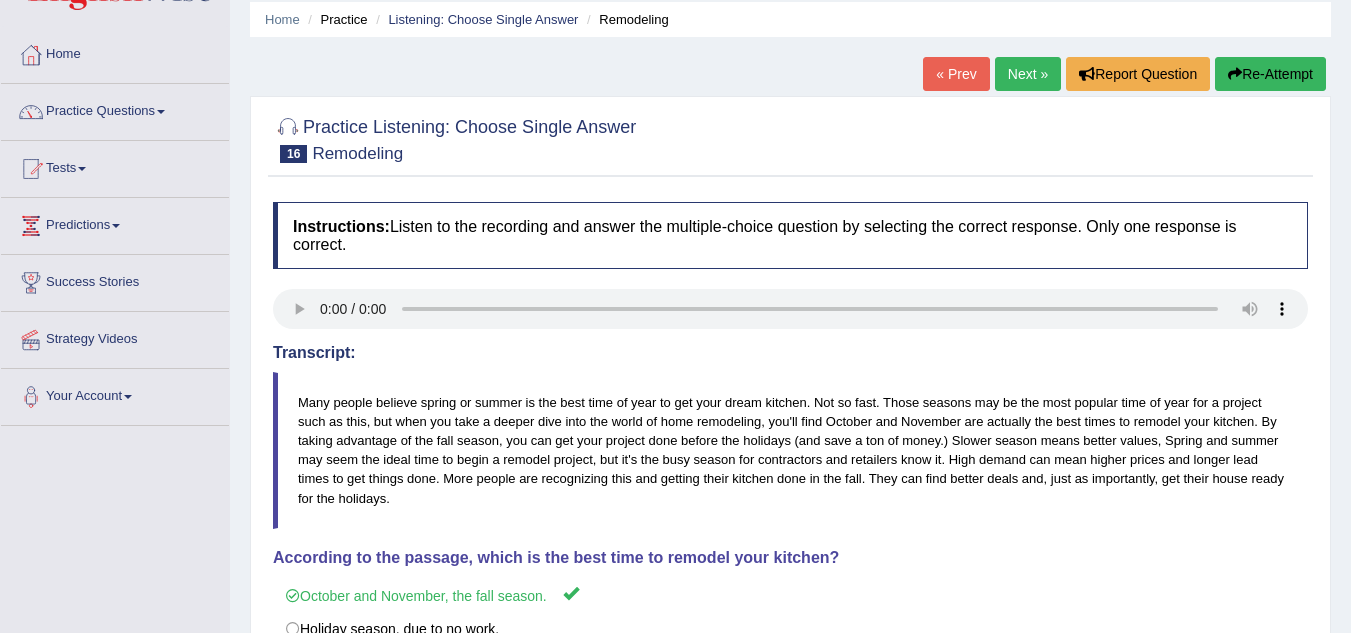 click on "Next »" at bounding box center (1028, 74) 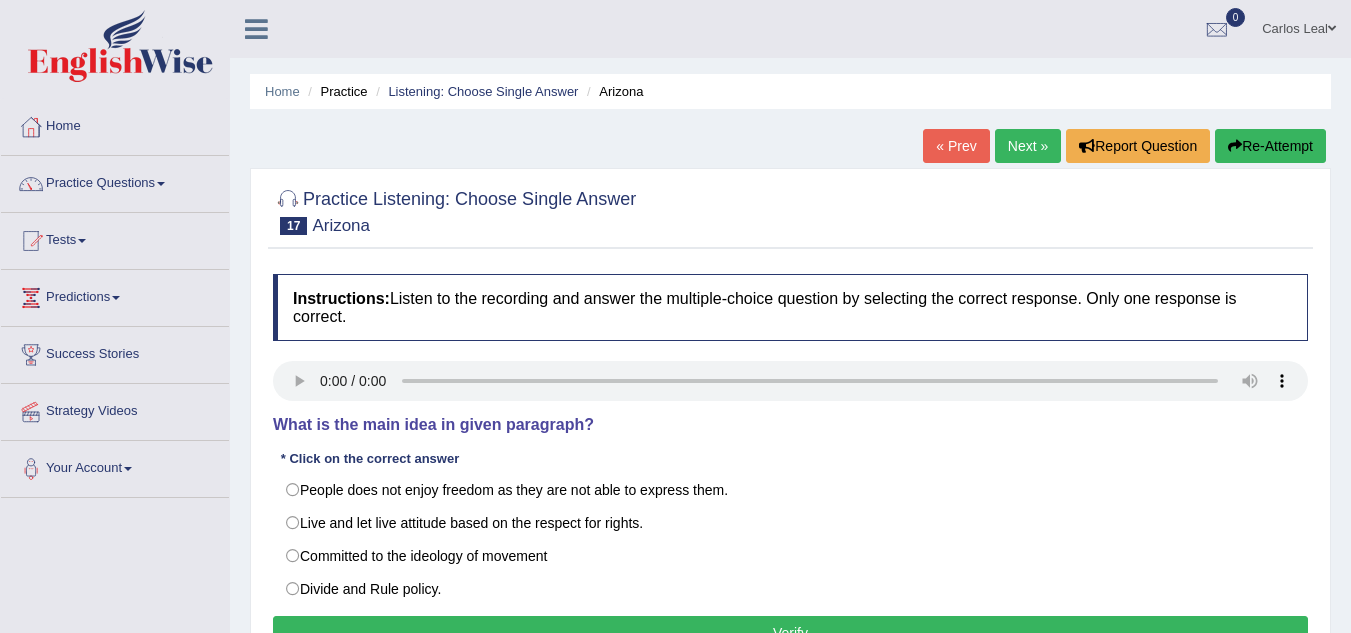 scroll, scrollTop: 0, scrollLeft: 0, axis: both 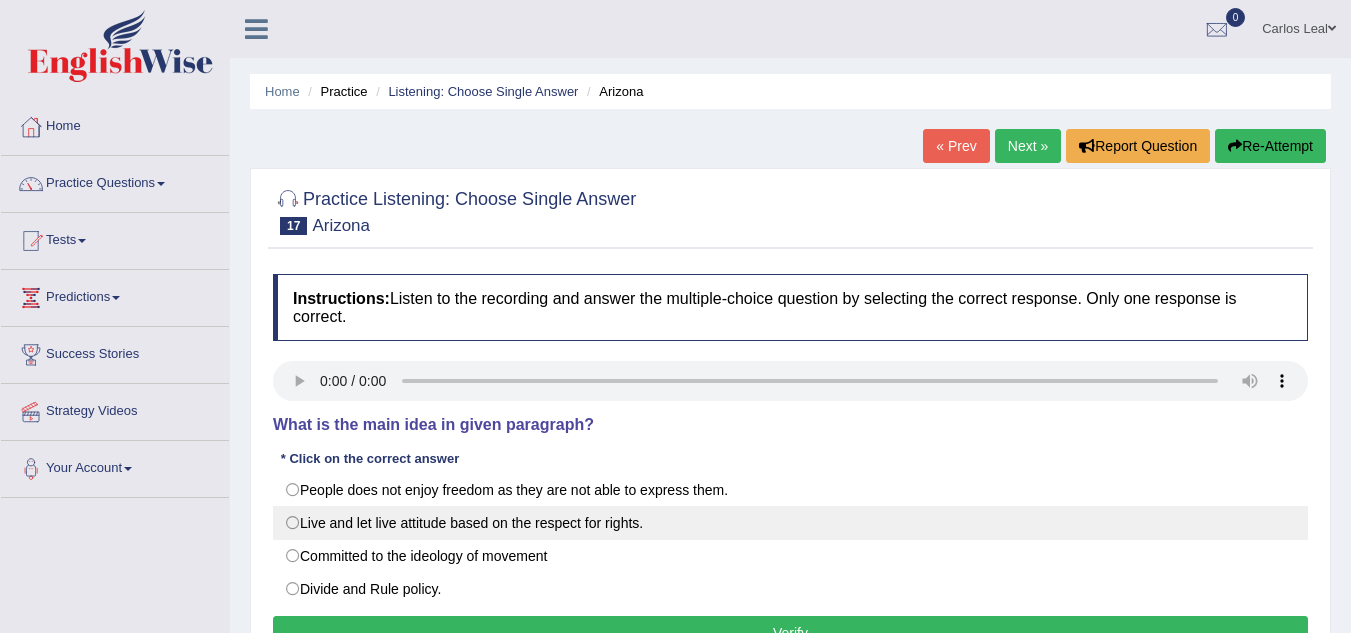 click on "Live and let live attitude based on the respect for rights." at bounding box center [790, 523] 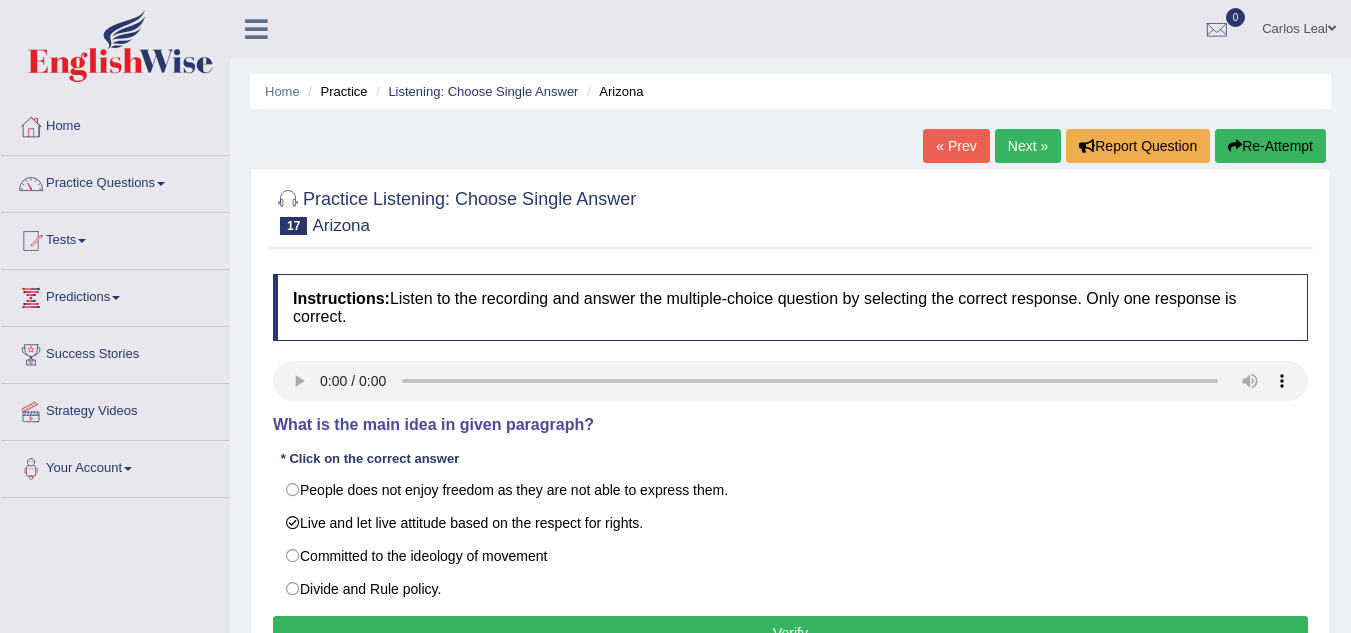 click on "Verify" at bounding box center (790, 633) 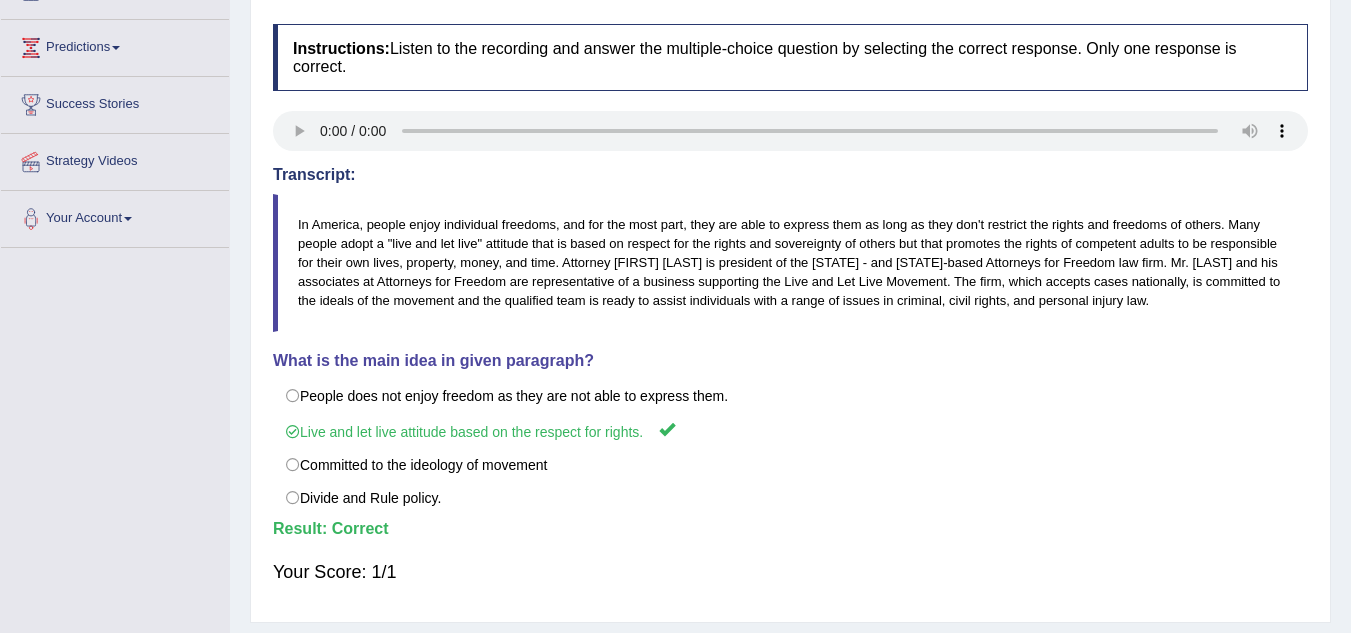 scroll, scrollTop: 0, scrollLeft: 0, axis: both 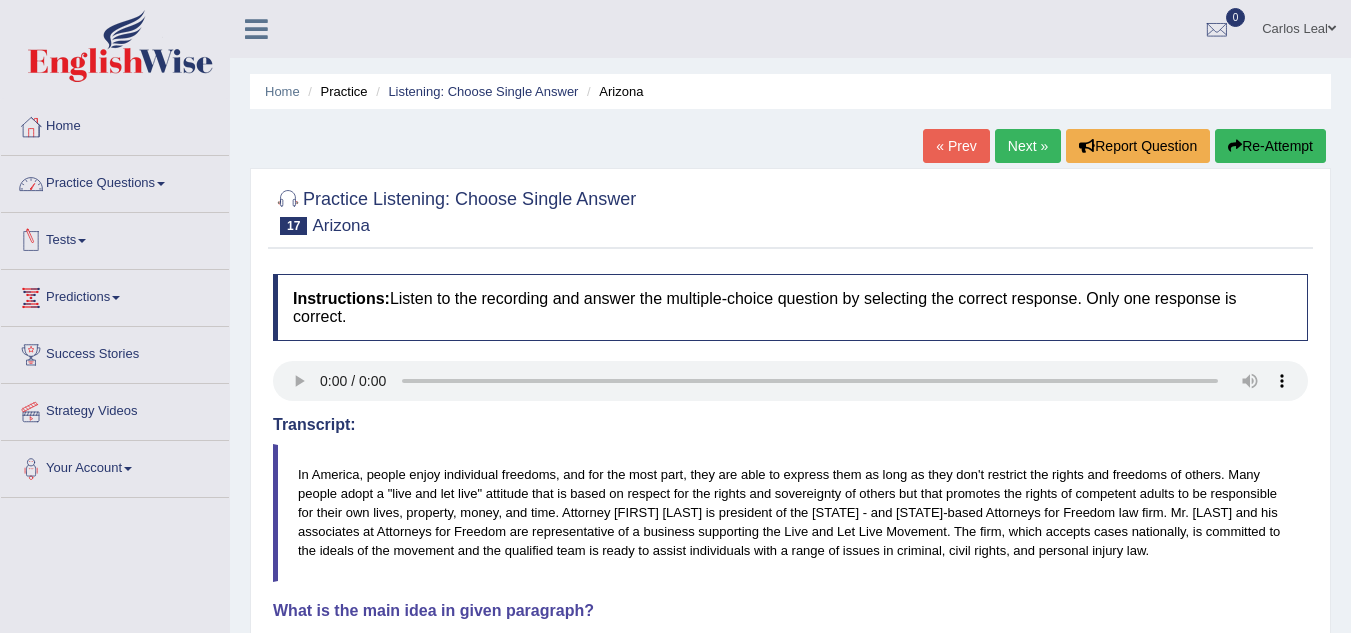 click on "Practice Questions" at bounding box center (115, 181) 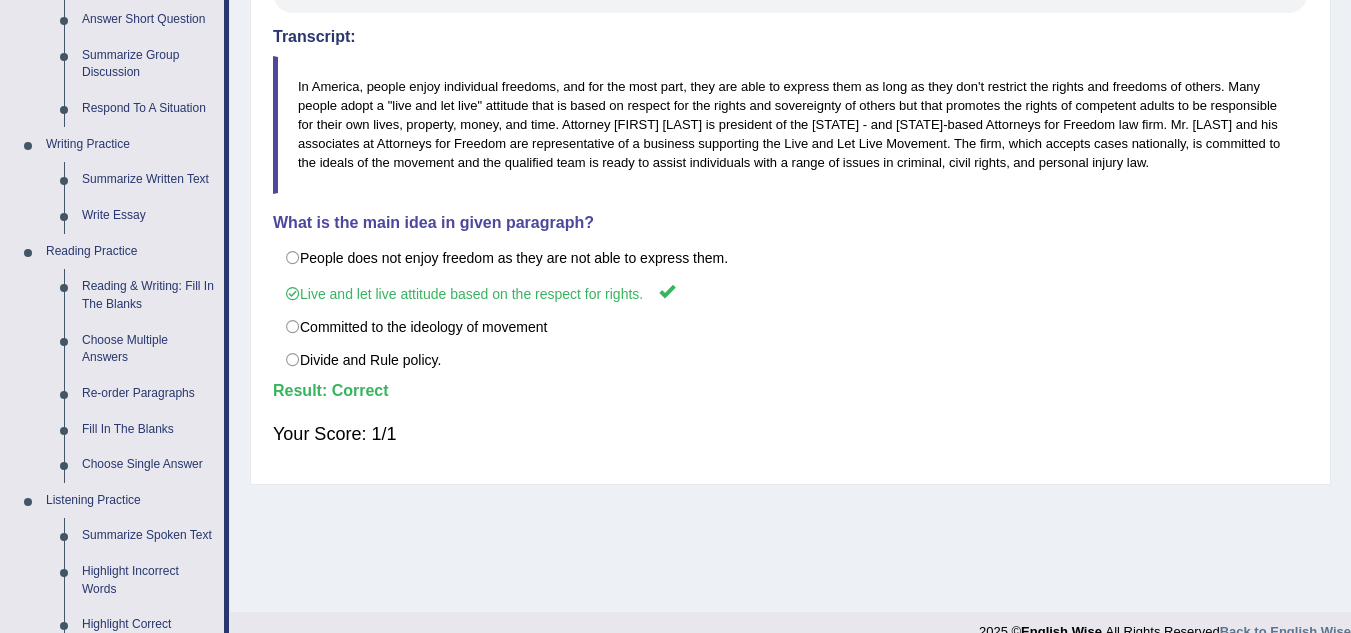 scroll, scrollTop: 391, scrollLeft: 0, axis: vertical 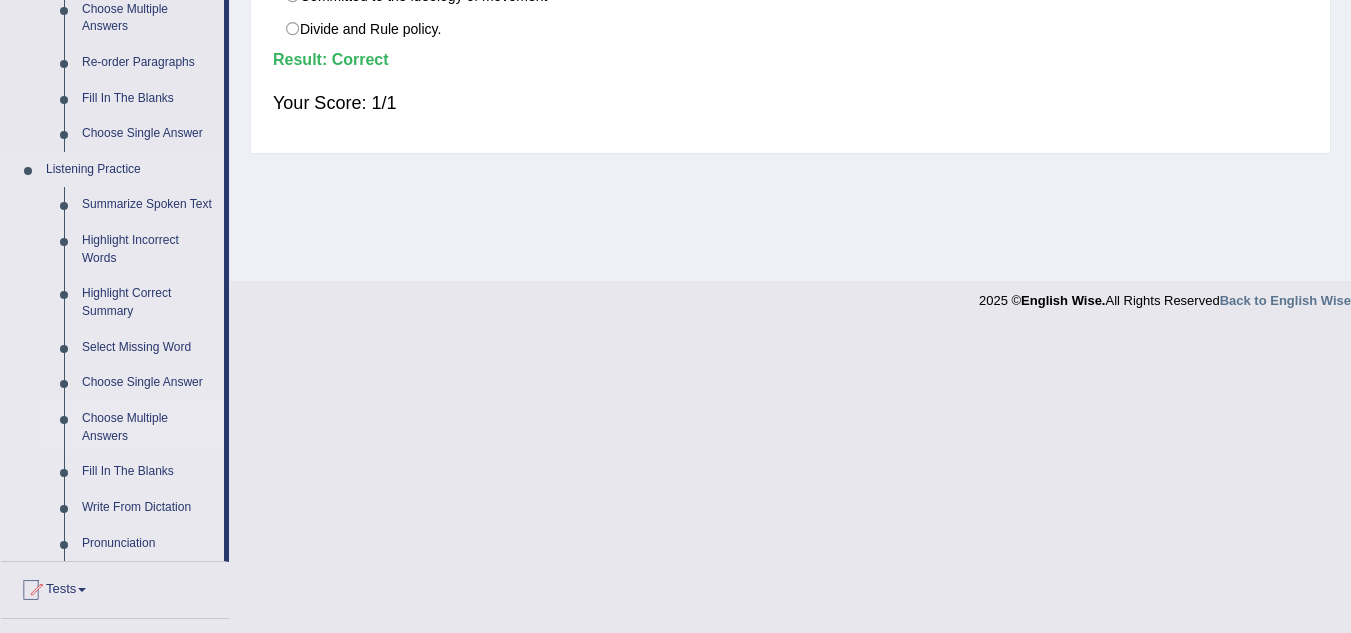 click on "Choose Multiple Answers" at bounding box center [148, 427] 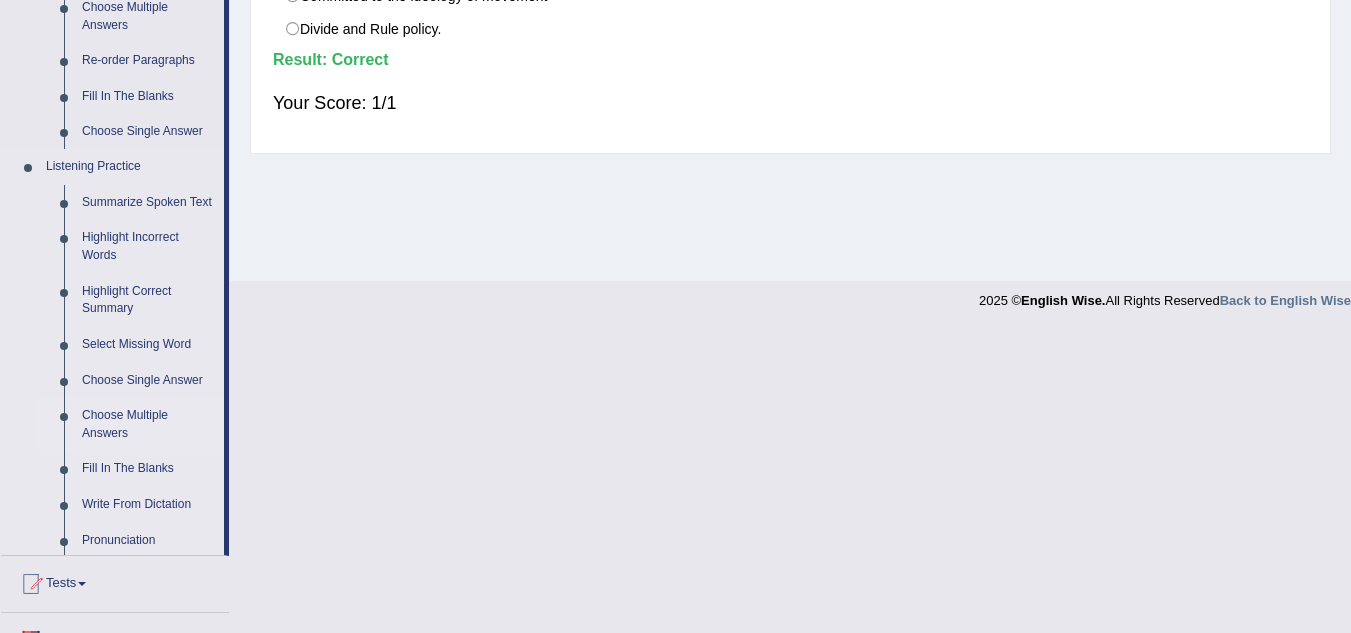 scroll, scrollTop: 417, scrollLeft: 0, axis: vertical 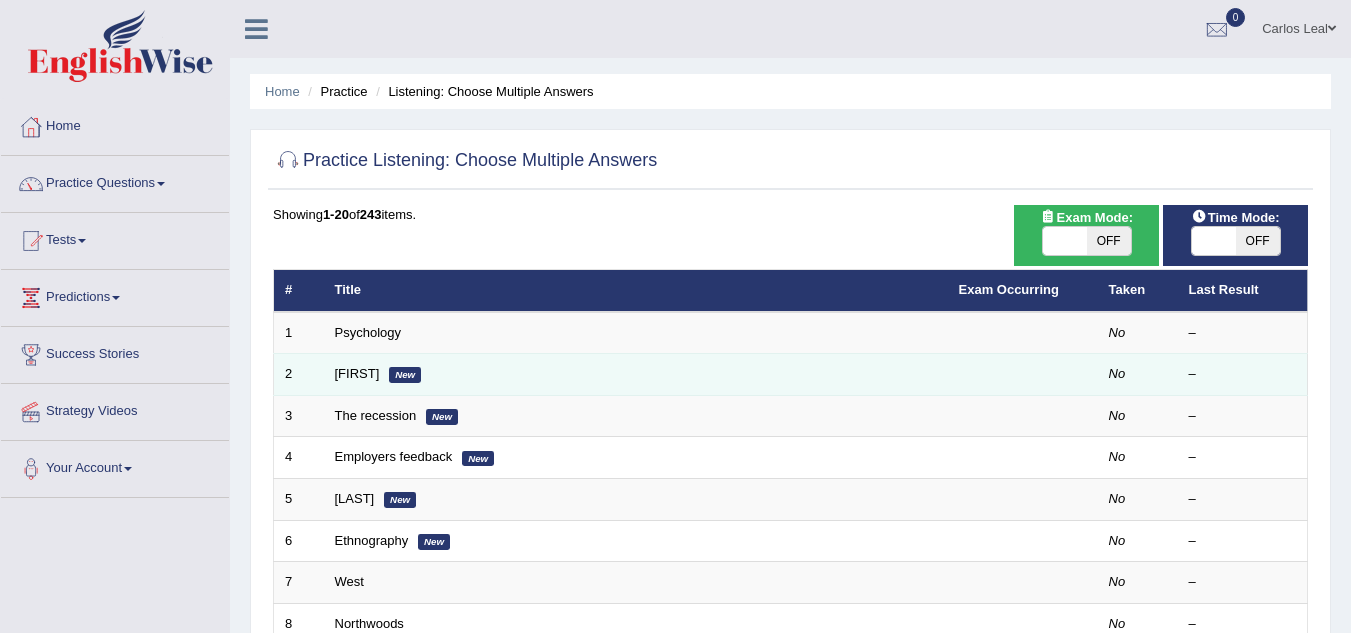 click on "[FIRST] [LAST]" at bounding box center [636, 375] 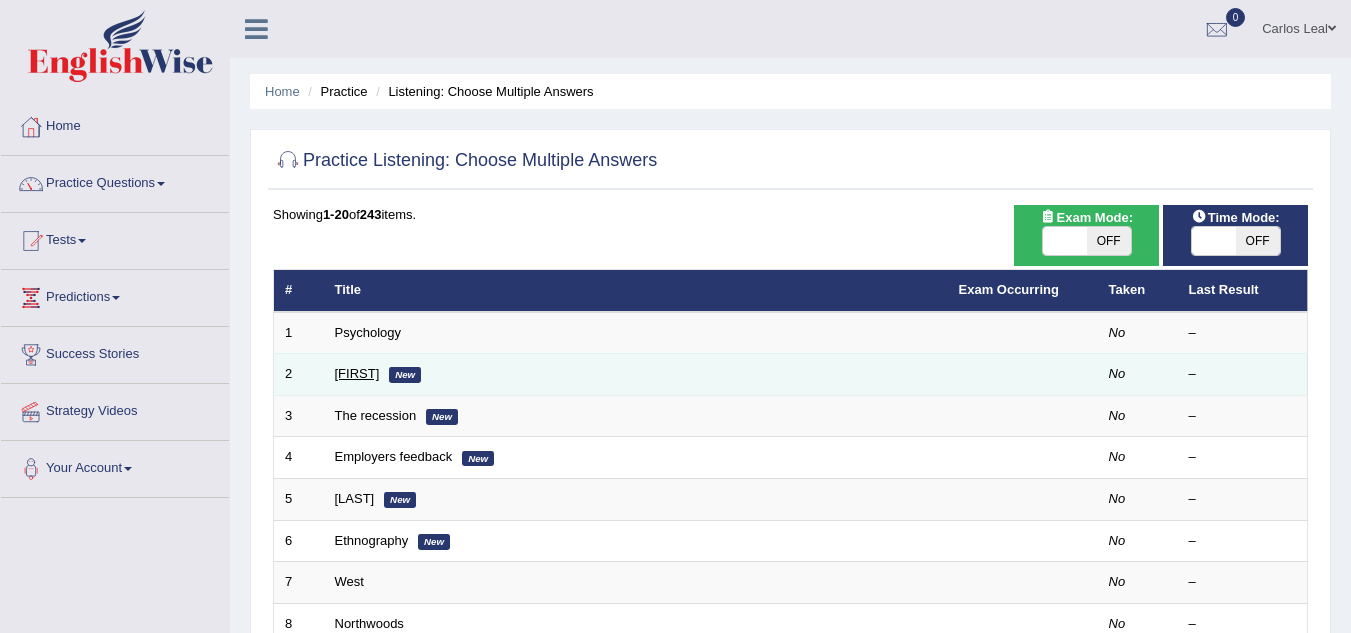 click on "[FIRST]" at bounding box center [357, 373] 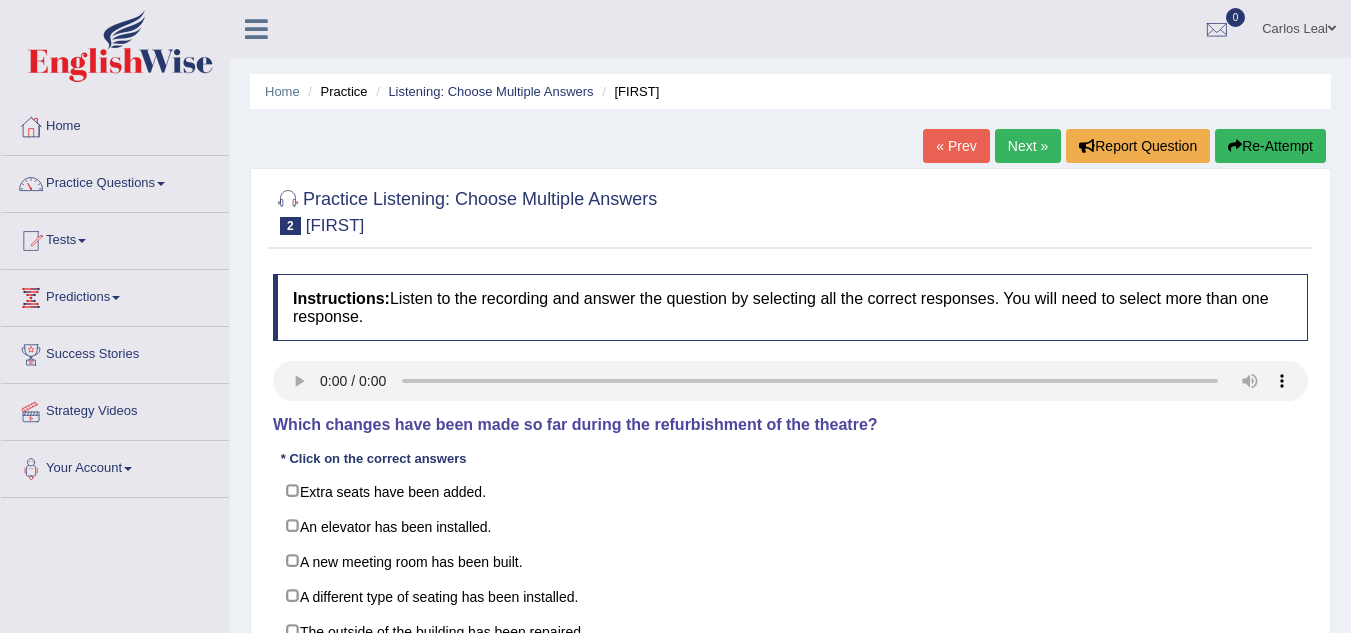 scroll, scrollTop: 0, scrollLeft: 0, axis: both 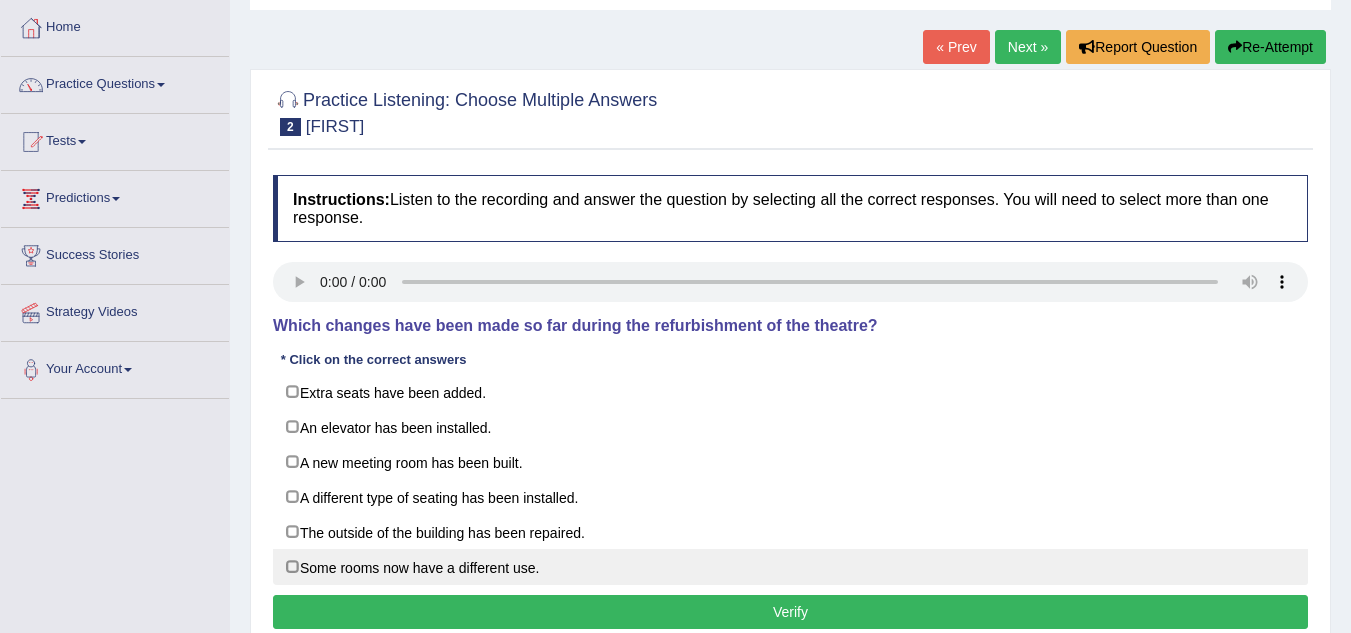 click on "Some rooms now have a different use." at bounding box center (790, 567) 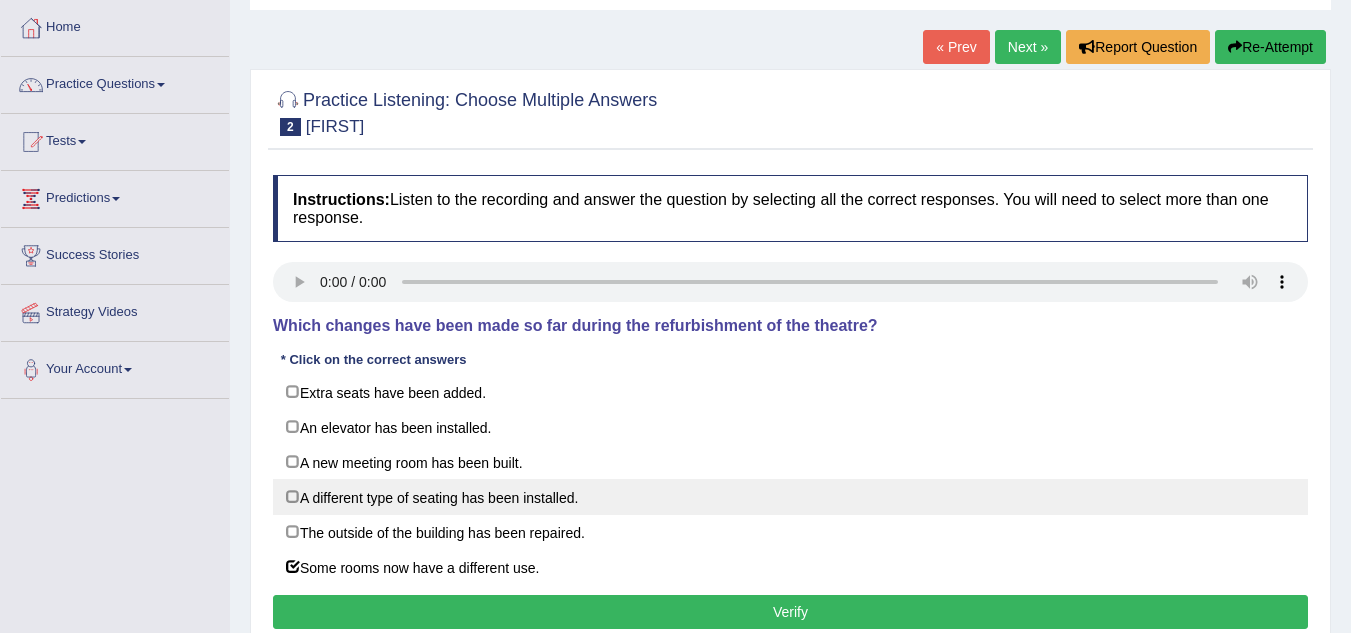click on "A different type of seating has been installed." at bounding box center (790, 497) 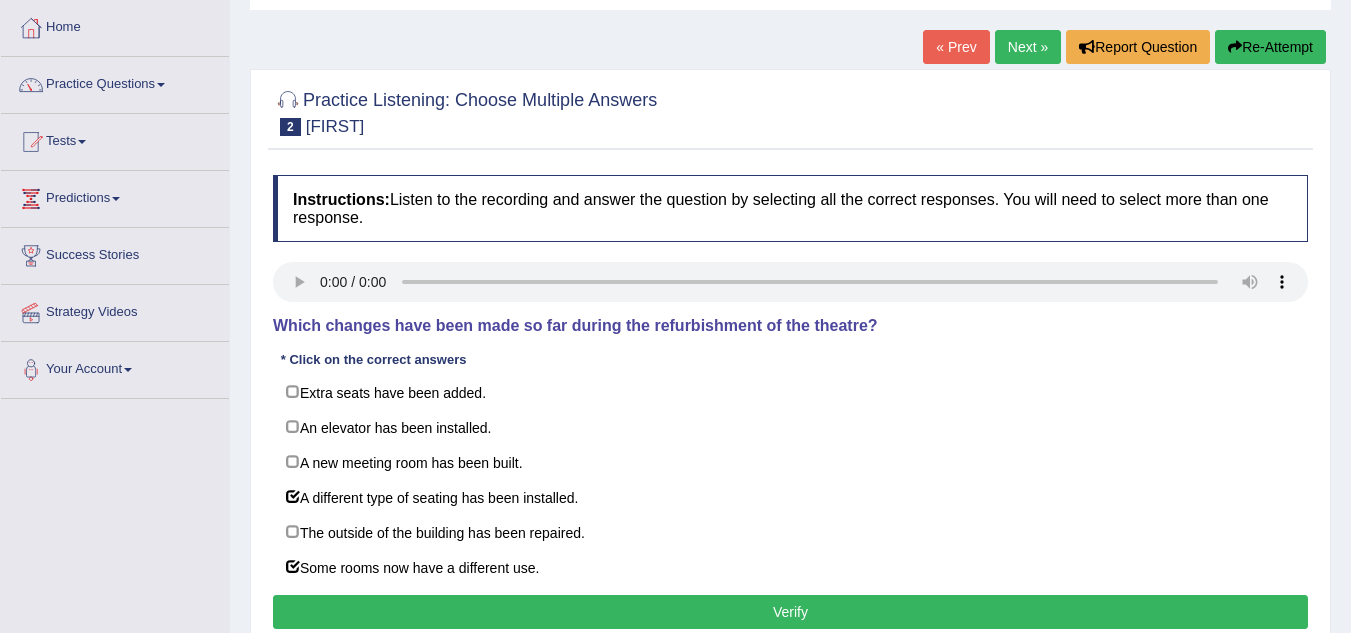 click on "Verify" at bounding box center (790, 612) 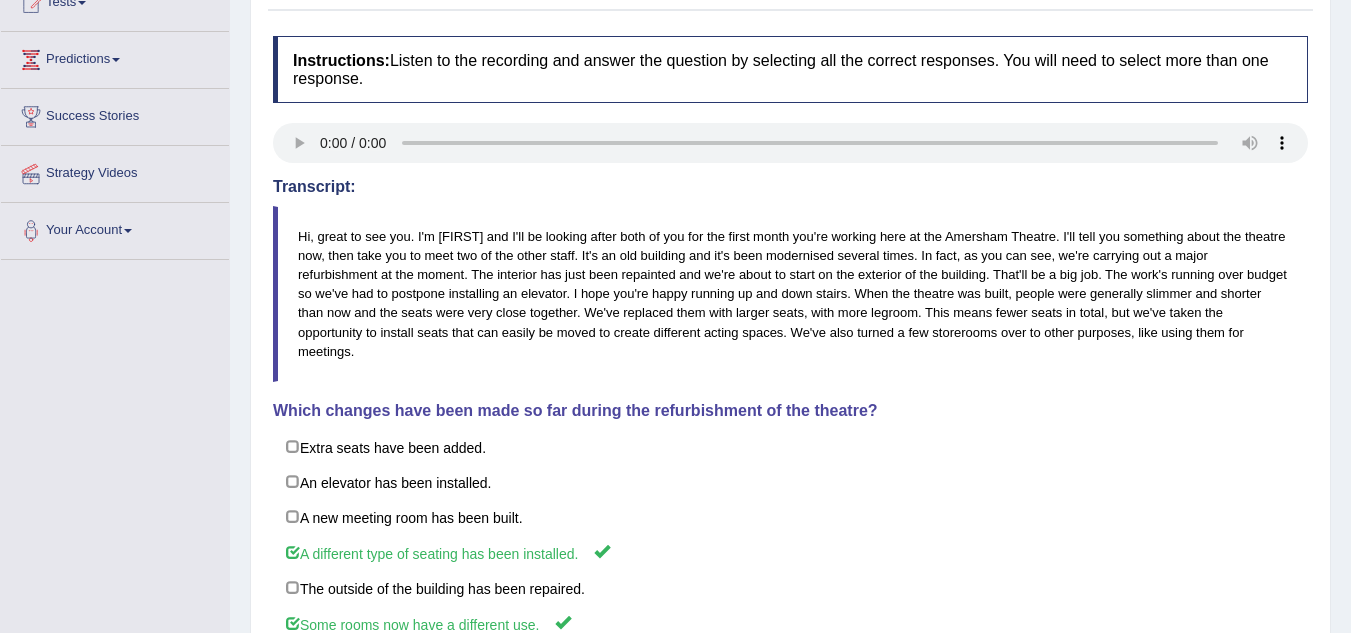 scroll, scrollTop: 201, scrollLeft: 0, axis: vertical 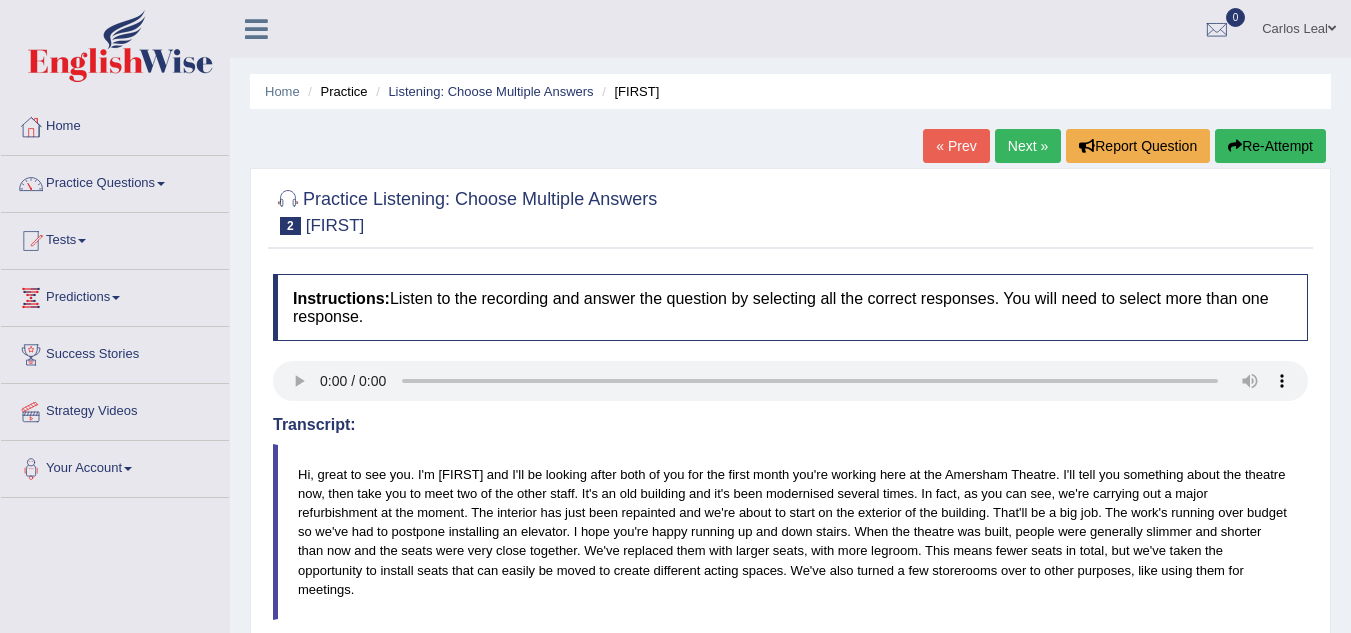 click on "Next »" at bounding box center (1028, 146) 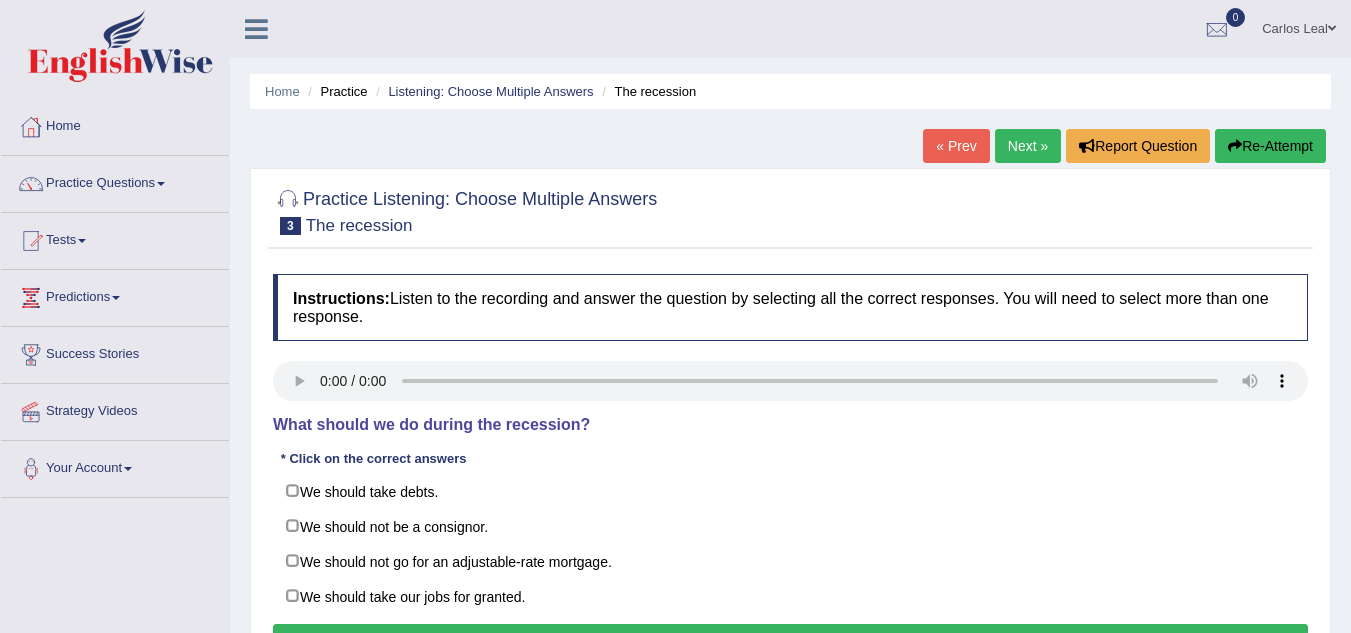 scroll, scrollTop: 0, scrollLeft: 0, axis: both 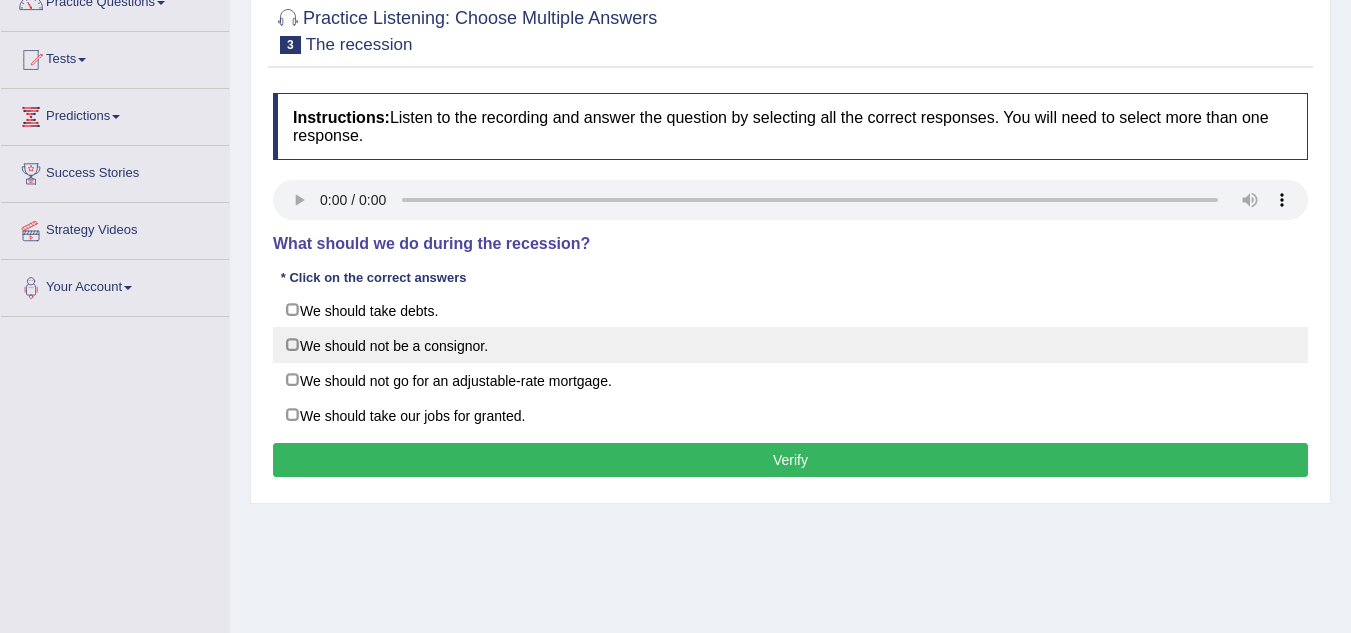 click on "We should not be a consignor." at bounding box center (790, 345) 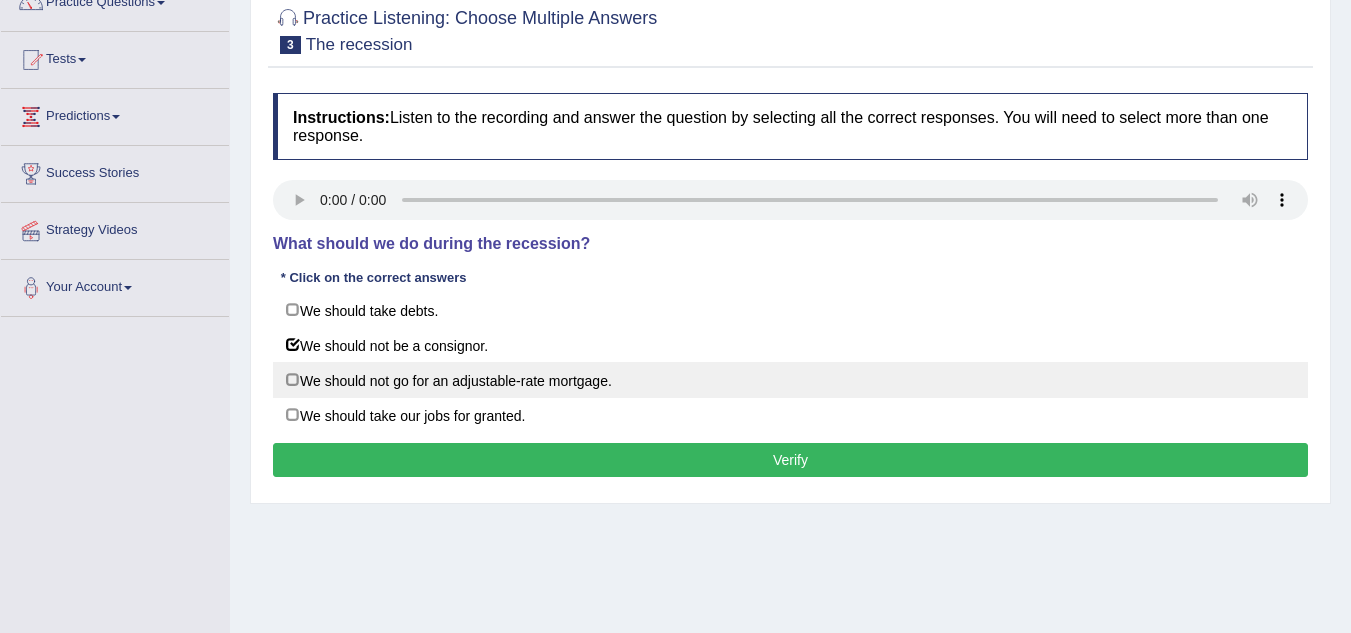 click on "We should not go for an adjustable-rate mortgage." at bounding box center [790, 380] 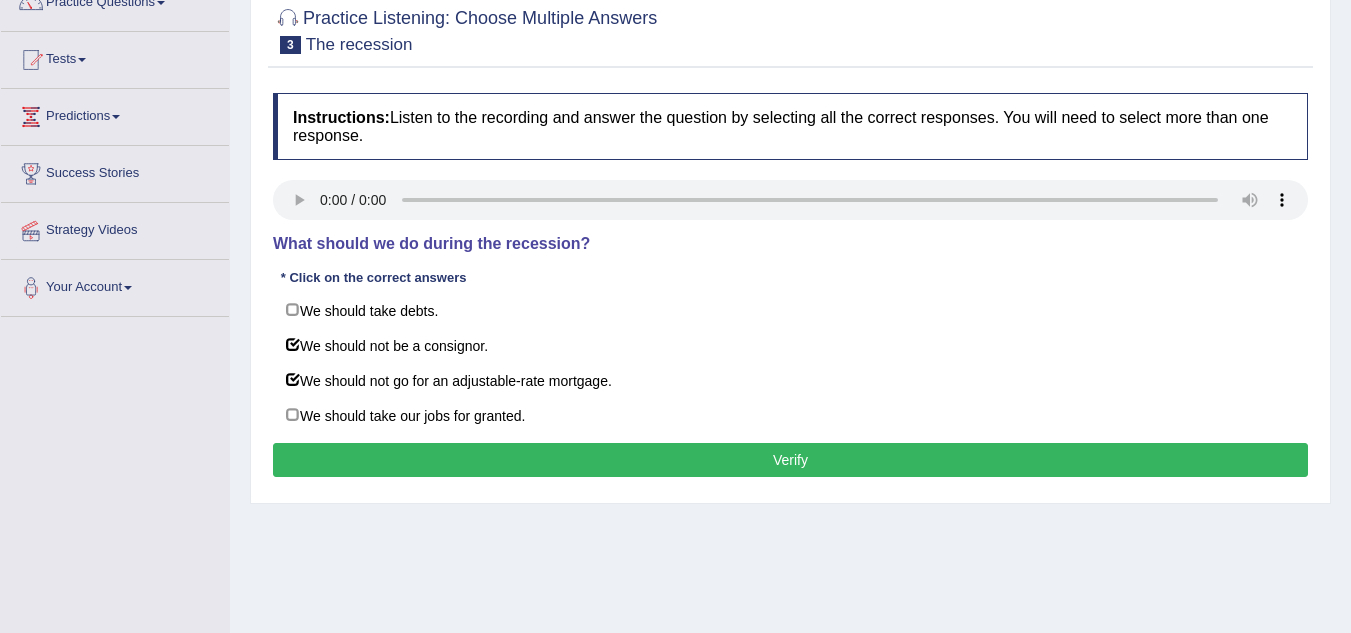 click on "Verify" at bounding box center [790, 460] 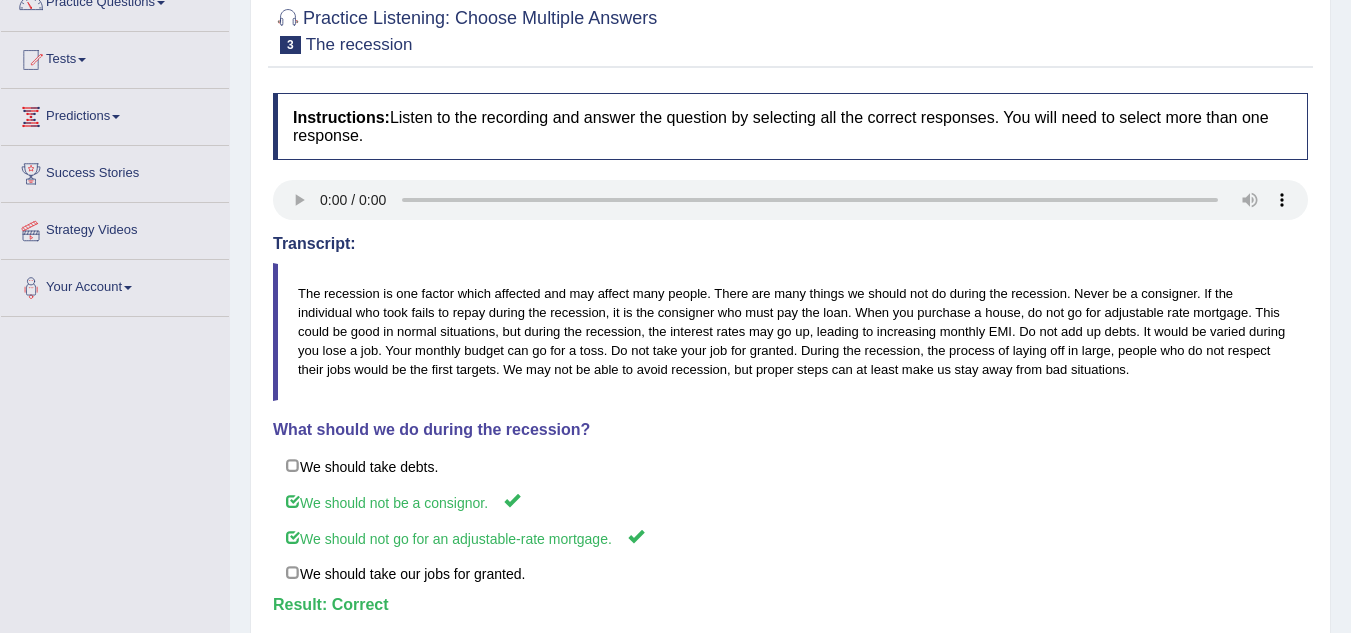 scroll, scrollTop: 0, scrollLeft: 0, axis: both 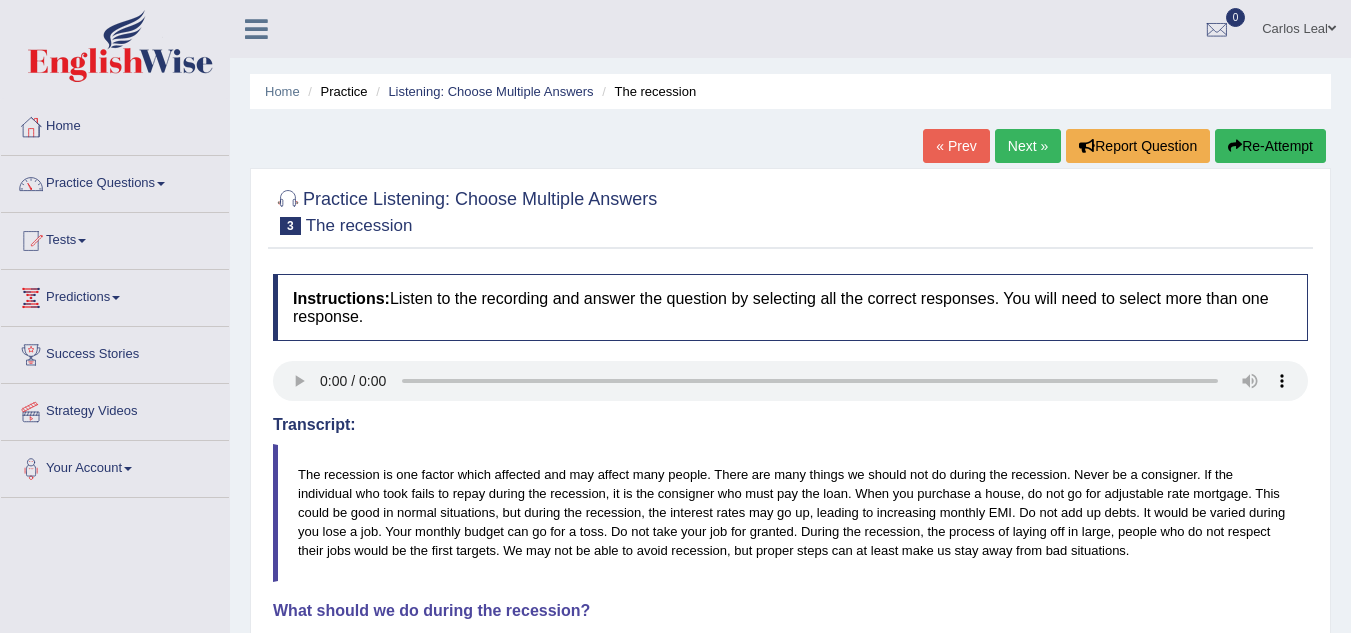 click on "Next »" at bounding box center [1028, 146] 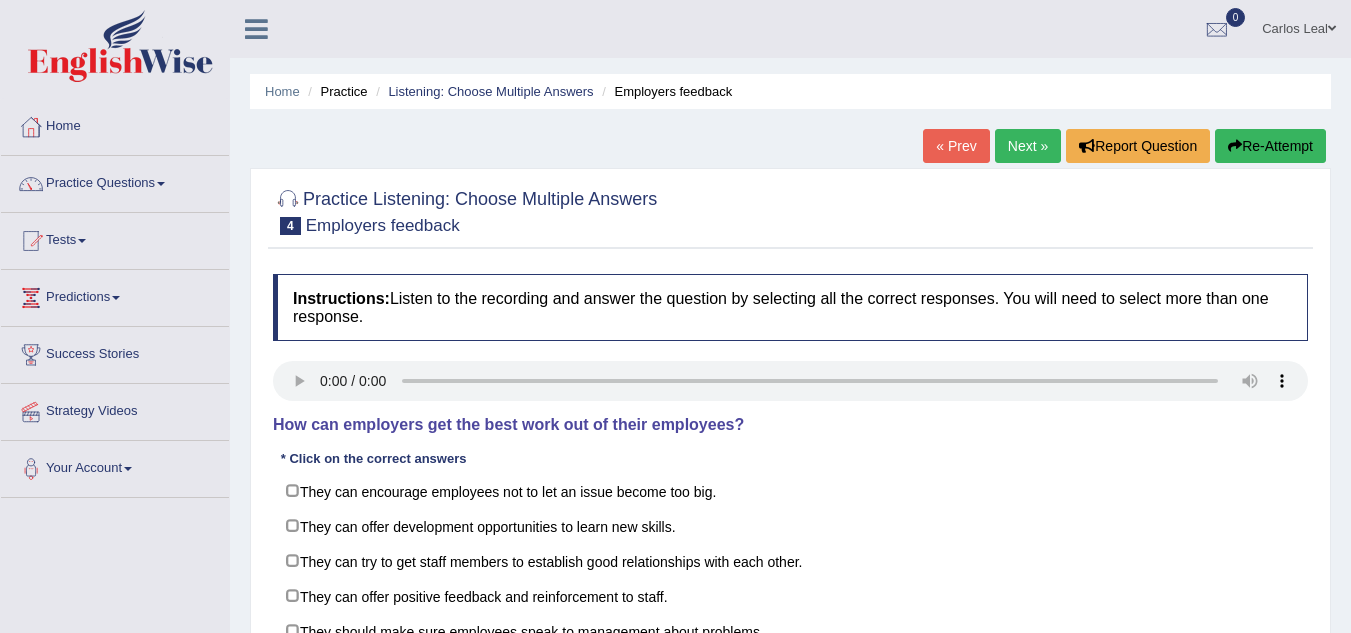 scroll, scrollTop: 0, scrollLeft: 0, axis: both 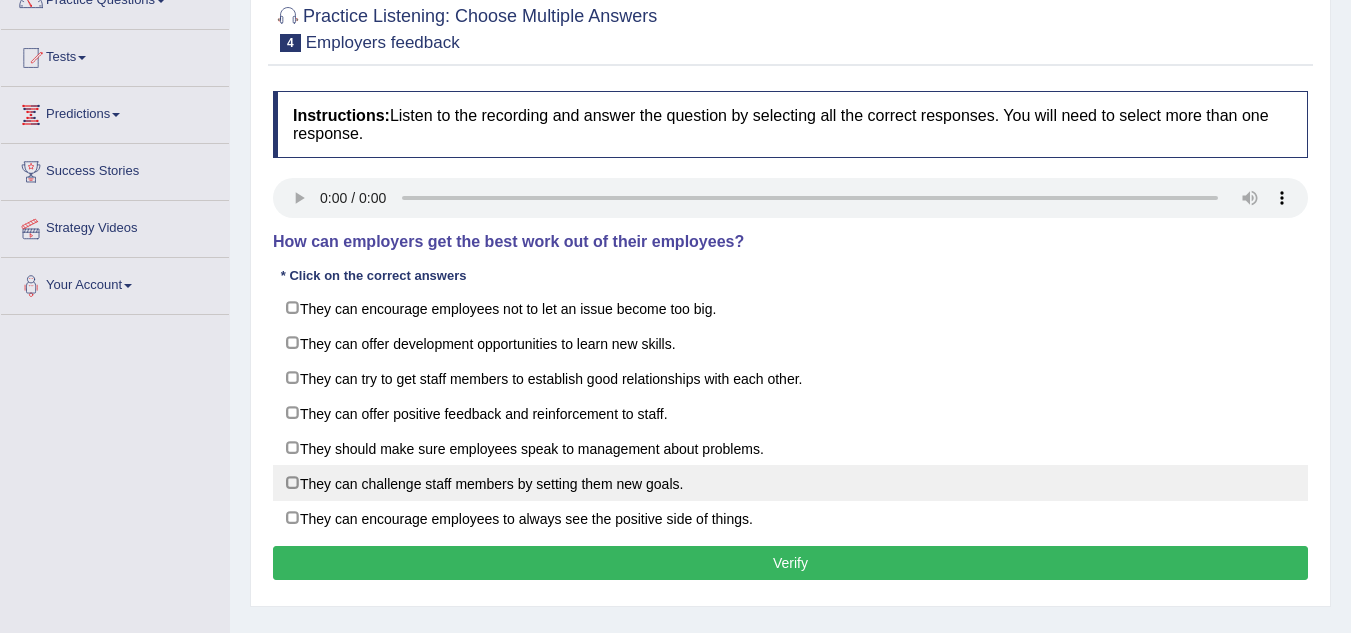 click on "They can challenge staff members by setting them new goals." at bounding box center (790, 483) 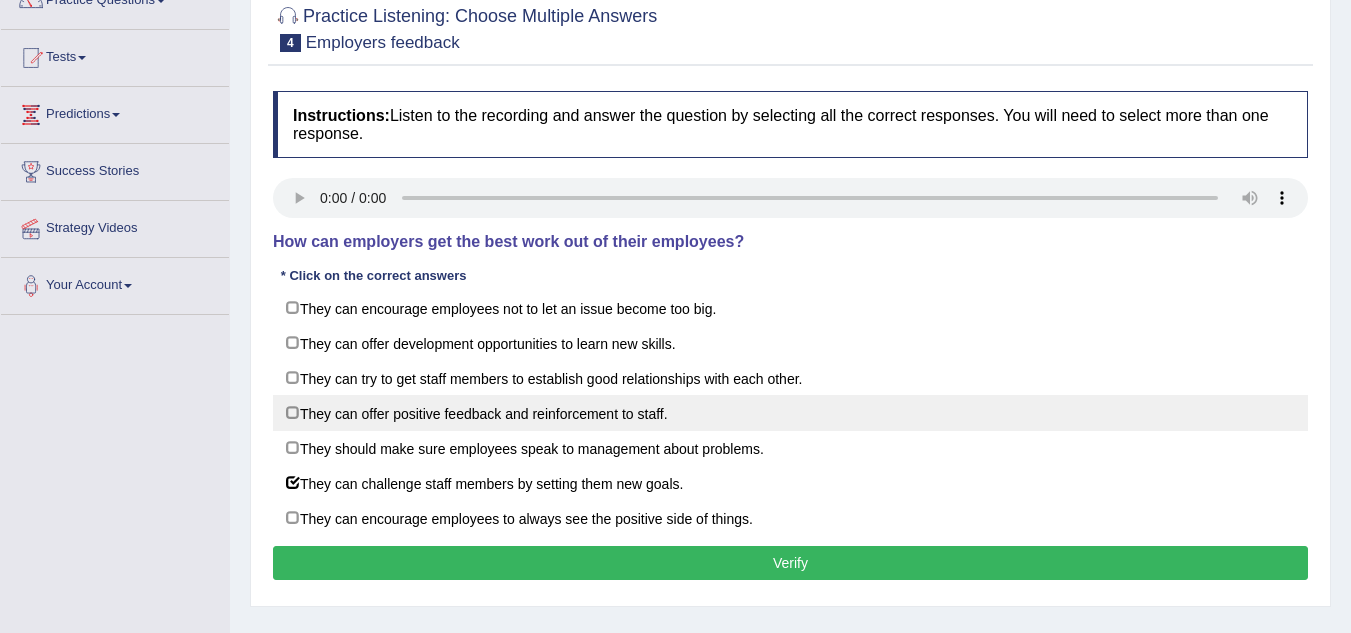 click on "They can offer positive feedback and reinforcement to staff." at bounding box center [790, 413] 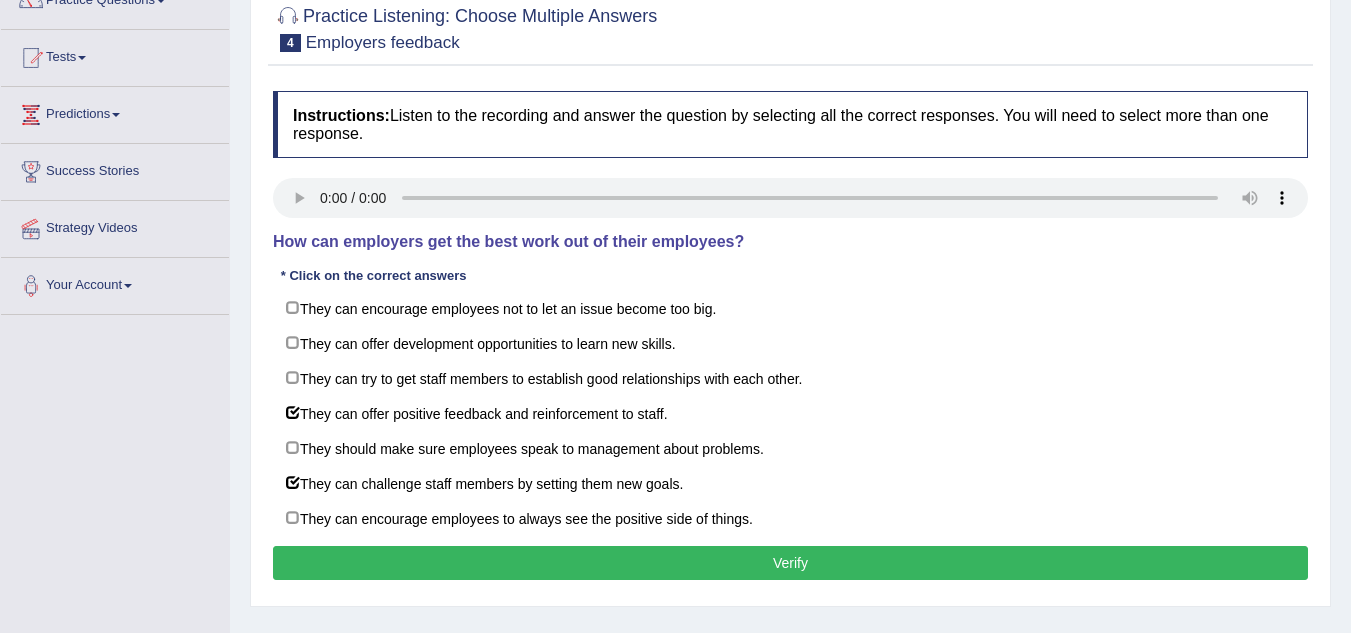 click on "Verify" at bounding box center [790, 563] 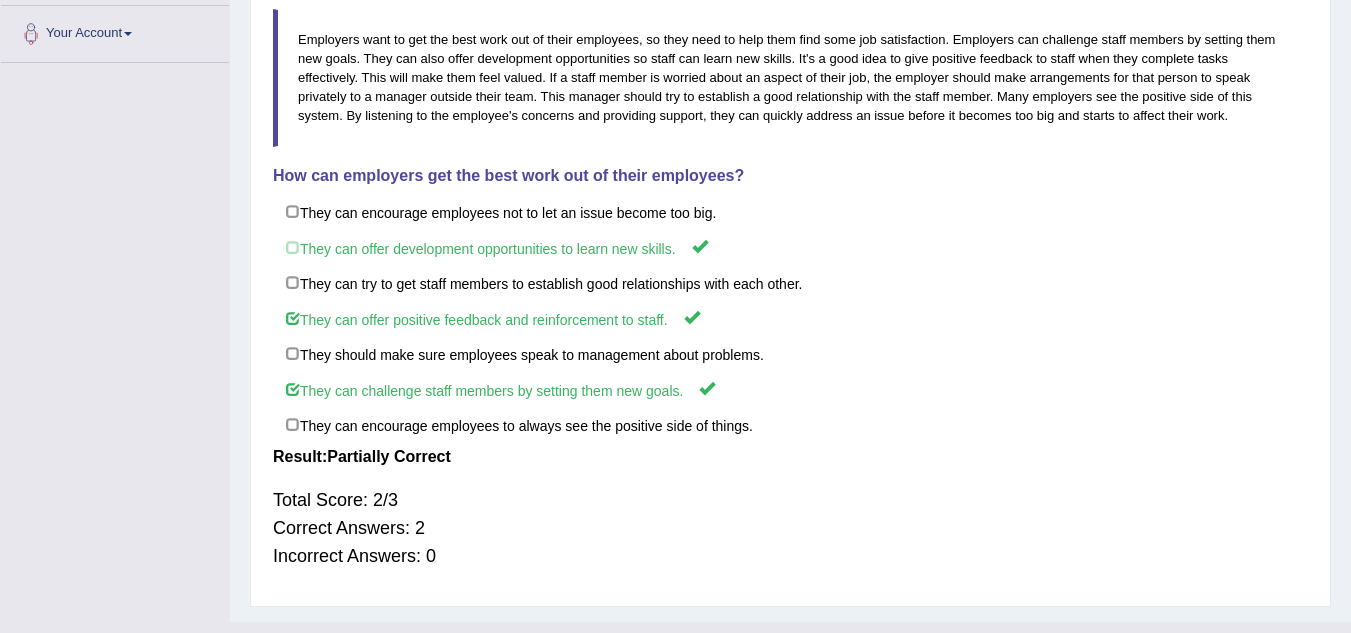 scroll, scrollTop: 437, scrollLeft: 0, axis: vertical 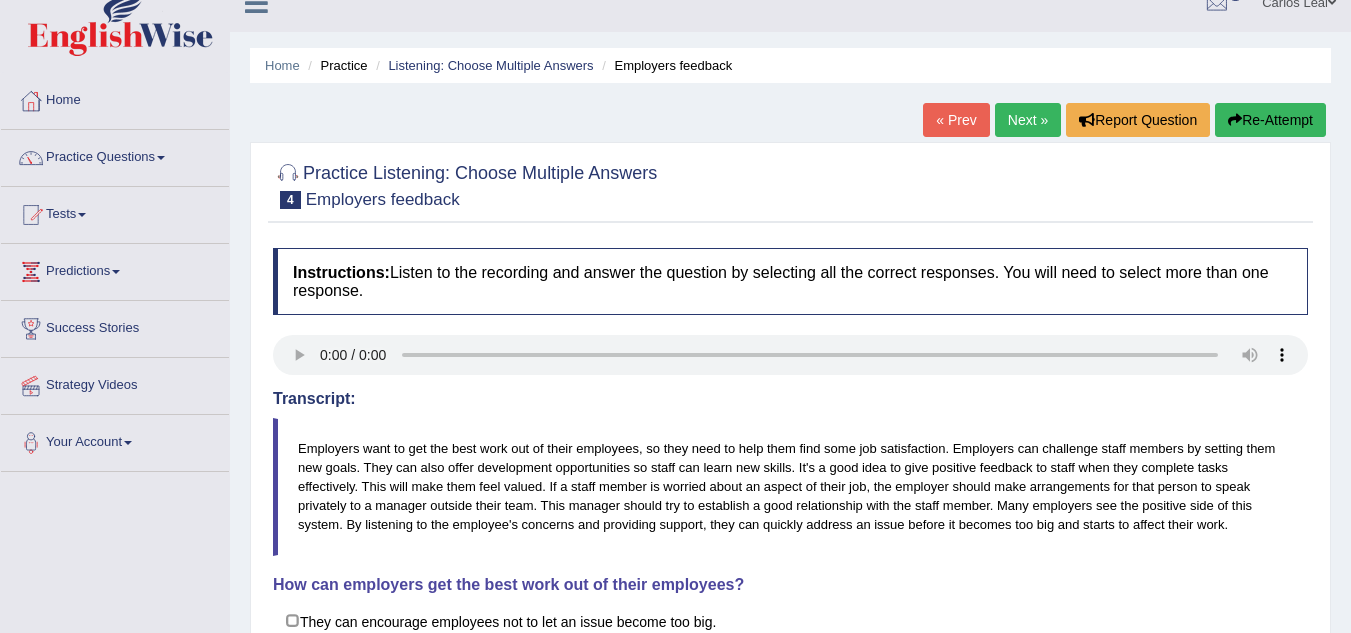 click on "Next »" at bounding box center (1028, 120) 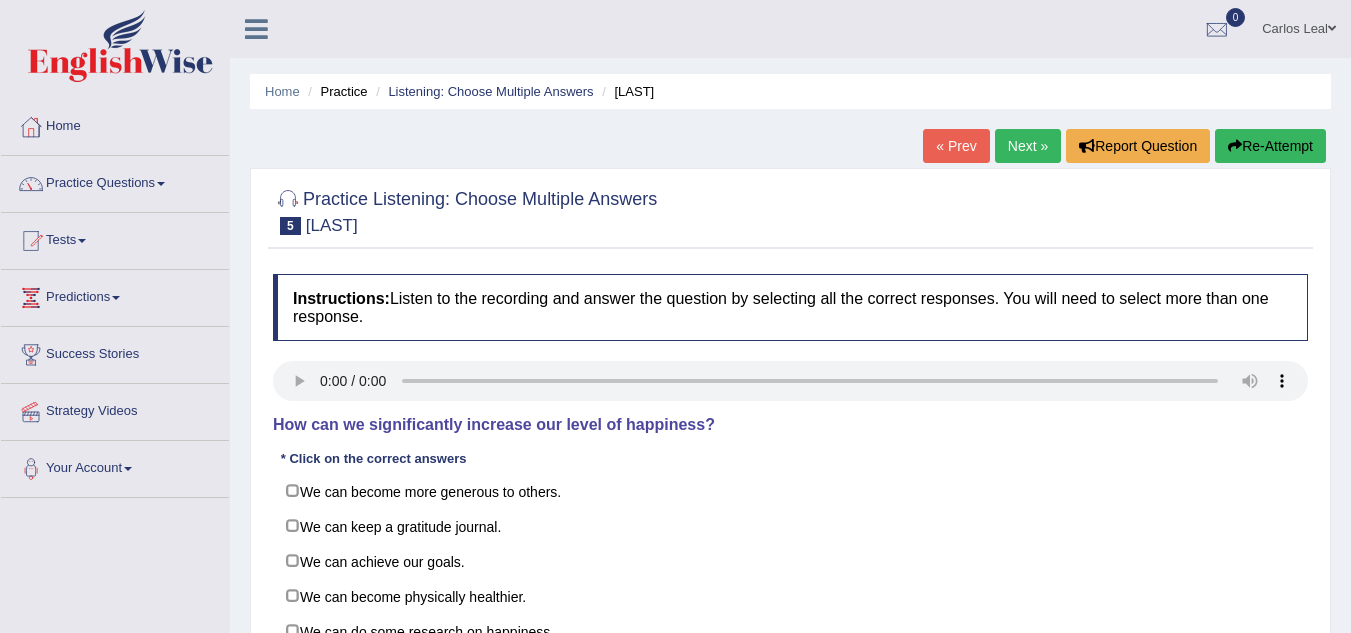 scroll, scrollTop: 0, scrollLeft: 0, axis: both 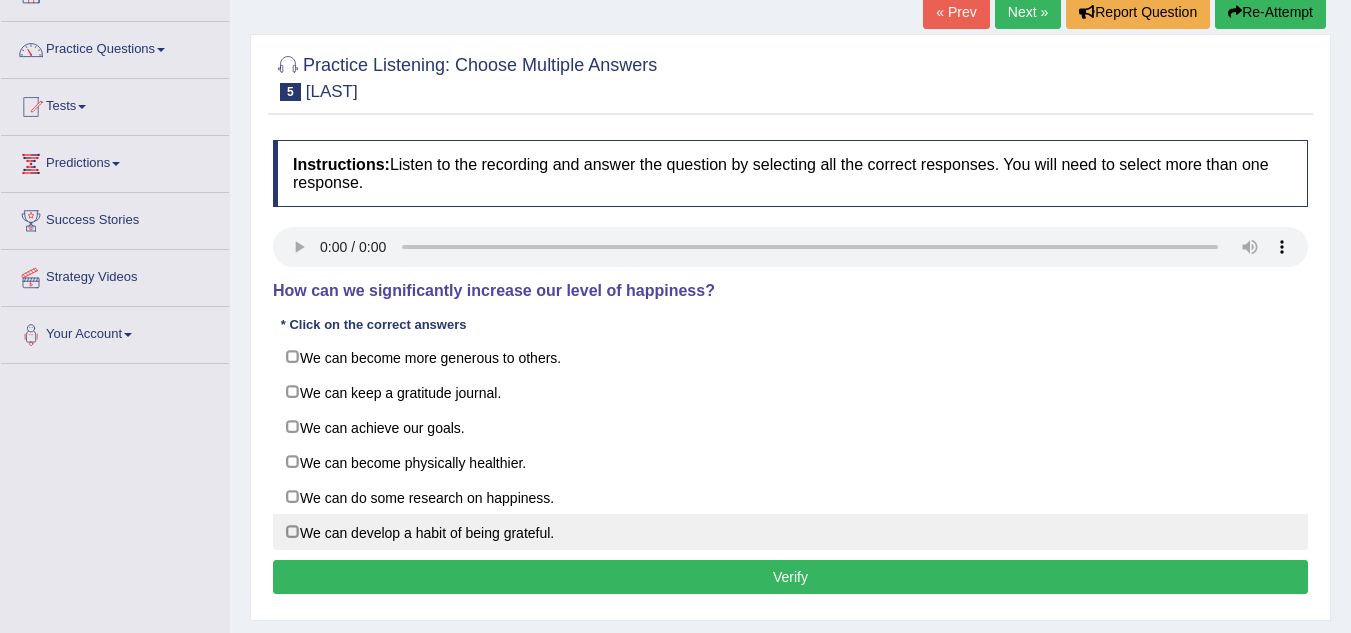 click on "We can develop a habit of being grateful." at bounding box center (790, 532) 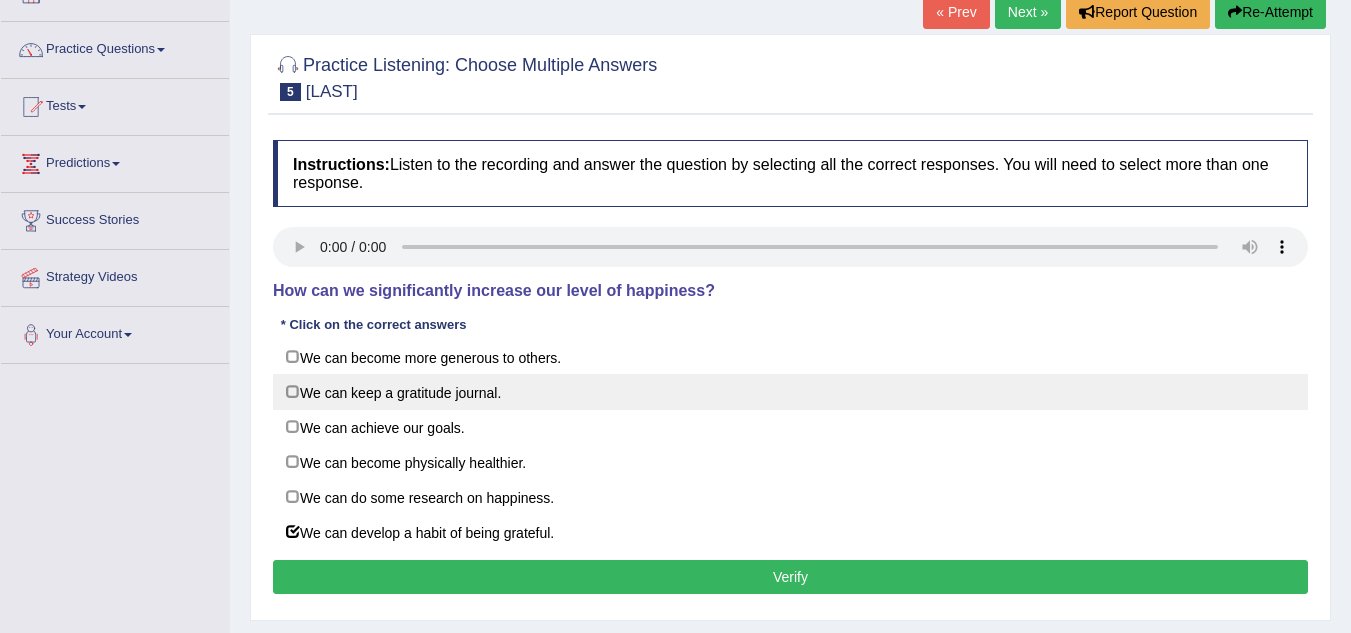 click on "We can keep a gratitude journal." at bounding box center [790, 392] 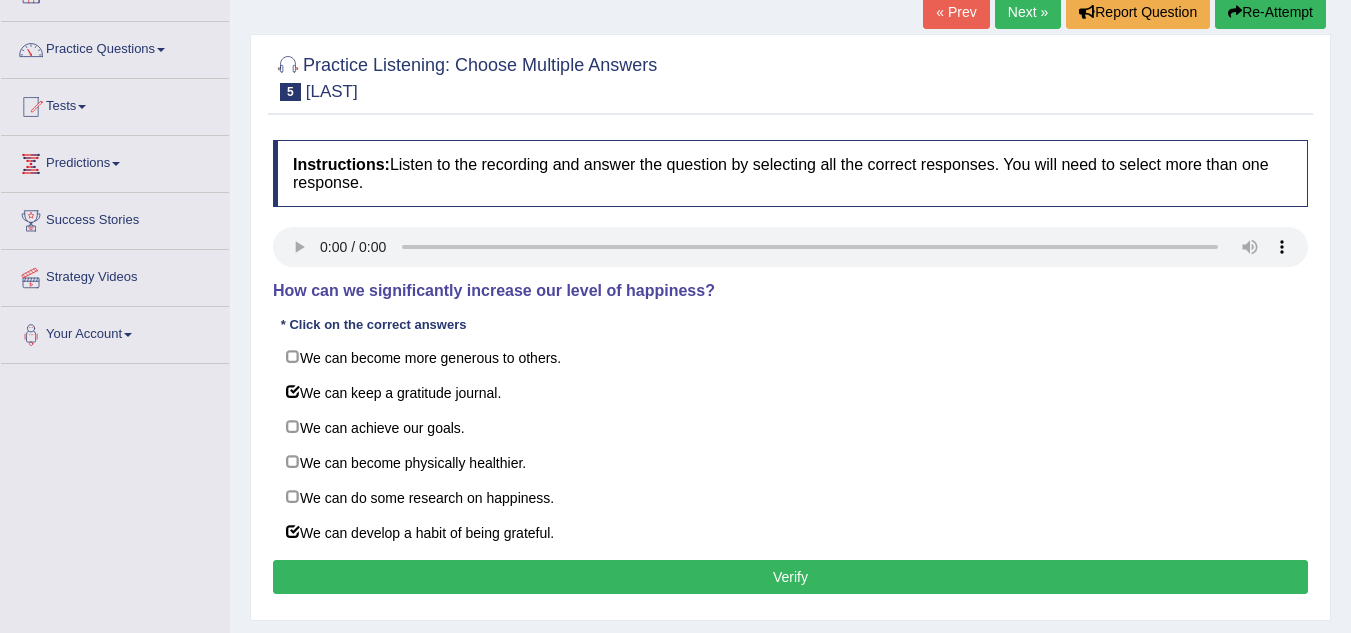 click on "Verify" at bounding box center [790, 577] 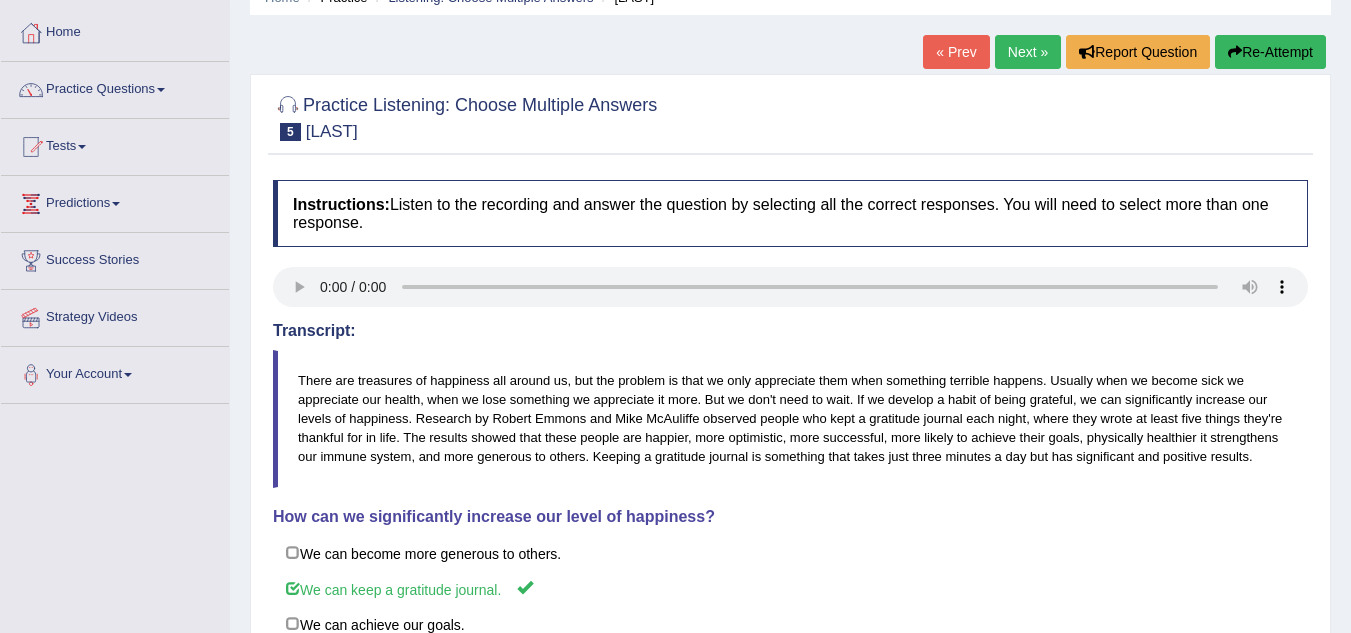 scroll, scrollTop: 0, scrollLeft: 0, axis: both 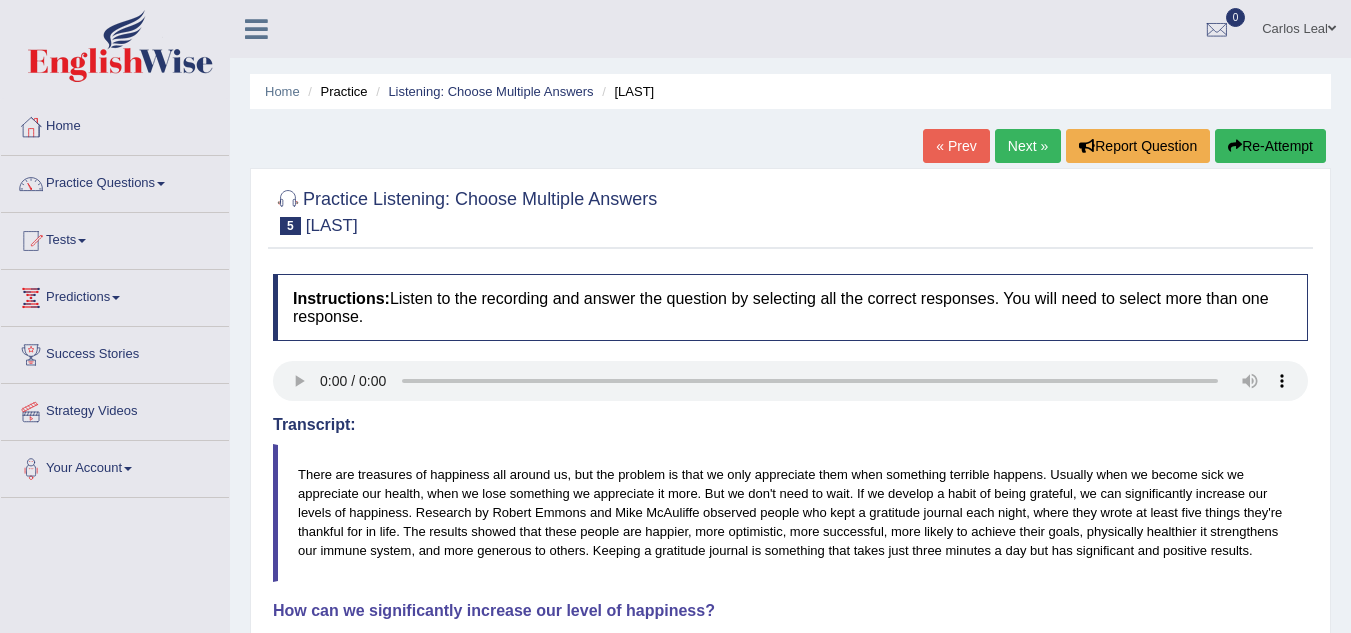 click on "Next »" at bounding box center [1028, 146] 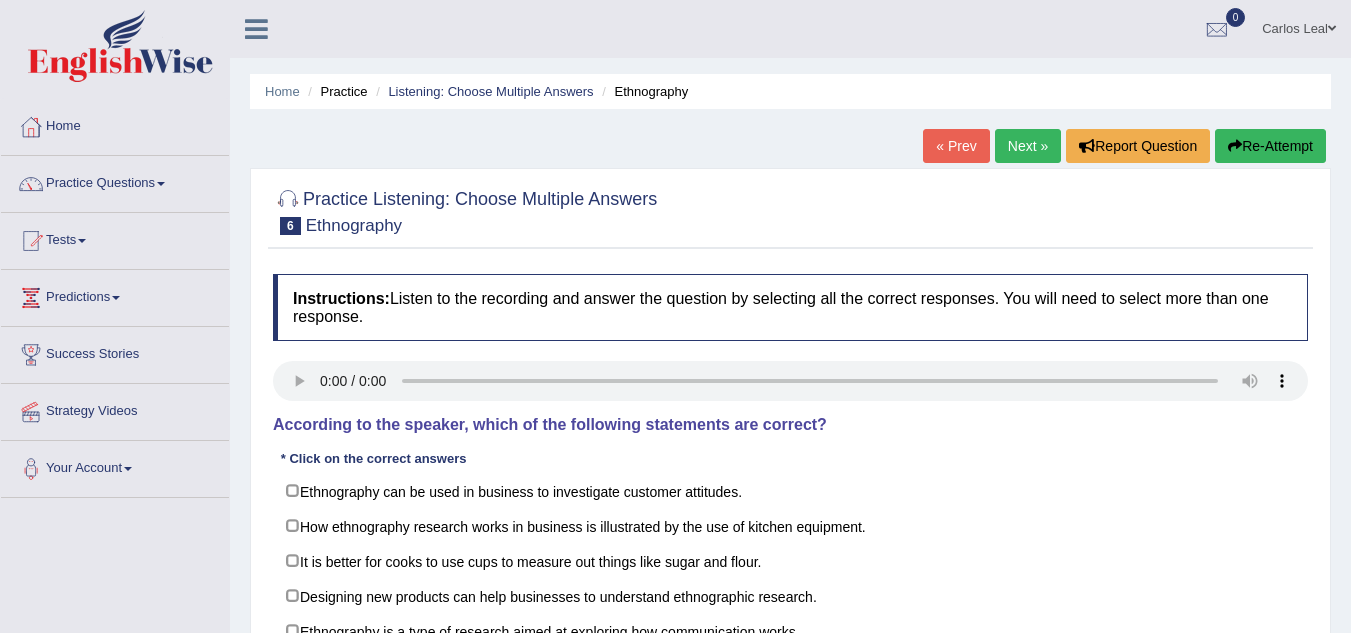 scroll, scrollTop: 0, scrollLeft: 0, axis: both 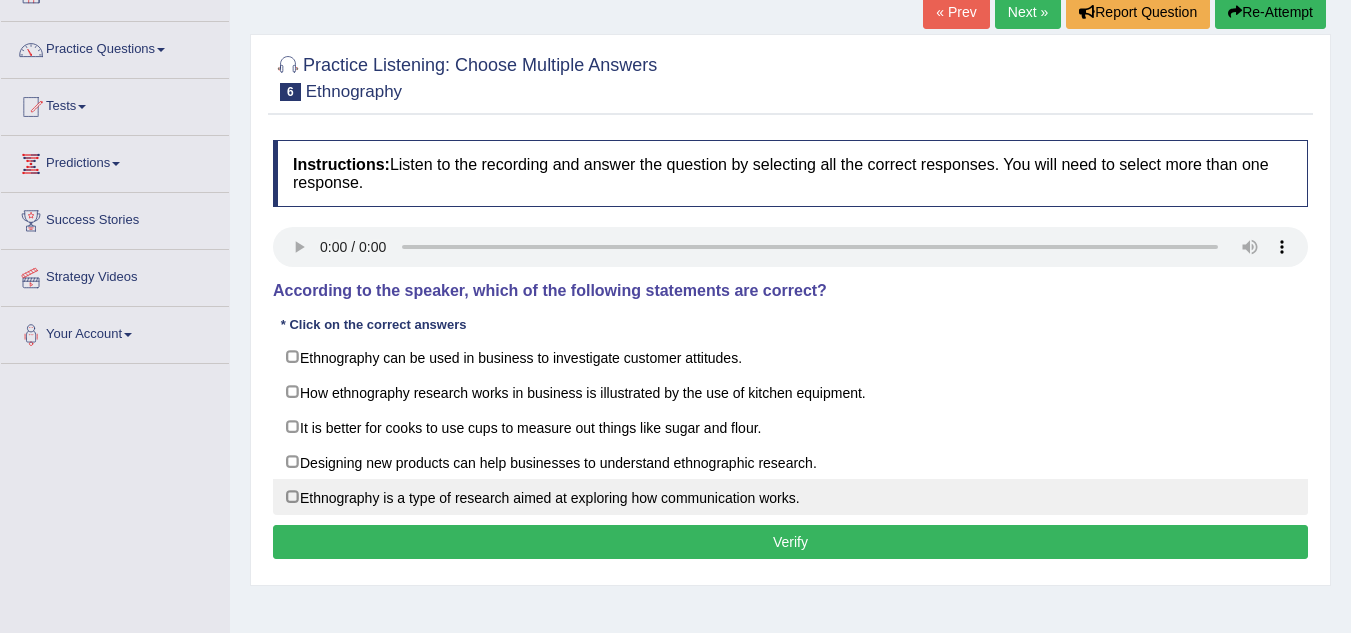 click on "Ethnography is a type of research aimed at exploring how communication works." at bounding box center (790, 497) 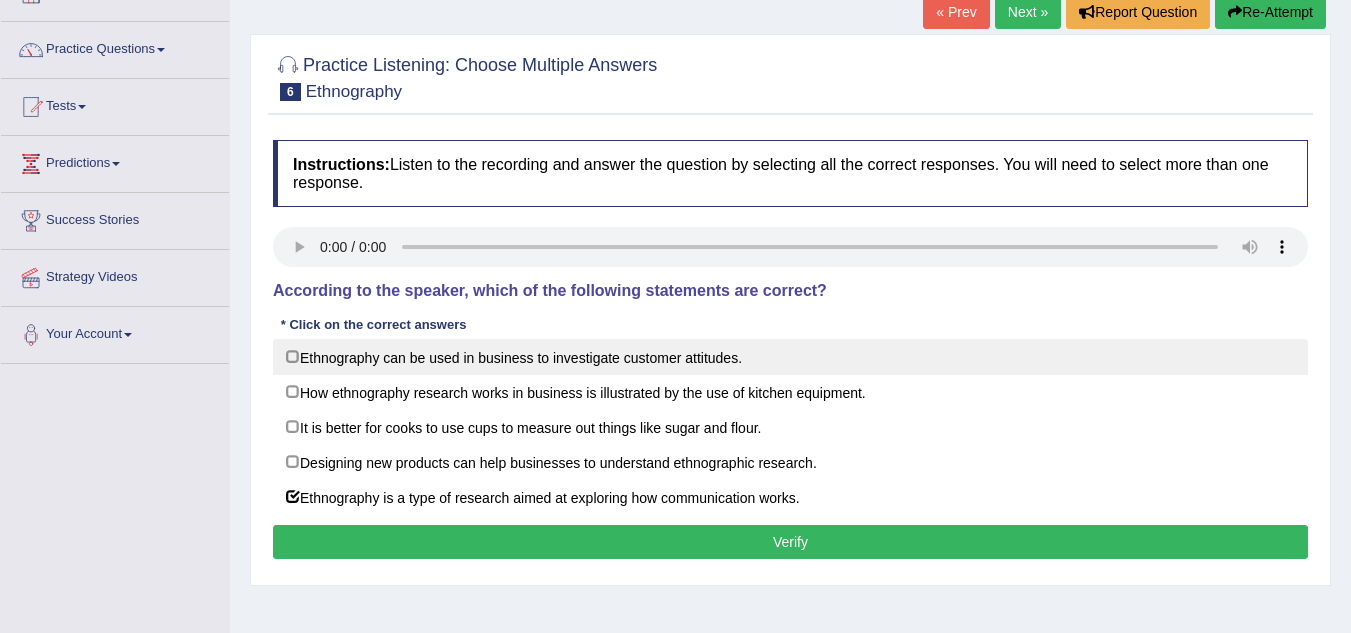 click on "Ethnography can be used in business to investigate customer attitudes." at bounding box center [790, 357] 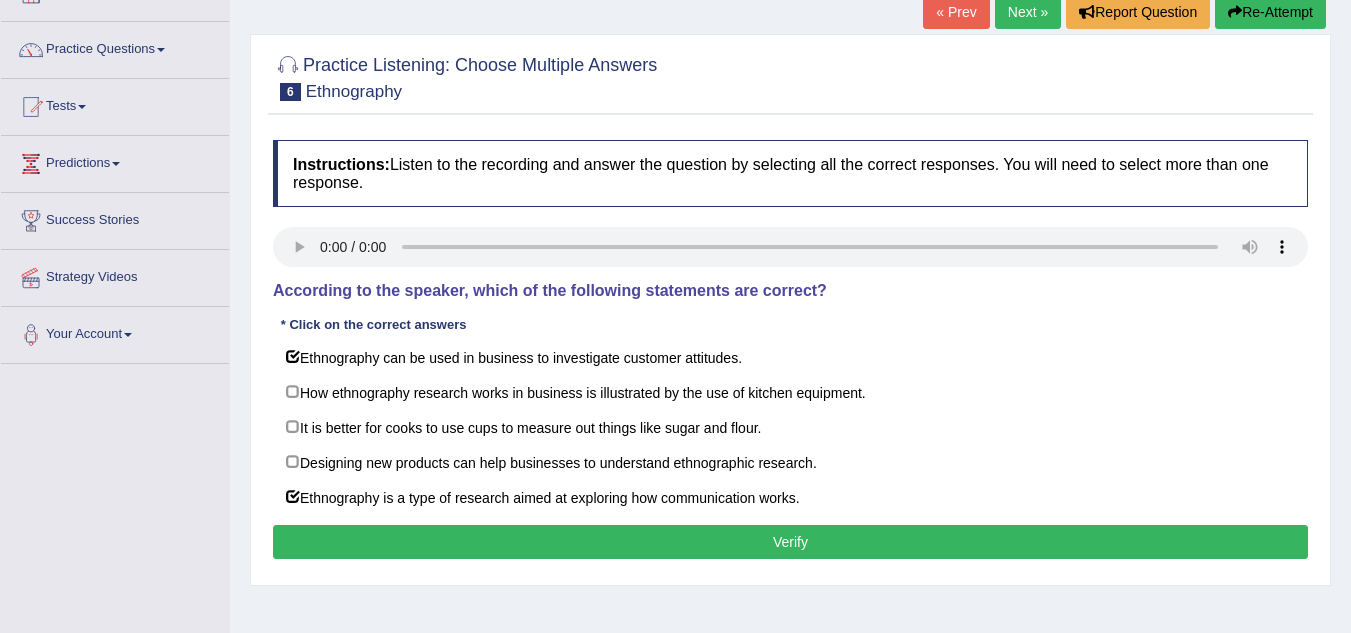 click on "Verify" at bounding box center [790, 542] 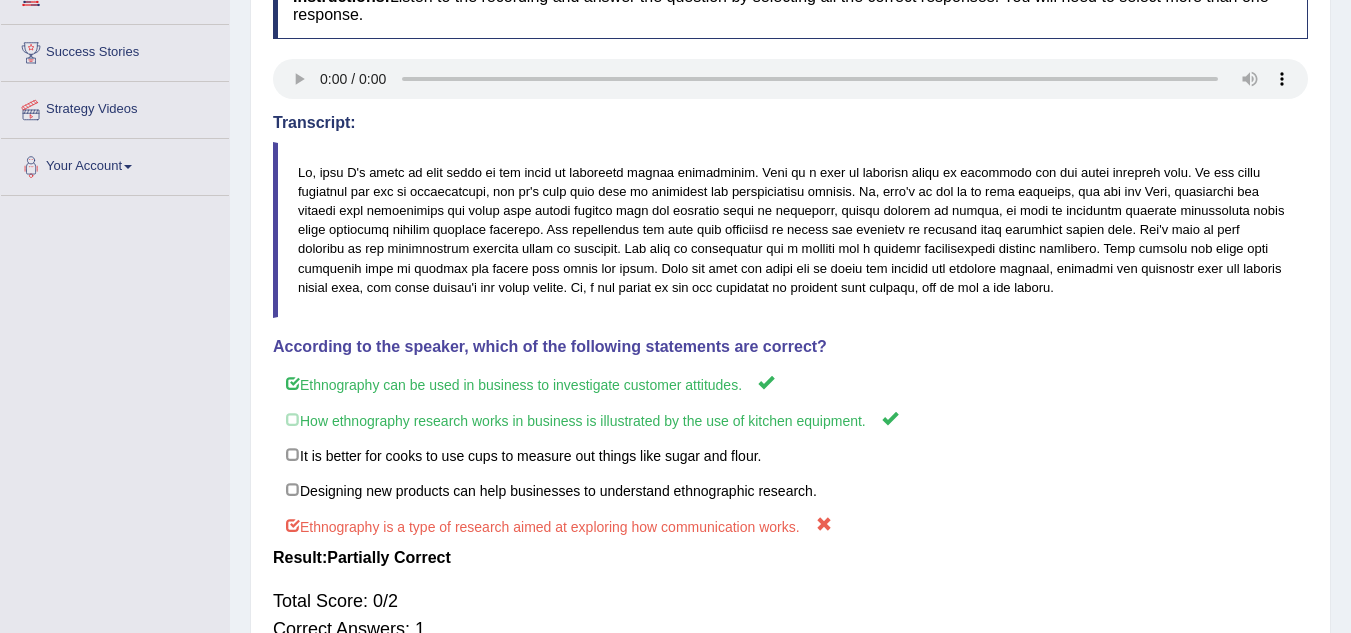 scroll, scrollTop: 305, scrollLeft: 0, axis: vertical 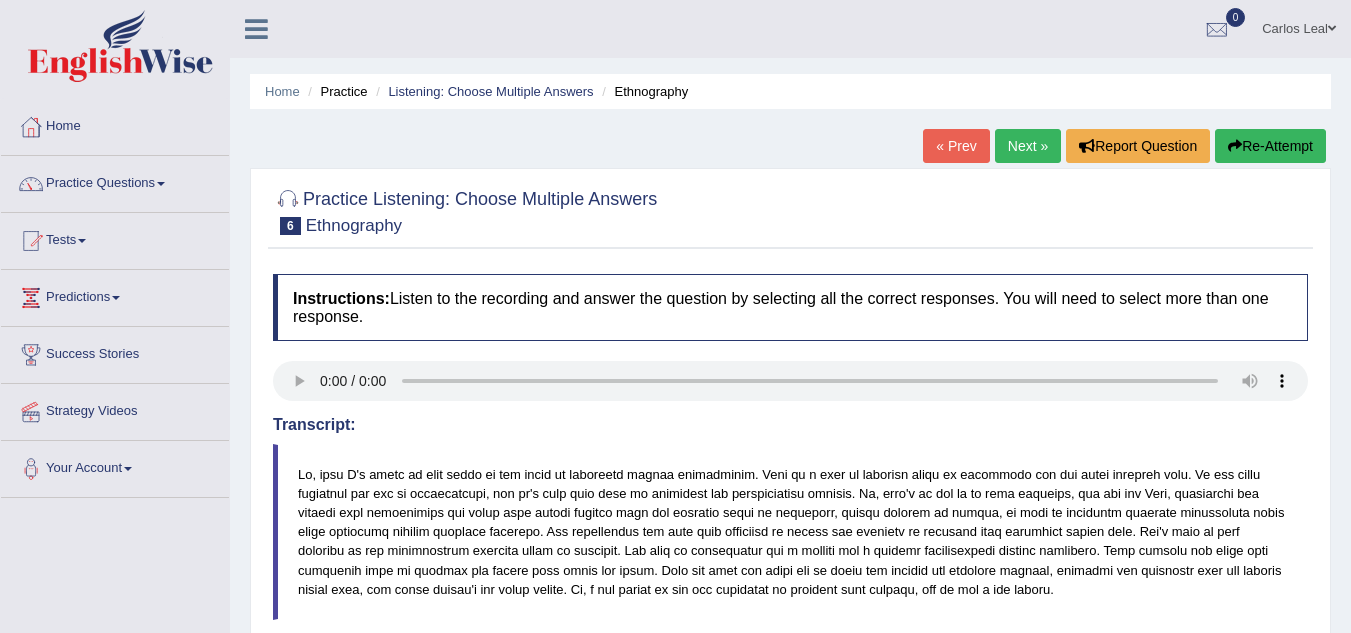click on "Next »" at bounding box center [1028, 146] 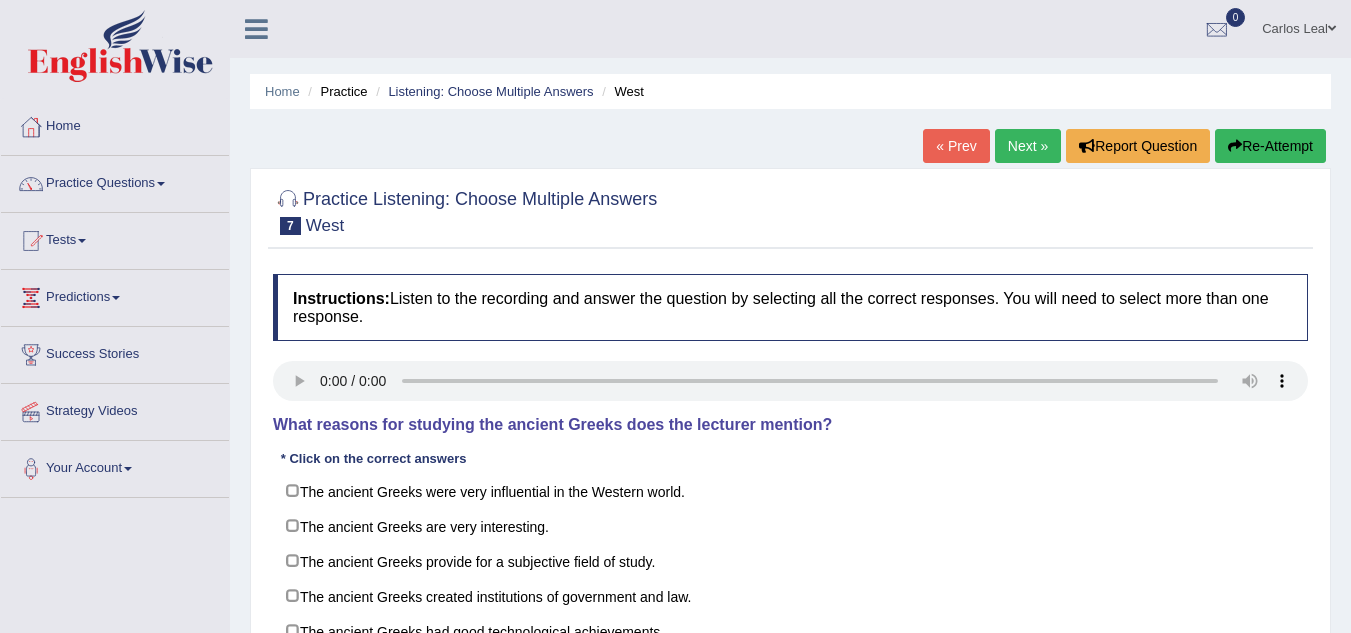 scroll, scrollTop: 0, scrollLeft: 0, axis: both 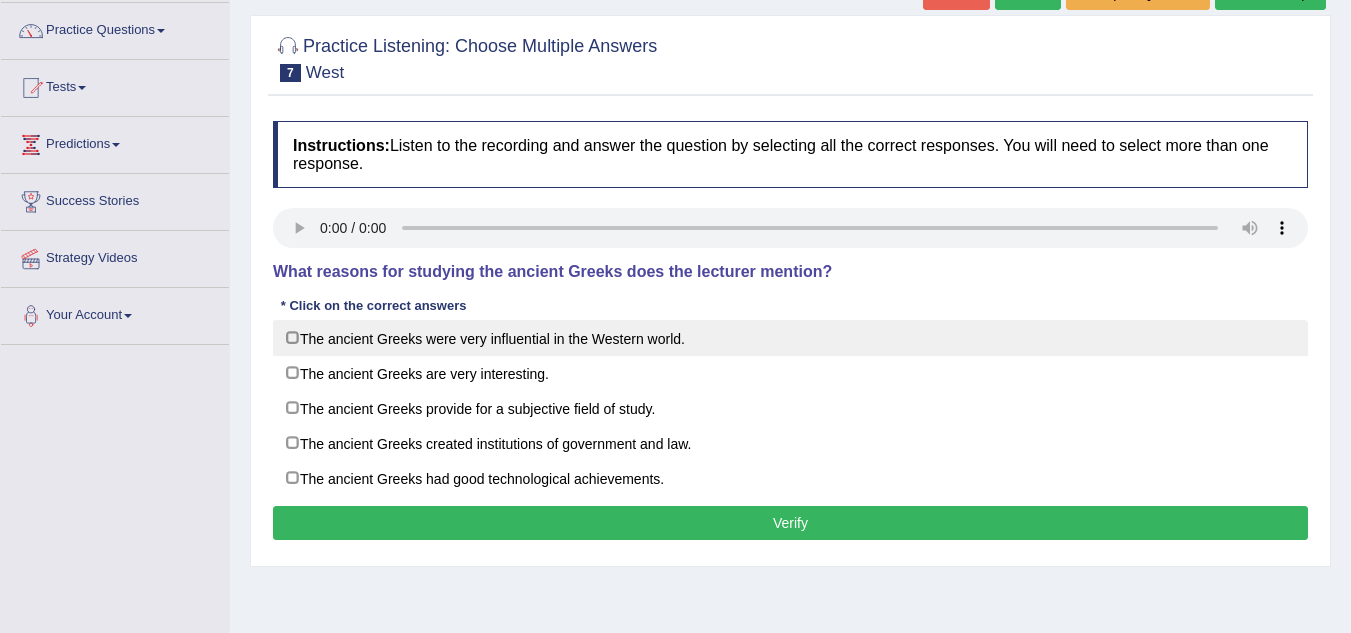 click on "The ancient Greeks were very influential in the Western world." at bounding box center [790, 338] 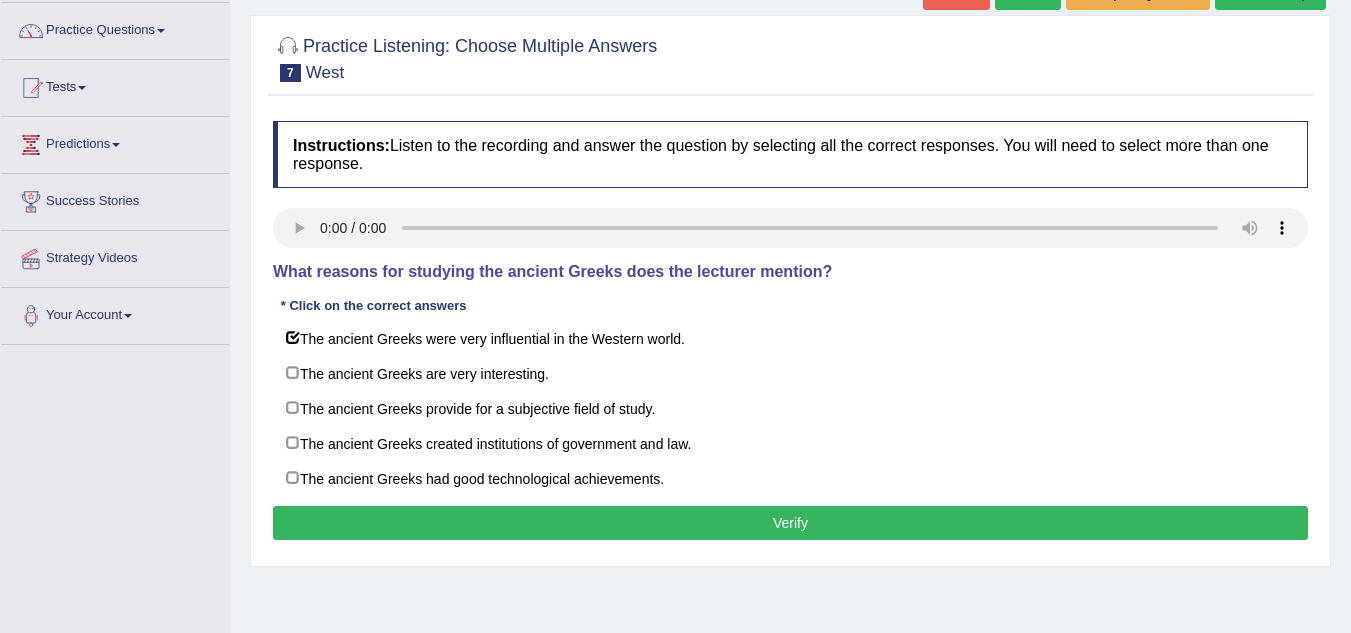 click on "Verify" at bounding box center (790, 523) 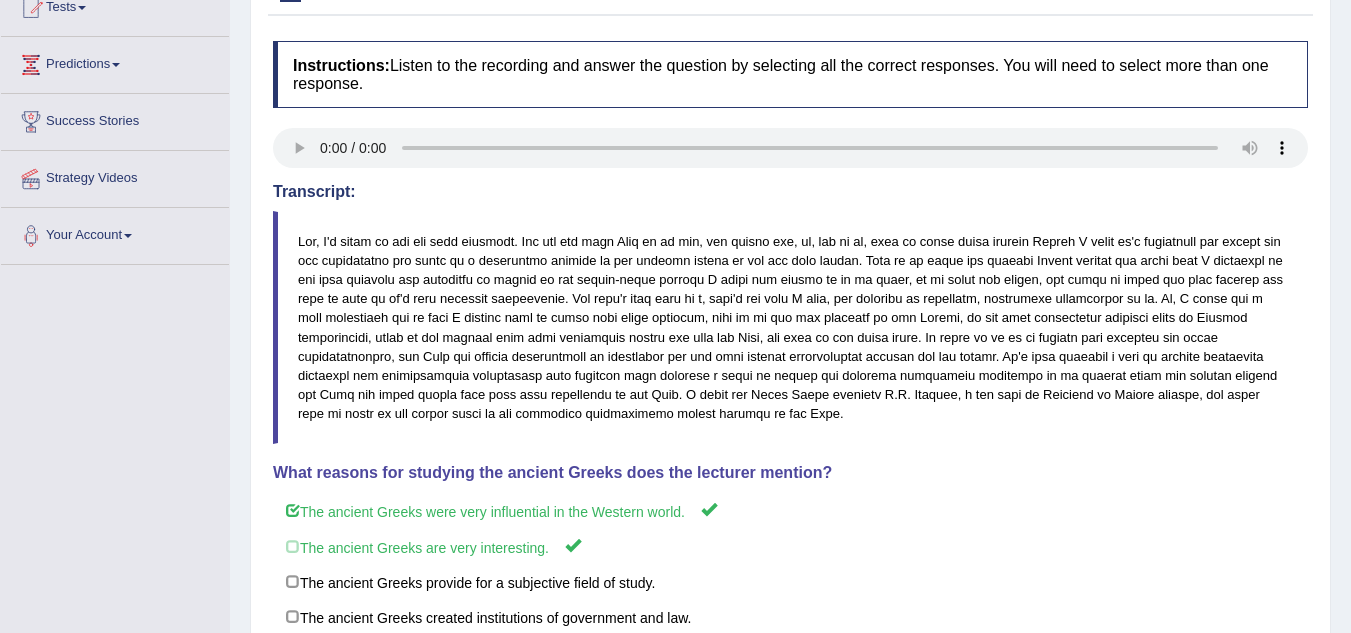 scroll, scrollTop: 238, scrollLeft: 0, axis: vertical 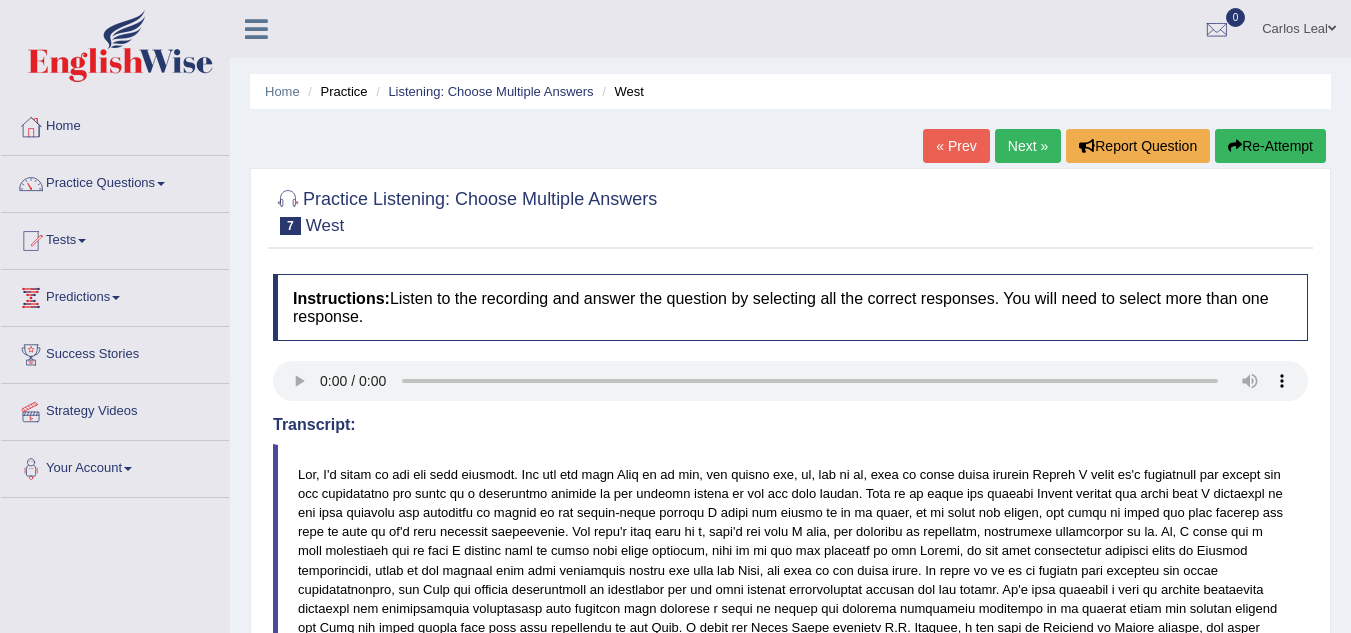click on "Next »" at bounding box center (1028, 146) 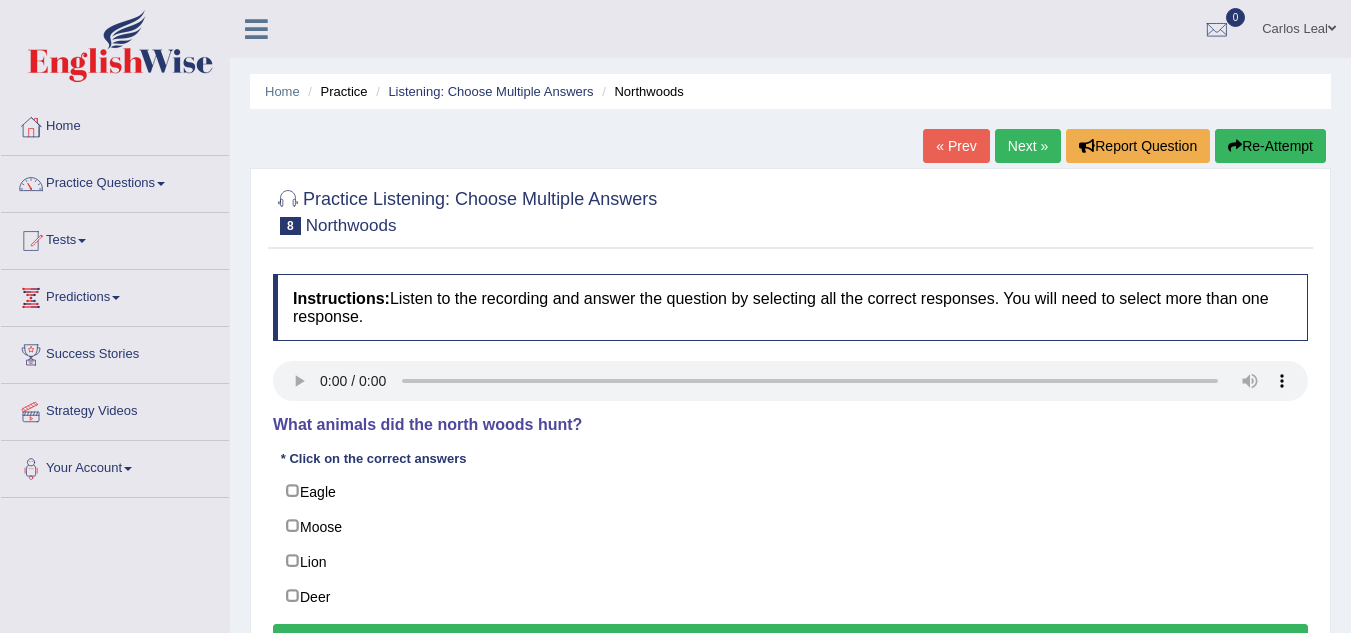 scroll, scrollTop: 0, scrollLeft: 0, axis: both 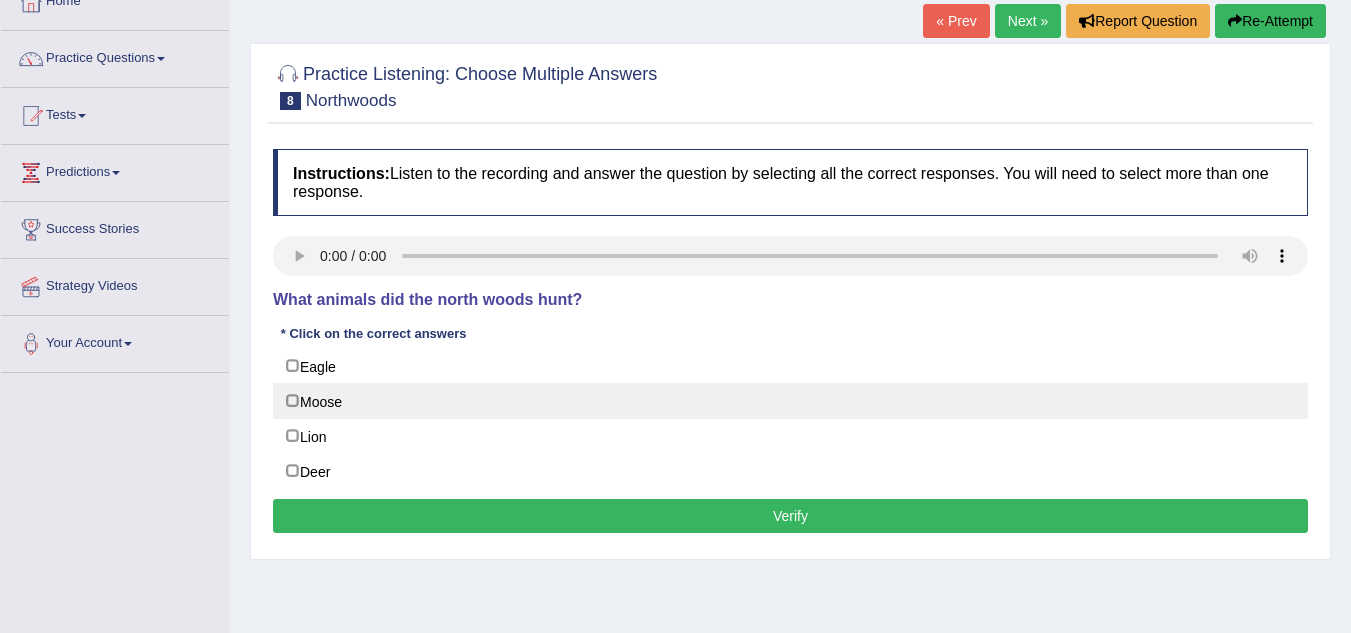 click on "Moose" at bounding box center (790, 401) 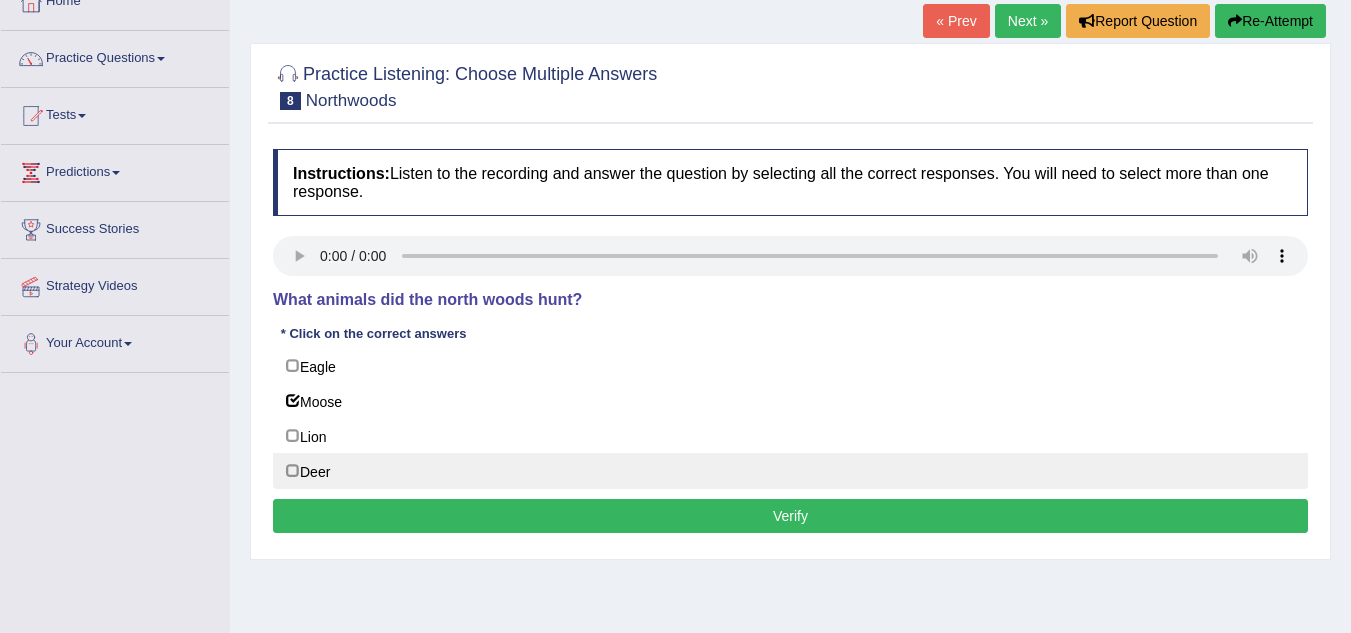 click on "Deer" at bounding box center [790, 471] 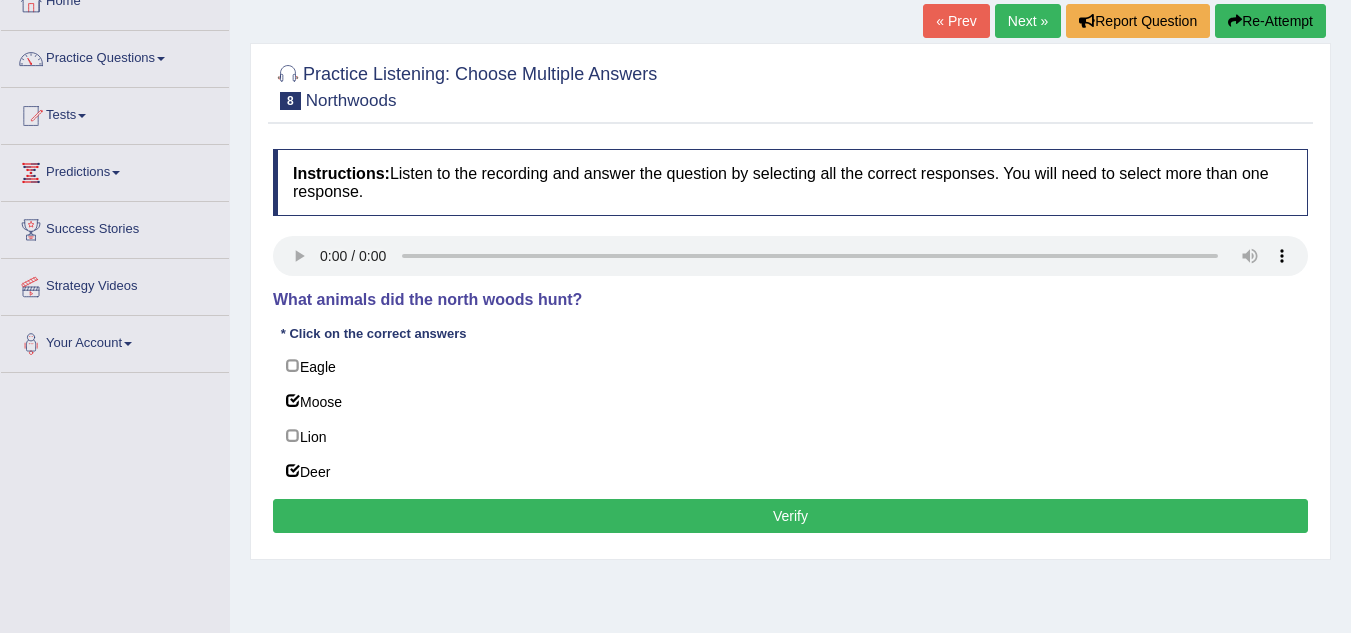 click on "Verify" at bounding box center [790, 516] 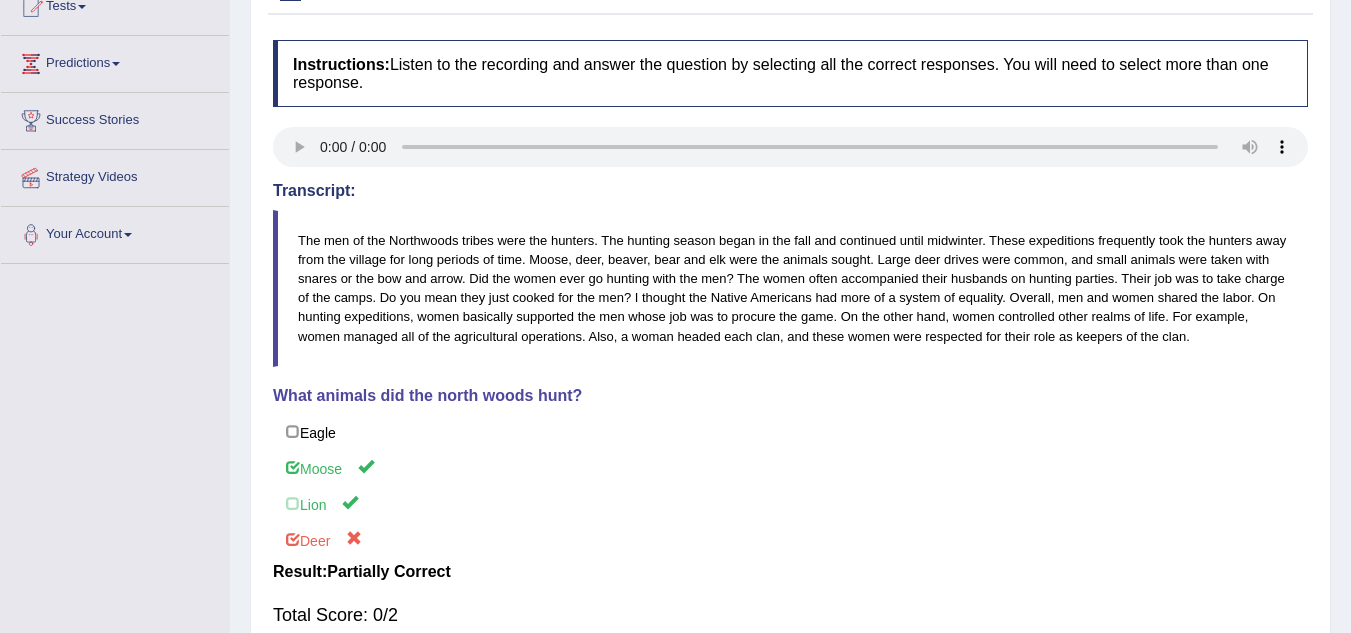 scroll, scrollTop: 238, scrollLeft: 0, axis: vertical 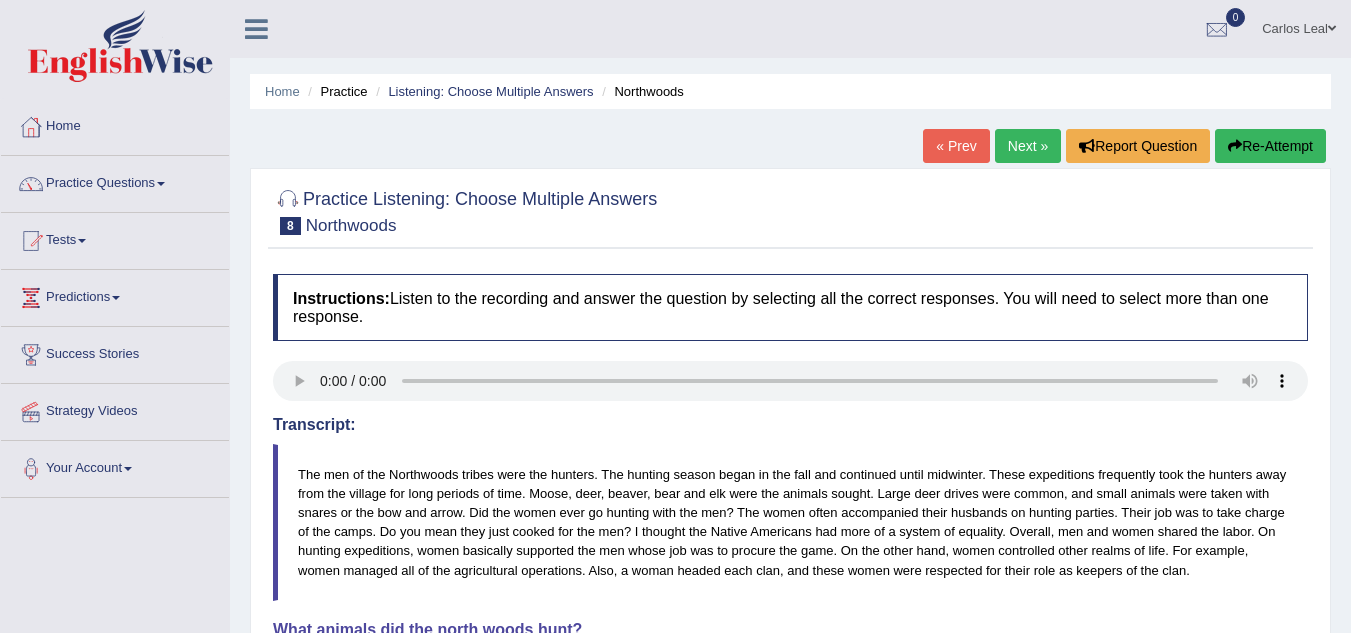 click on "Next »" at bounding box center [1028, 146] 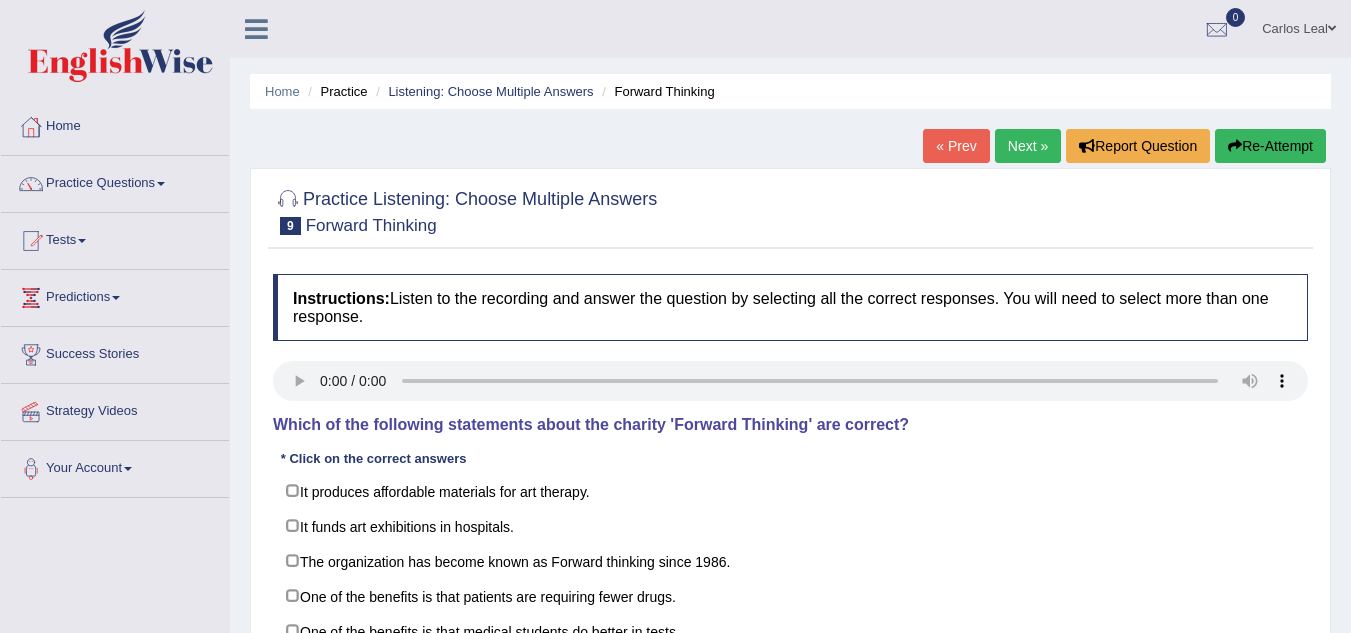 scroll, scrollTop: 0, scrollLeft: 0, axis: both 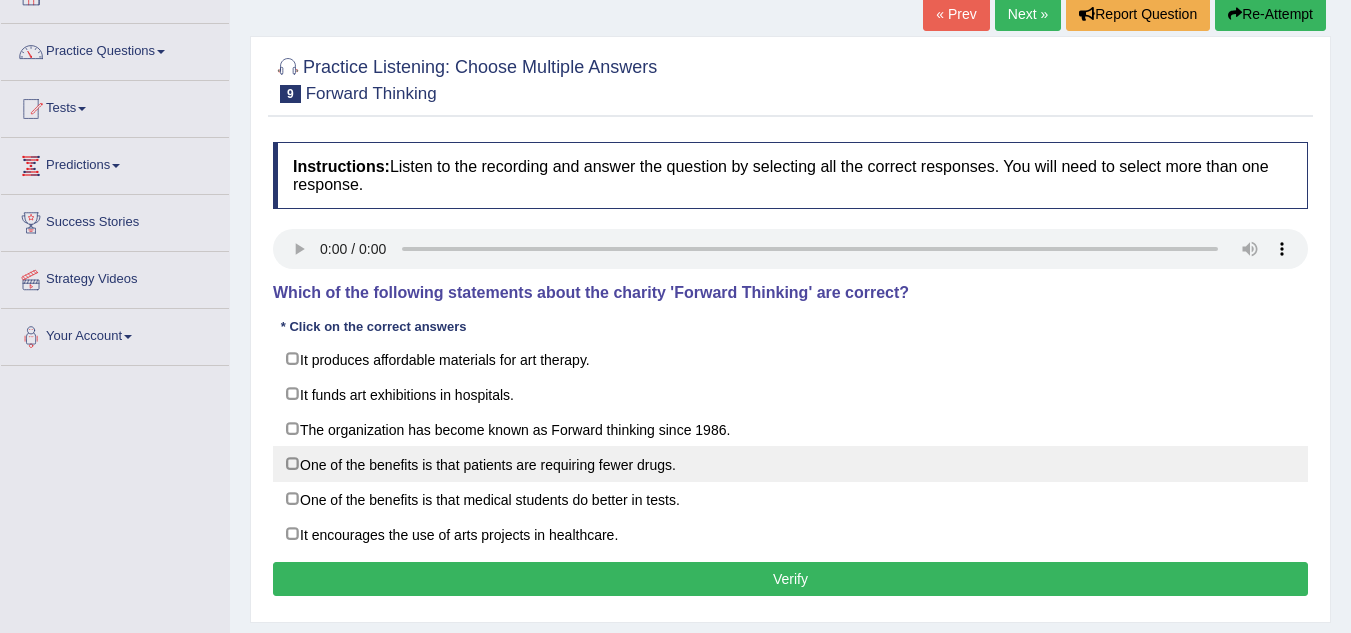 click on "One of the benefits is that patients are requiring fewer drugs." at bounding box center (790, 464) 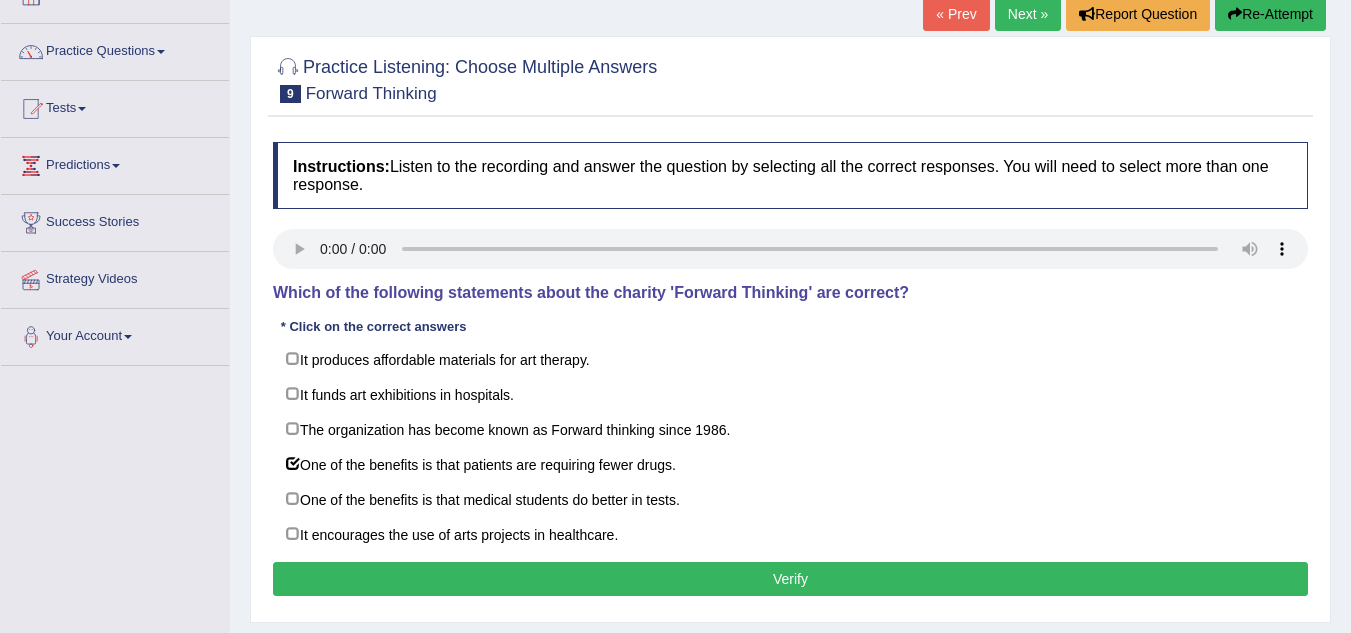click on "Verify" at bounding box center [790, 579] 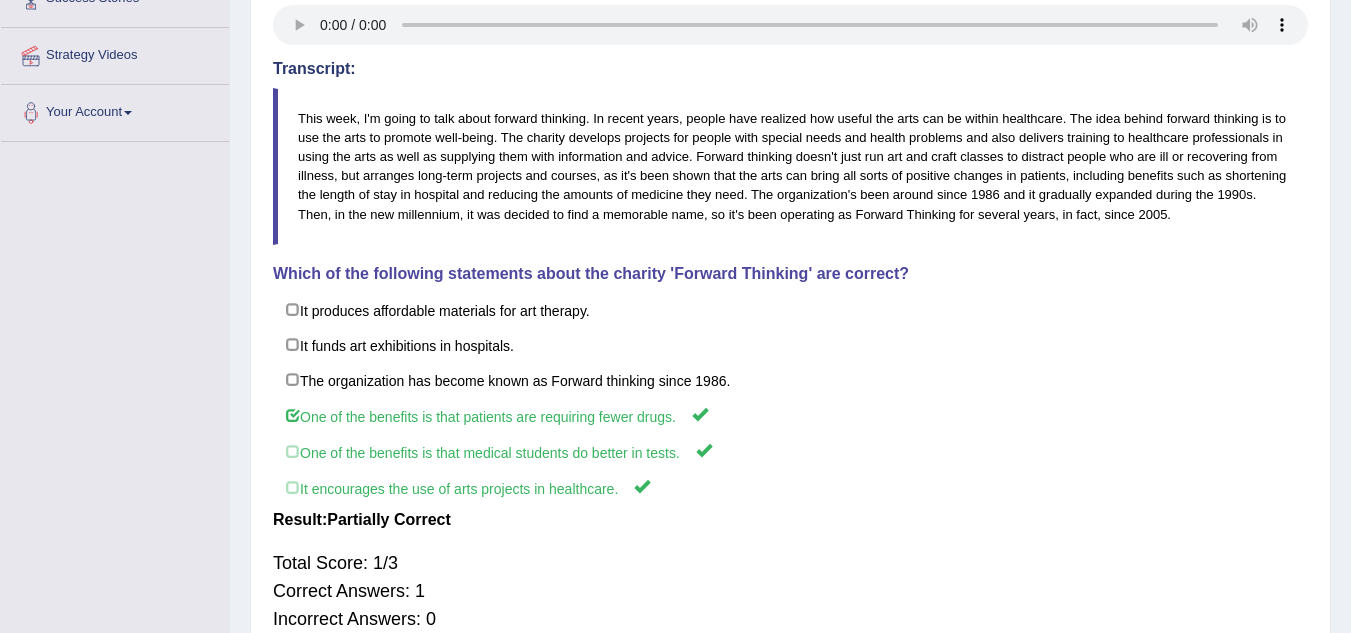 scroll, scrollTop: 353, scrollLeft: 0, axis: vertical 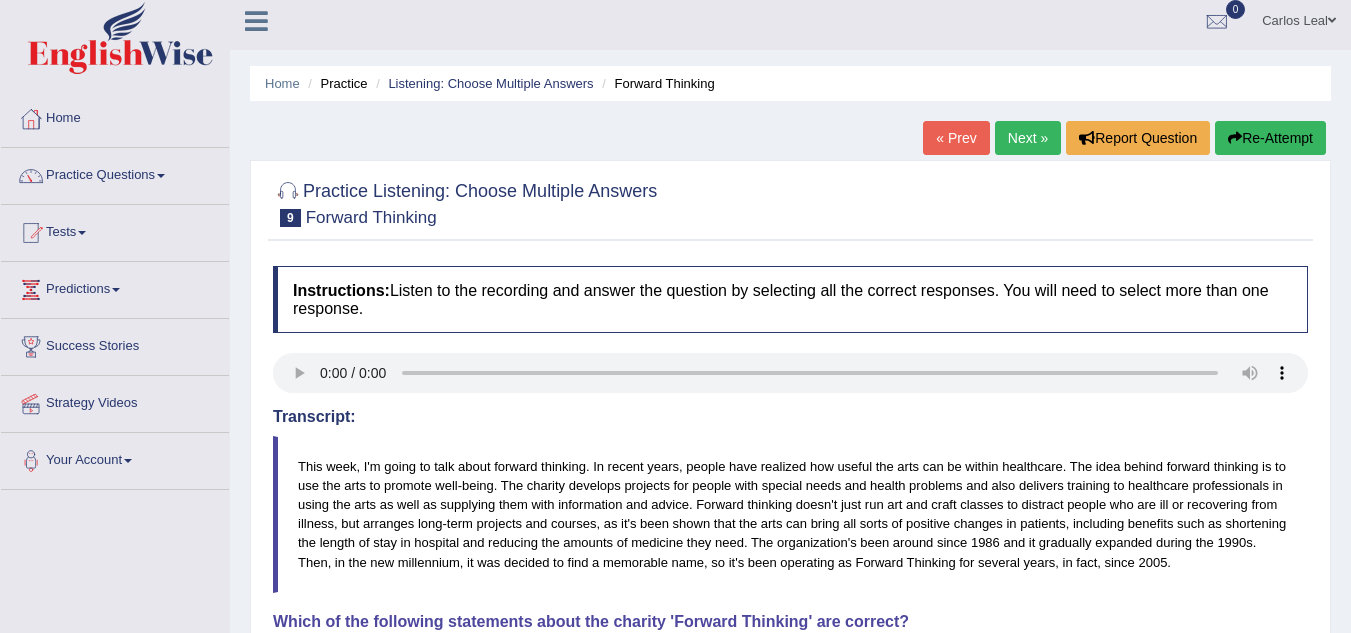 click on "Next »" at bounding box center [1028, 138] 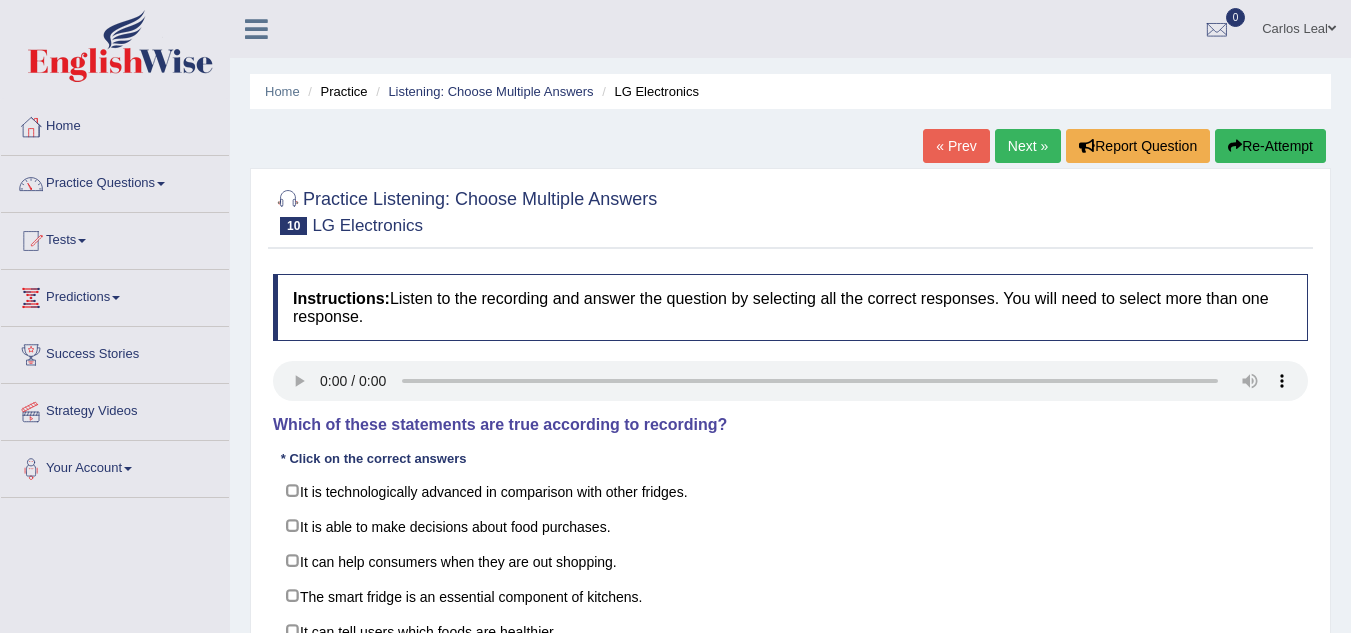 scroll, scrollTop: 0, scrollLeft: 0, axis: both 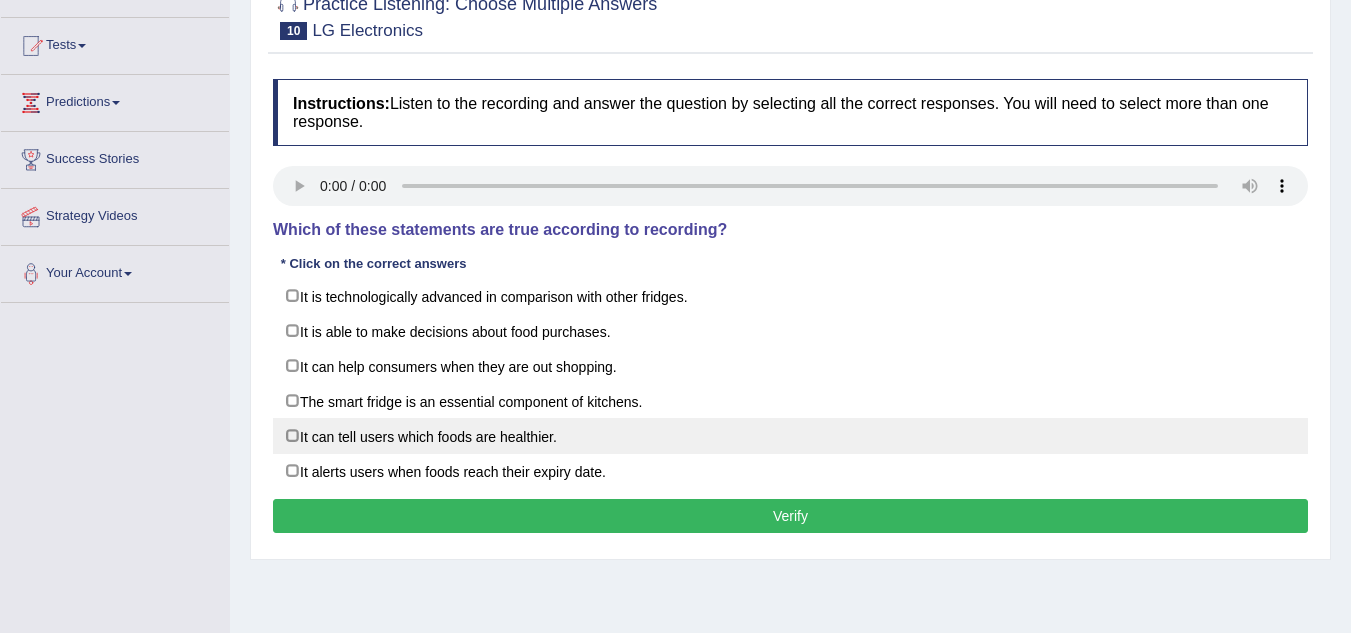 click on "It can tell users which foods are healthier." at bounding box center [790, 436] 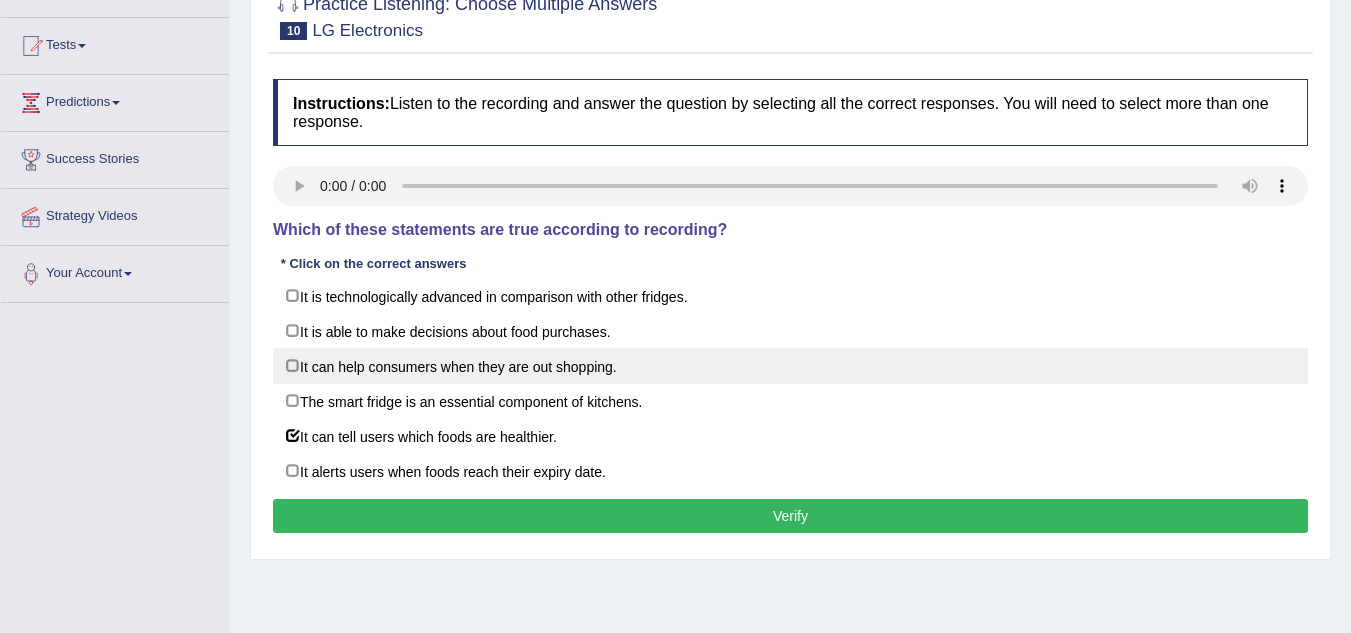 click on "It can help consumers when they are out shopping." at bounding box center [790, 366] 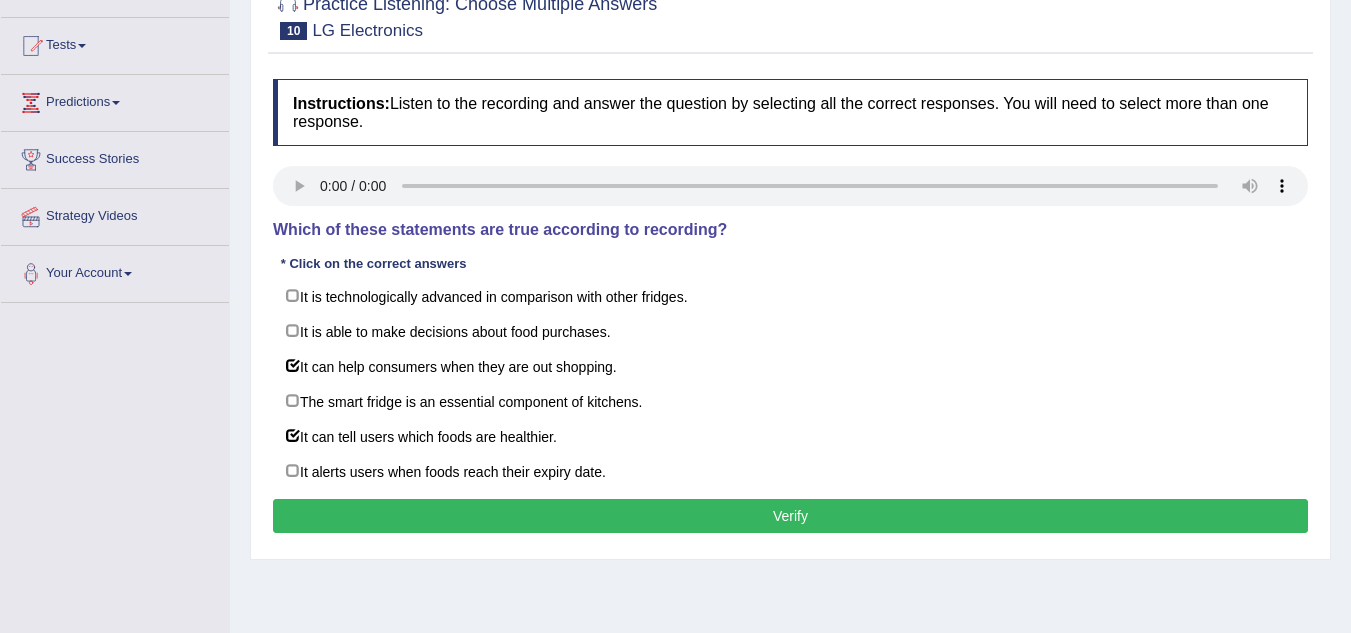 click on "Verify" at bounding box center (790, 516) 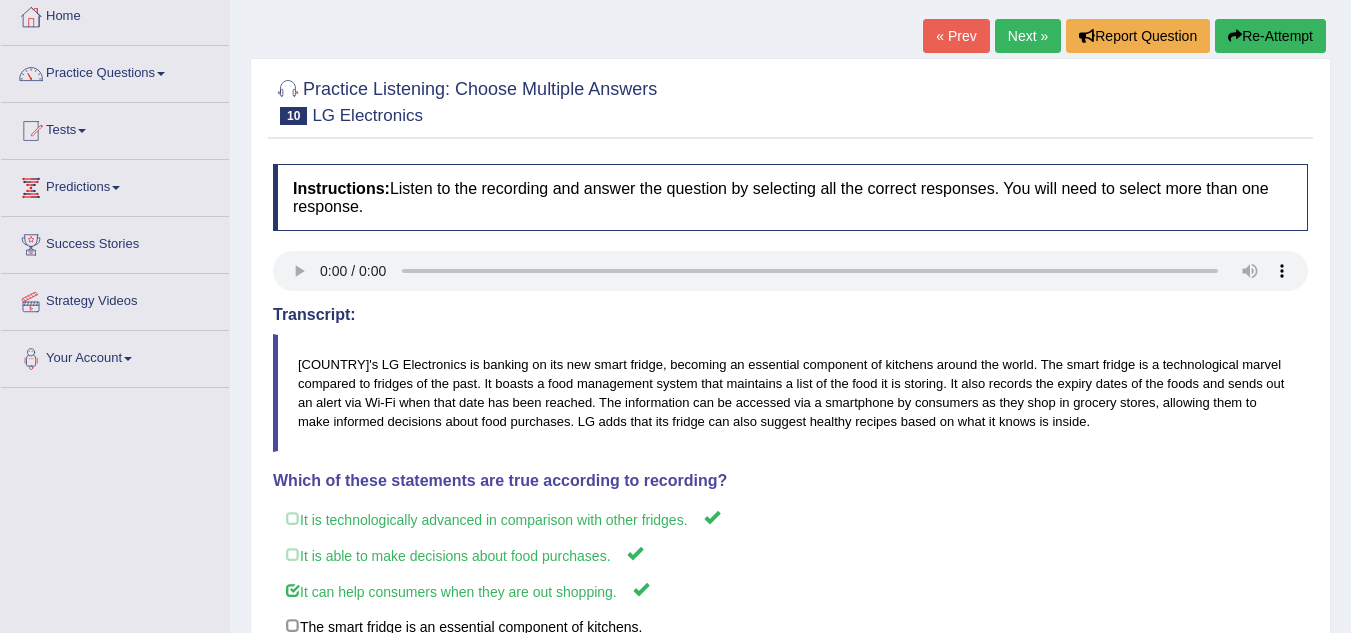 scroll, scrollTop: 109, scrollLeft: 0, axis: vertical 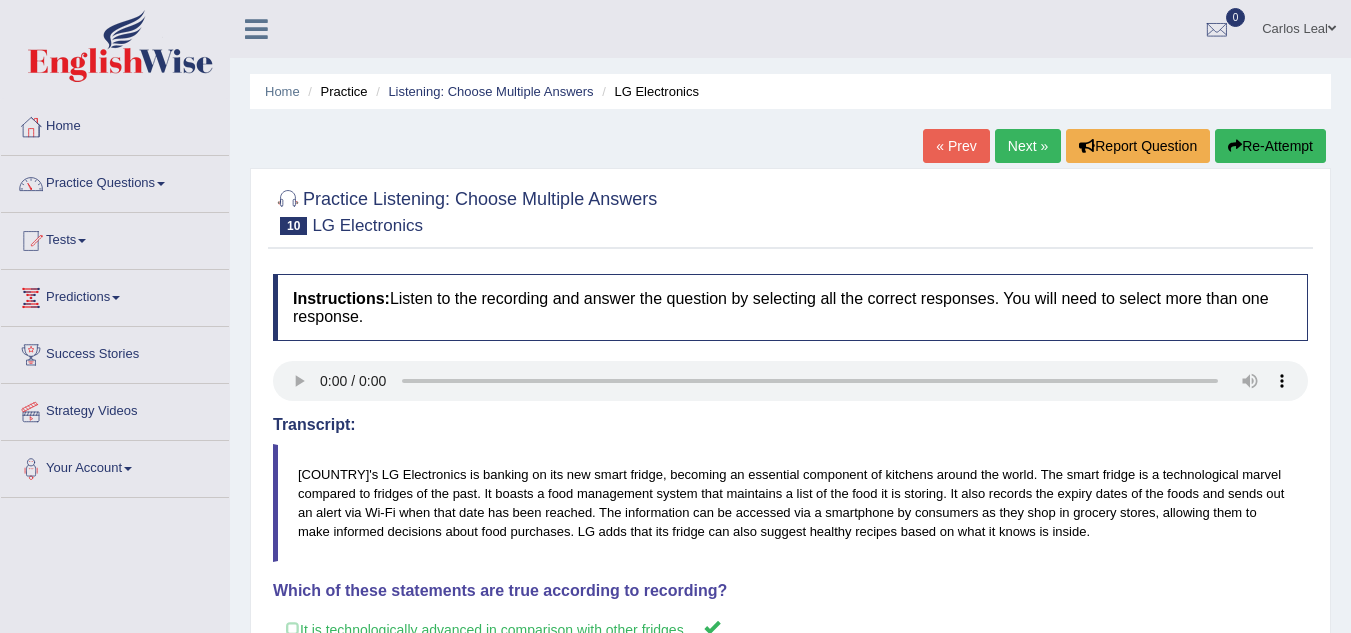 click on "Next »" at bounding box center [1028, 146] 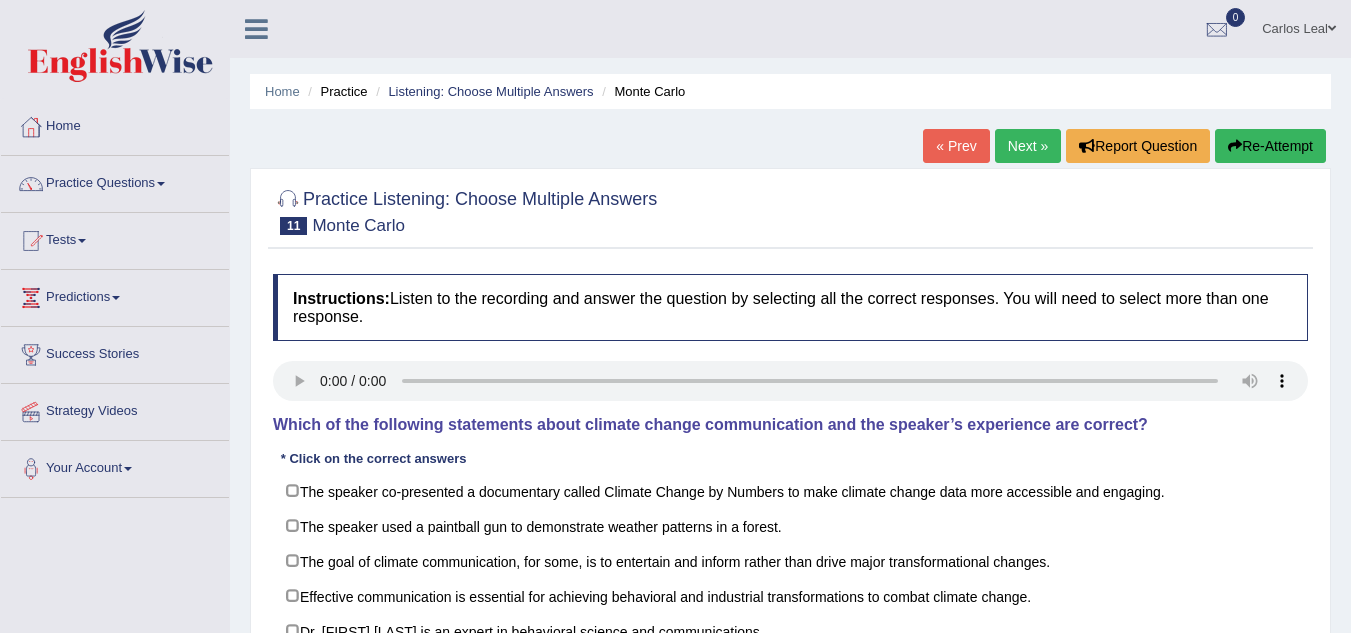 scroll, scrollTop: 0, scrollLeft: 0, axis: both 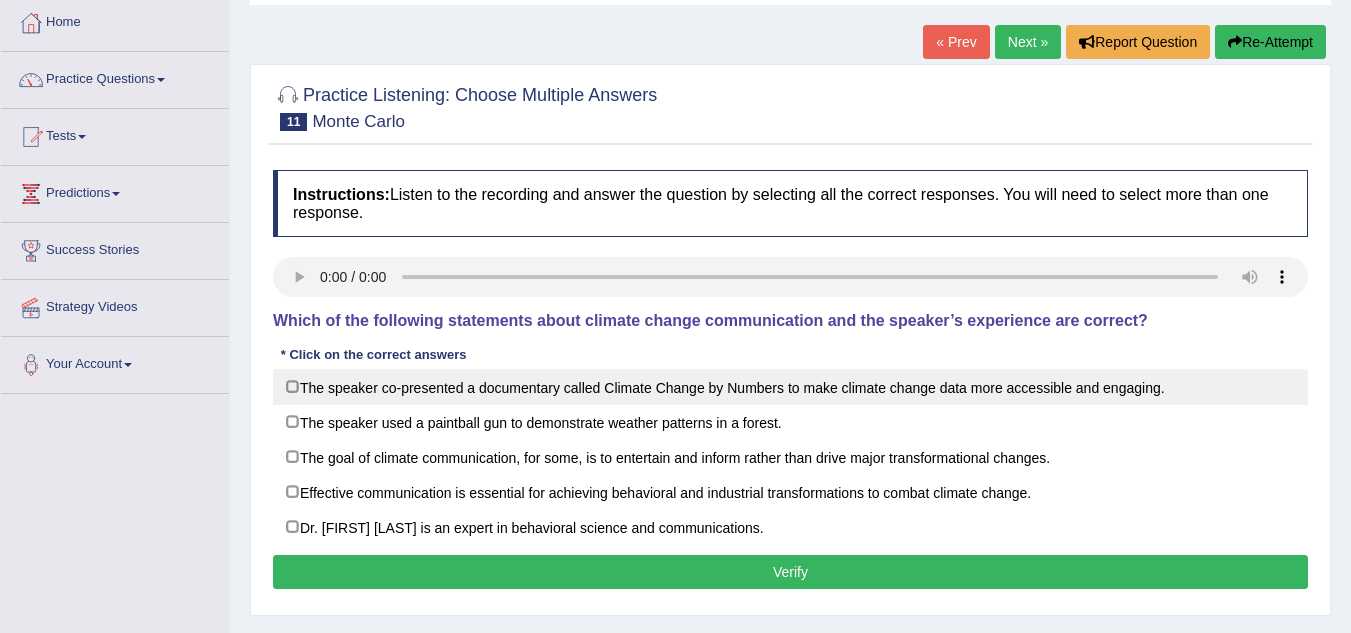 click on "The speaker co-presented a documentary called Climate Change by Numbers to make climate change data more accessible and engaging." at bounding box center [790, 387] 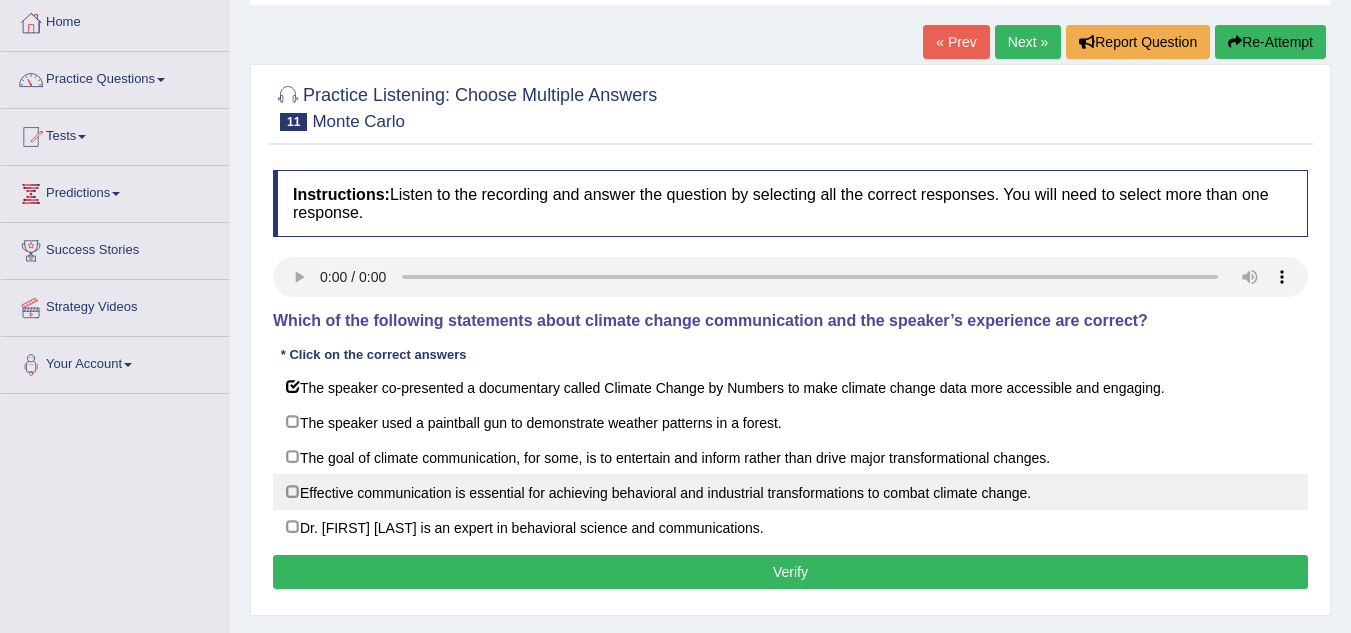 click on "Effective communication is essential for achieving behavioral and industrial transformations to combat climate change." at bounding box center [790, 492] 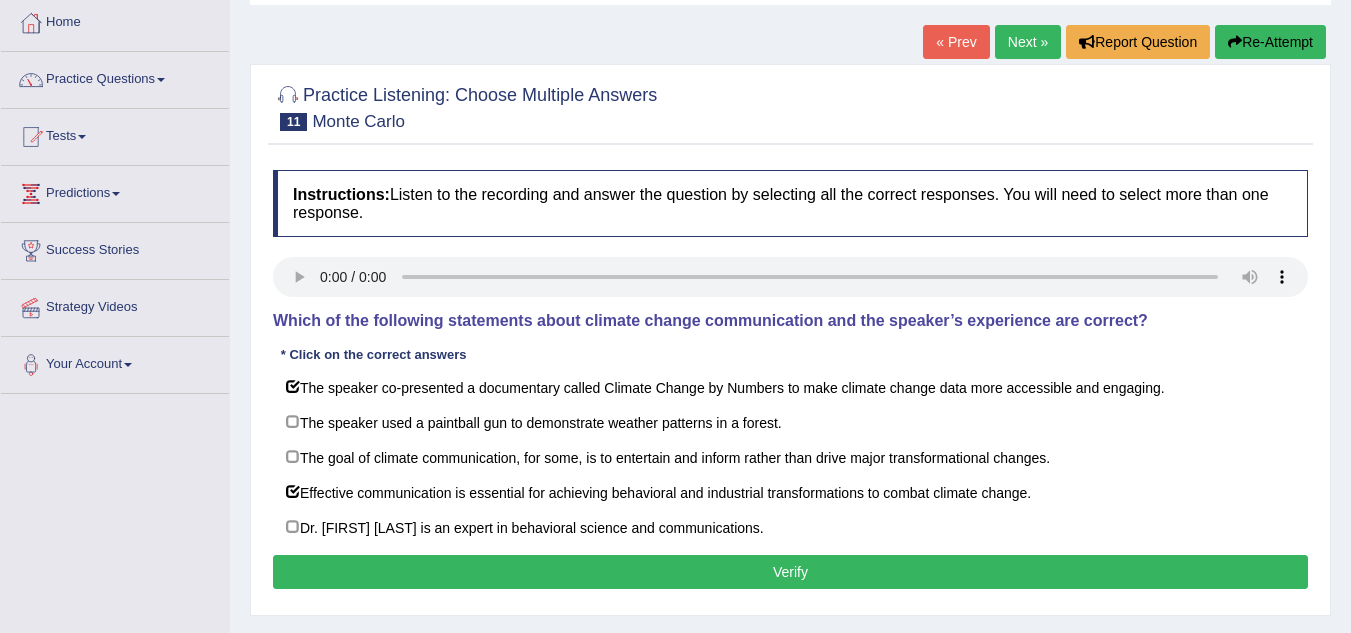 click on "Verify" at bounding box center (790, 572) 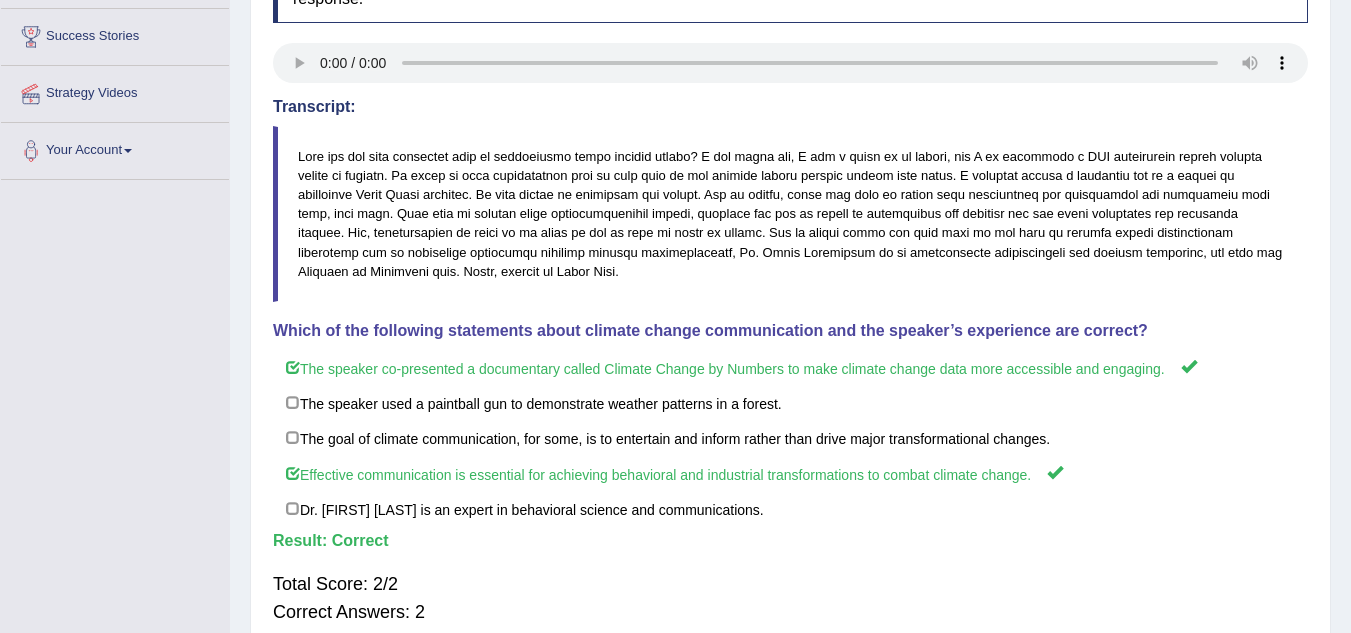 scroll, scrollTop: 322, scrollLeft: 0, axis: vertical 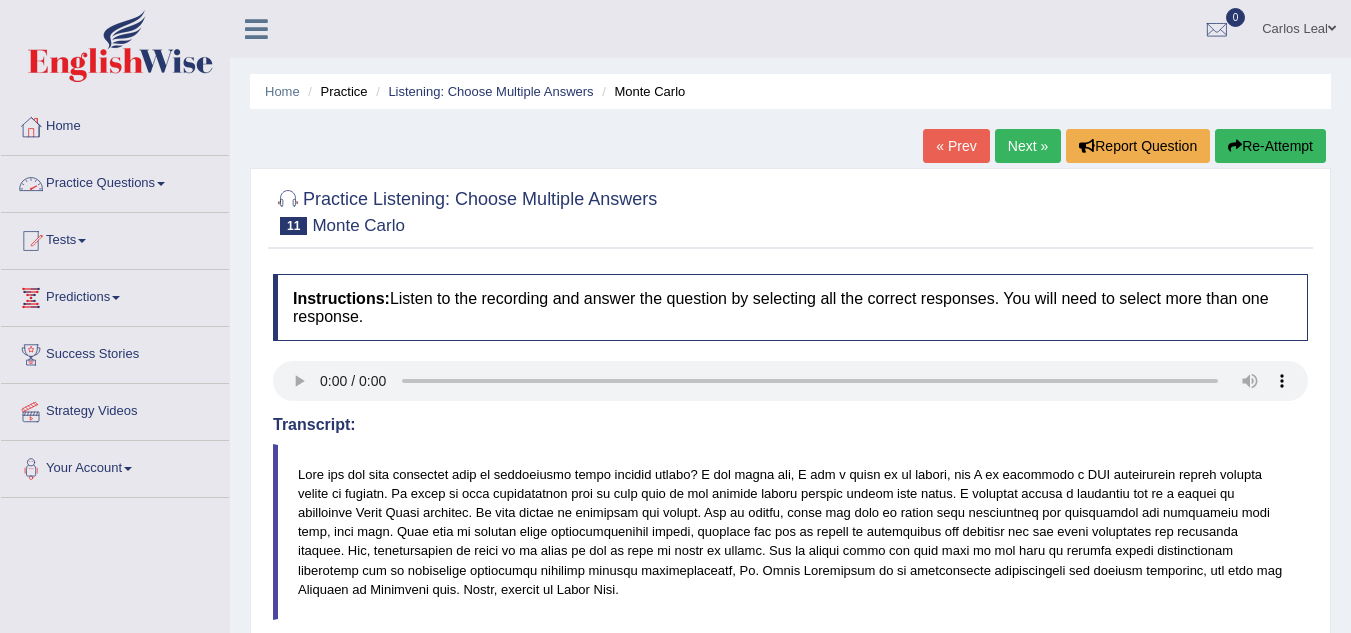 click on "Practice Questions" at bounding box center (115, 181) 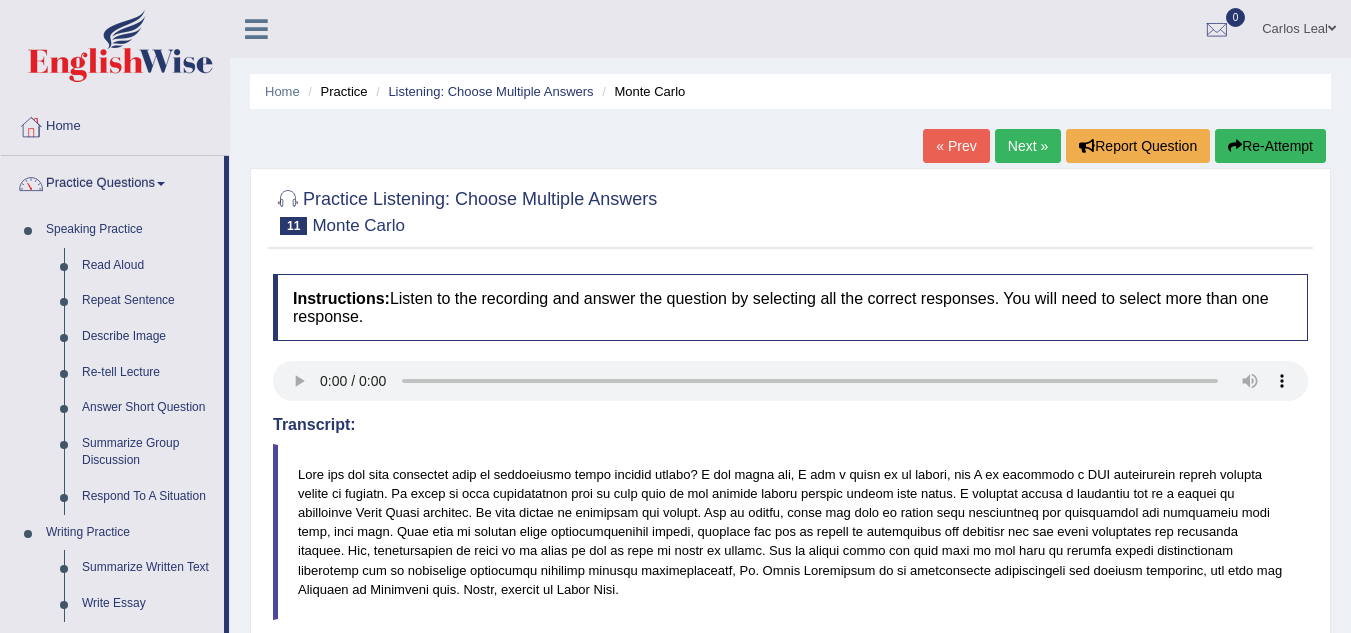 click on "Practice Questions   Speaking Practice Read Aloud
Repeat Sentence
Describe Image
Re-tell Lecture
Answer Short Question
Summarize Group Discussion
Respond To A Situation
Writing Practice  Summarize Written Text
Write Essay
Reading Practice  Reading & Writing: Fill In The Blanks
Choose Multiple Answers
Re-order Paragraphs
Fill In The Blanks
Choose Single Answer
Listening Practice  Summarize Spoken Text
Highlight Incorrect Words
Highlight Correct Summary
Select Missing Word
Choose Single Answer
Choose Multiple Answers
Fill In The Blanks
Write From Dictation
Pronunciation" at bounding box center (115, 718) 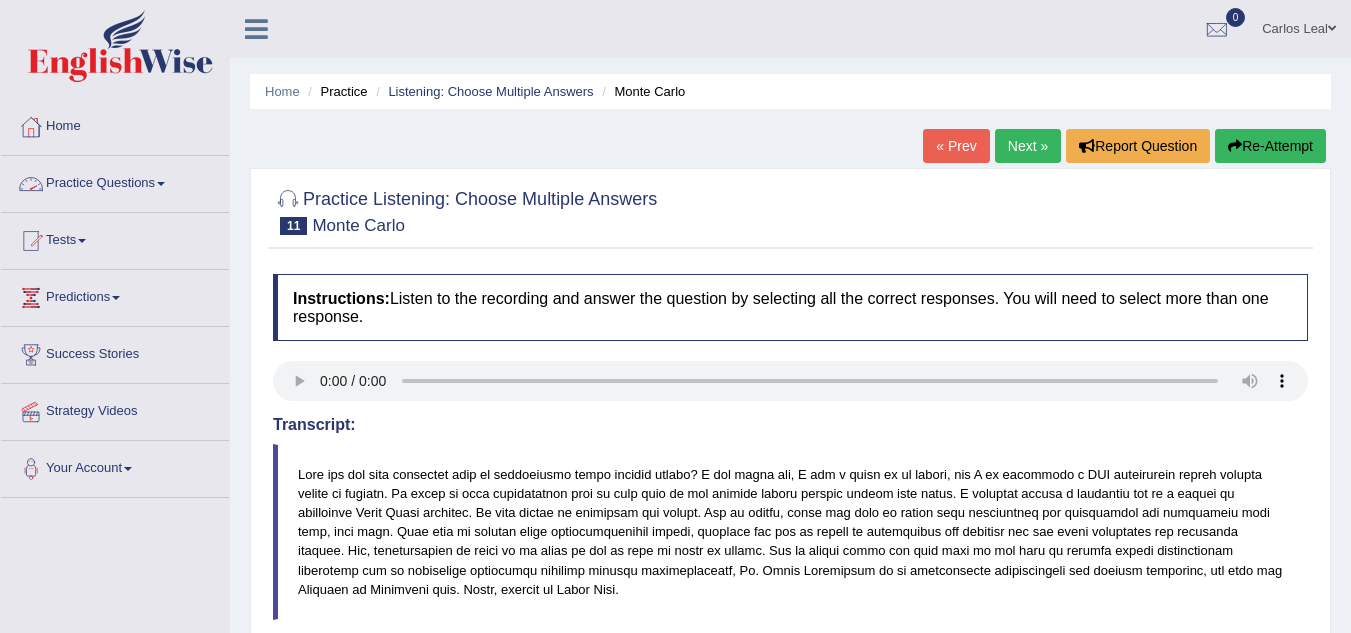 click on "Practice Questions" at bounding box center (115, 181) 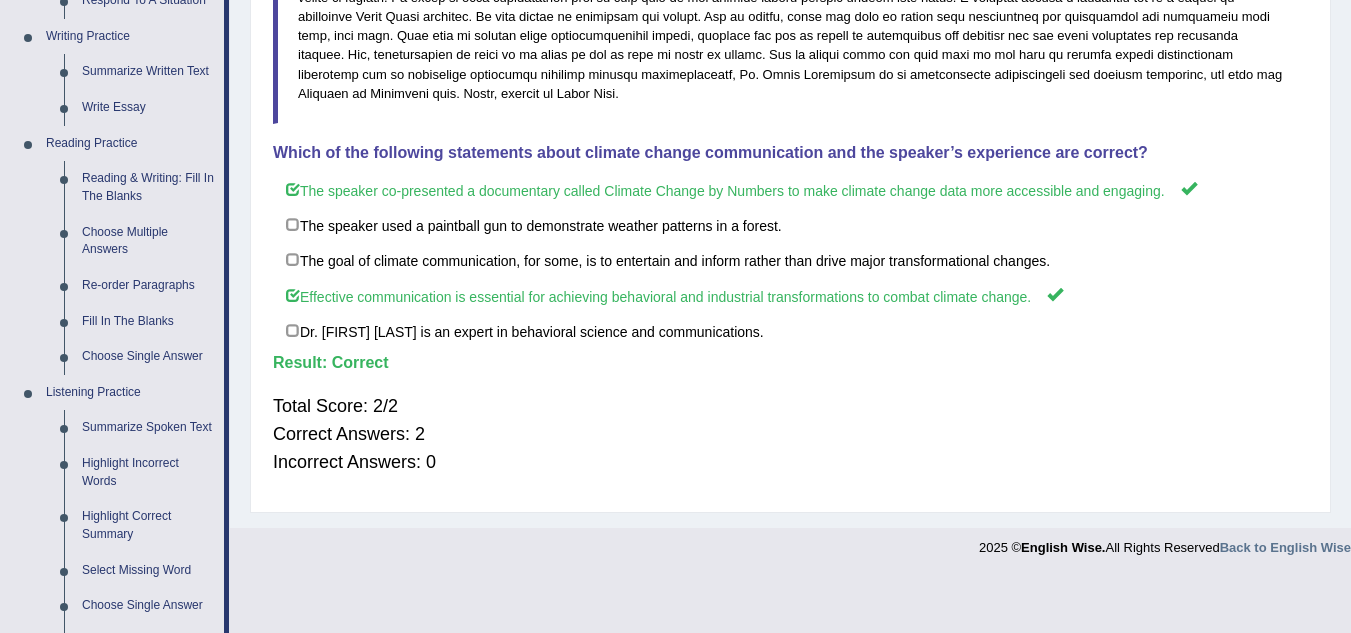 scroll, scrollTop: 498, scrollLeft: 0, axis: vertical 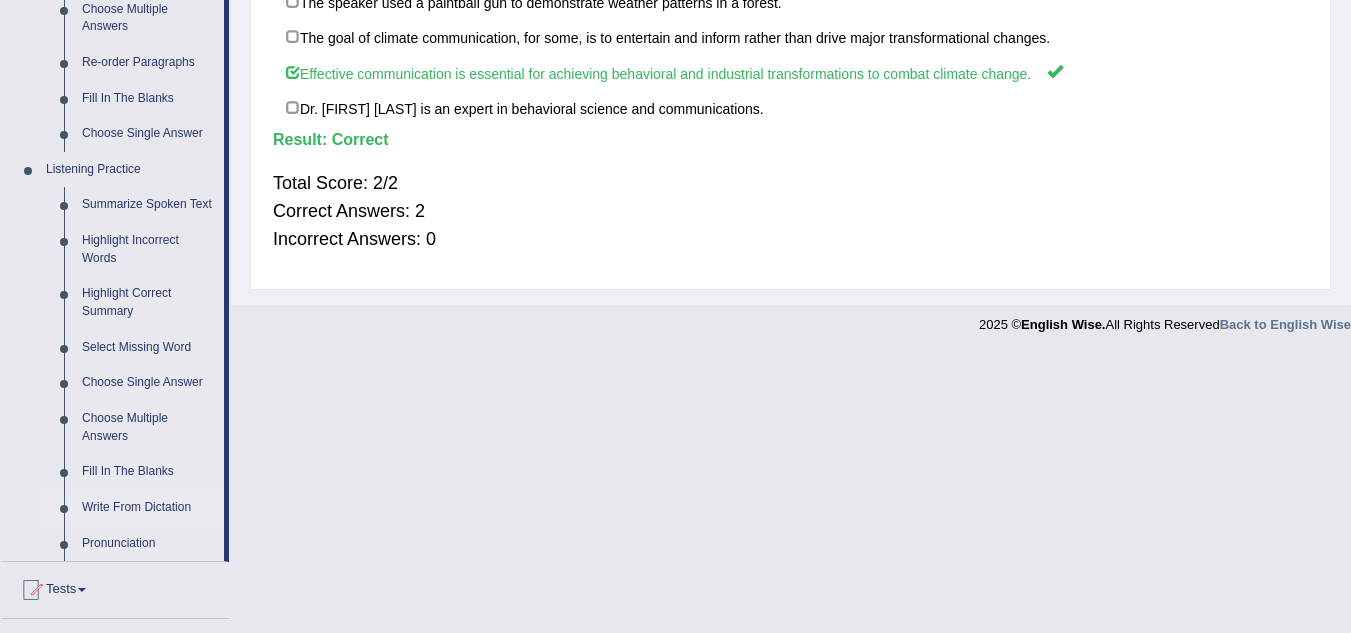 click on "Write From Dictation" at bounding box center [148, 508] 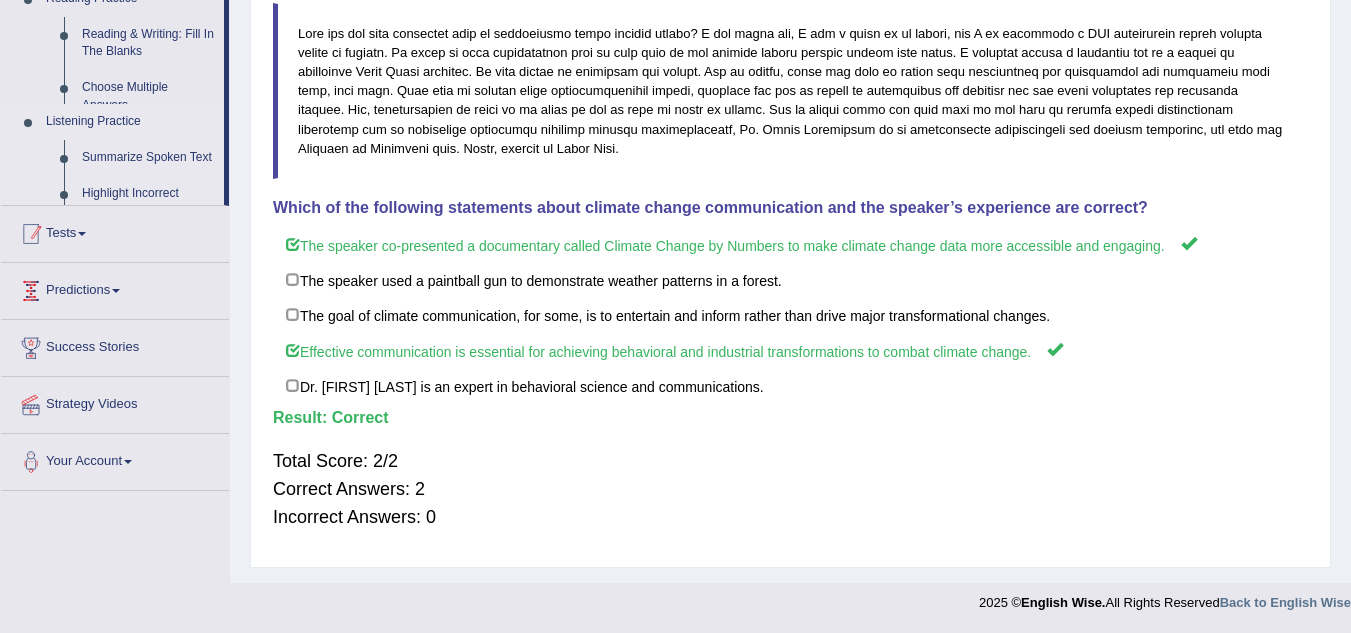 scroll, scrollTop: 259, scrollLeft: 0, axis: vertical 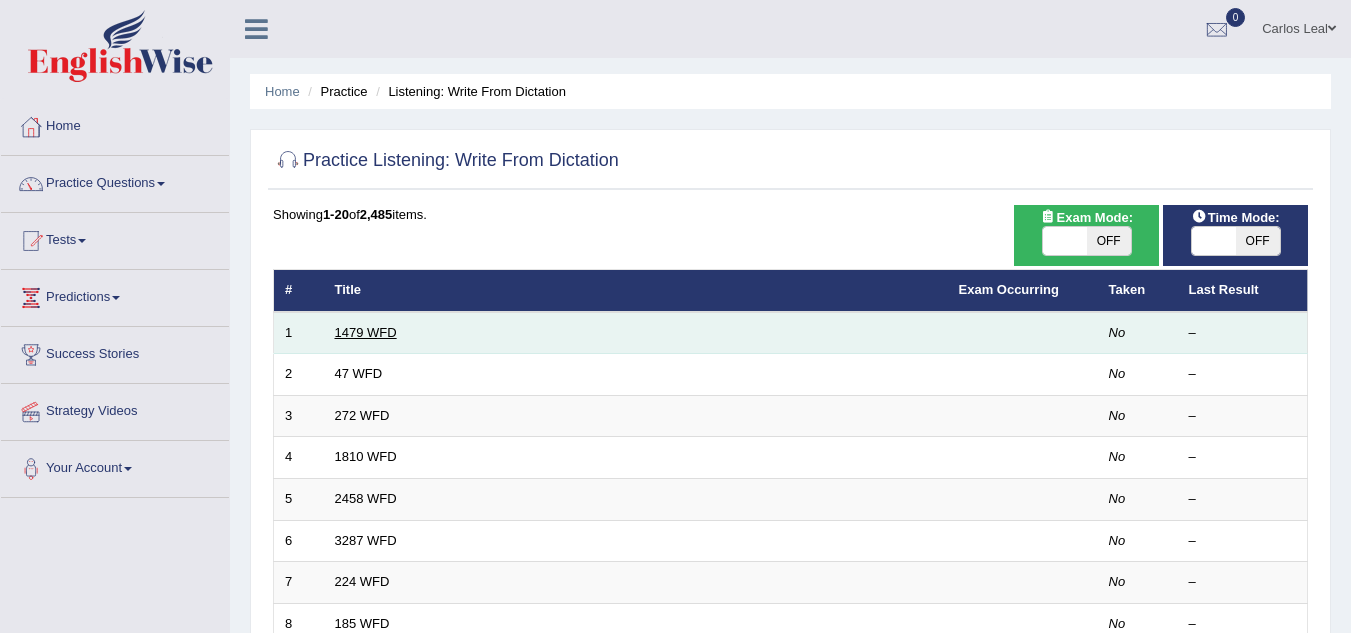 click on "1479 WFD" at bounding box center (366, 332) 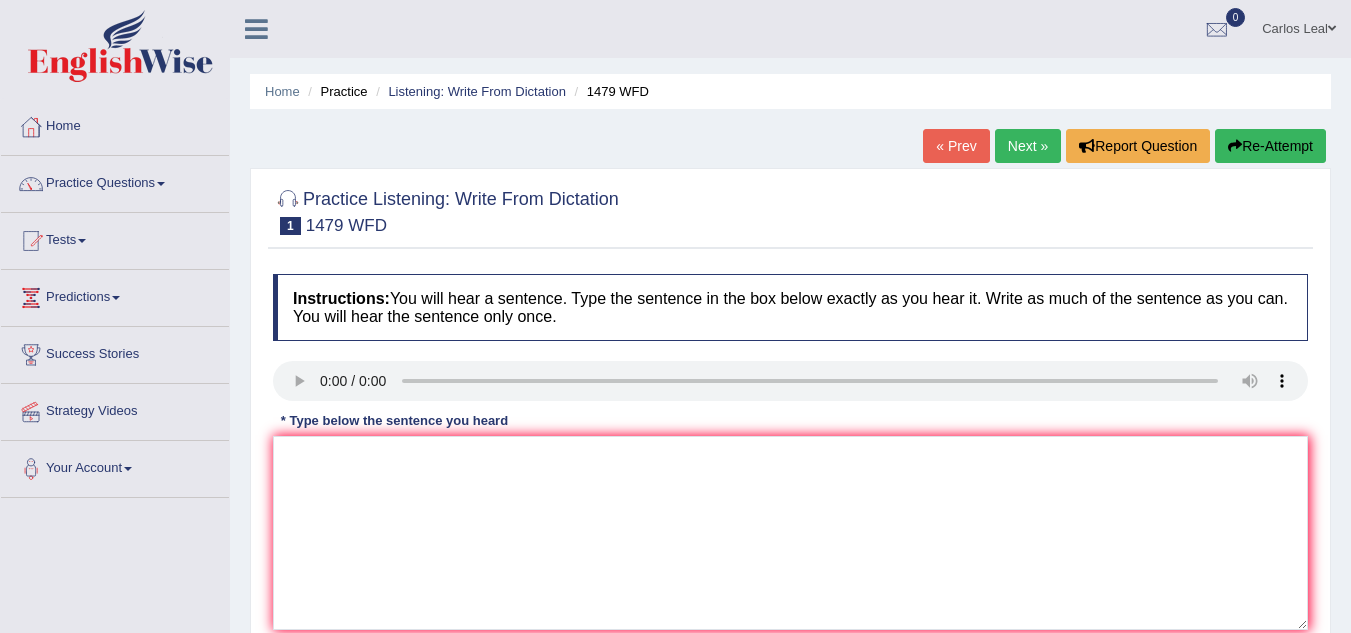 scroll, scrollTop: 0, scrollLeft: 0, axis: both 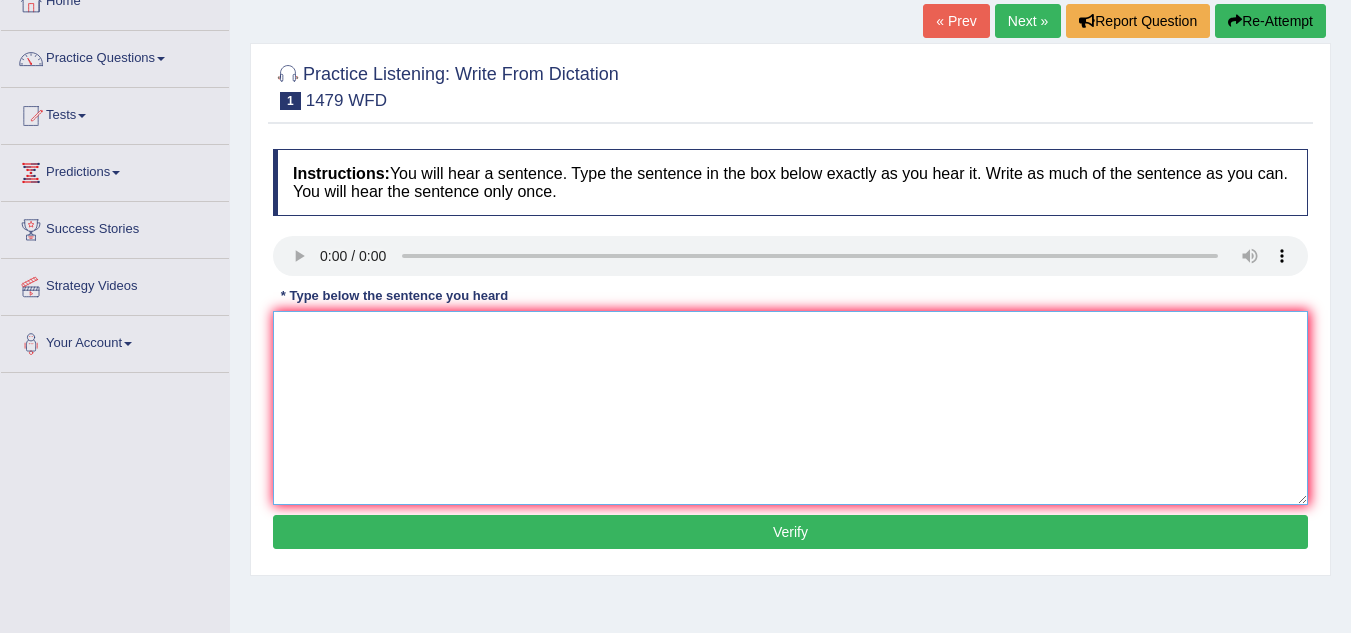 click at bounding box center (790, 408) 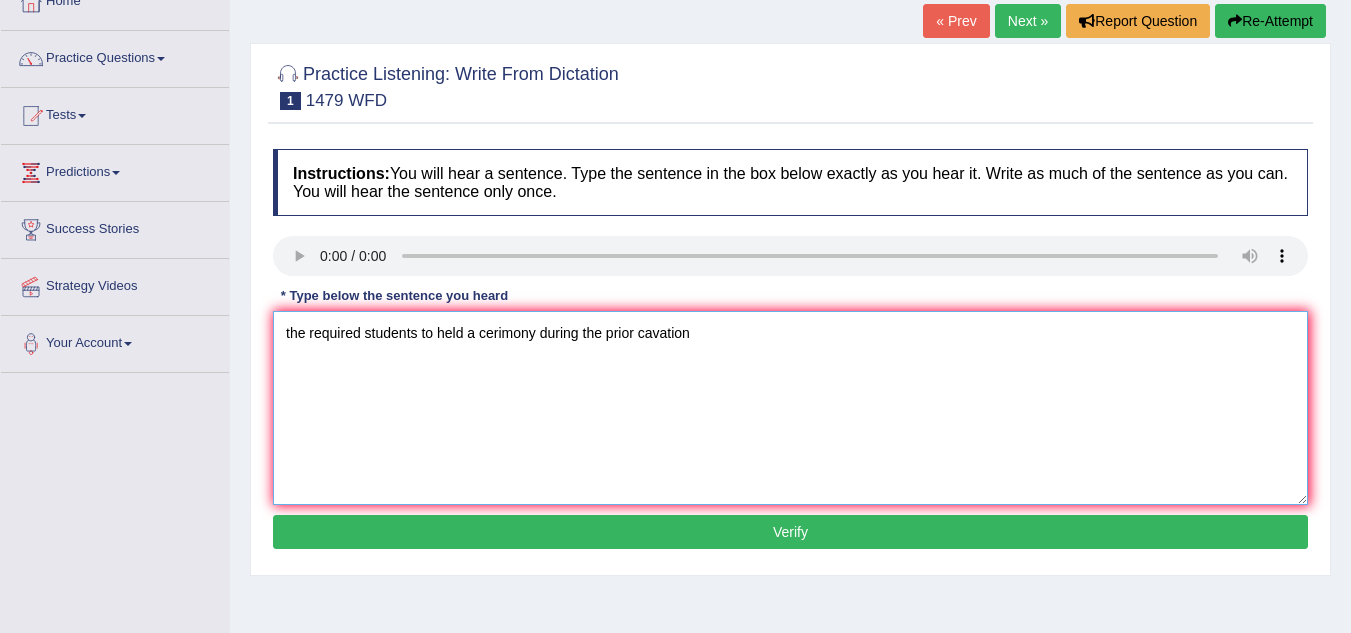 click on "the required students to held a cerimony during the prior cavation" at bounding box center (790, 408) 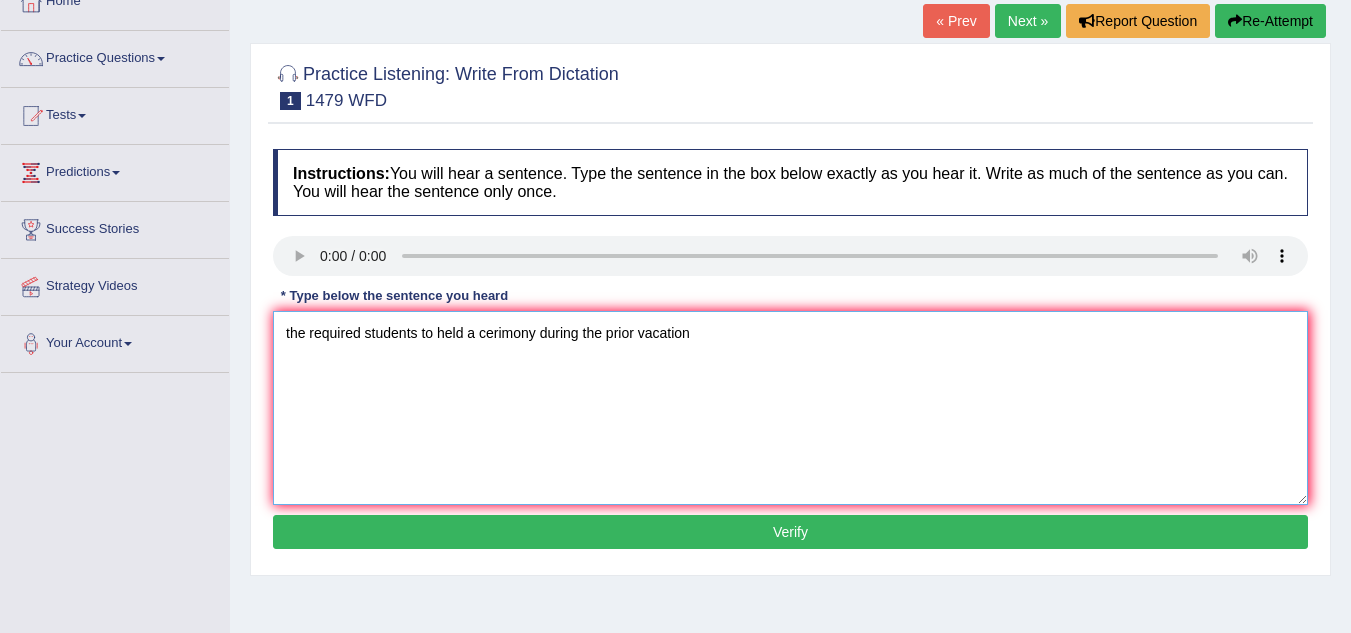 type on "the required students to held a cerimony during the prior vacation" 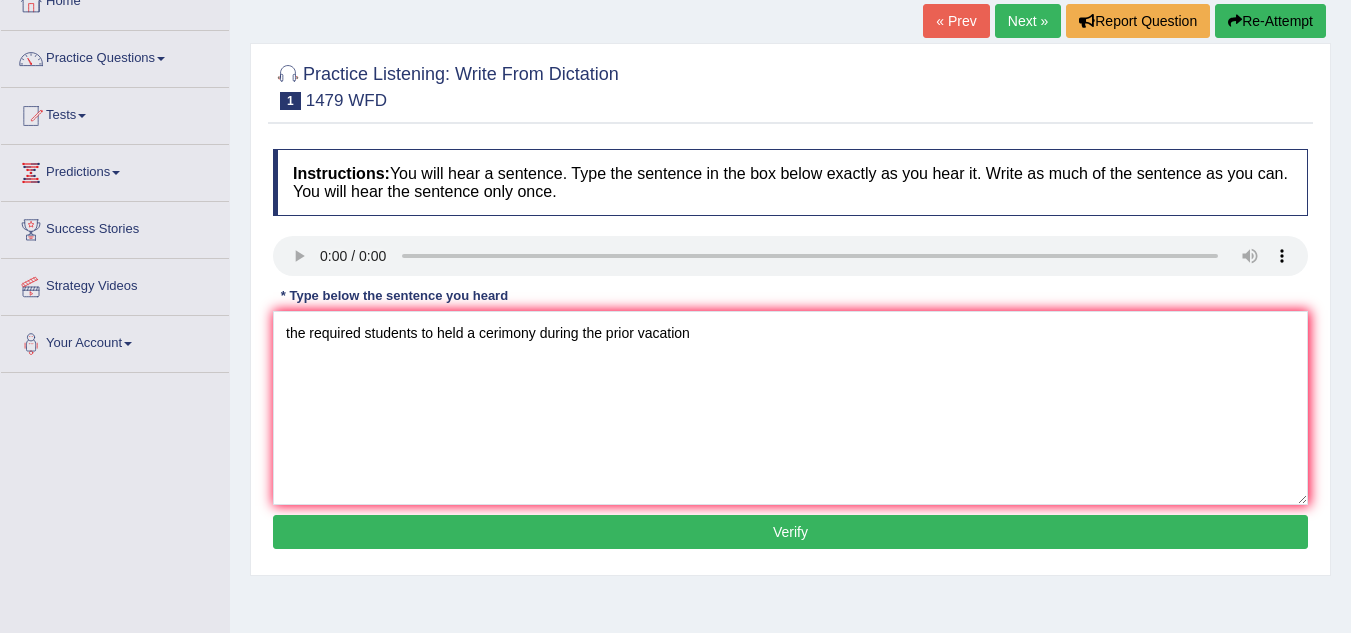 click on "Verify" at bounding box center [790, 532] 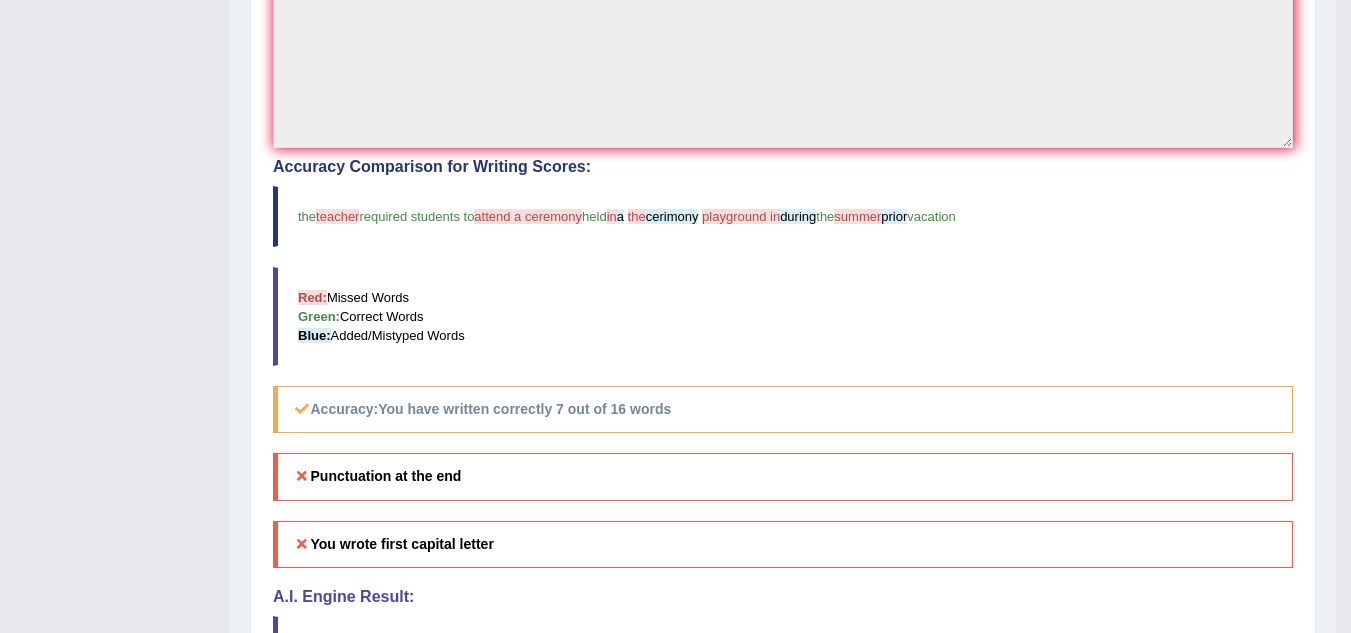scroll, scrollTop: 524, scrollLeft: 0, axis: vertical 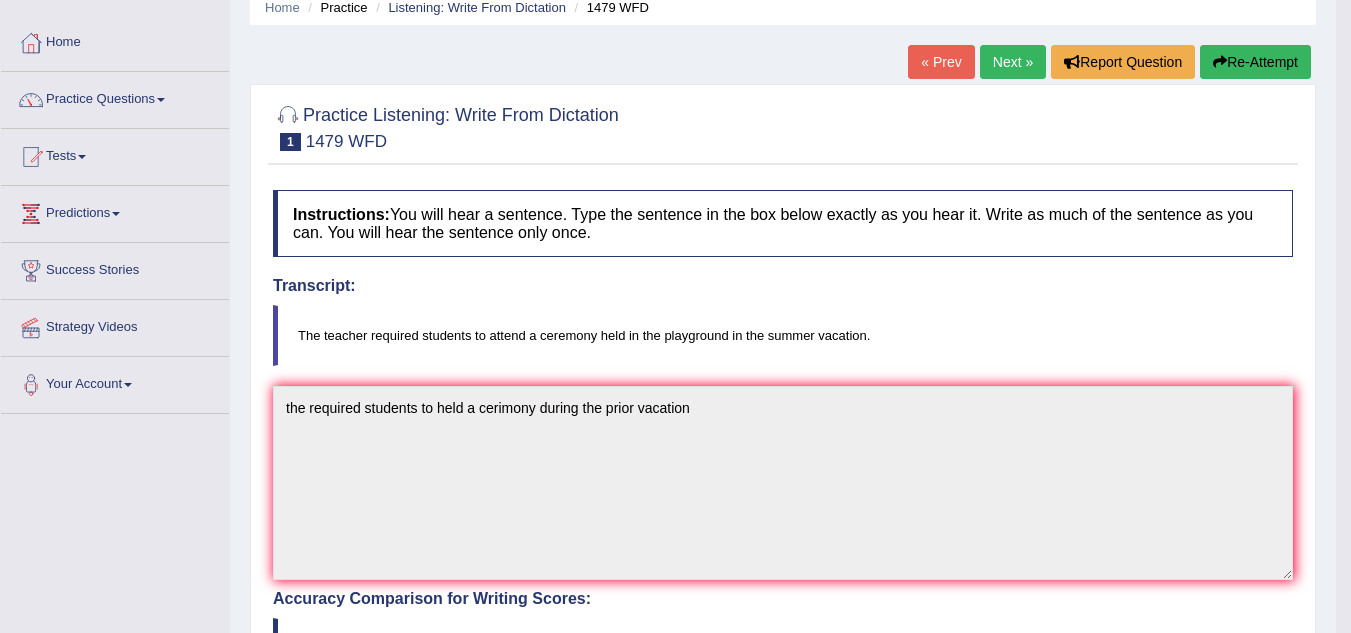 click on "Next »" at bounding box center (1013, 62) 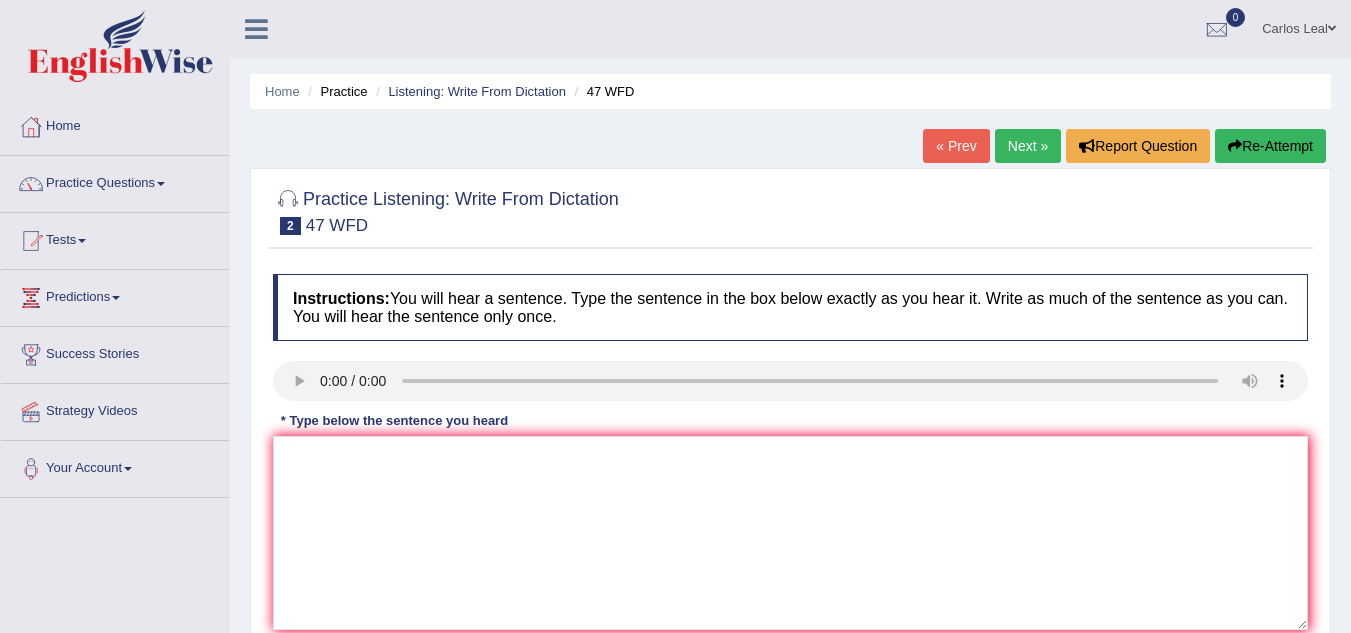 scroll, scrollTop: 0, scrollLeft: 0, axis: both 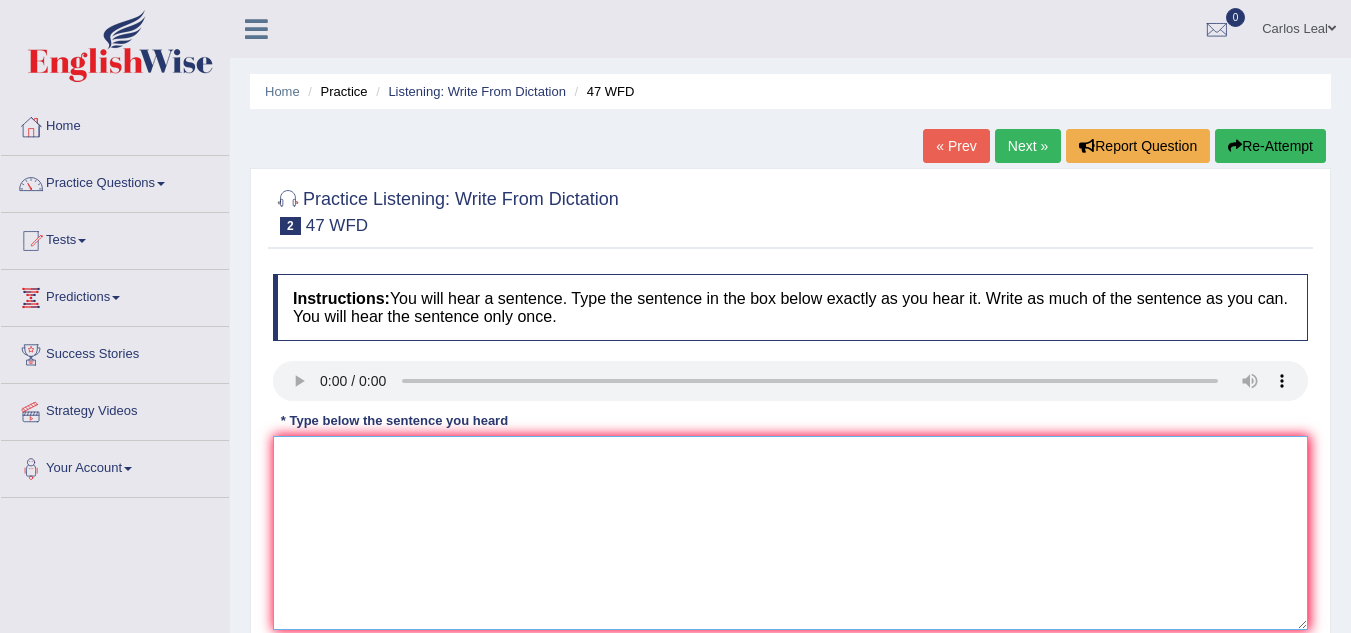 click at bounding box center (790, 533) 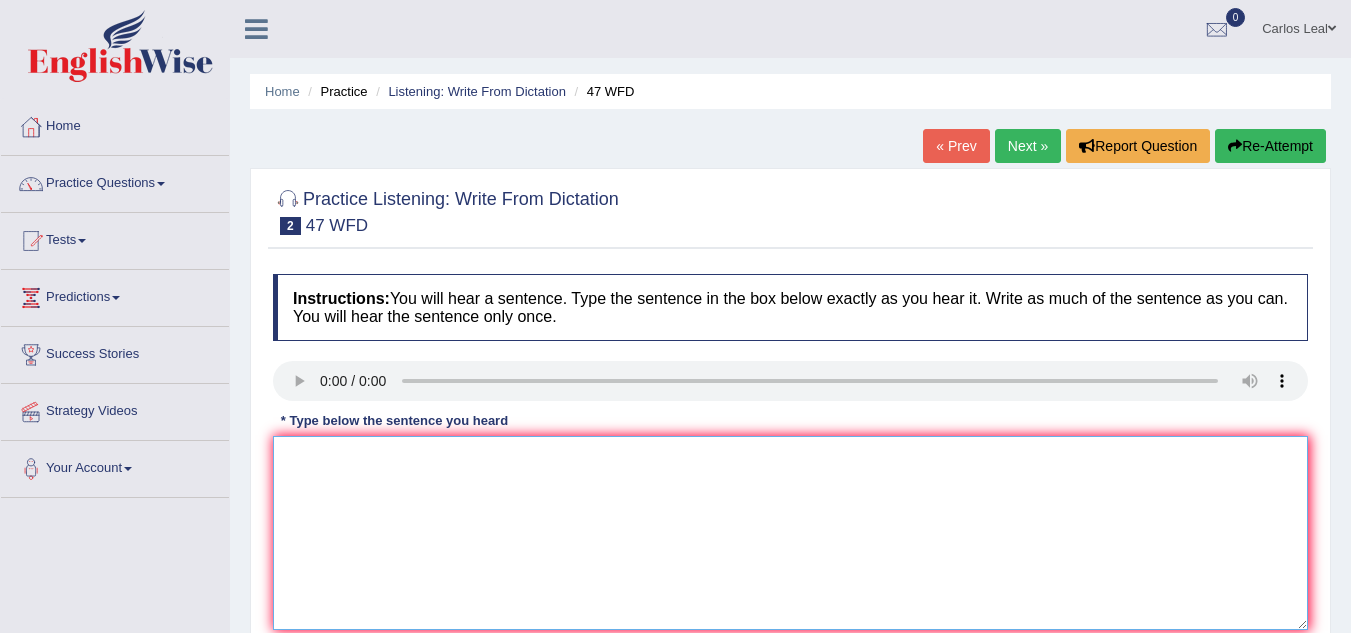 click at bounding box center [790, 533] 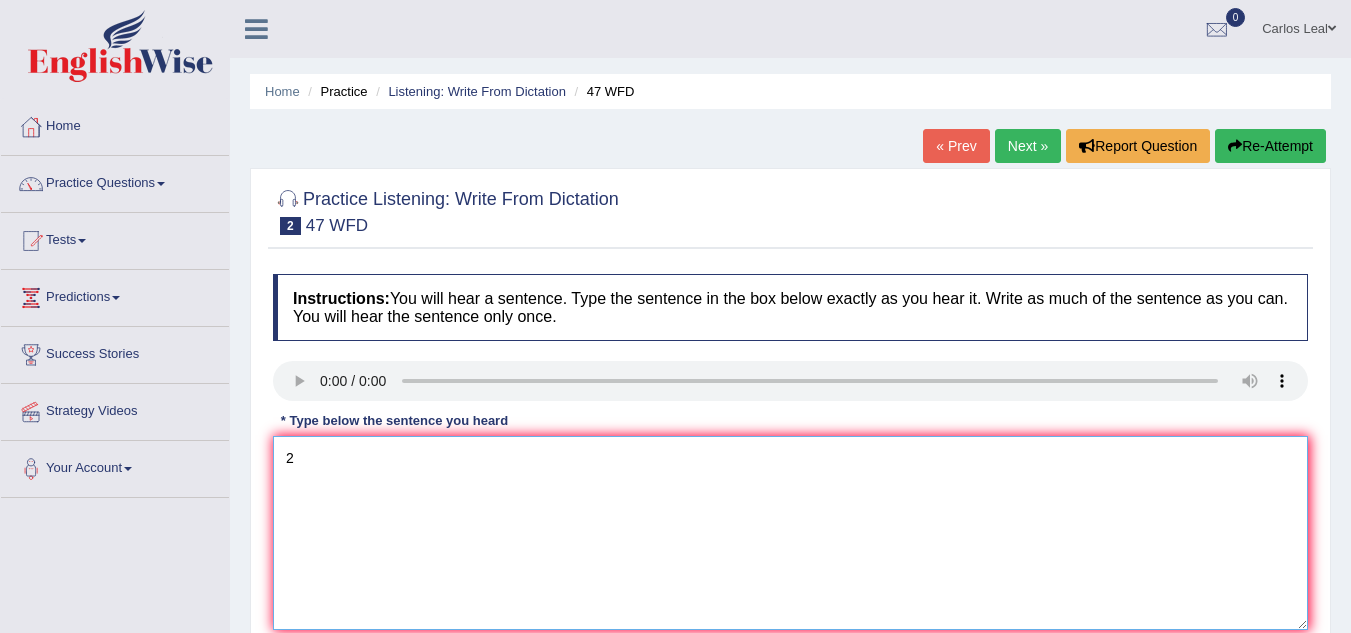 type on "2" 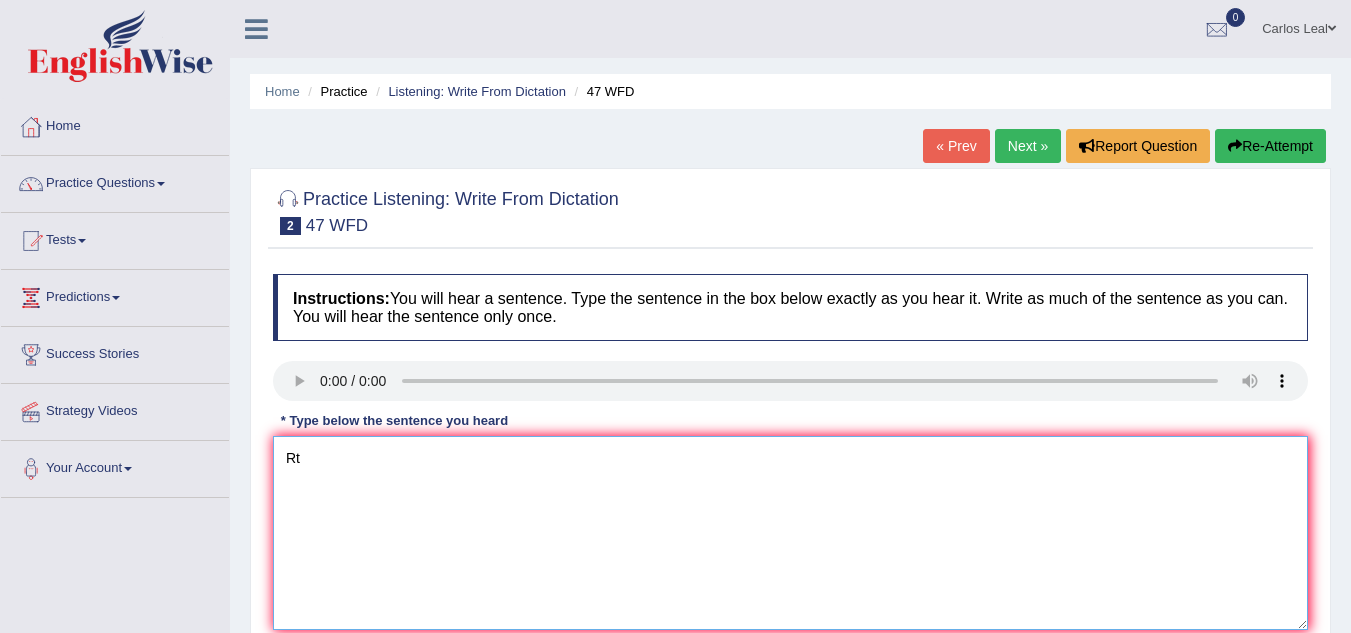 type on "R" 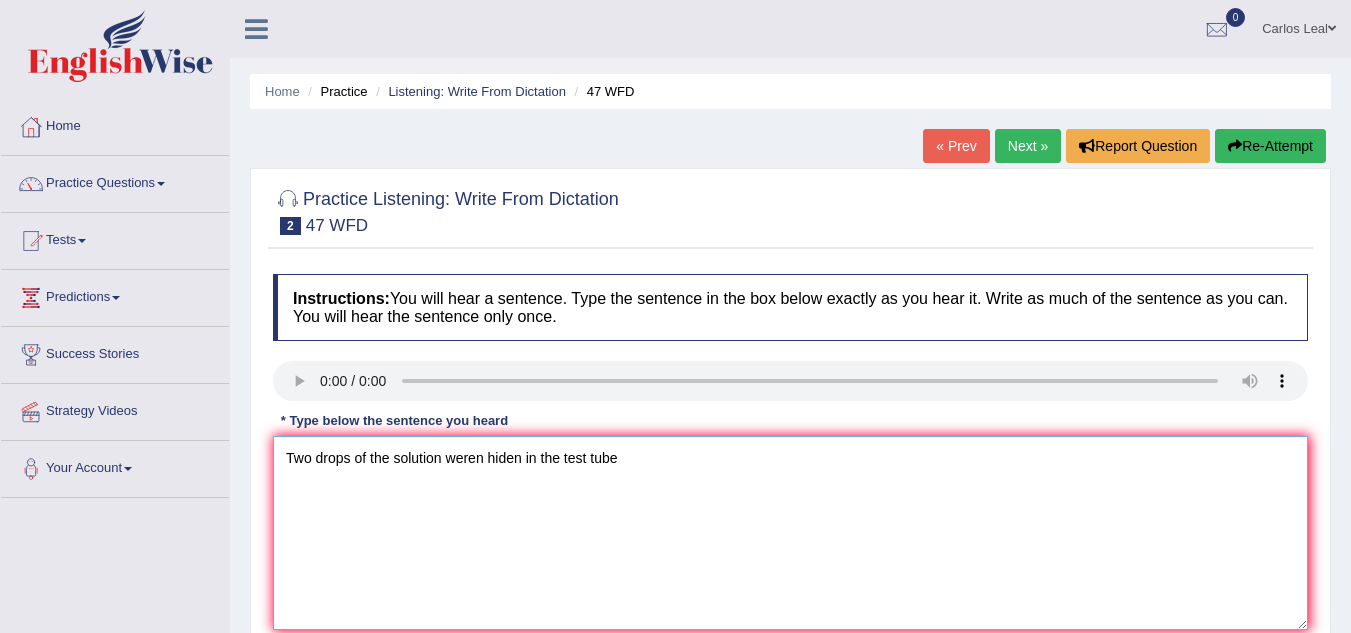 click on "Two drops of the solution weren hiden in the test tube" at bounding box center (790, 533) 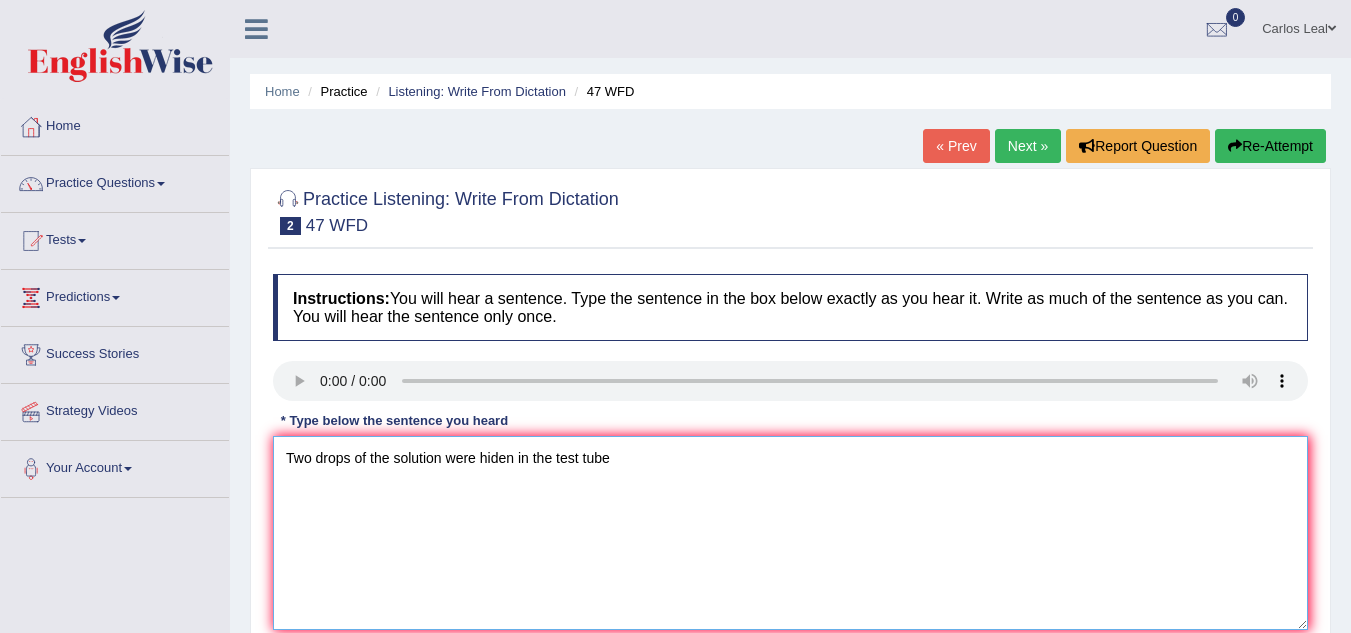 click on "Two drops of the solution were hiden in the test tube" at bounding box center (790, 533) 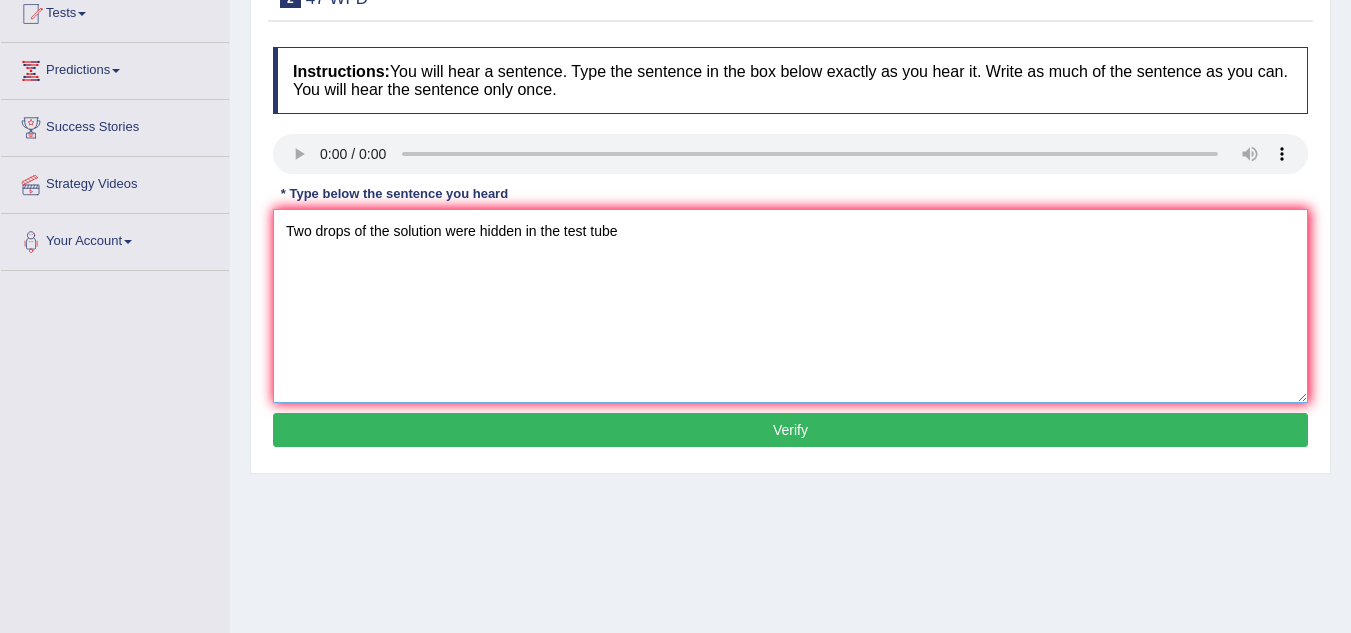 scroll, scrollTop: 236, scrollLeft: 0, axis: vertical 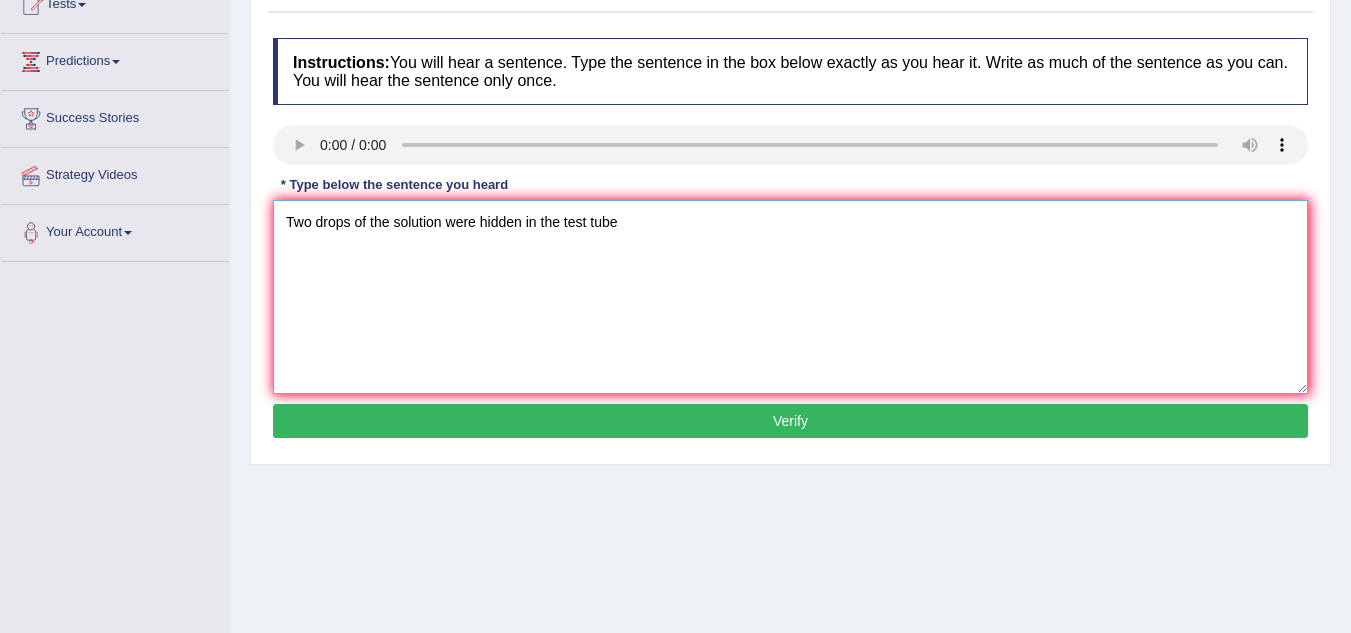 type on "Two drops of the solution were hidden in the test tube" 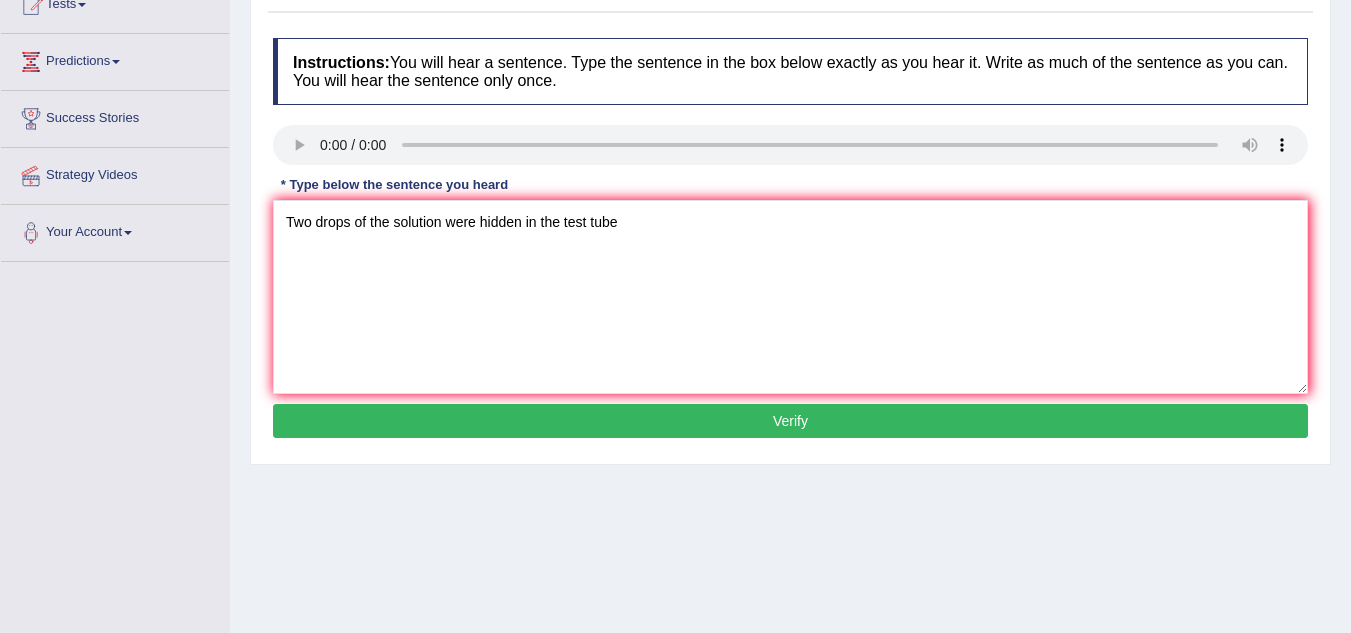 click on "Verify" at bounding box center (790, 421) 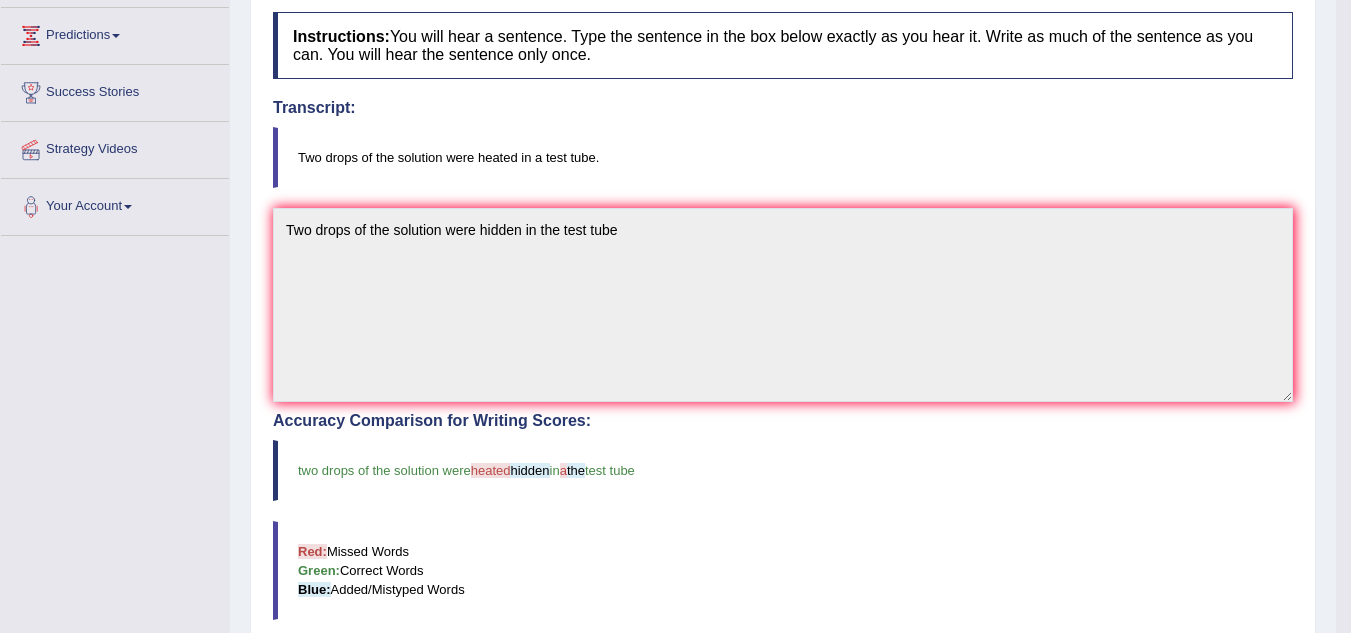 scroll, scrollTop: 264, scrollLeft: 0, axis: vertical 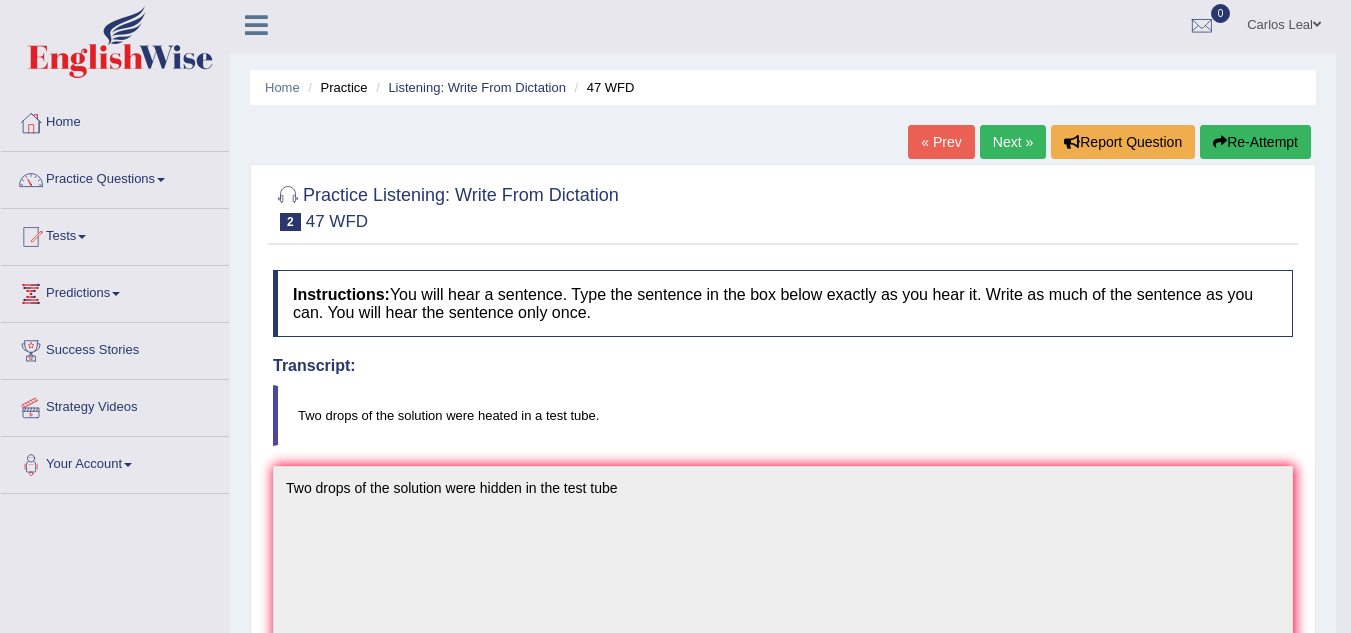 click on "Next »" at bounding box center (1013, 142) 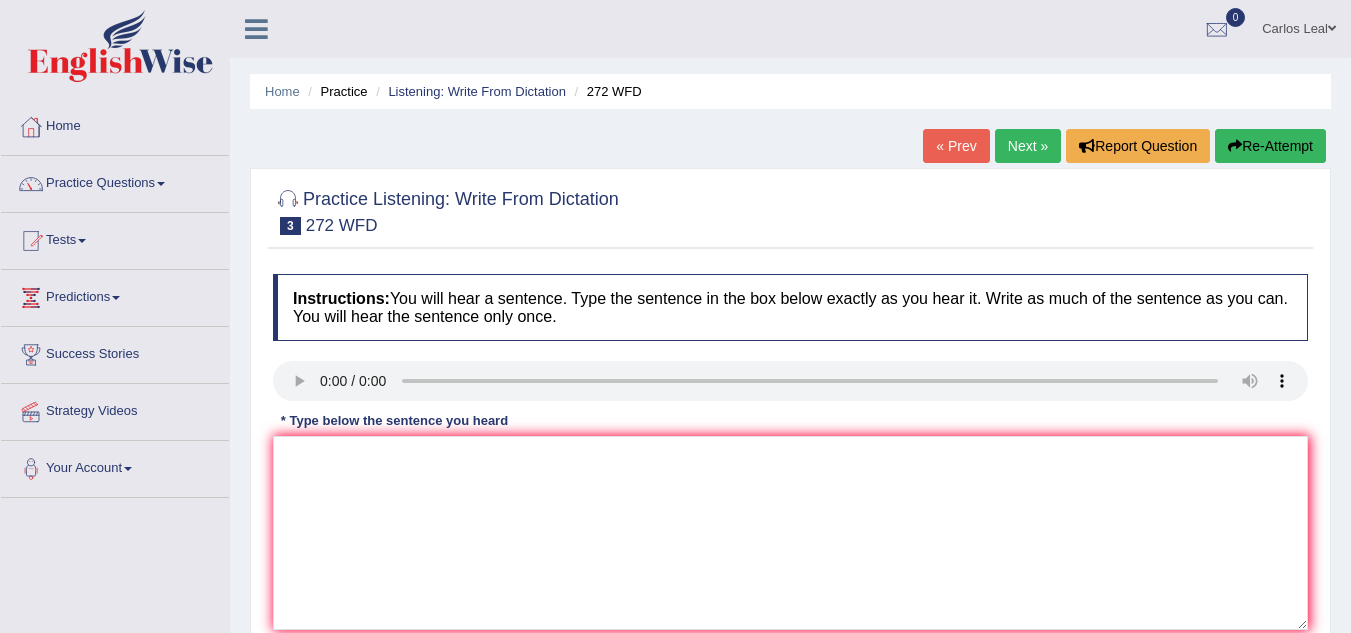 scroll, scrollTop: 0, scrollLeft: 0, axis: both 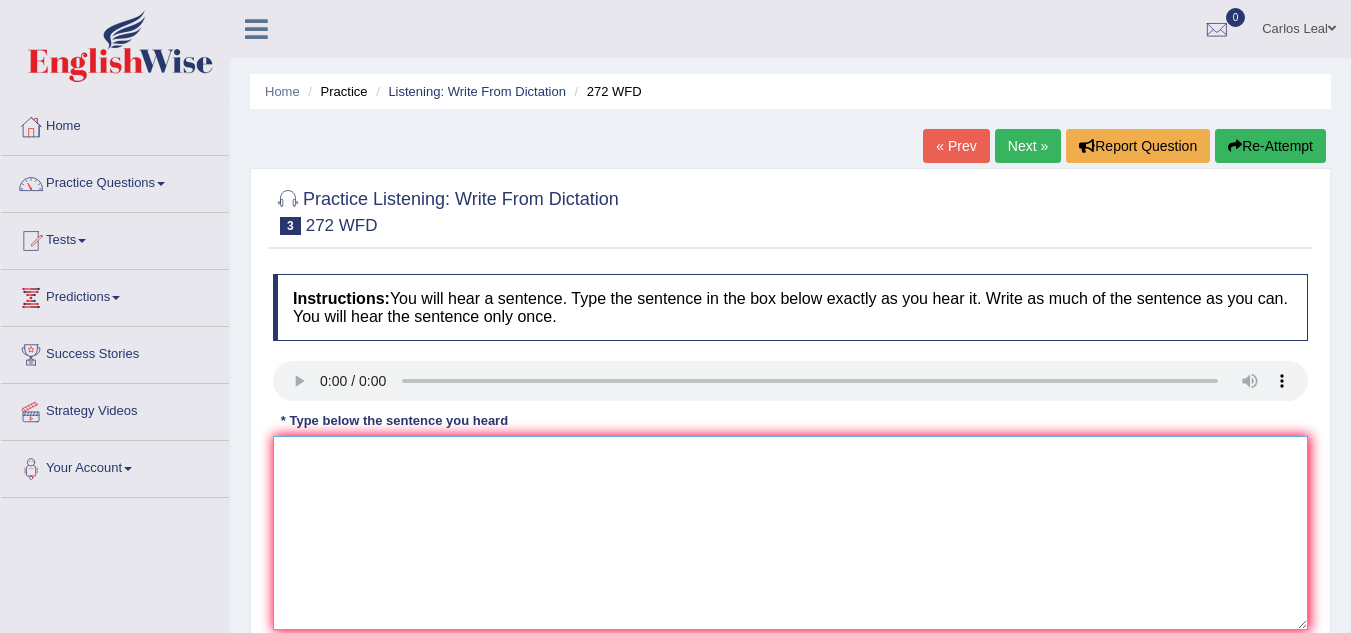 click at bounding box center (790, 533) 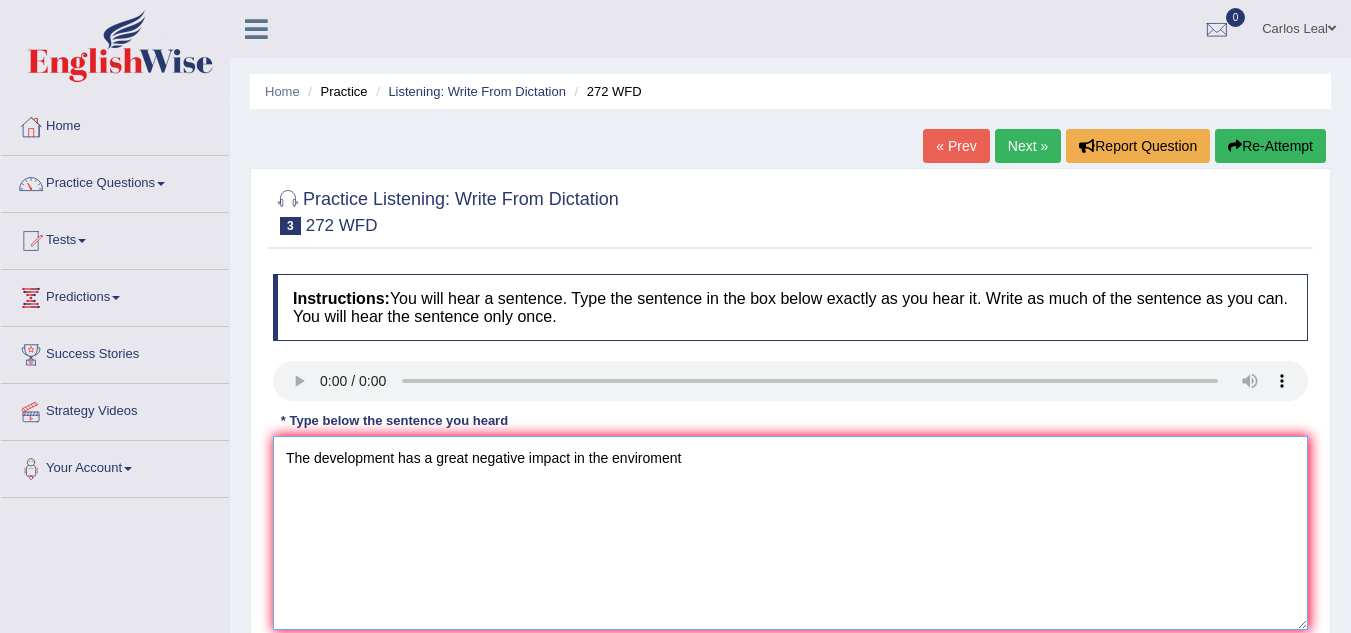click on "The development has a great negative impact in the enviroment" at bounding box center [790, 533] 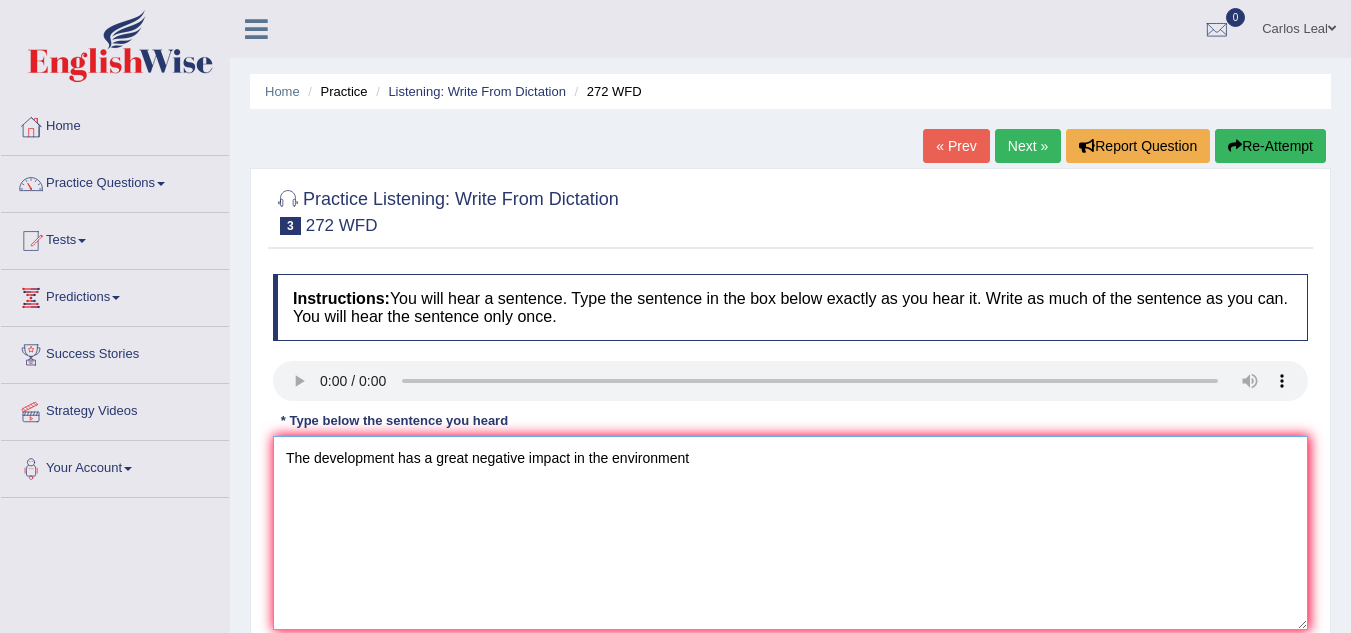 click on "The development has a great negative impact in the environment" at bounding box center (790, 533) 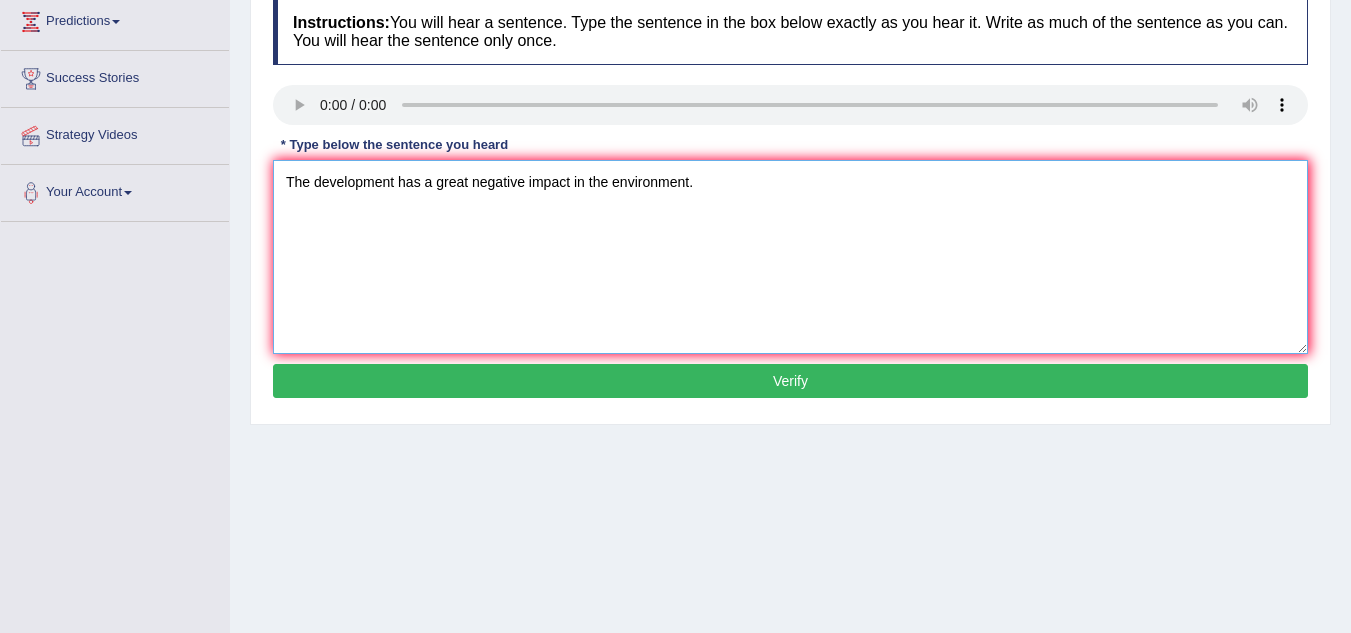 scroll, scrollTop: 292, scrollLeft: 0, axis: vertical 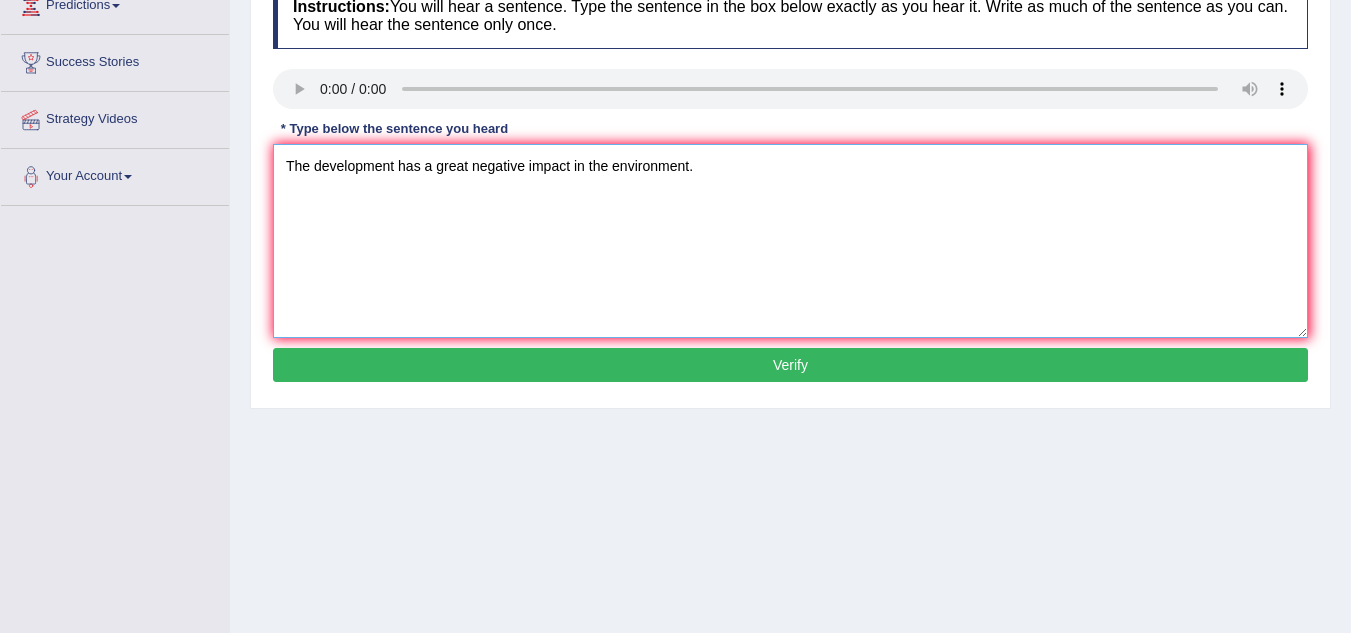type on "The development has a great negative impact in the environment." 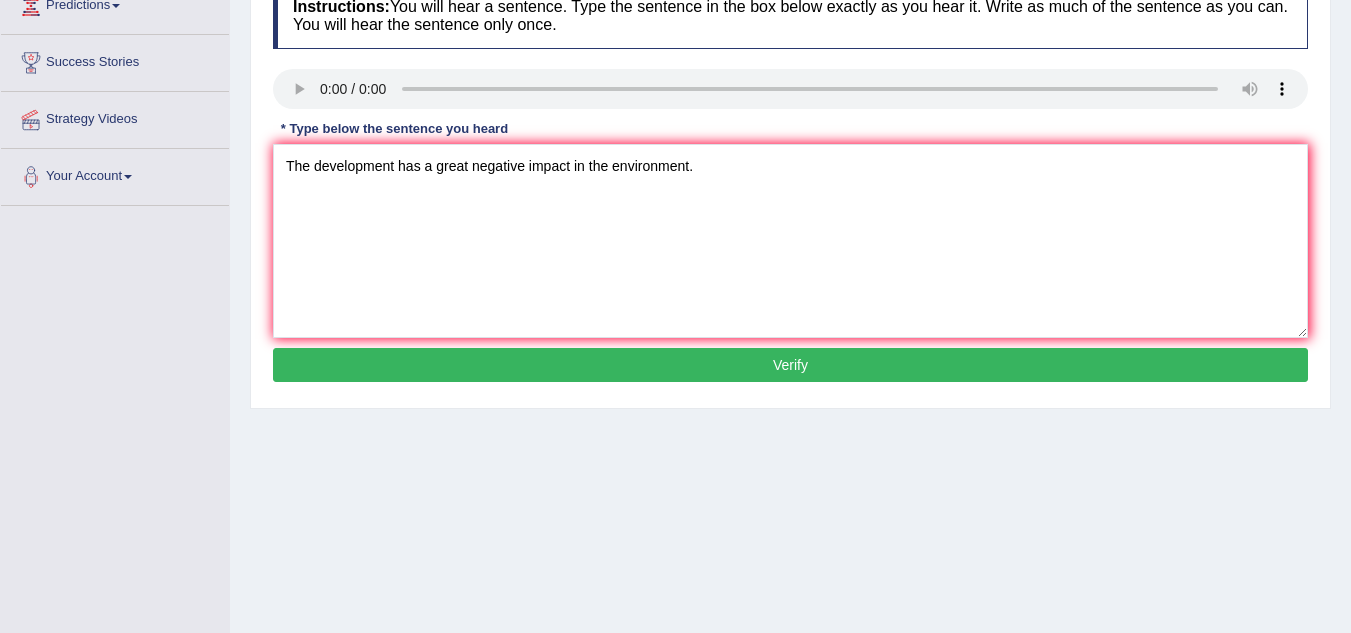 click on "Verify" at bounding box center (790, 365) 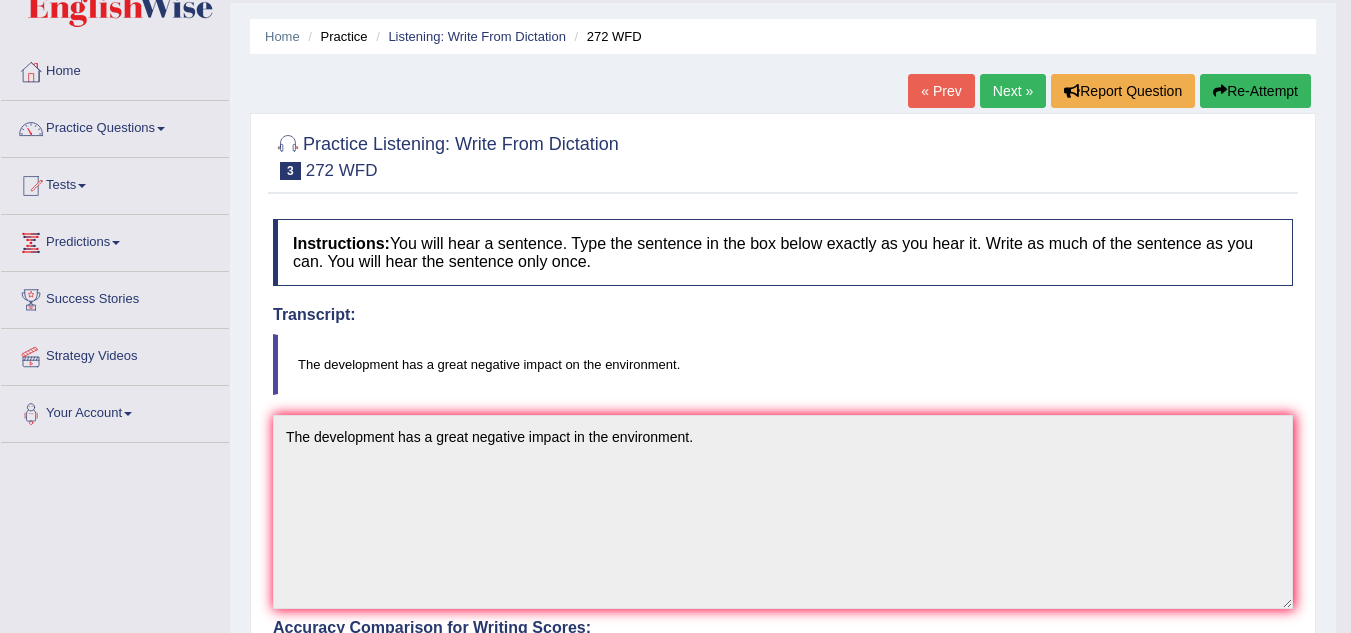 scroll, scrollTop: 53, scrollLeft: 0, axis: vertical 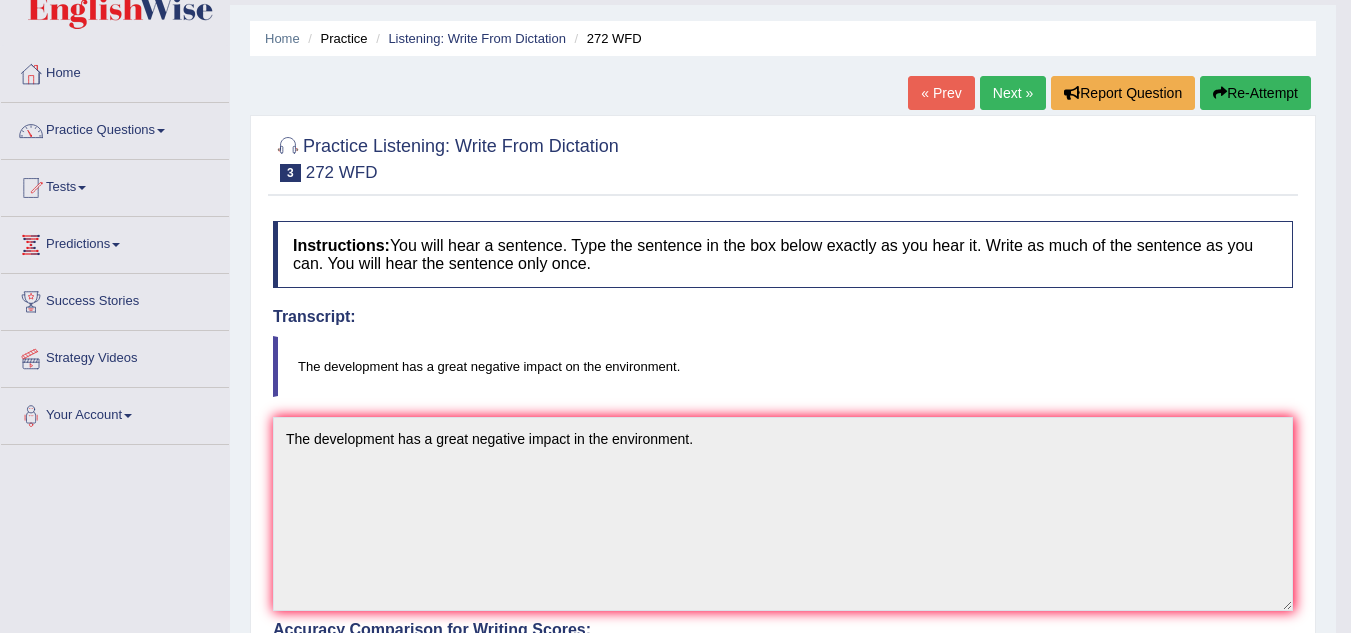 click on "Next »" at bounding box center (1013, 93) 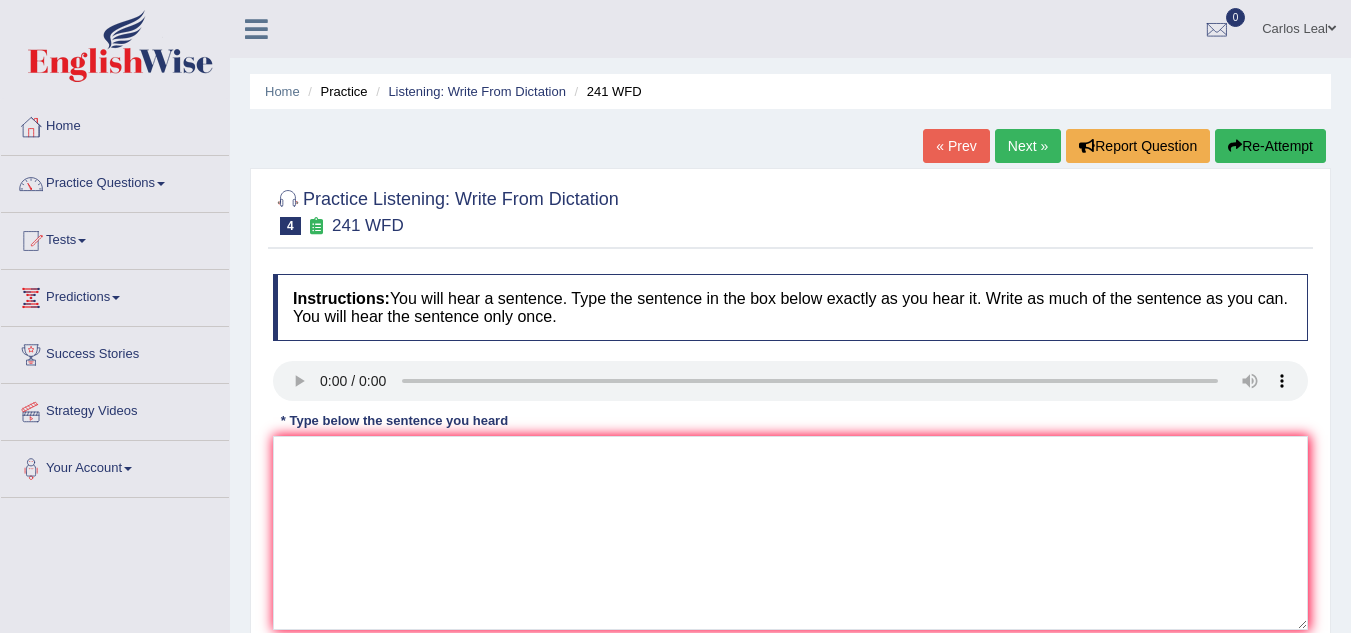 scroll, scrollTop: 0, scrollLeft: 0, axis: both 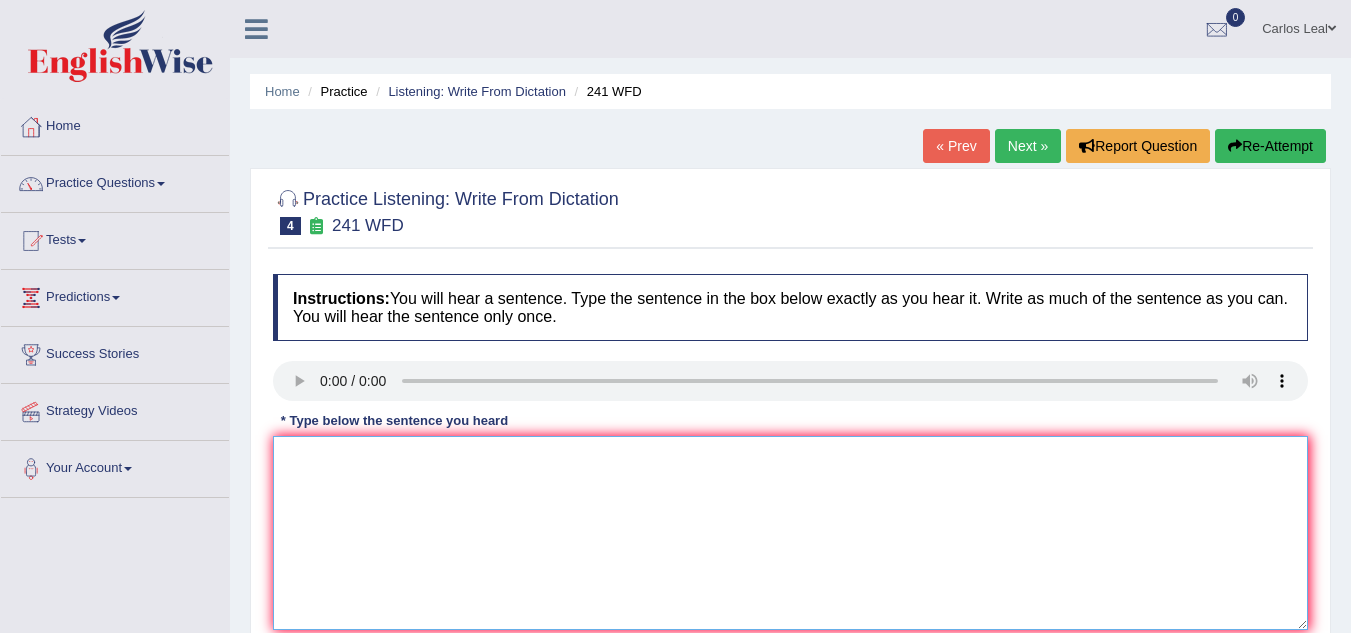 click at bounding box center (790, 533) 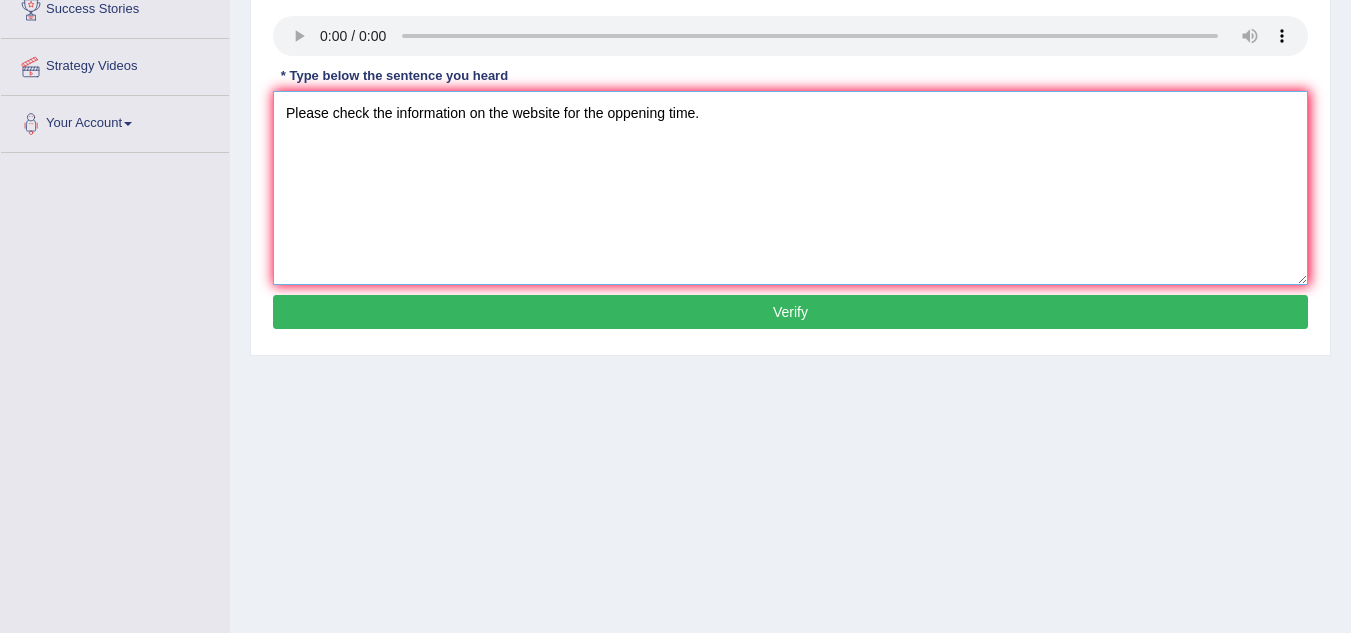 scroll, scrollTop: 347, scrollLeft: 0, axis: vertical 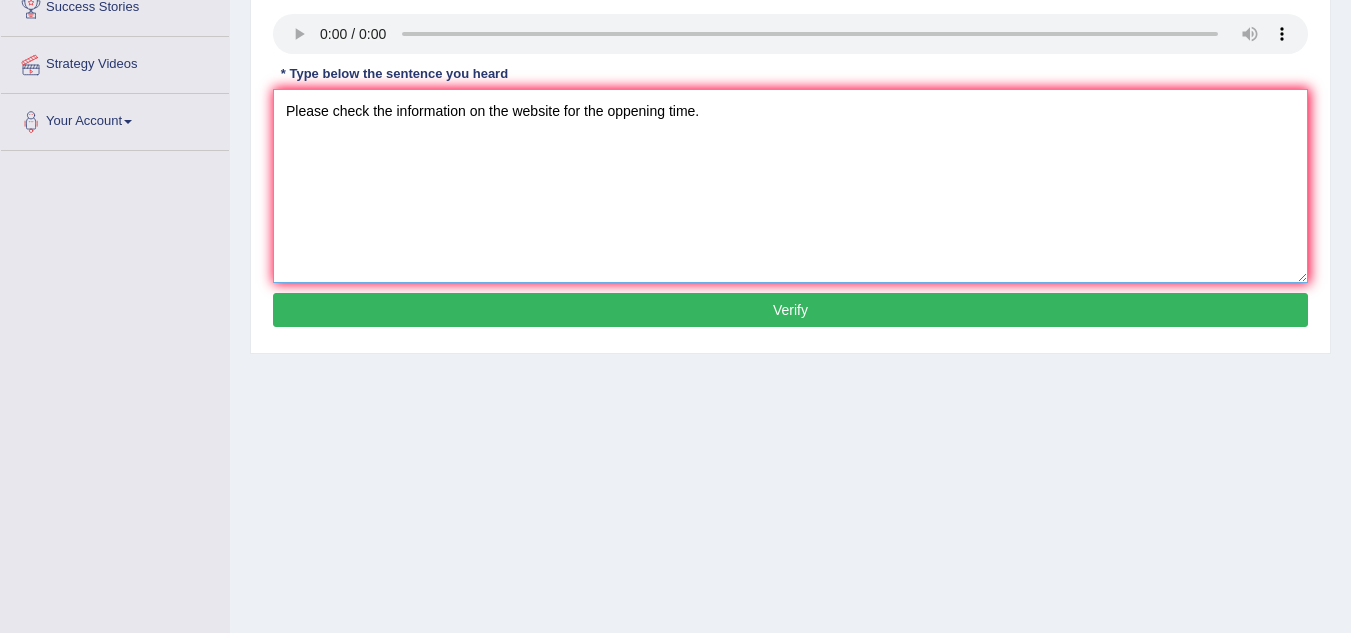 type on "Please check the information on the website for the oppening time." 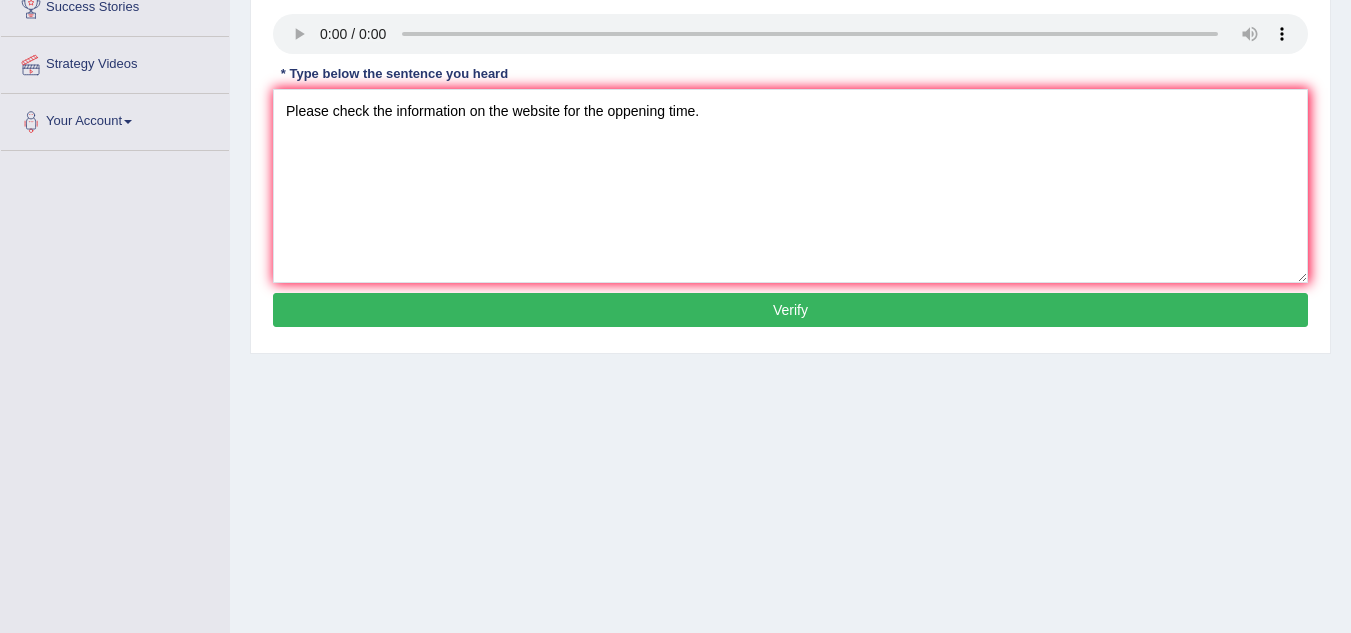 click on "Verify" at bounding box center [790, 310] 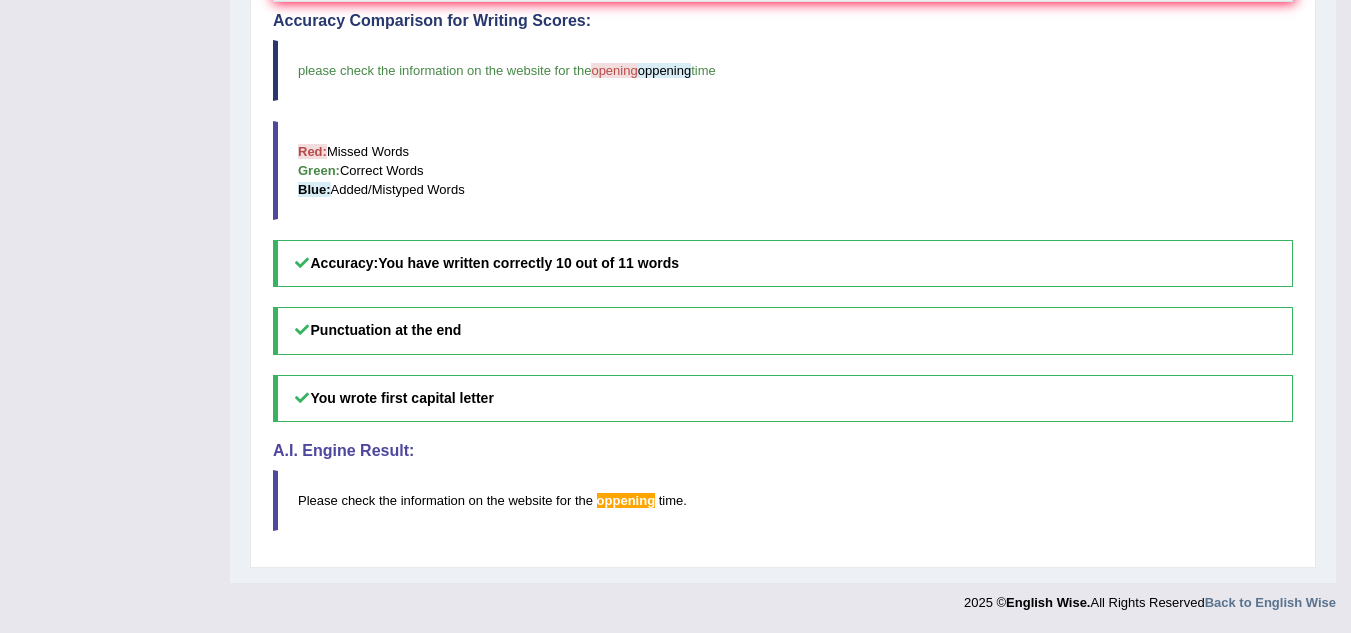scroll, scrollTop: 240, scrollLeft: 0, axis: vertical 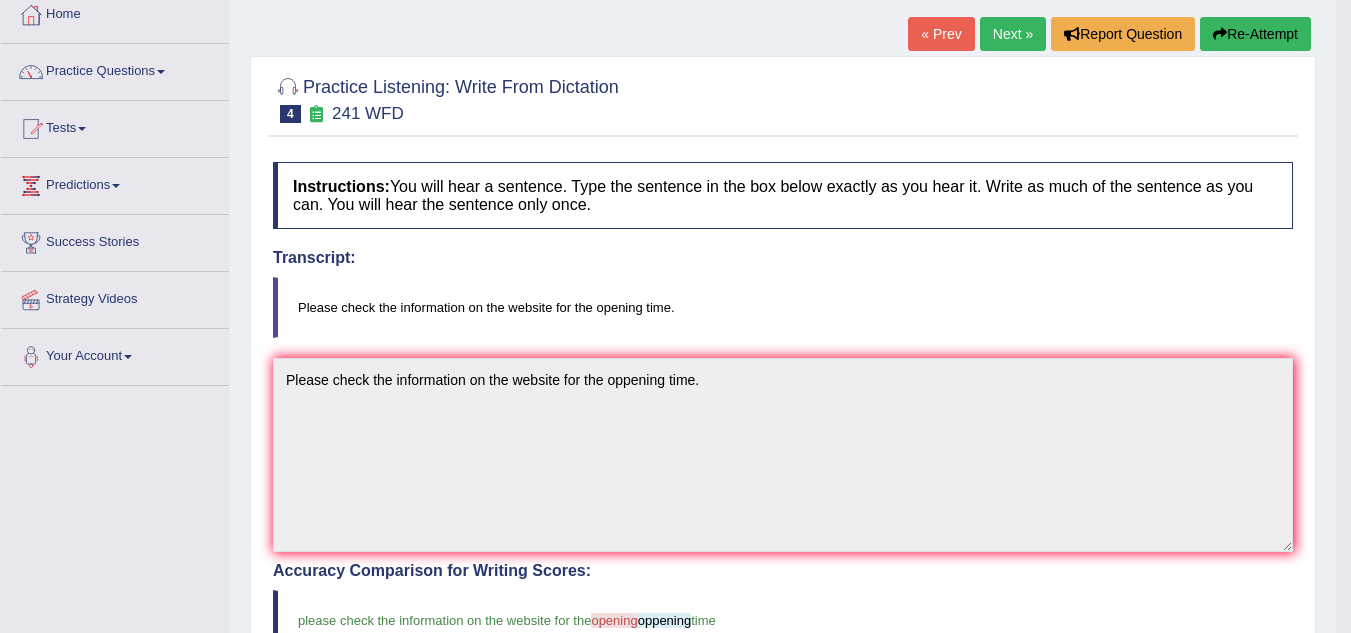 click on "Next »" at bounding box center [1013, 34] 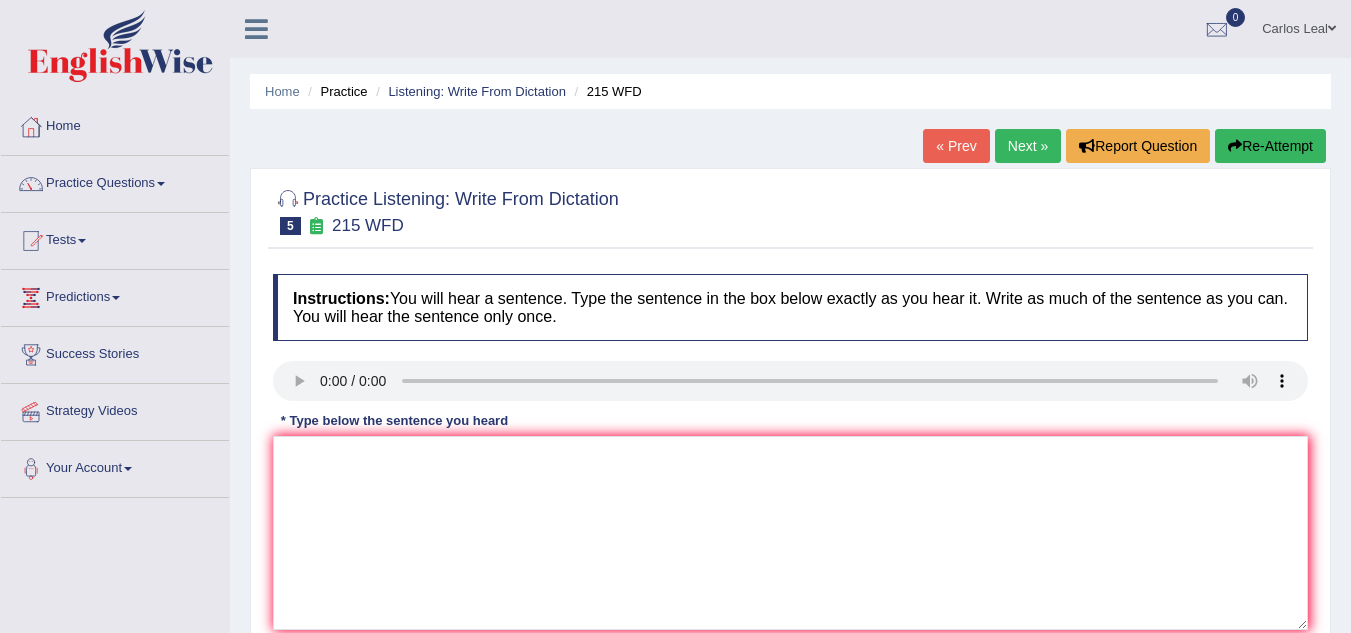 scroll, scrollTop: 0, scrollLeft: 0, axis: both 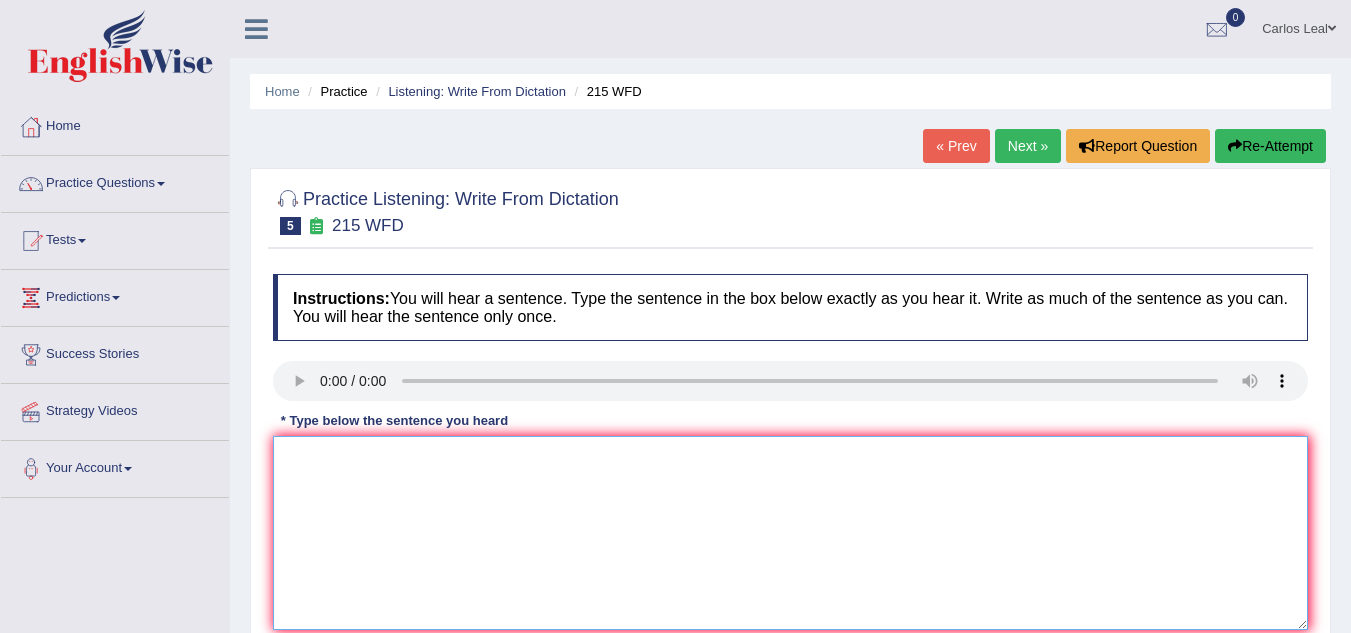 click at bounding box center (790, 533) 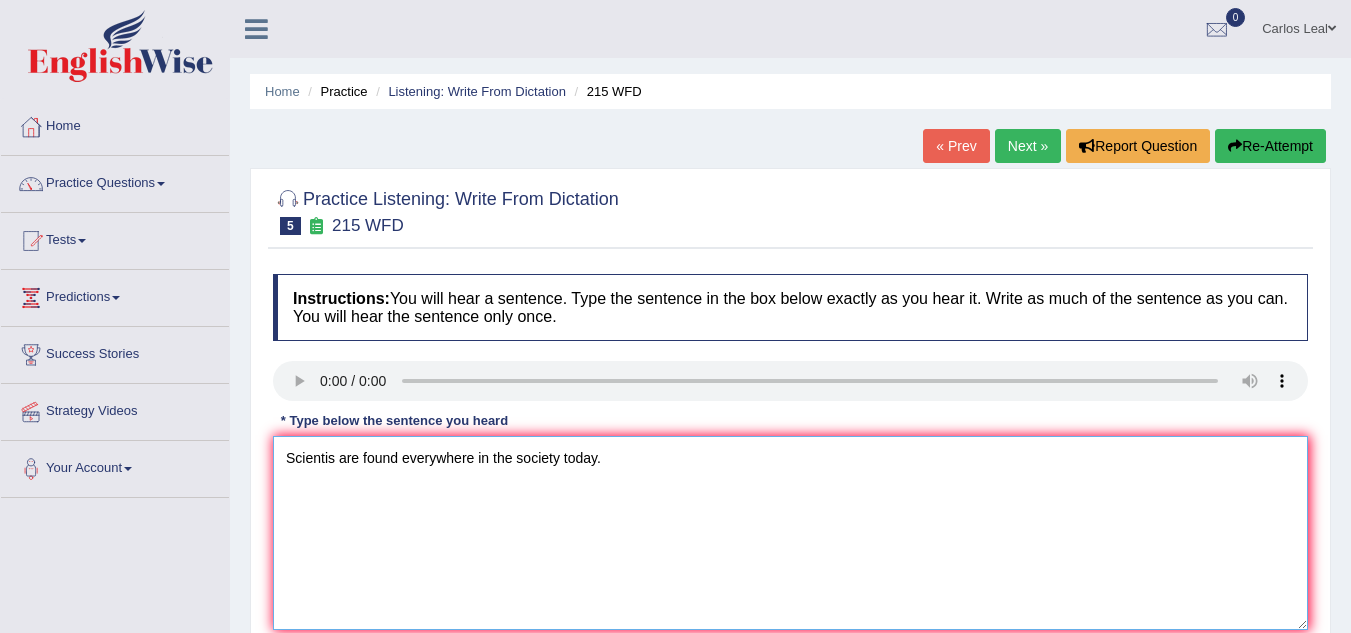 scroll, scrollTop: 417, scrollLeft: 0, axis: vertical 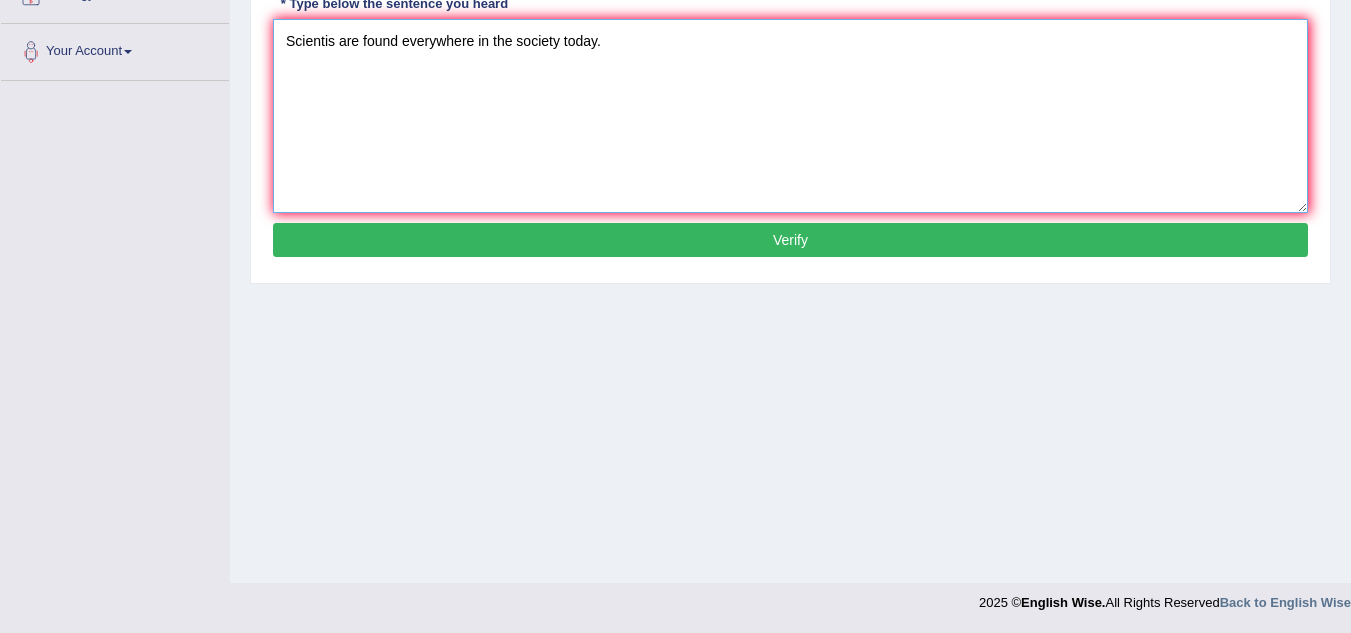 type on "Scientis are found everywhere in the society today." 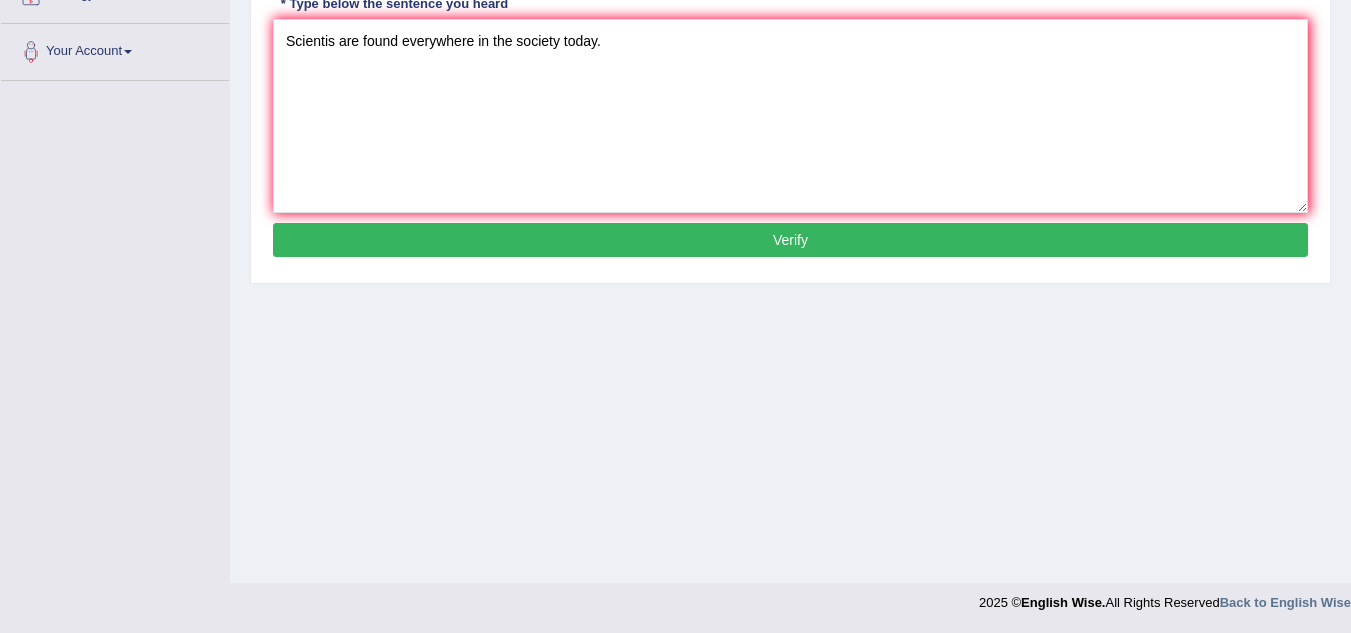 click on "Verify" at bounding box center [790, 240] 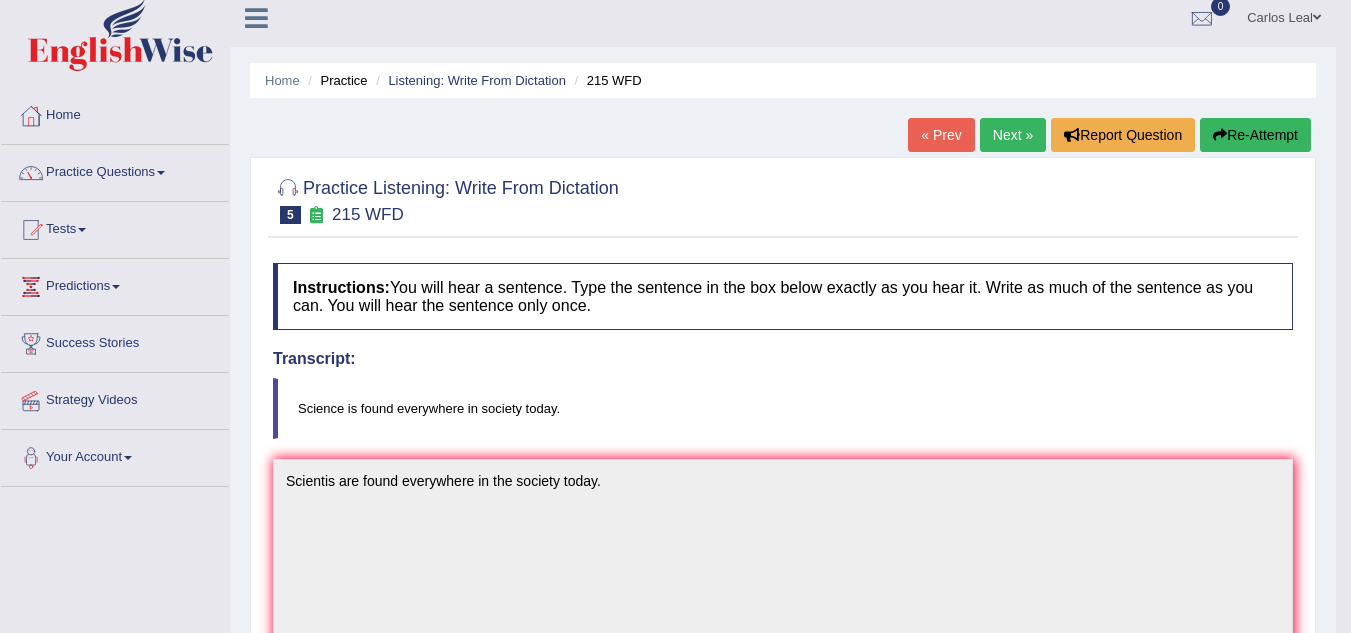 scroll, scrollTop: 0, scrollLeft: 0, axis: both 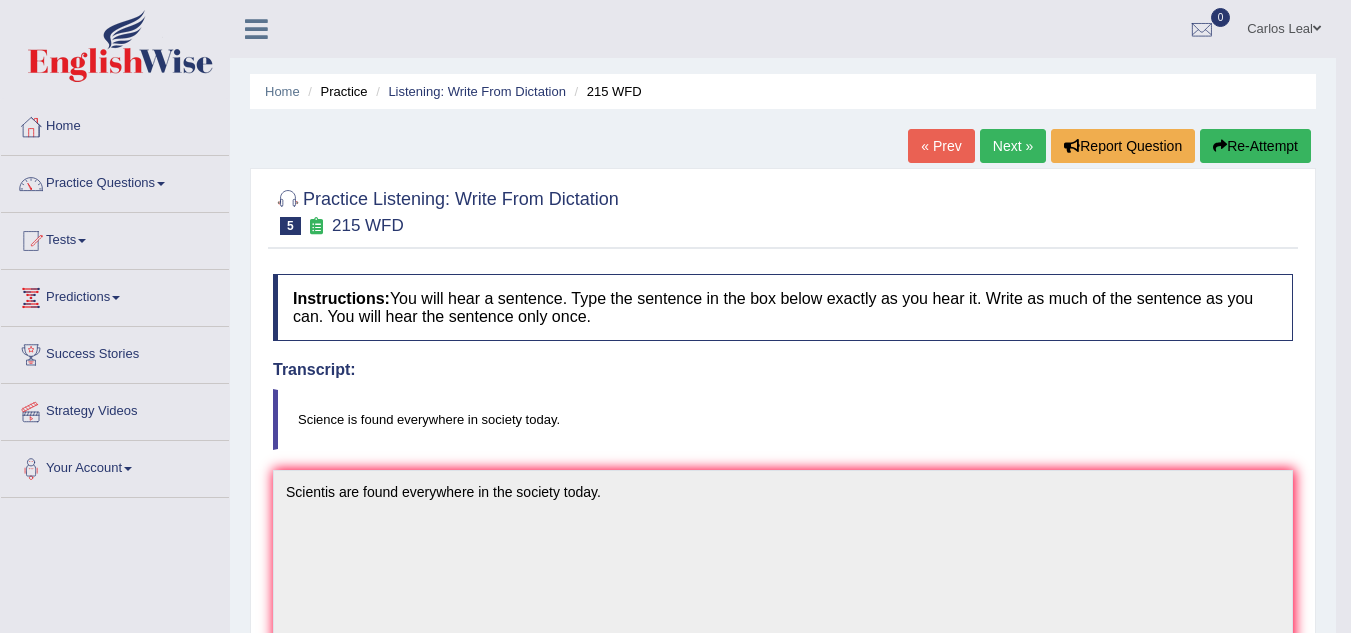 click on "Next »" at bounding box center (1013, 146) 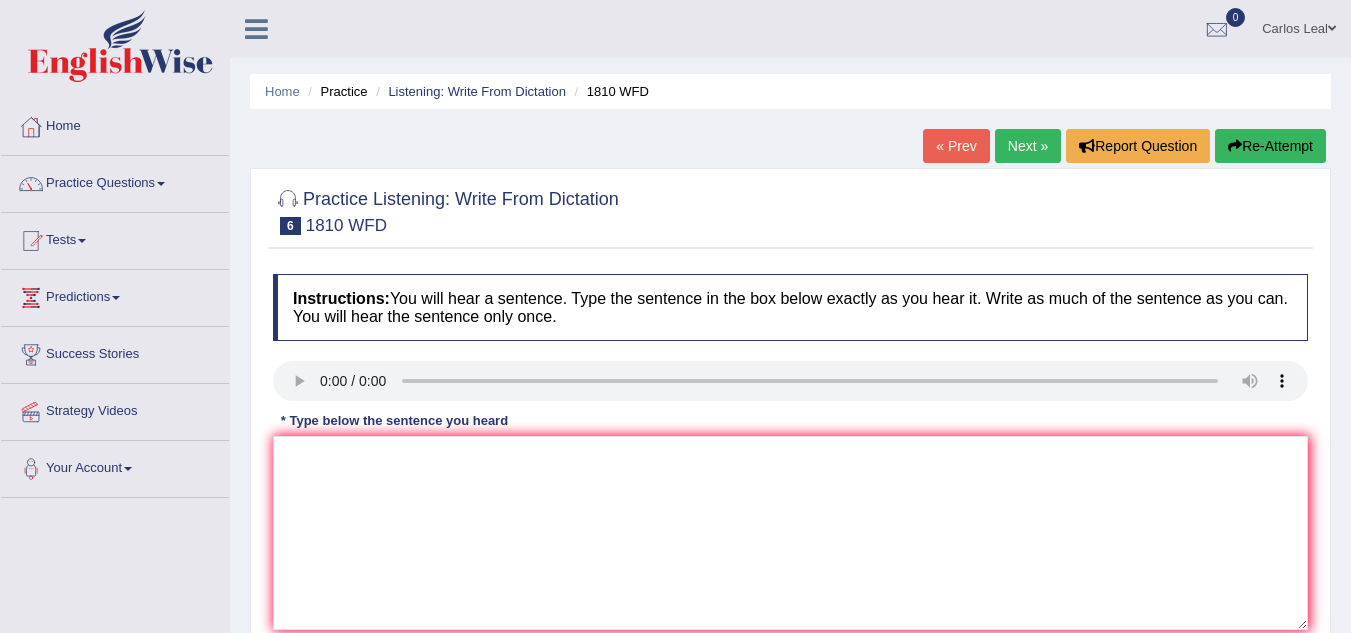 scroll, scrollTop: 0, scrollLeft: 0, axis: both 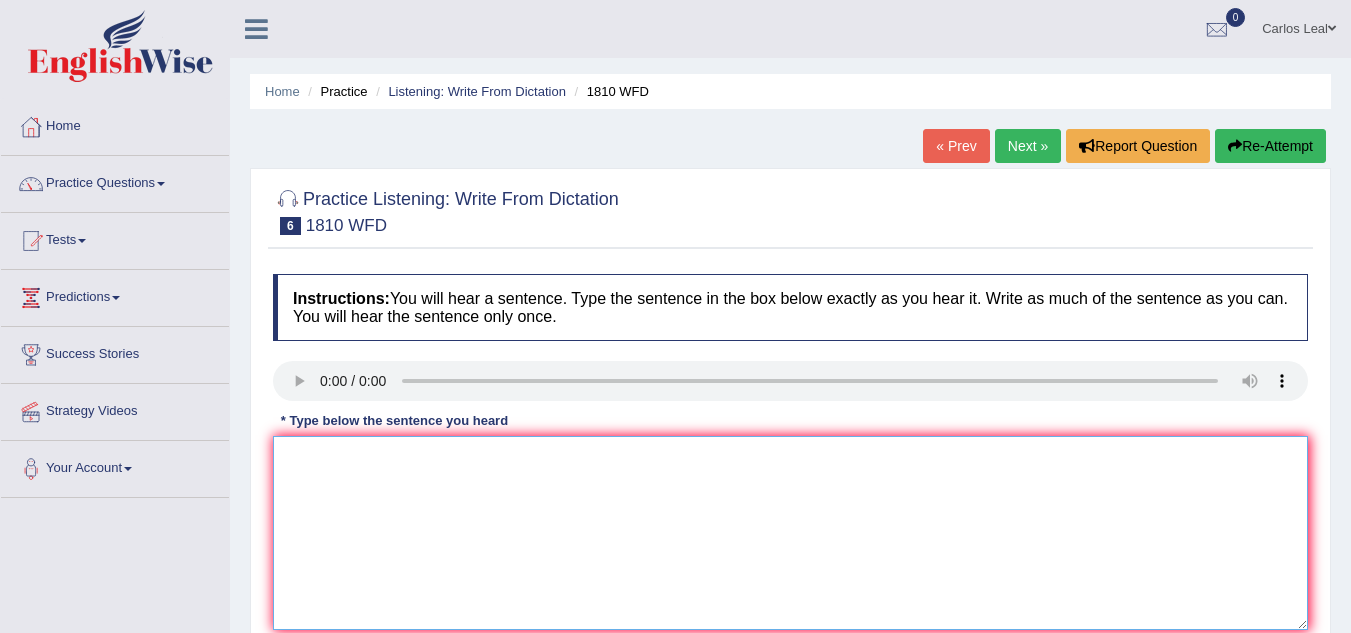click at bounding box center (790, 533) 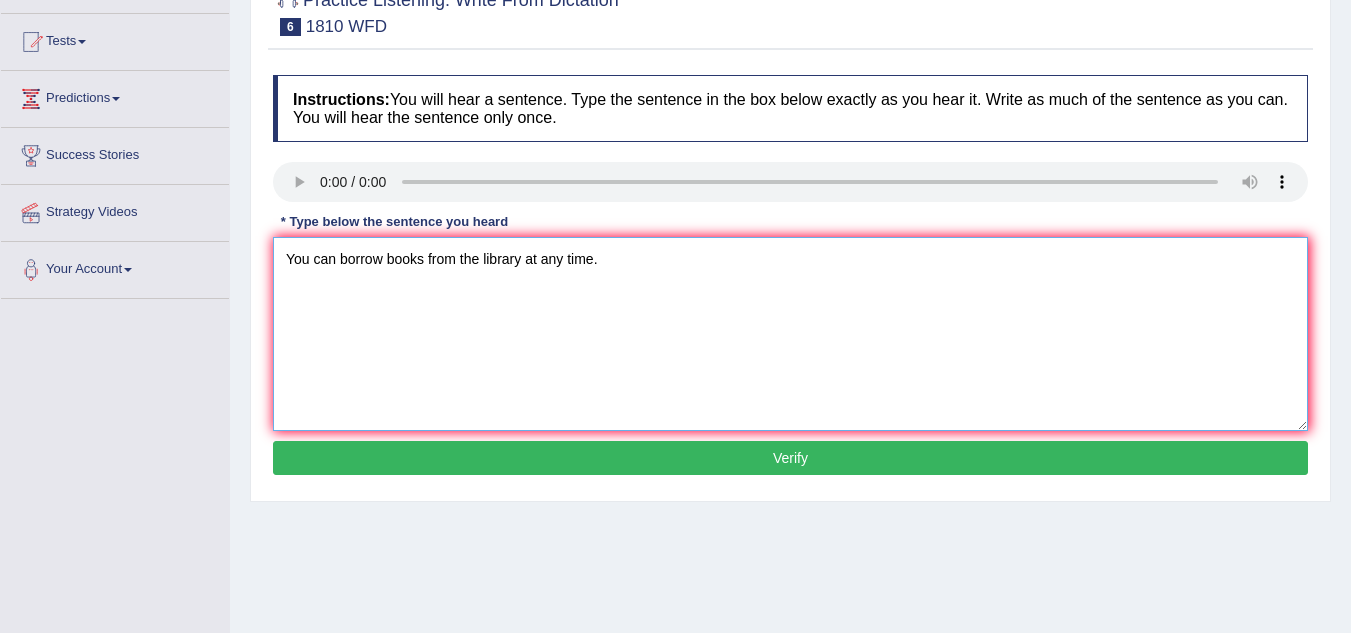 scroll, scrollTop: 204, scrollLeft: 0, axis: vertical 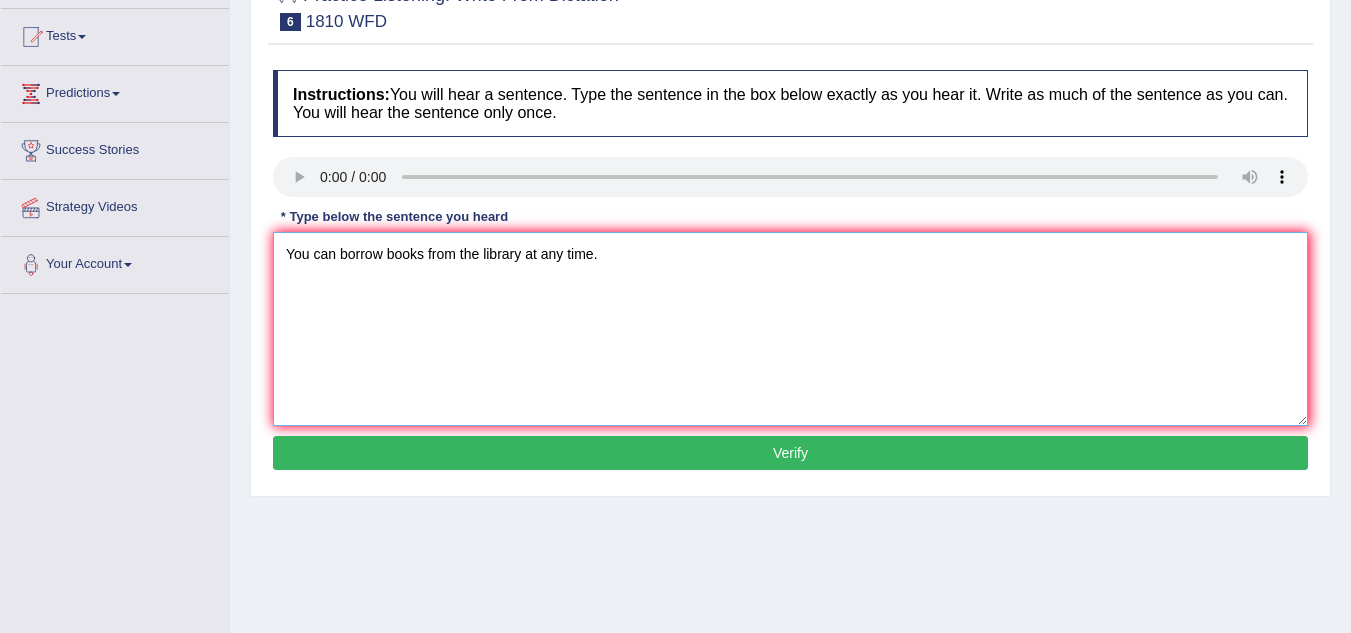 type on "You can borrow books from the library at any time." 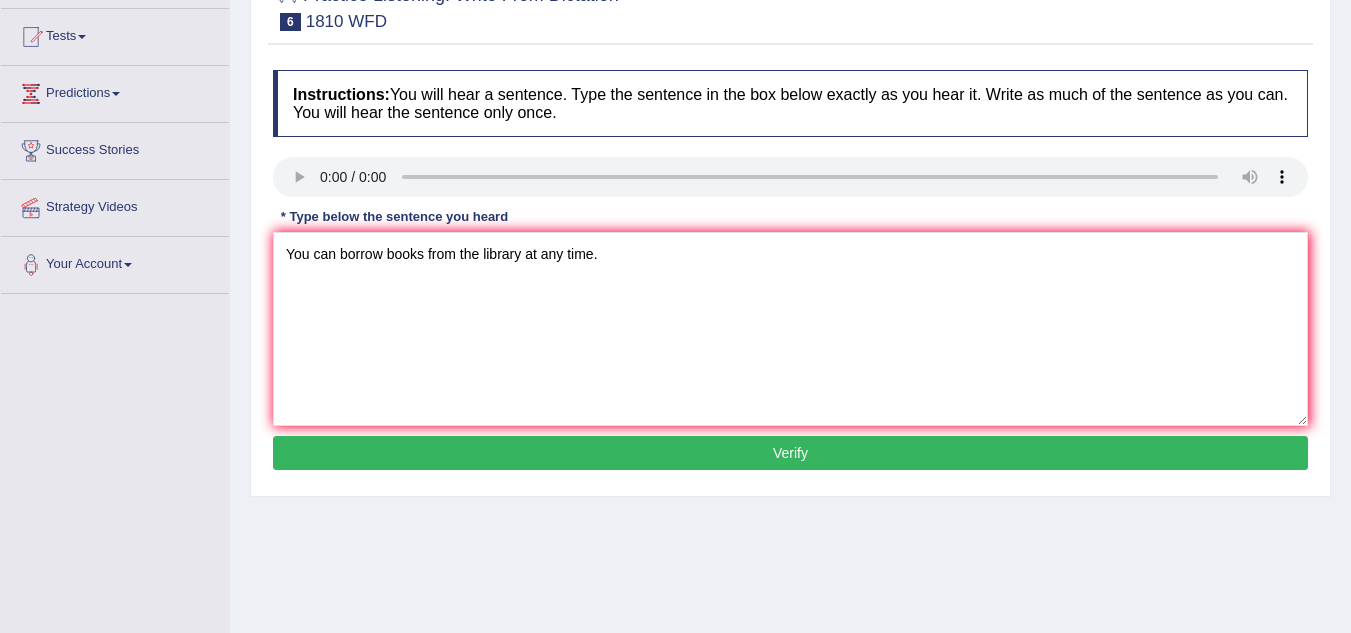 click on "Verify" at bounding box center [790, 453] 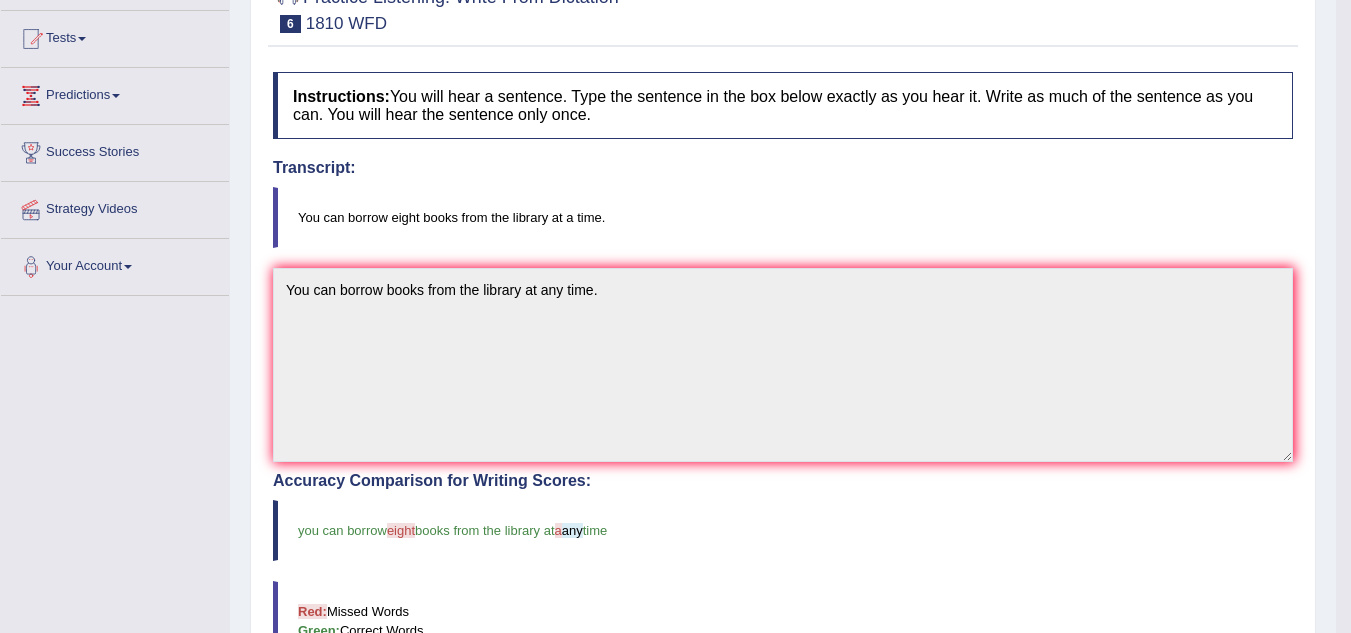 scroll, scrollTop: 0, scrollLeft: 0, axis: both 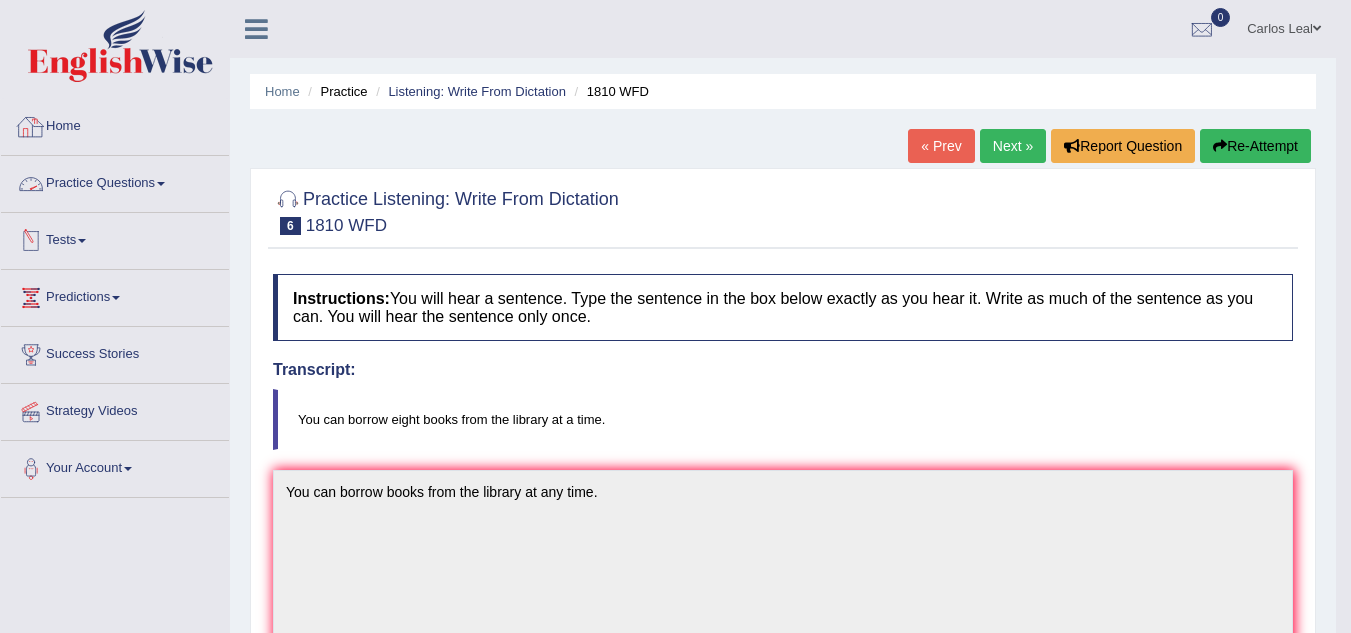 click on "Home" at bounding box center [115, 124] 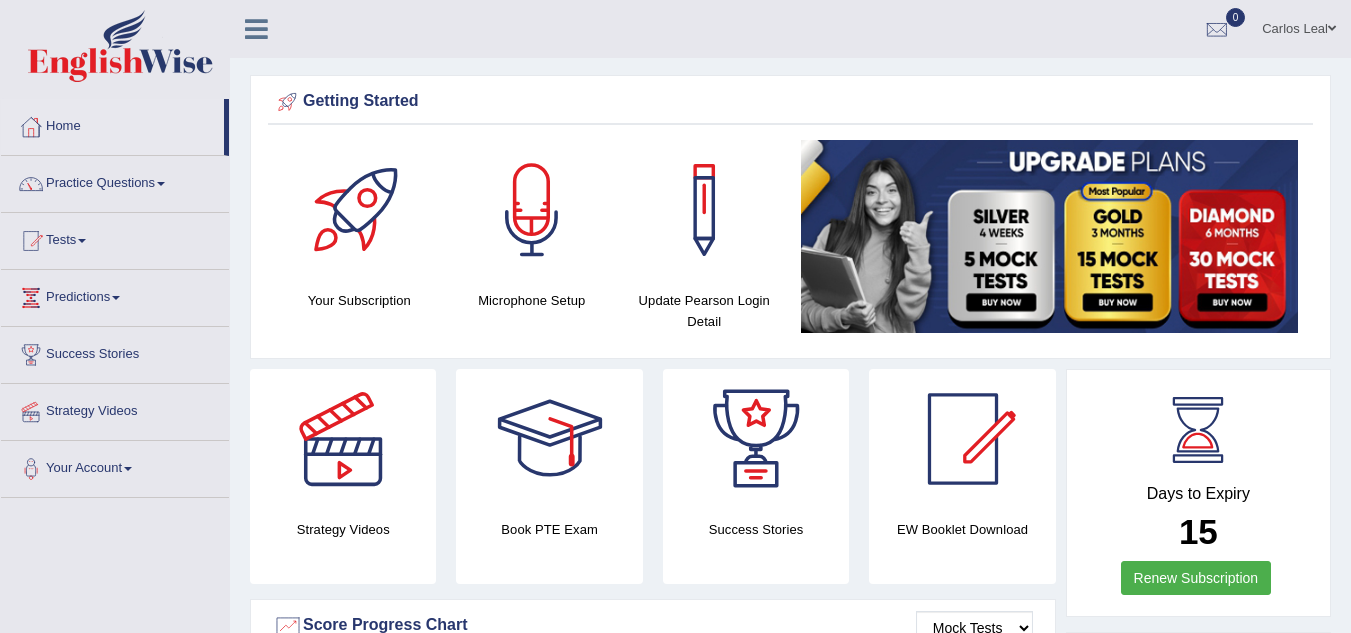 scroll, scrollTop: 0, scrollLeft: 0, axis: both 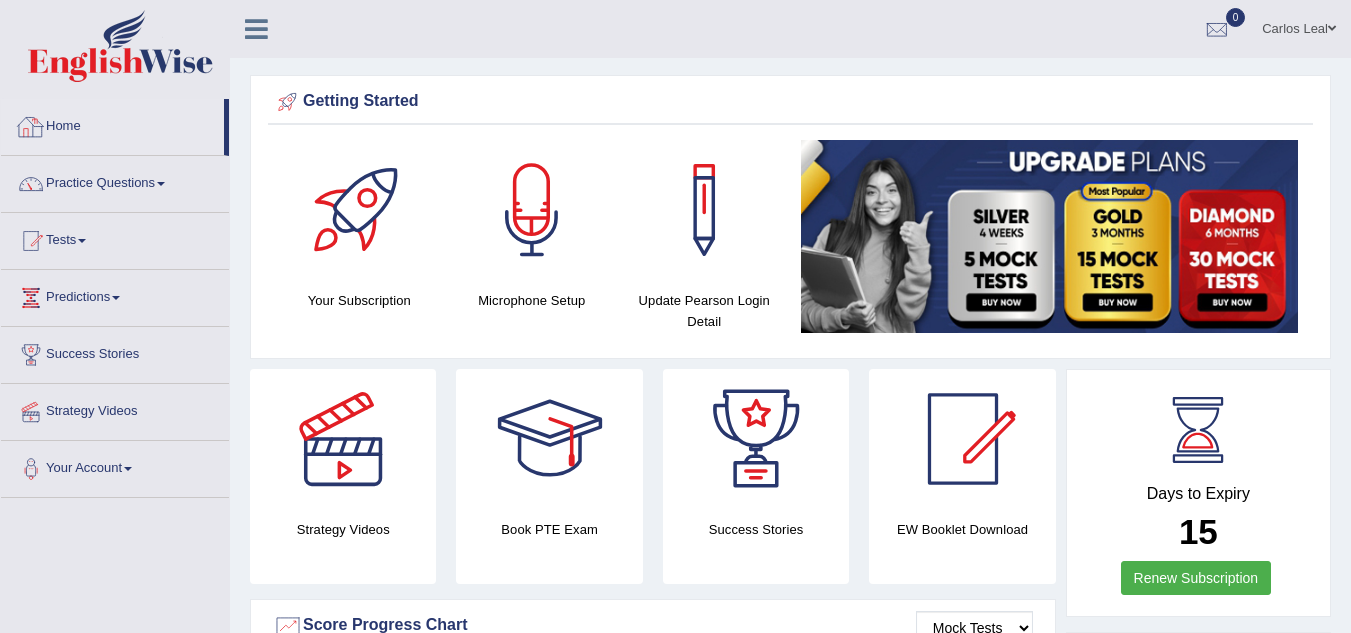 click on "Home" at bounding box center (112, 124) 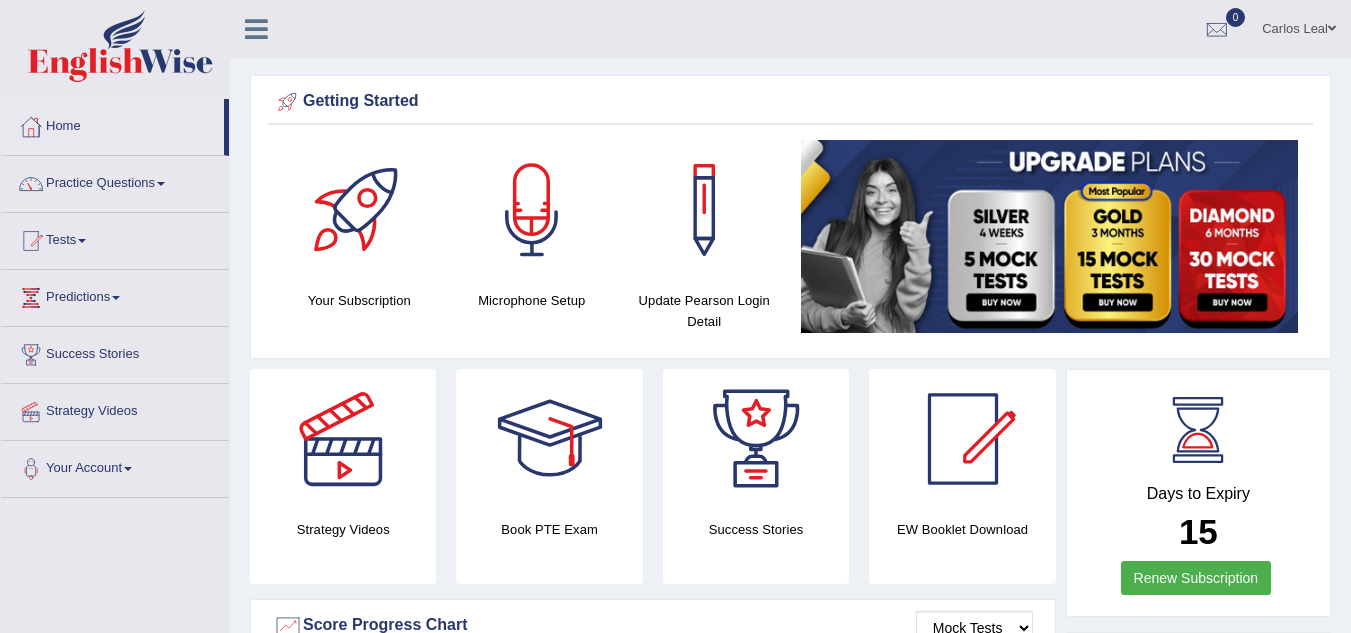scroll, scrollTop: 0, scrollLeft: 0, axis: both 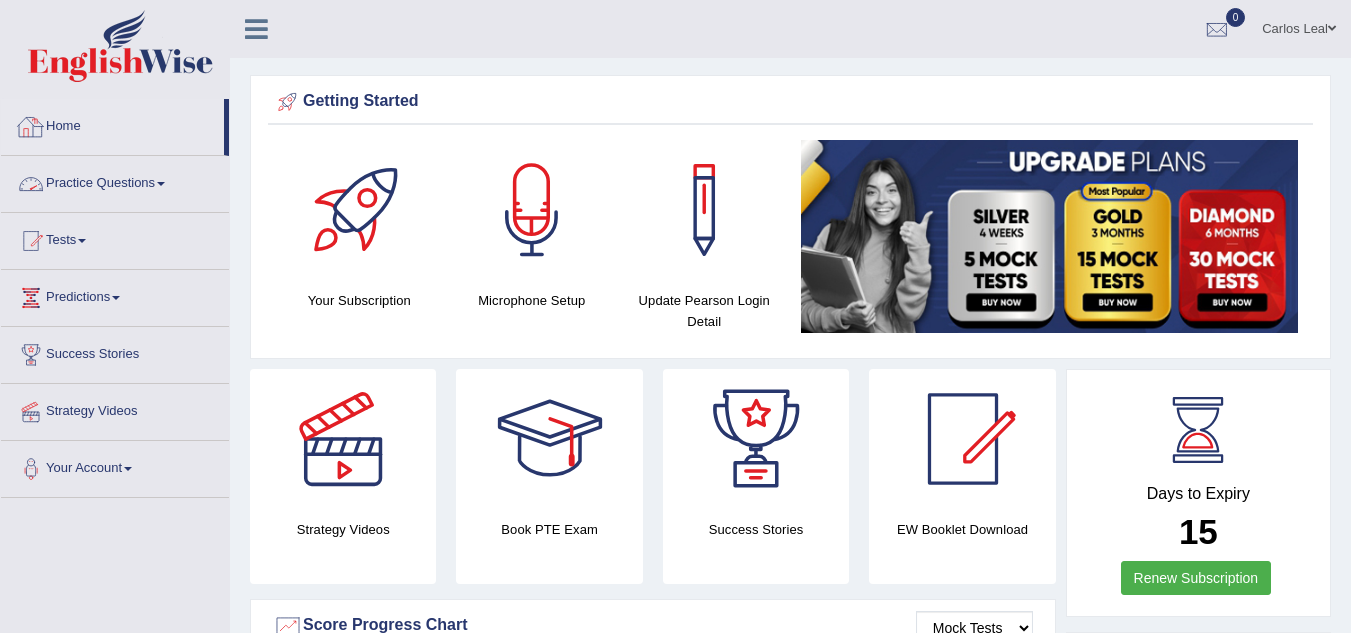 click on "Practice Questions" at bounding box center (115, 181) 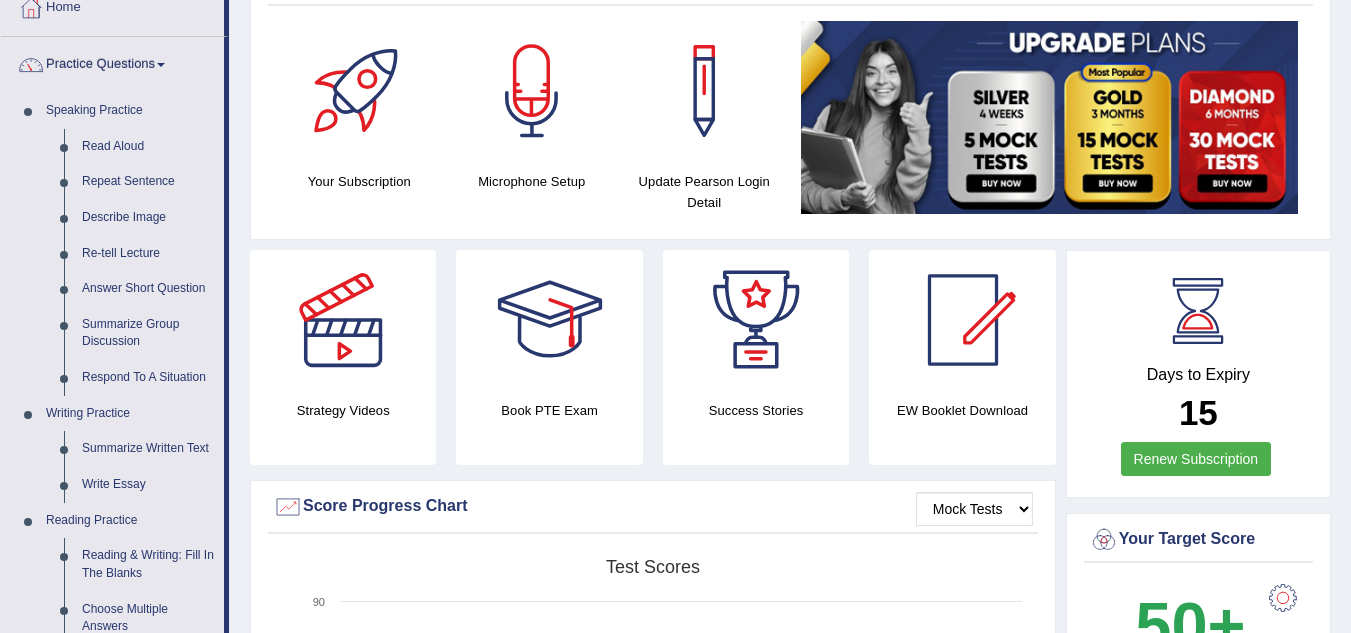 scroll, scrollTop: 124, scrollLeft: 0, axis: vertical 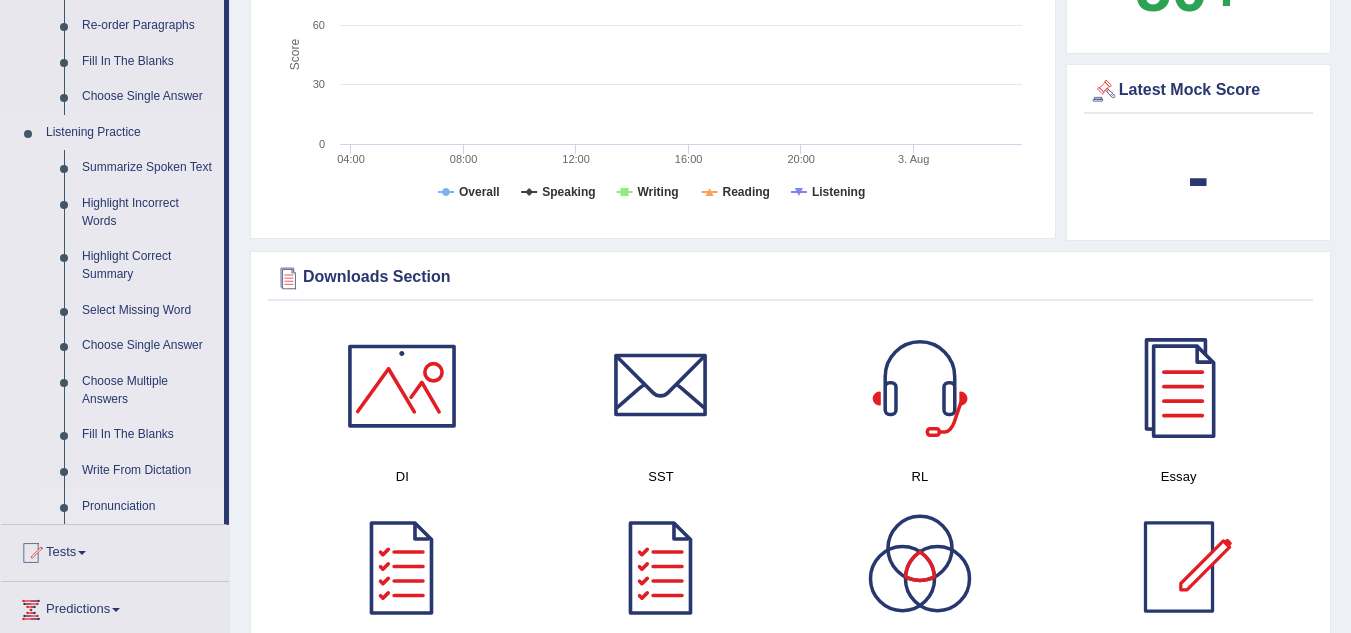 click on "Pronunciation" at bounding box center [148, 507] 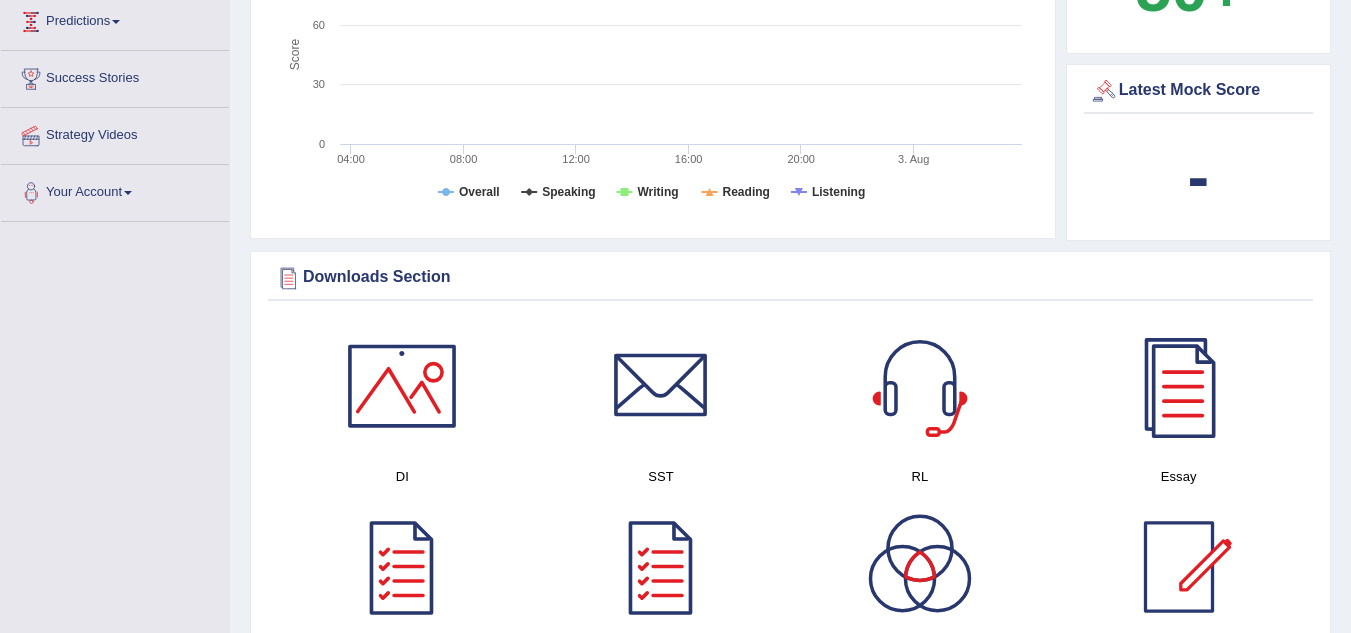 scroll, scrollTop: 327, scrollLeft: 0, axis: vertical 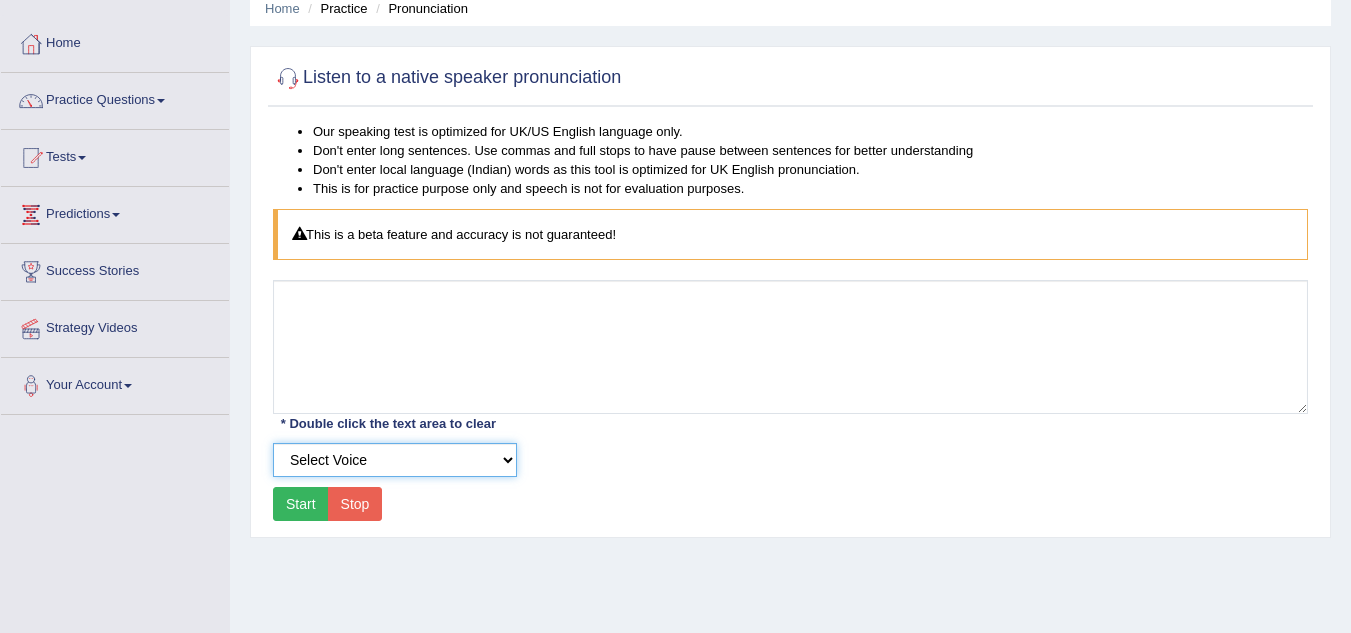 click on "Select Voice  UK English Female  UK English Male" at bounding box center (395, 460) 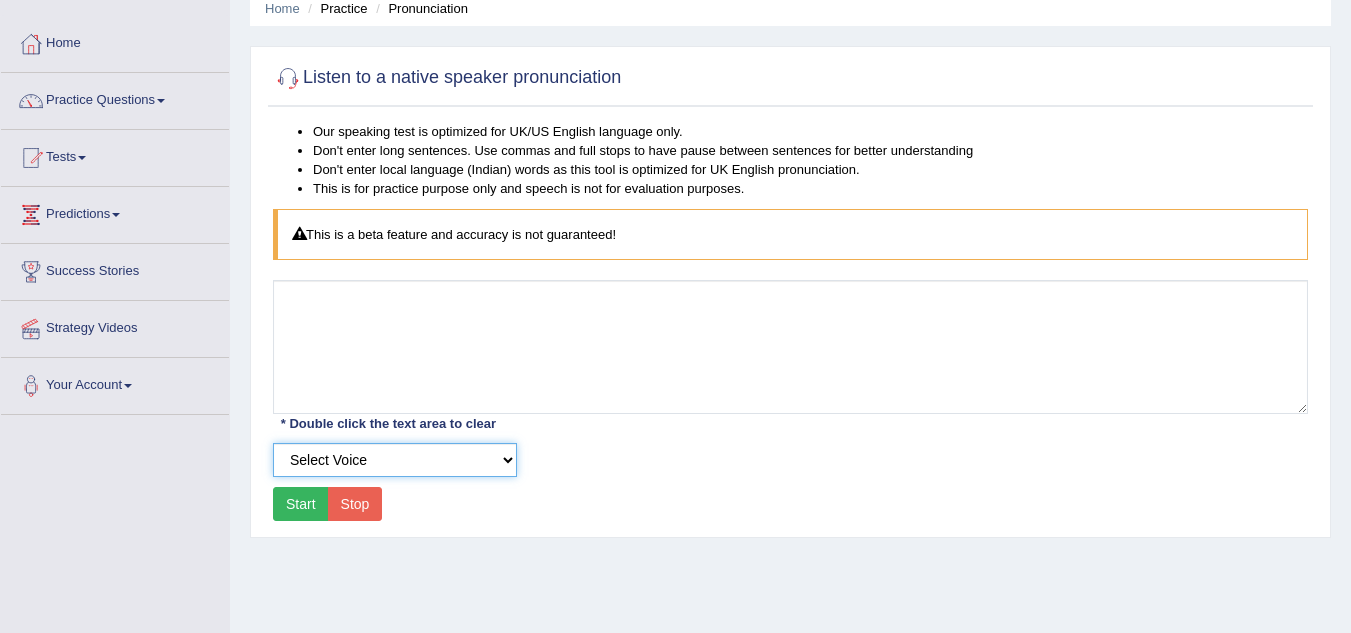 select on "10" 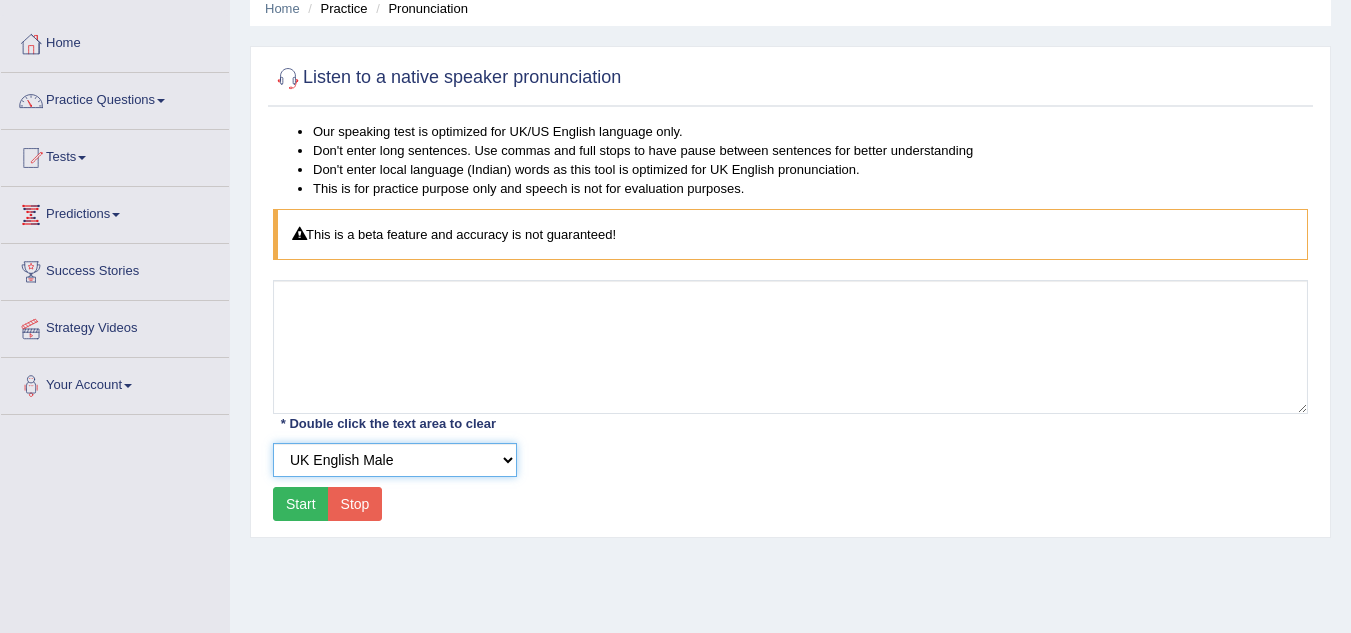 click on "Select Voice  UK English Female  UK English Male" at bounding box center [395, 460] 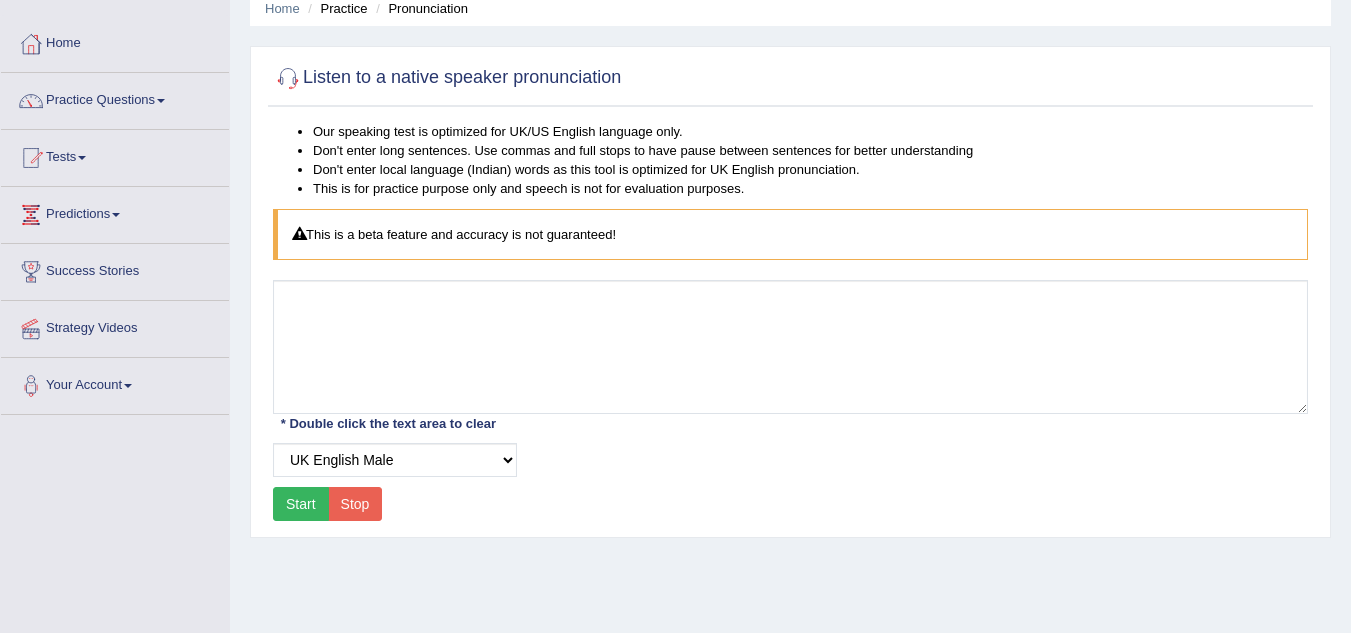 click on "Start" at bounding box center (301, 504) 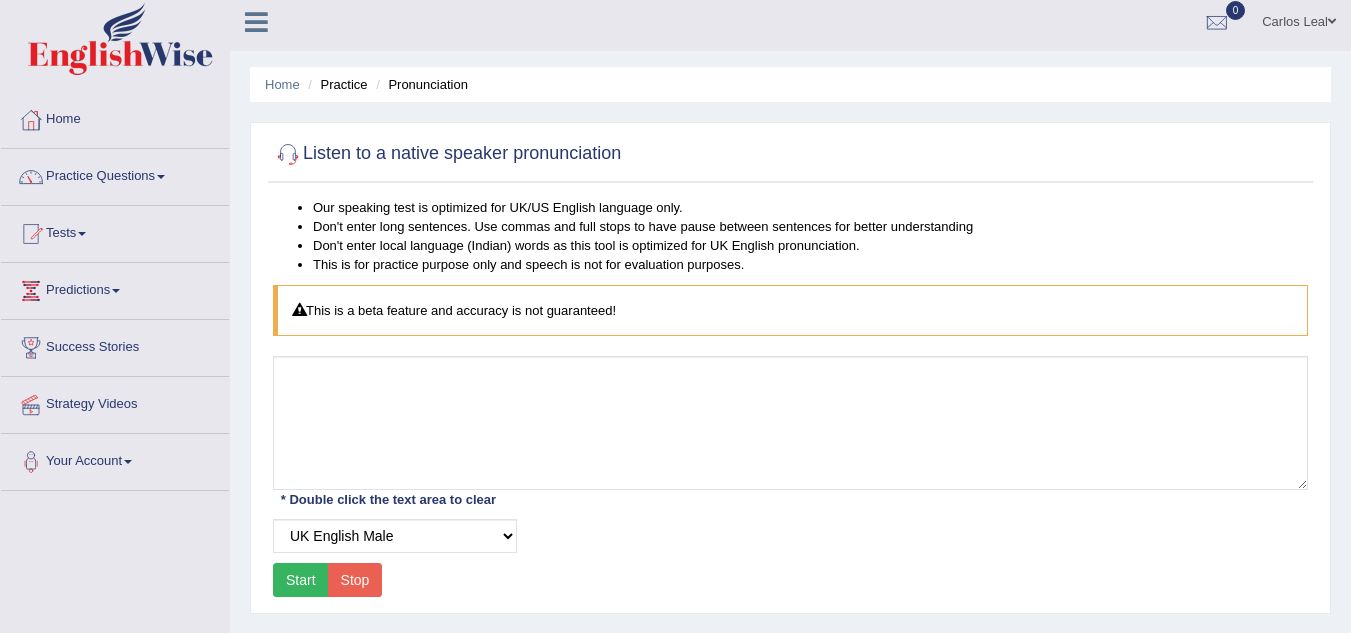 scroll, scrollTop: 9, scrollLeft: 0, axis: vertical 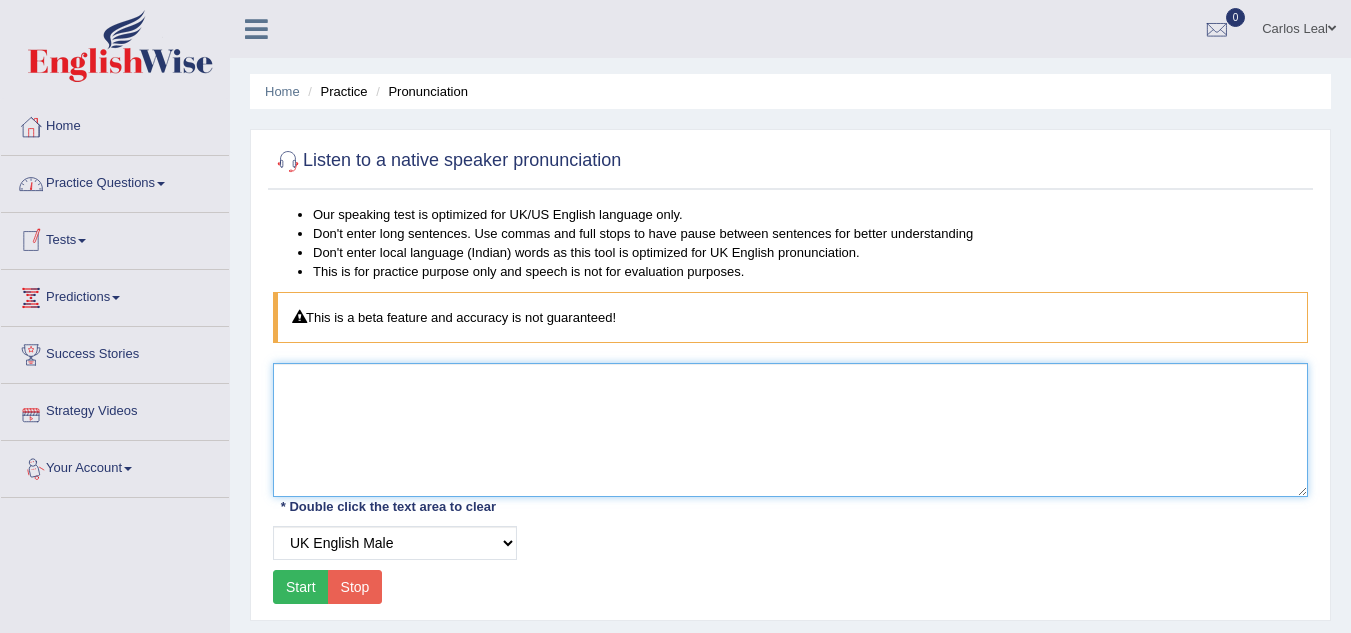 click at bounding box center [790, 430] 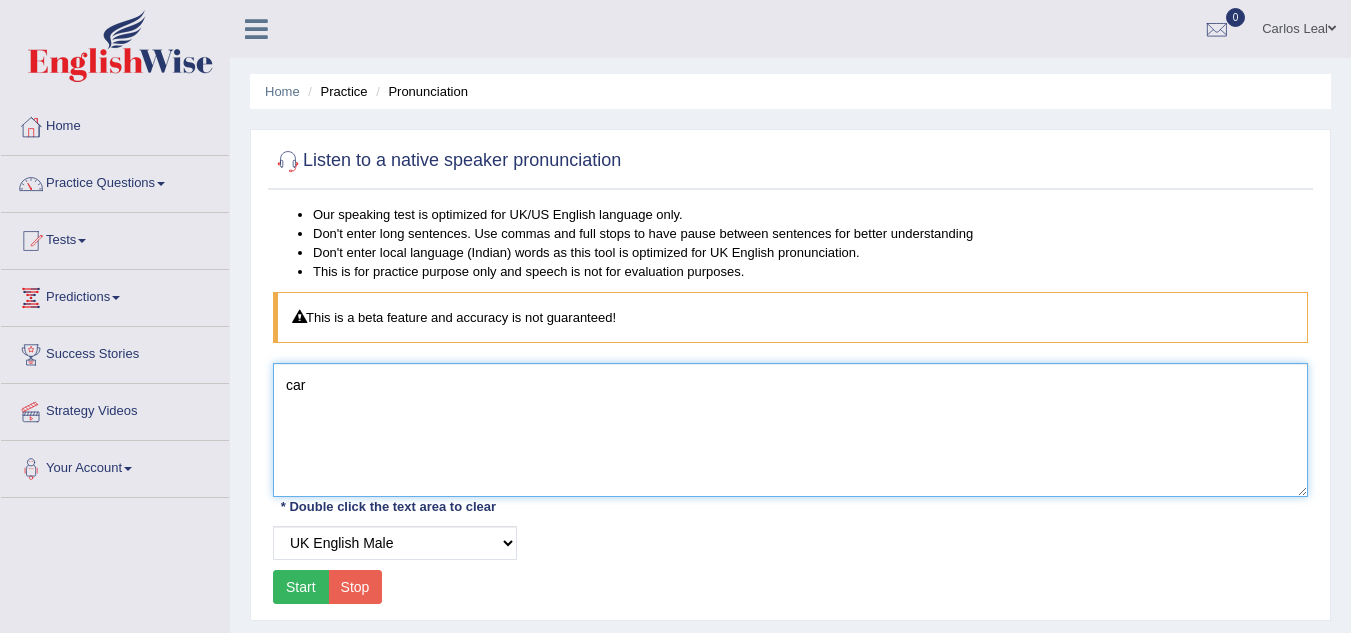 type on "car" 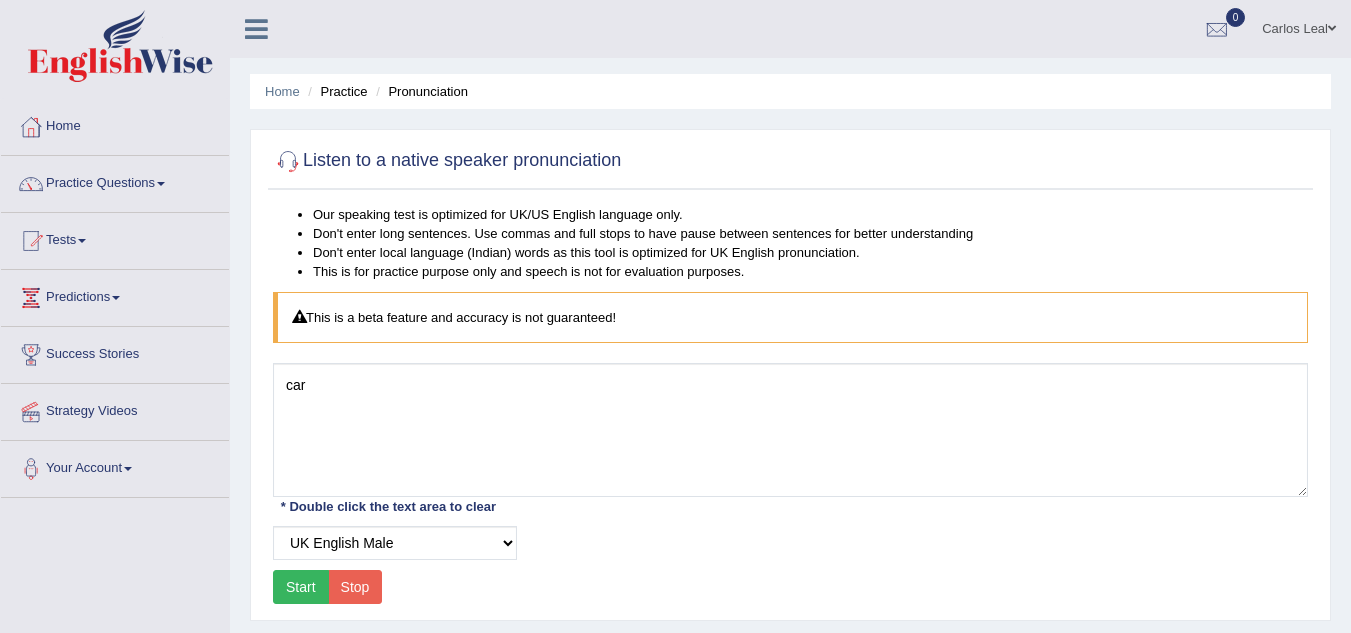 click on "Start" at bounding box center [301, 587] 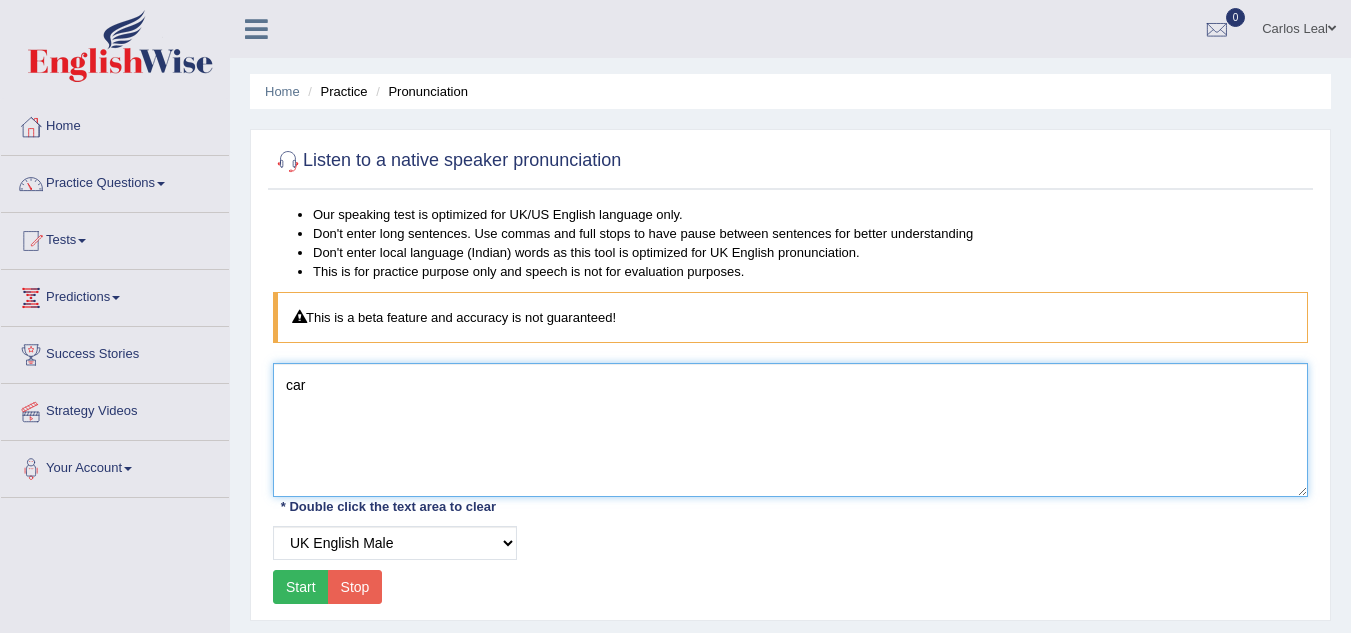 click on "car" at bounding box center (790, 430) 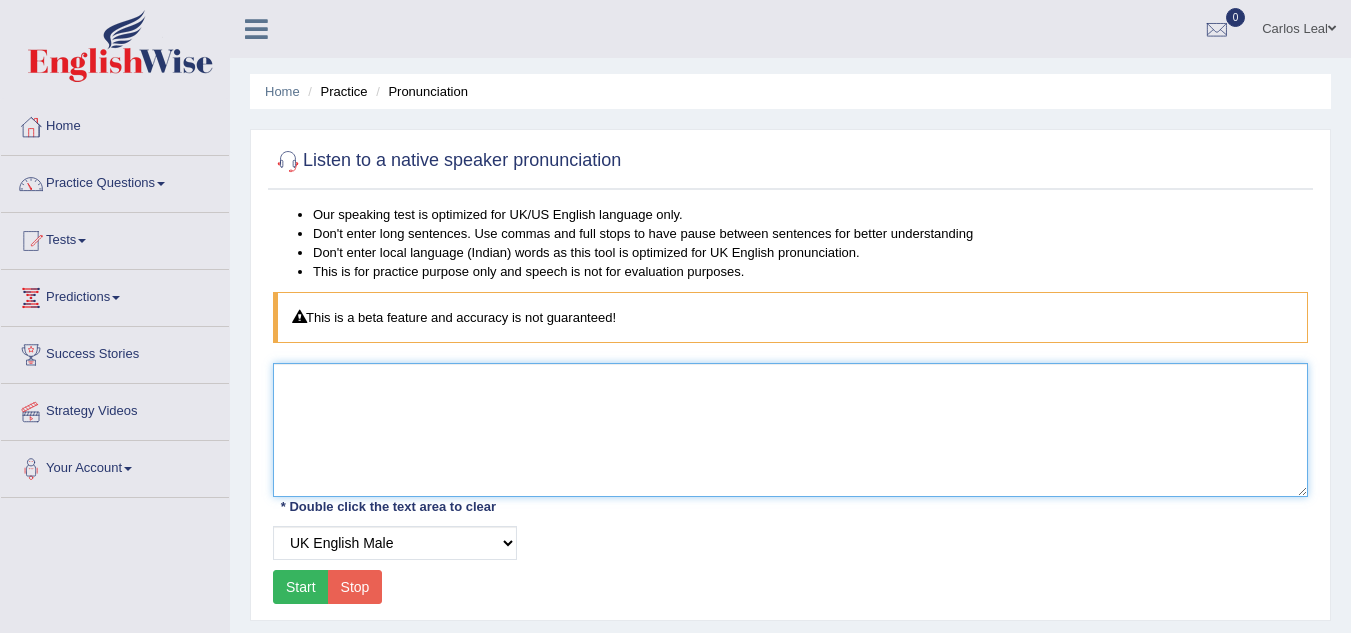 click at bounding box center [790, 430] 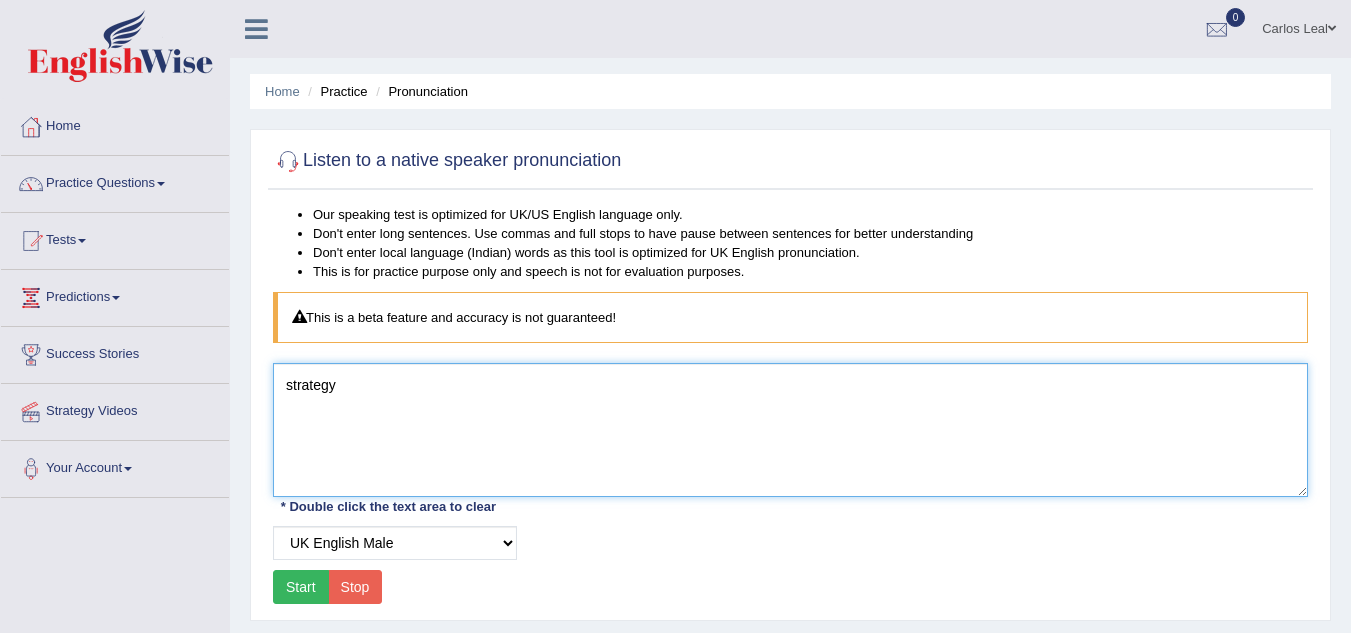 type on "strategy" 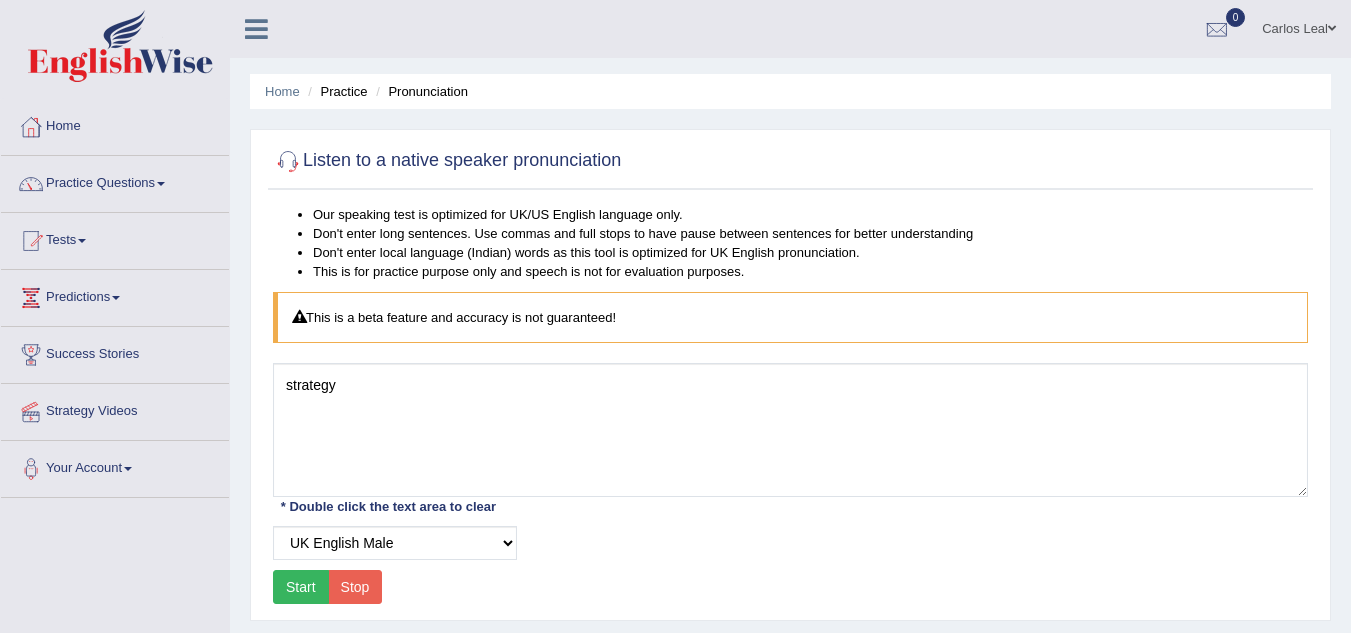 click on "Start" at bounding box center (301, 587) 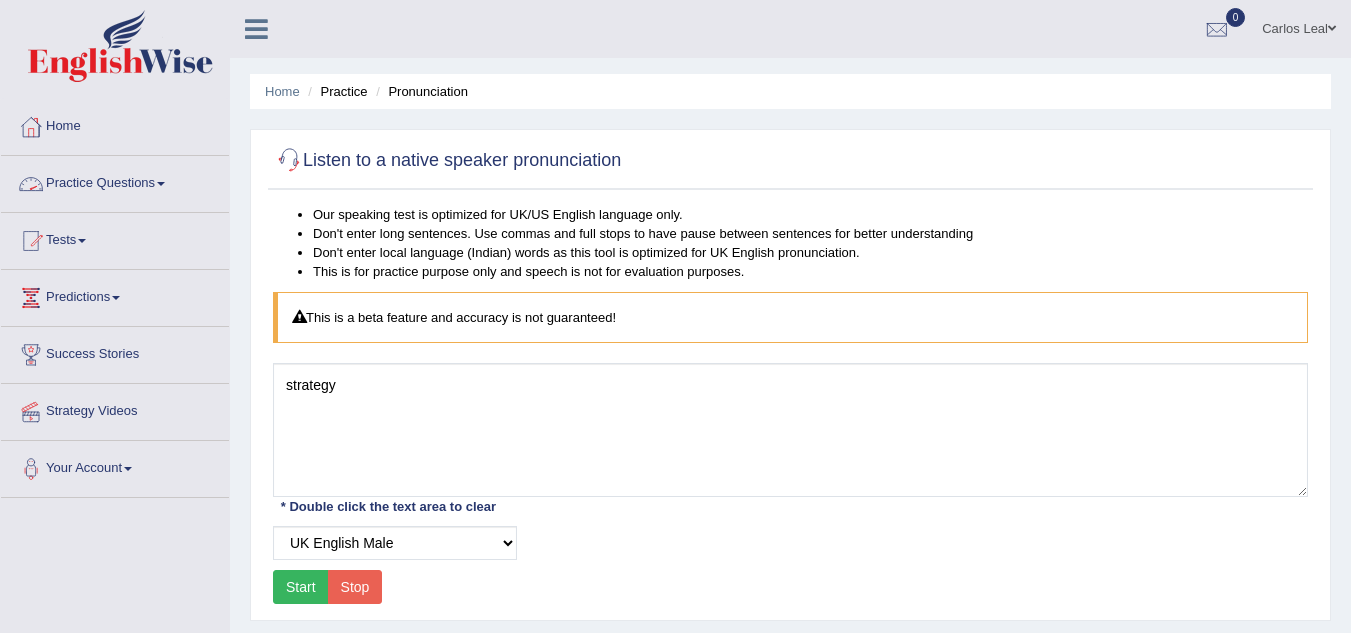 click on "Practice Questions" at bounding box center [115, 181] 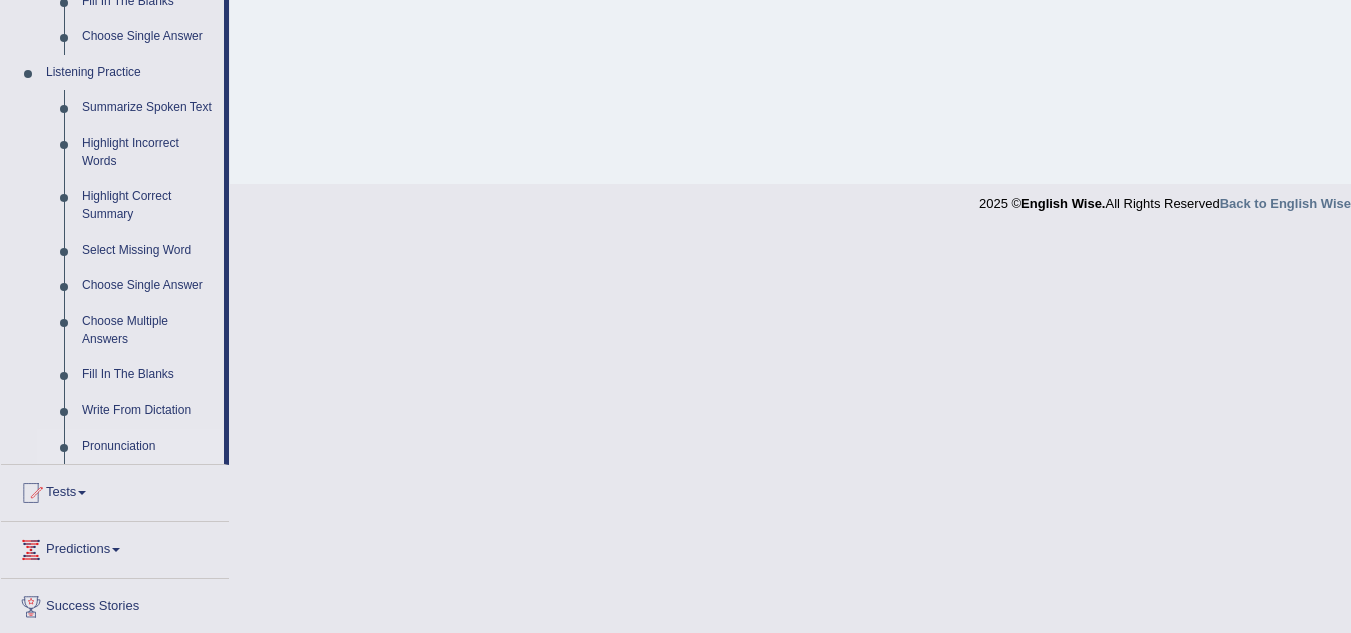 scroll, scrollTop: 821, scrollLeft: 0, axis: vertical 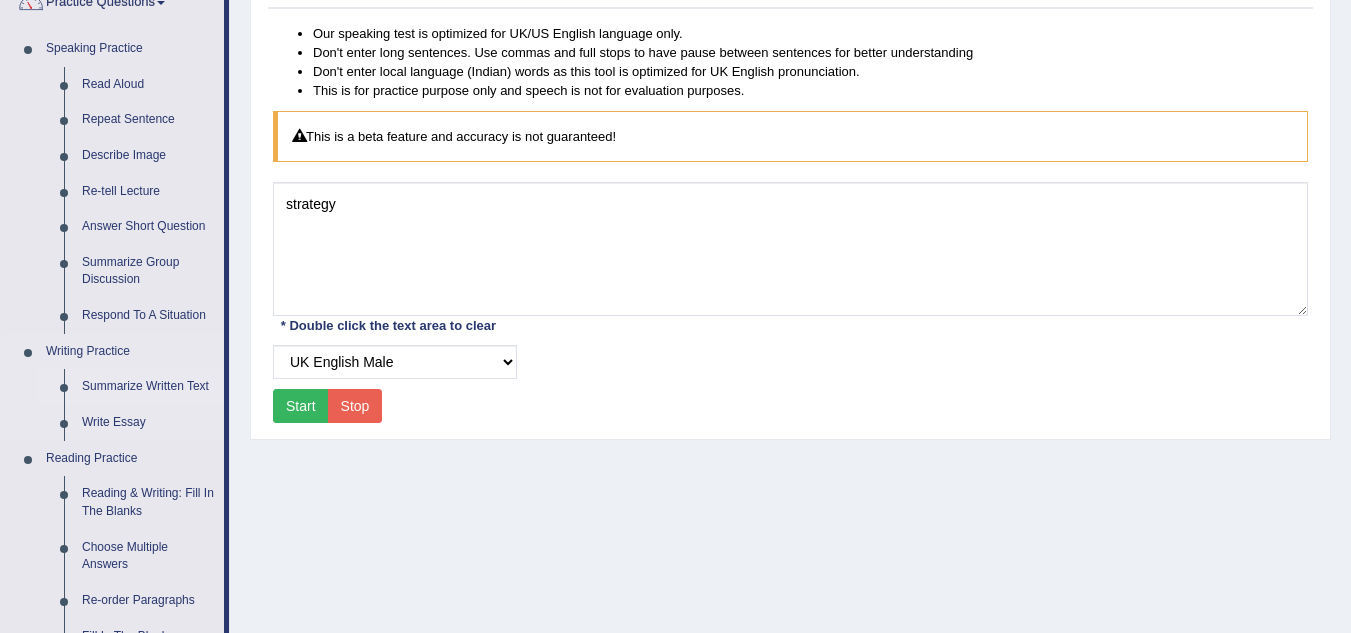 click on "Summarize Written Text" at bounding box center (148, 387) 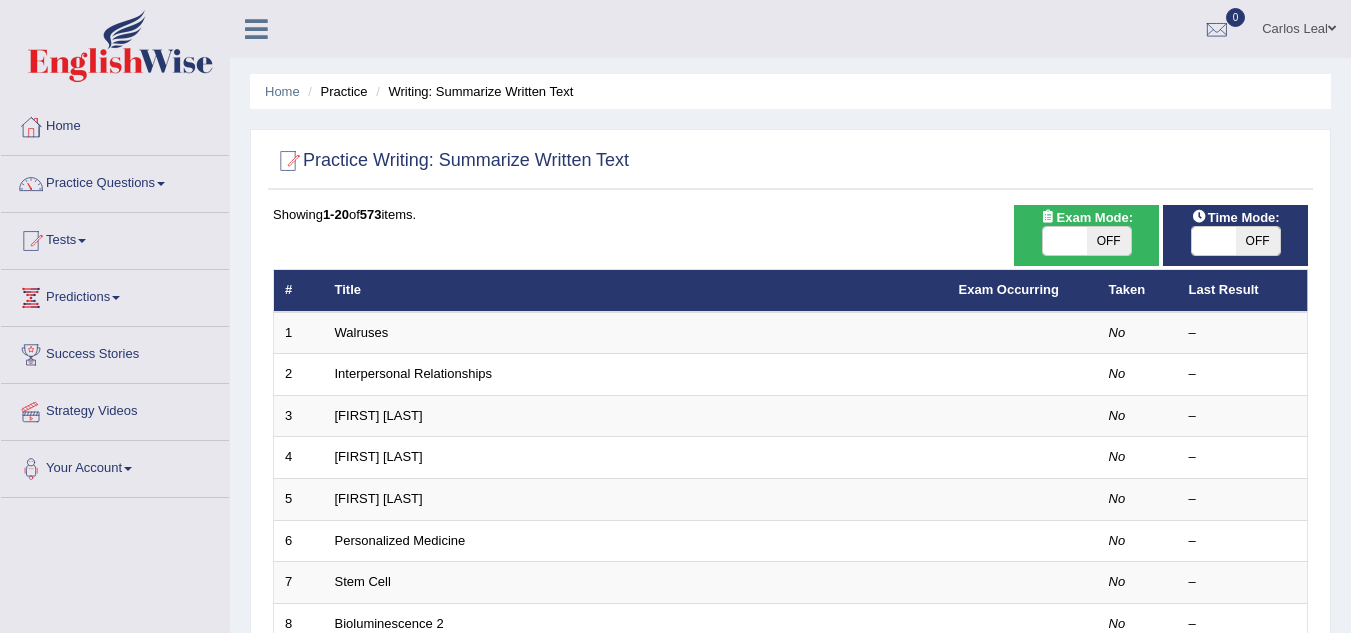 scroll, scrollTop: 0, scrollLeft: 0, axis: both 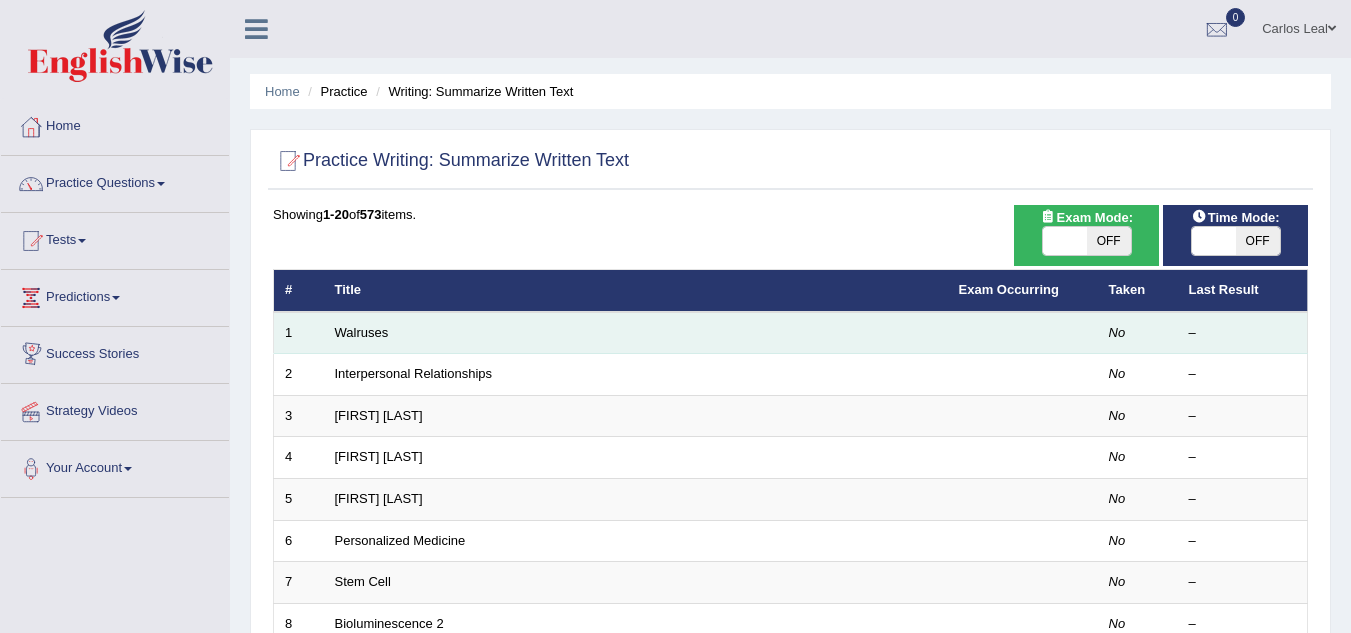 click on "Walruses" at bounding box center [636, 333] 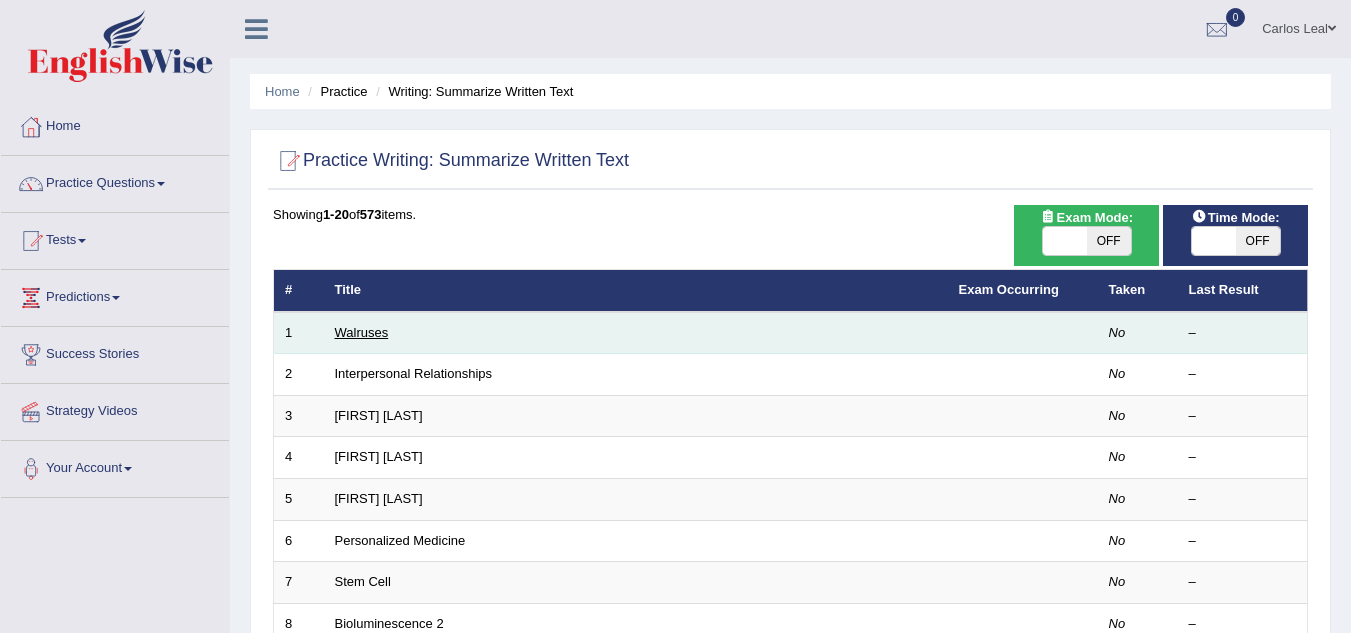 click on "Walruses" at bounding box center [362, 332] 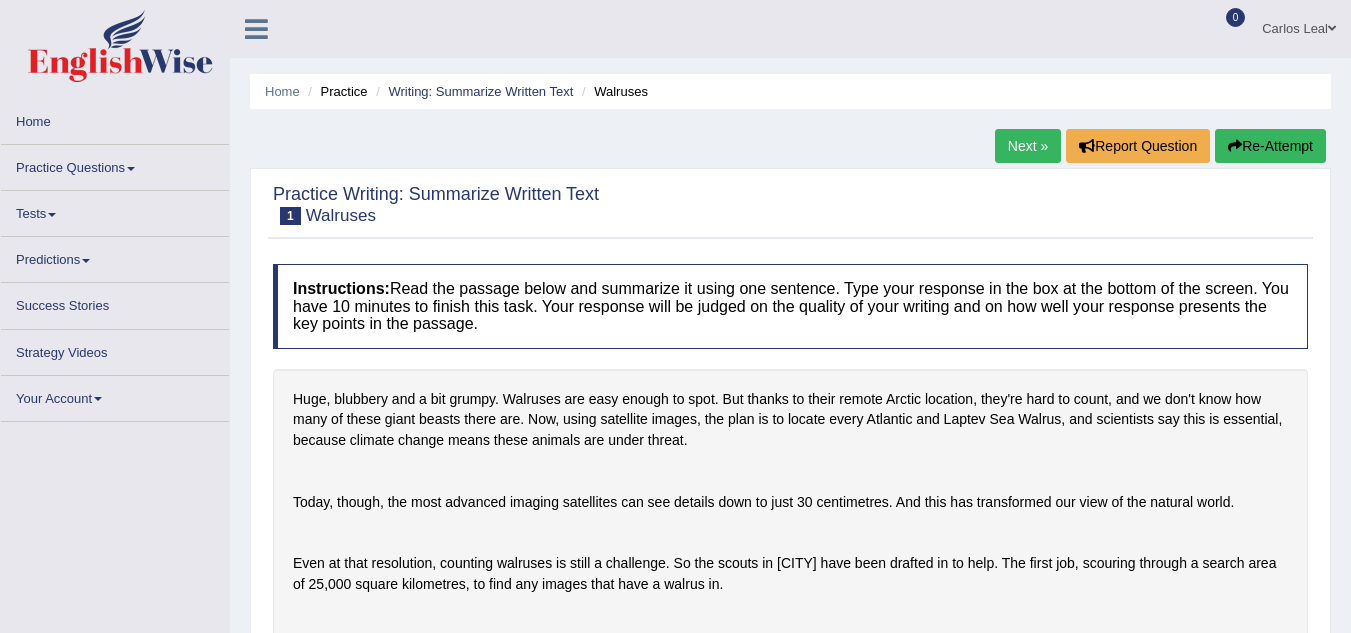 scroll, scrollTop: 0, scrollLeft: 0, axis: both 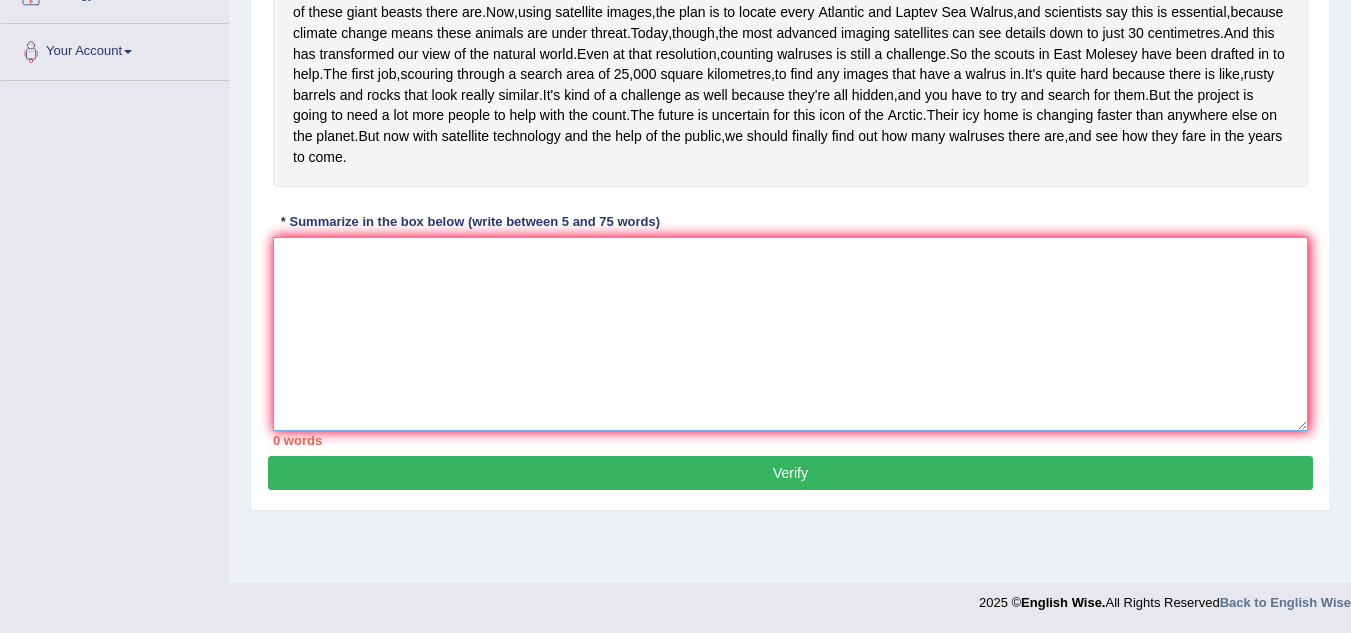 drag, startPoint x: 1303, startPoint y: 408, endPoint x: 1314, endPoint y: 381, distance: 29.15476 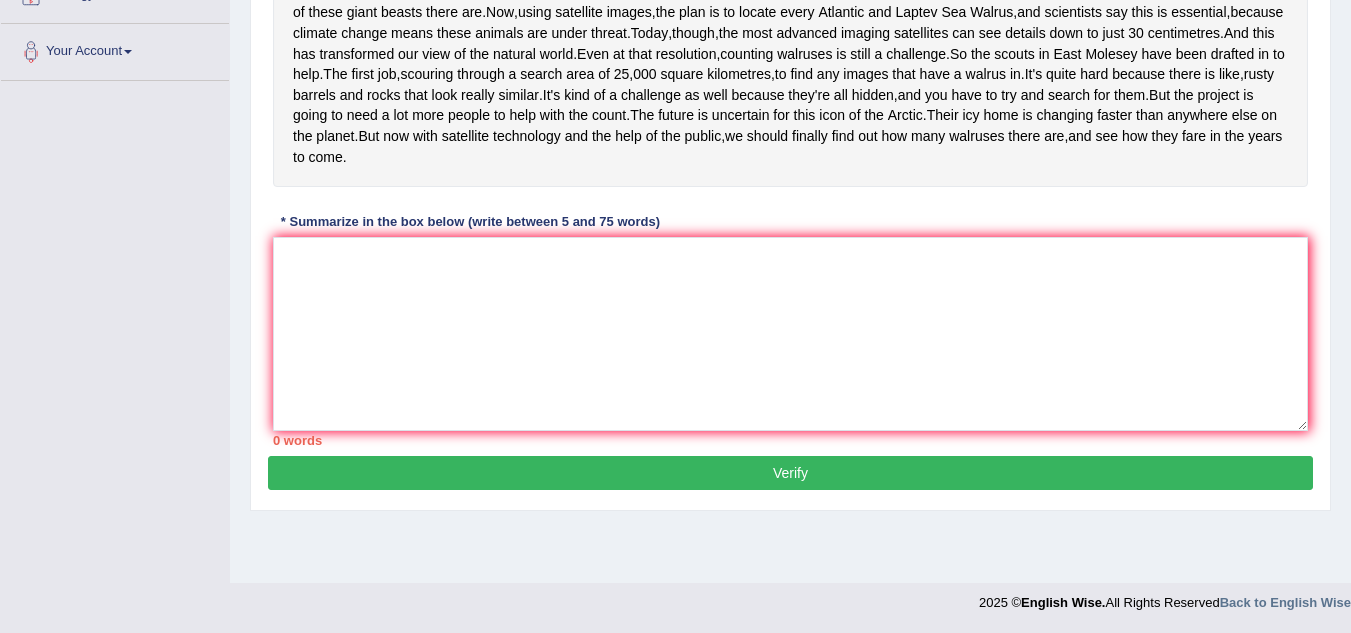 click on "Practice Writing: Summarize Written Text
1
Walruses
Instructions:  Read the passage below and summarize it using one sentence. Type your response in the box at the bottom of the screen. You have 10 minutes to finish this task. Your response will be judged on the quality of your writing and on how well your response presents the key points in the passage.
Huge ,  blubbery   and   a   bit   grumpy .  Walruses   are   easy   enough   to   spot .  But   thanks   to   their   remote   Arctic   location ,  they're   hard   to   count ,  and   we   don't   know   how   many   of   these   giant   beasts   there   are .  Now ,  using   satellite   images ,  the   plan   is   to   locate   every   Atlantic   and   Laptev   Sea   Walrus ,  and   scientists   say   this   is   essential ,  because   climate   change   means   these   animals   are   under   threat .
Today ,  though ,  the   most   advanced   imaging   satellites   can" at bounding box center [790, 131] 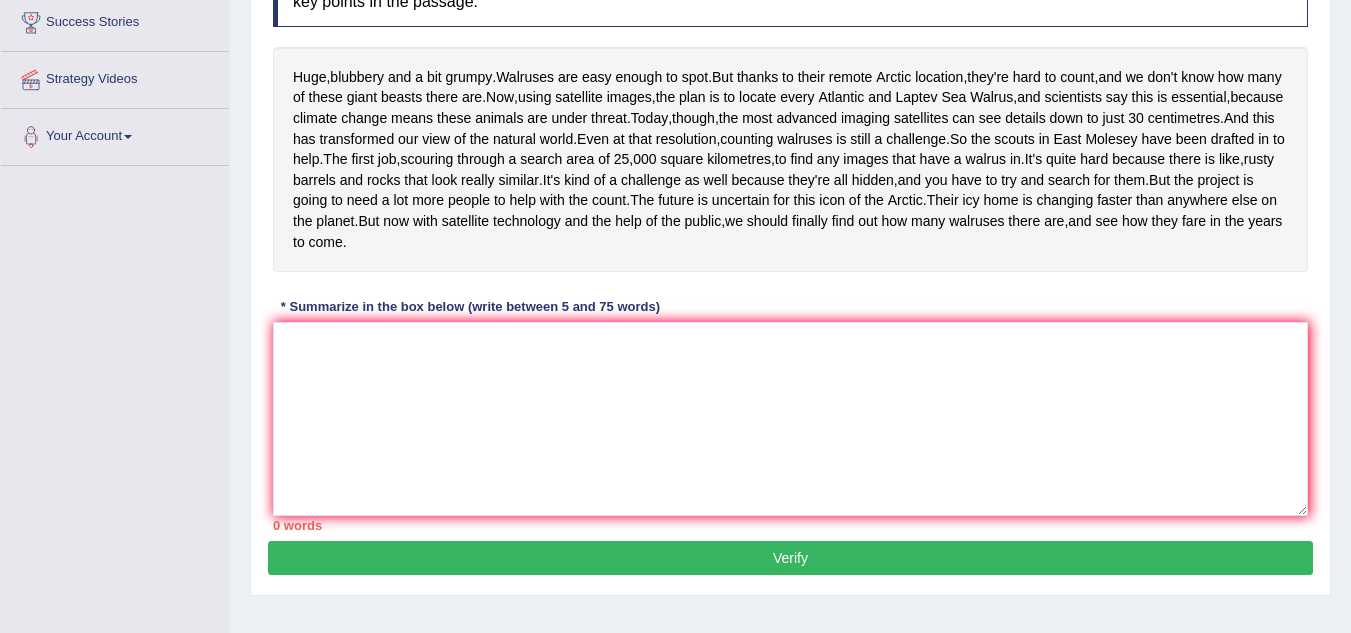 scroll, scrollTop: 314, scrollLeft: 0, axis: vertical 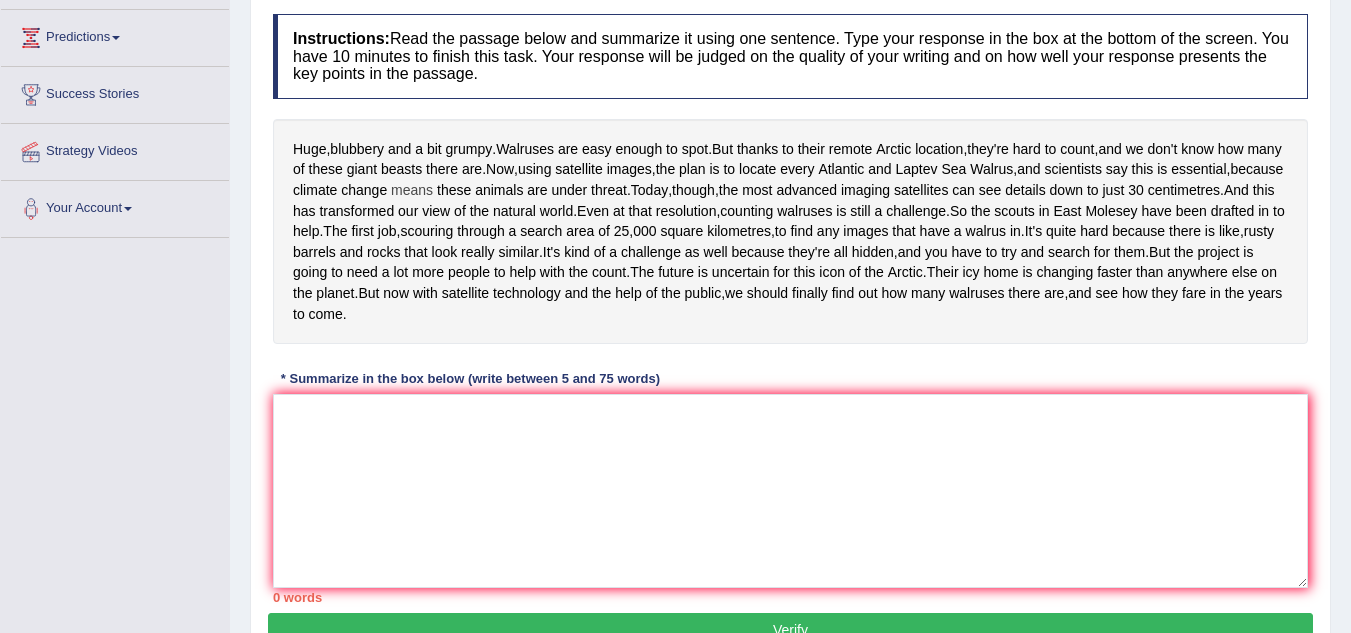 drag, startPoint x: 289, startPoint y: 145, endPoint x: 483, endPoint y: 188, distance: 198.70833 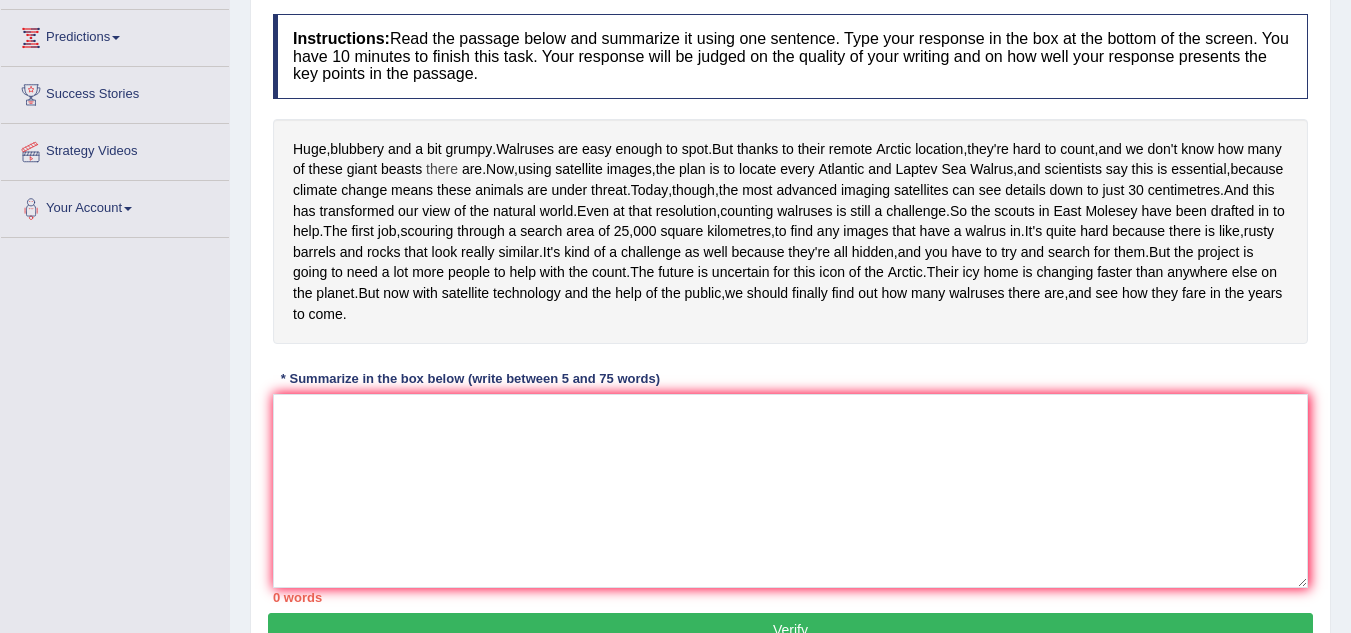 drag, startPoint x: 290, startPoint y: 145, endPoint x: 483, endPoint y: 164, distance: 193.93298 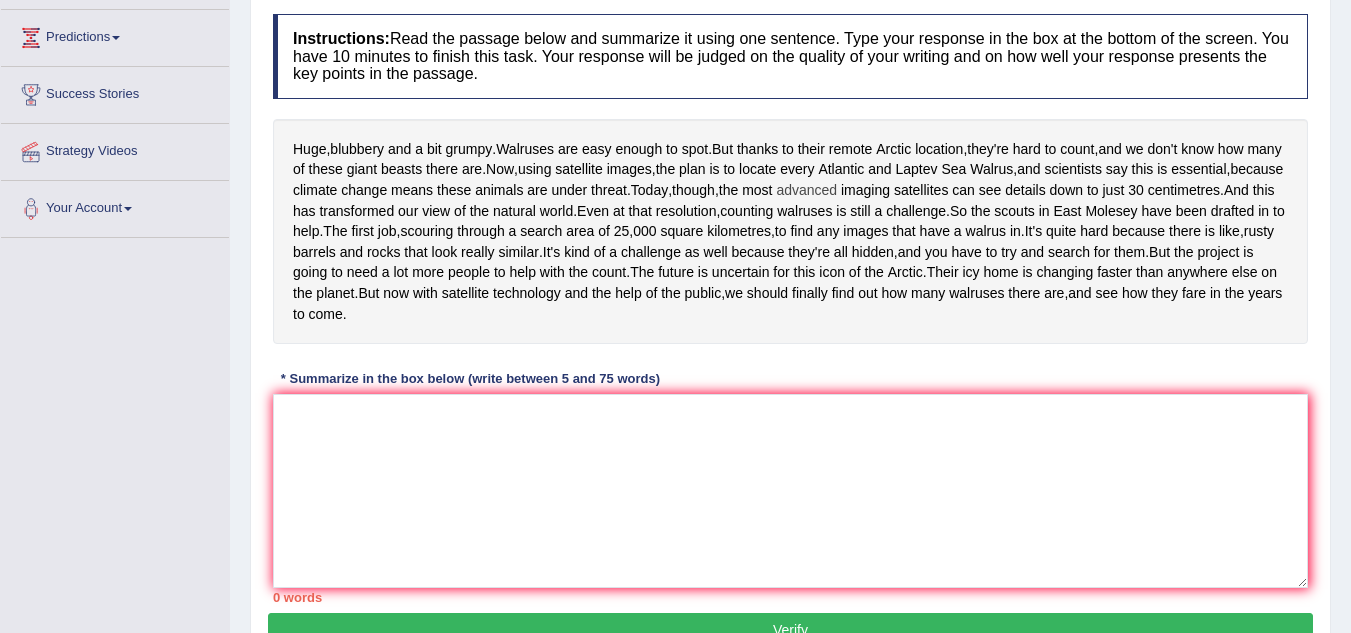 drag, startPoint x: 483, startPoint y: 164, endPoint x: 505, endPoint y: 238, distance: 77.201035 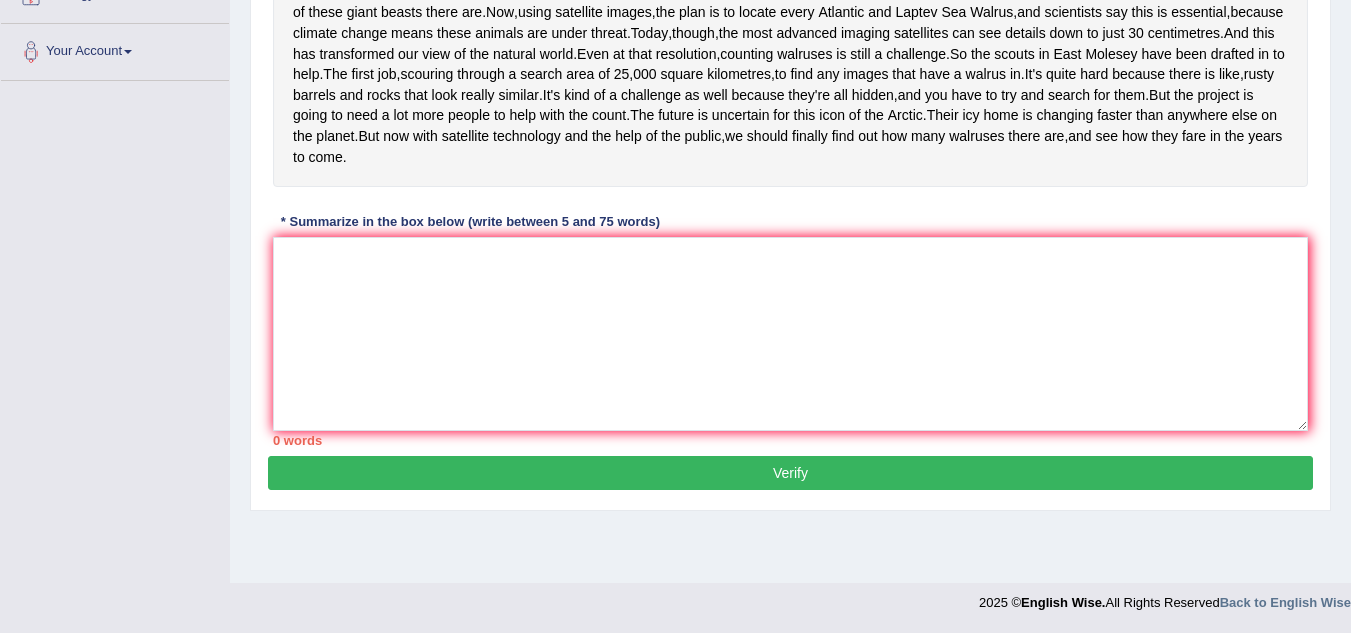 scroll, scrollTop: 442, scrollLeft: 0, axis: vertical 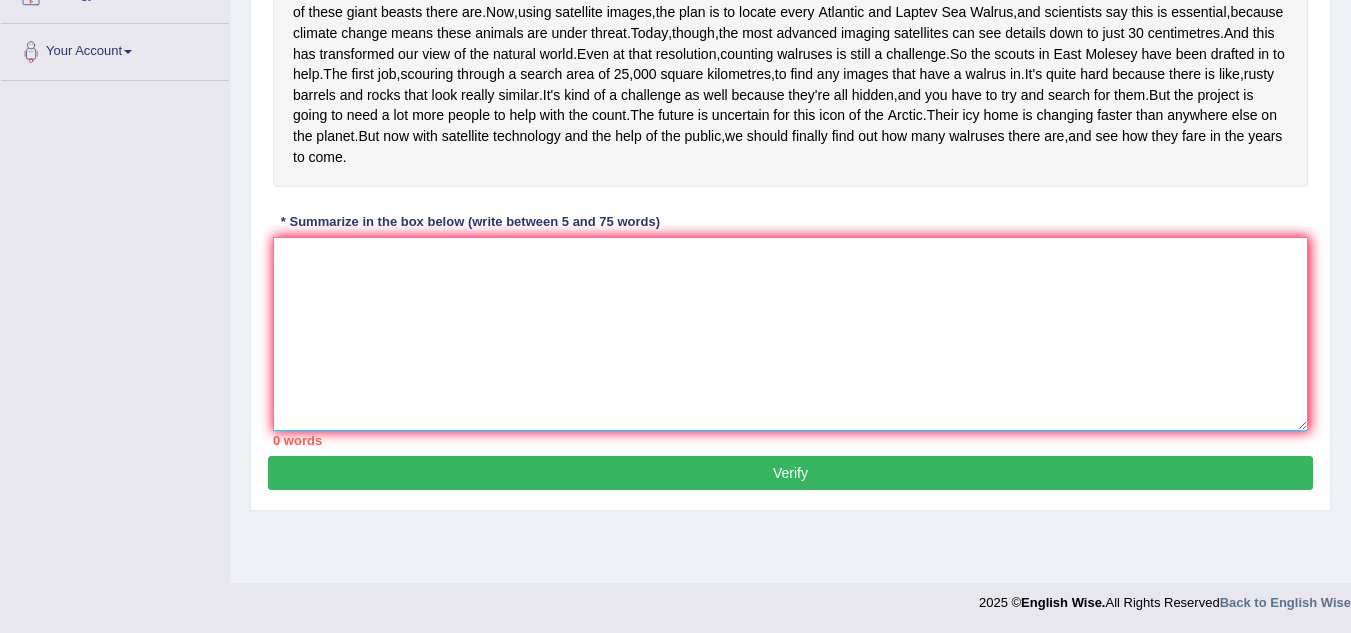 click at bounding box center [790, 334] 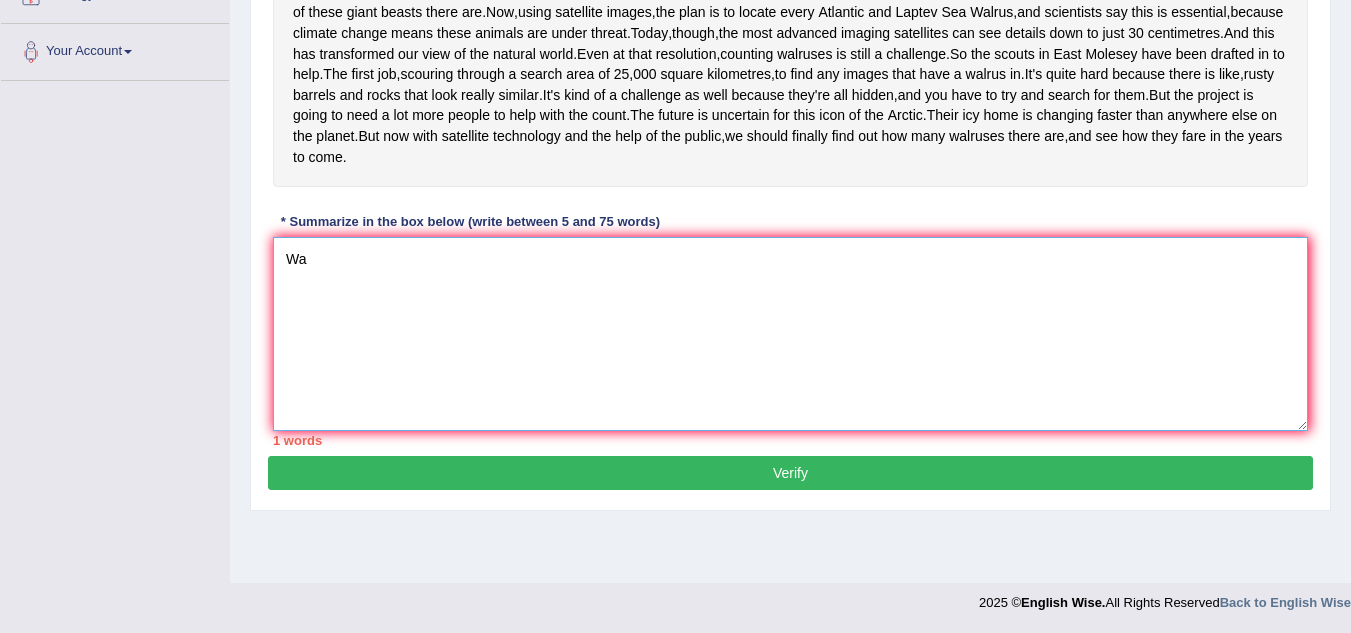 scroll, scrollTop: 0, scrollLeft: 0, axis: both 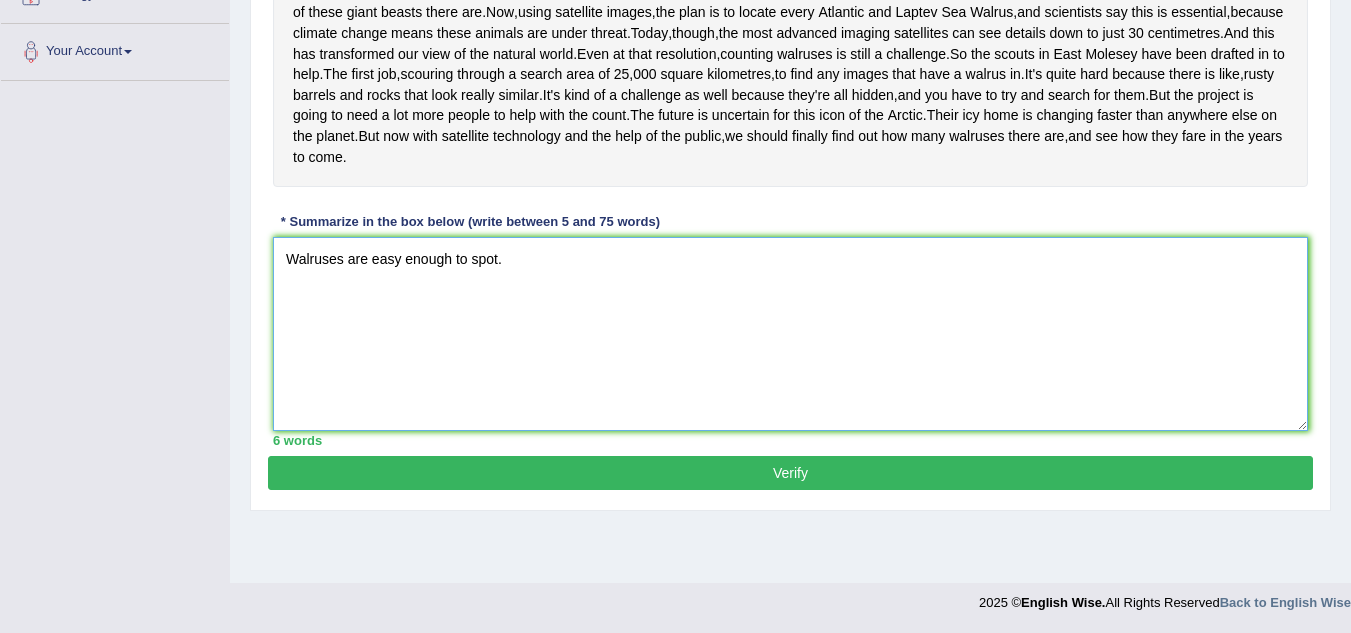 type on "Walruses are easy enough to spot." 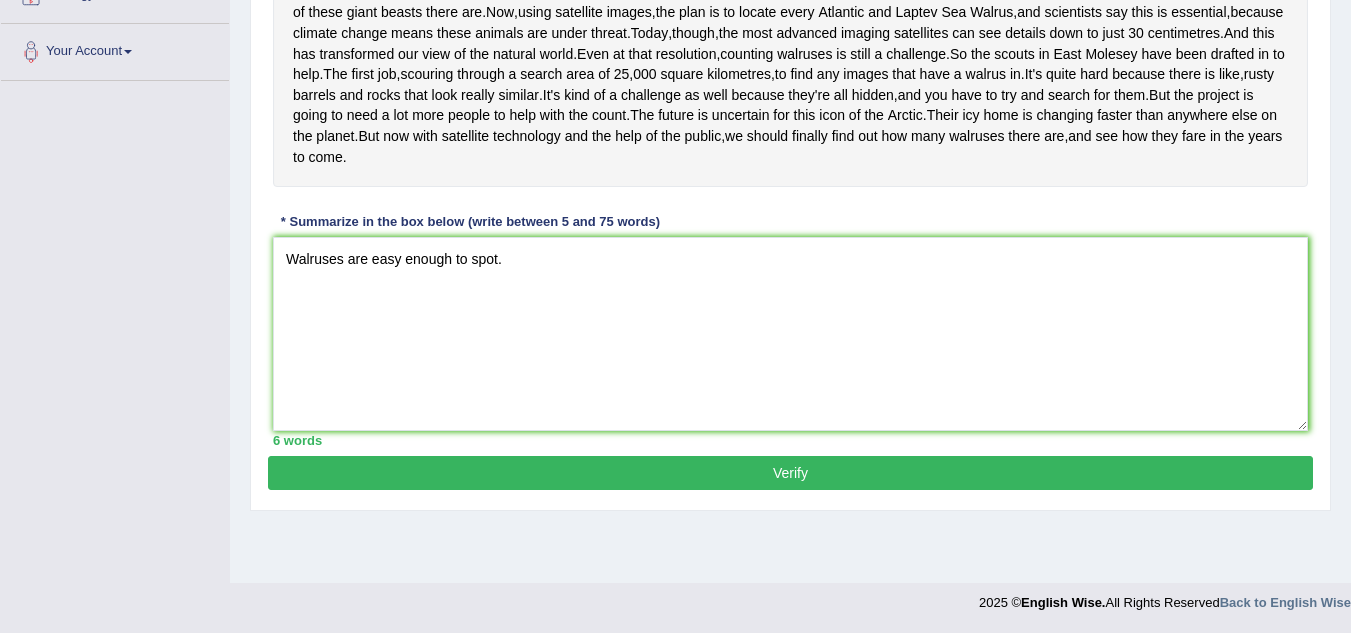 click on "Verify" at bounding box center (790, 473) 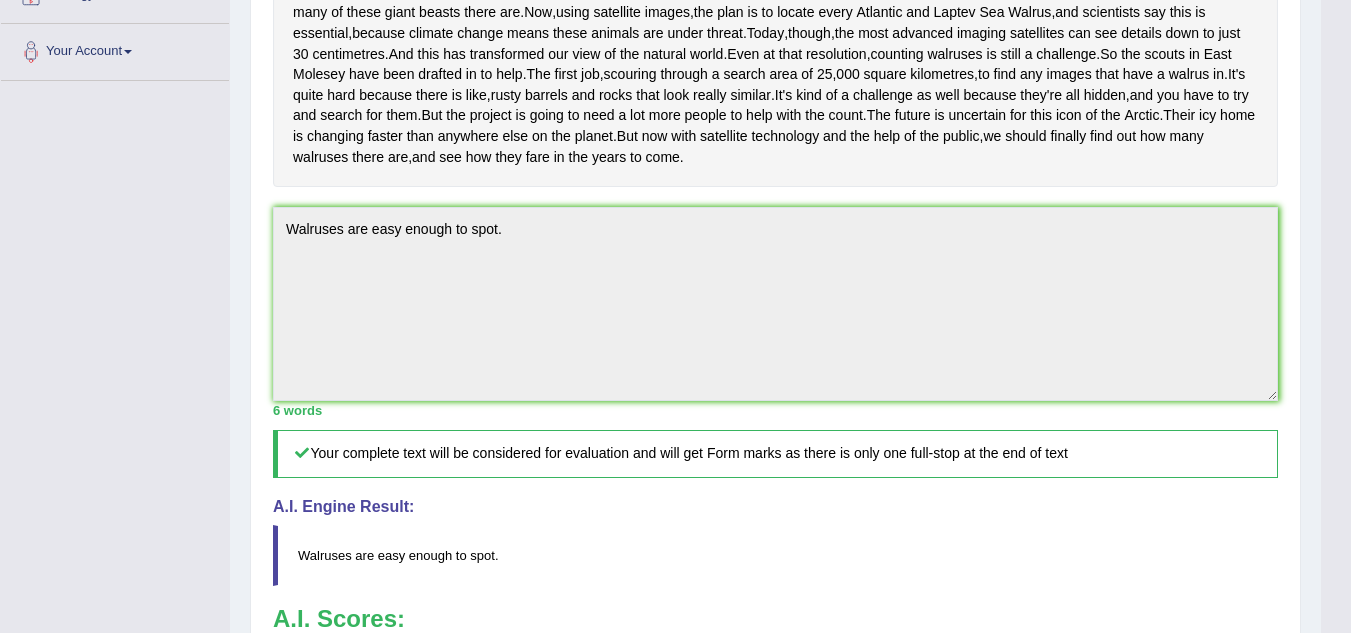 drag, startPoint x: 1365, startPoint y: 333, endPoint x: 1363, endPoint y: 380, distance: 47.042534 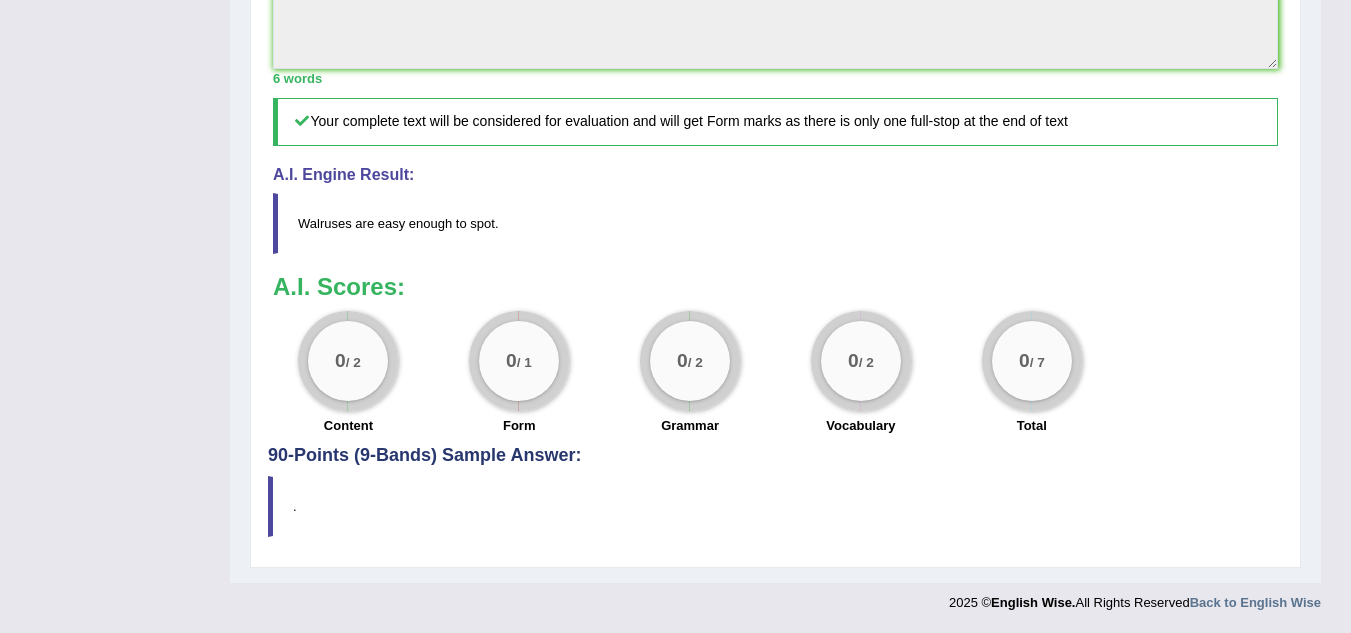 scroll, scrollTop: 765, scrollLeft: 0, axis: vertical 